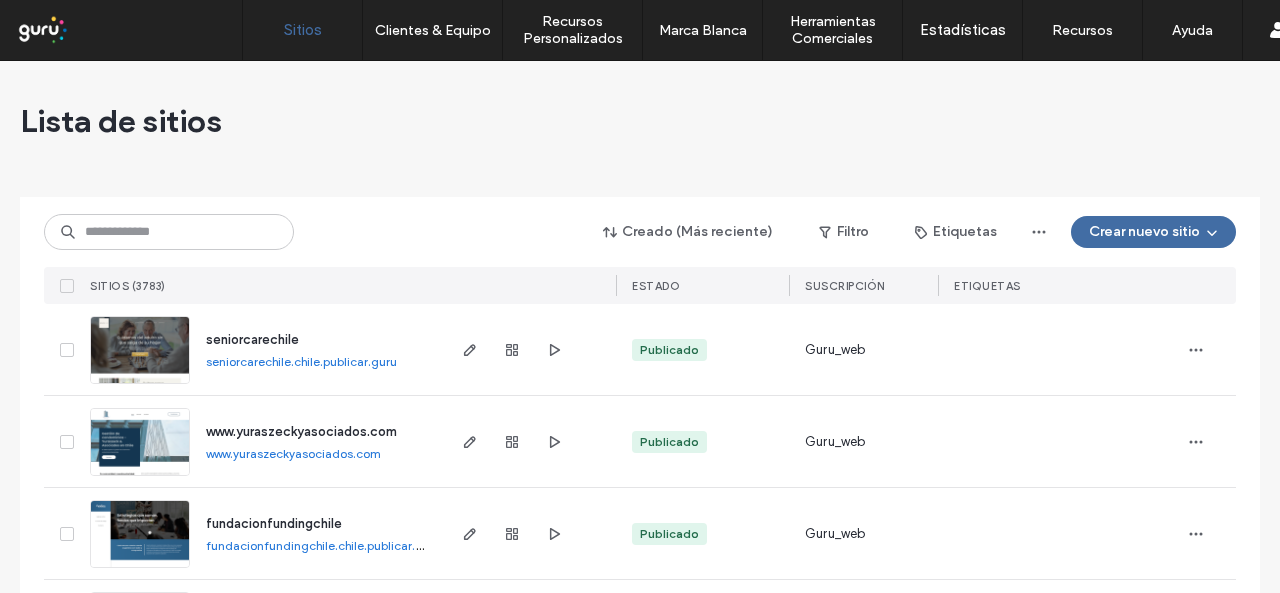 scroll, scrollTop: 0, scrollLeft: 0, axis: both 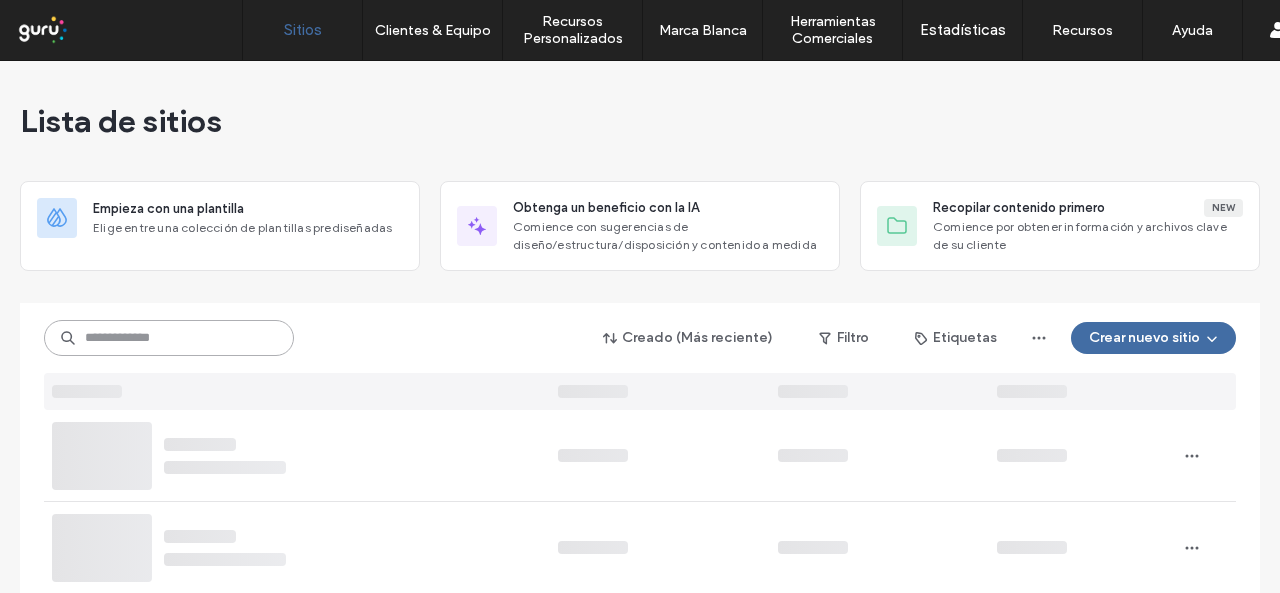 click at bounding box center (169, 338) 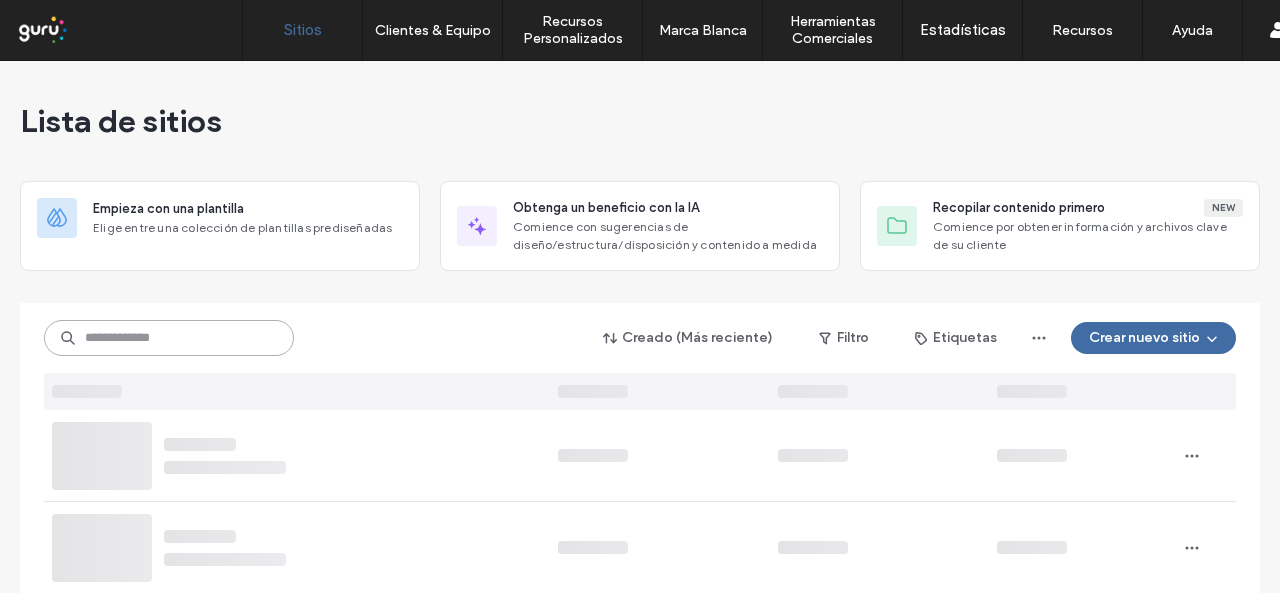scroll, scrollTop: 0, scrollLeft: 0, axis: both 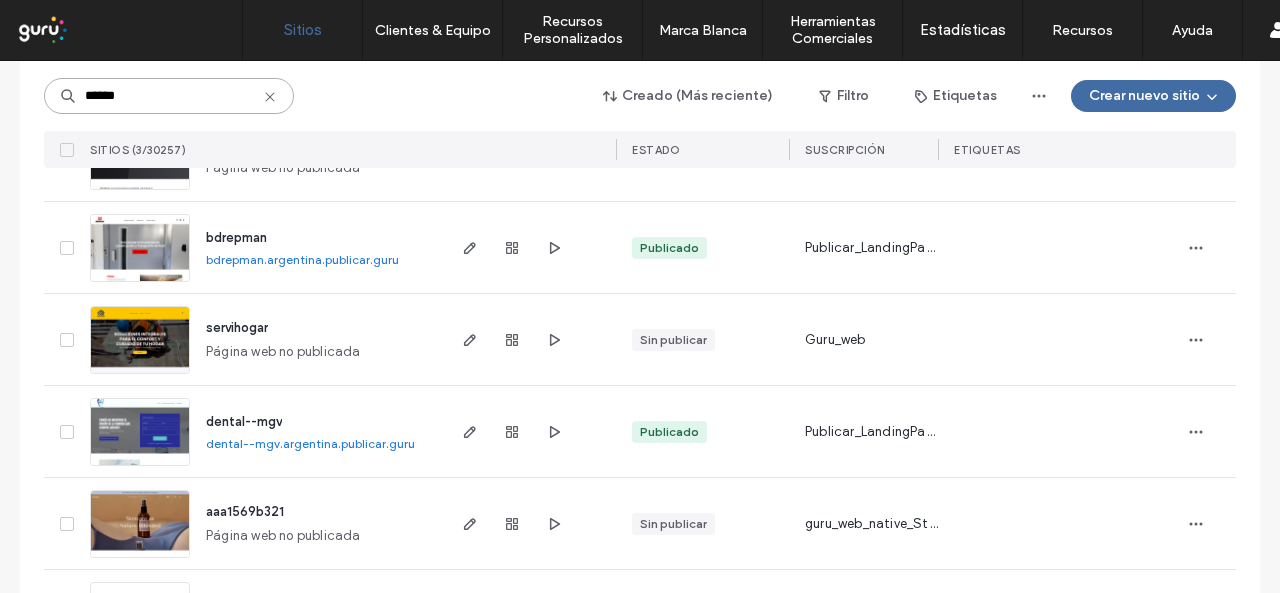 type on "******" 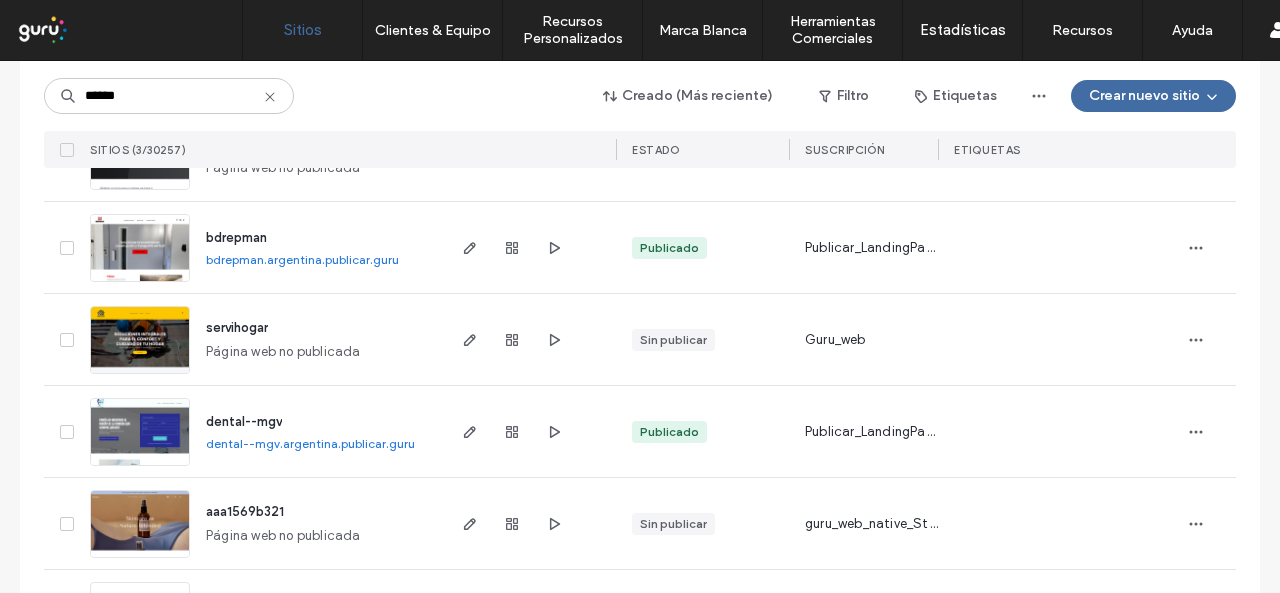 click on "bdrepman.argentina.publicar.guru" at bounding box center [302, 259] 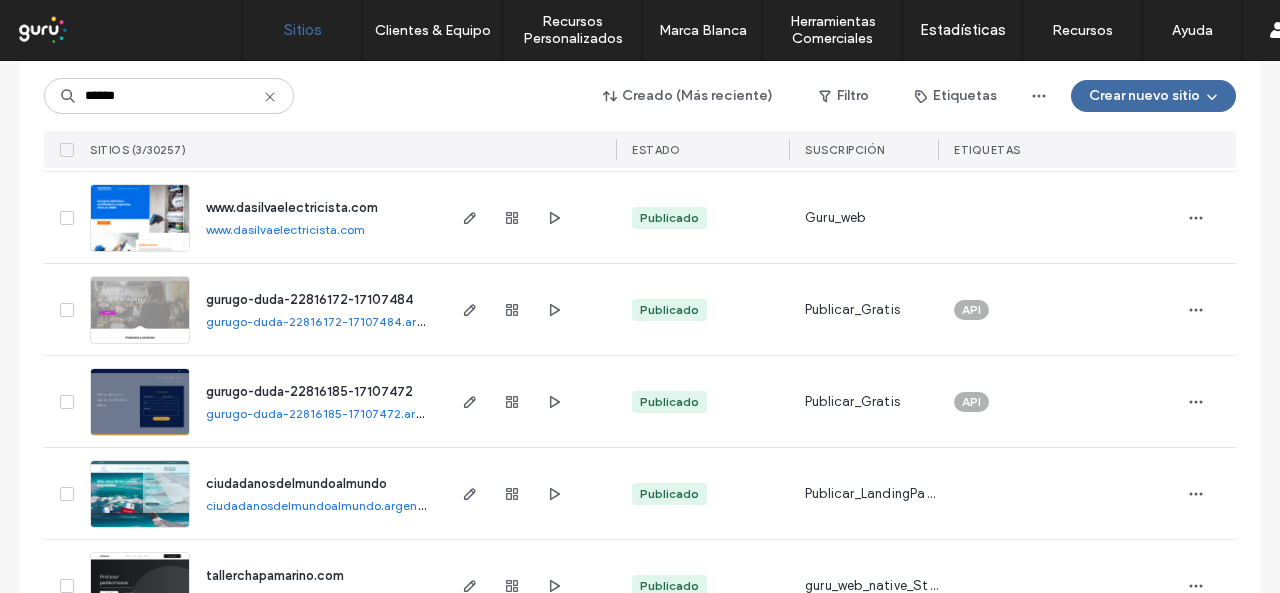 scroll, scrollTop: 700, scrollLeft: 0, axis: vertical 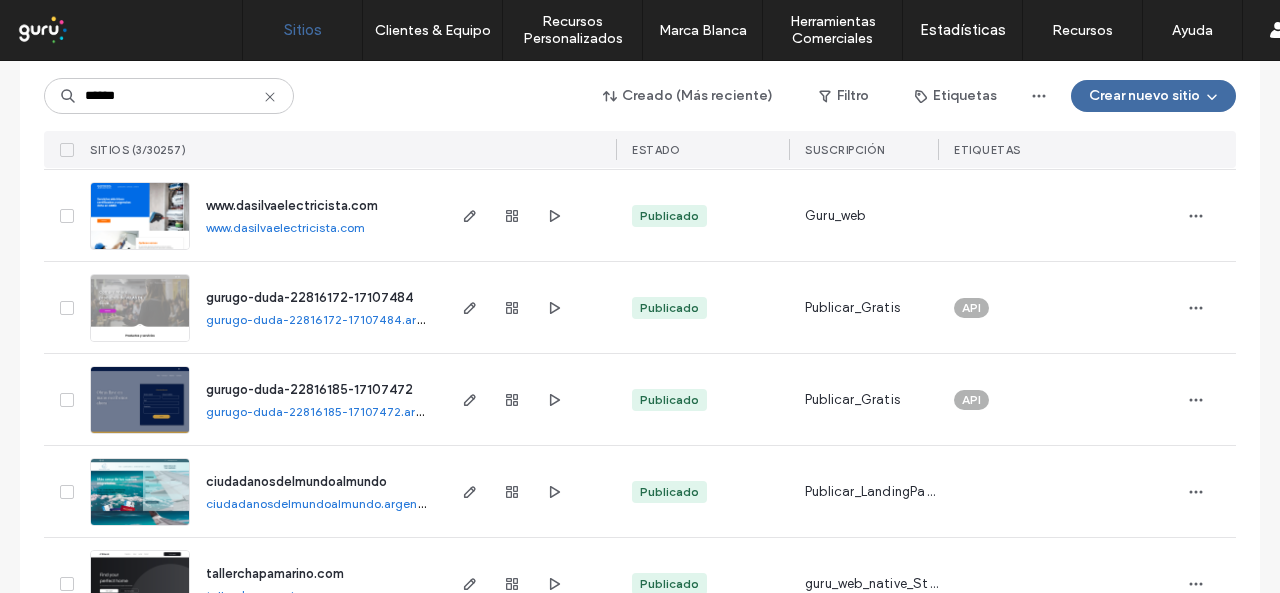 click on "www.dasilvaelectricista.com" at bounding box center [285, 227] 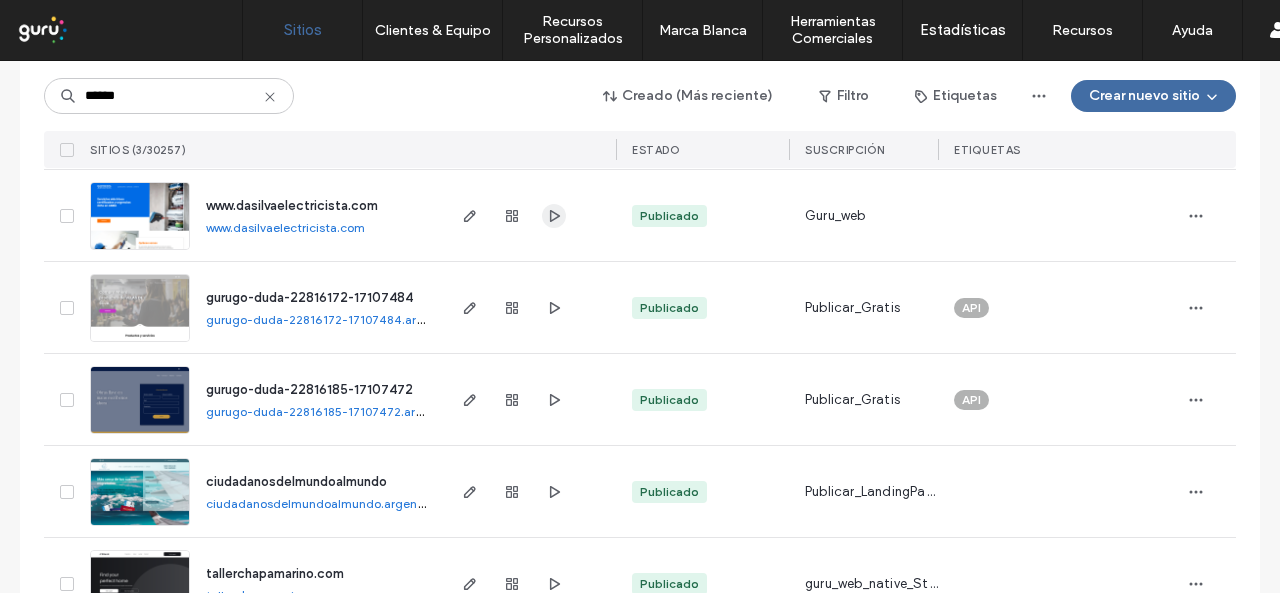 click 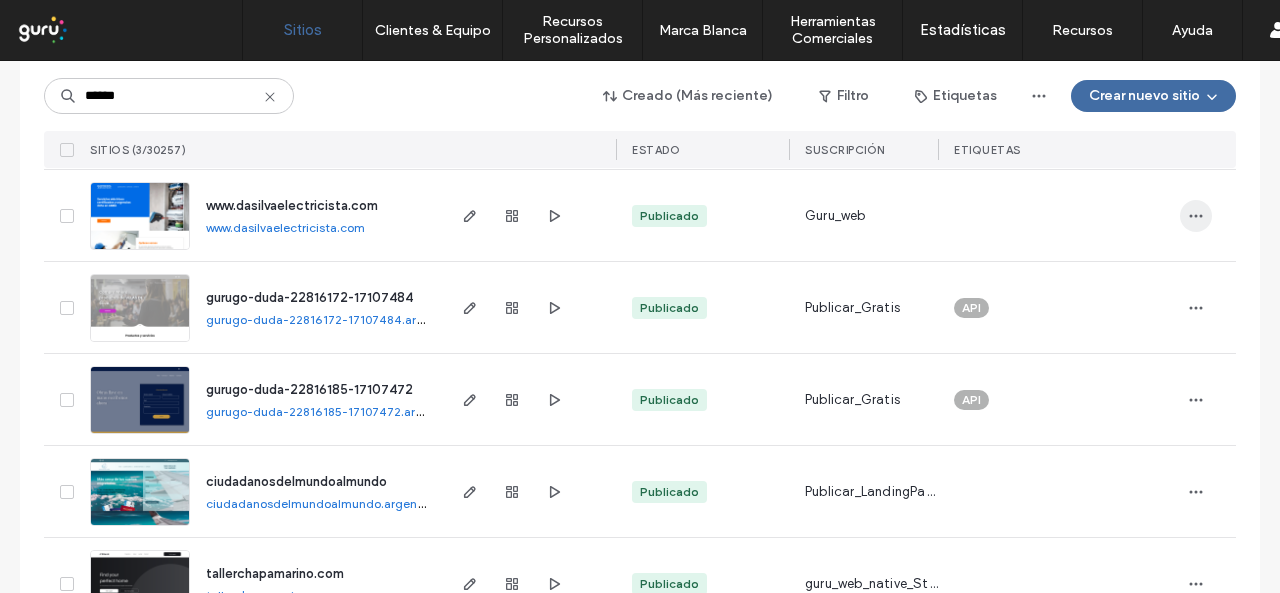 click 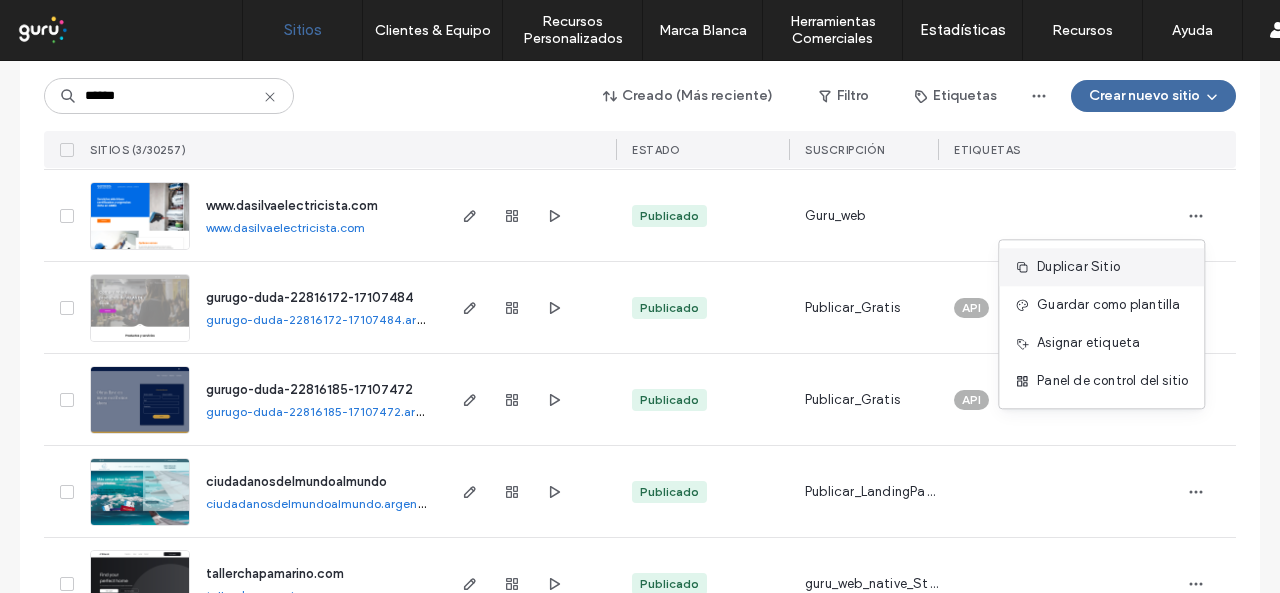 click at bounding box center [1026, 267] 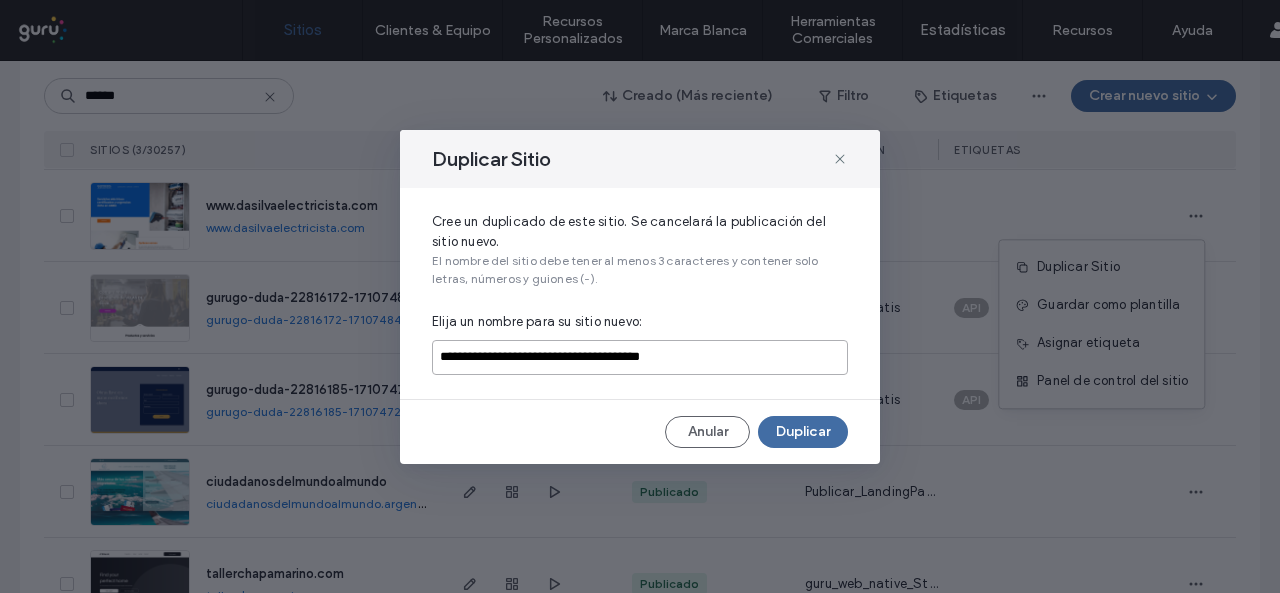 paste 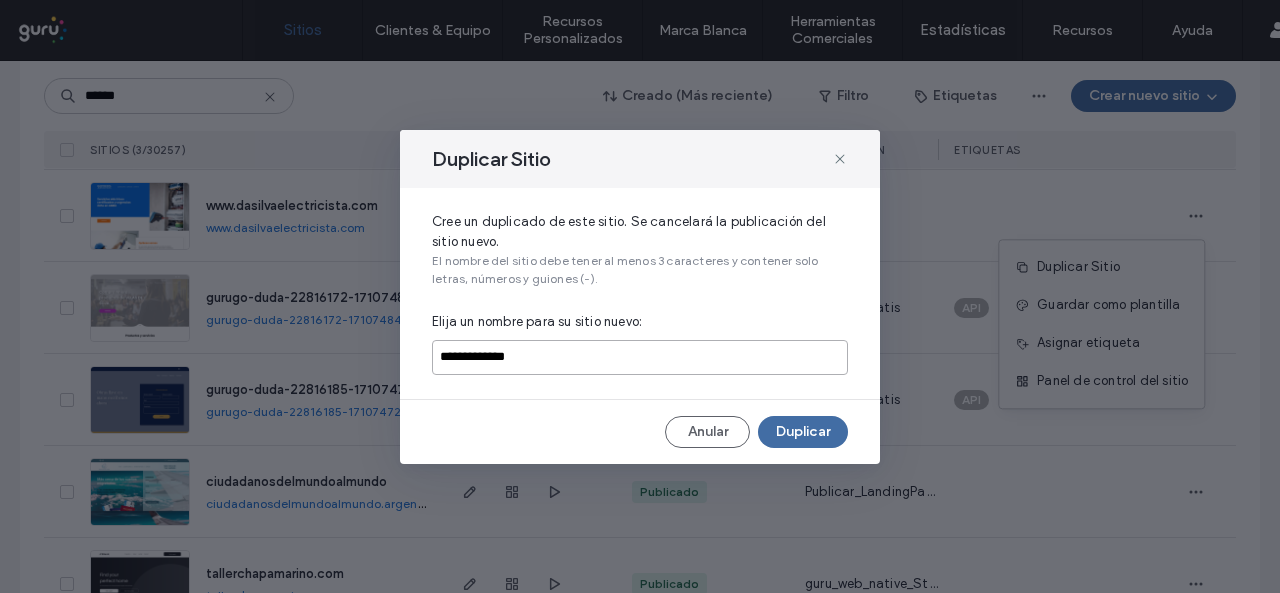 drag, startPoint x: 712, startPoint y: 349, endPoint x: 428, endPoint y: 364, distance: 284.39584 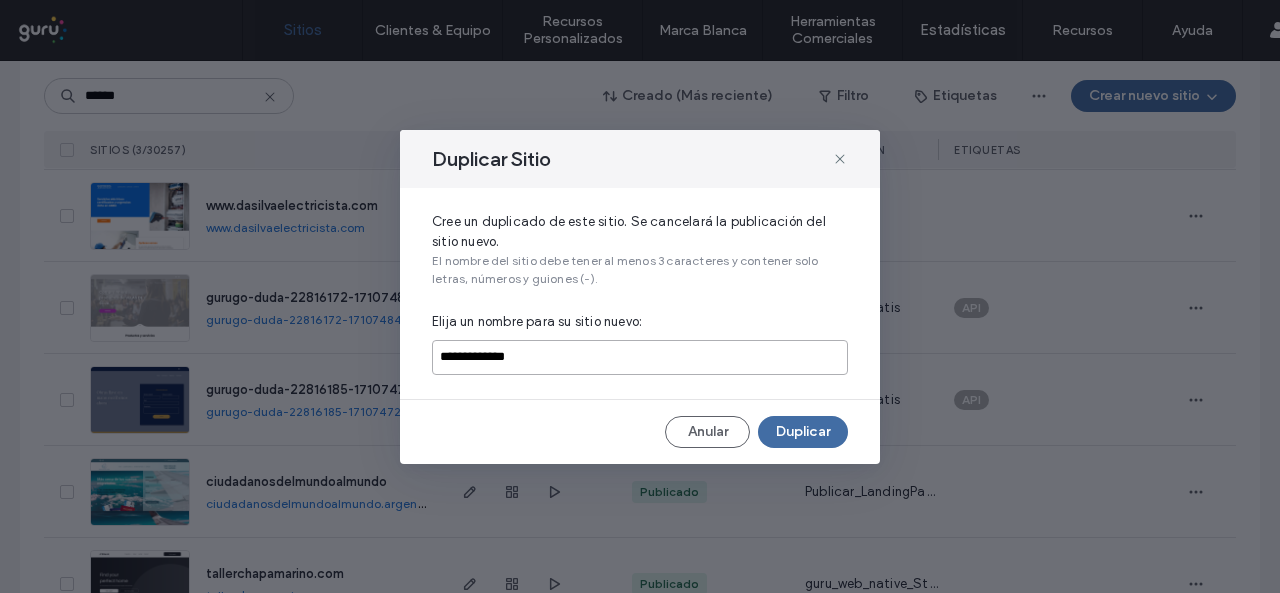 click on "**********" at bounding box center [640, 357] 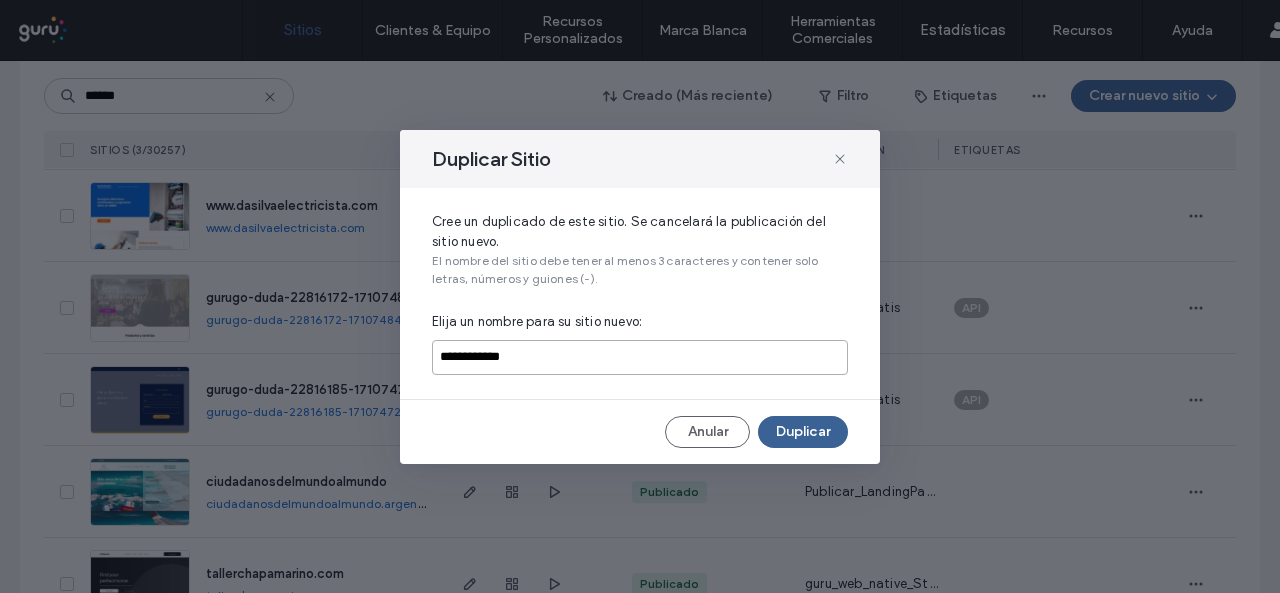 type on "**********" 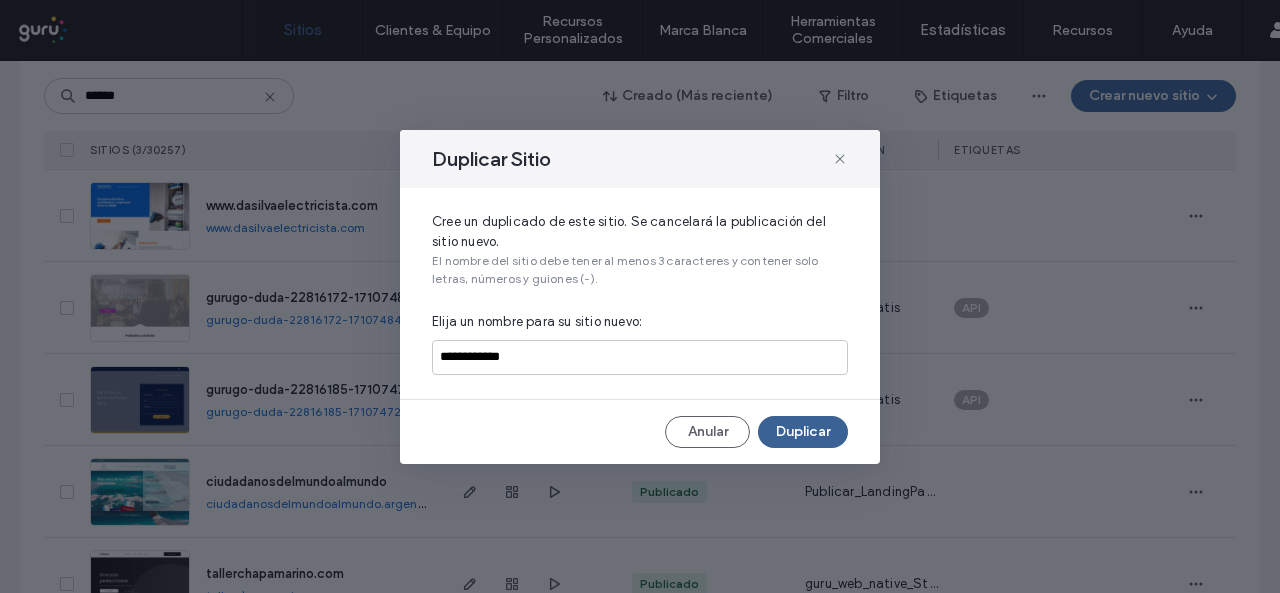 click on "Duplicar" at bounding box center (803, 432) 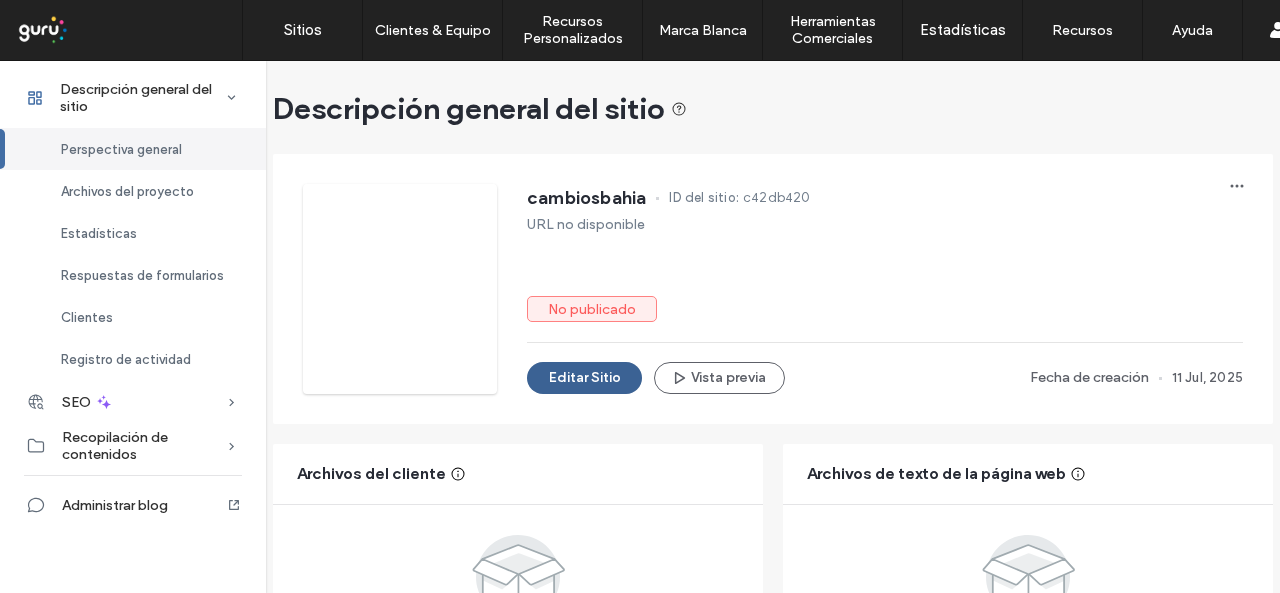 click on "Editar Sitio" at bounding box center [584, 378] 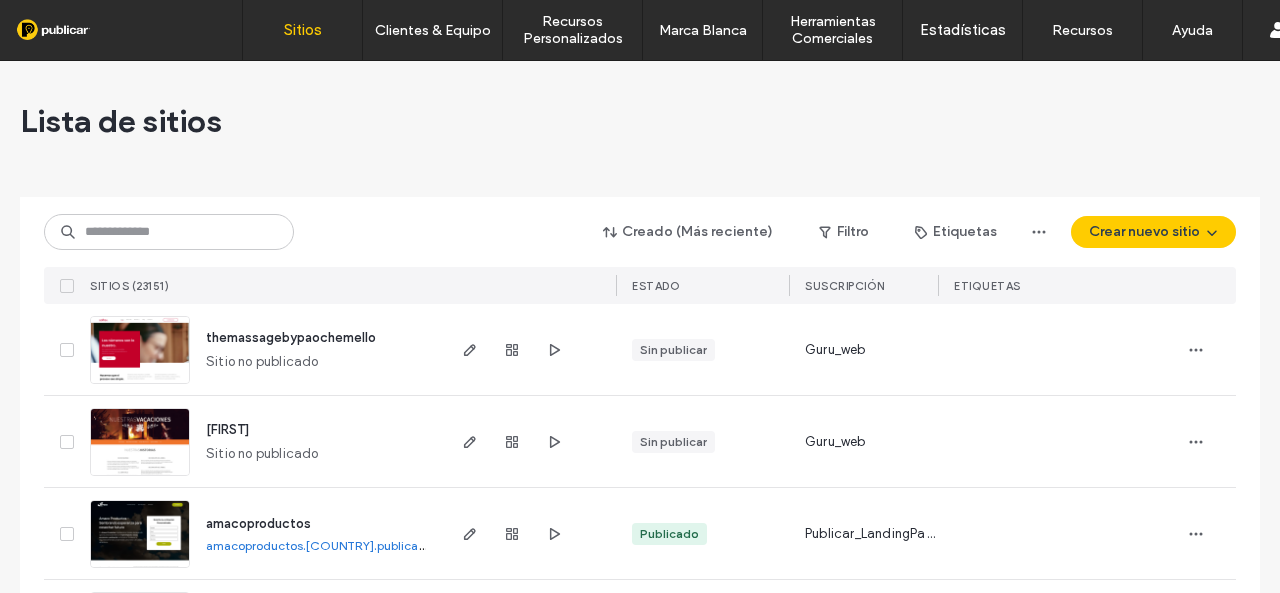 scroll, scrollTop: 0, scrollLeft: 0, axis: both 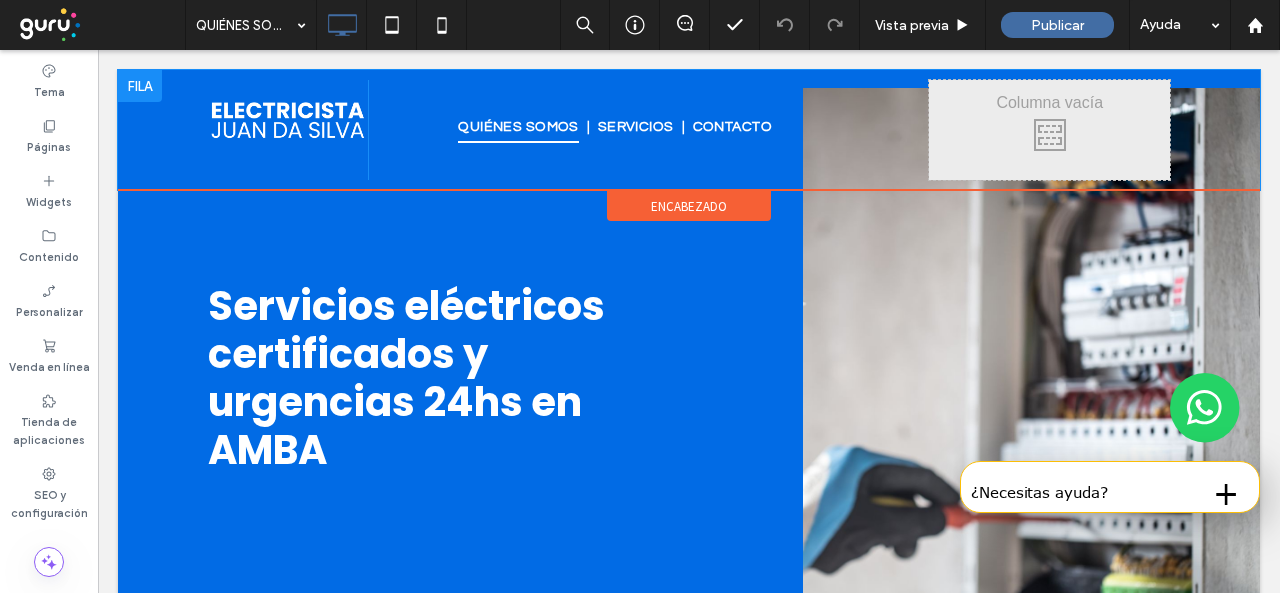click at bounding box center (140, 86) 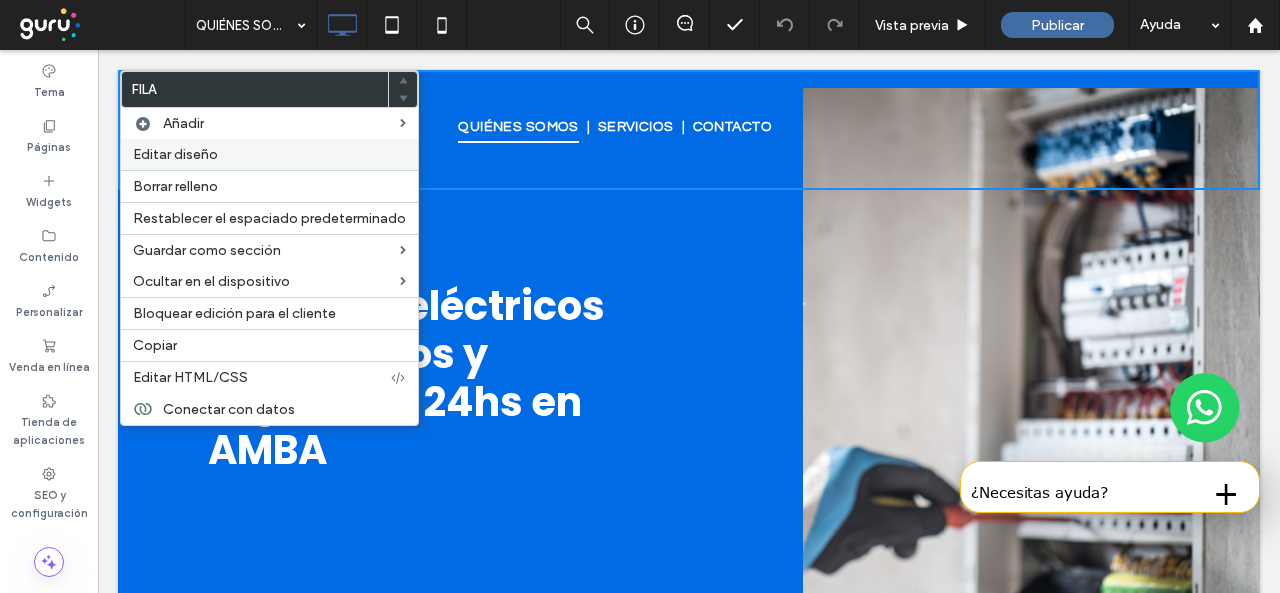 click on "Editar diseño" at bounding box center [269, 154] 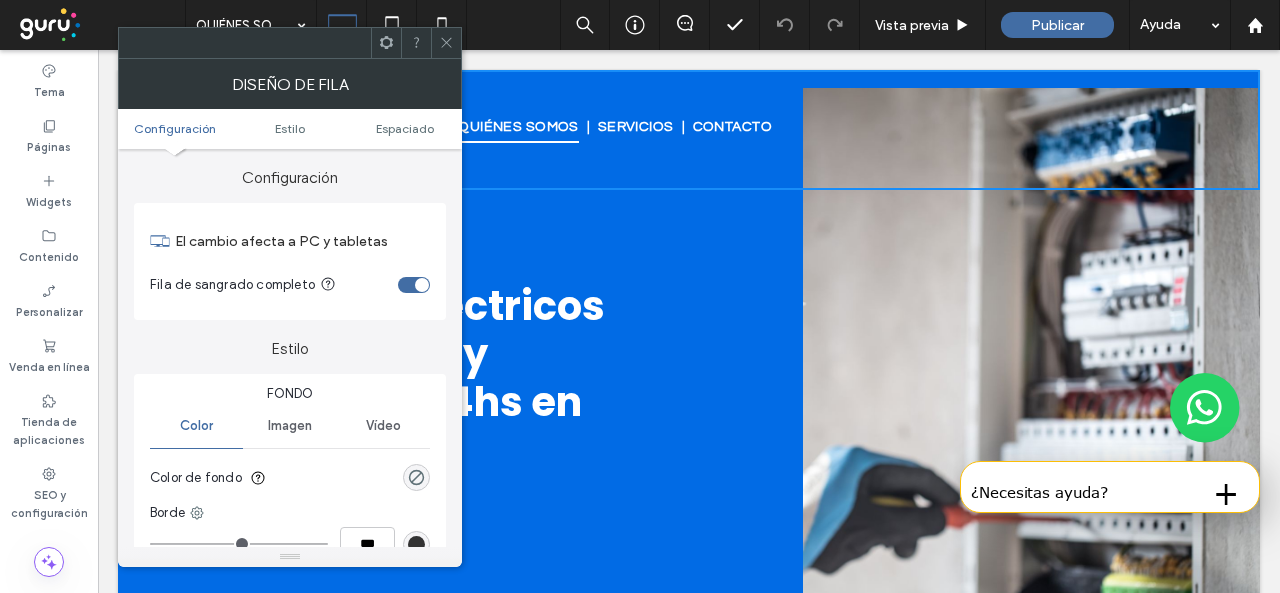 click 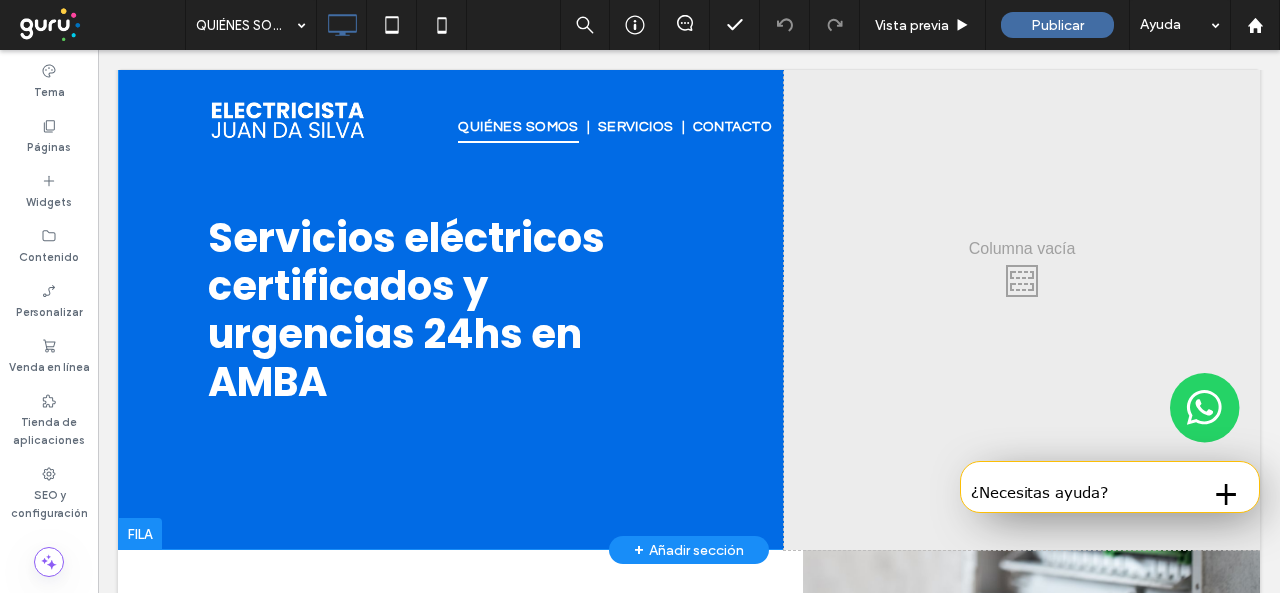 scroll, scrollTop: 100, scrollLeft: 0, axis: vertical 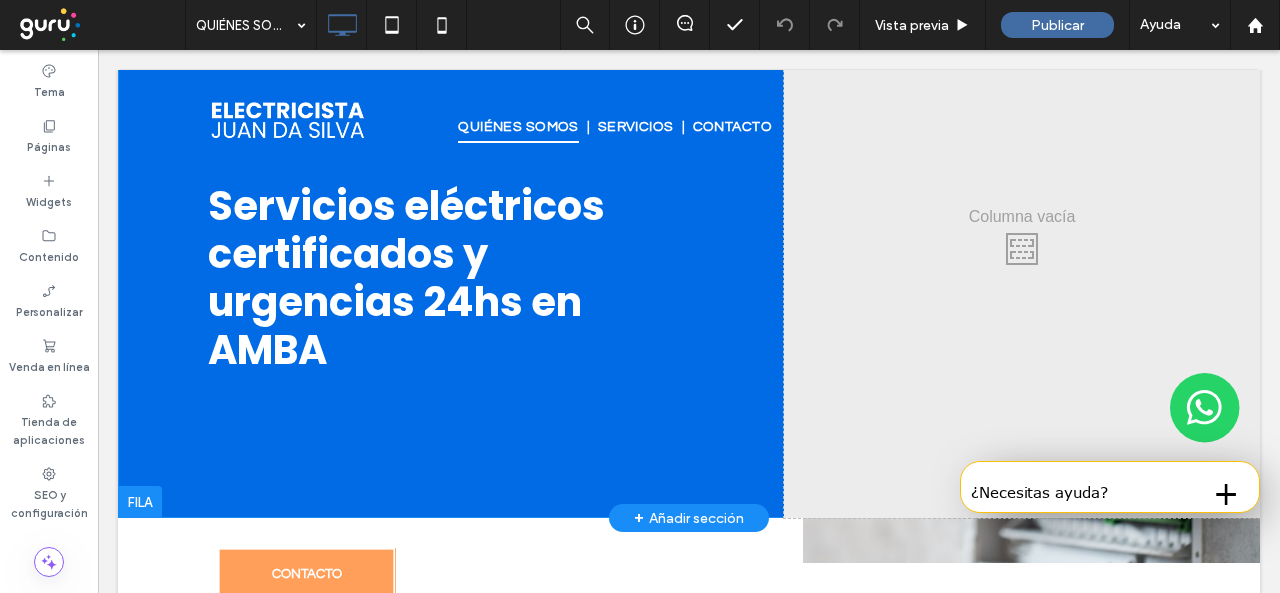 click on "Servicios eléctricos certificados y urgencias 24hs en AMBA
Click To Paste" at bounding box center (451, 244) 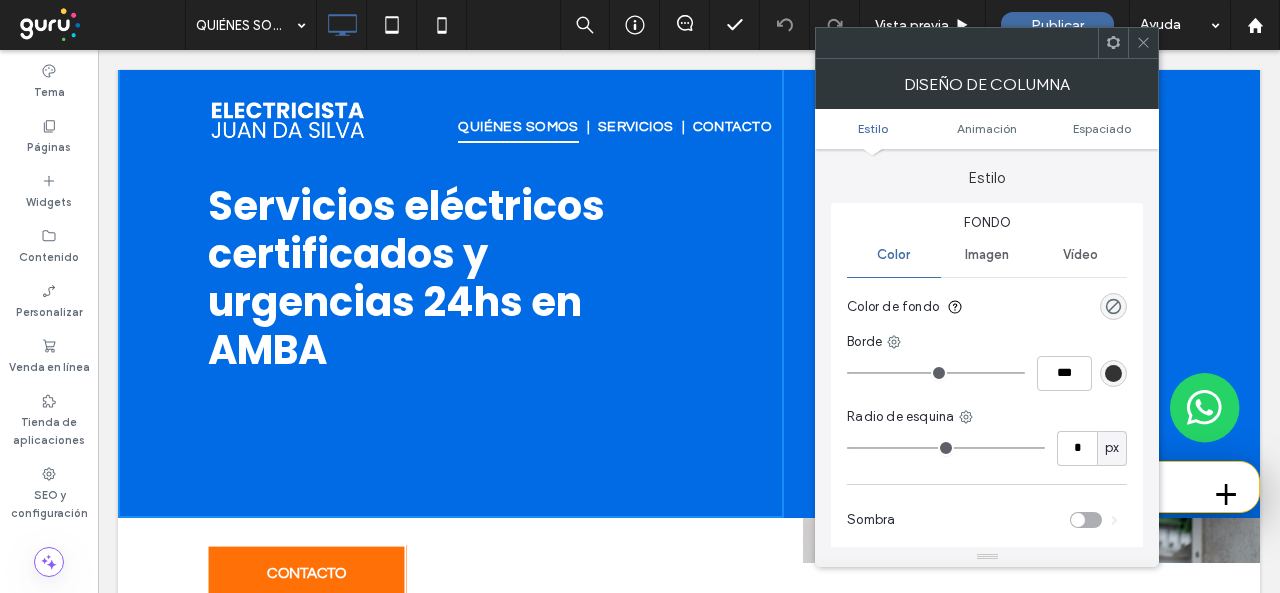 scroll, scrollTop: 0, scrollLeft: 0, axis: both 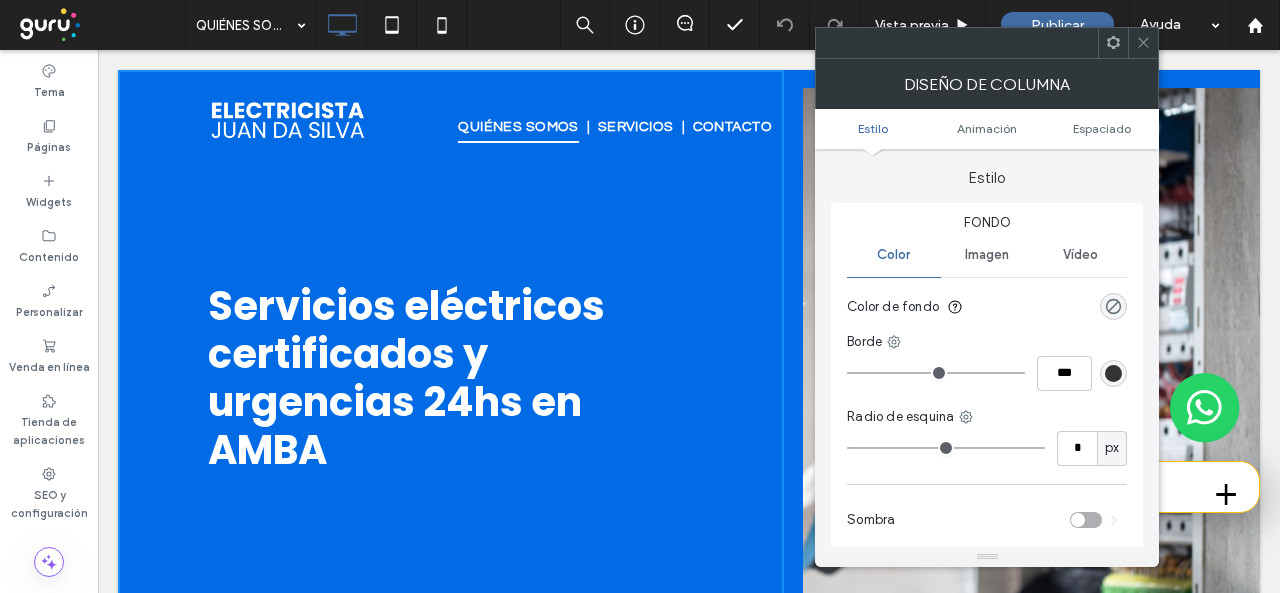 click 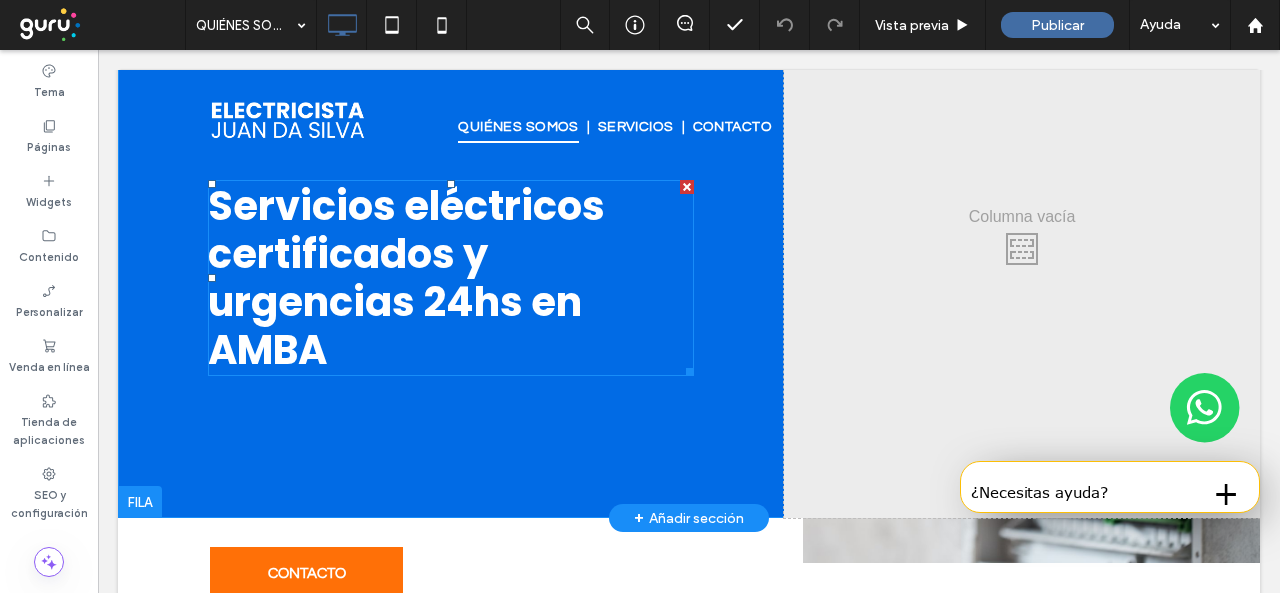 scroll, scrollTop: 0, scrollLeft: 0, axis: both 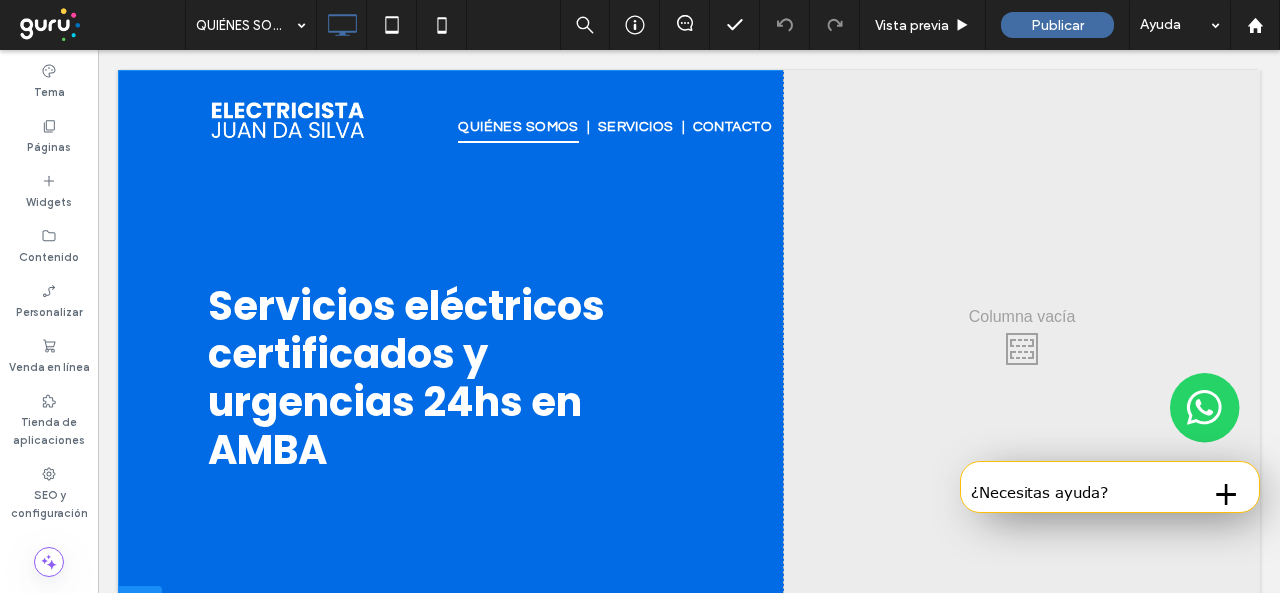 click on "Servicios eléctricos certificados y urgencias 24hs en AMBA
Click To Paste" at bounding box center [451, 344] 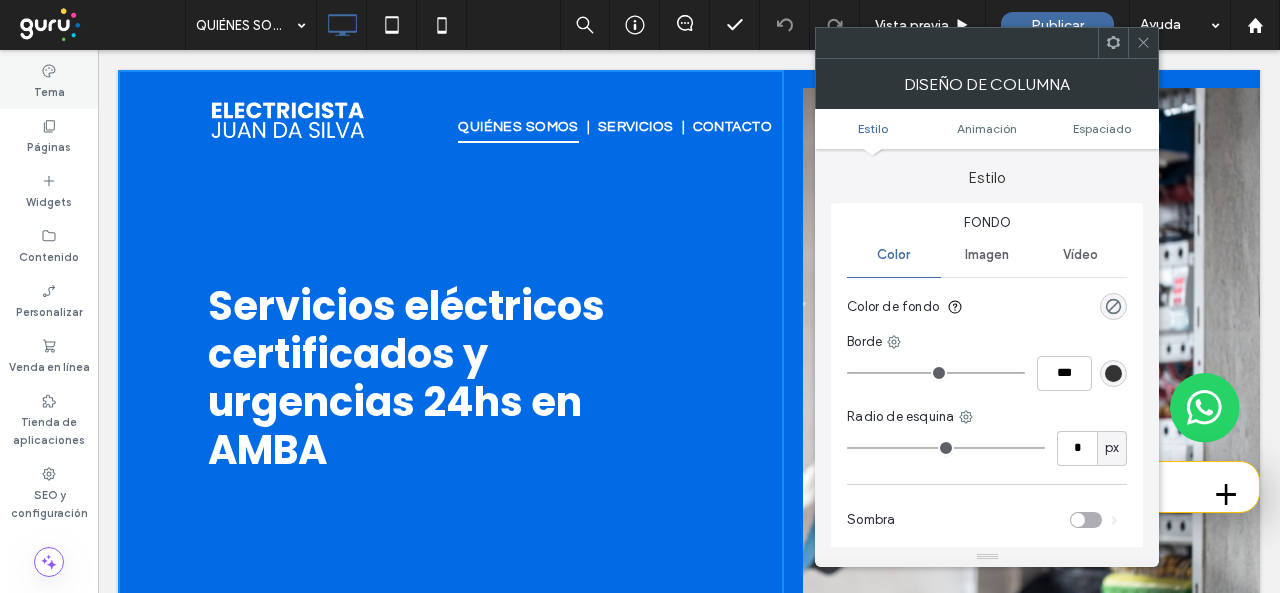 click on "Tema" at bounding box center [49, 81] 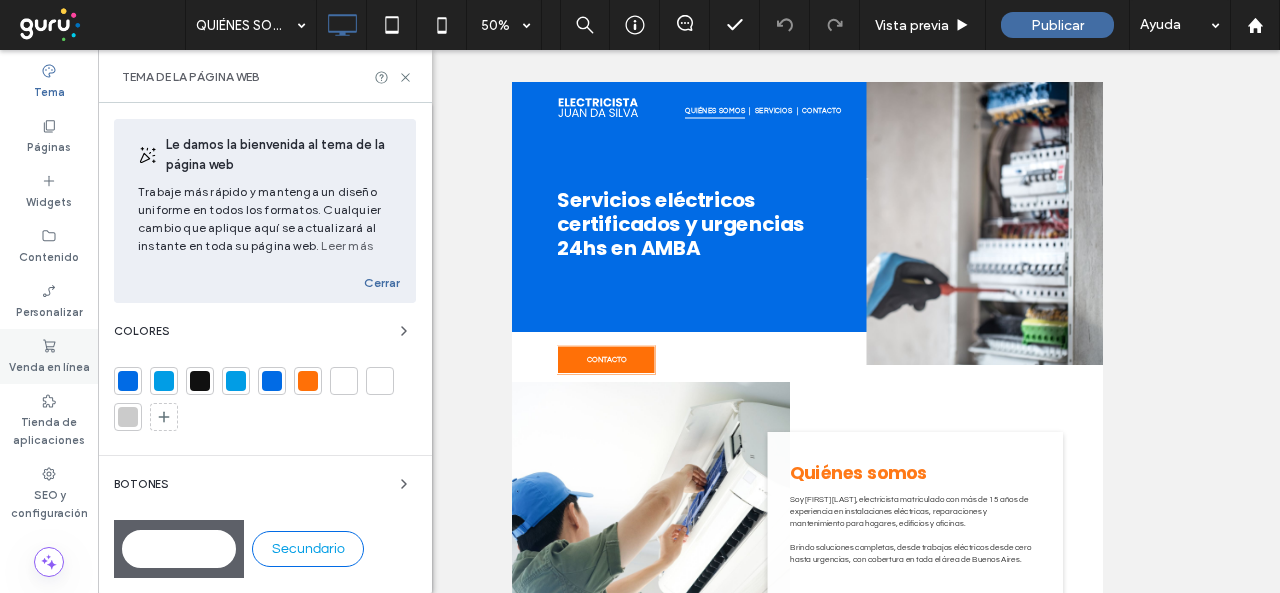 scroll, scrollTop: 100, scrollLeft: 0, axis: vertical 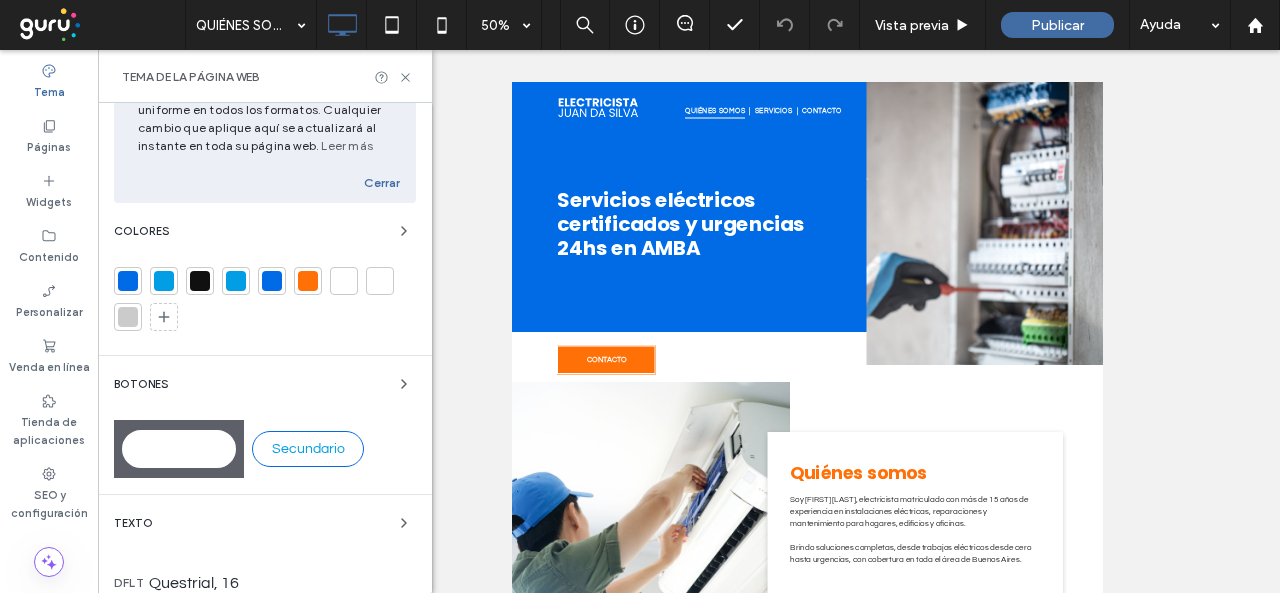 click at bounding box center [128, 281] 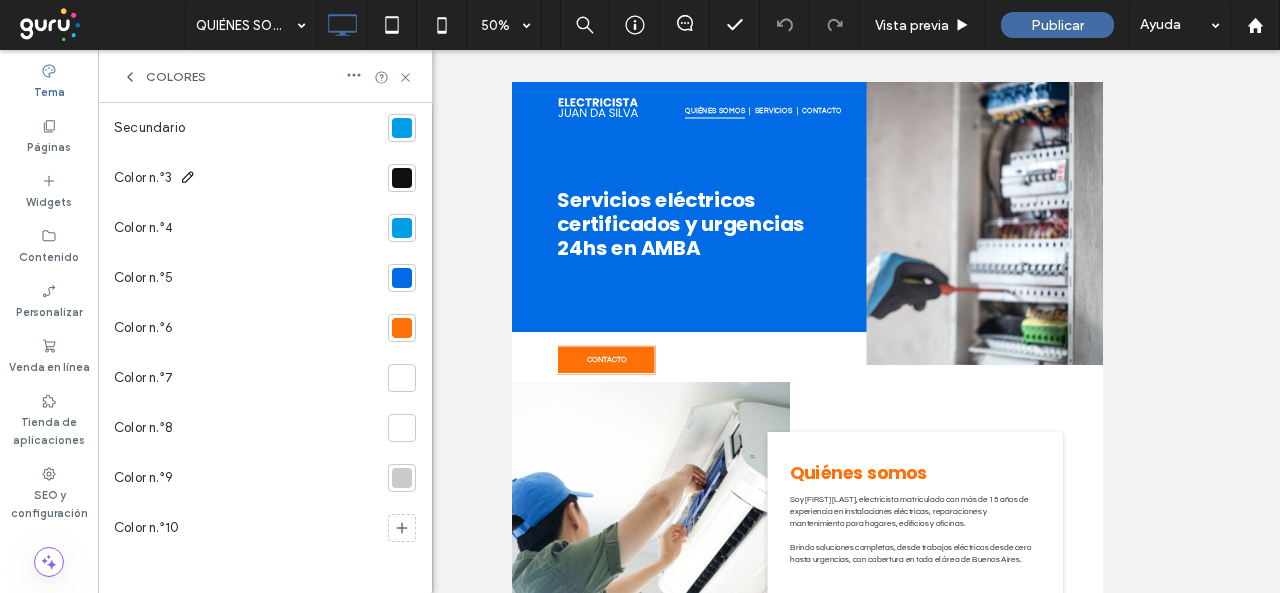 scroll, scrollTop: 65, scrollLeft: 0, axis: vertical 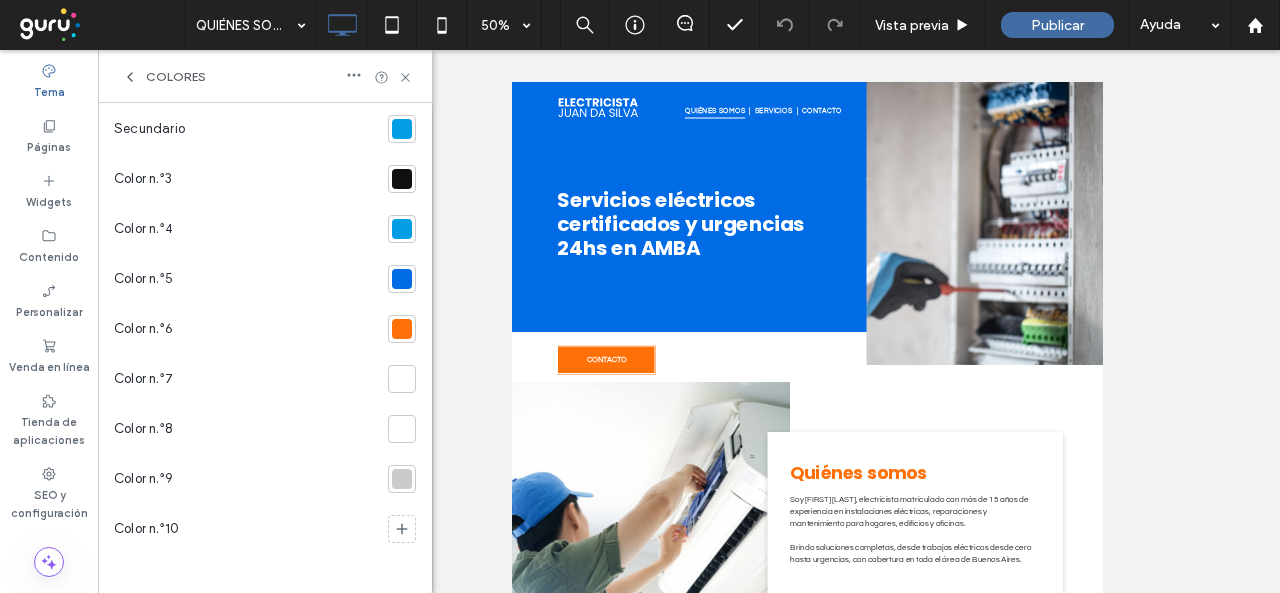 click at bounding box center [402, 279] 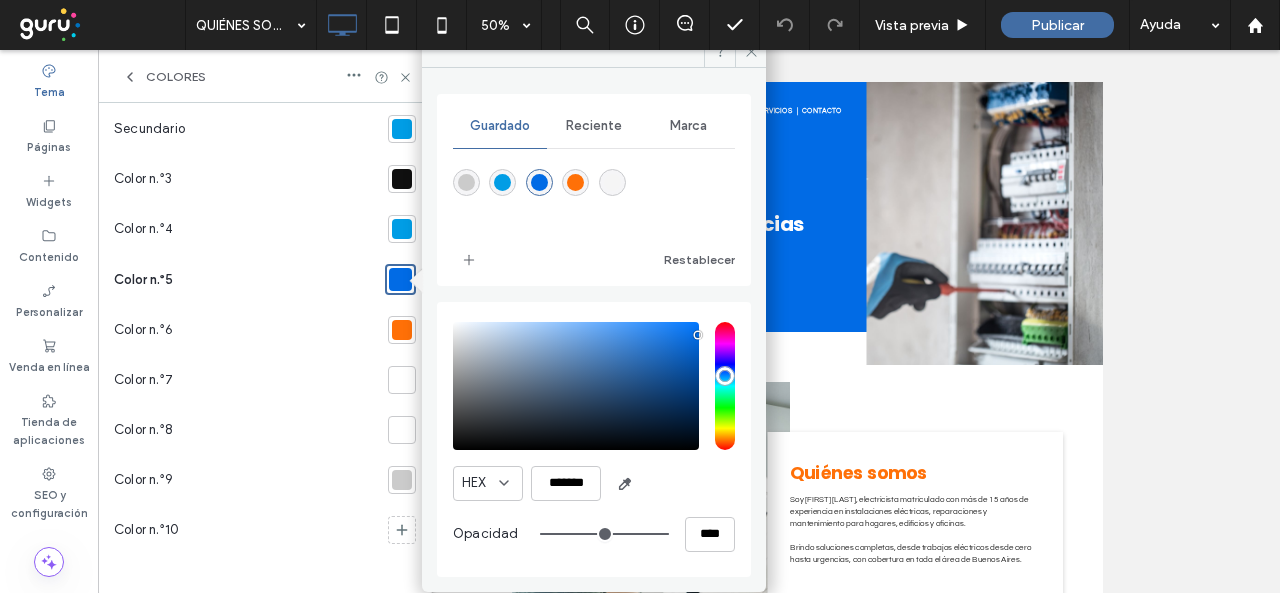click on "Reciente" at bounding box center (594, 126) 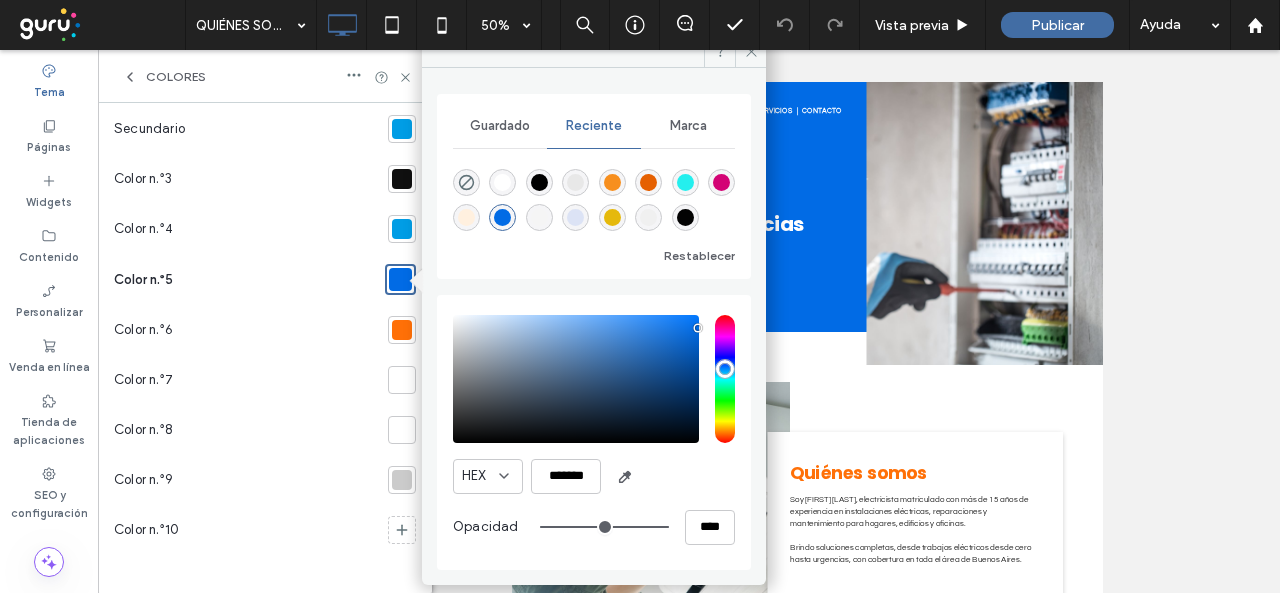 click at bounding box center [539, 182] 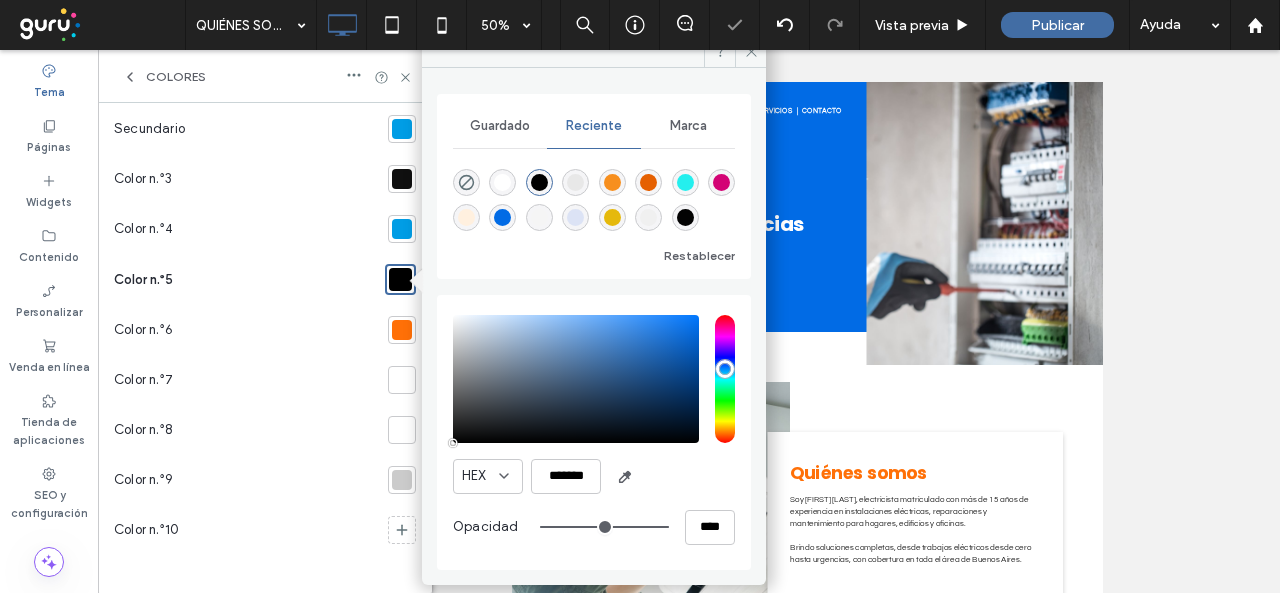 click at bounding box center (539, 182) 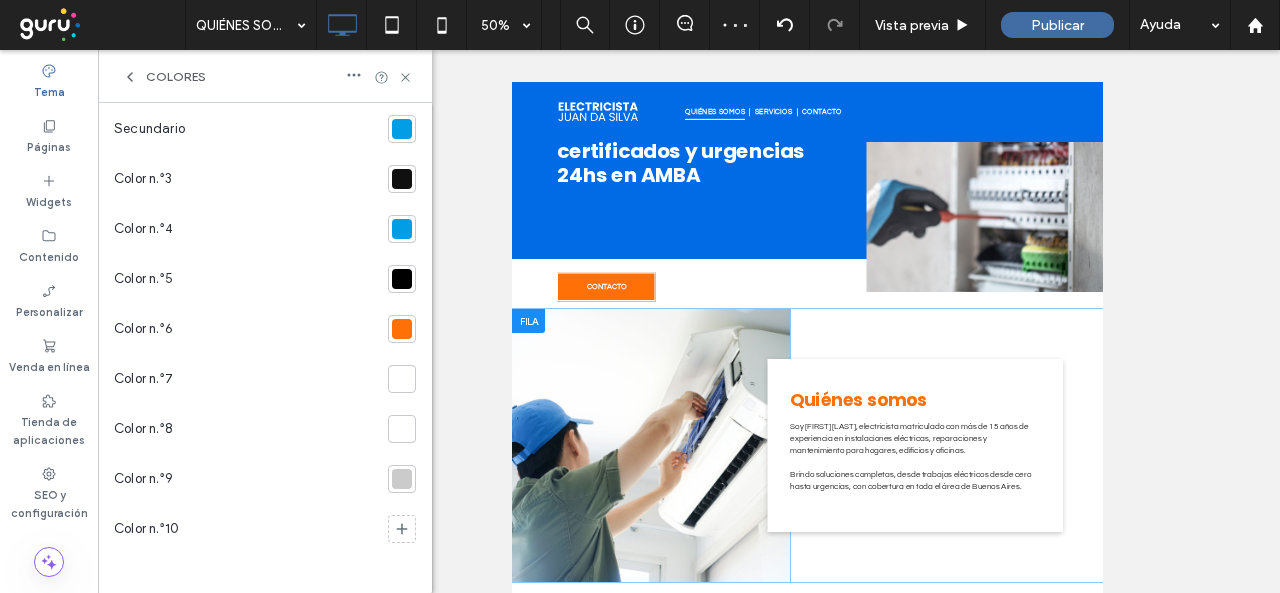 scroll, scrollTop: 230, scrollLeft: 0, axis: vertical 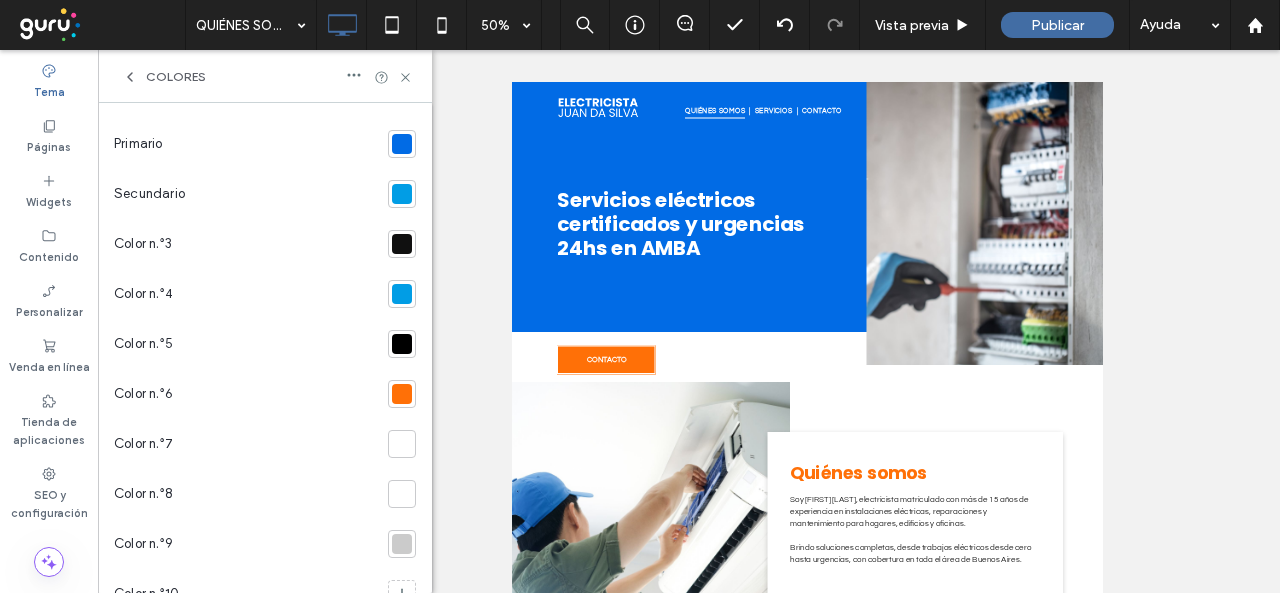 click at bounding box center [402, 144] 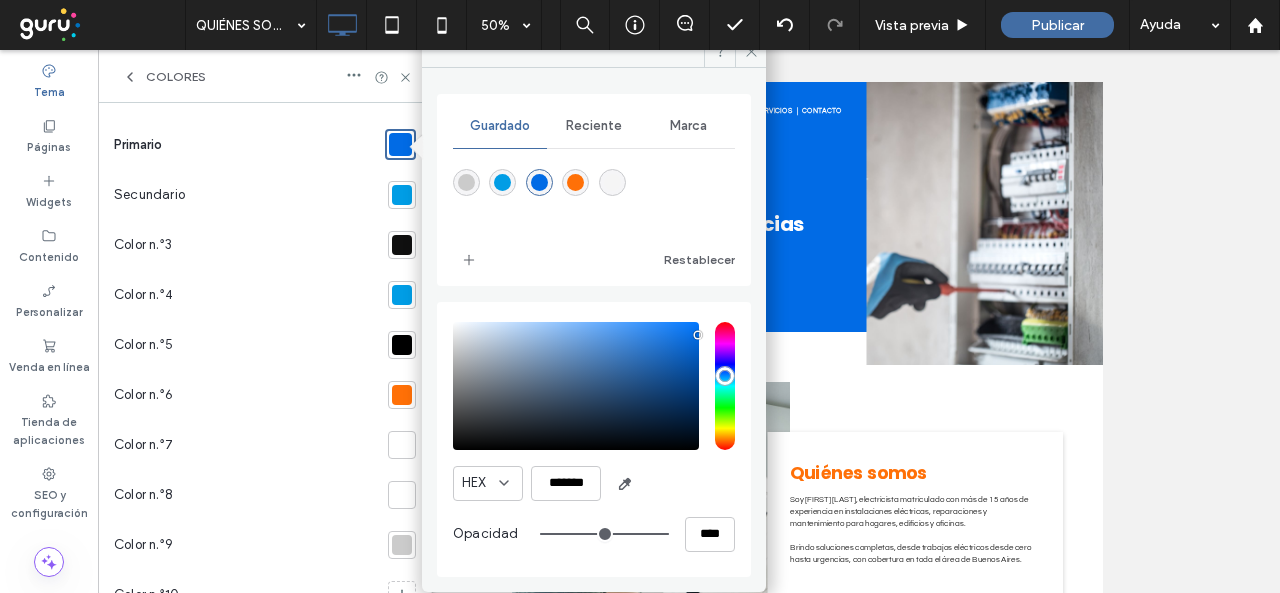 click on "Reciente" at bounding box center (594, 126) 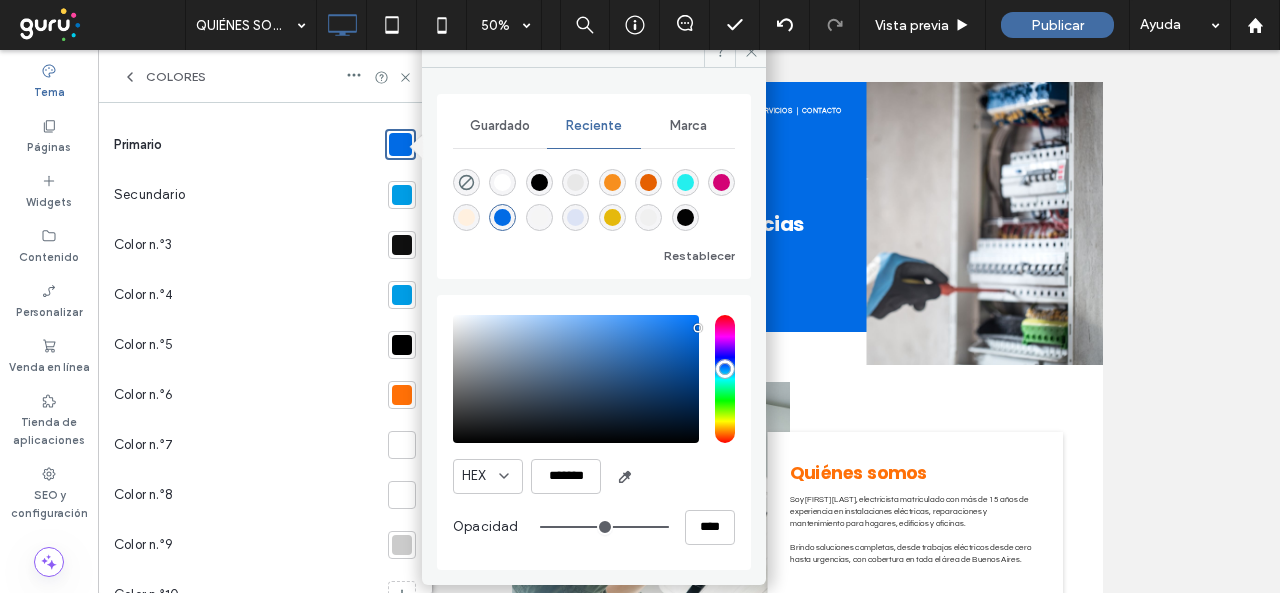 click at bounding box center (539, 182) 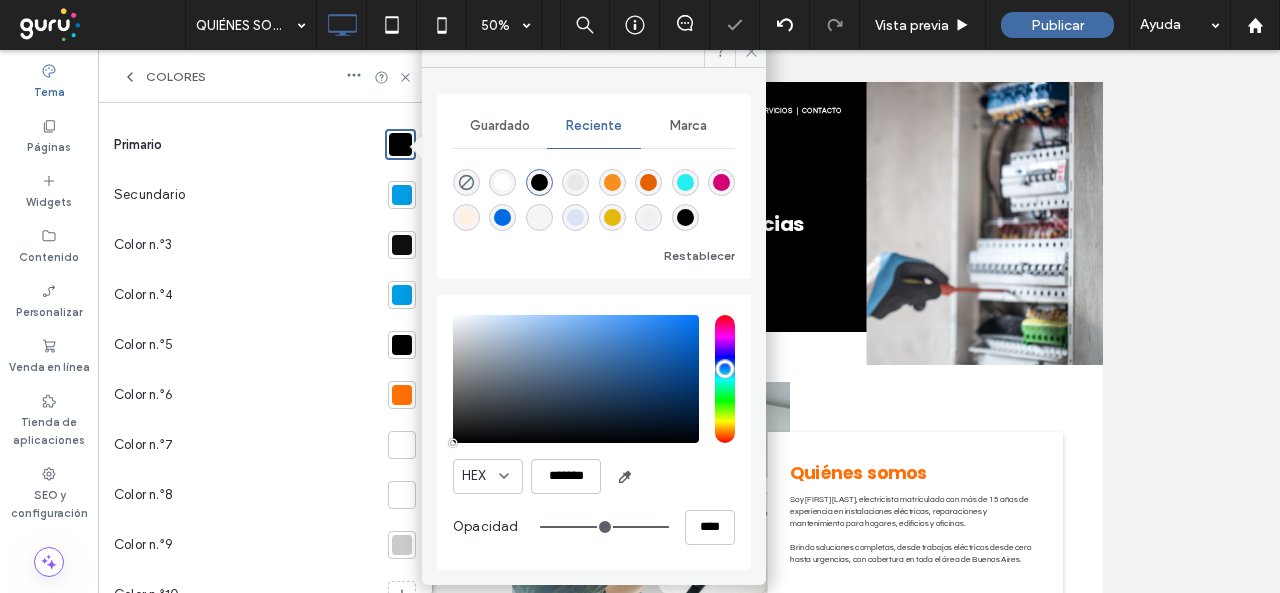 click on "Secundario" at bounding box center (247, 195) 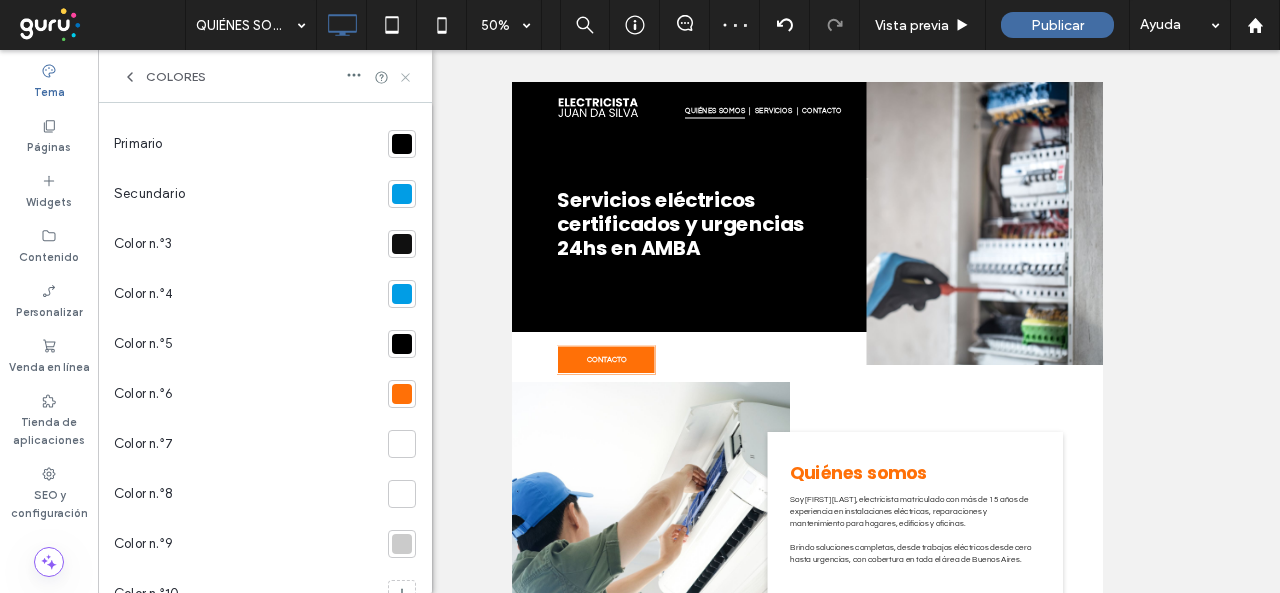 click 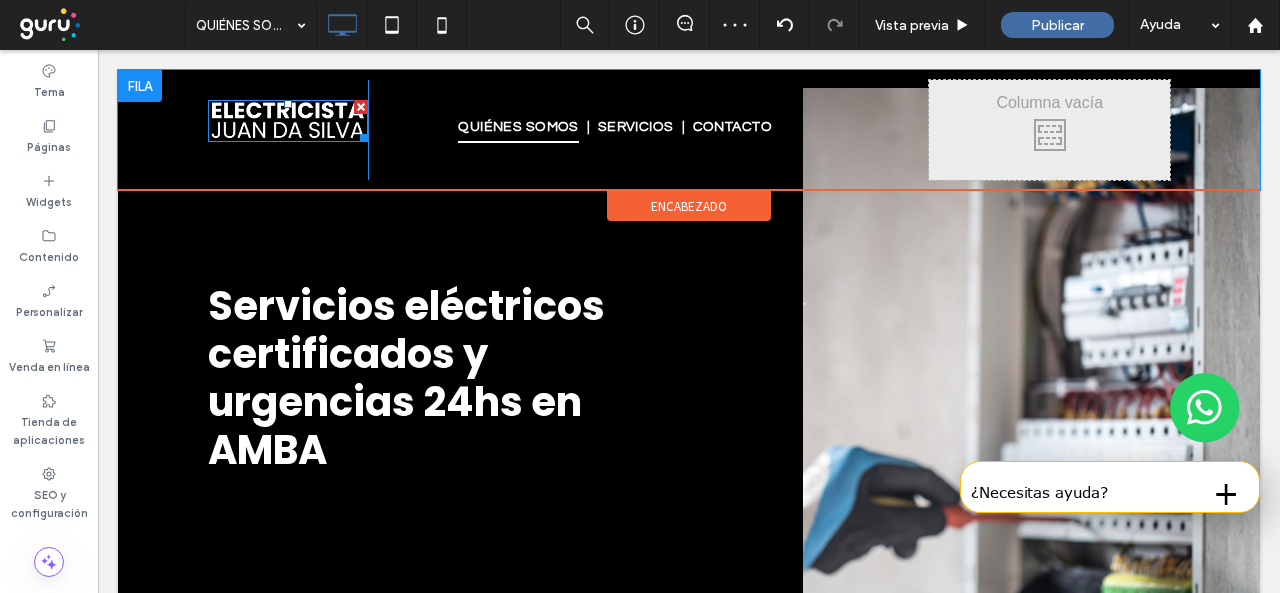 click at bounding box center (288, 121) 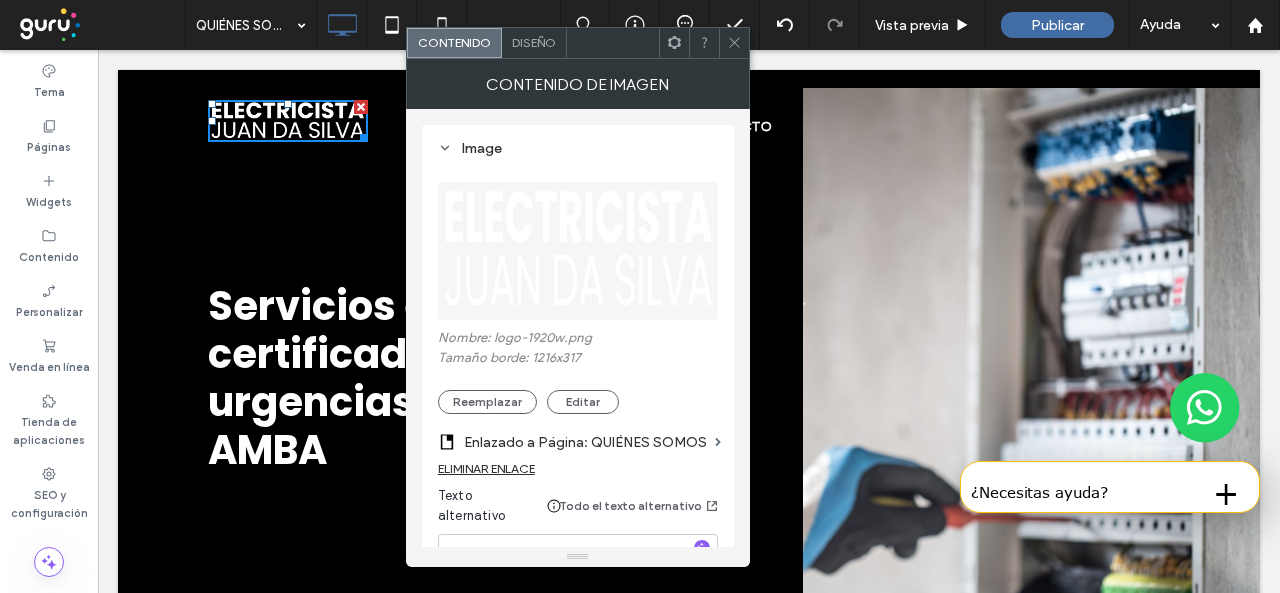 click on "Nombre: logo-1920w.png Tamaño borde: 1216x317 Reemplazar Editar" at bounding box center [578, 372] 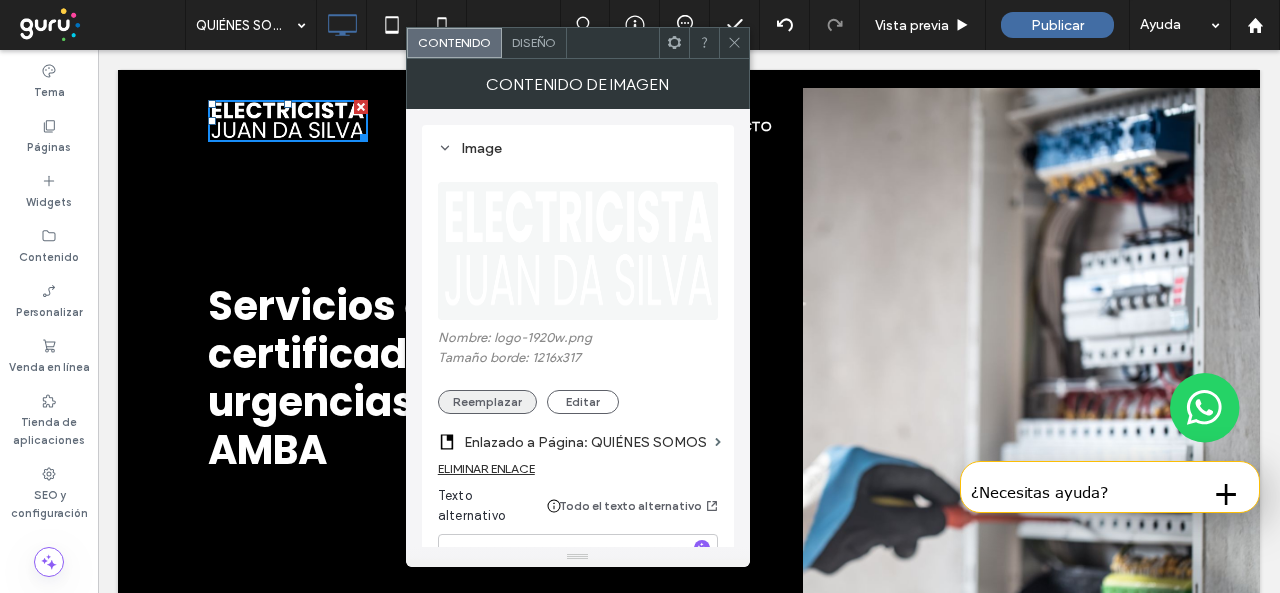 click on "Reemplazar" at bounding box center [487, 402] 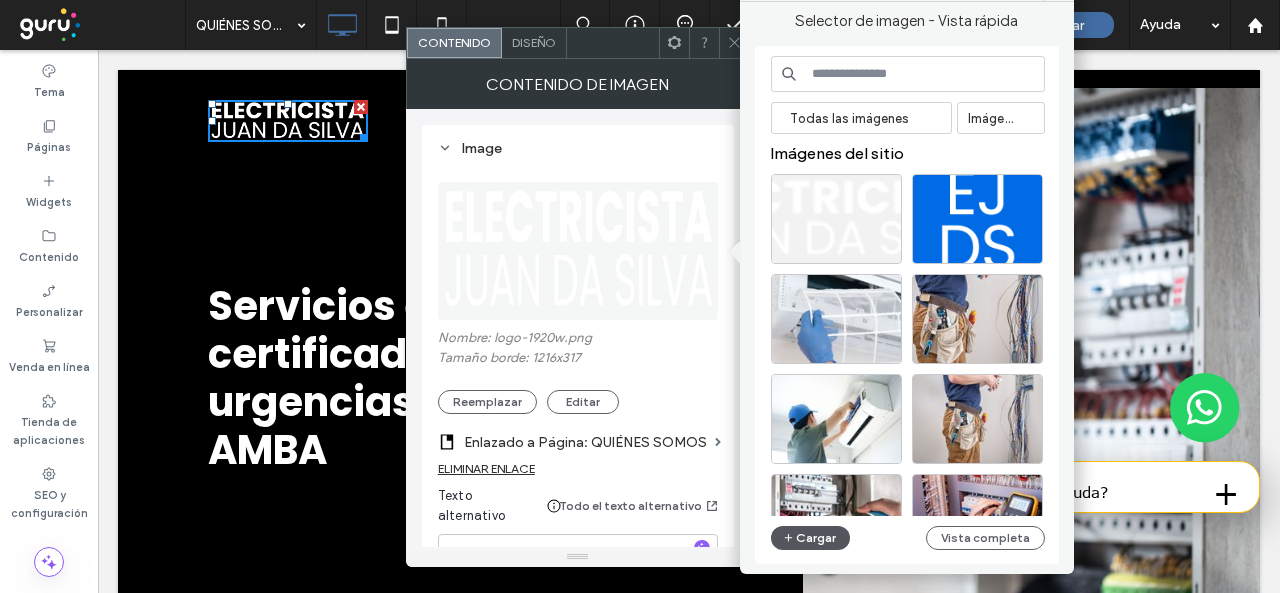 click on "Cargar" at bounding box center [811, 538] 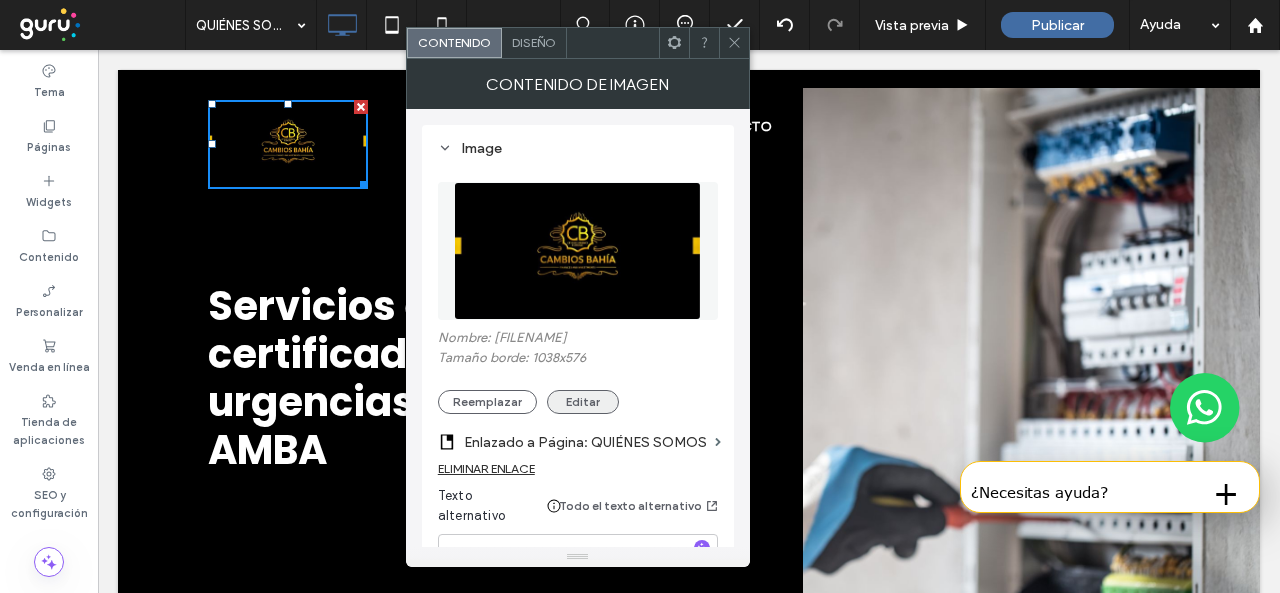 click on "Editar" at bounding box center [583, 402] 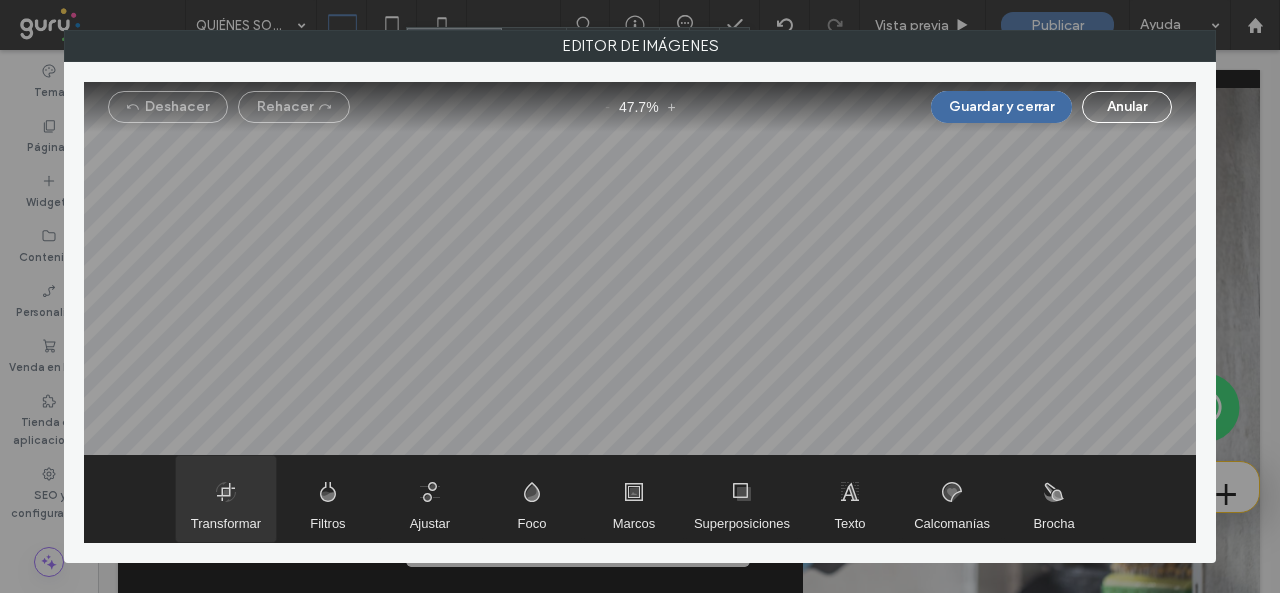 click at bounding box center [226, 499] 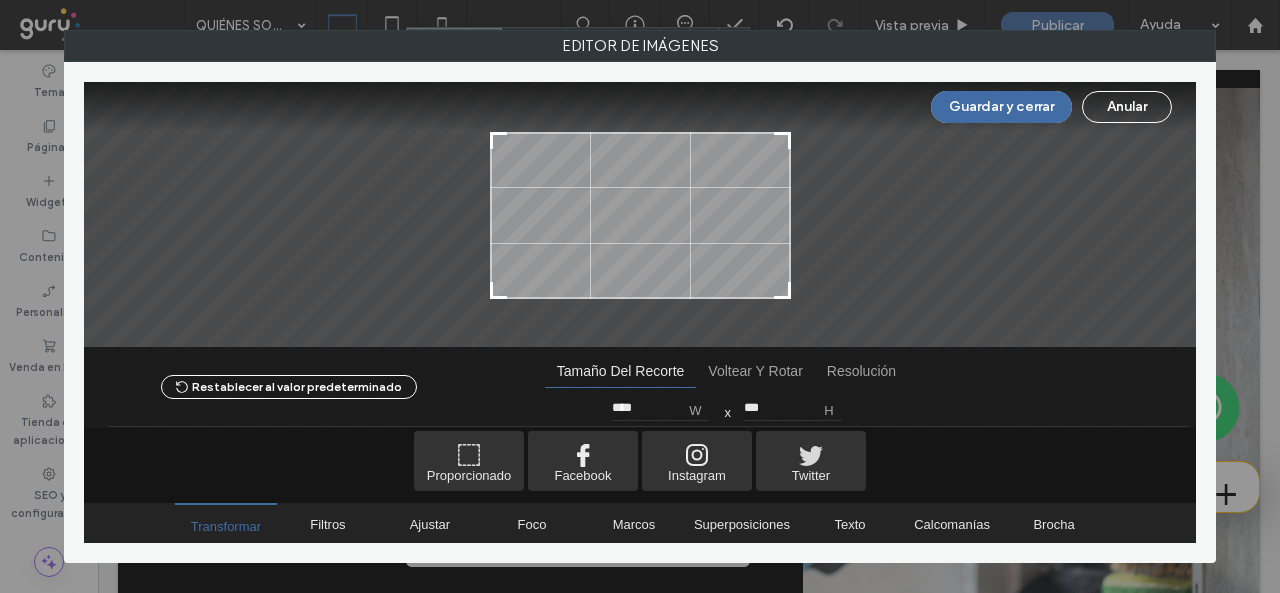 type on "****" 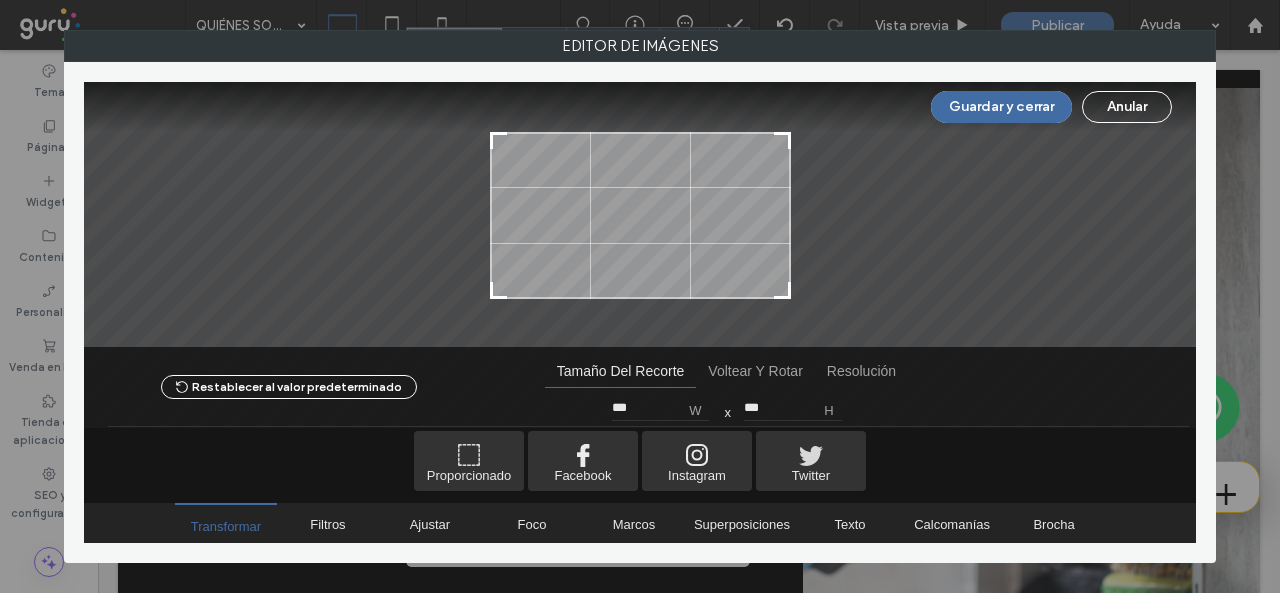 type on "***" 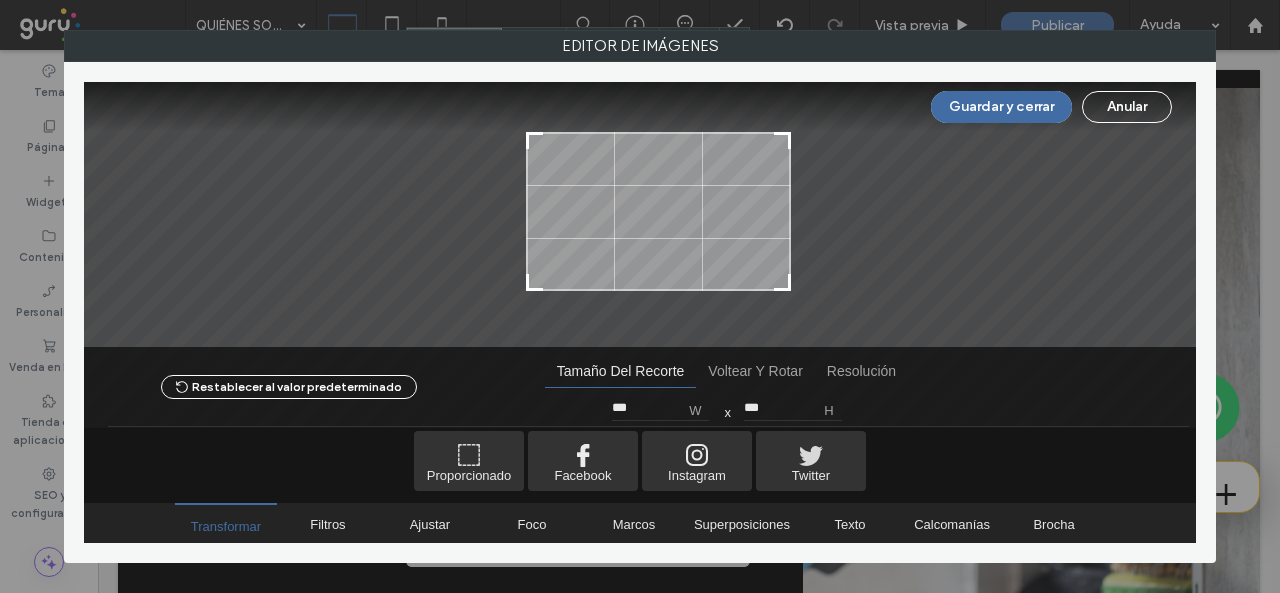 type on "***" 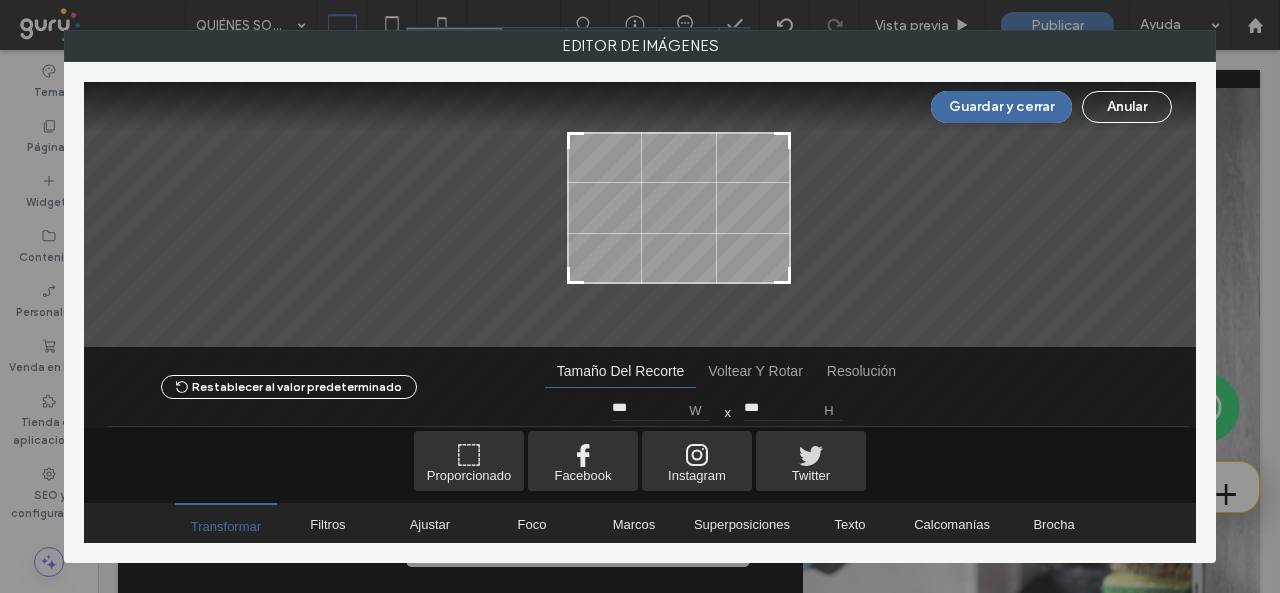 type on "***" 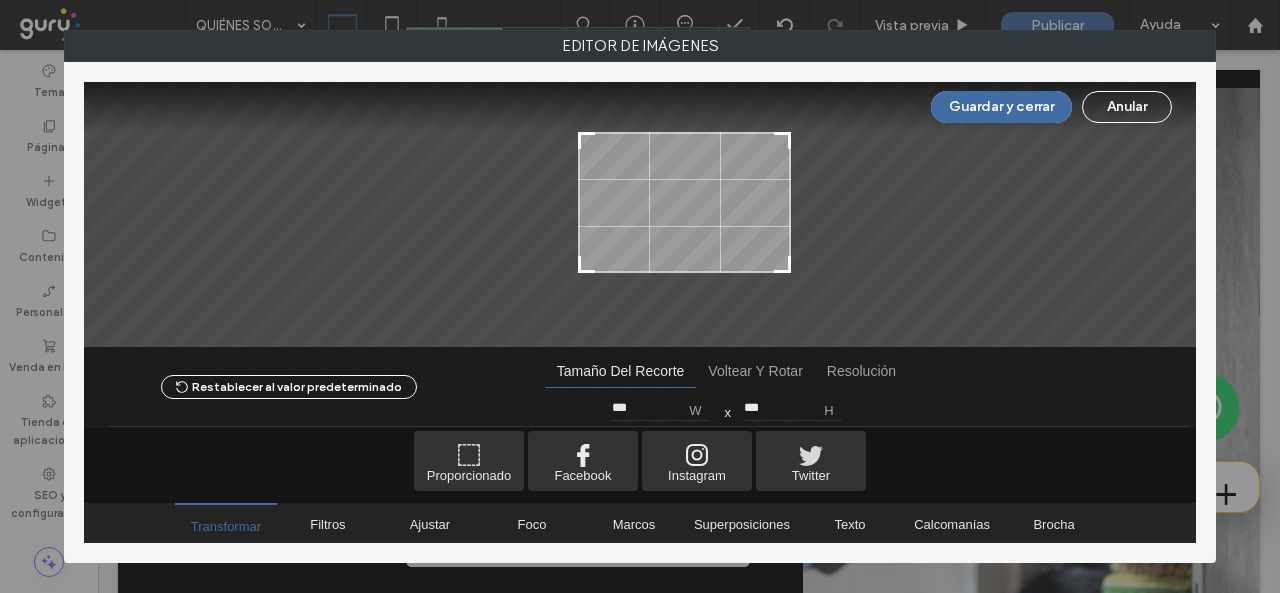 type on "***" 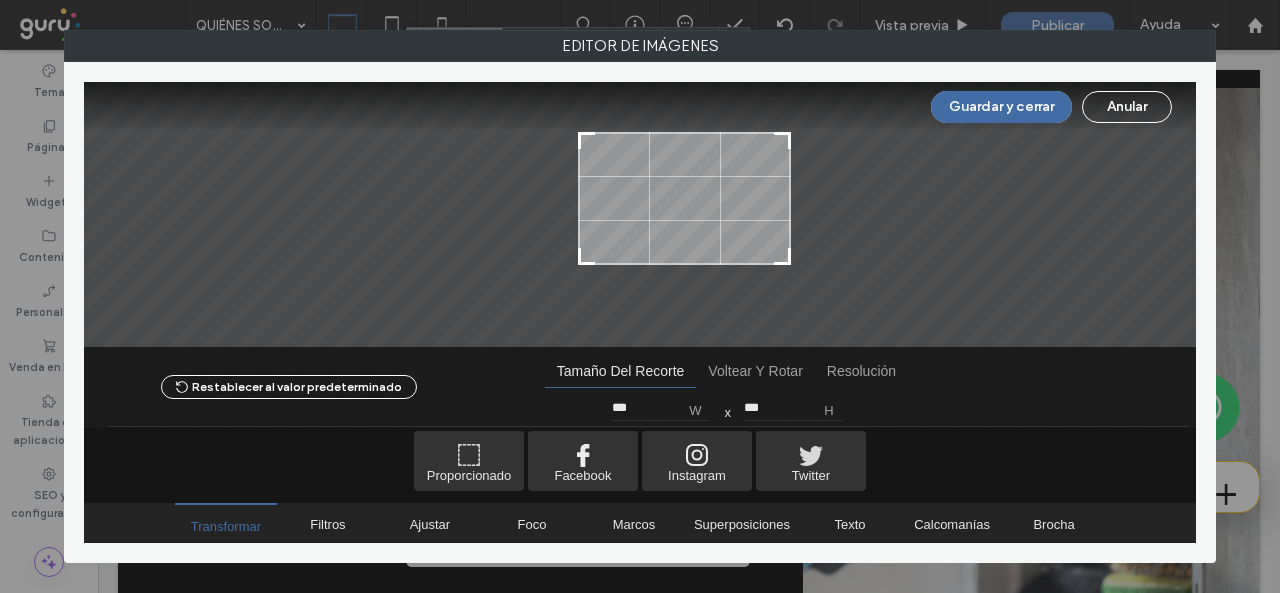 type on "***" 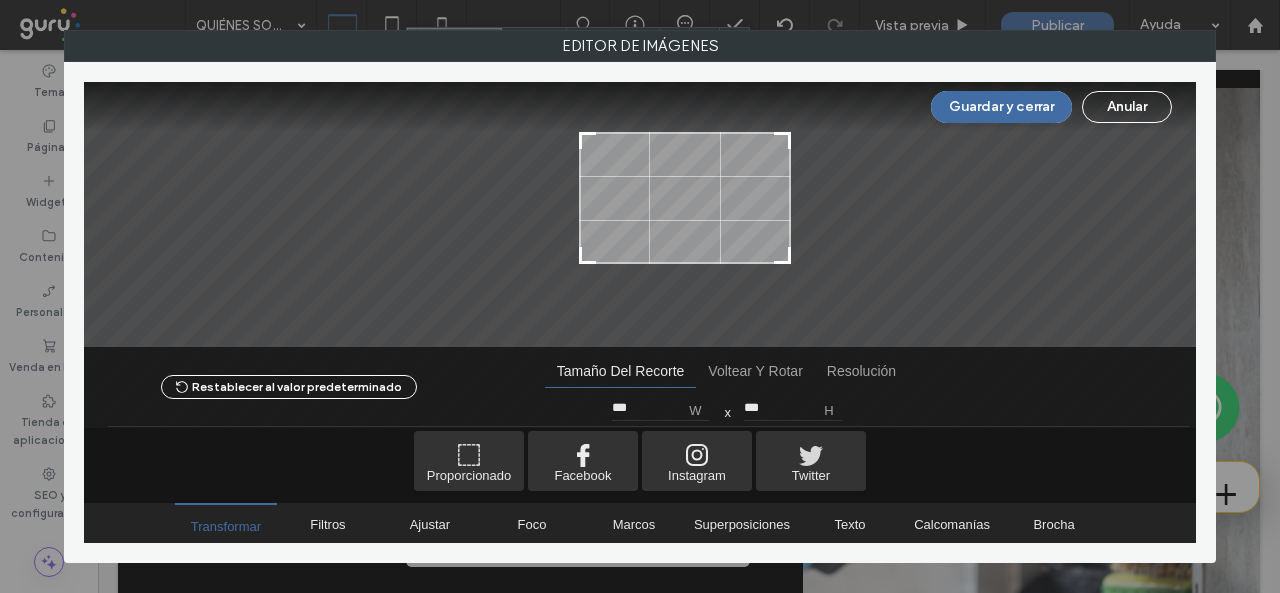 drag, startPoint x: 494, startPoint y: 292, endPoint x: 583, endPoint y: 257, distance: 95.63472 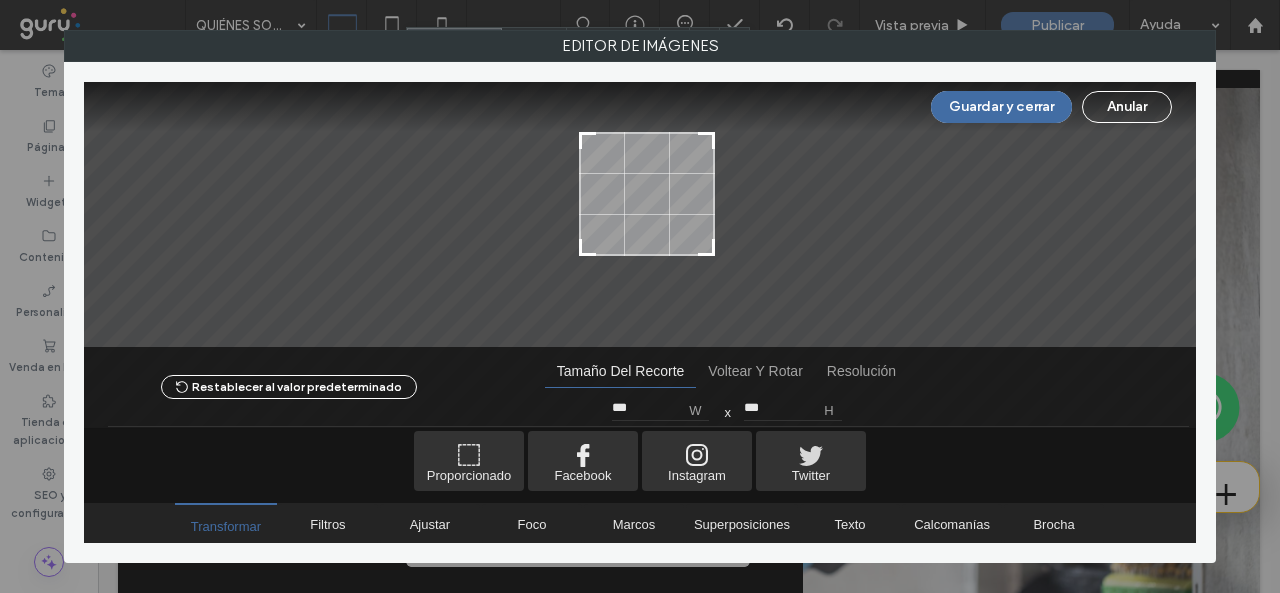 type on "***" 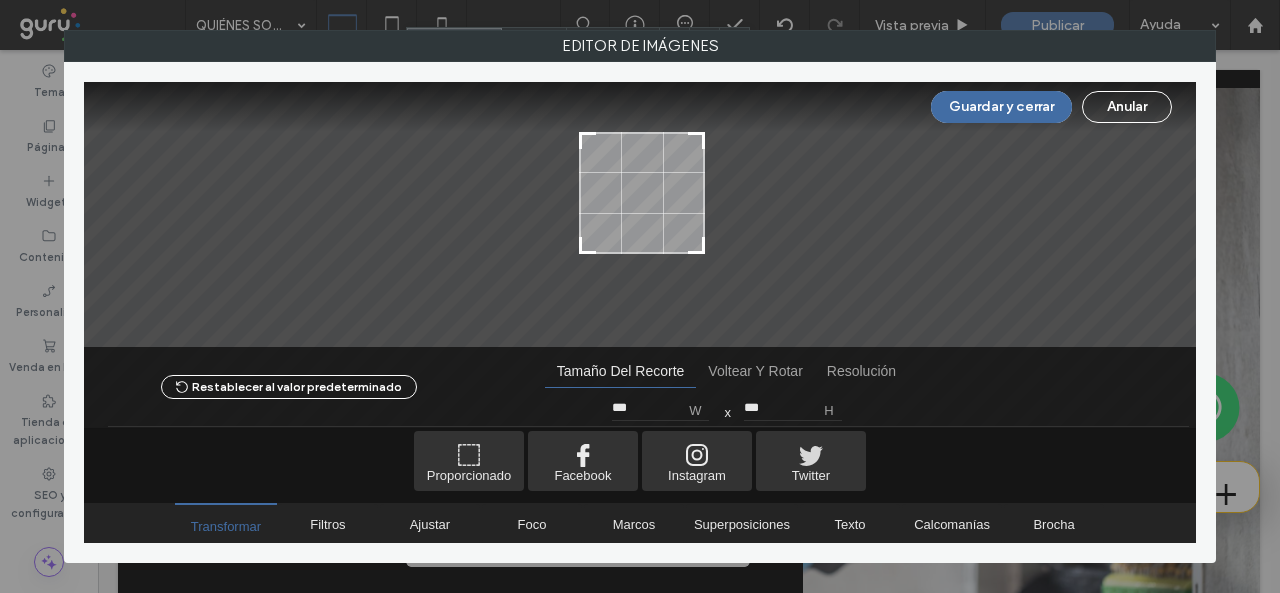 type on "***" 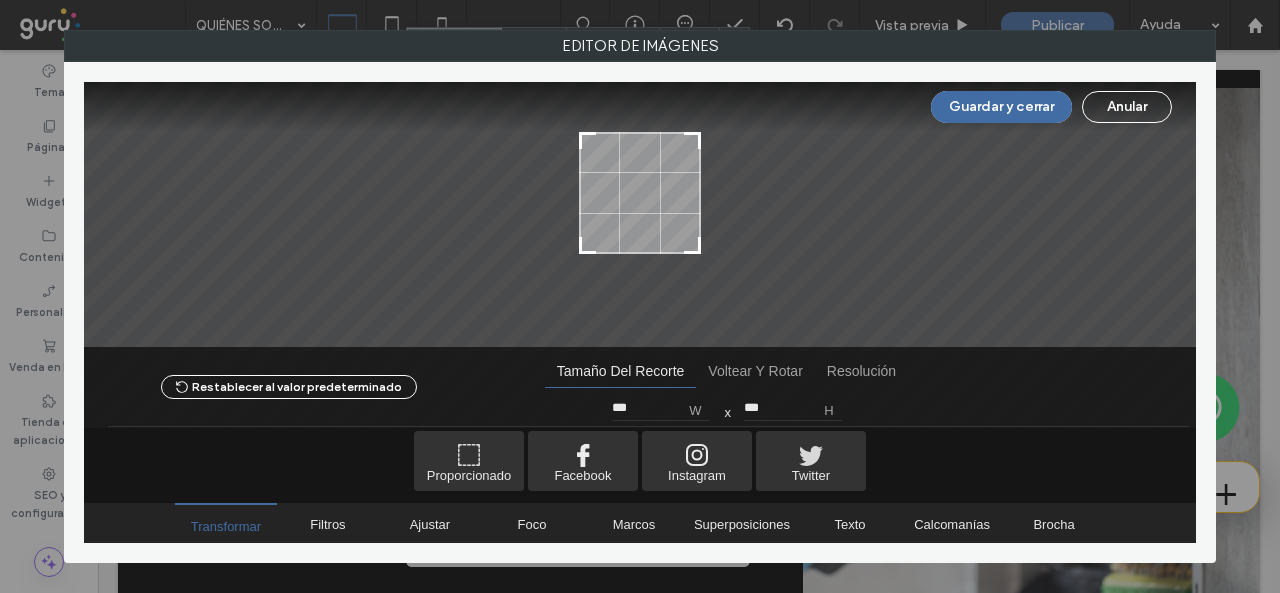 drag, startPoint x: 786, startPoint y: 259, endPoint x: 696, endPoint y: 249, distance: 90.55385 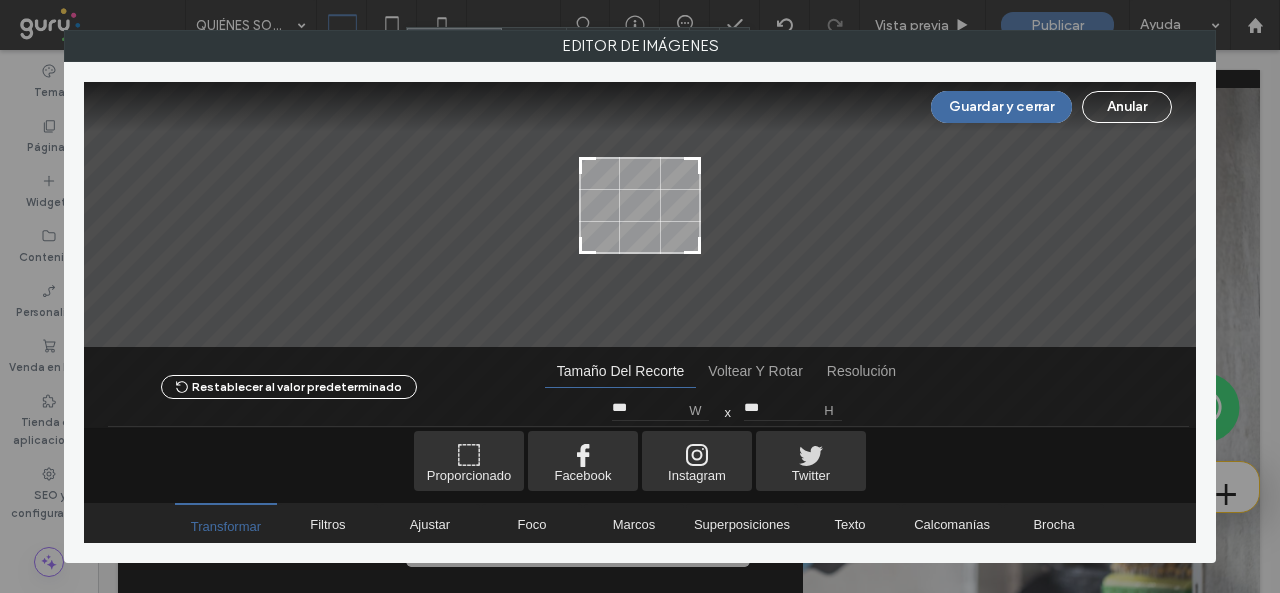 type on "***" 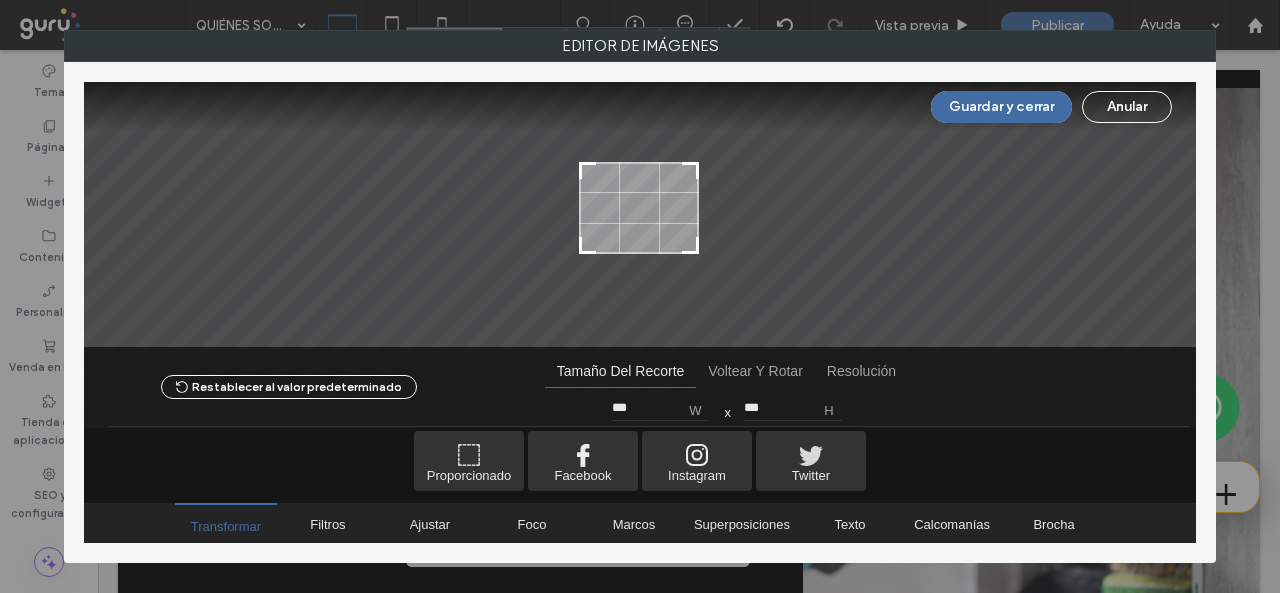 drag, startPoint x: 694, startPoint y: 139, endPoint x: 692, endPoint y: 169, distance: 30.066593 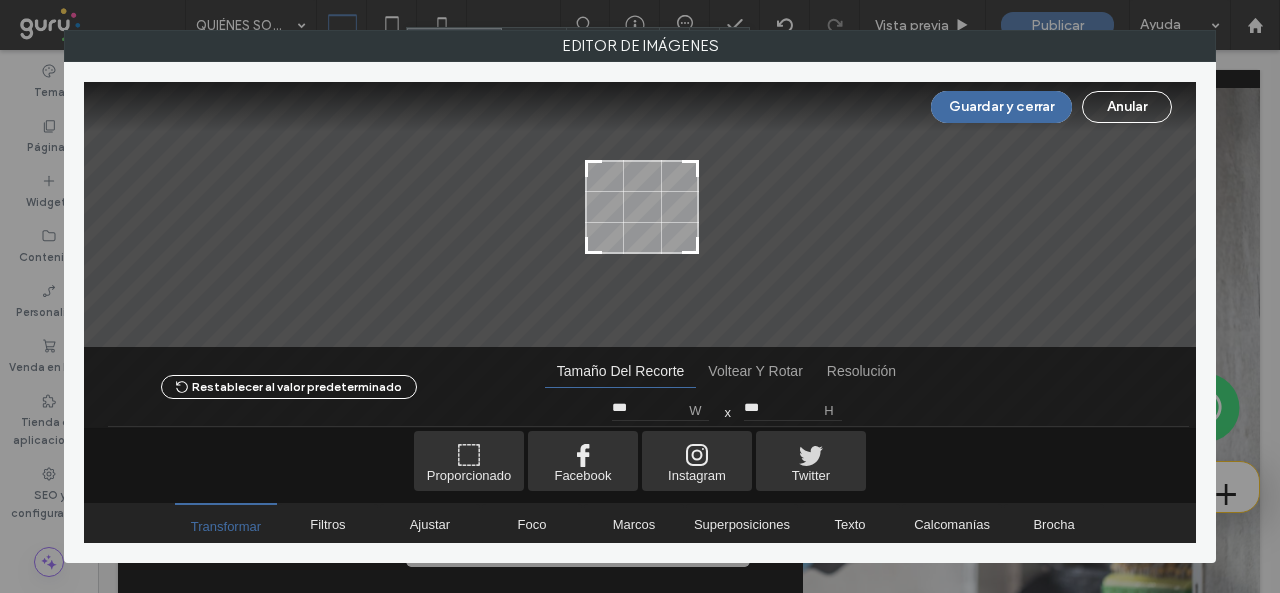 type on "***" 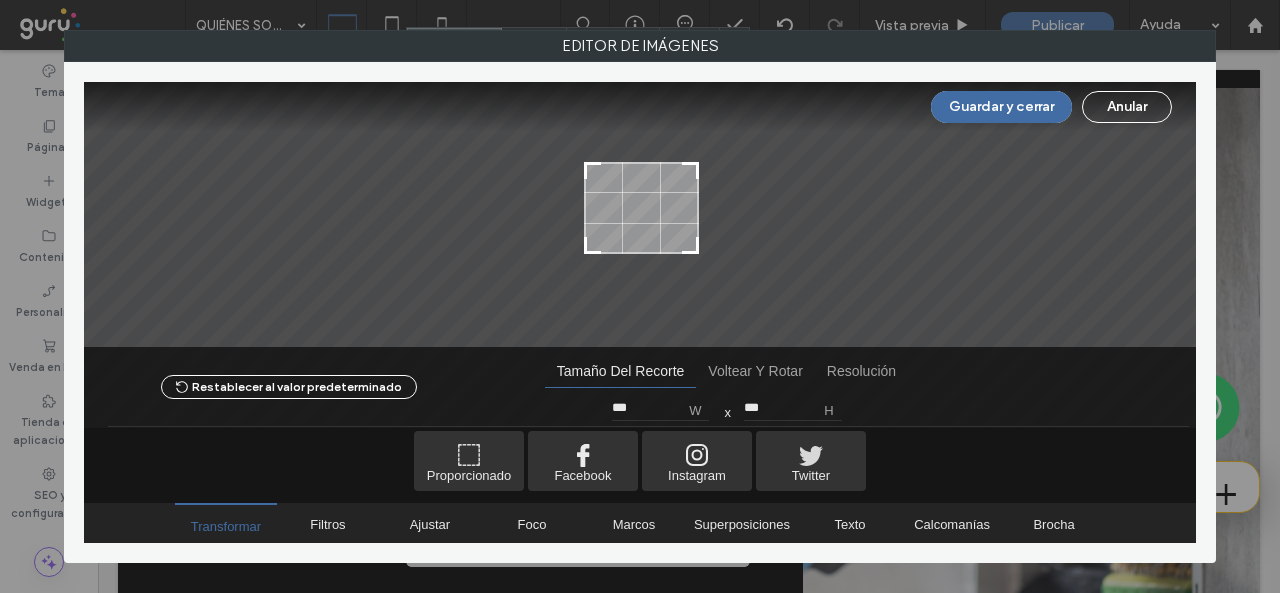 click at bounding box center (593, 171) 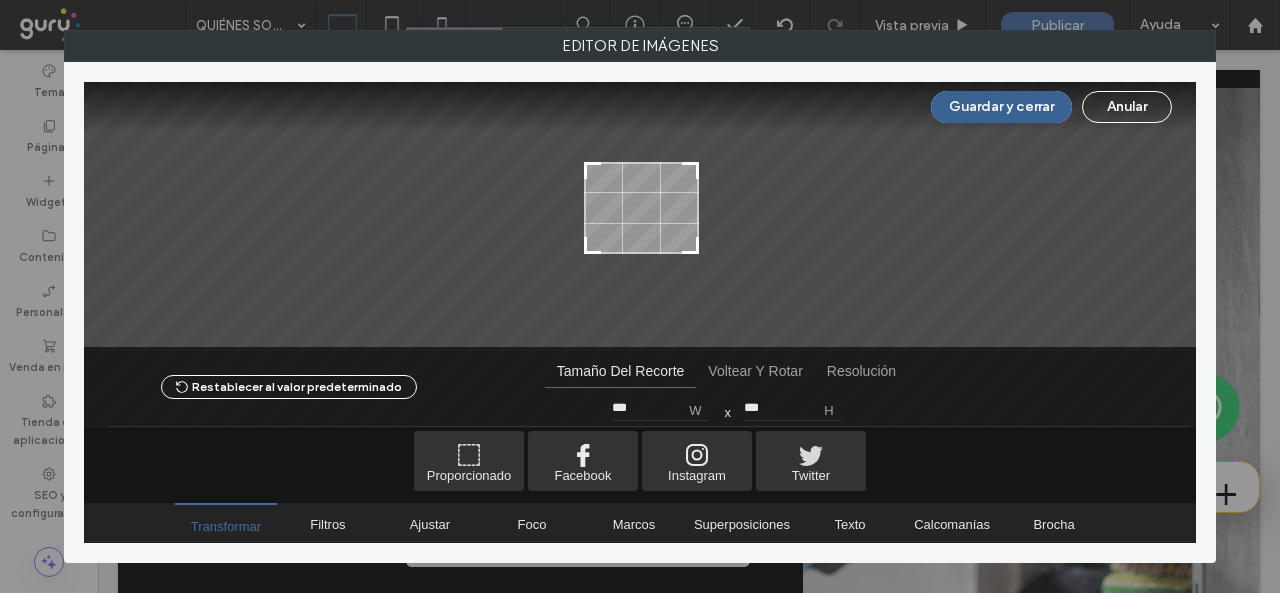 click on "Guardar y cerrar" at bounding box center (1001, 107) 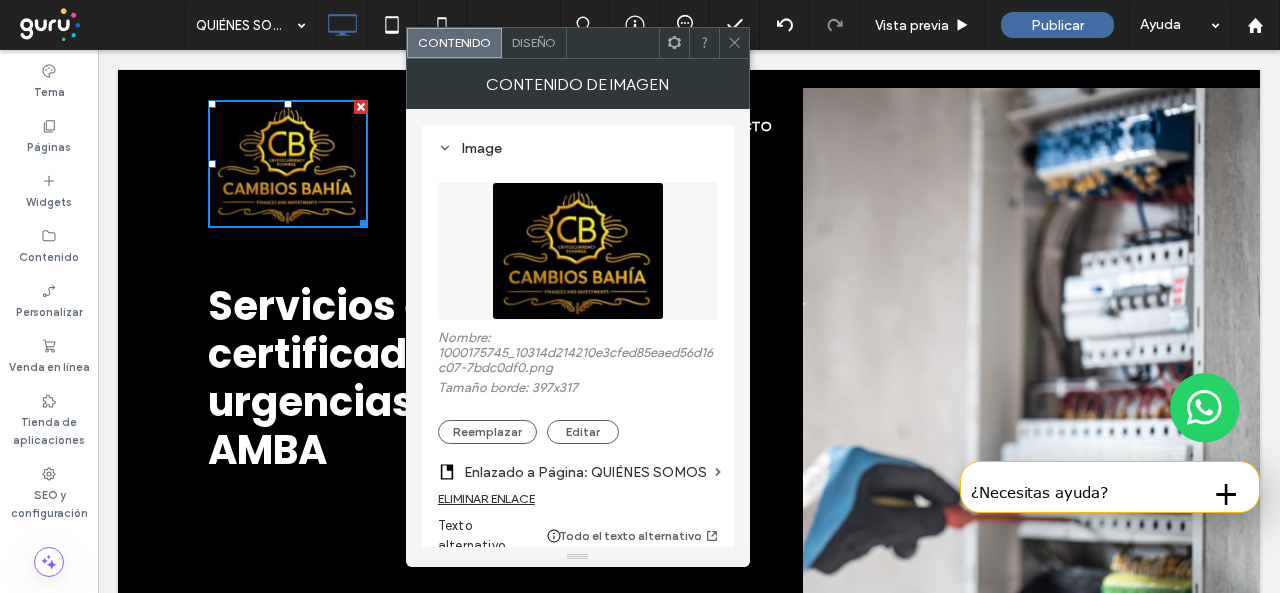 click 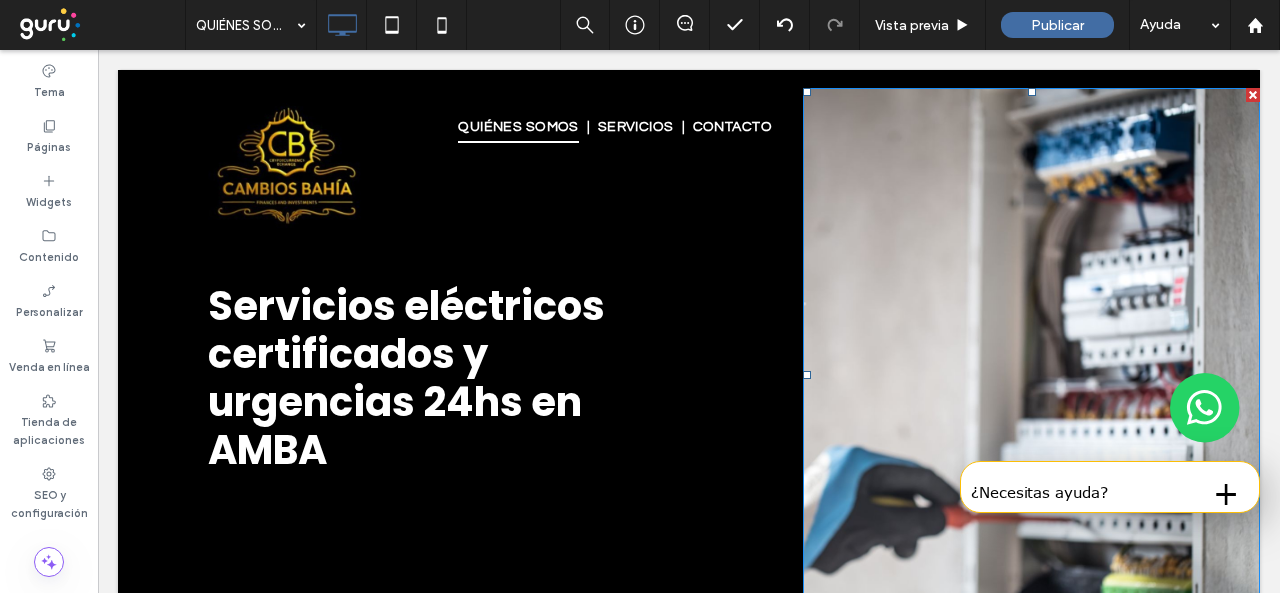 click at bounding box center (1031, 375) 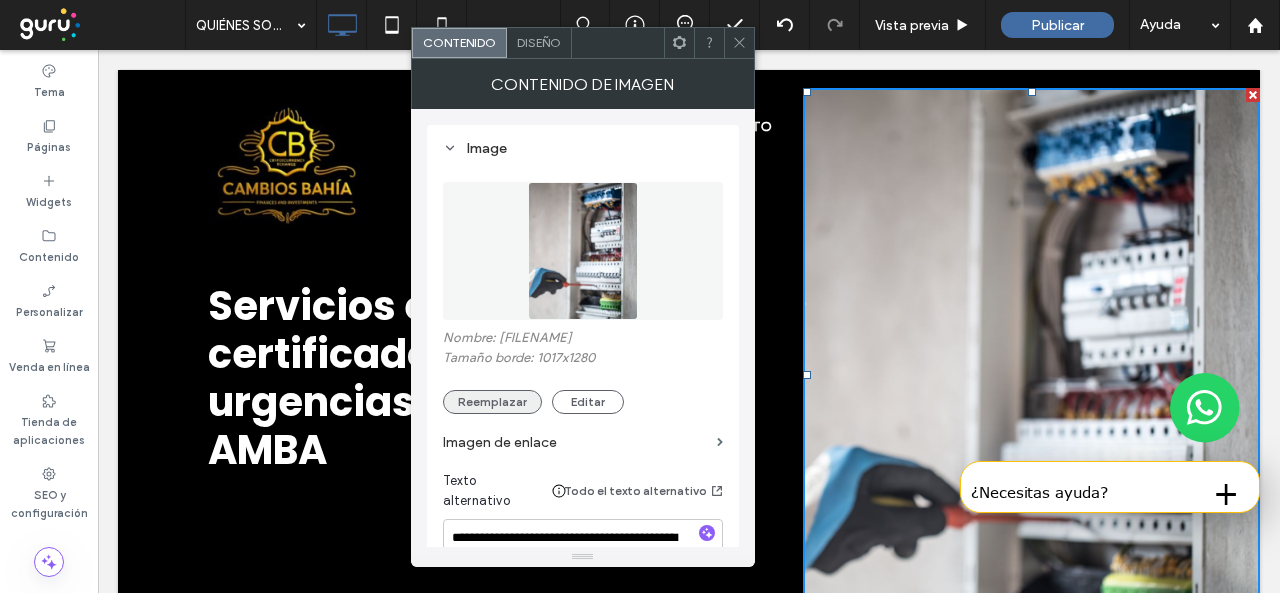 click on "Reemplazar" at bounding box center [492, 402] 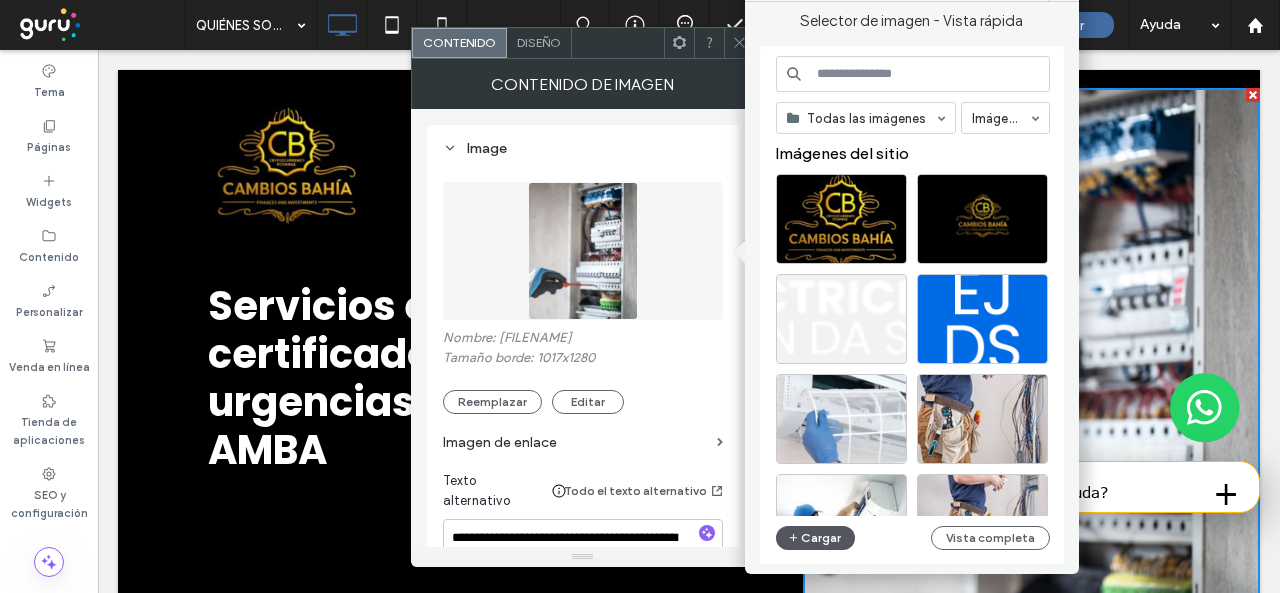 click on "Cargar" at bounding box center (816, 538) 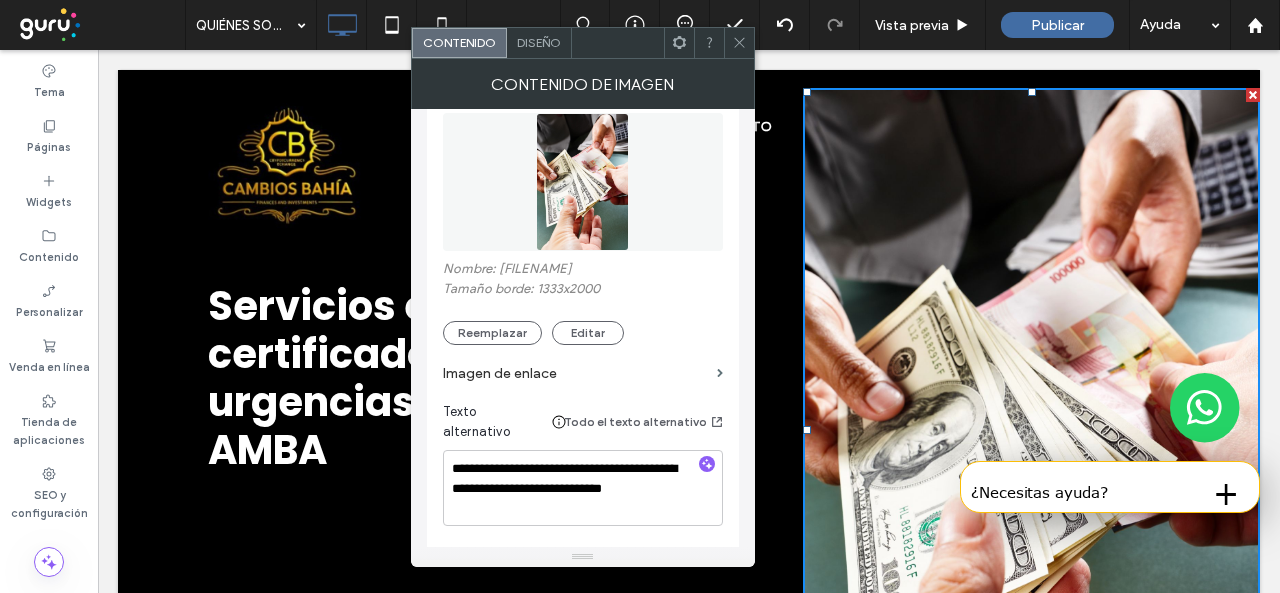 scroll, scrollTop: 100, scrollLeft: 0, axis: vertical 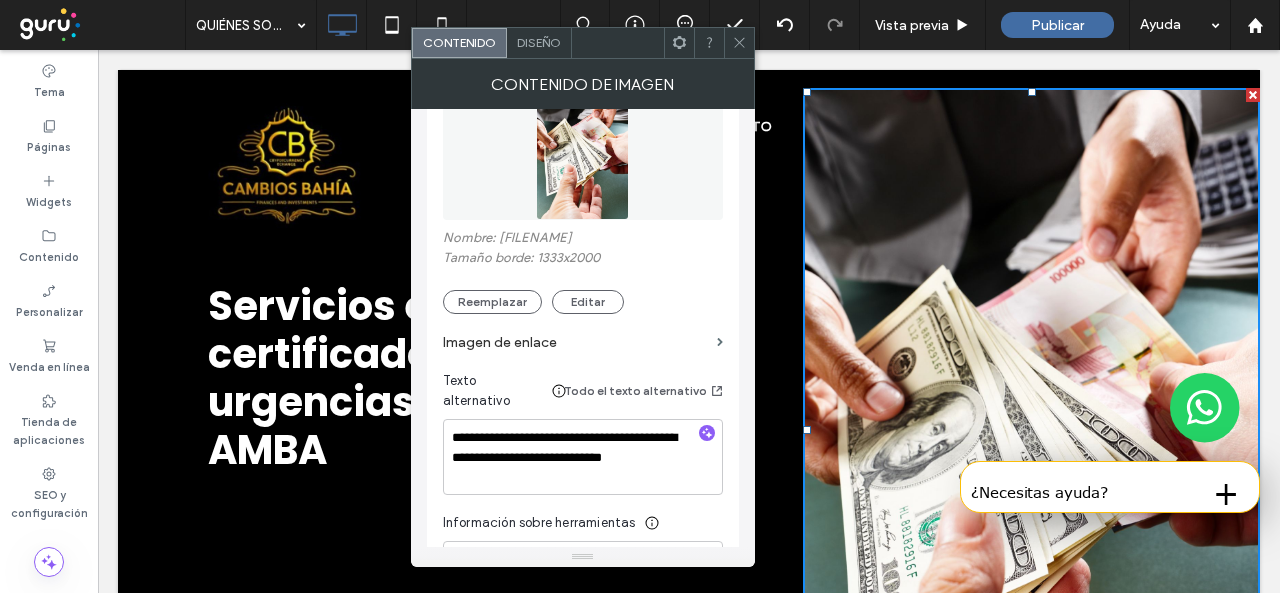 click 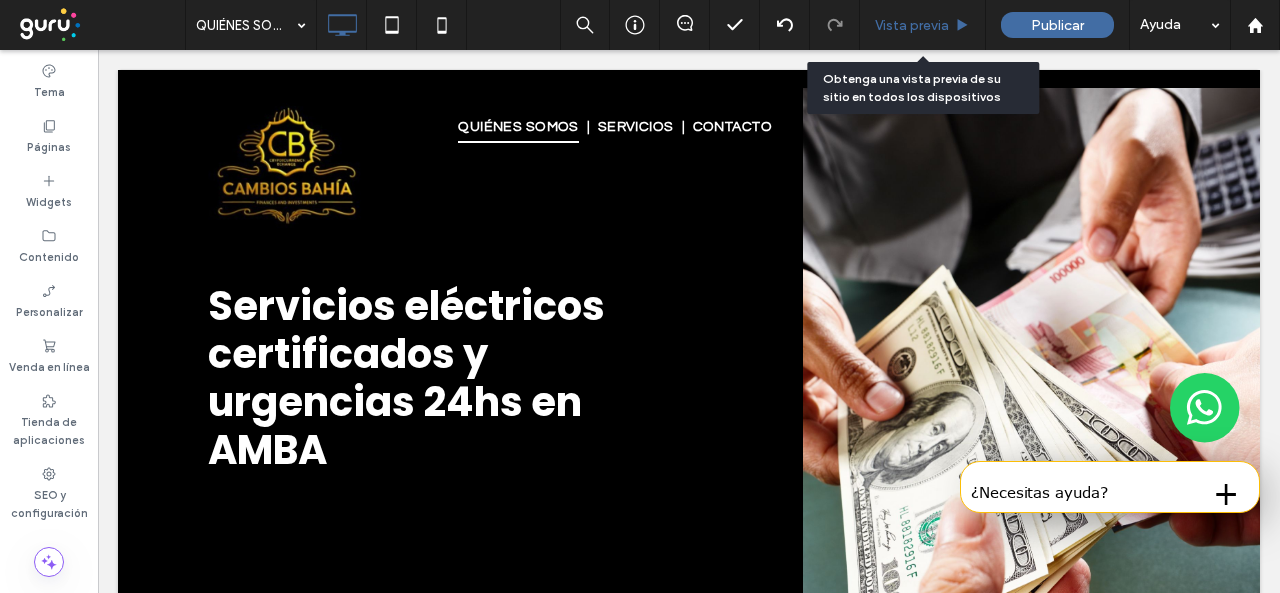 click on "Vista previa" at bounding box center [912, 25] 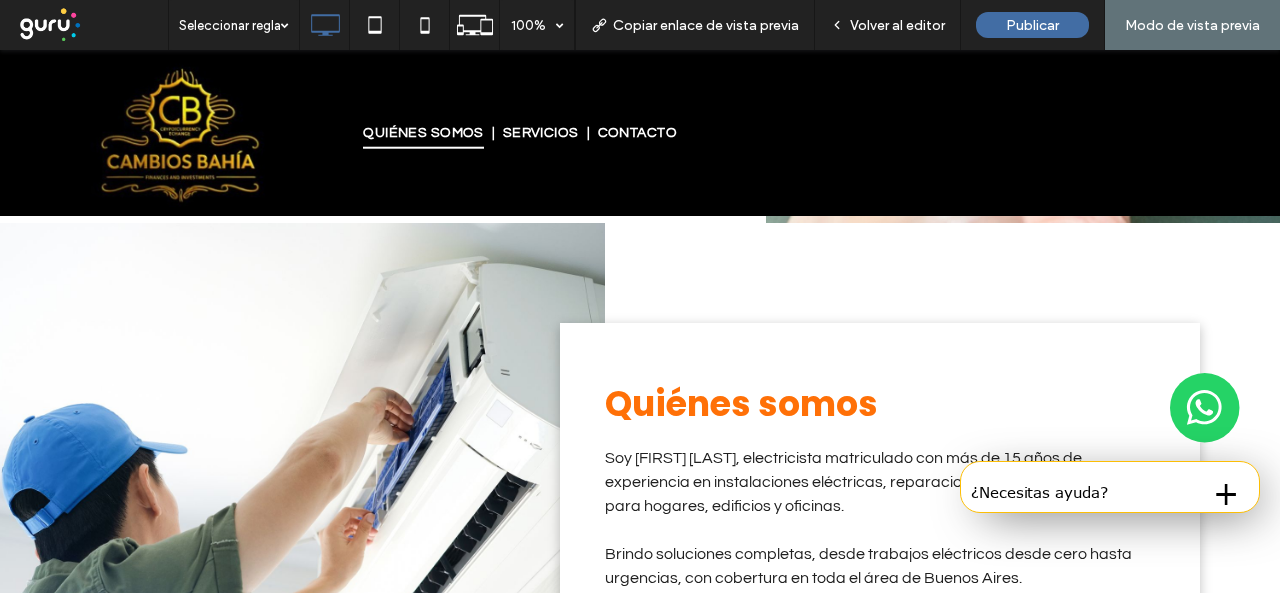 scroll, scrollTop: 600, scrollLeft: 0, axis: vertical 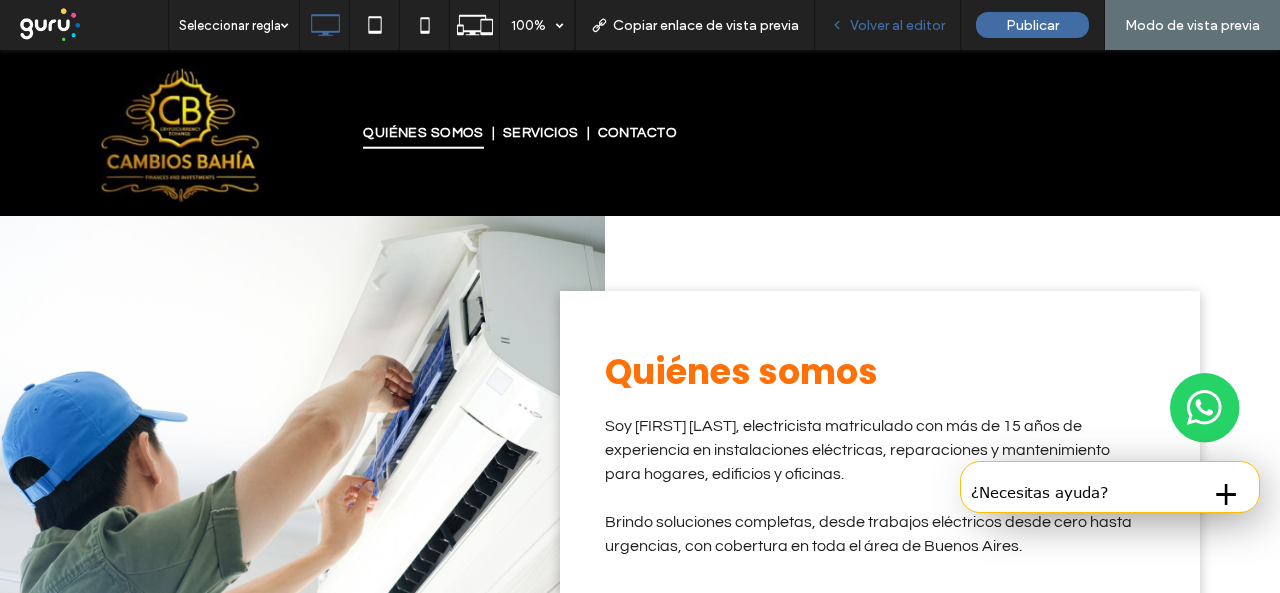click on "Volver al editor" at bounding box center [888, 25] 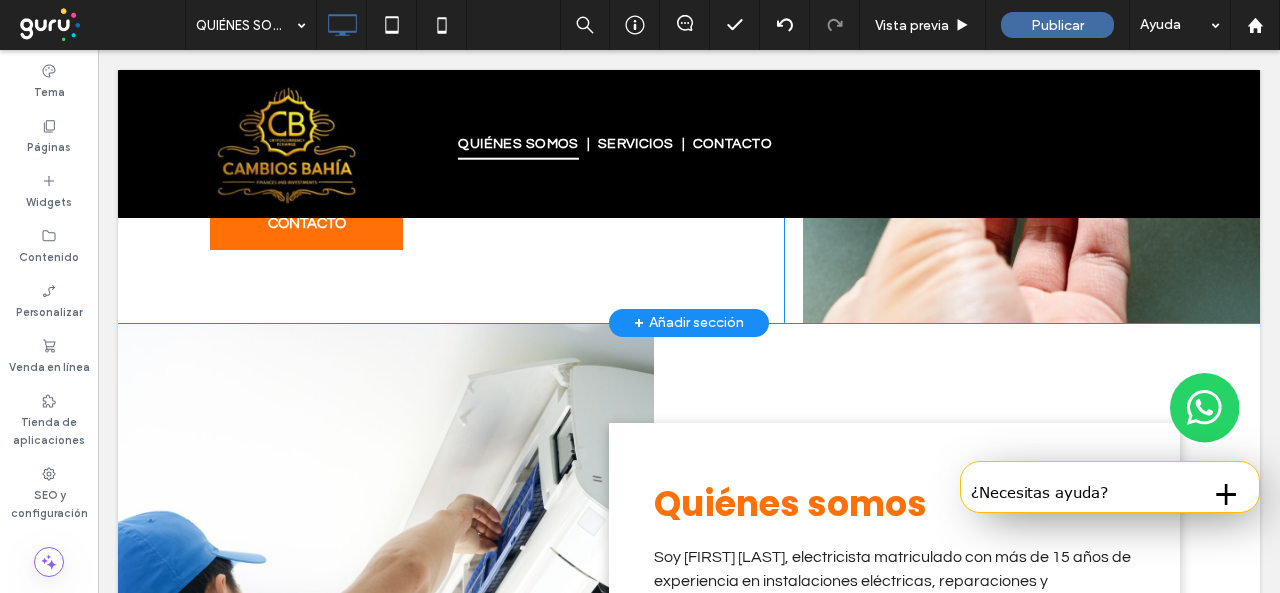 scroll, scrollTop: 448, scrollLeft: 0, axis: vertical 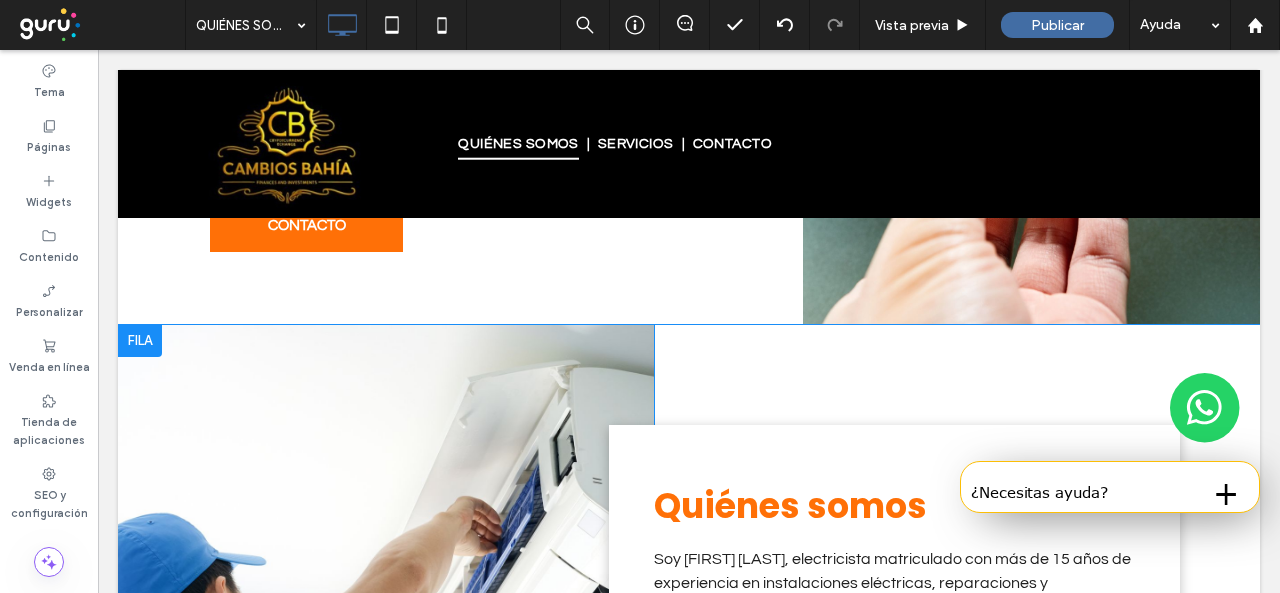 click on "Click To Paste" at bounding box center (386, 610) 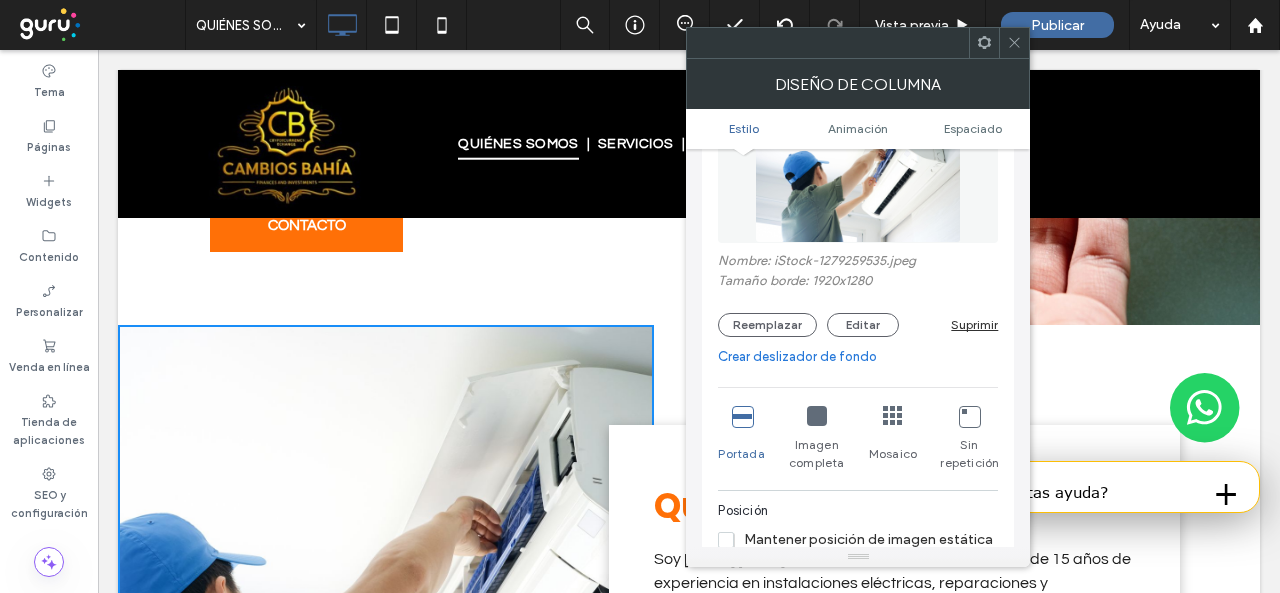 scroll, scrollTop: 200, scrollLeft: 0, axis: vertical 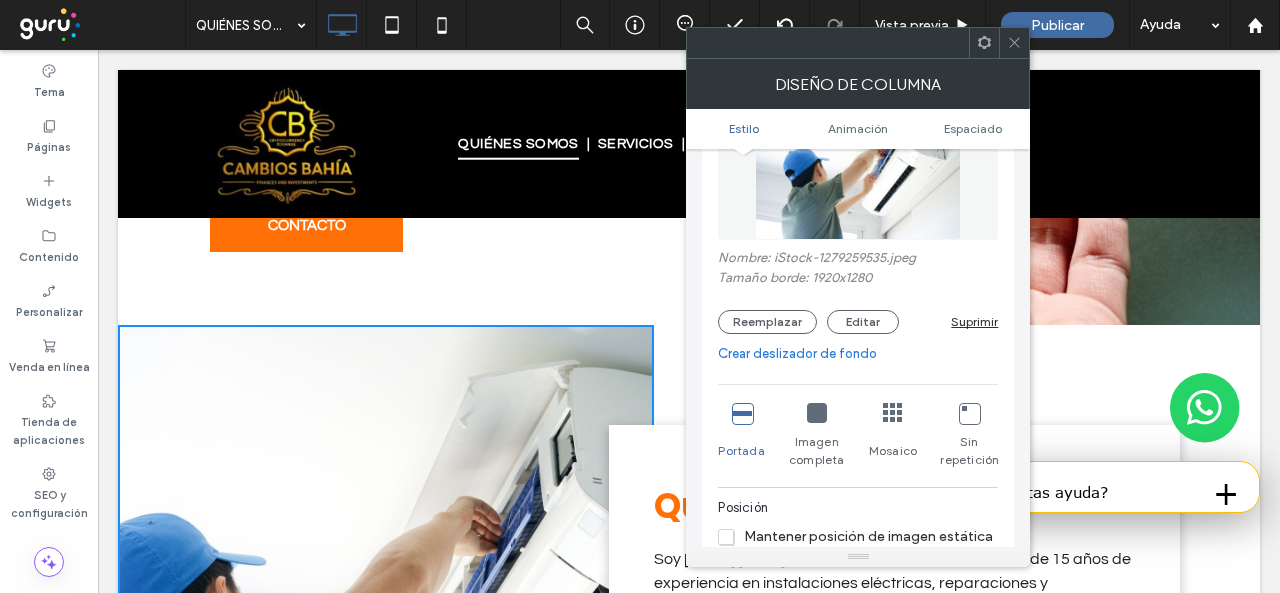 click on "Crear deslizador de fondo" at bounding box center (858, 354) 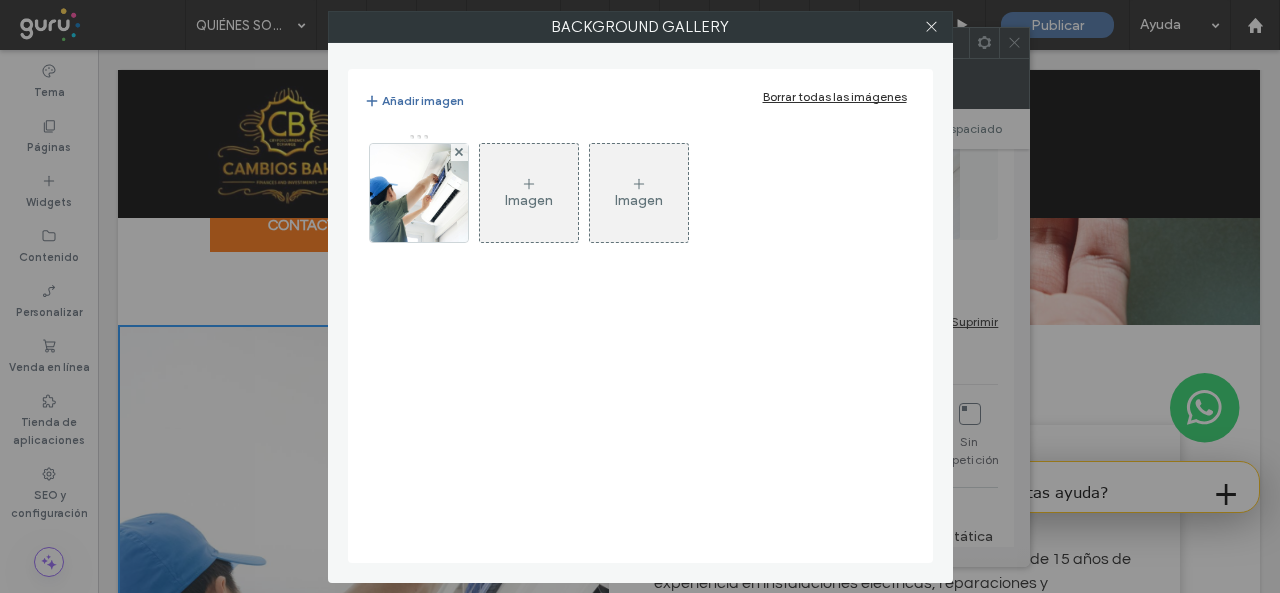 click on "Borrar todas las imágenes" at bounding box center (835, 96) 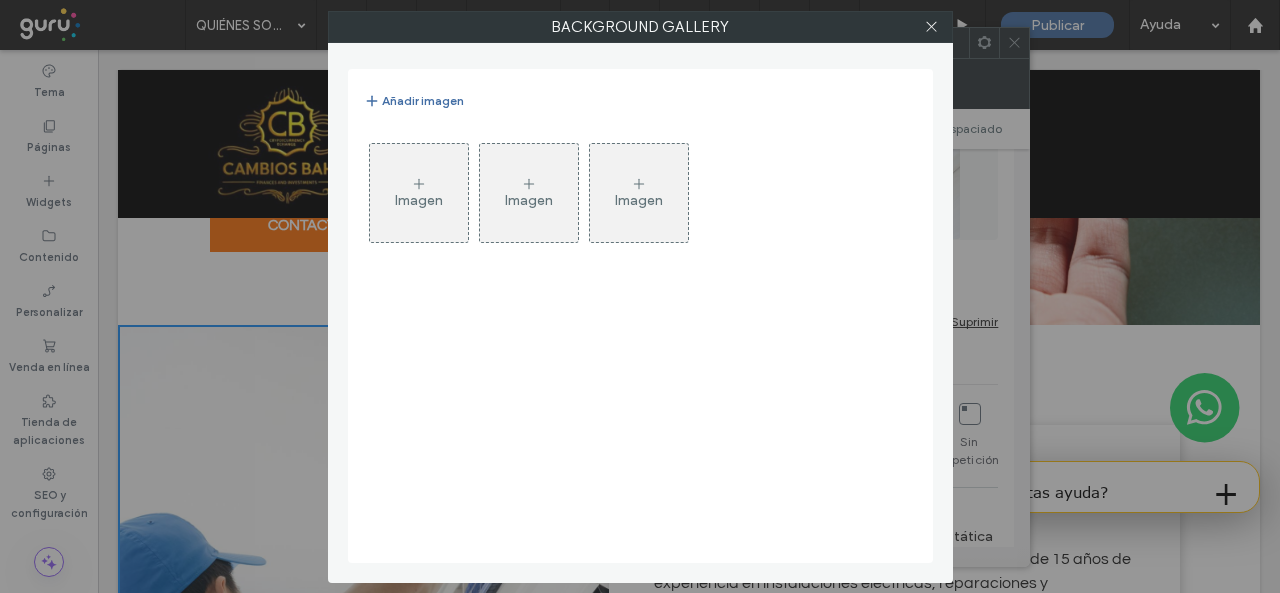 click on "Imagen Imagen Imagen" at bounding box center [639, 198] 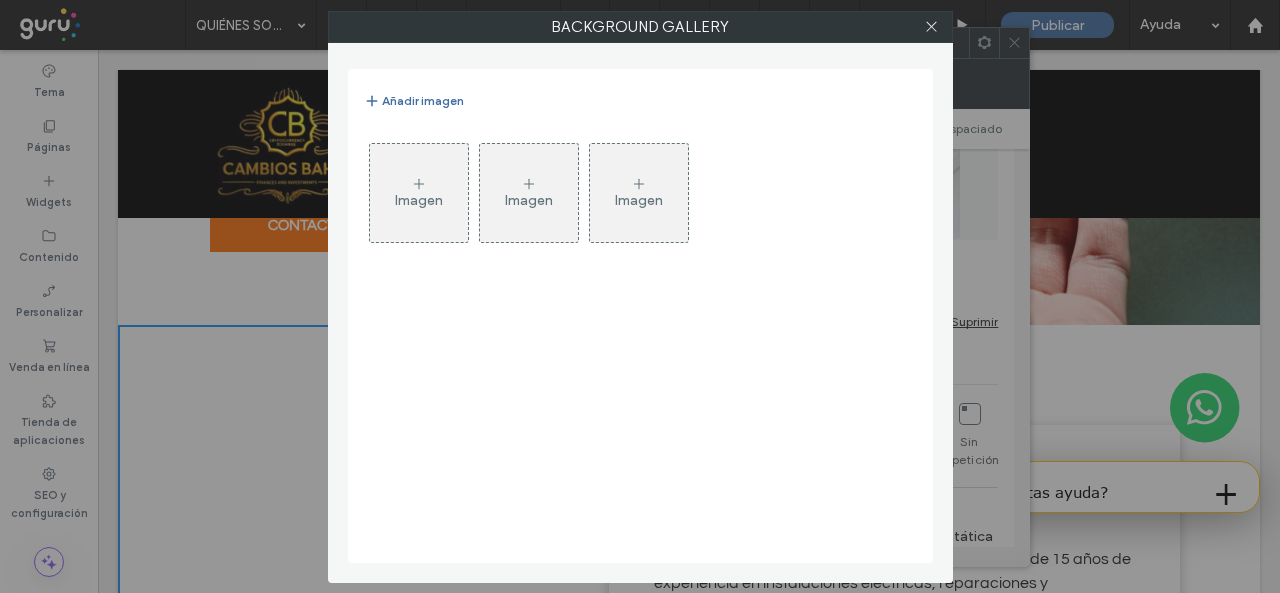 click on "Imagen" at bounding box center (419, 200) 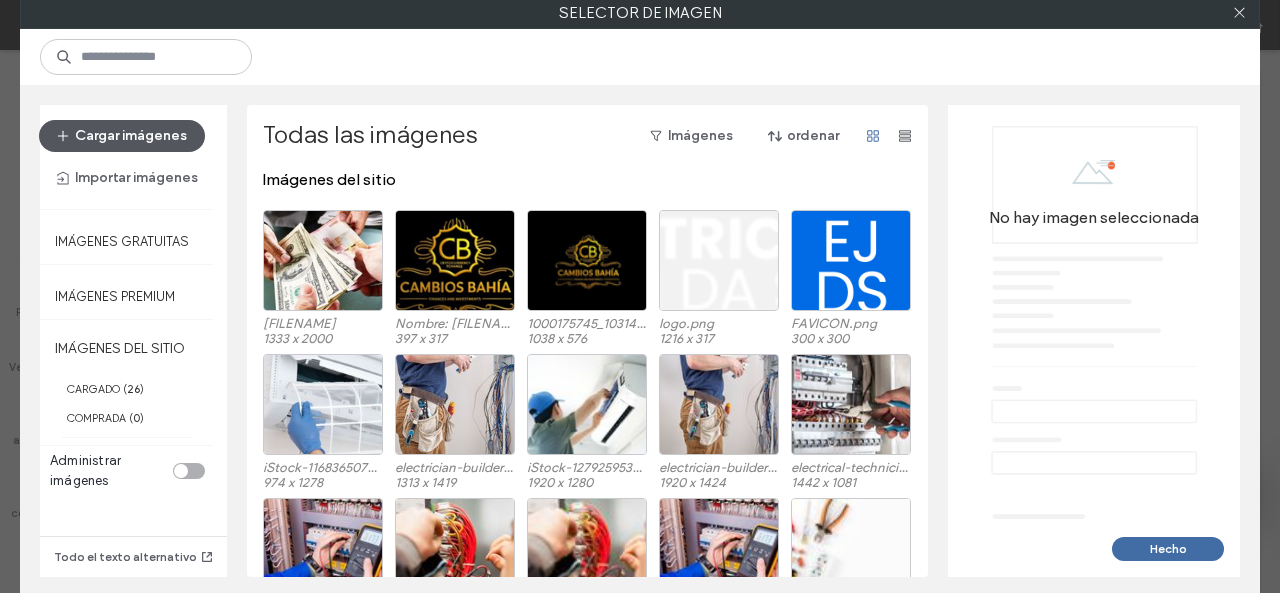 click on "Cargar imágenes" at bounding box center [122, 136] 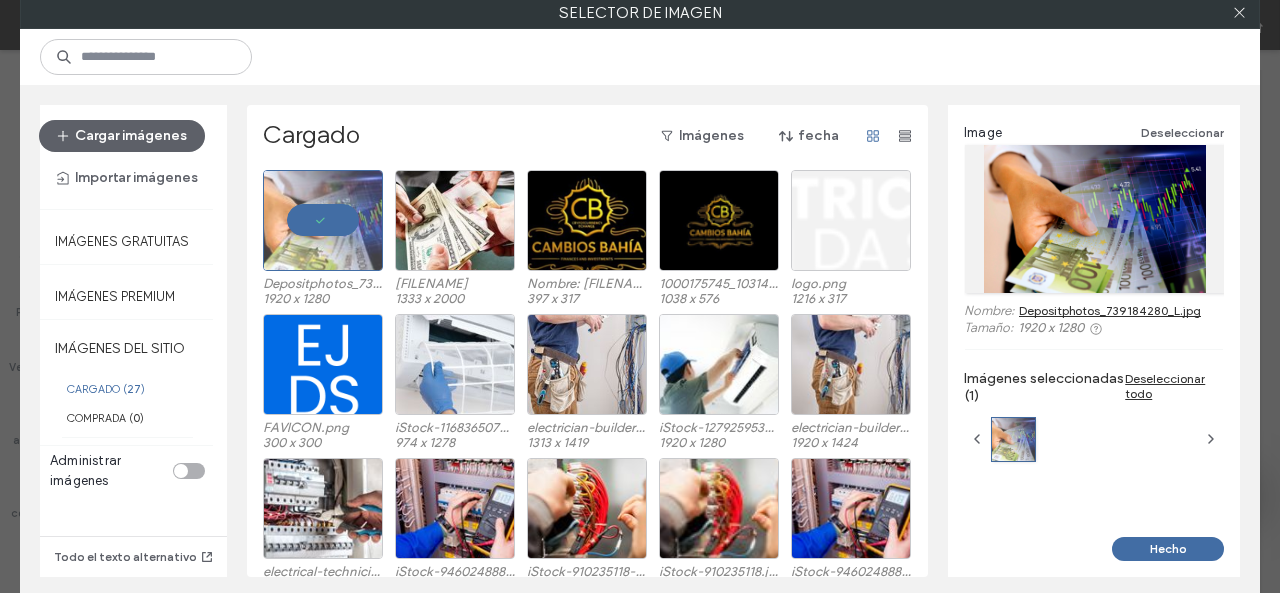 drag, startPoint x: 1161, startPoint y: 545, endPoint x: 1054, endPoint y: 587, distance: 114.947815 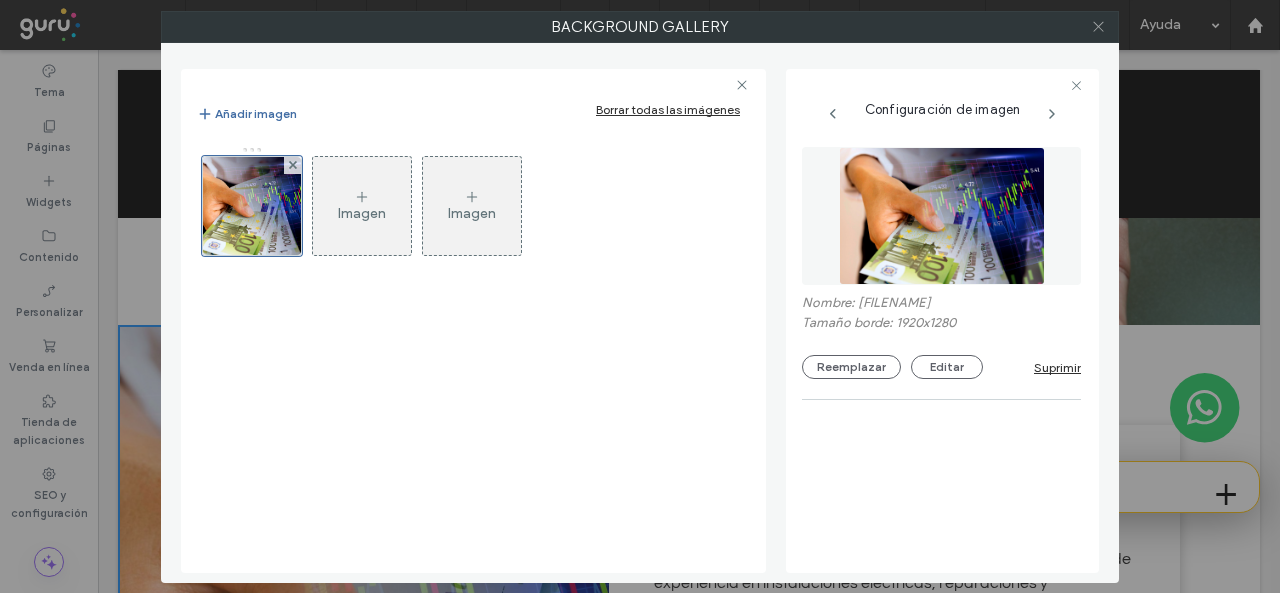 click 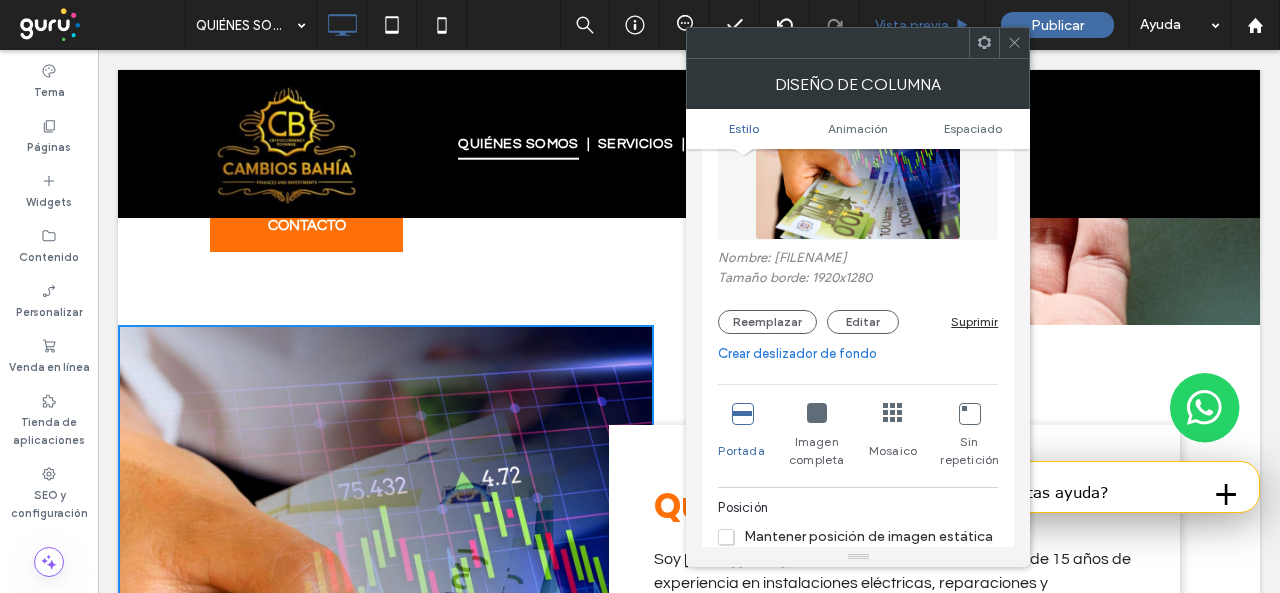 click on ".wqwq-1{fill:#231f20;}
.cls-1q, .cls-2q { fill-rule: evenodd; }
.cls-2q { fill: #6e8188; }
True_local
Agendize
HealthEngine
x_close_popup
from_your_site
multi_language
zoom-out
zoom-in
z_vimeo
z_yelp
z_picassa
w_vCita
youtube
yelp
x2
x
x_x
x_alignright
x_handwritten
wrench
wordpress
windowsvv
win8
whats_app
wallet
warning-sign
w_youtube
w_youtube_channel
w_yelp
w_video
w_twitter
w_title
w_tabs
w_social_icons
w_spacer
w_share
w_rss_feed
w_recent-posts
w_push
w_paypal
w_photo_gallery" at bounding box center (640, 296) 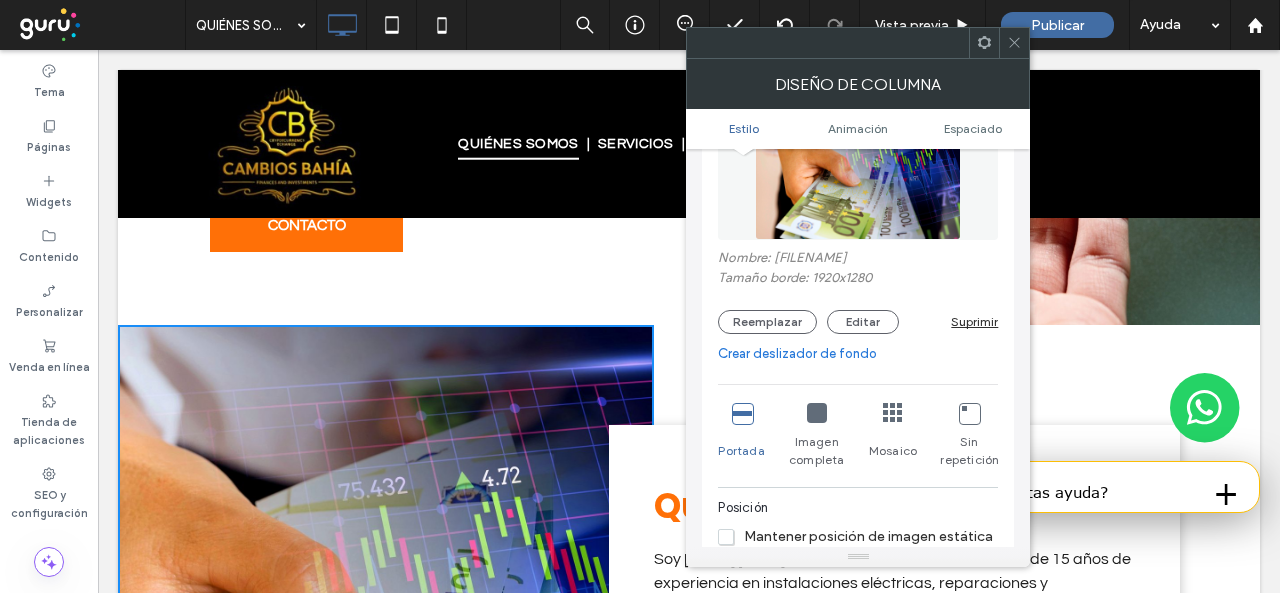 click 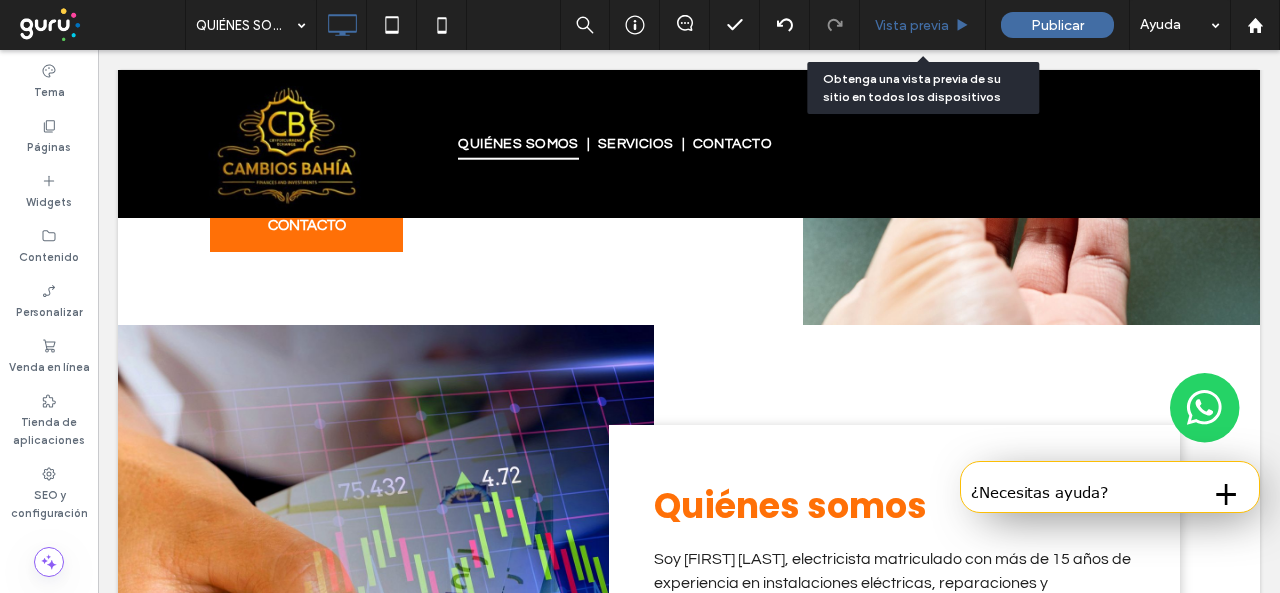 click on "Vista previa" at bounding box center [912, 25] 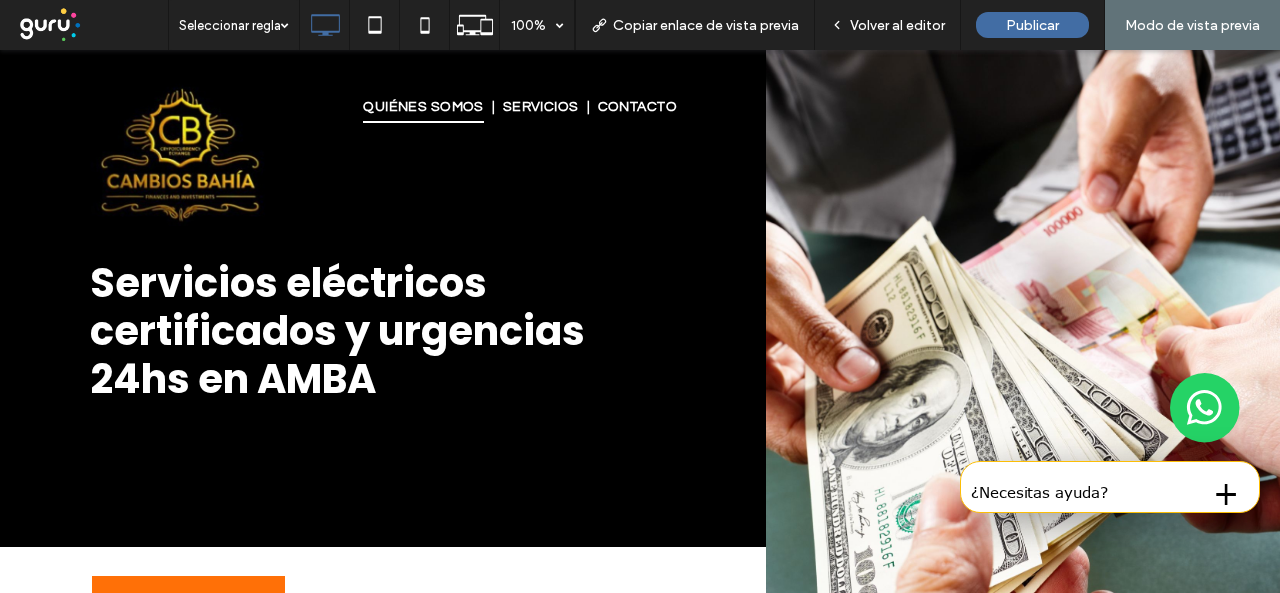 scroll, scrollTop: 0, scrollLeft: 0, axis: both 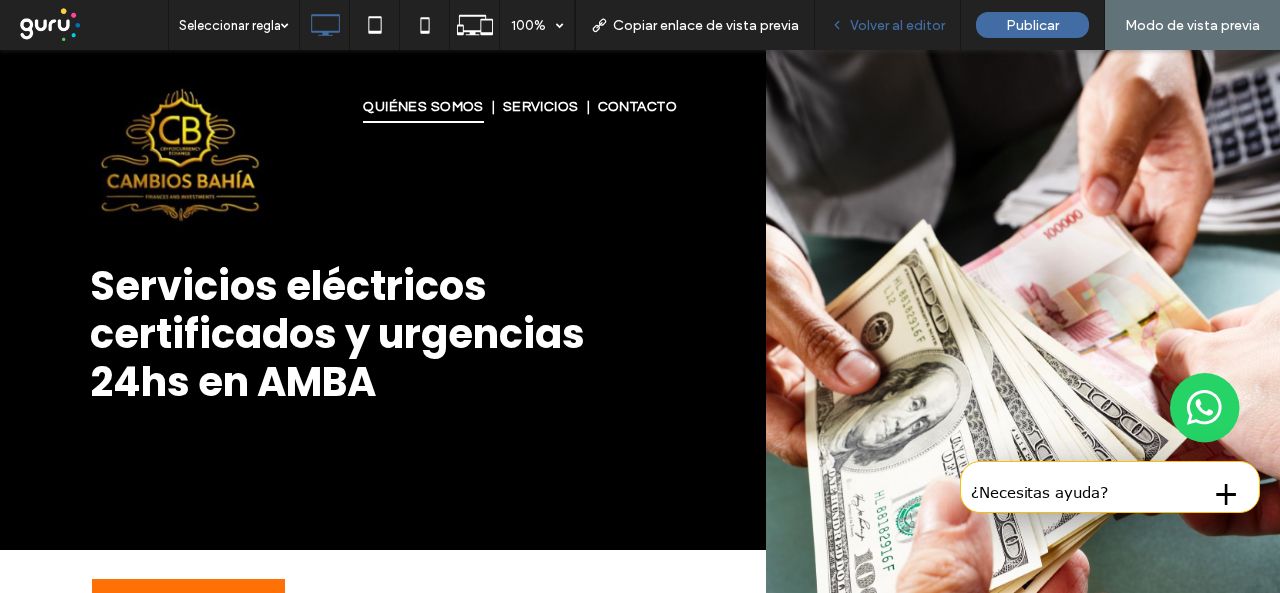 click on "Volver al editor" at bounding box center [897, 25] 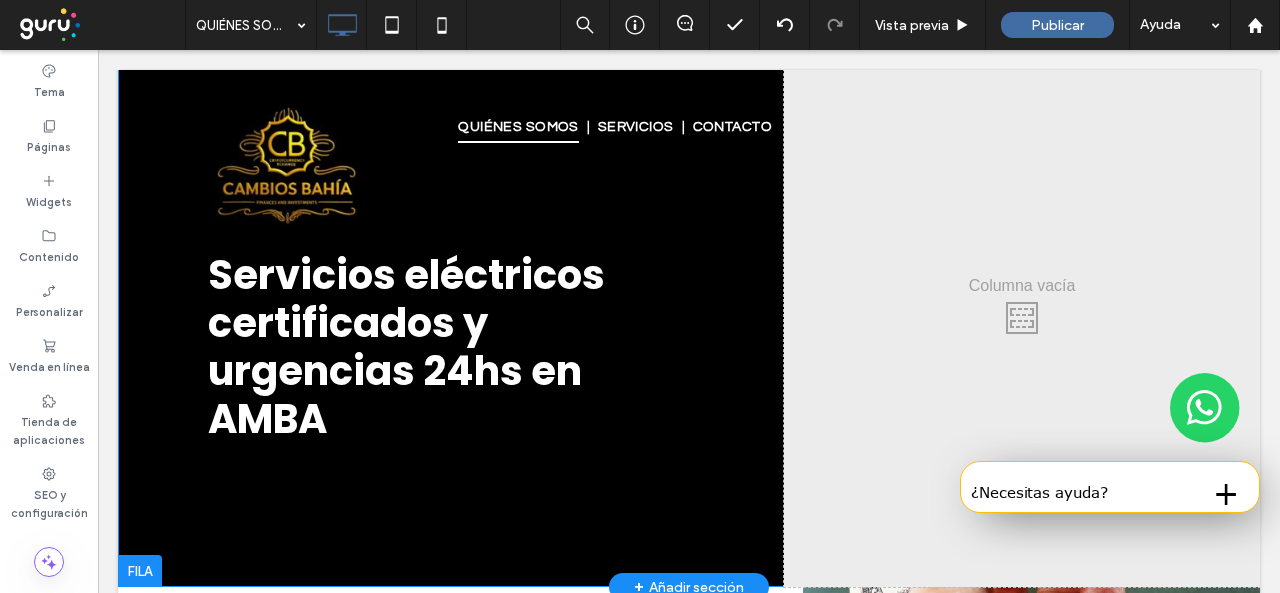 scroll, scrollTop: 0, scrollLeft: 0, axis: both 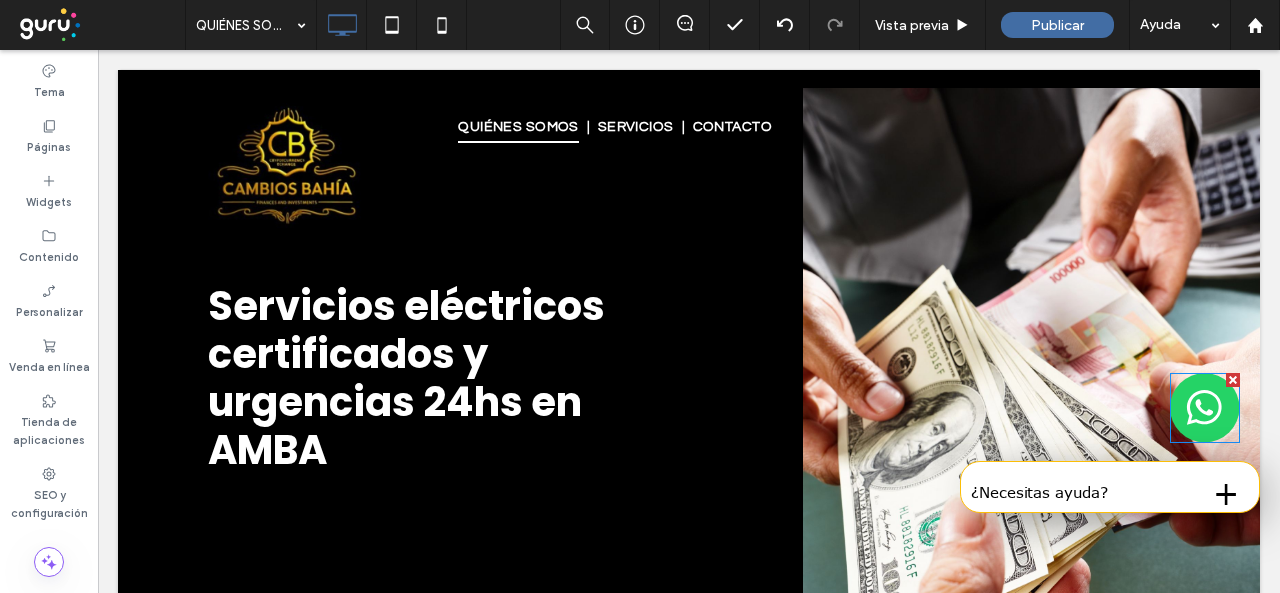 click at bounding box center [1205, 408] 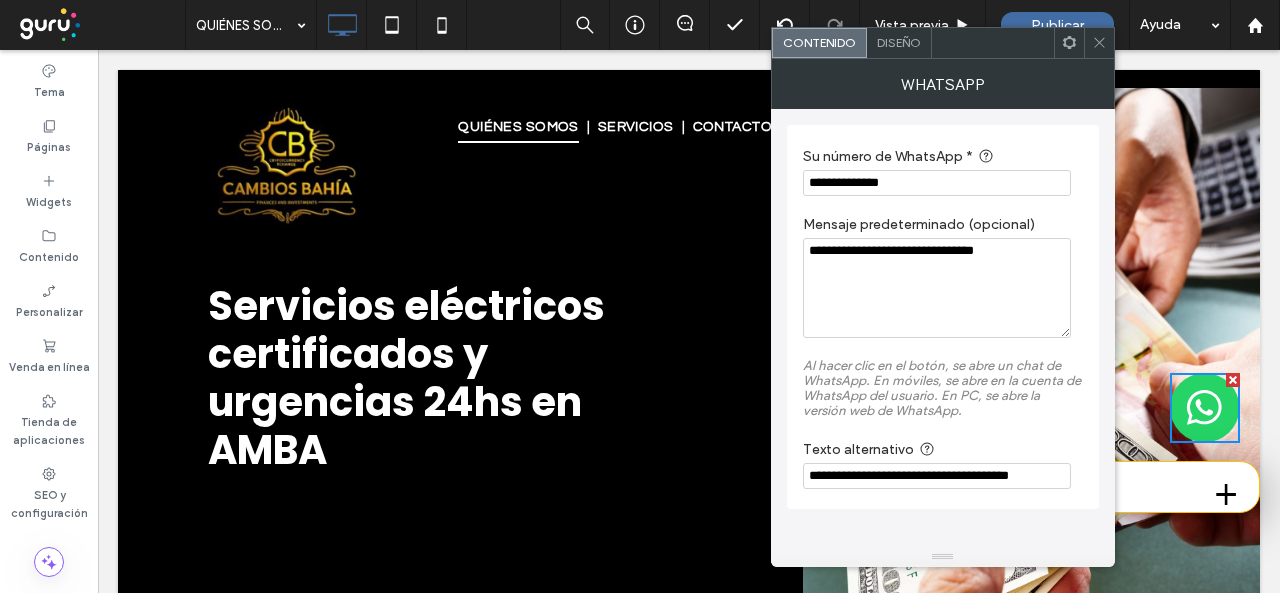 drag, startPoint x: 1076, startPoint y: 234, endPoint x: 686, endPoint y: 184, distance: 393.19208 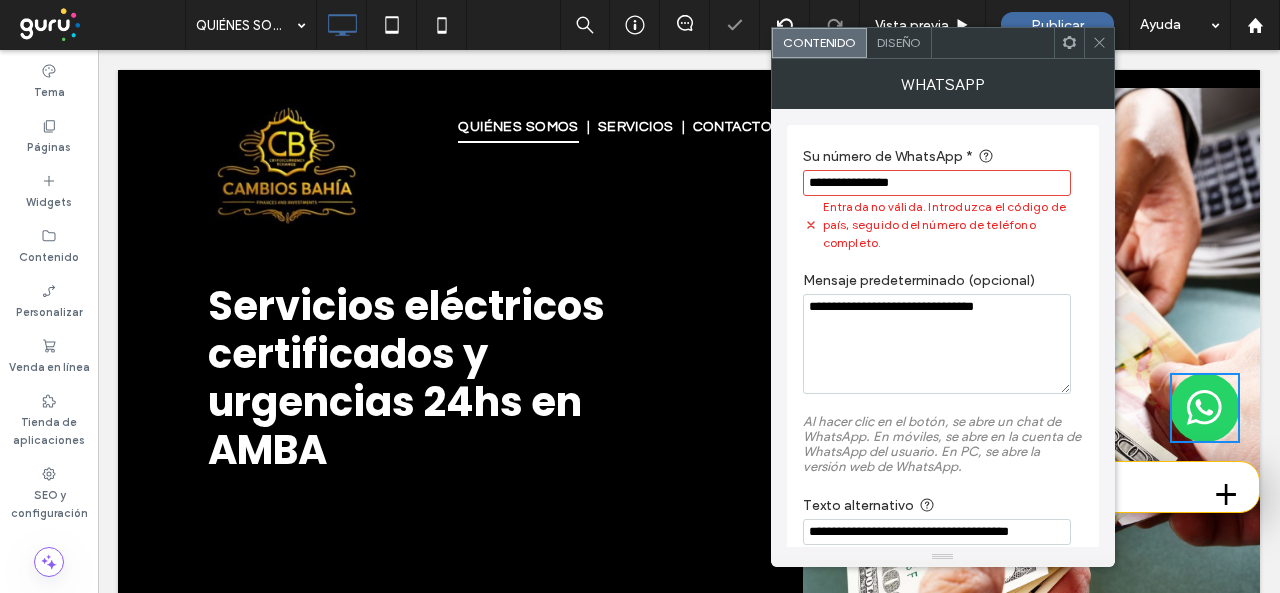 drag, startPoint x: 1050, startPoint y: 228, endPoint x: 736, endPoint y: 175, distance: 318.44153 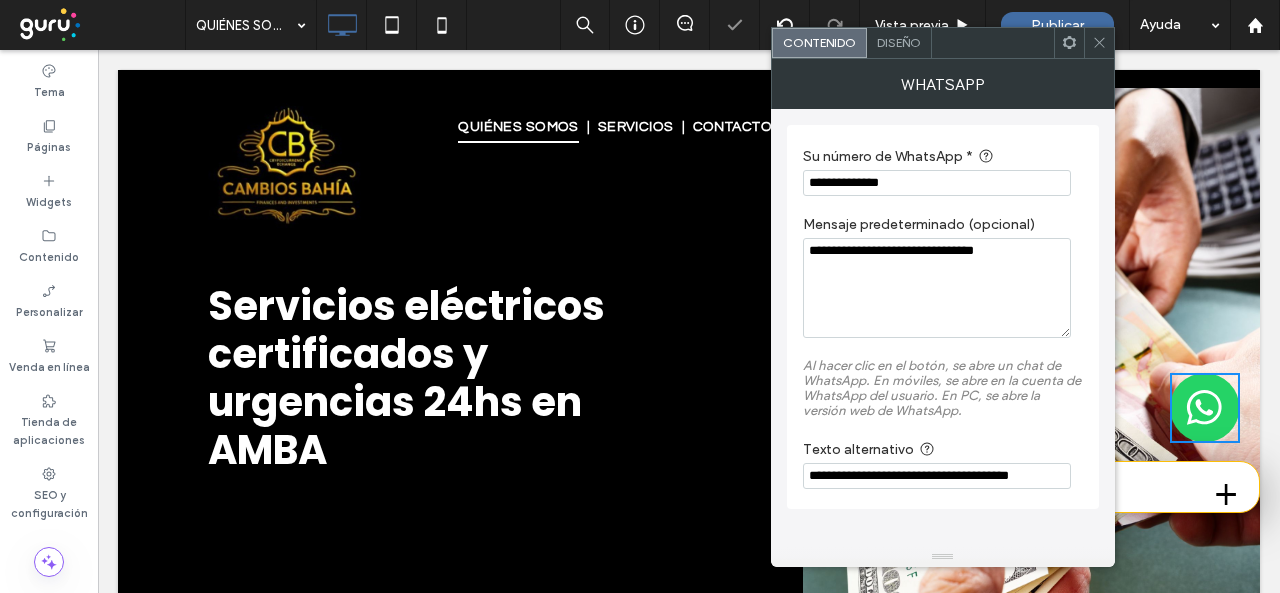 type on "**********" 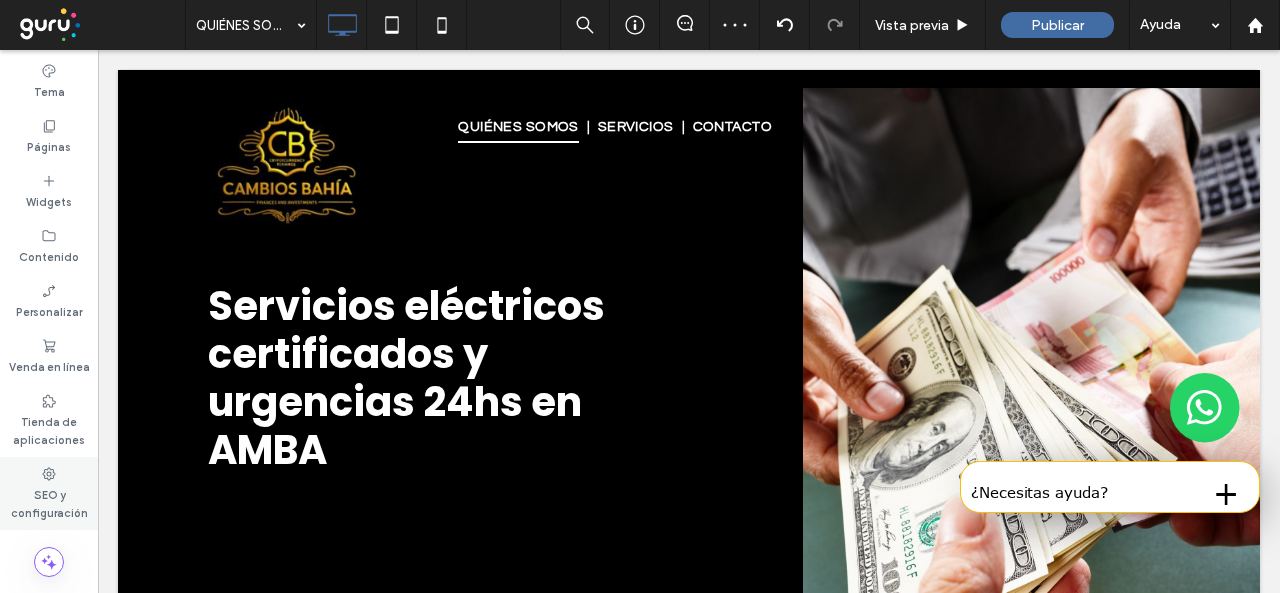 click on "SEO y configuración" at bounding box center [49, 493] 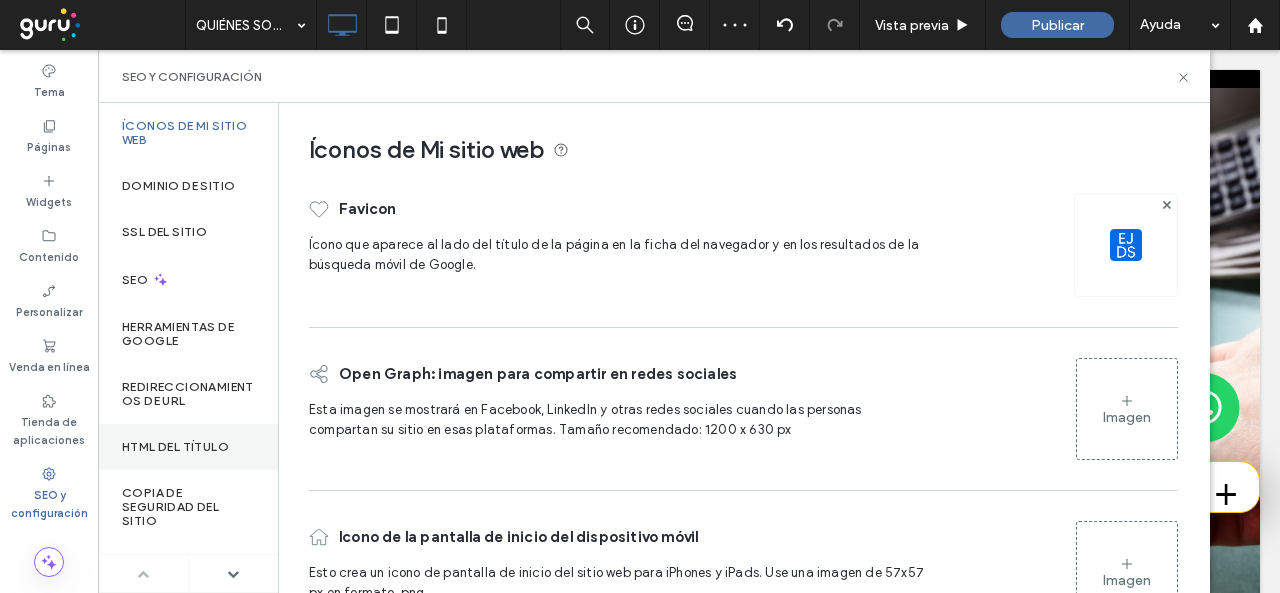 click on "HTML del título" at bounding box center (188, 447) 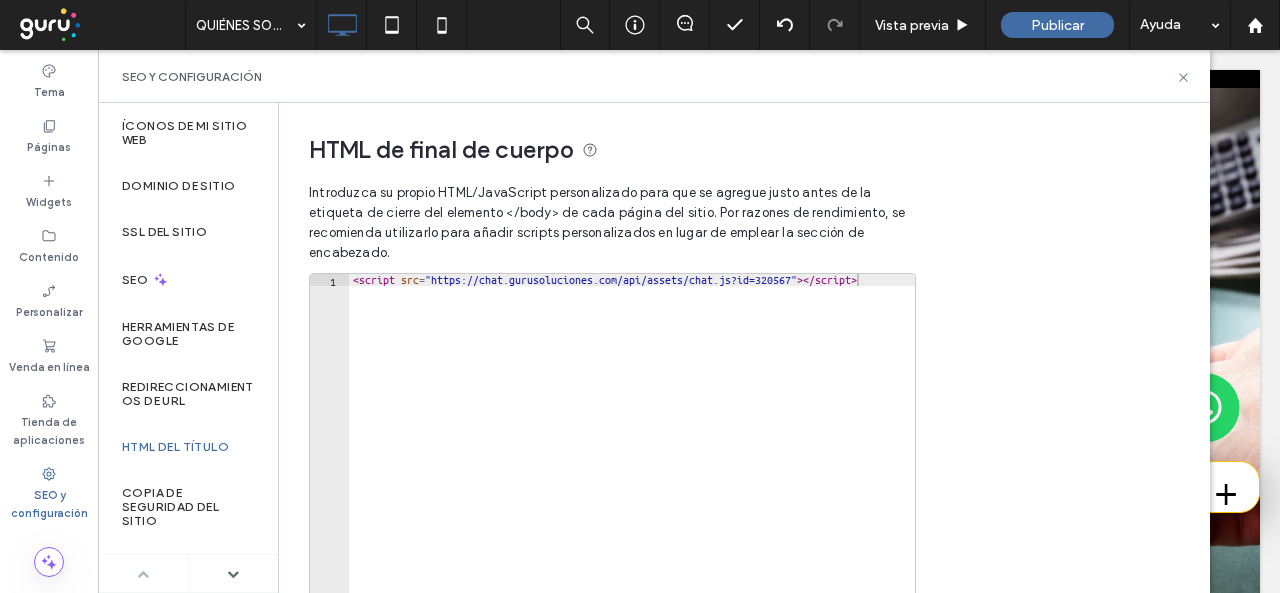 type on "**********" 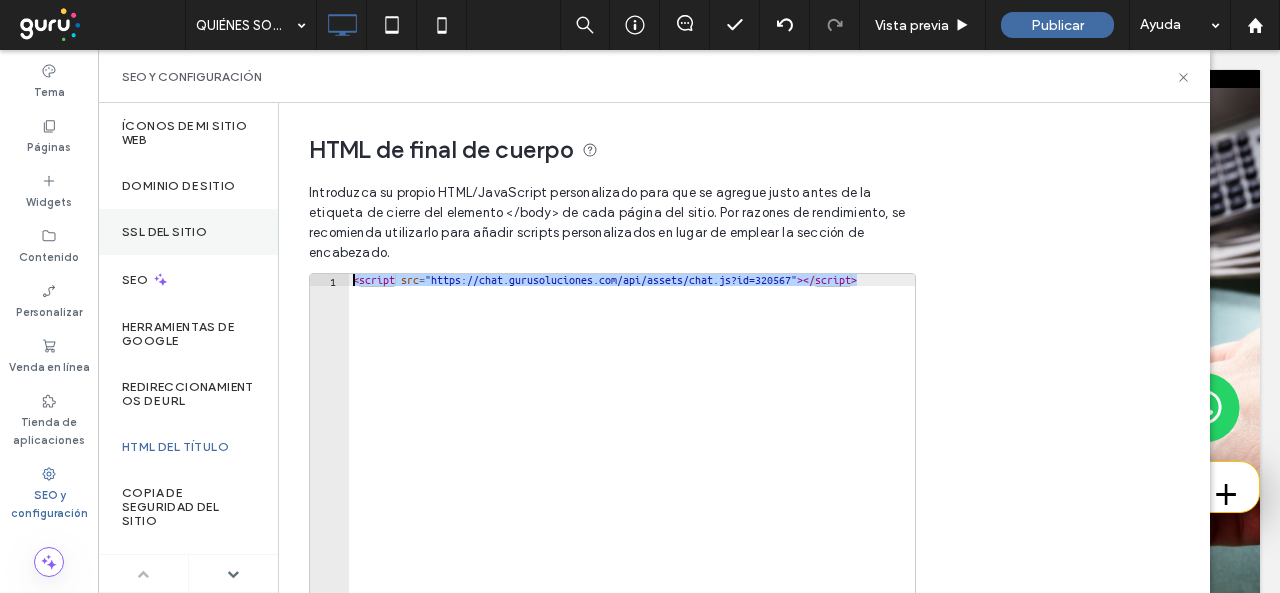 drag, startPoint x: 876, startPoint y: 284, endPoint x: 171, endPoint y: 242, distance: 706.24994 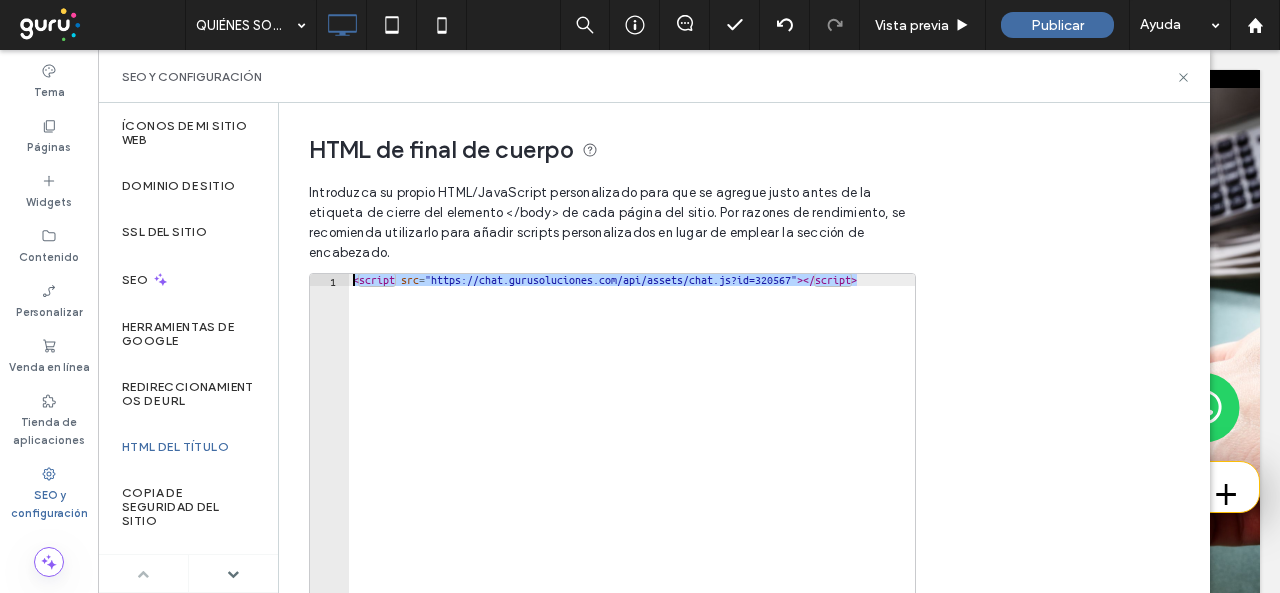 type 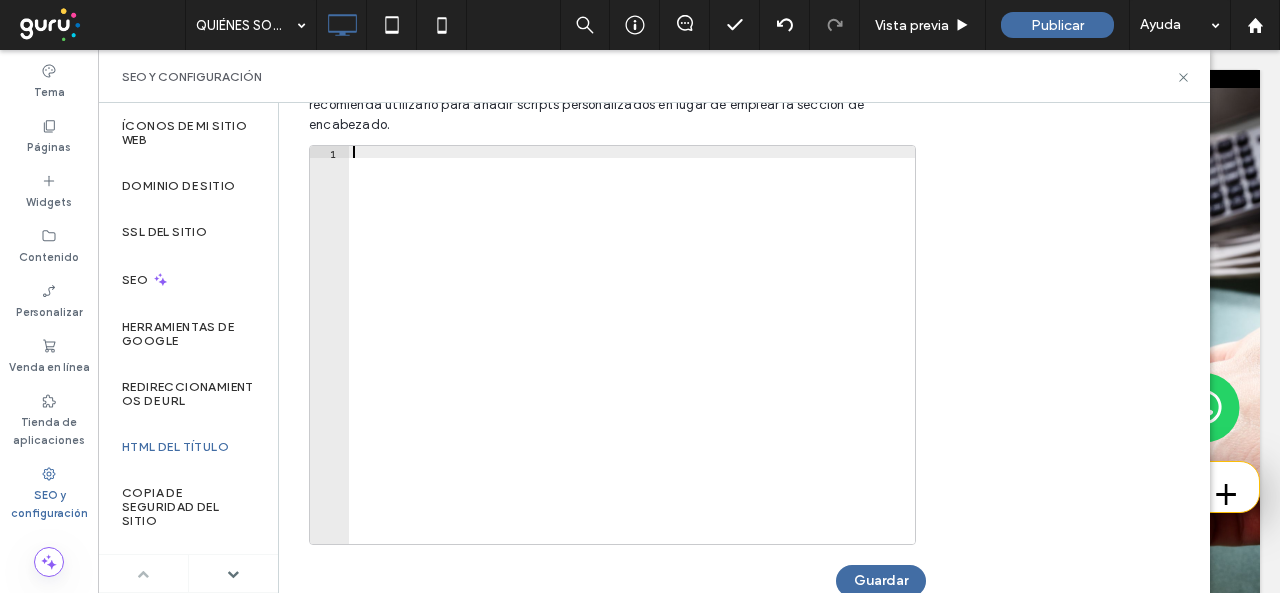 scroll, scrollTop: 200, scrollLeft: 0, axis: vertical 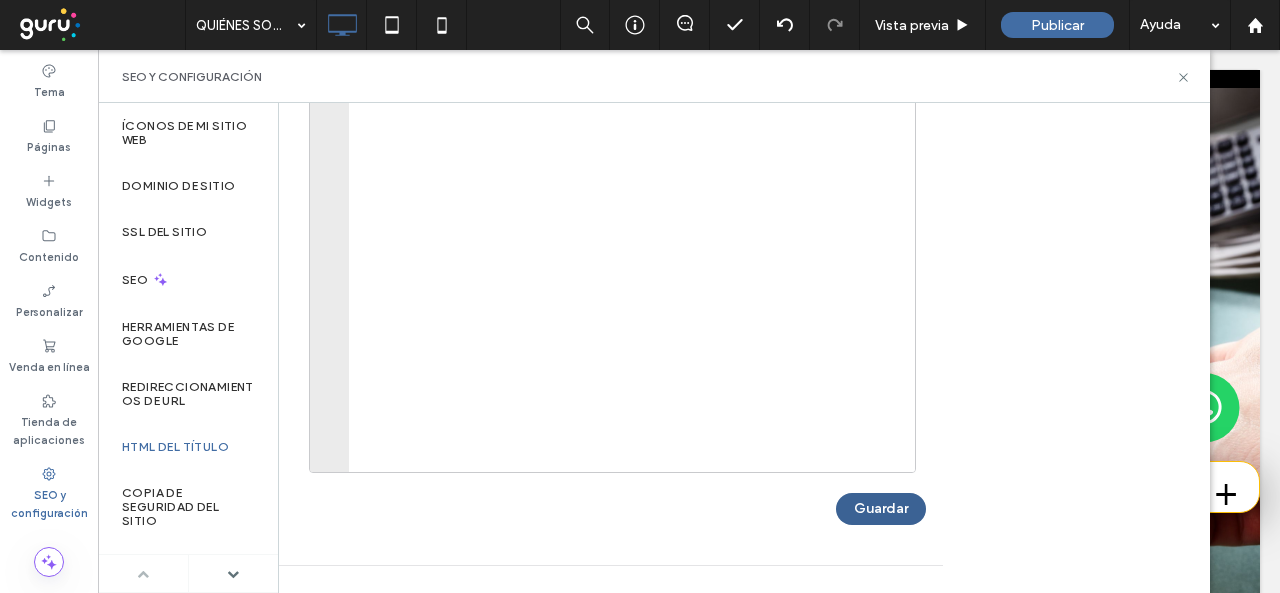 click on "Guardar" at bounding box center [881, 509] 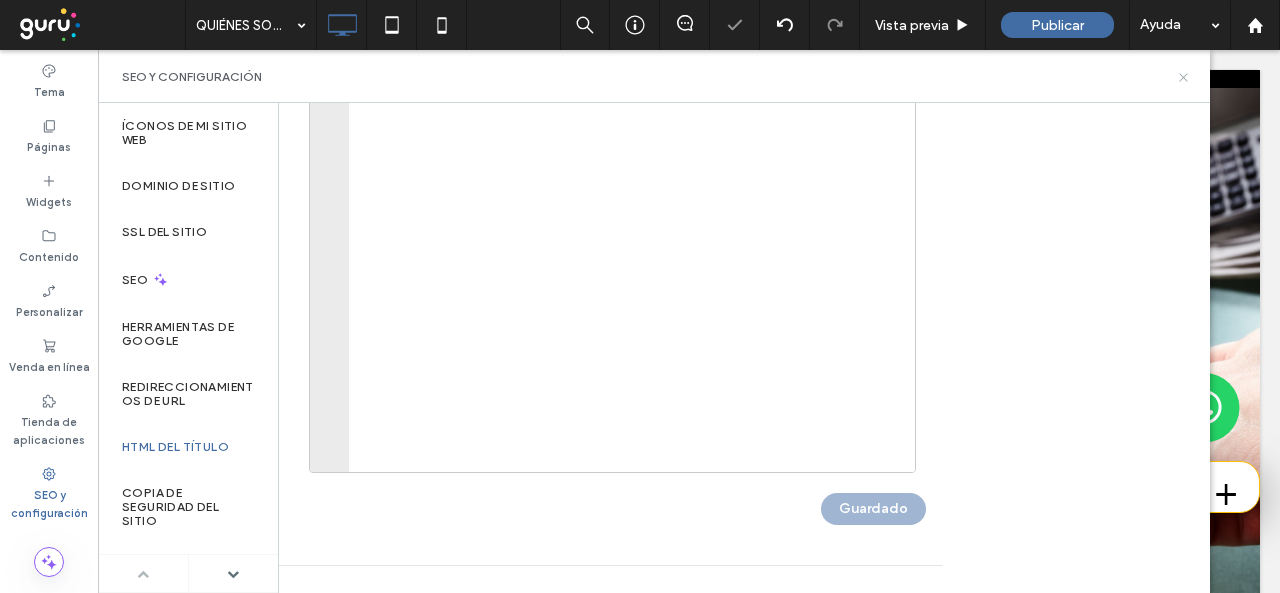 click 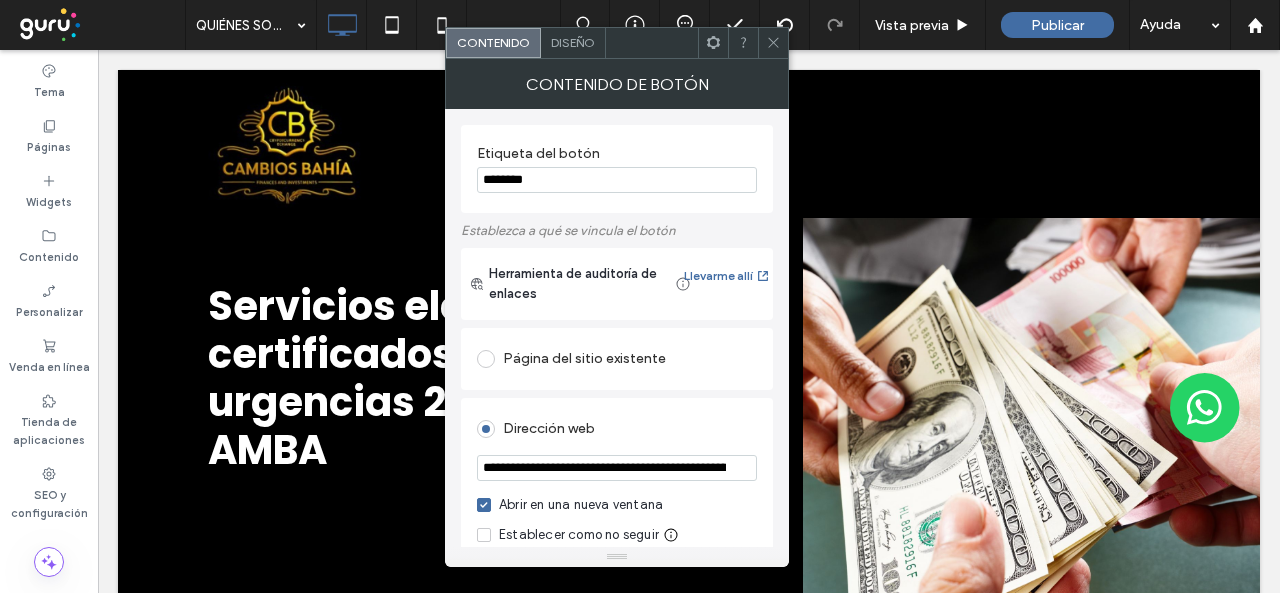 scroll, scrollTop: 200, scrollLeft: 0, axis: vertical 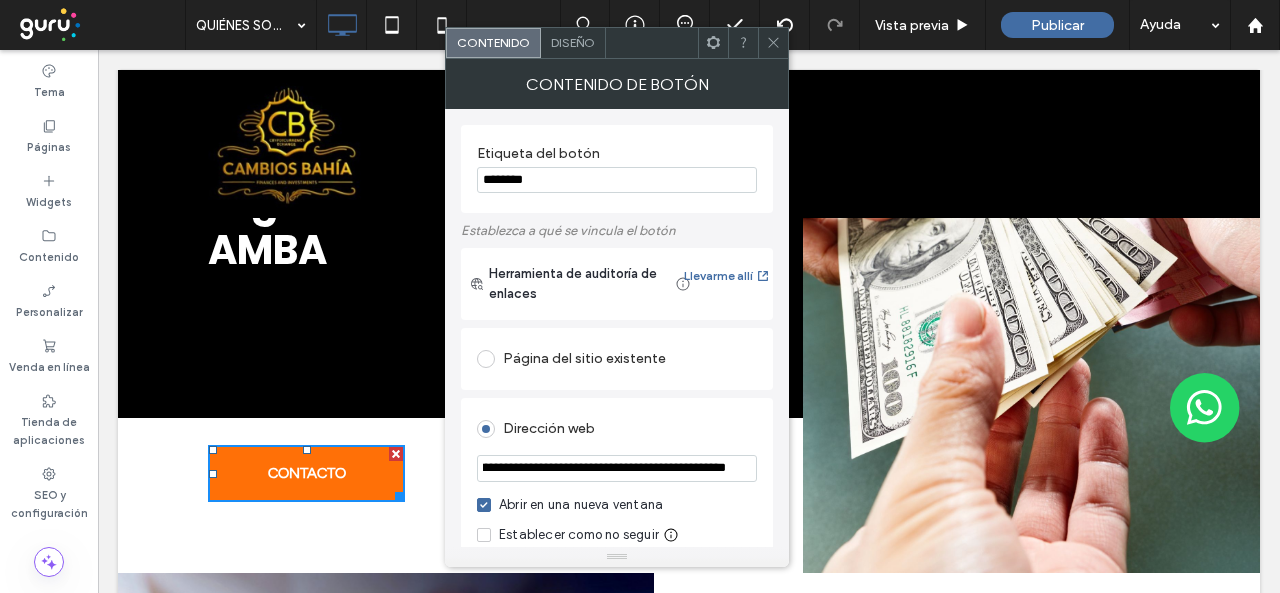 drag, startPoint x: 666, startPoint y: 517, endPoint x: 846, endPoint y: 508, distance: 180.22485 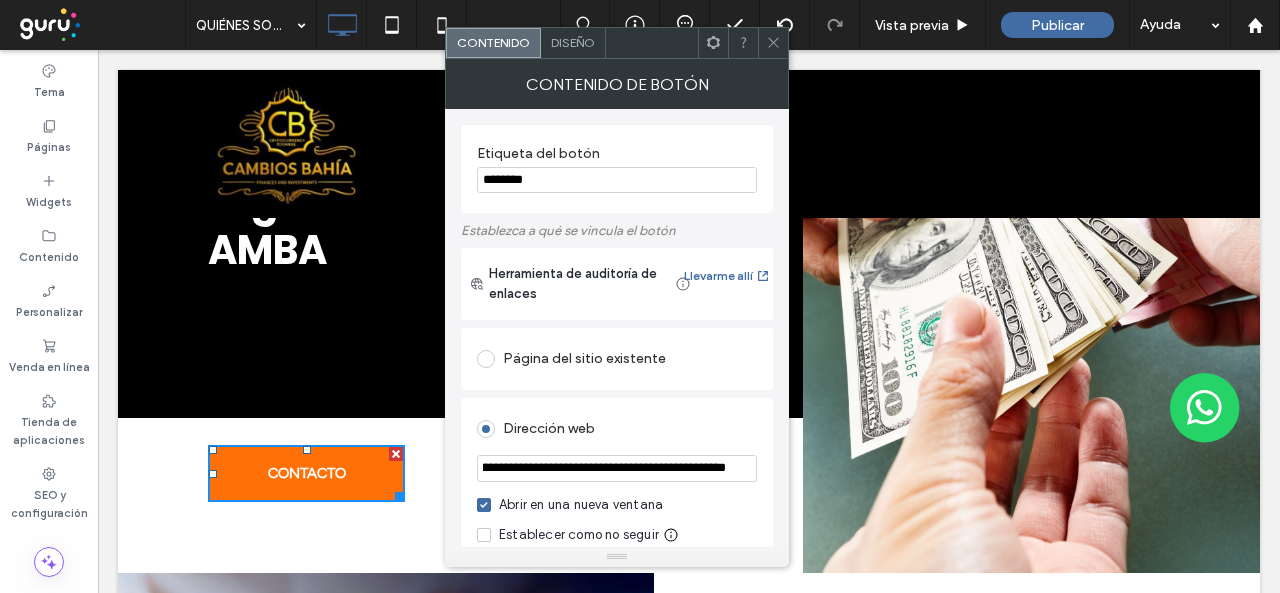 click on "**********" at bounding box center (617, 468) 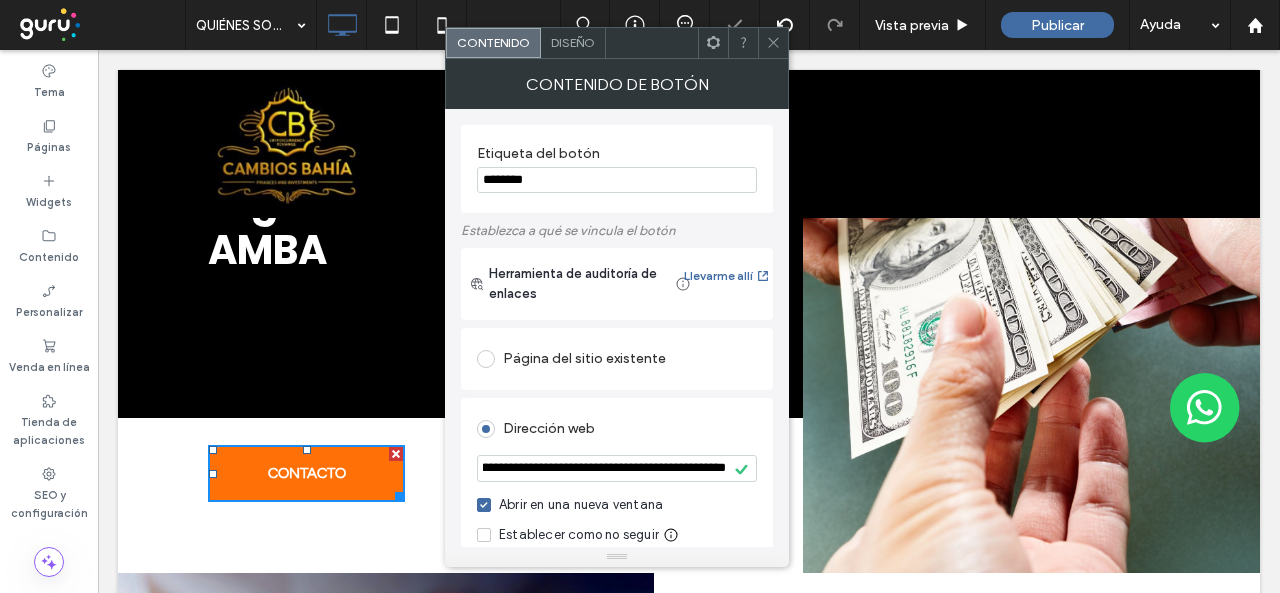scroll, scrollTop: 0, scrollLeft: 0, axis: both 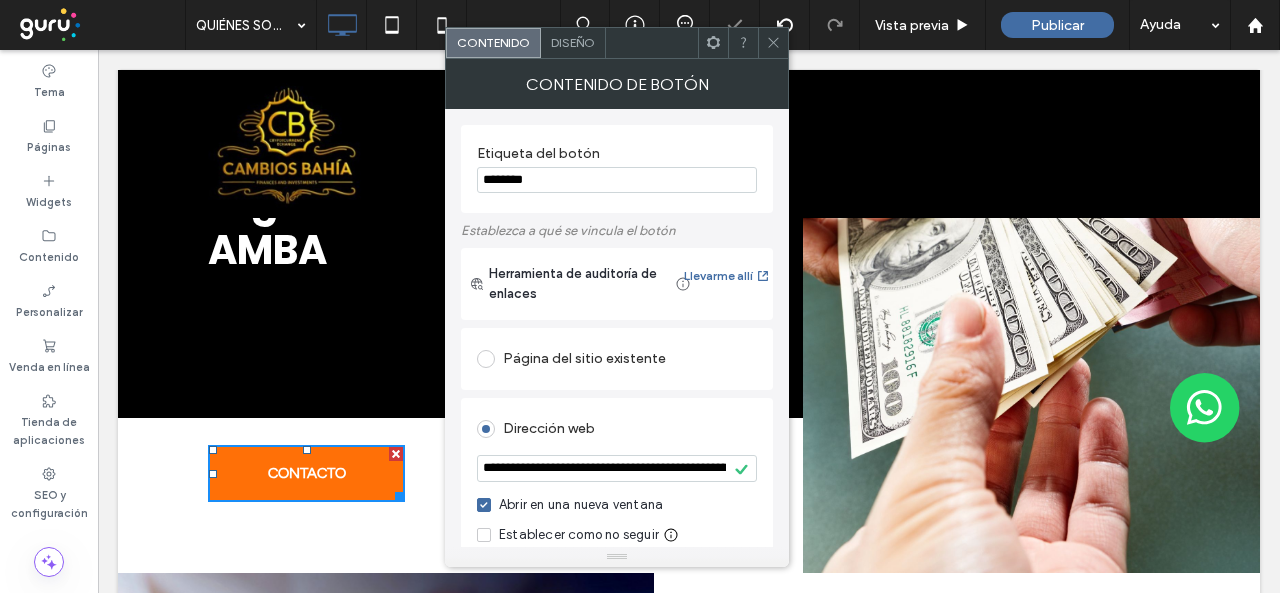 click on "Dirección web" at bounding box center (617, 429) 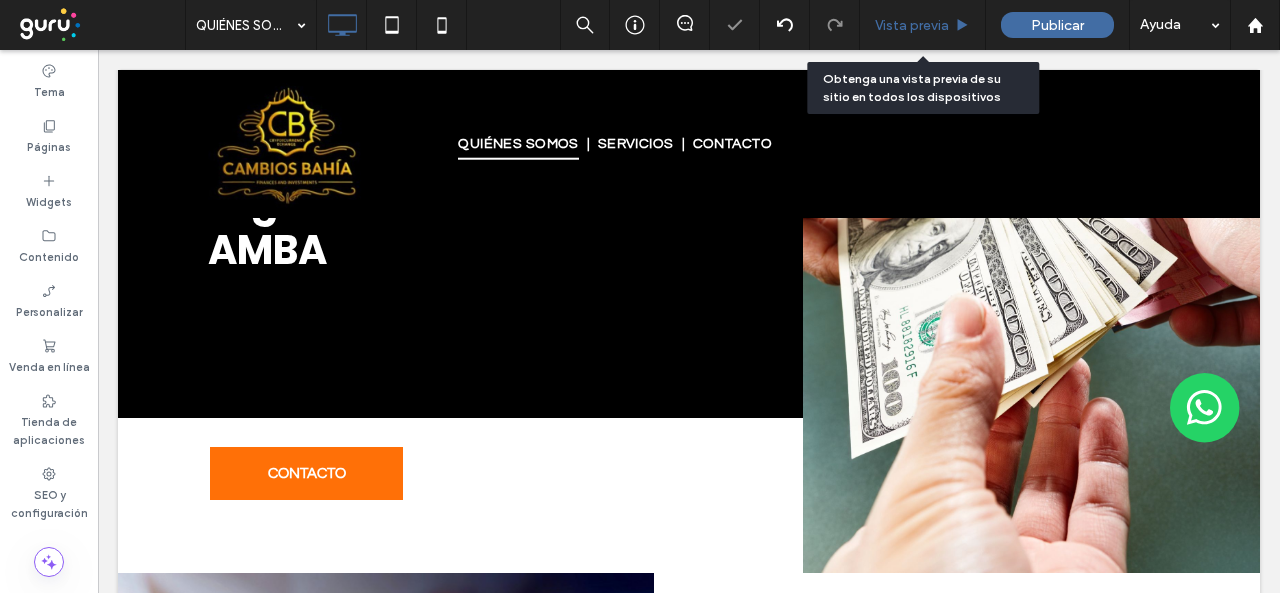 click on "Vista previa" at bounding box center [912, 25] 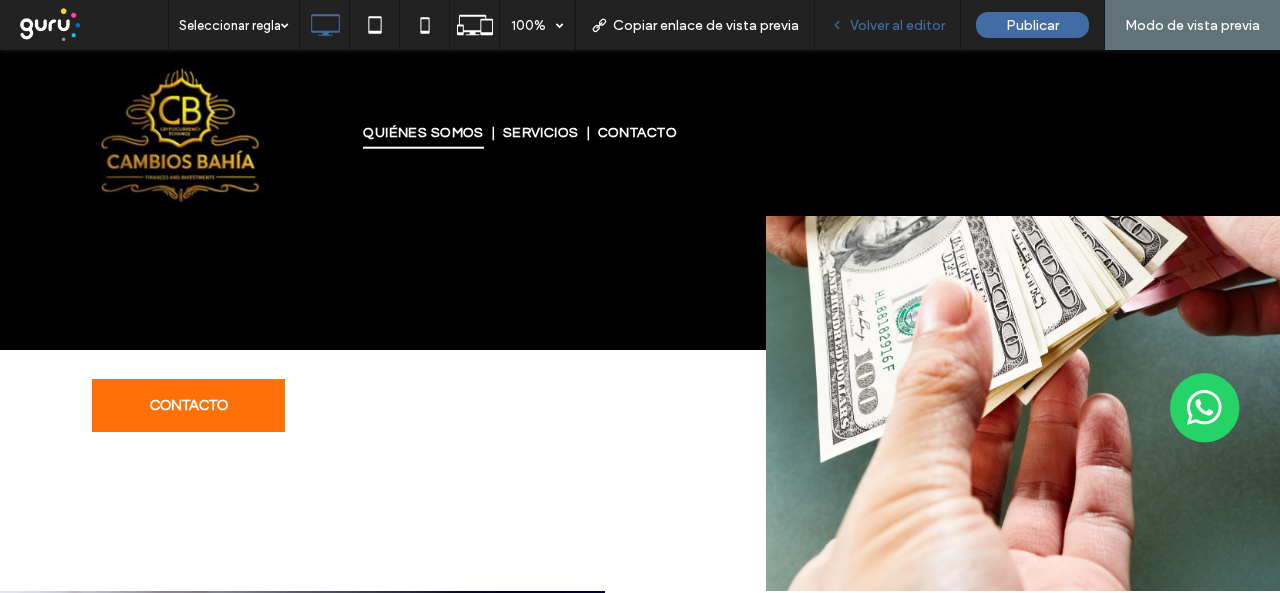 click on "Volver al editor" at bounding box center [897, 25] 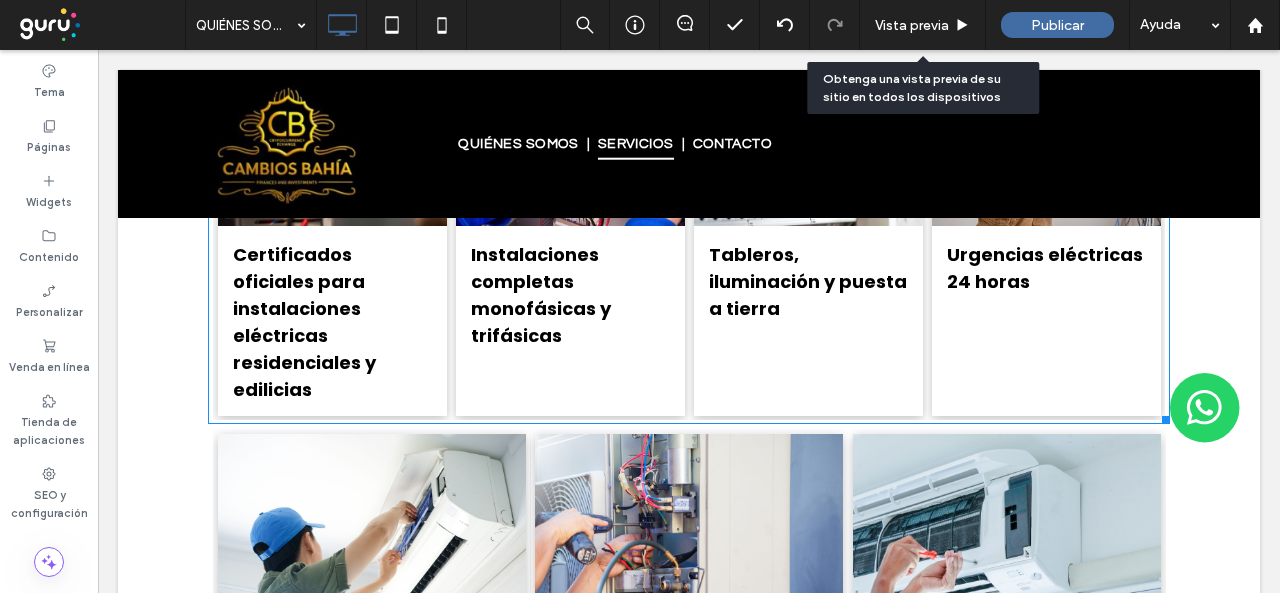 scroll, scrollTop: 1300, scrollLeft: 0, axis: vertical 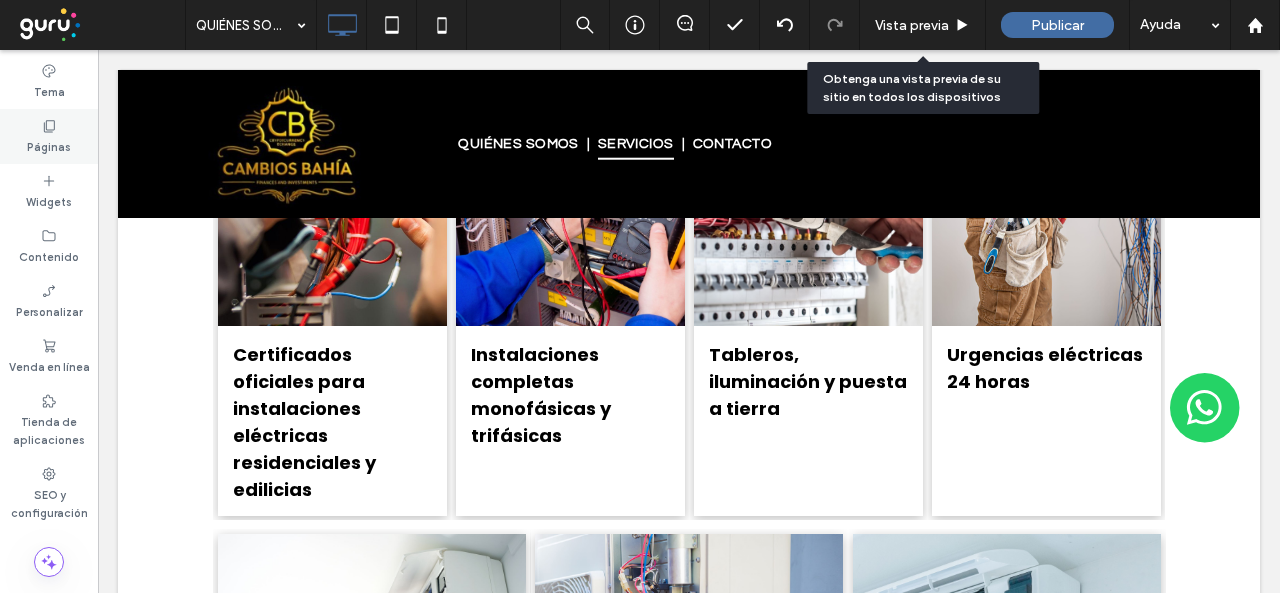 click on "Páginas" at bounding box center [49, 136] 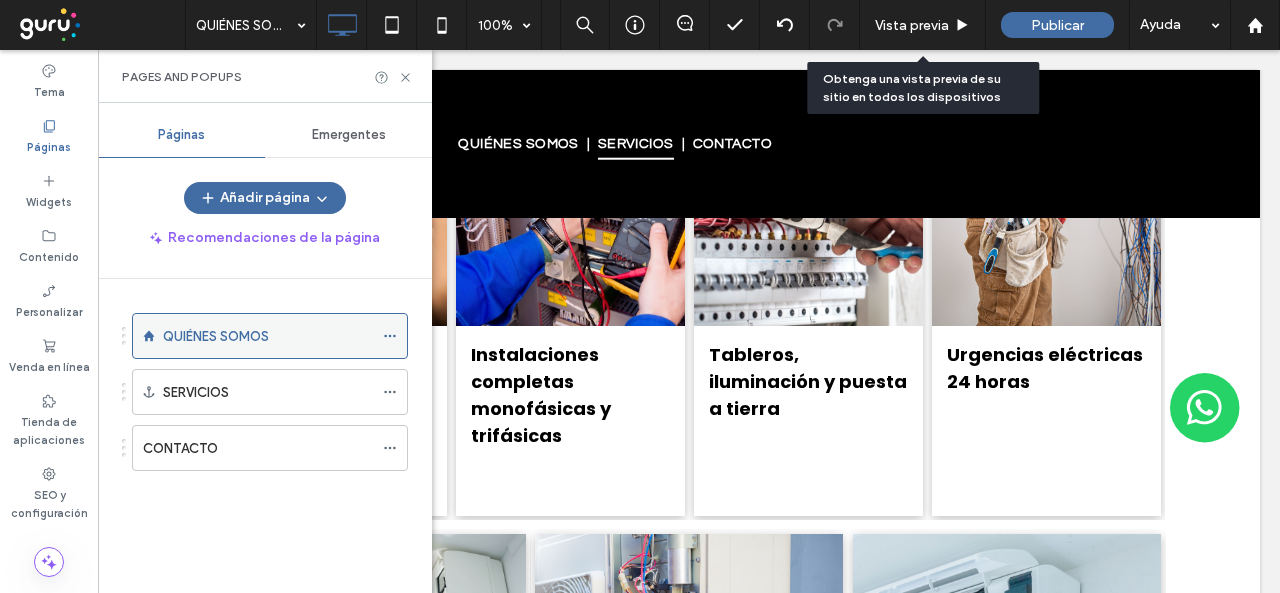 click 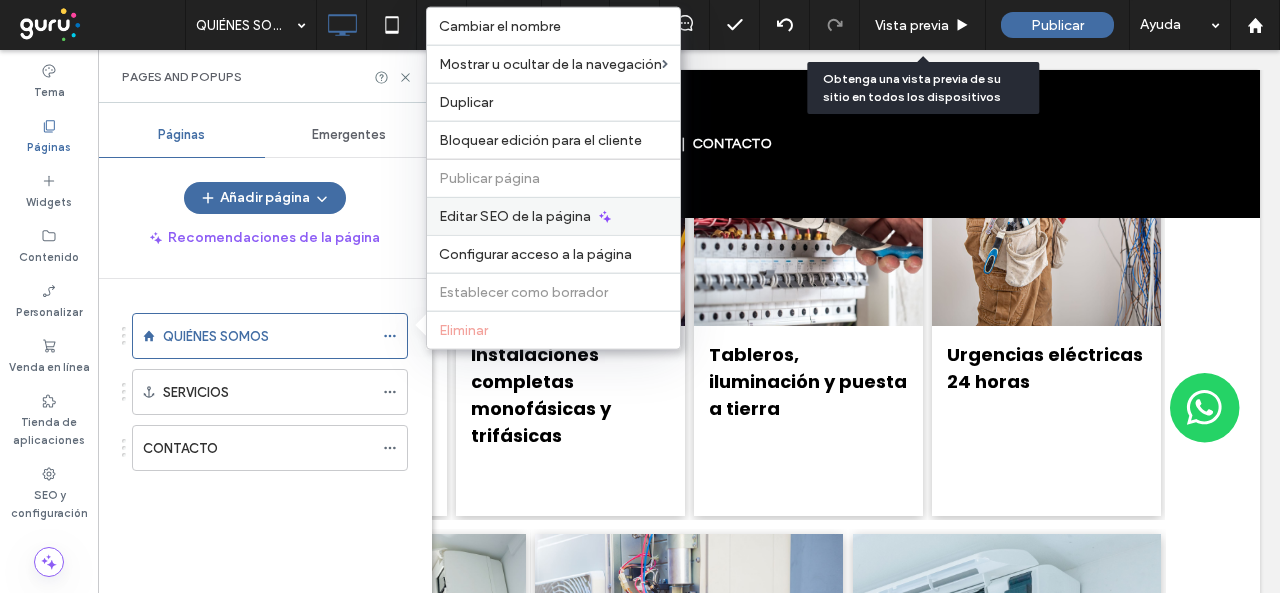 click on "Editar SEO de la página" at bounding box center (515, 216) 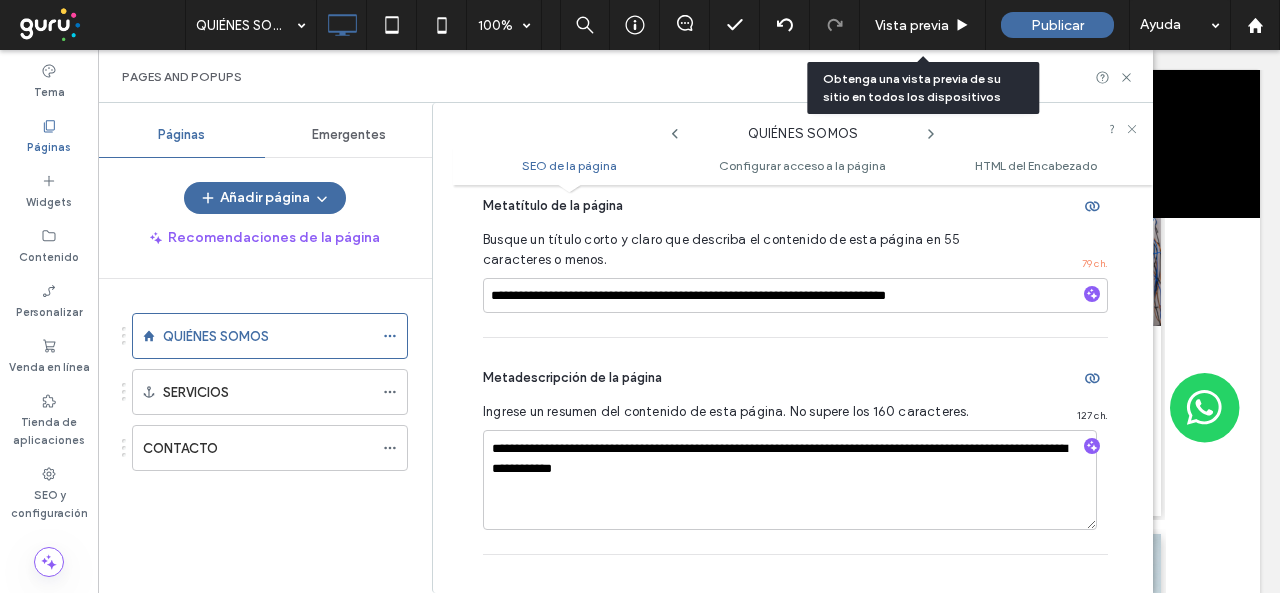 scroll, scrollTop: 210, scrollLeft: 0, axis: vertical 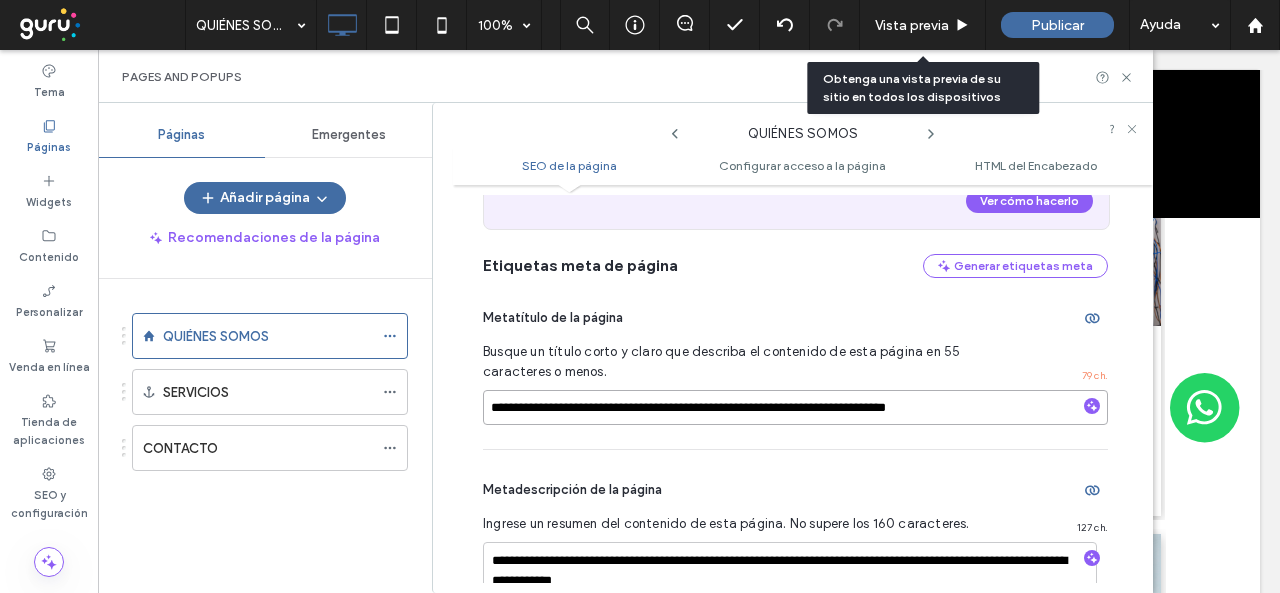 drag, startPoint x: 956, startPoint y: 404, endPoint x: 412, endPoint y: 405, distance: 544.0009 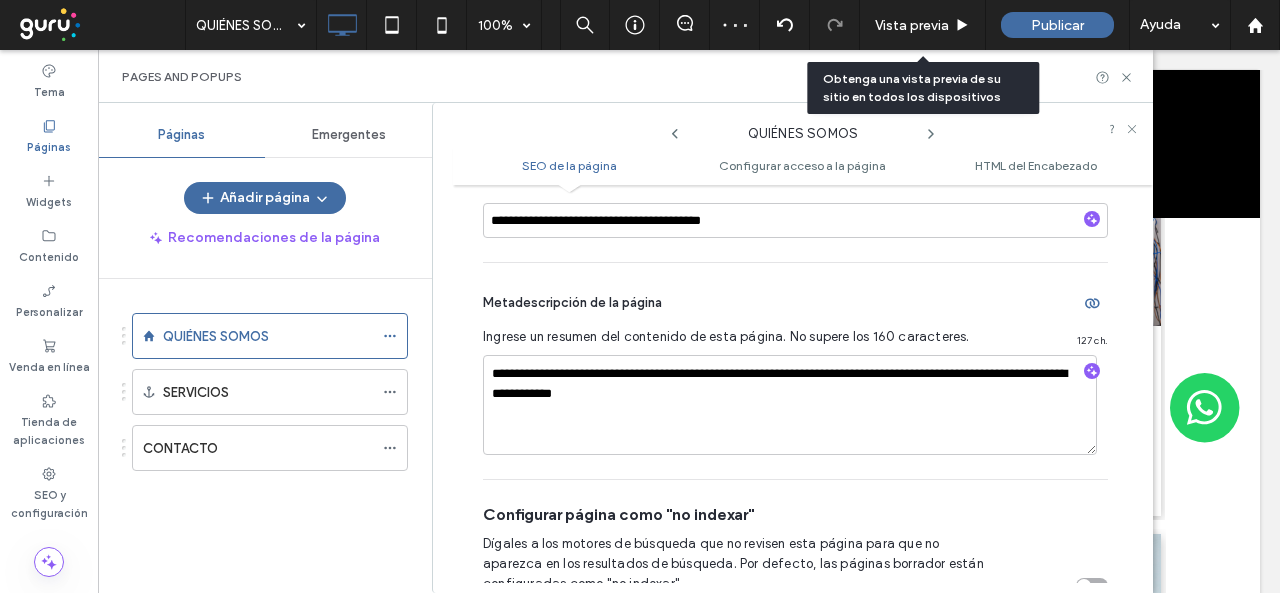 scroll, scrollTop: 410, scrollLeft: 0, axis: vertical 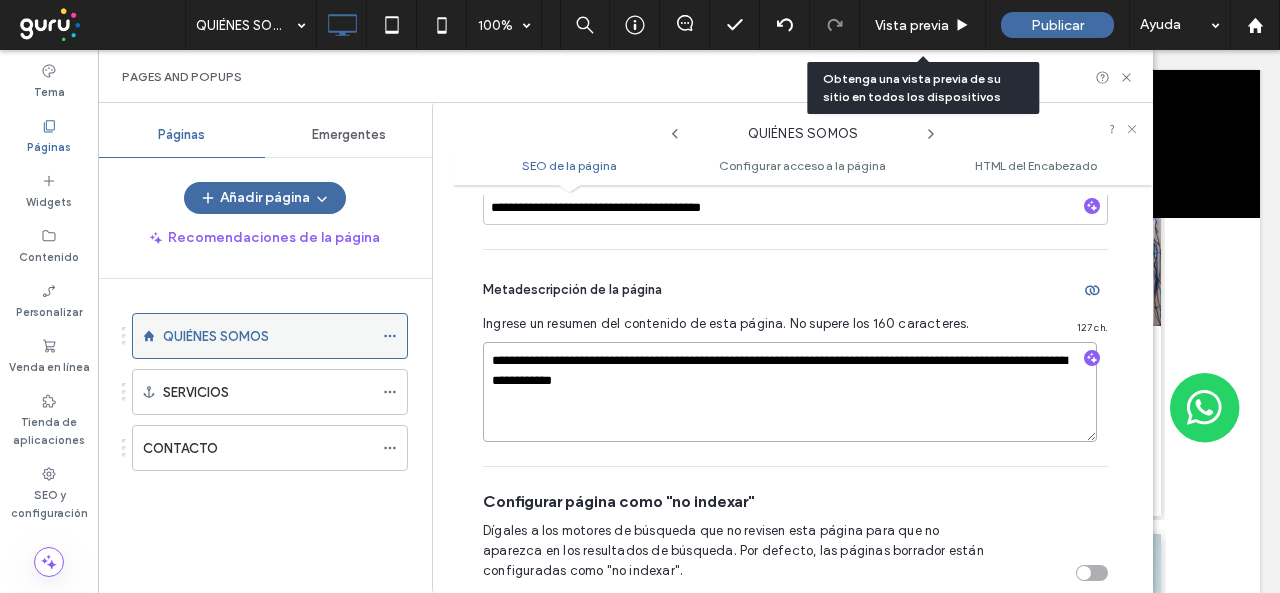 drag, startPoint x: 755, startPoint y: 405, endPoint x: 351, endPoint y: 314, distance: 414.12195 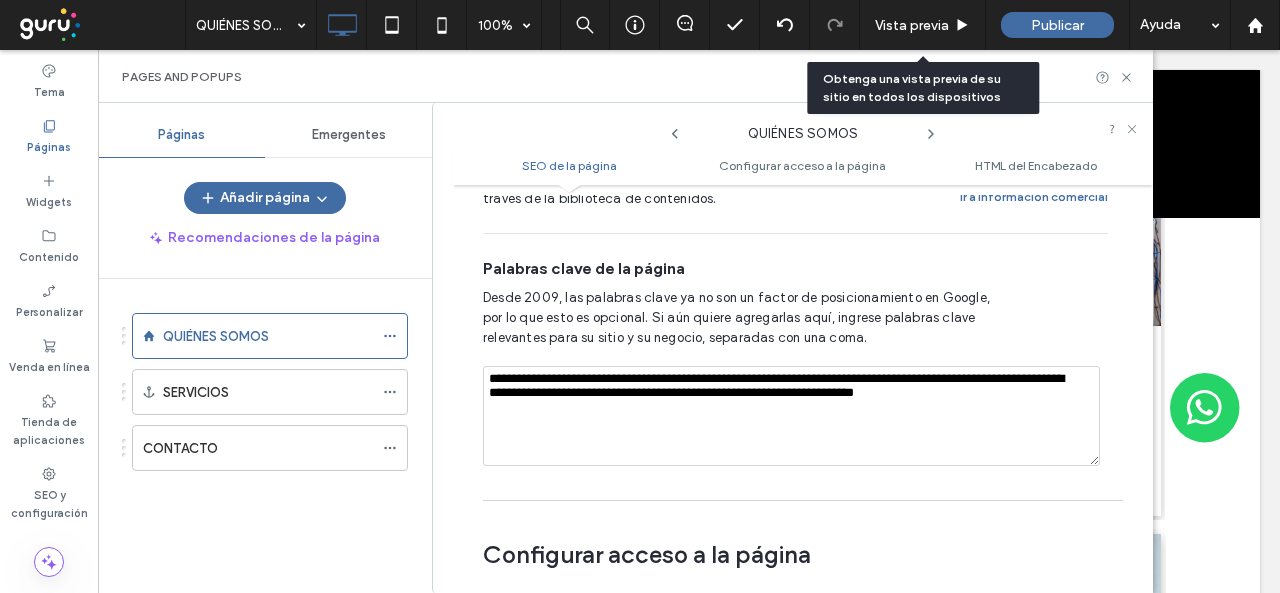 scroll, scrollTop: 1310, scrollLeft: 0, axis: vertical 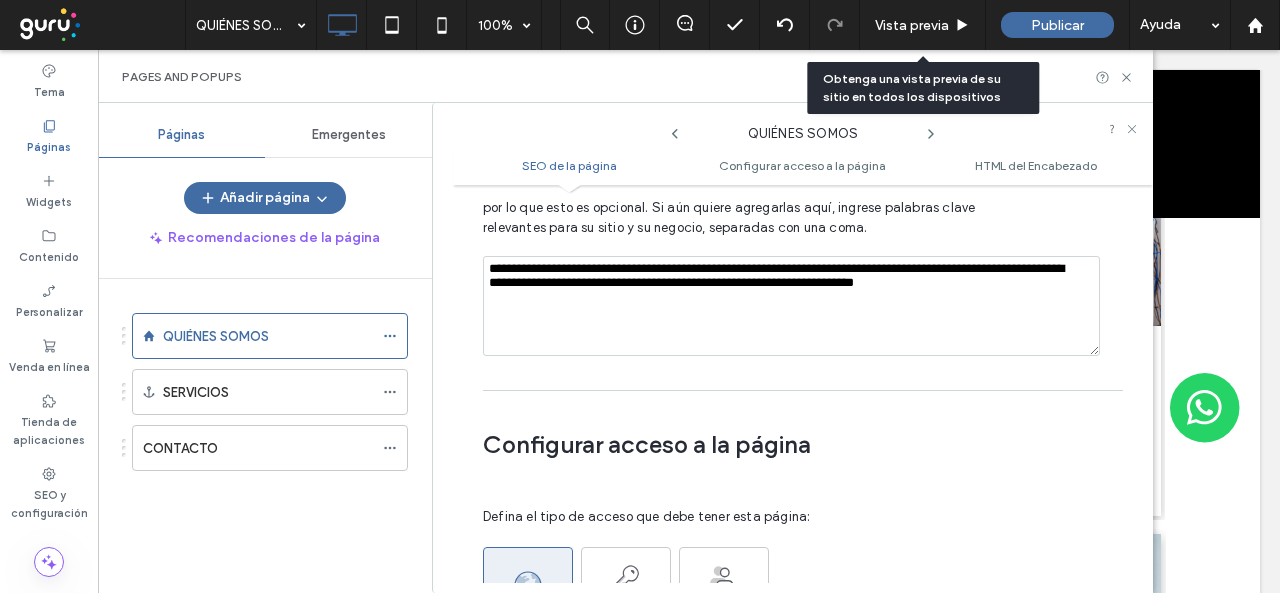 drag, startPoint x: 648, startPoint y: 315, endPoint x: 468, endPoint y: 237, distance: 196.17339 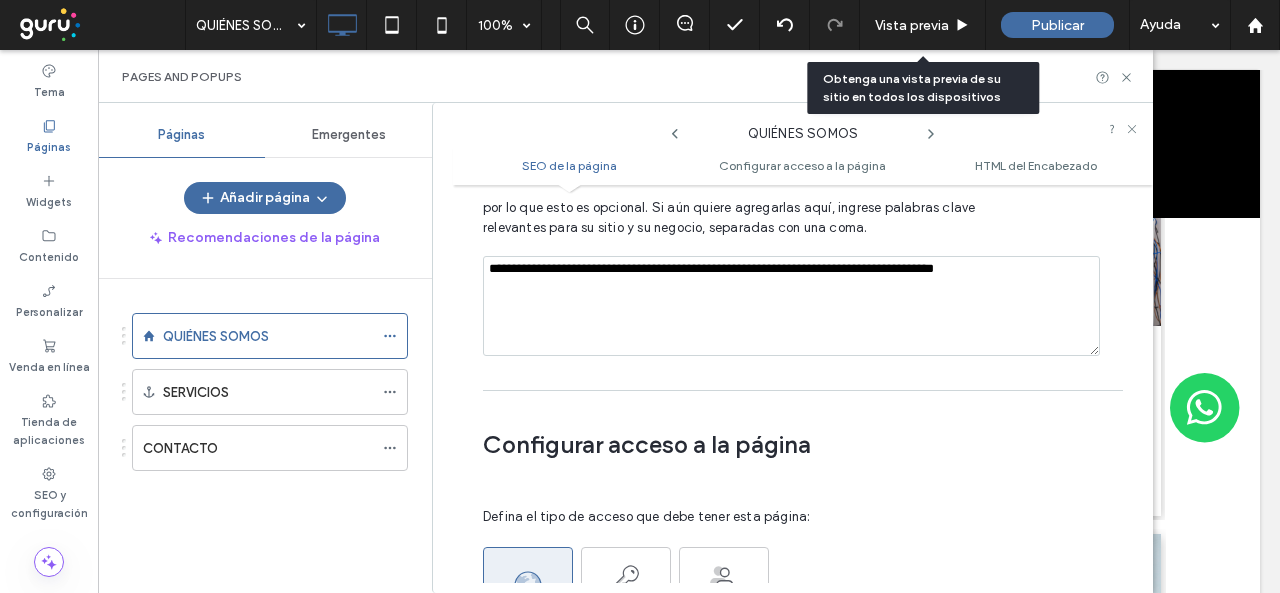 click on "**********" at bounding box center (803, 389) 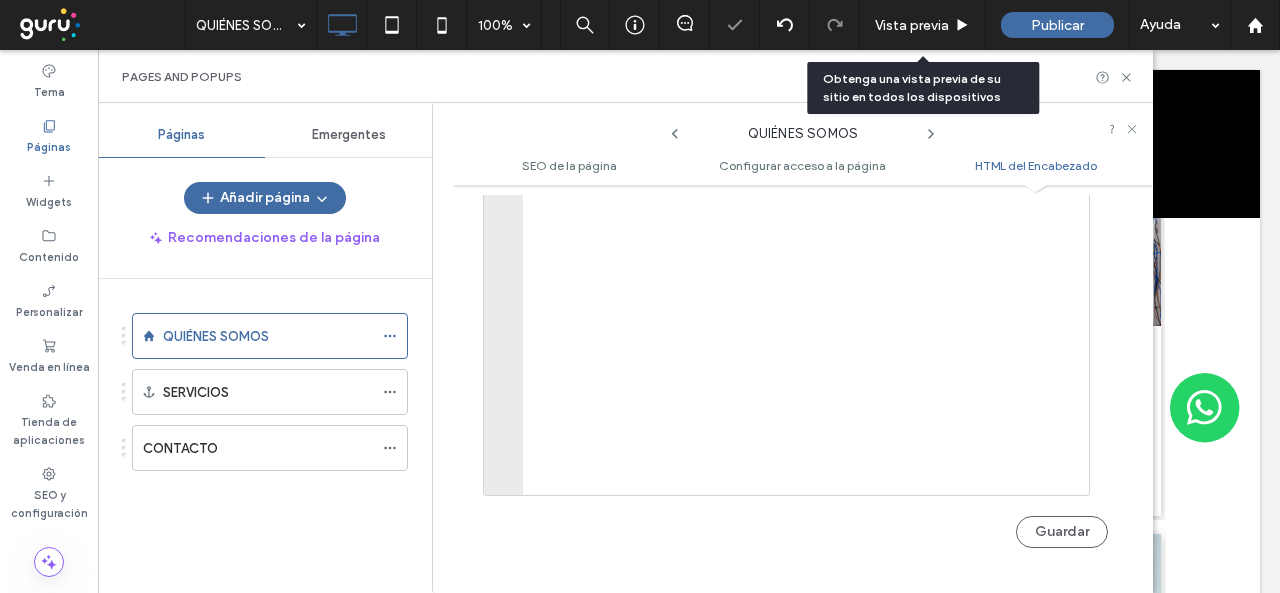 scroll, scrollTop: 2122, scrollLeft: 0, axis: vertical 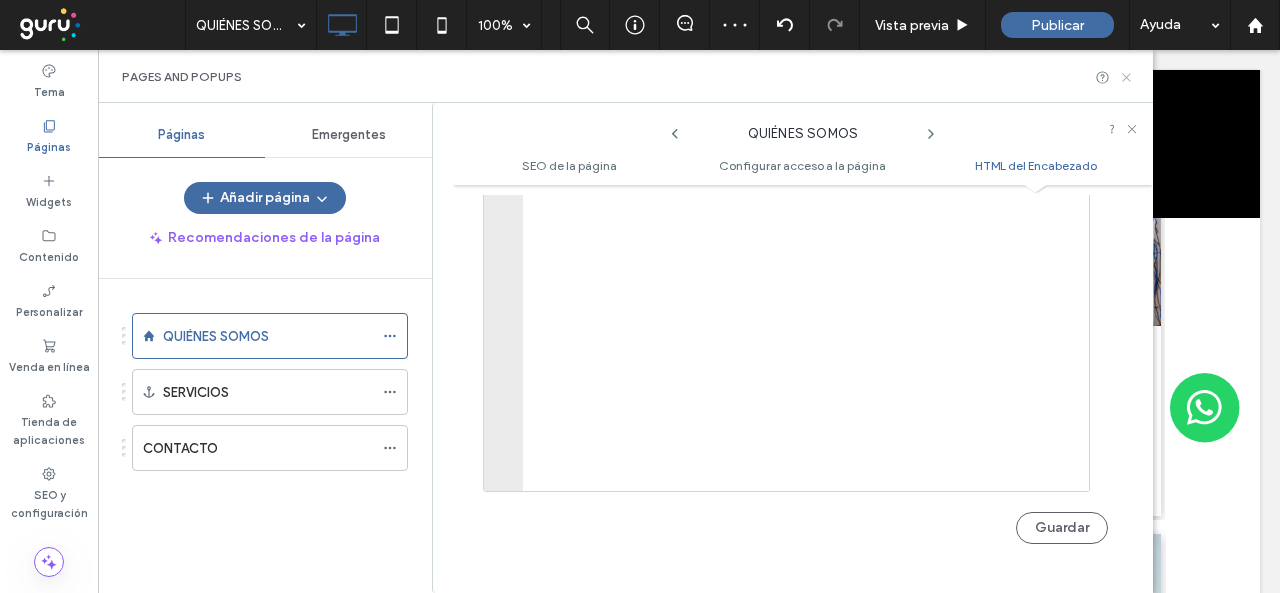 drag, startPoint x: 1123, startPoint y: 72, endPoint x: 1026, endPoint y: 22, distance: 109.128365 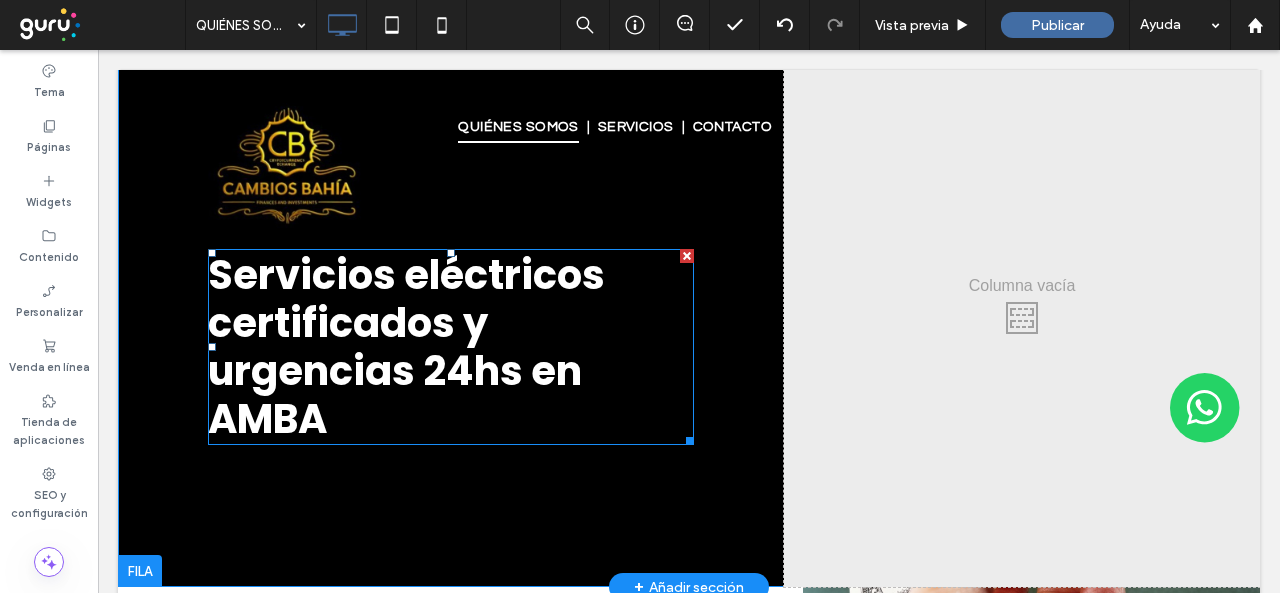scroll, scrollTop: 0, scrollLeft: 0, axis: both 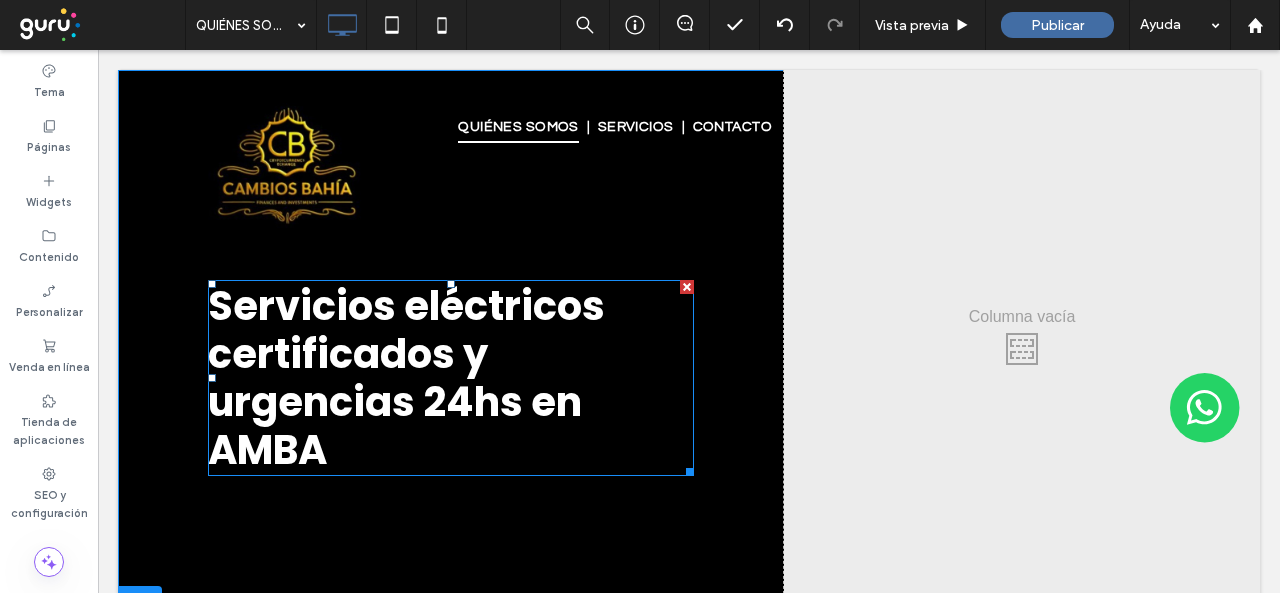 click on "Servicios eléctricos certificados y urgencias 24hs en AMBA" at bounding box center (451, 378) 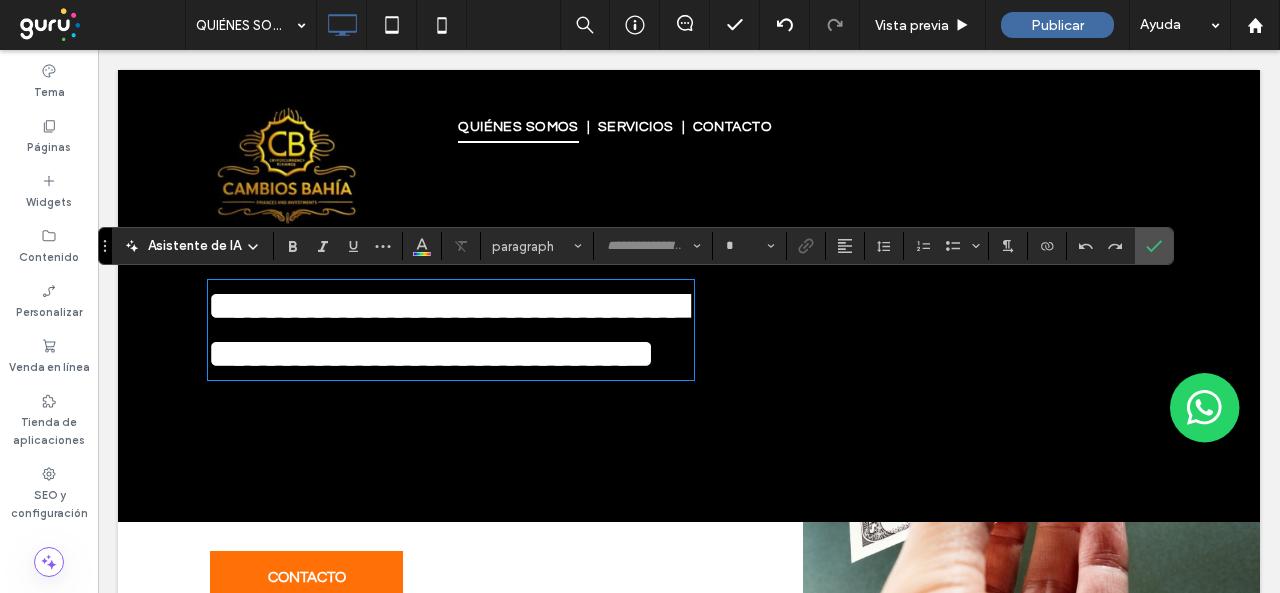 type on "*******" 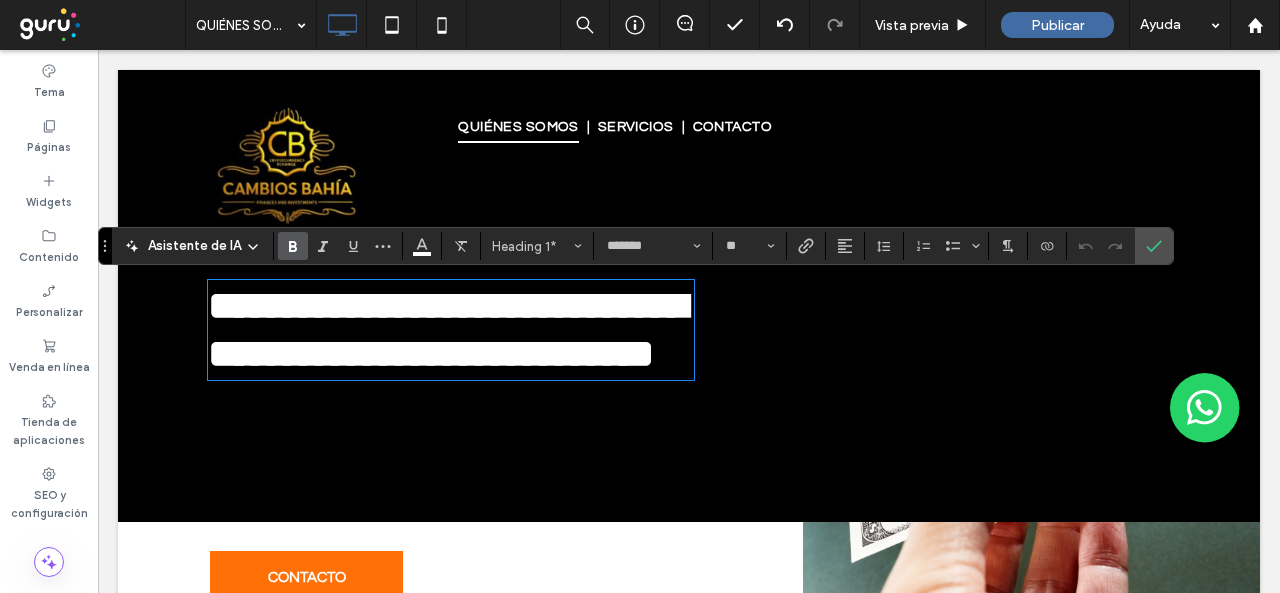 type on "*********" 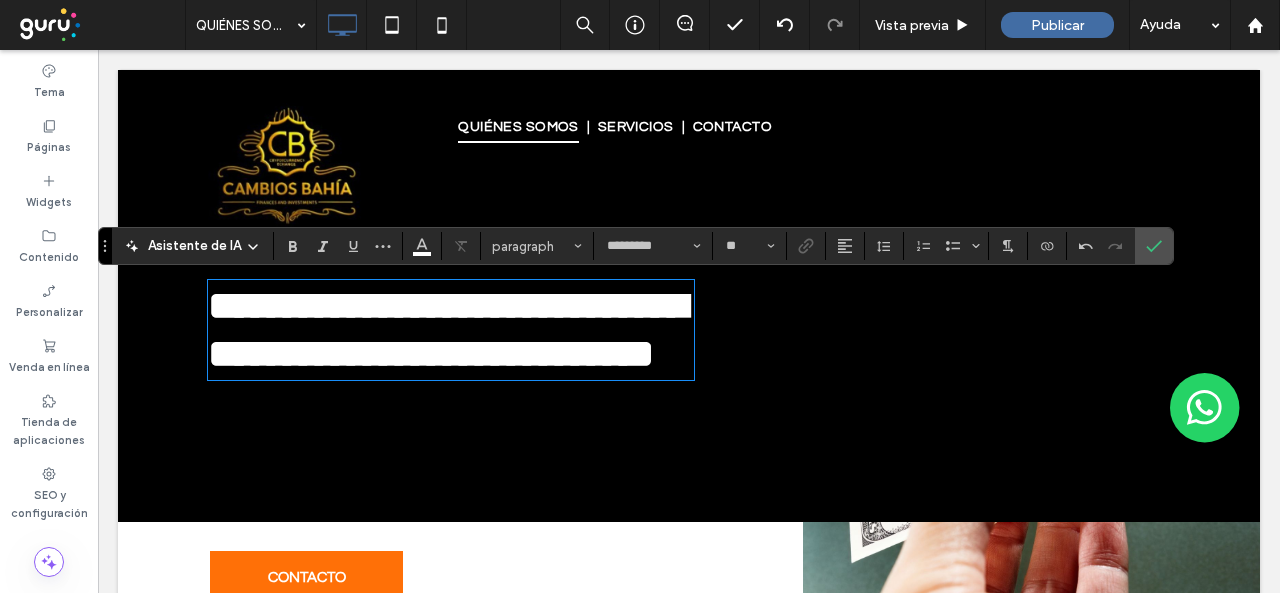 scroll, scrollTop: 0, scrollLeft: 0, axis: both 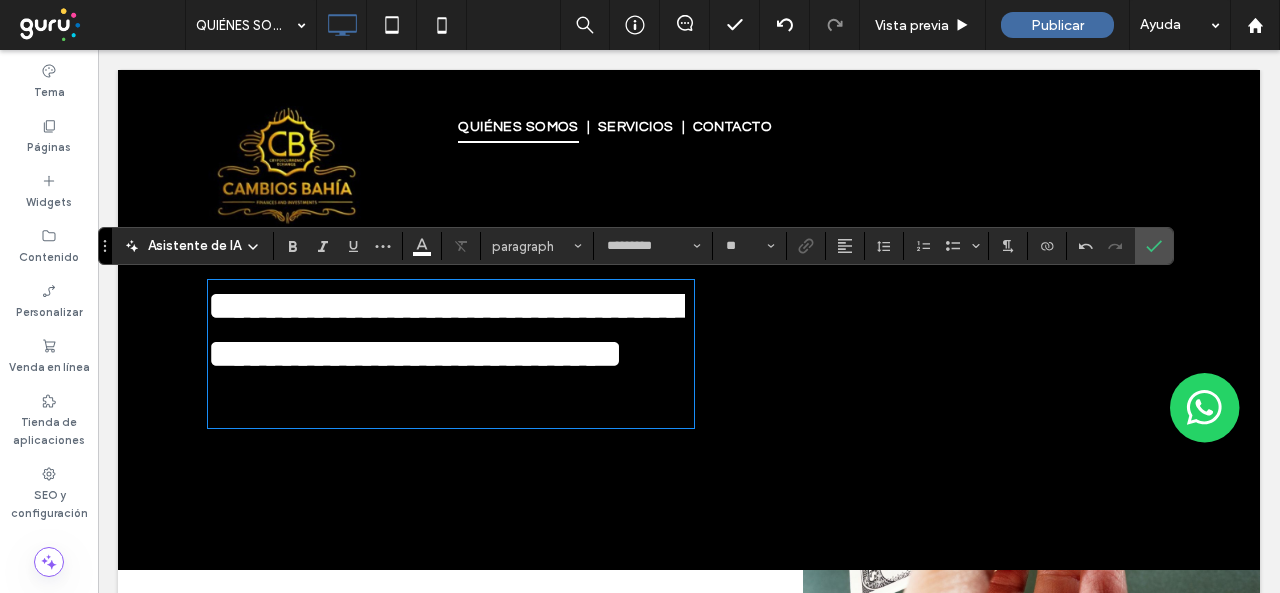 type on "*******" 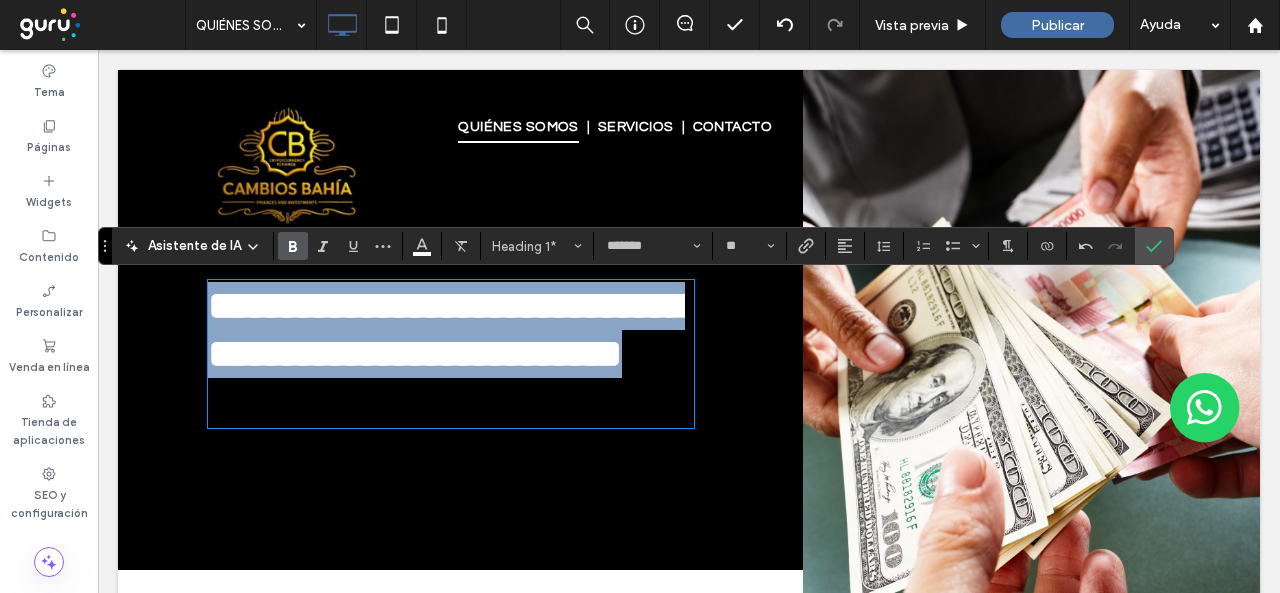 scroll, scrollTop: 0, scrollLeft: 0, axis: both 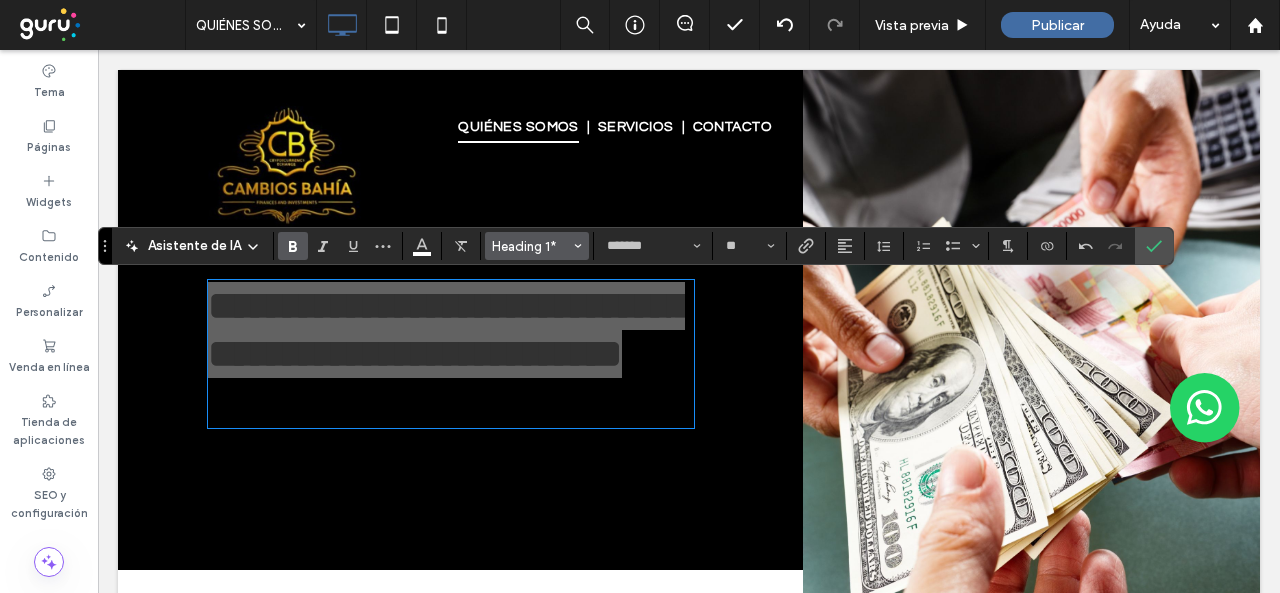 click on "Heading 1*" at bounding box center (531, 246) 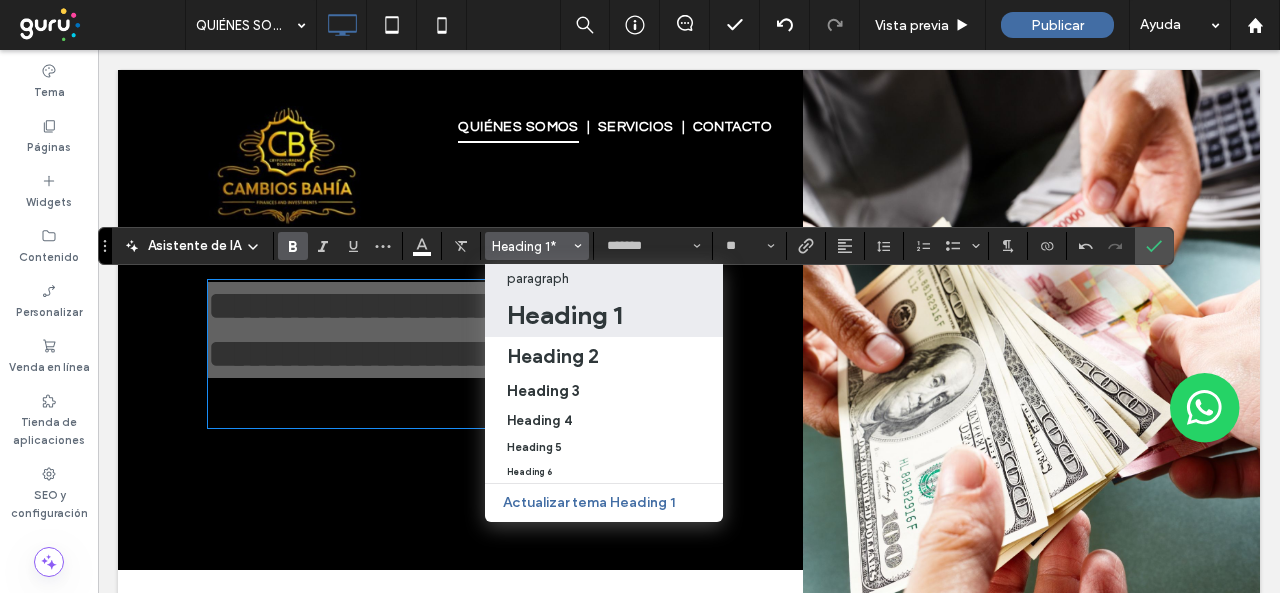 drag, startPoint x: 530, startPoint y: 273, endPoint x: 511, endPoint y: 215, distance: 61.03278 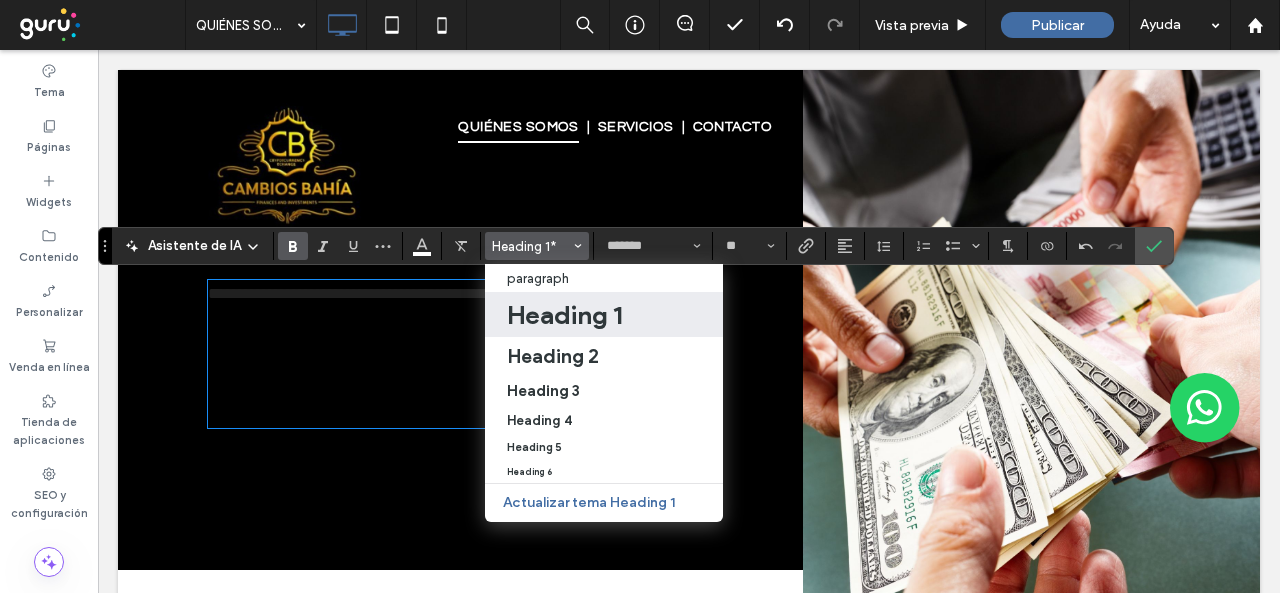type on "*********" 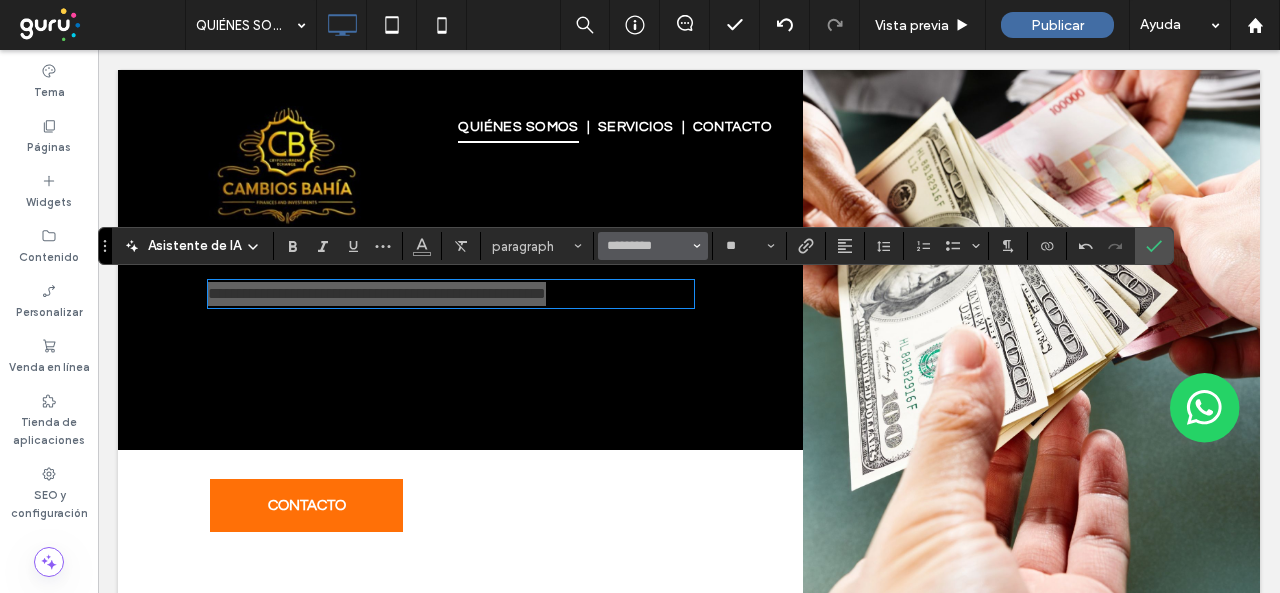 click on "*********" at bounding box center (647, 246) 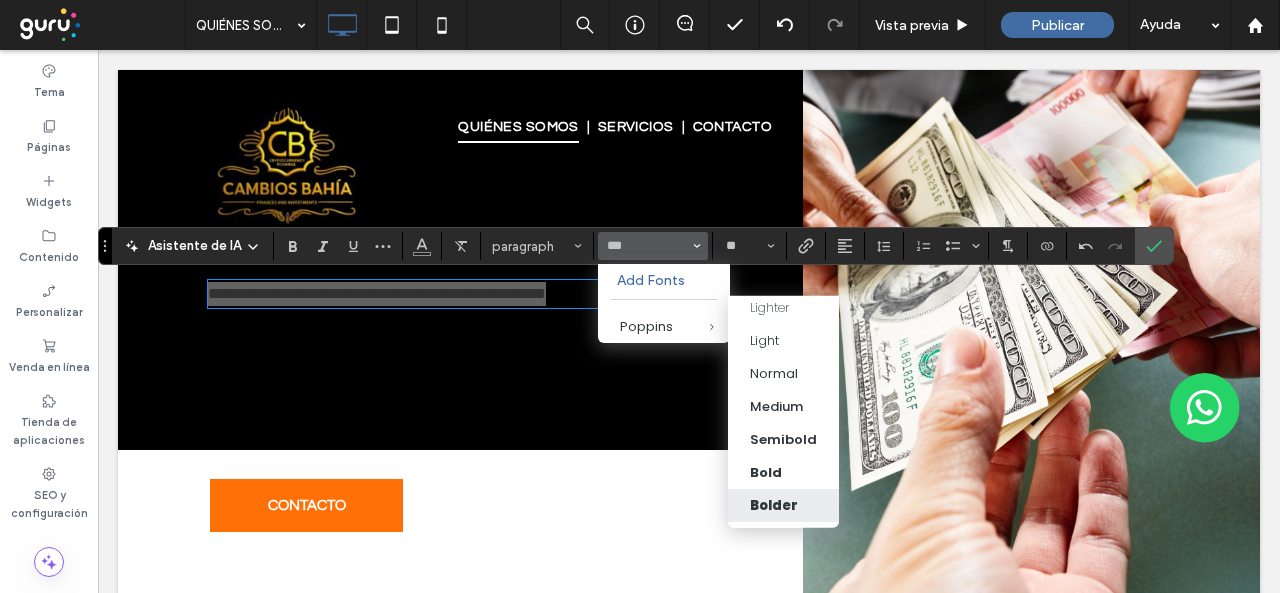 scroll, scrollTop: 59, scrollLeft: 0, axis: vertical 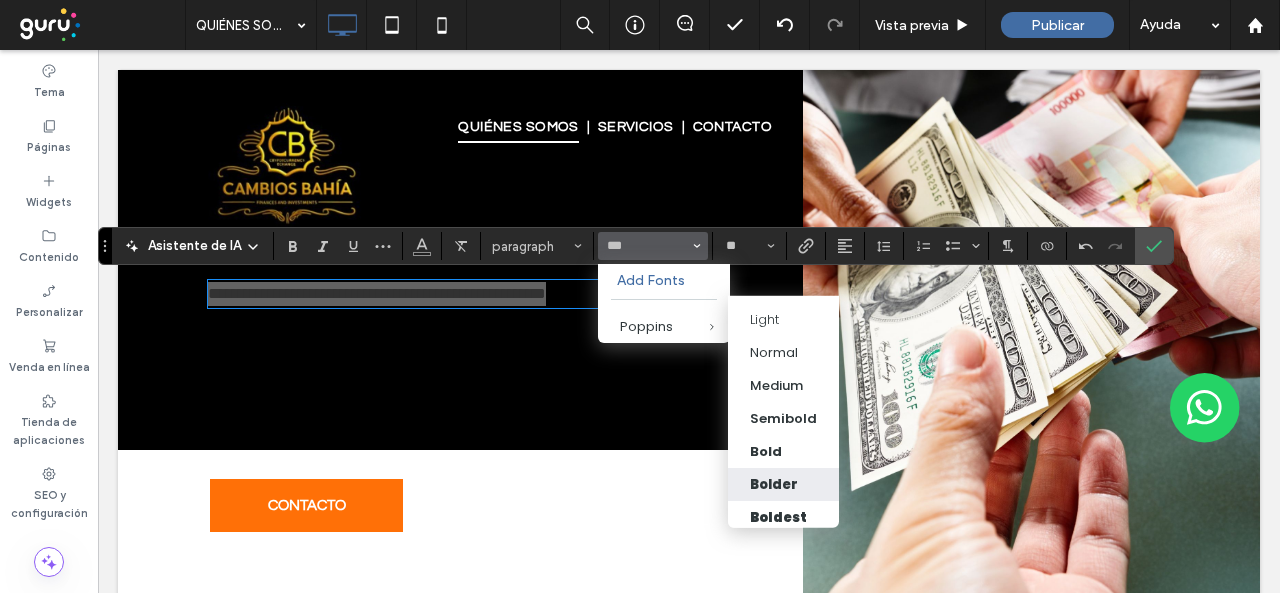 click on "Bolder" at bounding box center (774, 484) 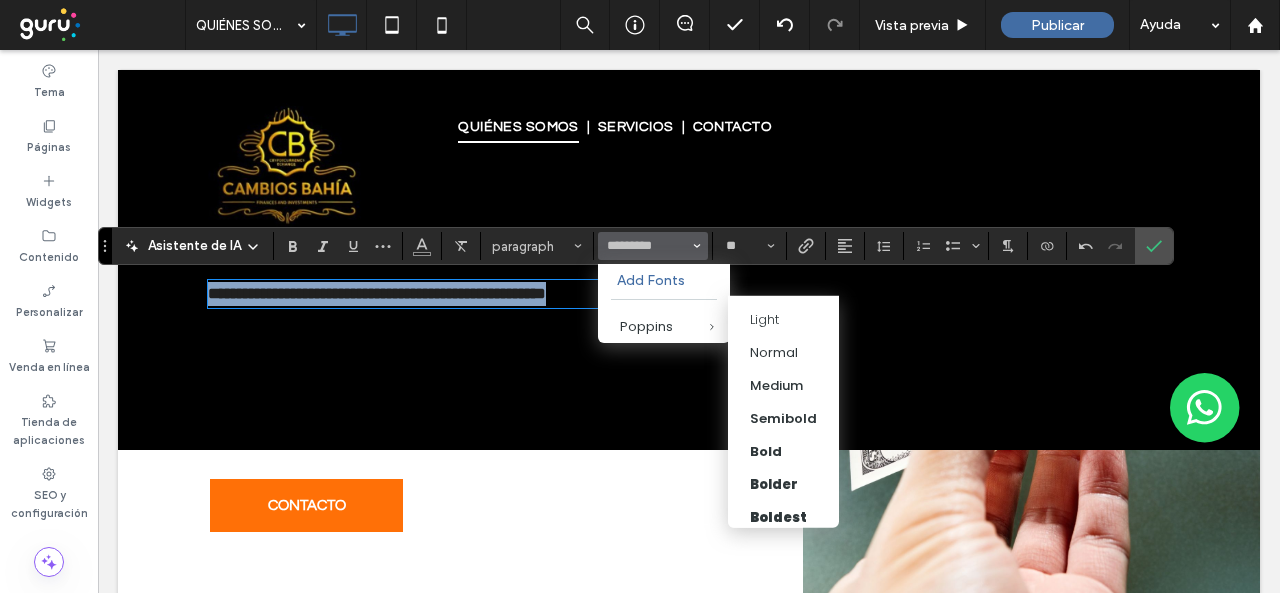 type on "*******" 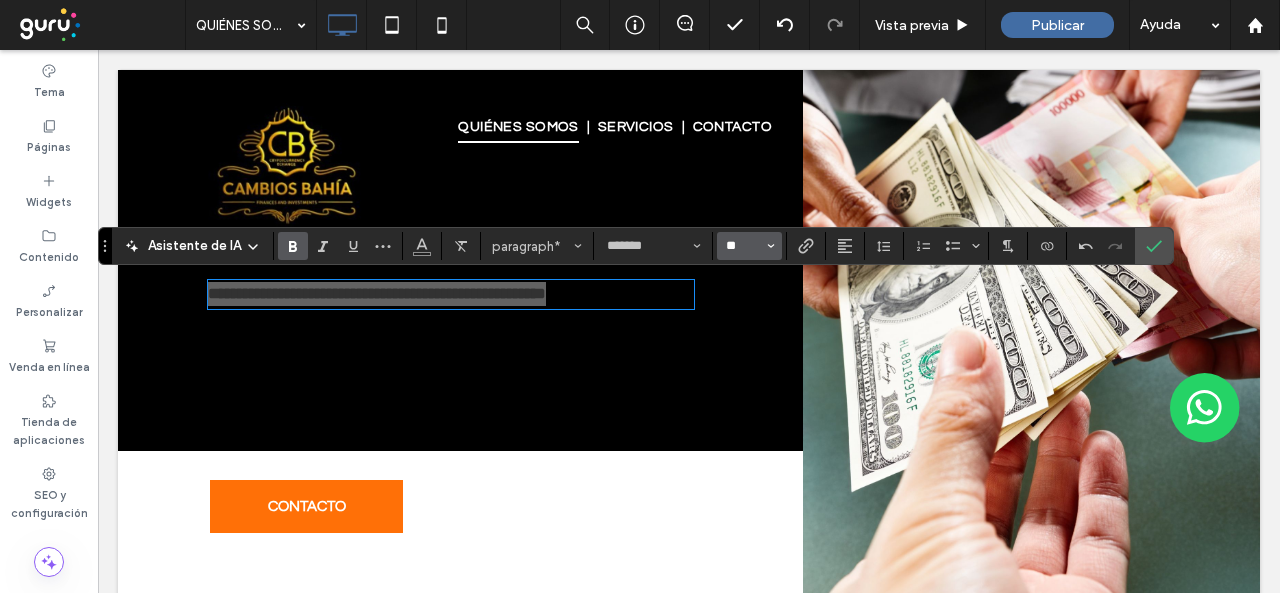 click on "**" at bounding box center [743, 246] 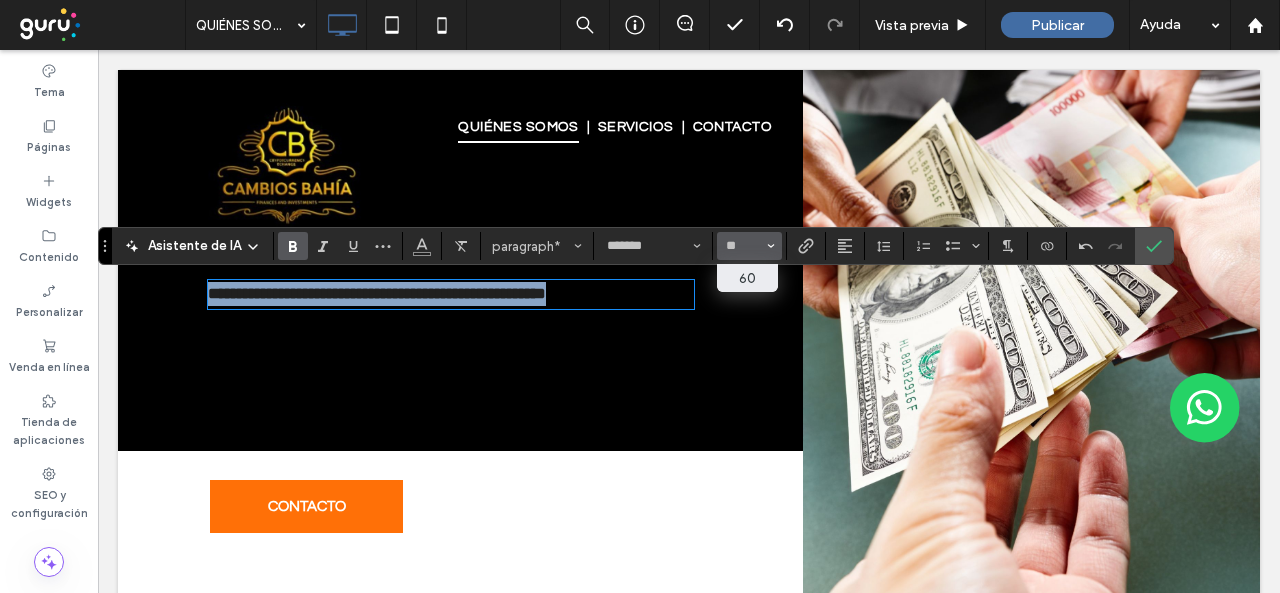 type on "**" 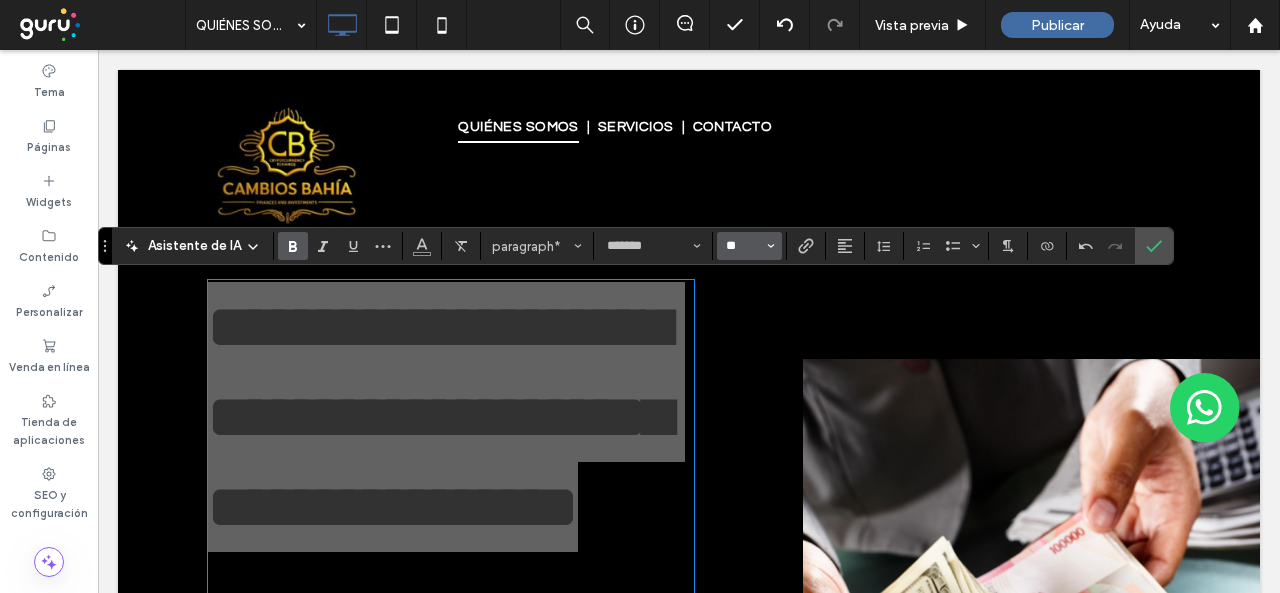 click on "**" at bounding box center [743, 246] 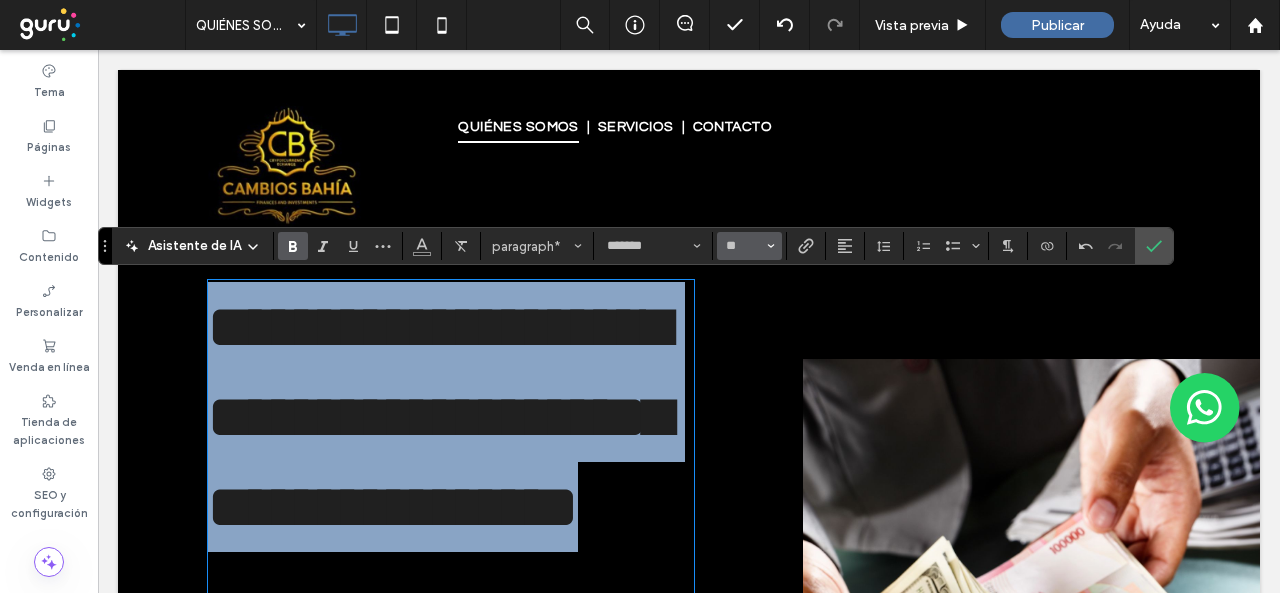 type on "**" 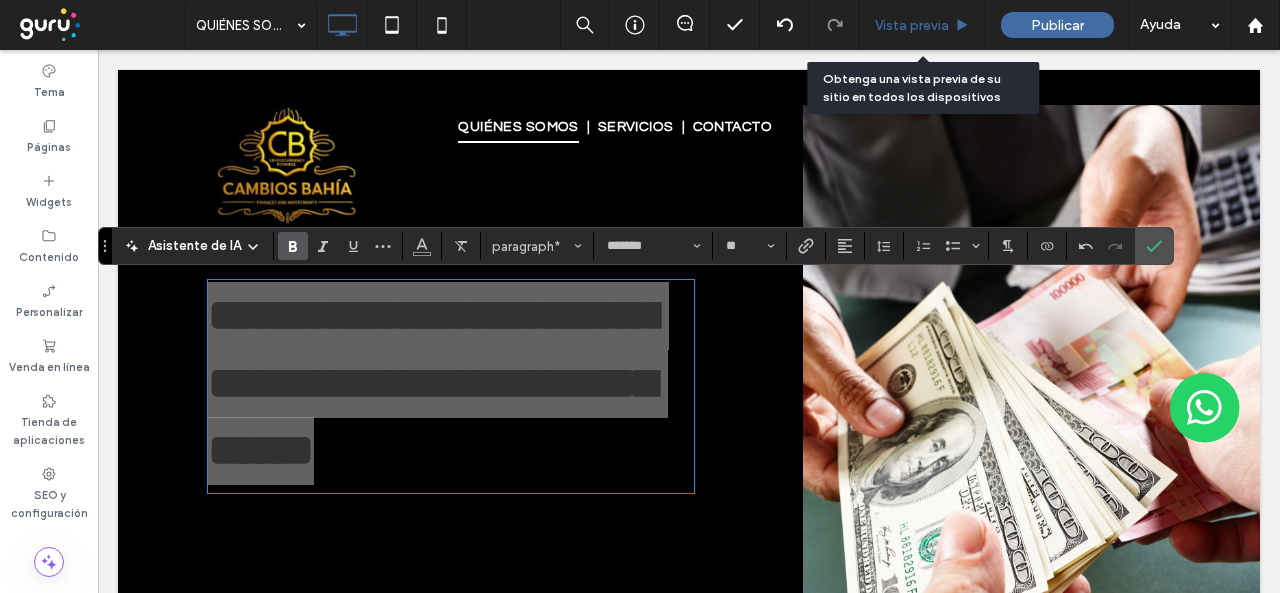 click on "Vista previa" at bounding box center [912, 25] 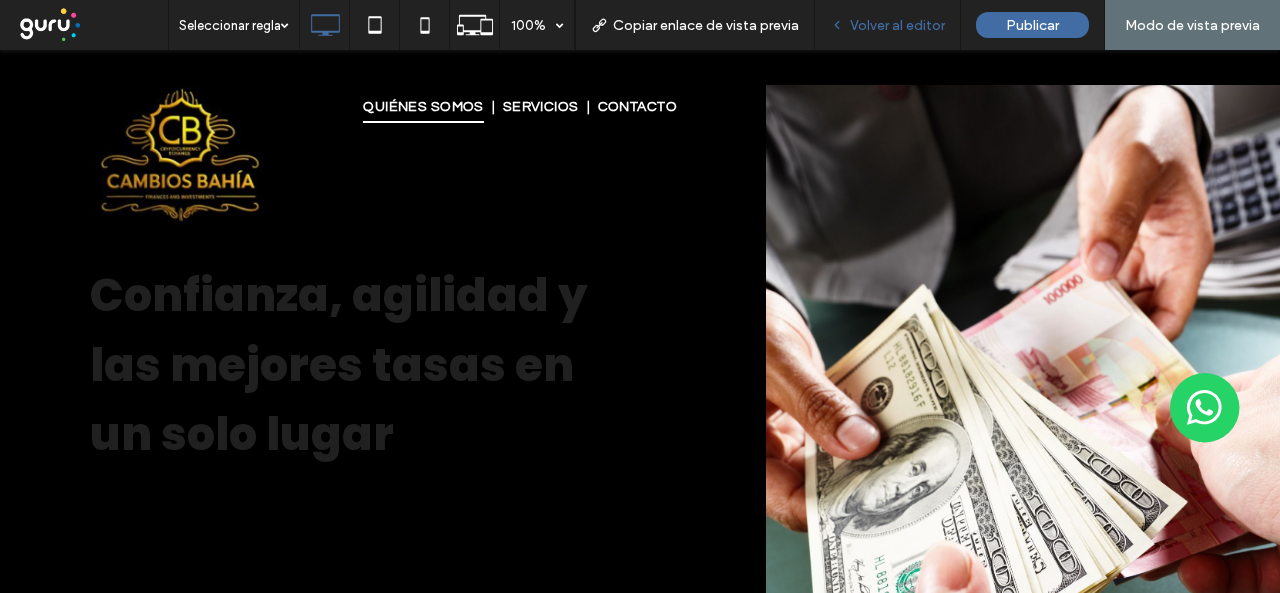 click on "Volver al editor" at bounding box center (897, 25) 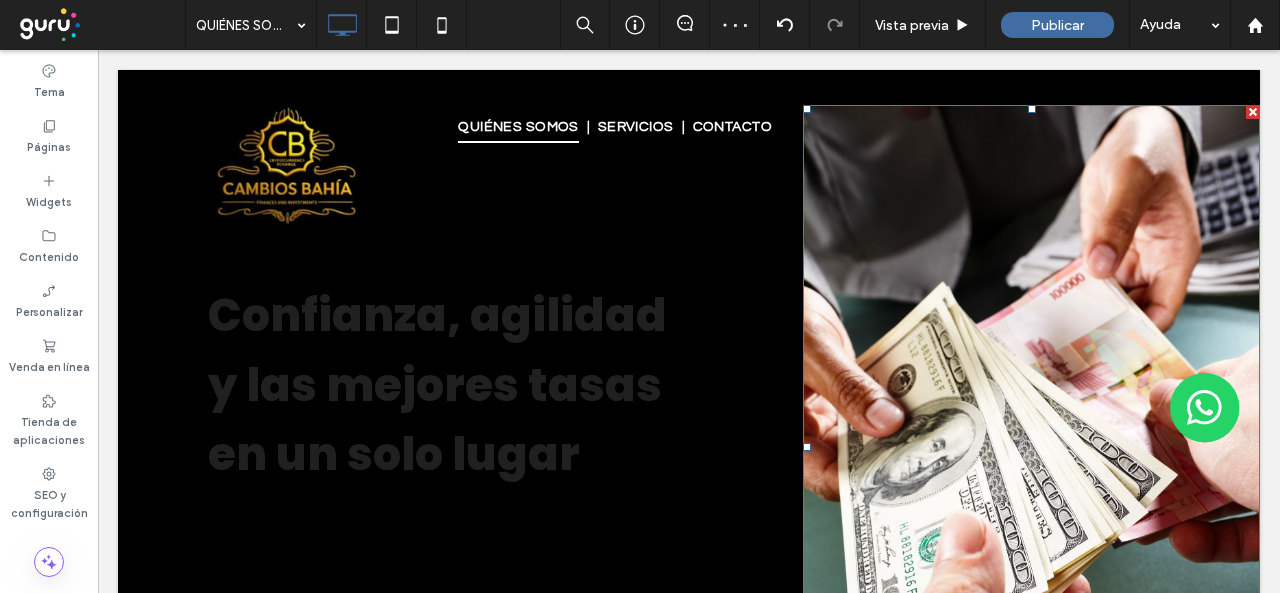 click at bounding box center [1031, 447] 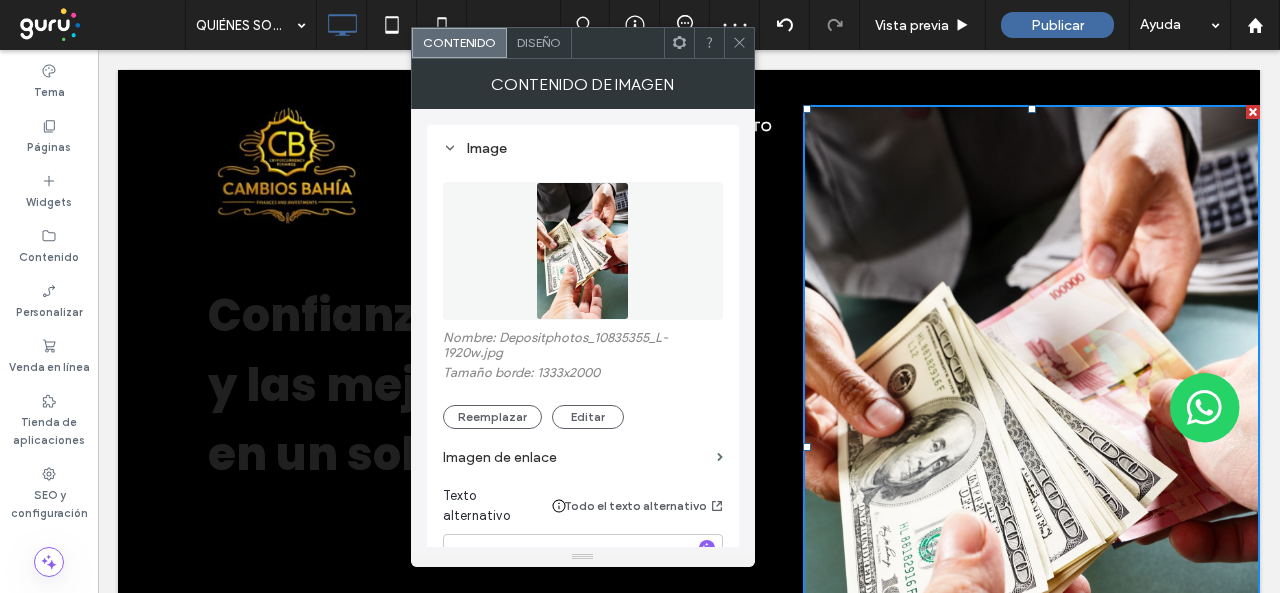 click on "Diseño" at bounding box center [539, 42] 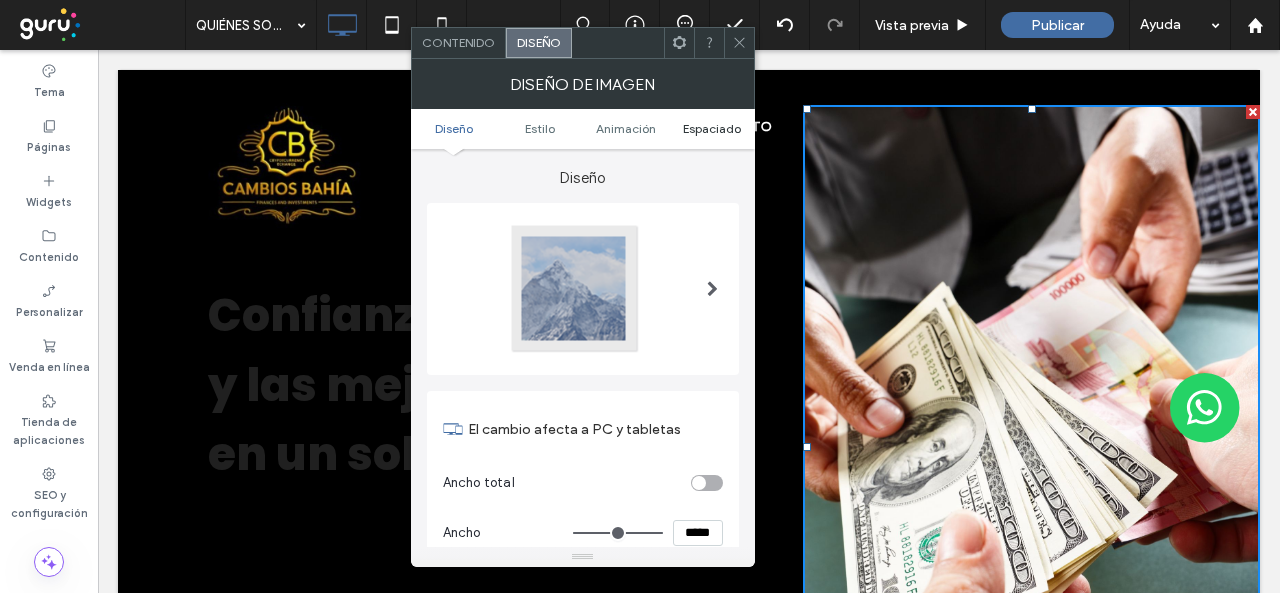 click on "Espaciado" at bounding box center (712, 128) 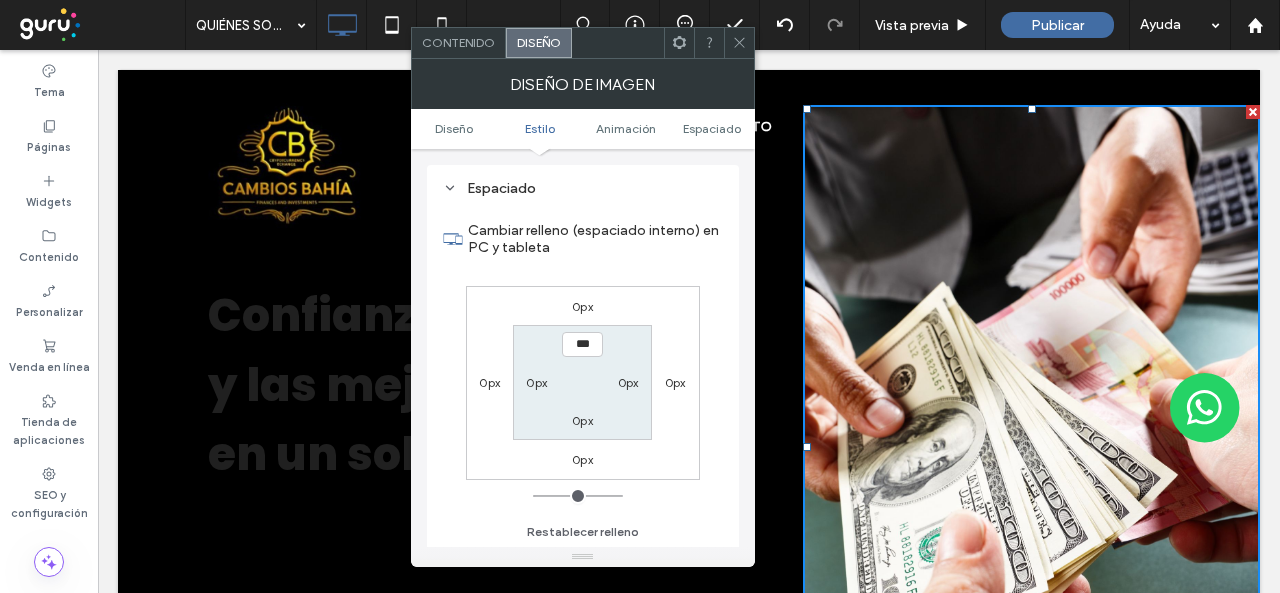 scroll, scrollTop: 1006, scrollLeft: 0, axis: vertical 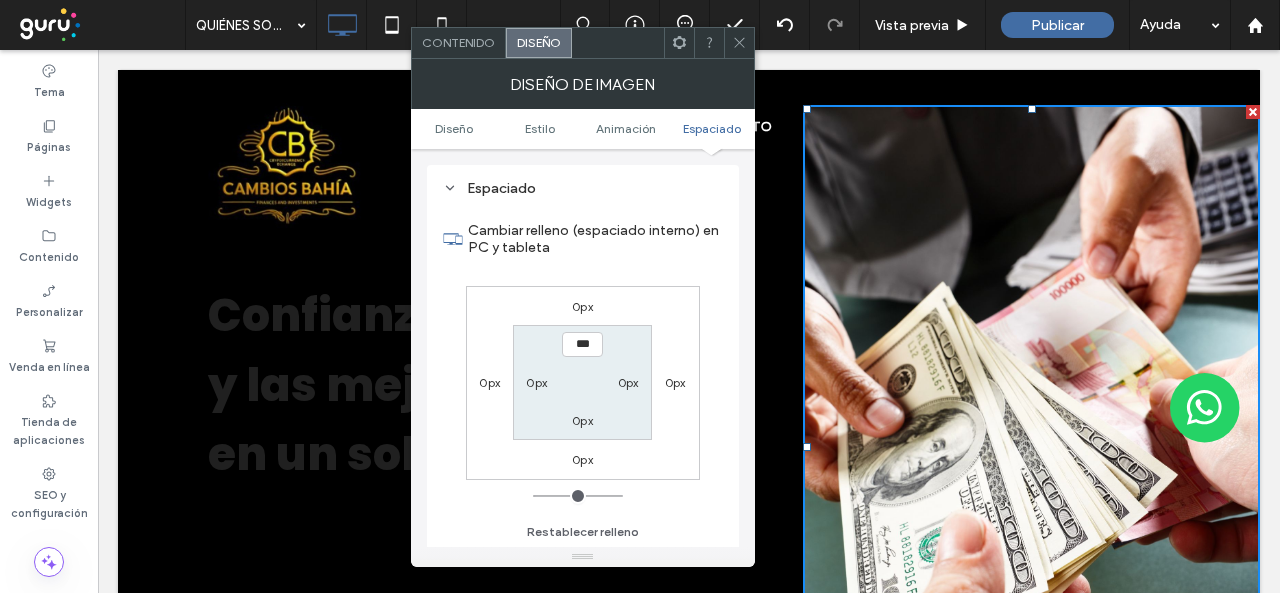 click on "0px 0px 0px 0px *** 0px 0px 0px" at bounding box center (583, 383) 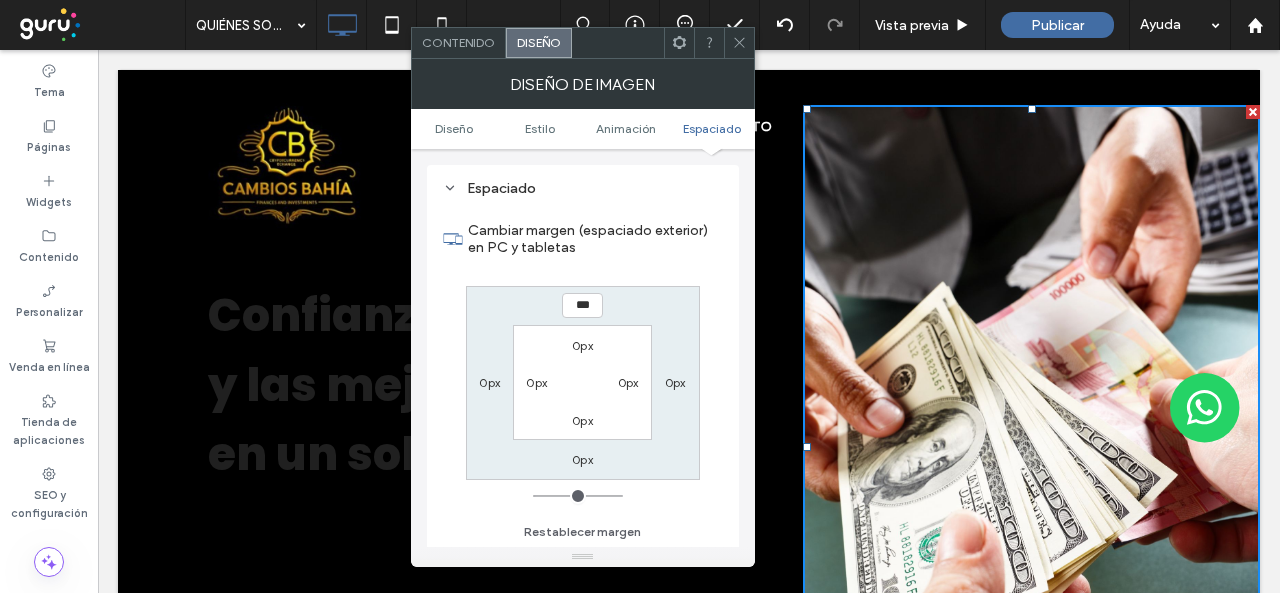 type on "***" 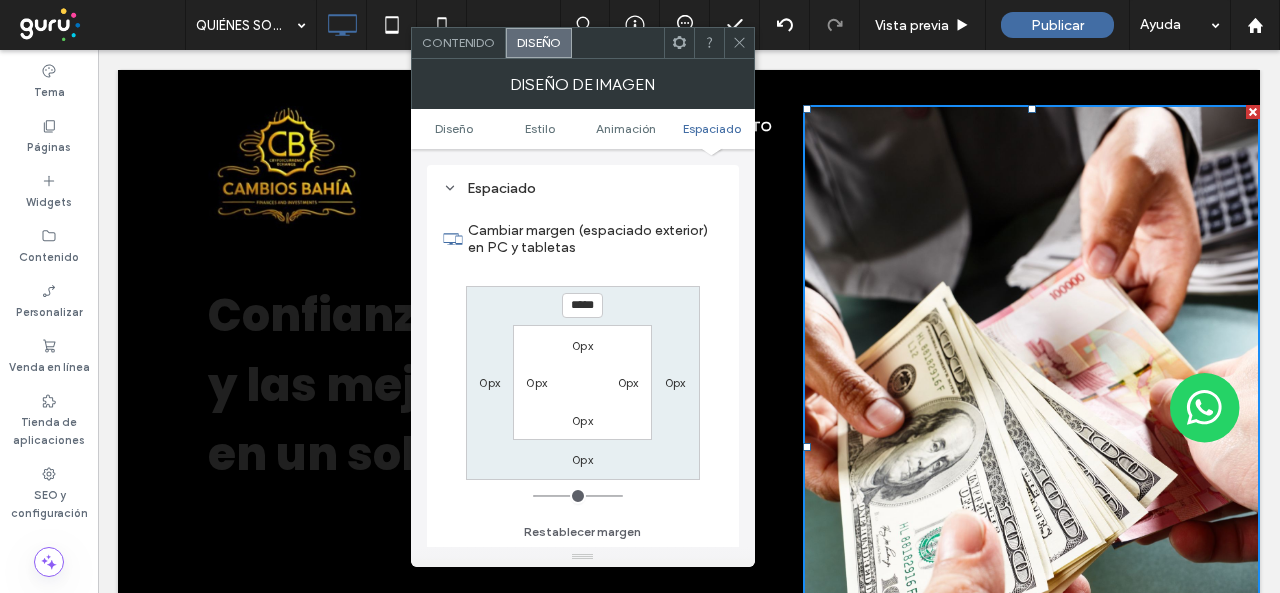 click on "Cambiar margen (espaciado exterior) en PC y tabletas" at bounding box center (583, 239) 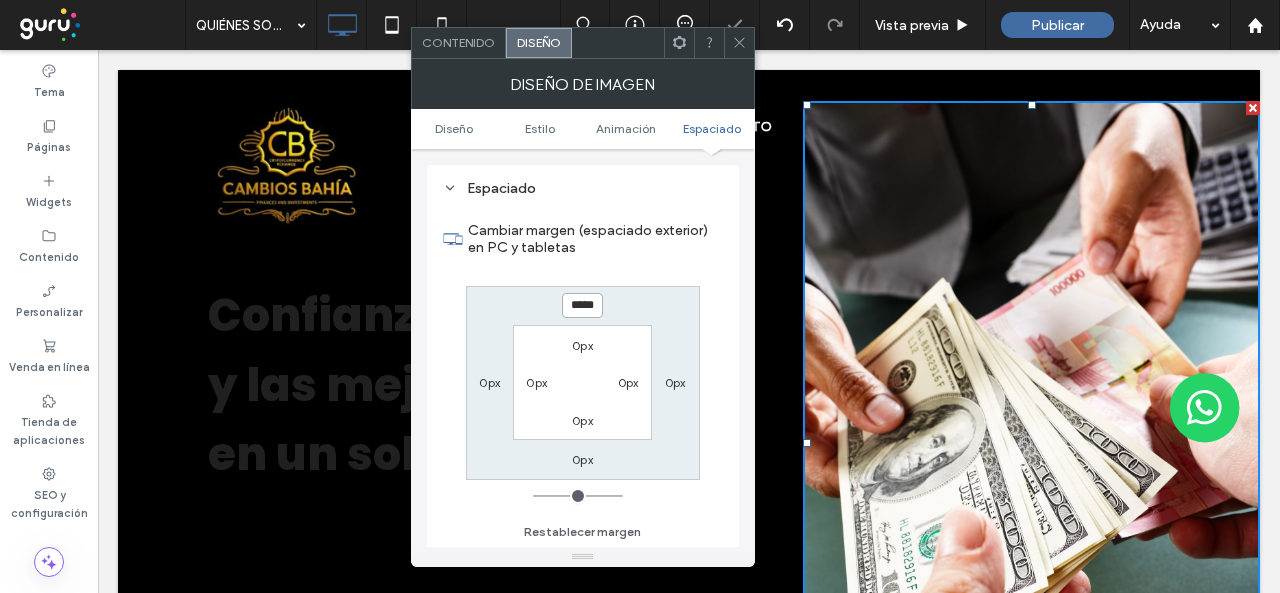 drag, startPoint x: 584, startPoint y: 315, endPoint x: 575, endPoint y: 307, distance: 12.0415945 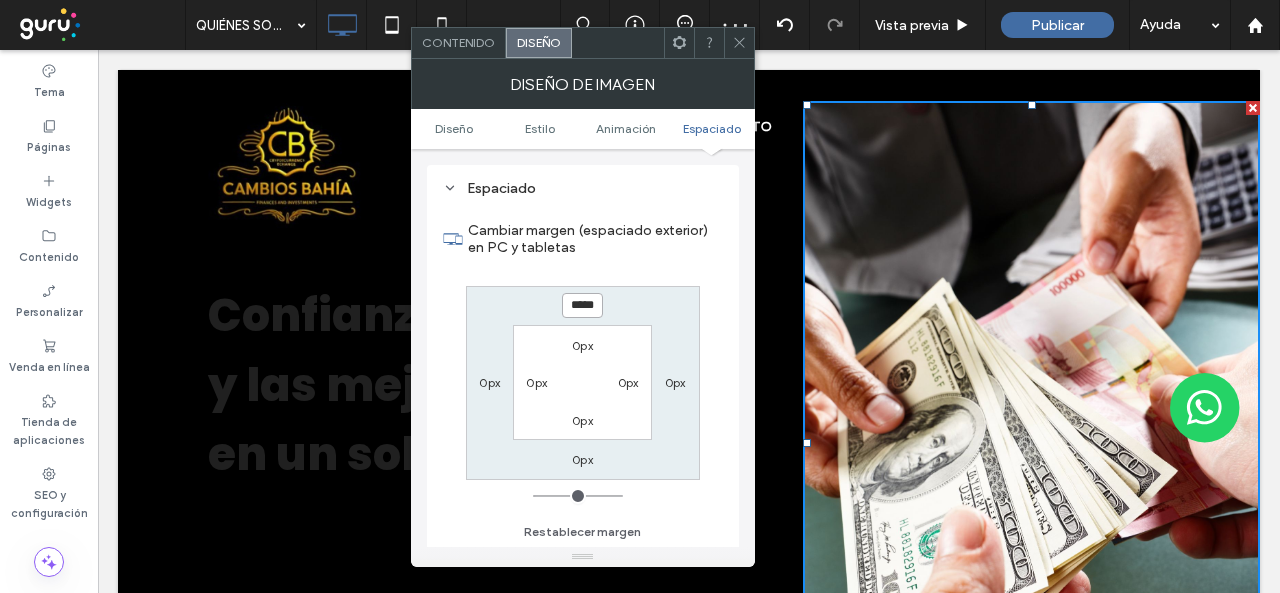 click on "*****" at bounding box center [582, 305] 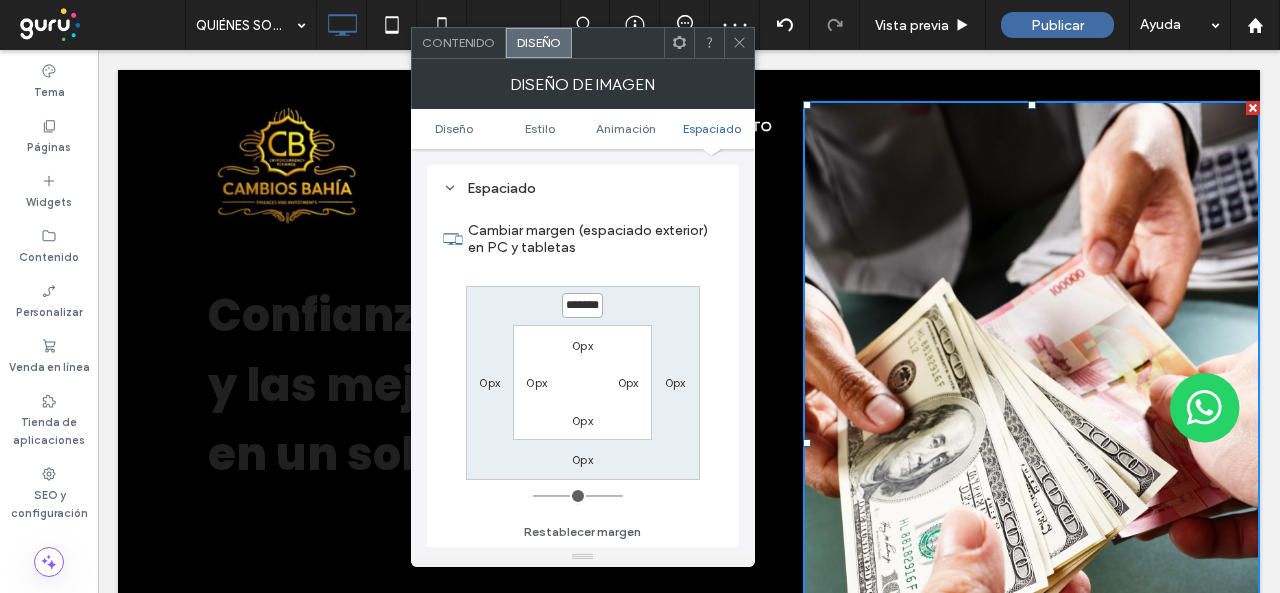 type on "*******" 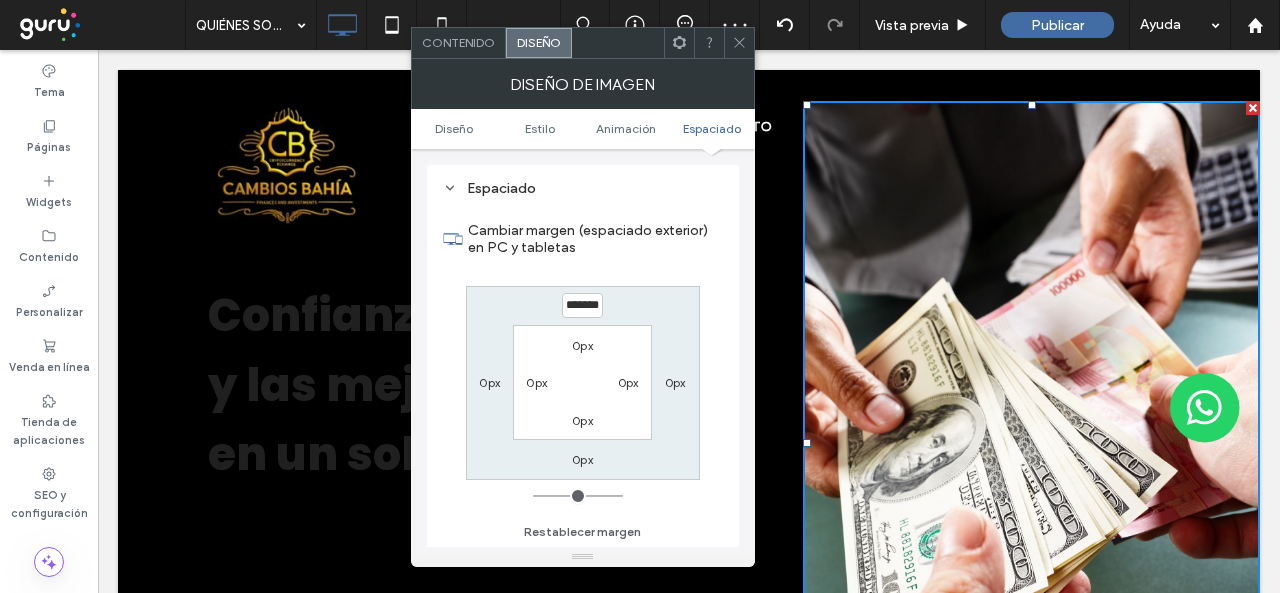type on "*" 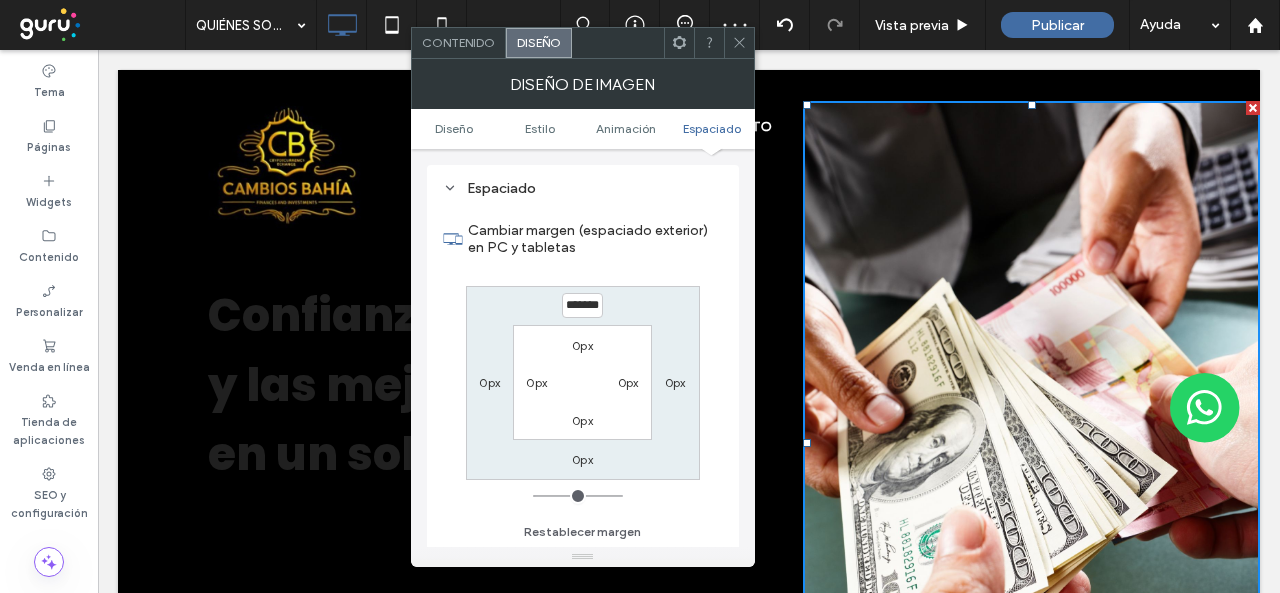 click on "Cambiar margen (espaciado exterior) en PC y tabletas" at bounding box center [595, 239] 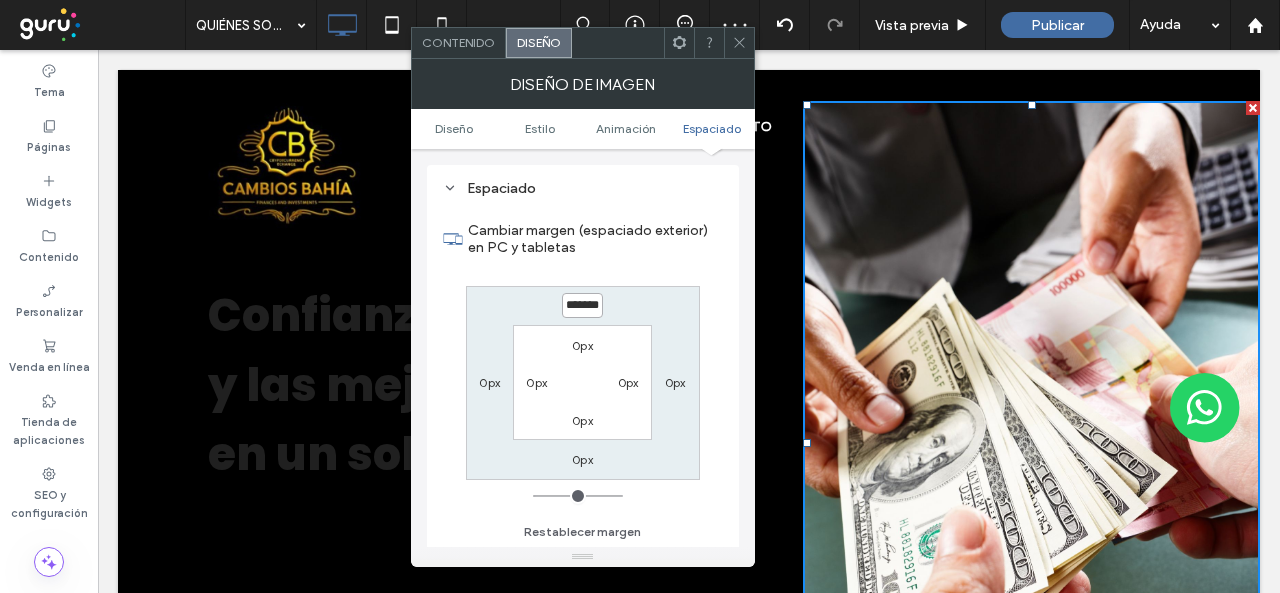 click on "*******" at bounding box center (582, 305) 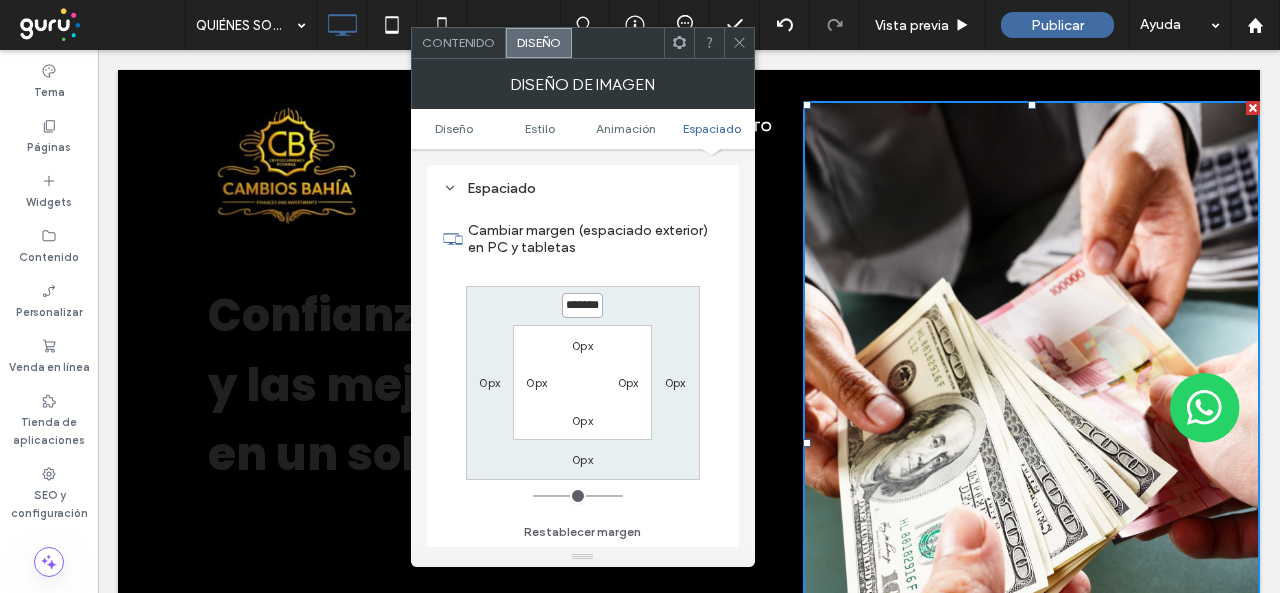 click on "*******" at bounding box center (582, 305) 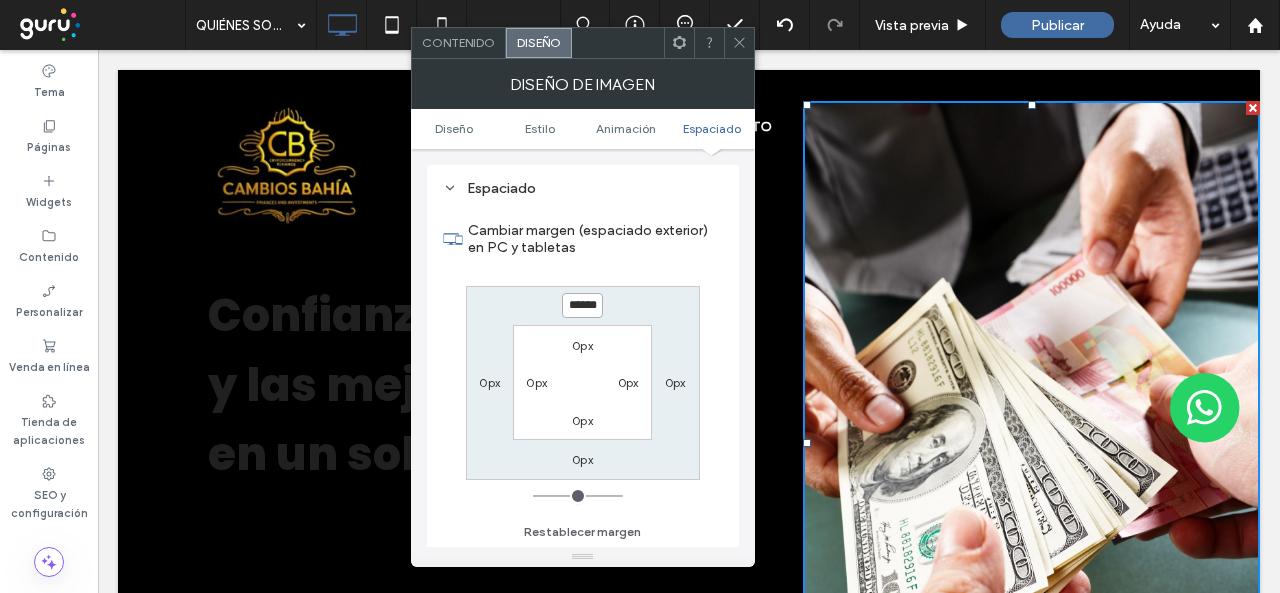 scroll, scrollTop: 0, scrollLeft: 5, axis: horizontal 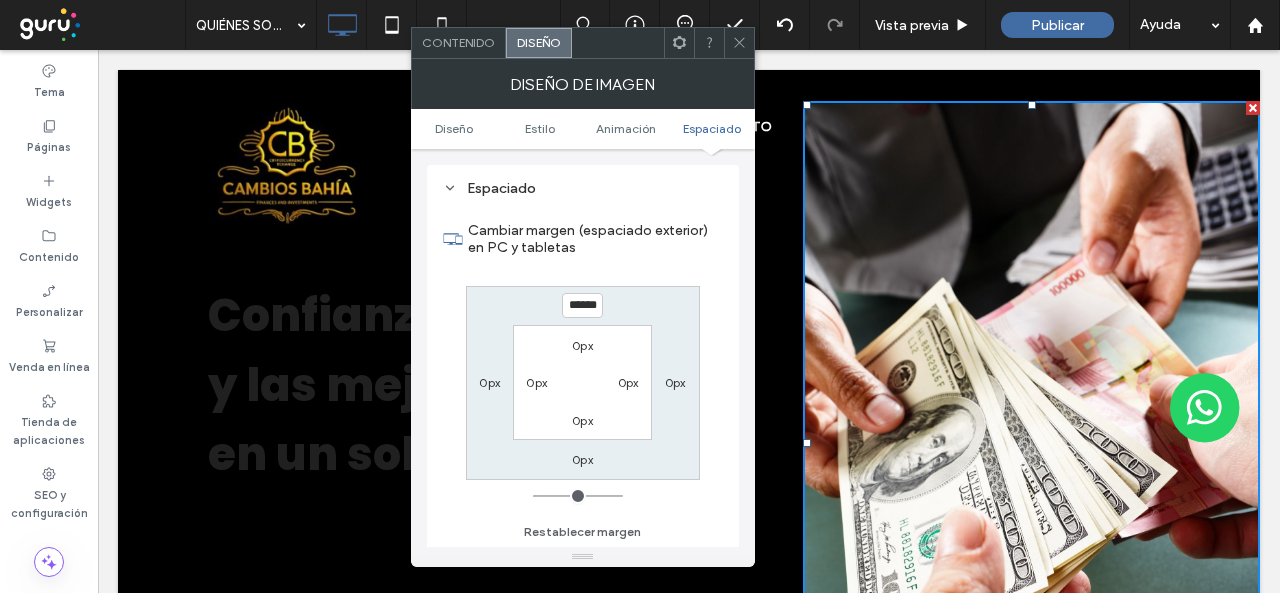 type on "*" 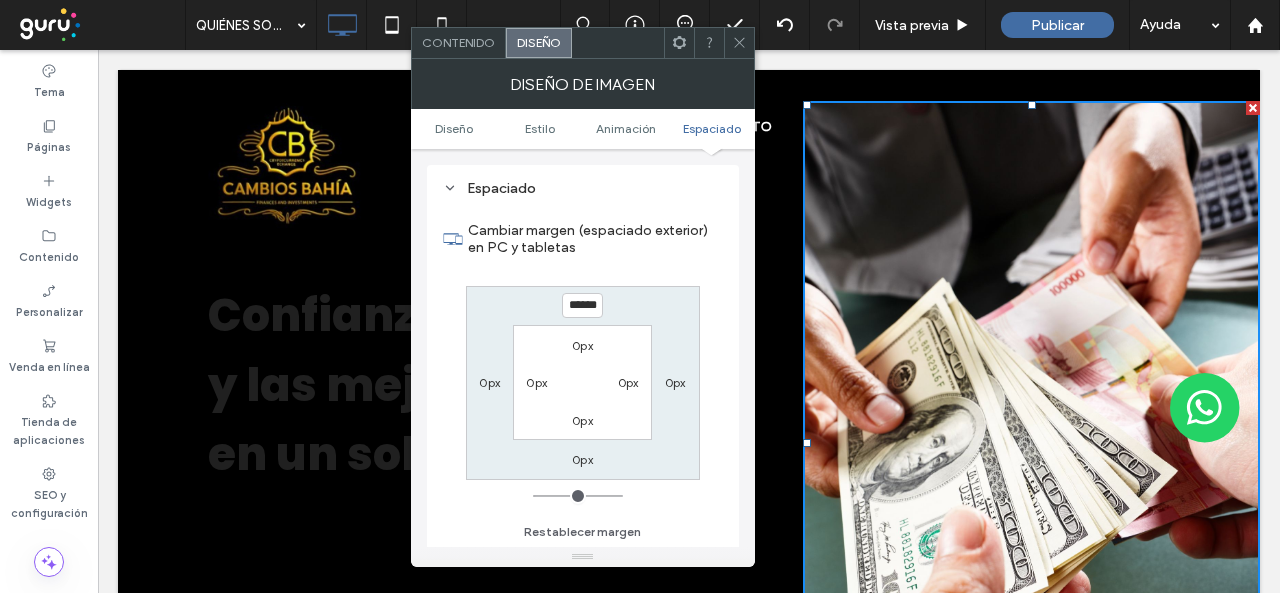 scroll, scrollTop: 0, scrollLeft: 0, axis: both 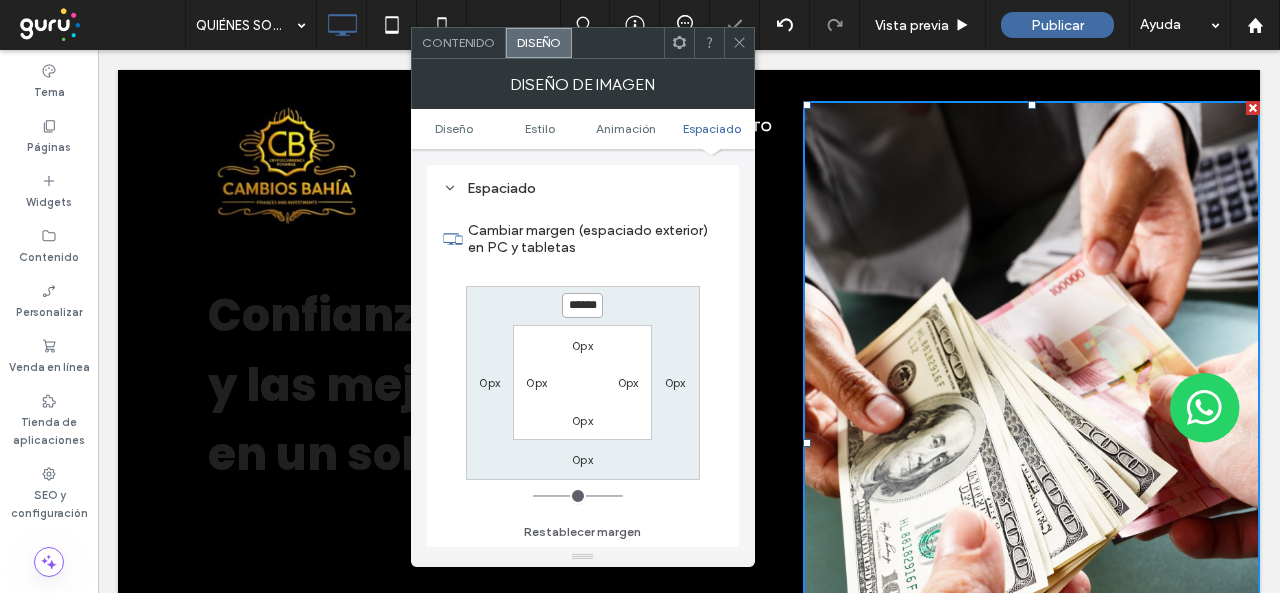 click on "******" at bounding box center (582, 305) 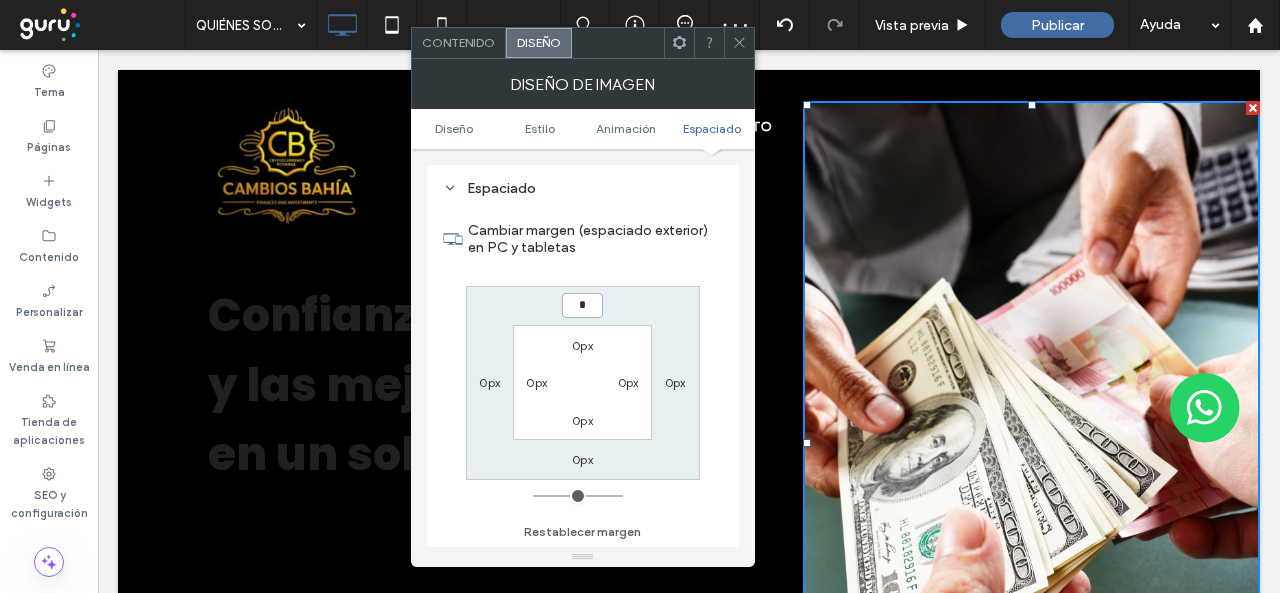 type on "*" 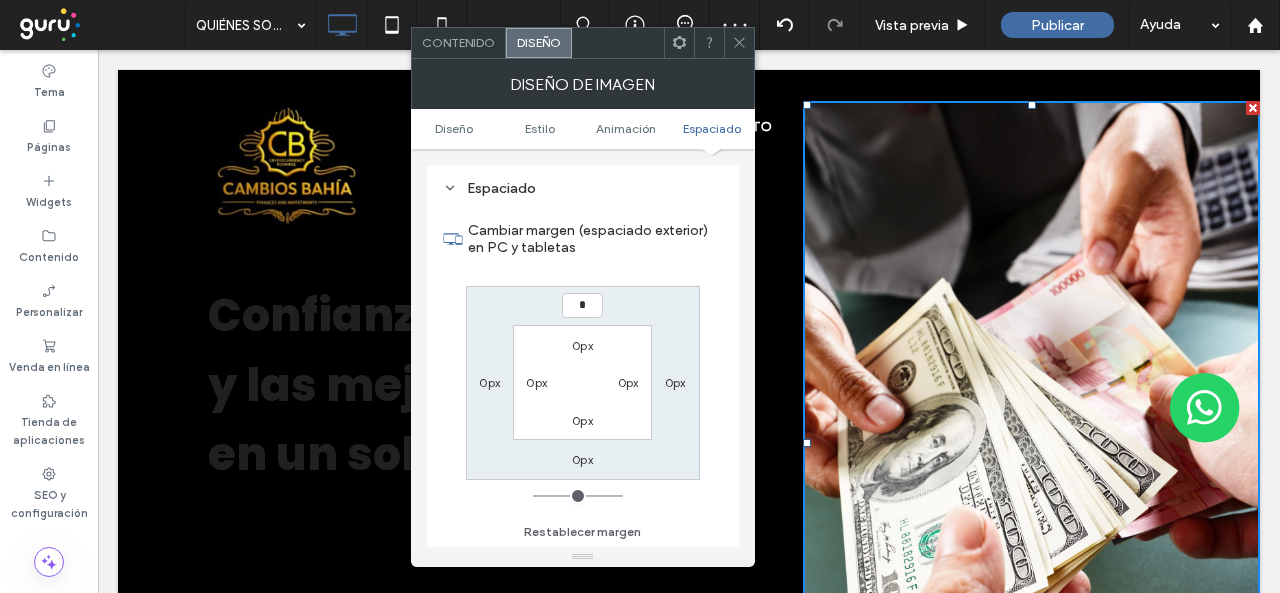 type on "*" 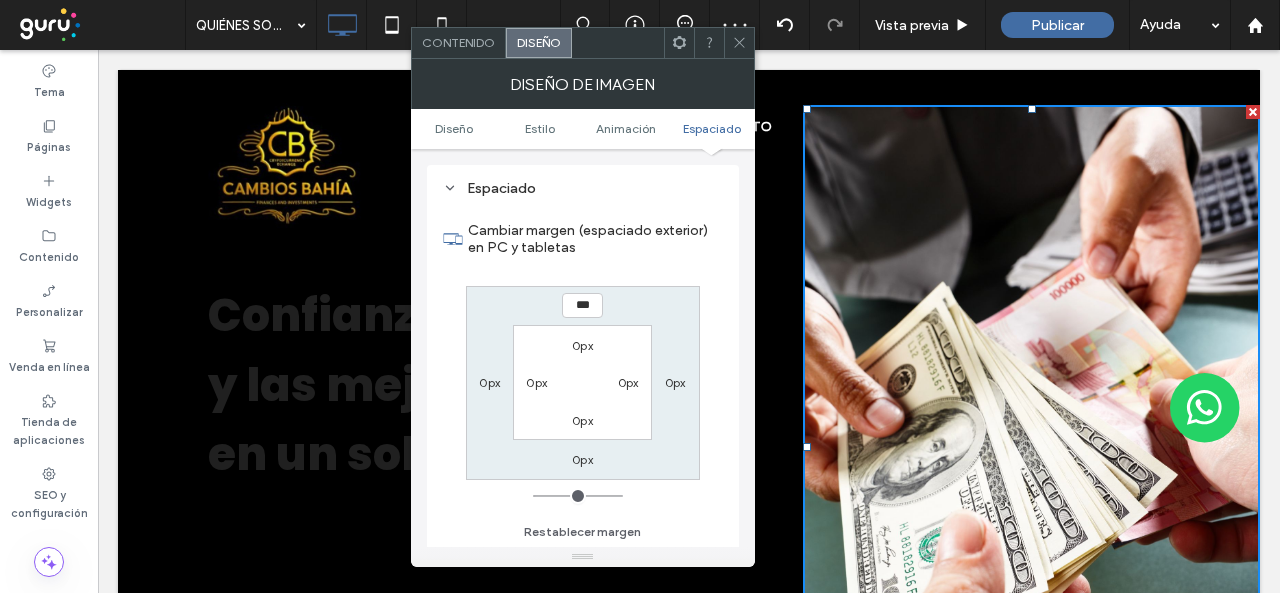click on "Cambiar margen (espaciado exterior) en PC y tabletas" at bounding box center (595, 239) 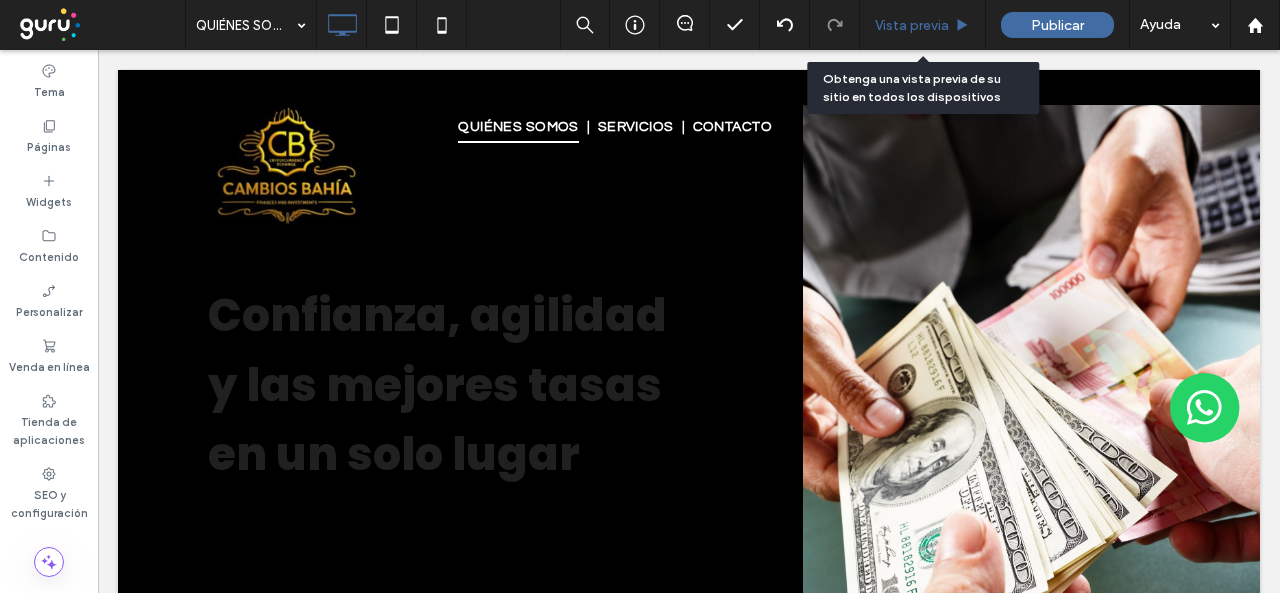 click on "Vista previa" at bounding box center (912, 25) 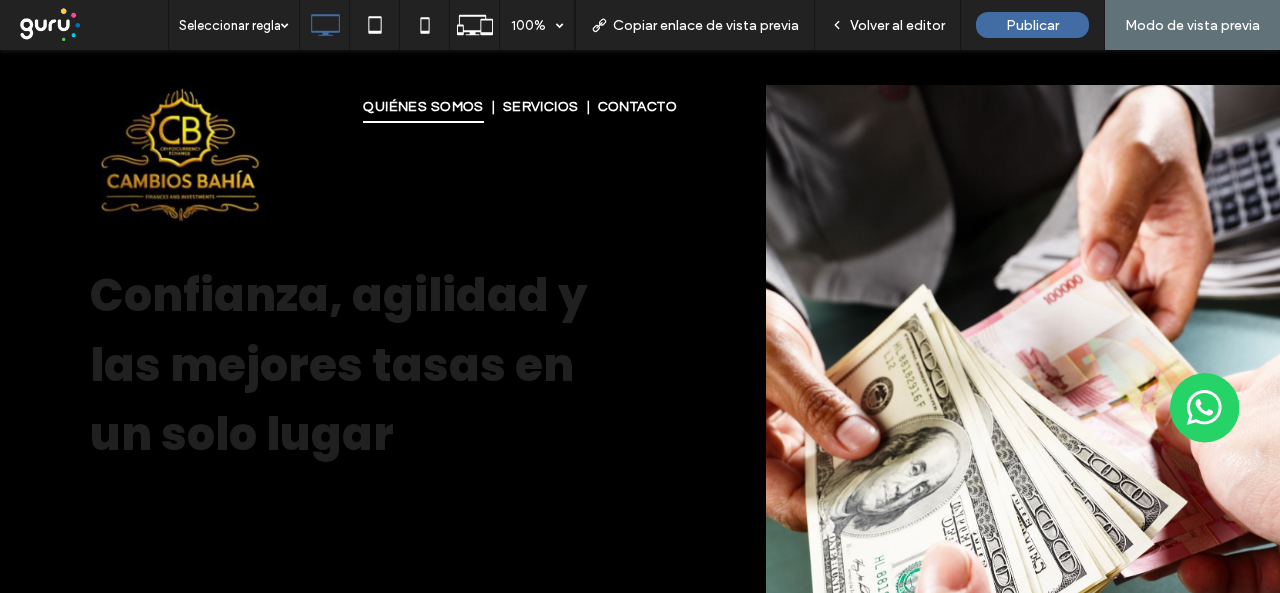 click on "Volver al editor" at bounding box center [897, 25] 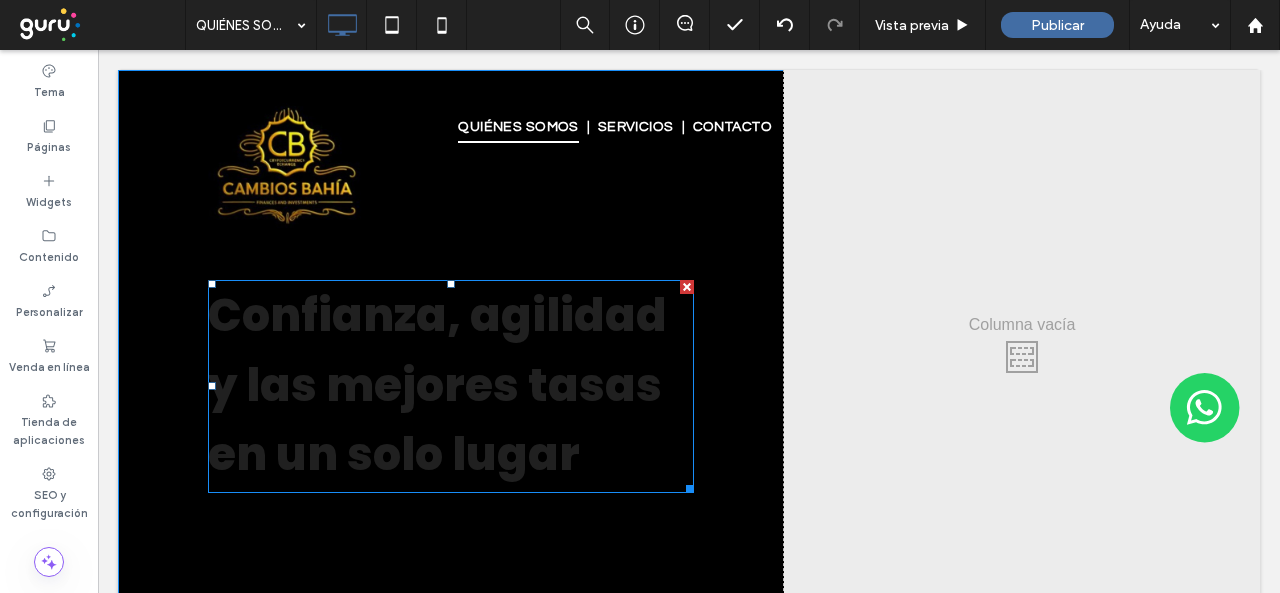 click on "Confianza, agilidad y las mejores tasas en un solo lugar" at bounding box center [437, 385] 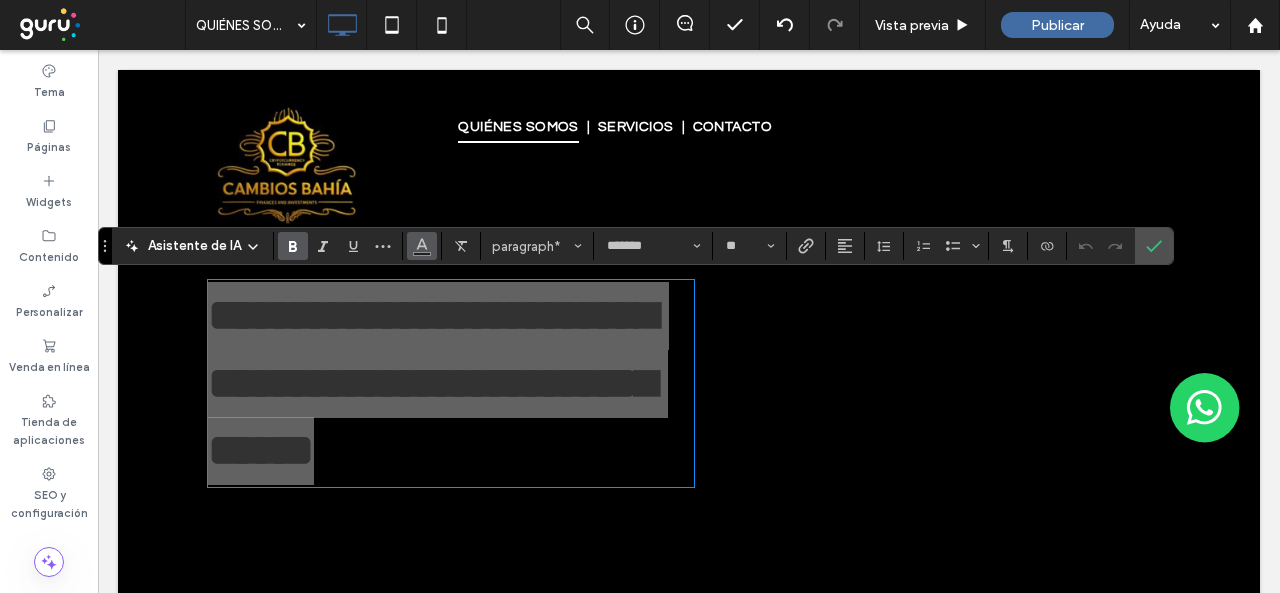 click 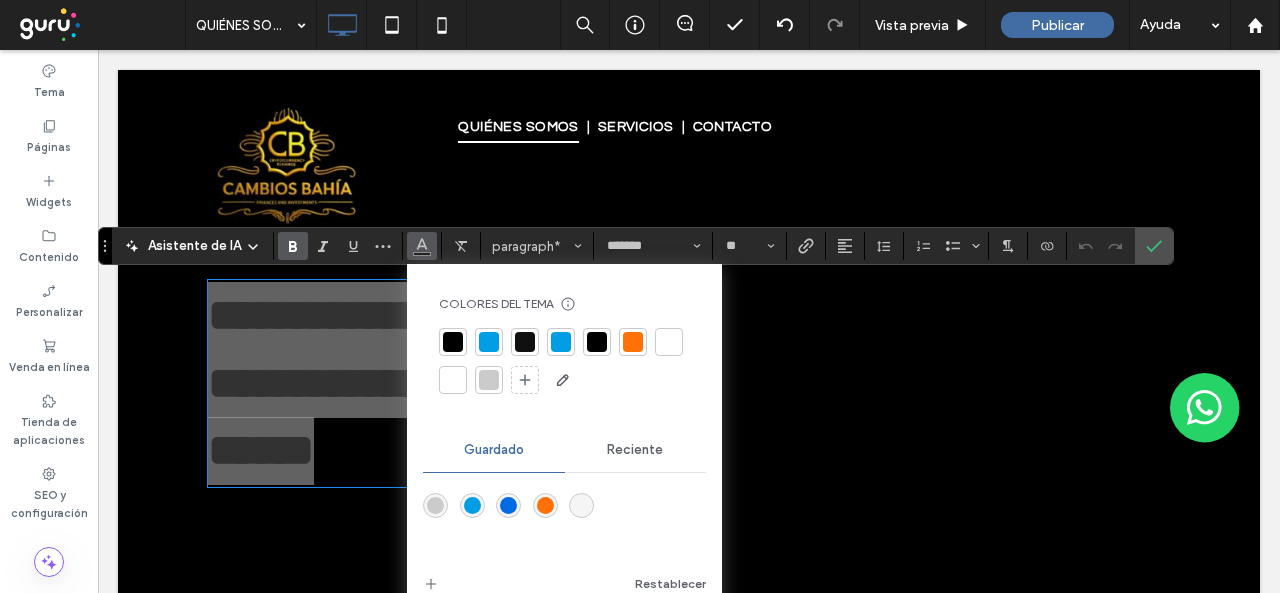 drag, startPoint x: 444, startPoint y: 376, endPoint x: 698, endPoint y: 343, distance: 256.13474 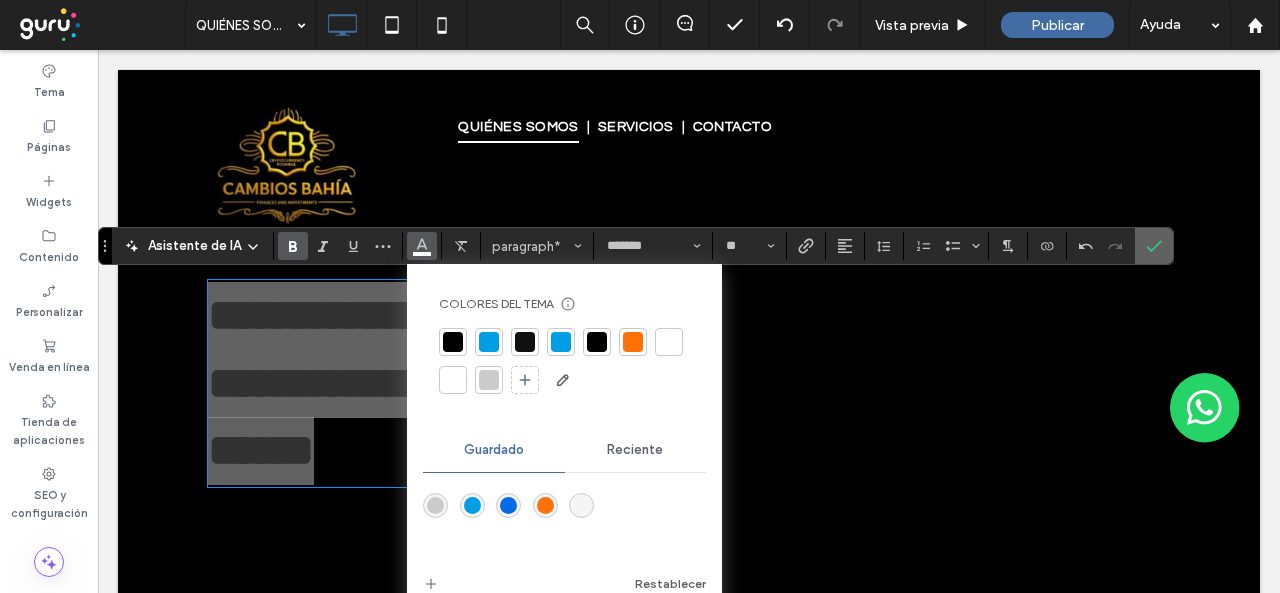click at bounding box center [1154, 246] 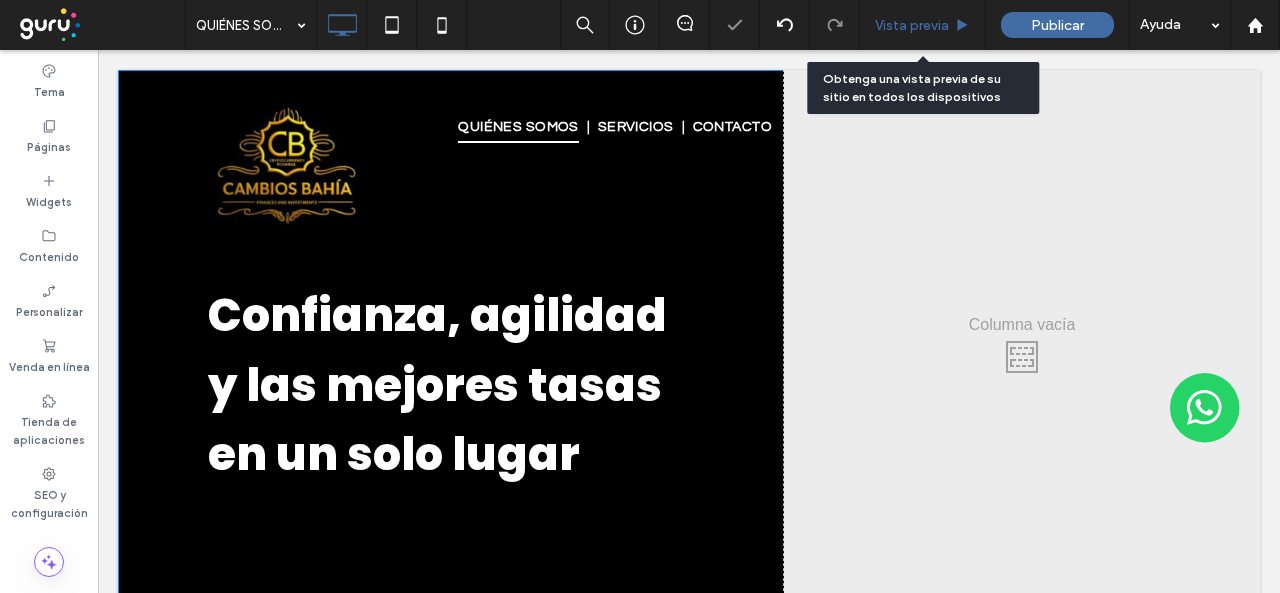 click on "Vista previa" at bounding box center [912, 25] 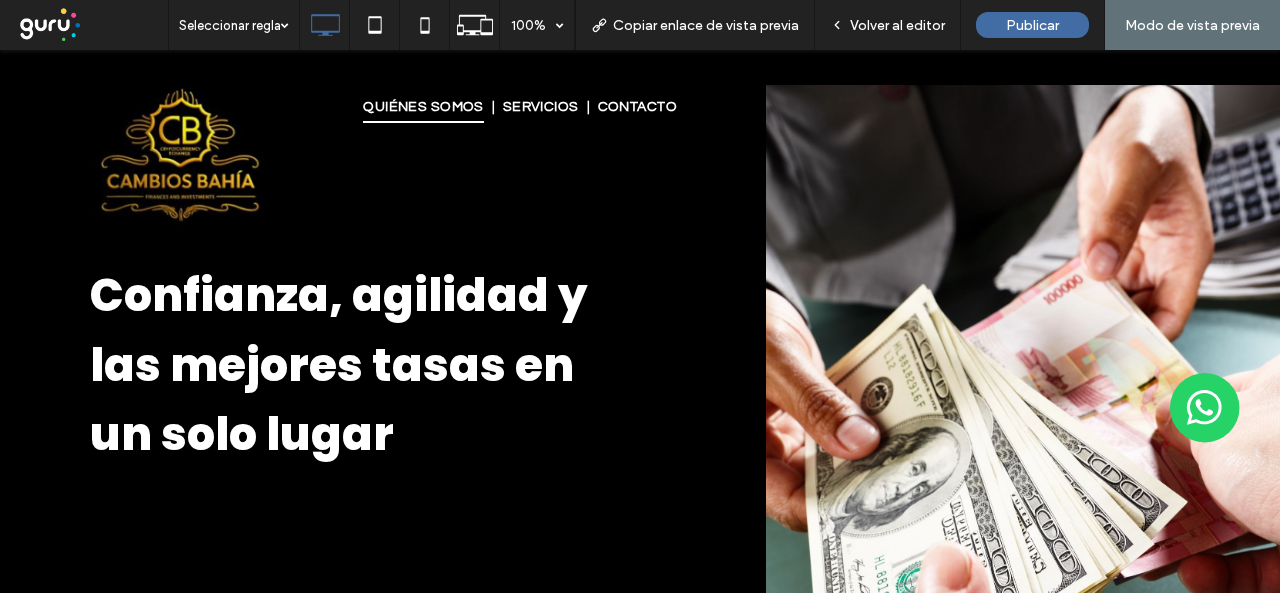 scroll, scrollTop: 0, scrollLeft: 0, axis: both 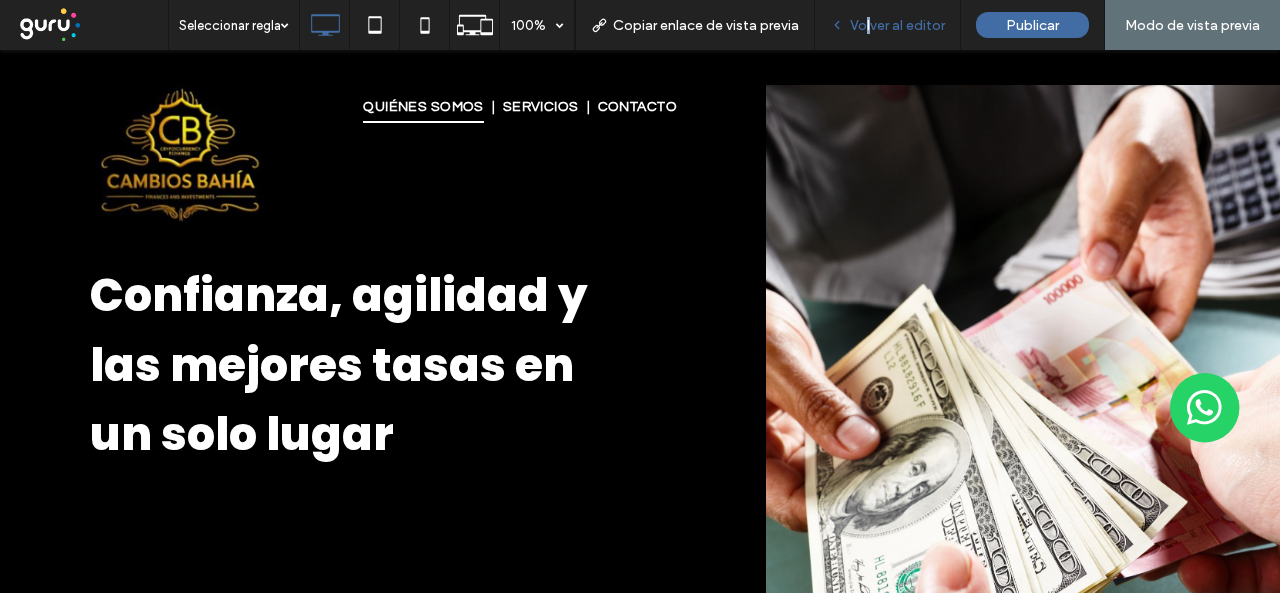 click on "Volver al editor" at bounding box center [897, 25] 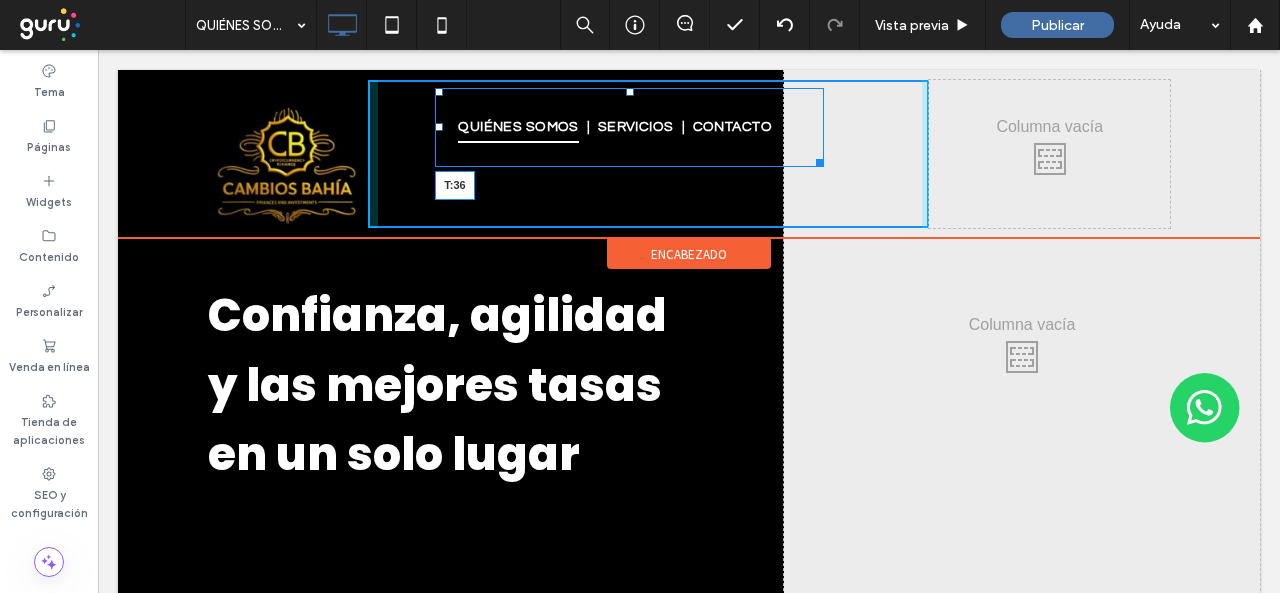drag, startPoint x: 627, startPoint y: 93, endPoint x: 622, endPoint y: 121, distance: 28.442924 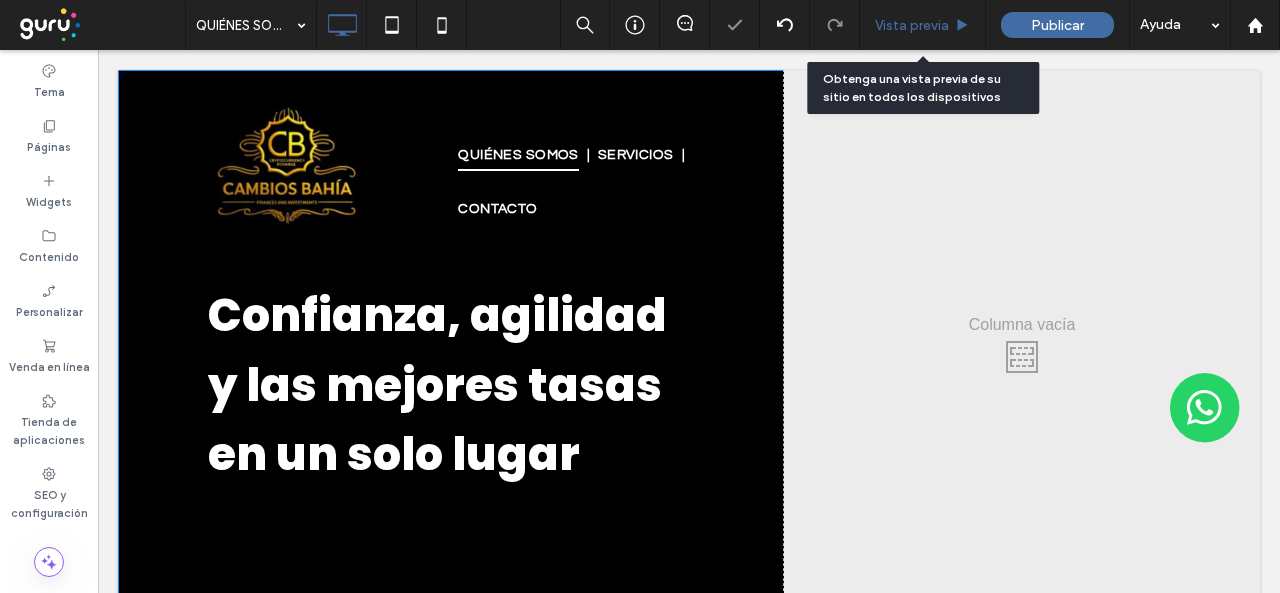 click on "Vista previa" at bounding box center [923, 25] 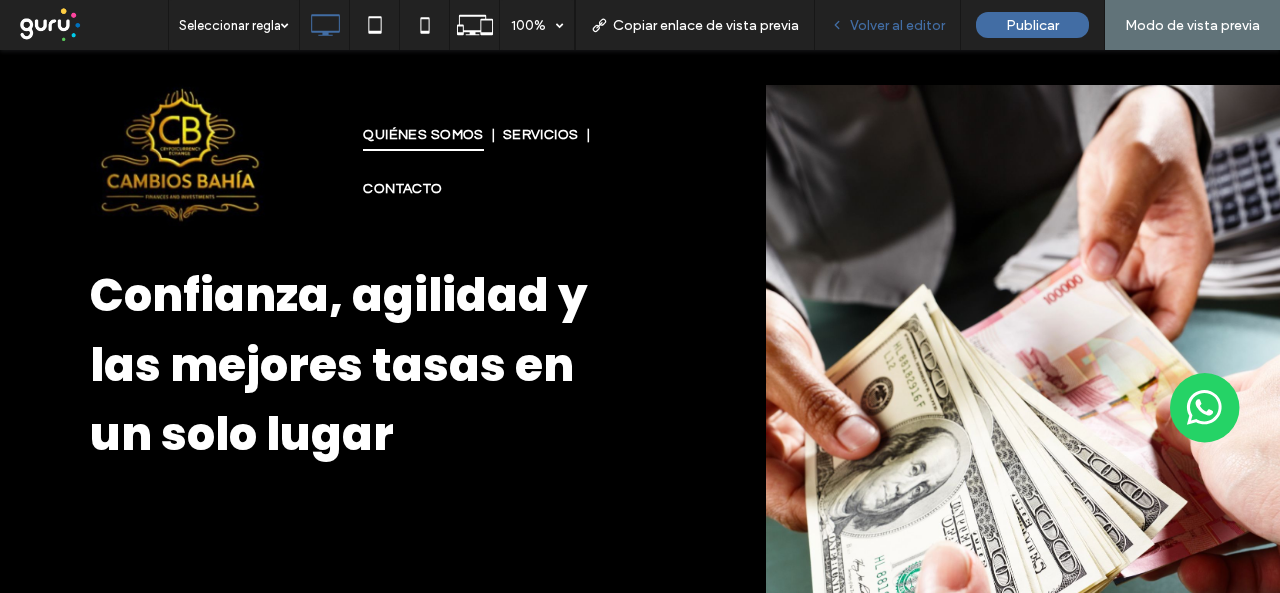 click on "Volver al editor" at bounding box center [897, 25] 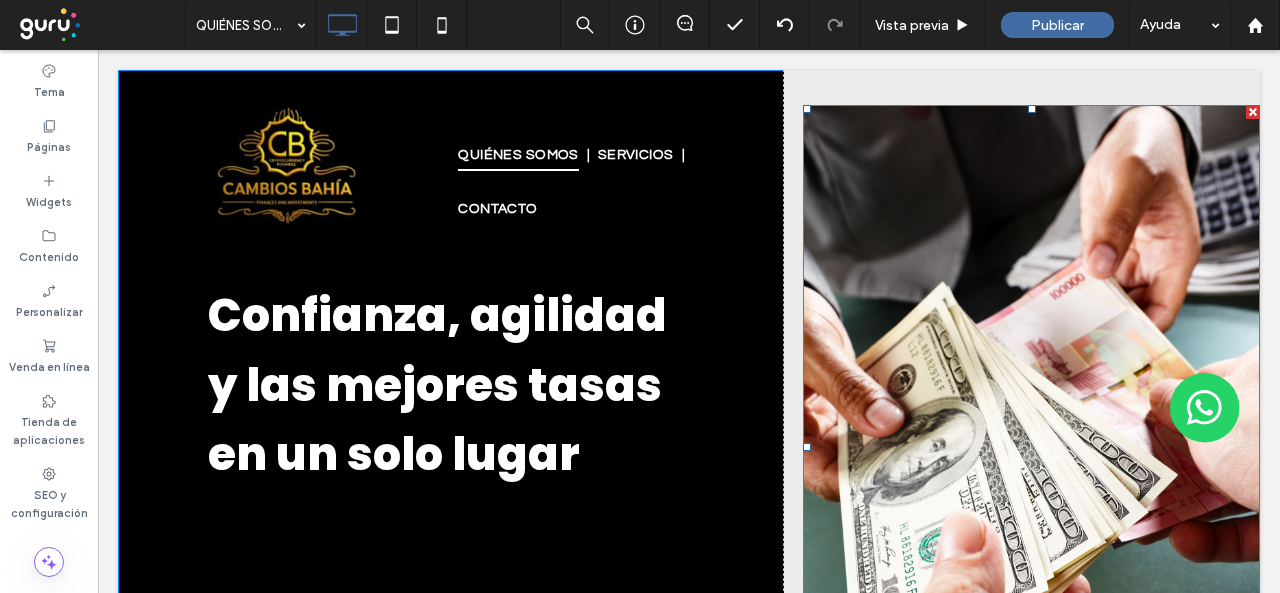 click at bounding box center (1031, 447) 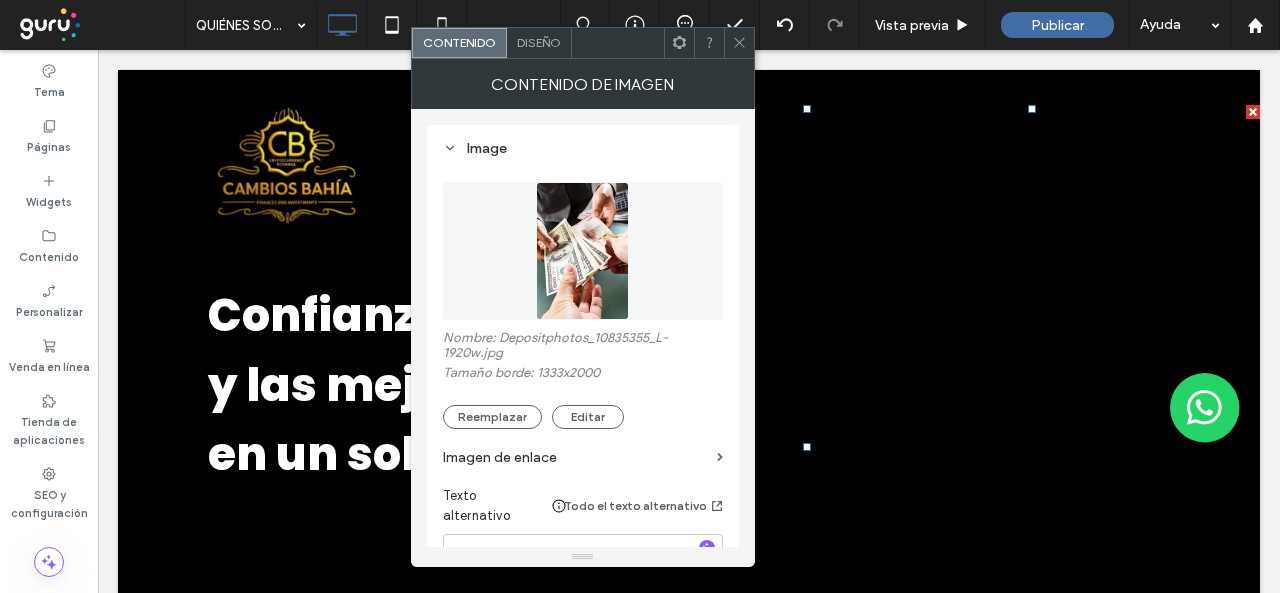 click at bounding box center (739, 43) 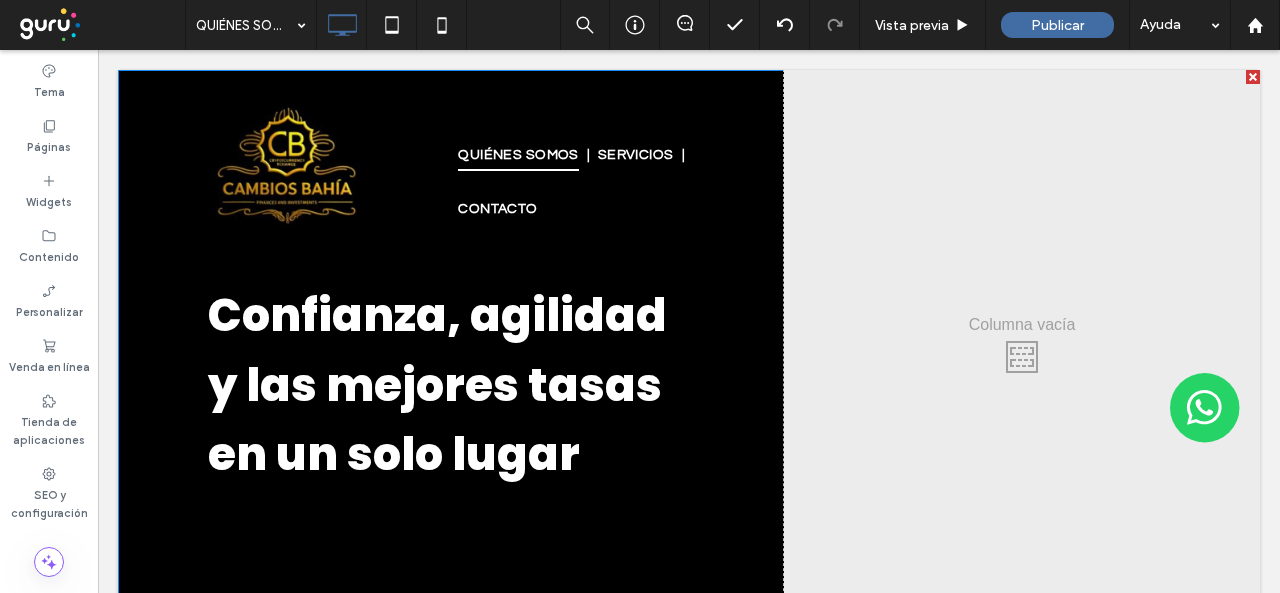 click on "Click To Paste" at bounding box center (1022, 352) 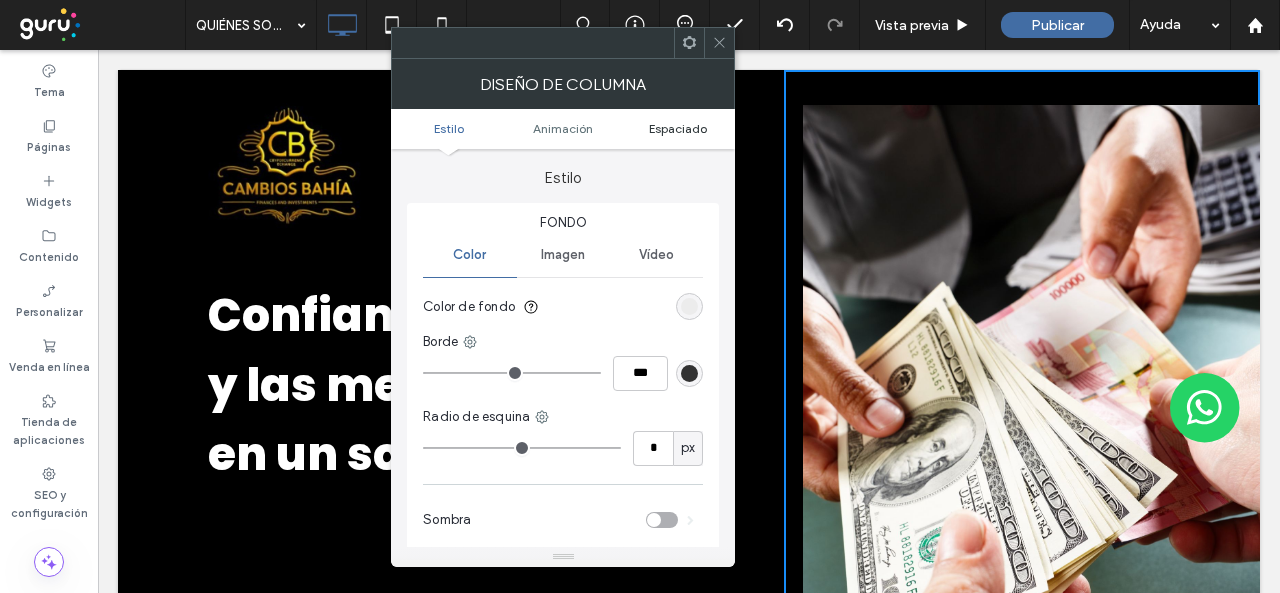 click on "Espaciado" at bounding box center [678, 128] 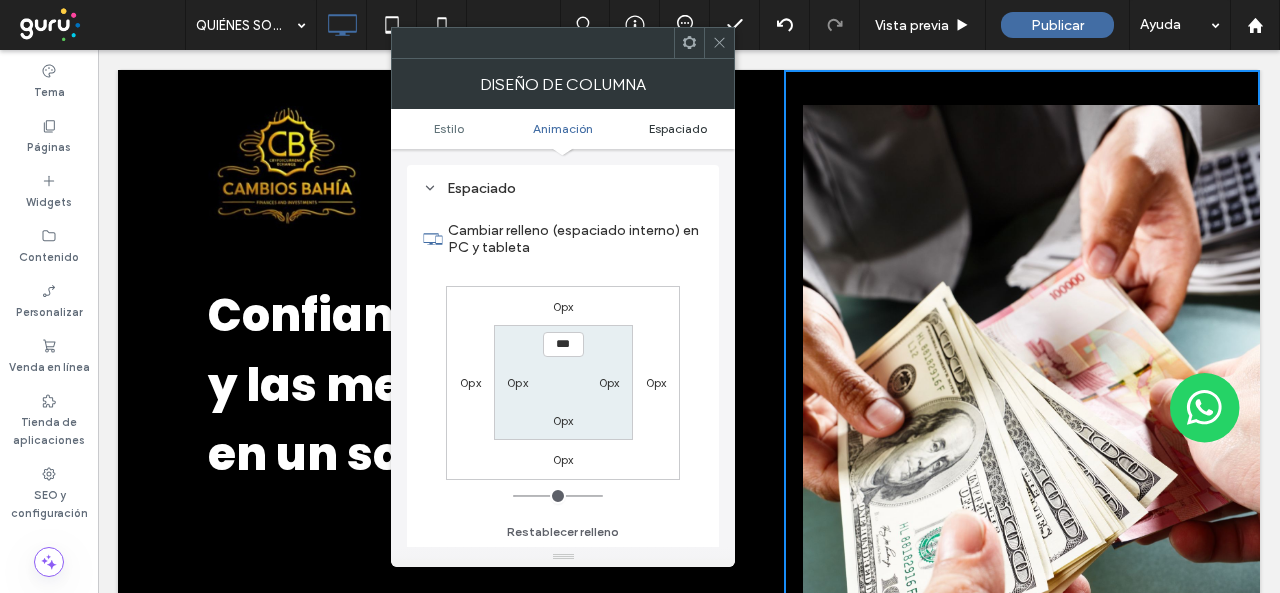 scroll, scrollTop: 469, scrollLeft: 0, axis: vertical 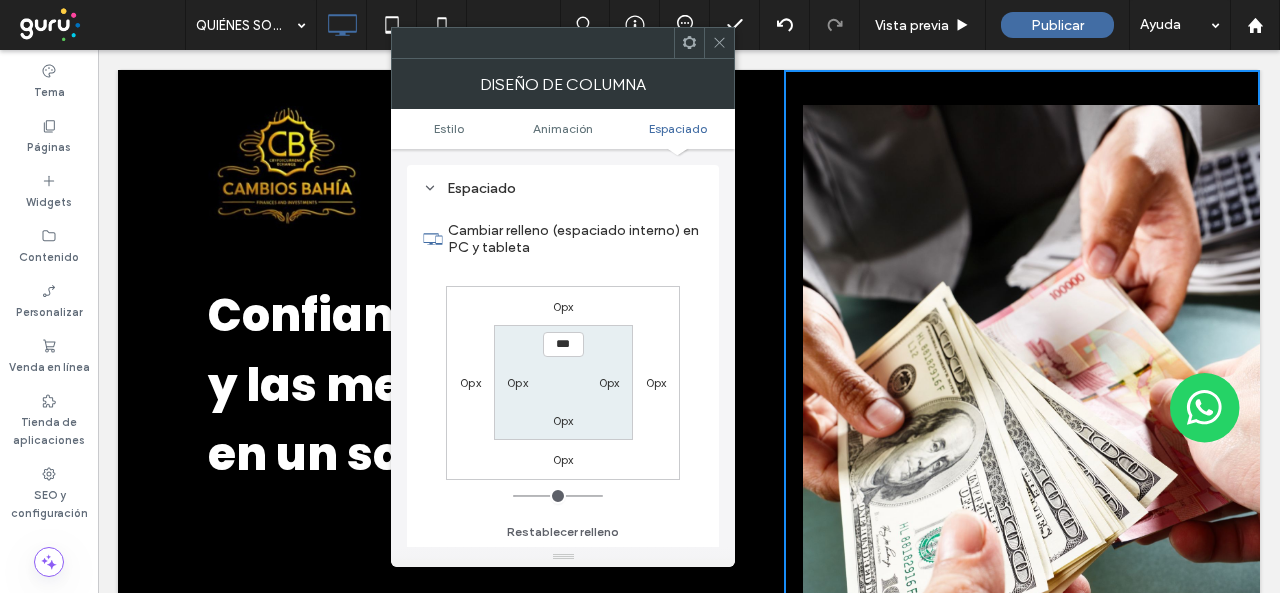 click 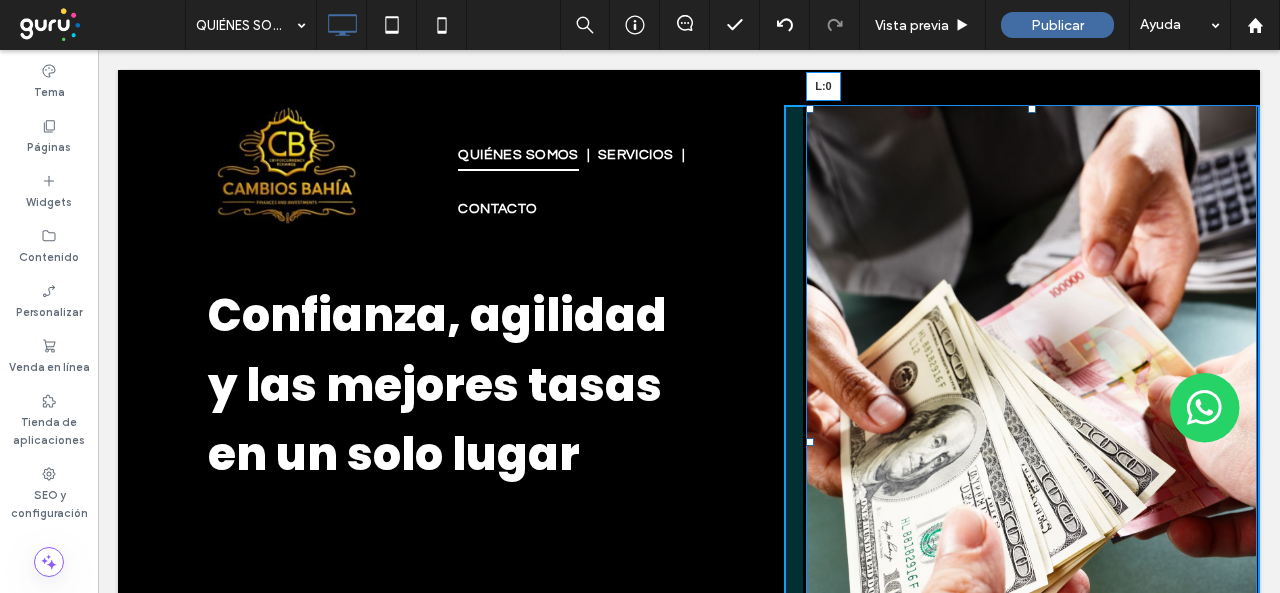 drag, startPoint x: 797, startPoint y: 445, endPoint x: 760, endPoint y: 435, distance: 38.327538 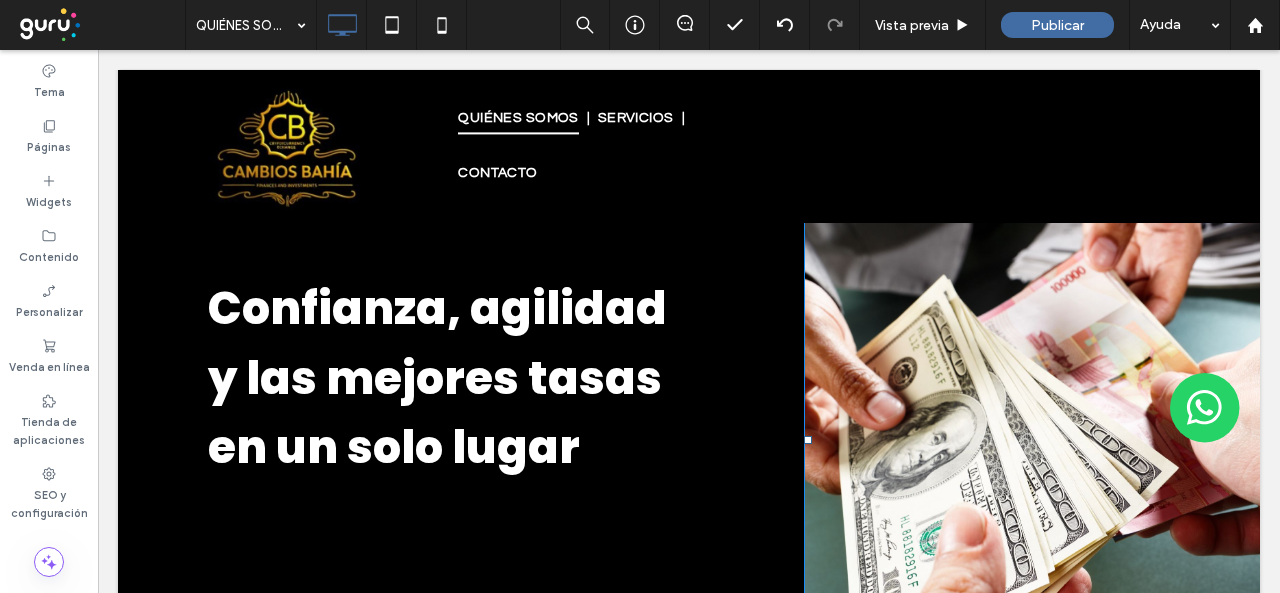 scroll, scrollTop: 0, scrollLeft: 0, axis: both 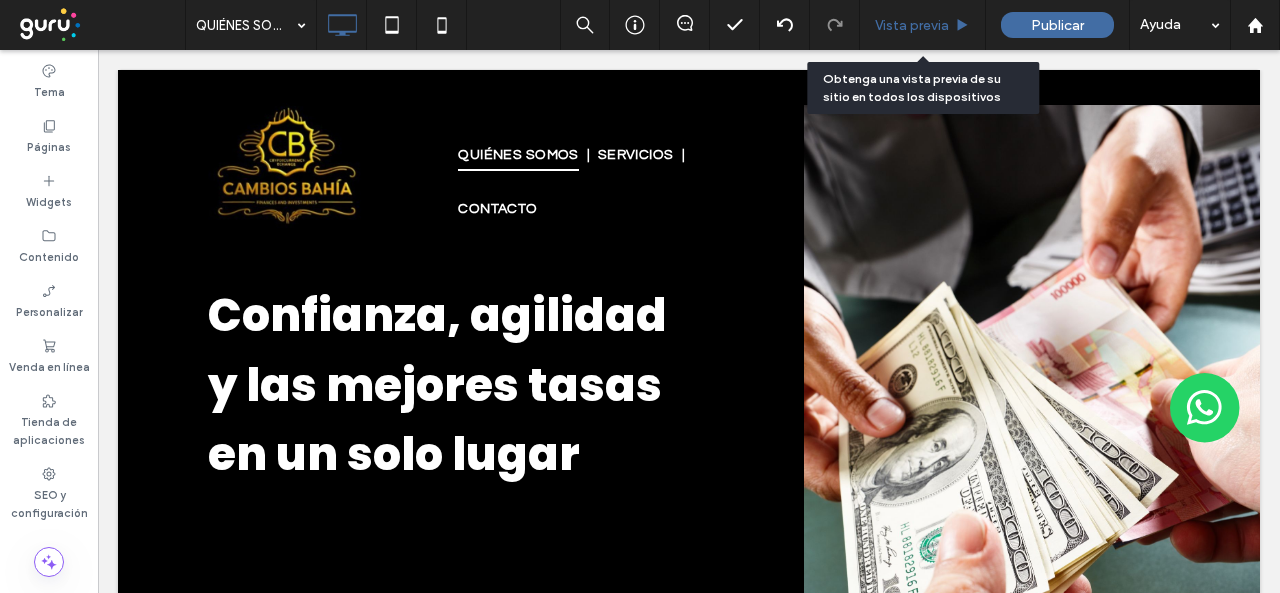 click 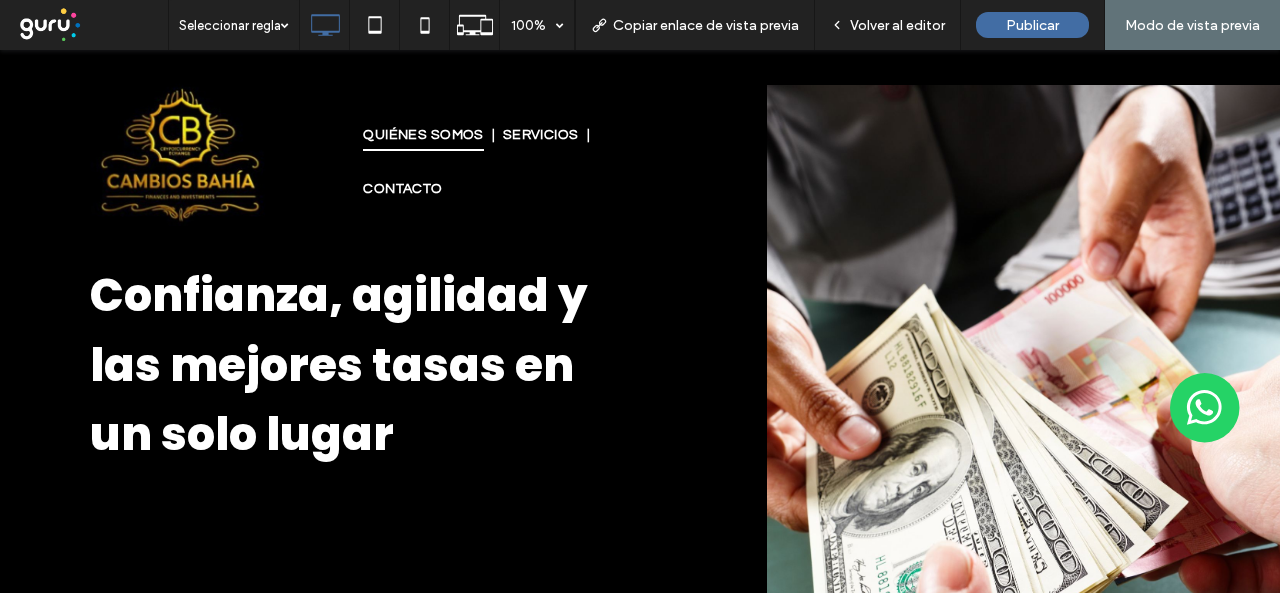 click on "Volver al editor" at bounding box center [887, 25] 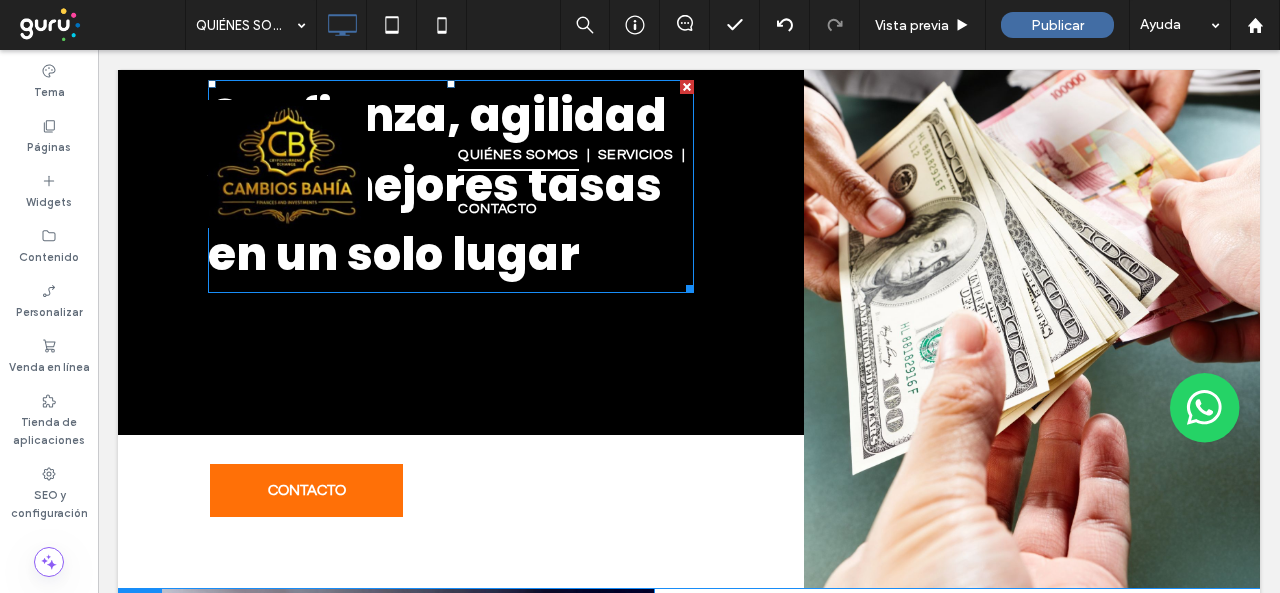 click on "Confianza, agilidad y las mejores tasas en un solo lugar
Click To Paste" at bounding box center (451, 152) 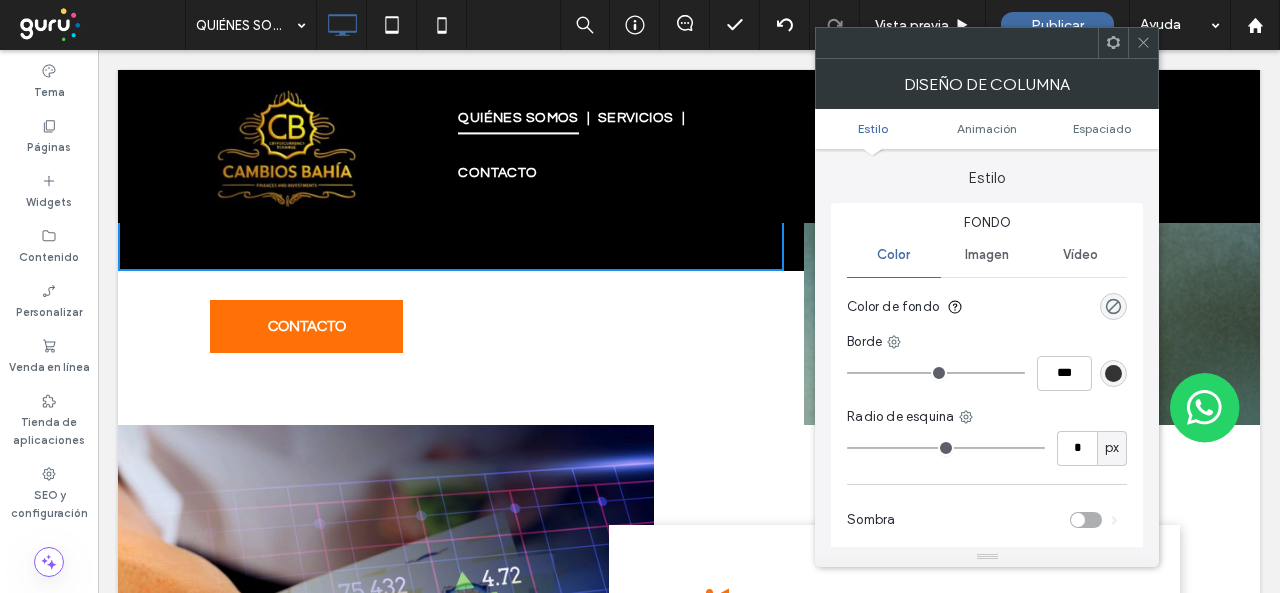 click on "CONTACTO
Click To Paste" at bounding box center (451, 348) 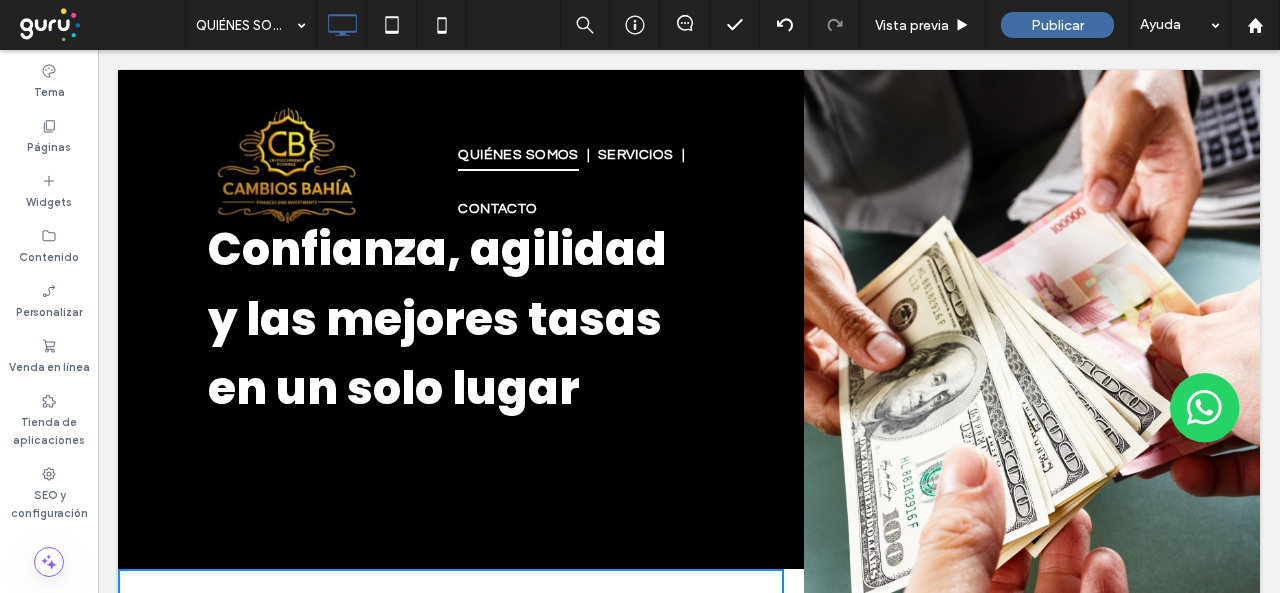 scroll, scrollTop: 64, scrollLeft: 0, axis: vertical 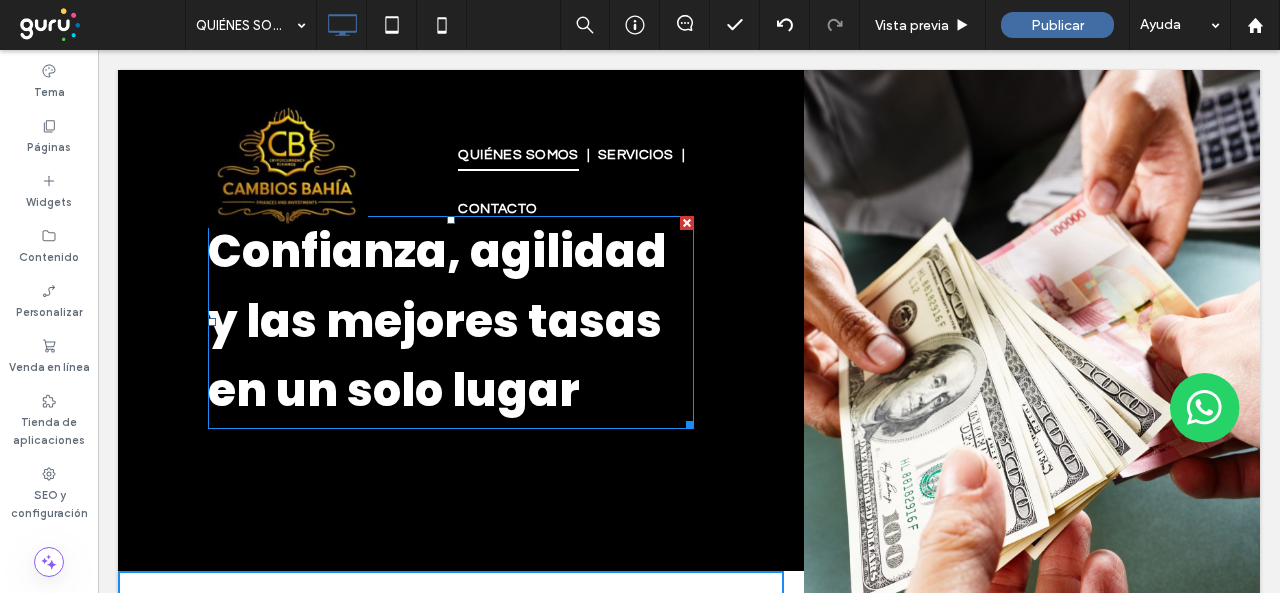 click on "Confianza, agilidad y las mejores tasas en un solo lugar" at bounding box center [451, 322] 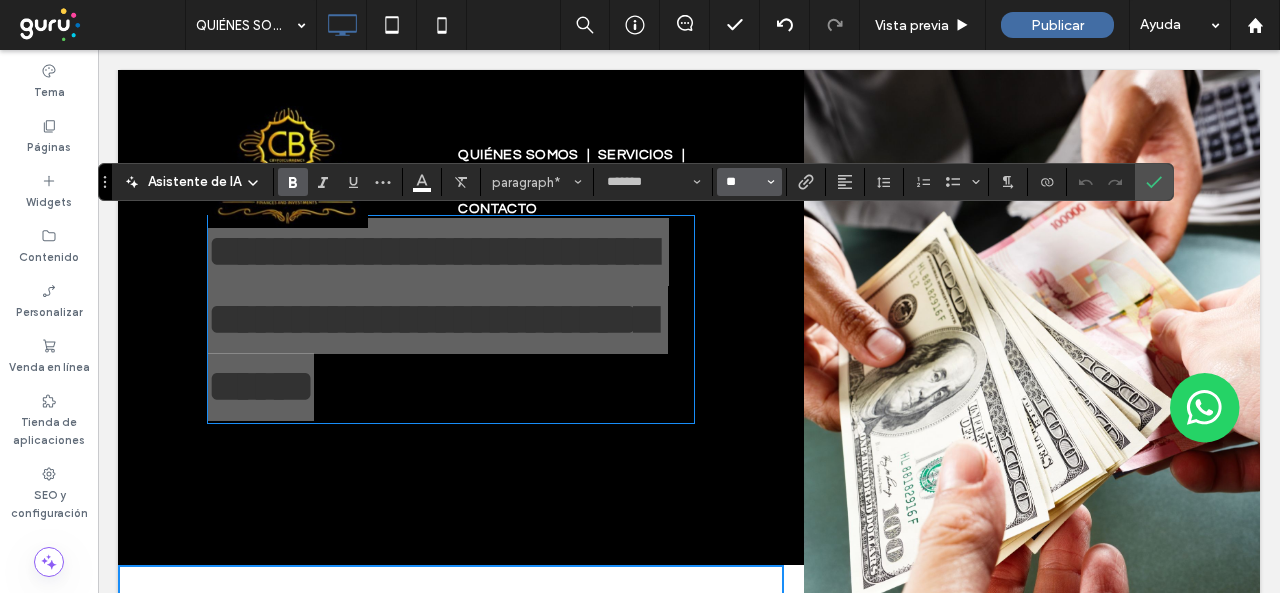 click on "**" at bounding box center (743, 182) 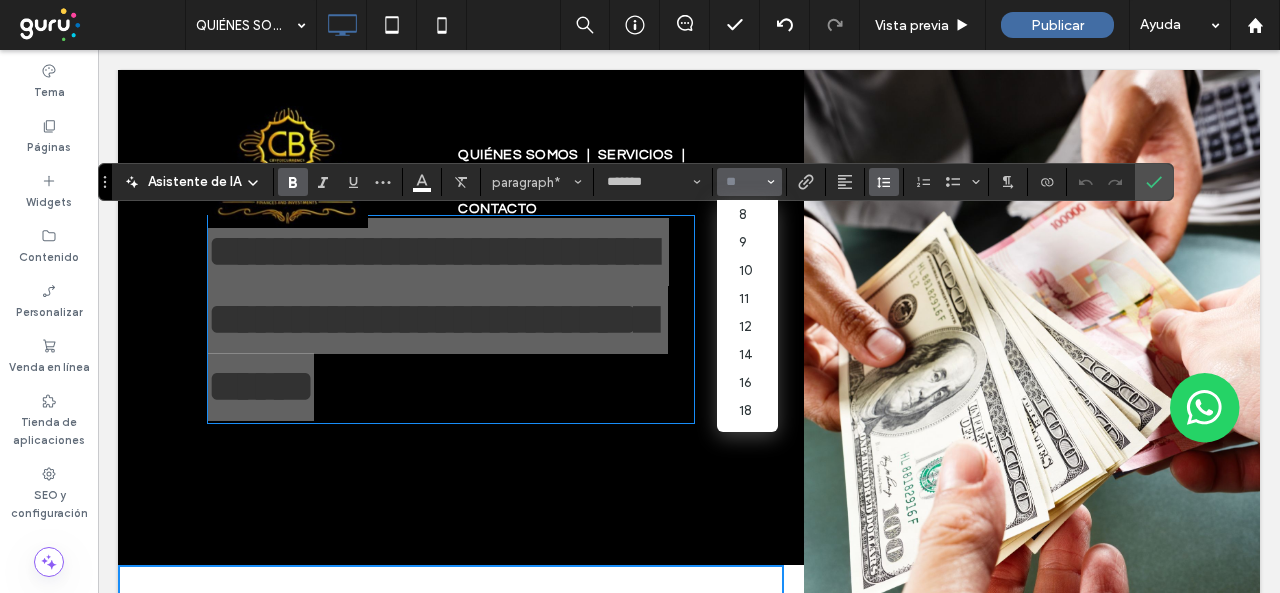 click 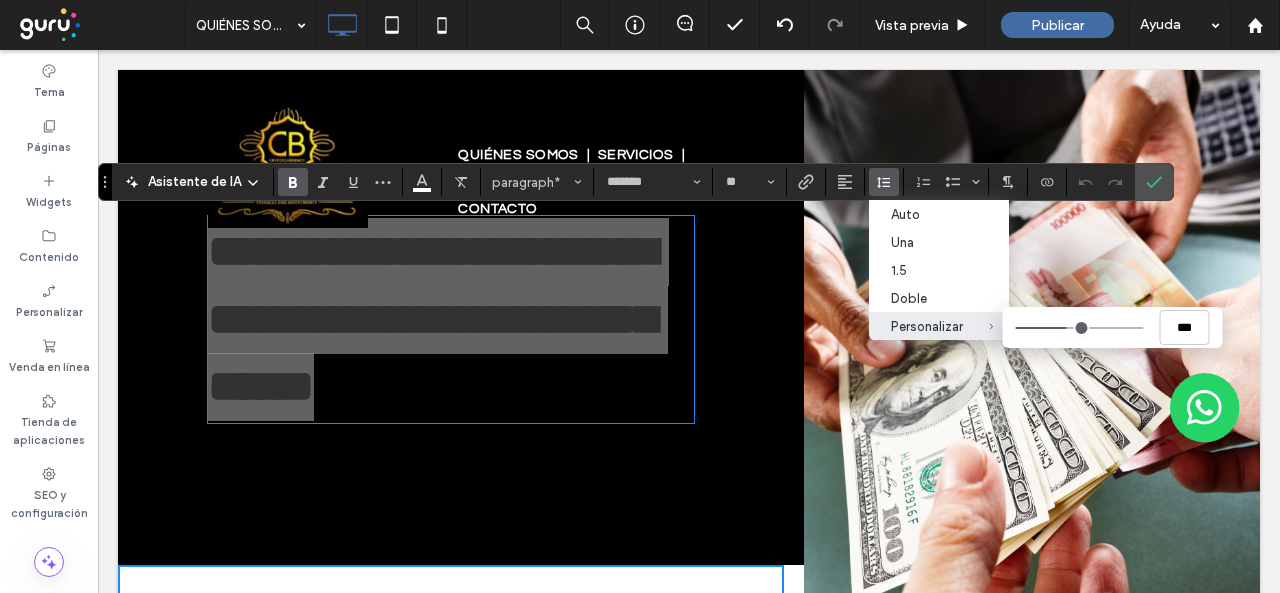 type on "***" 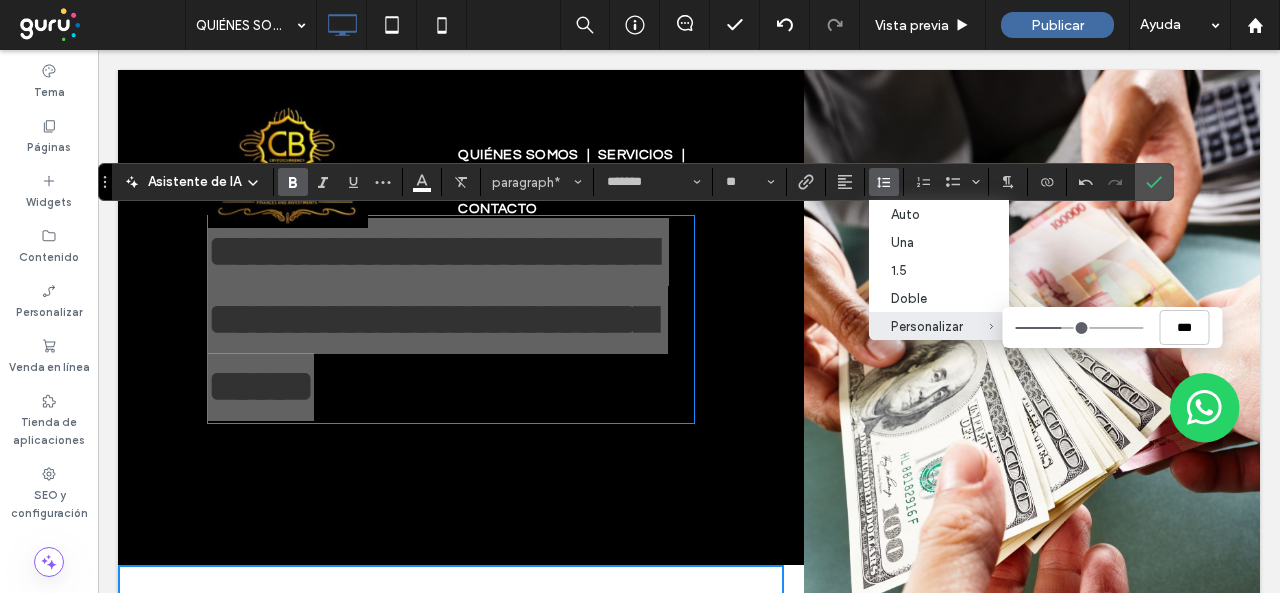 type on "***" 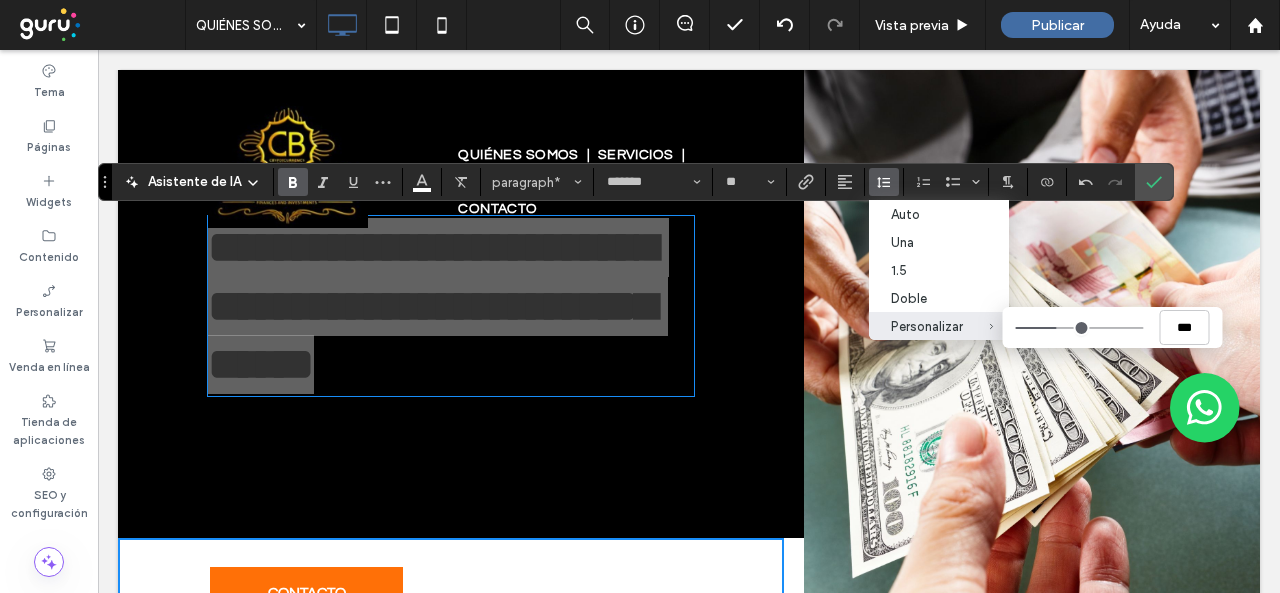 drag, startPoint x: 1065, startPoint y: 335, endPoint x: 1053, endPoint y: 334, distance: 12.0415945 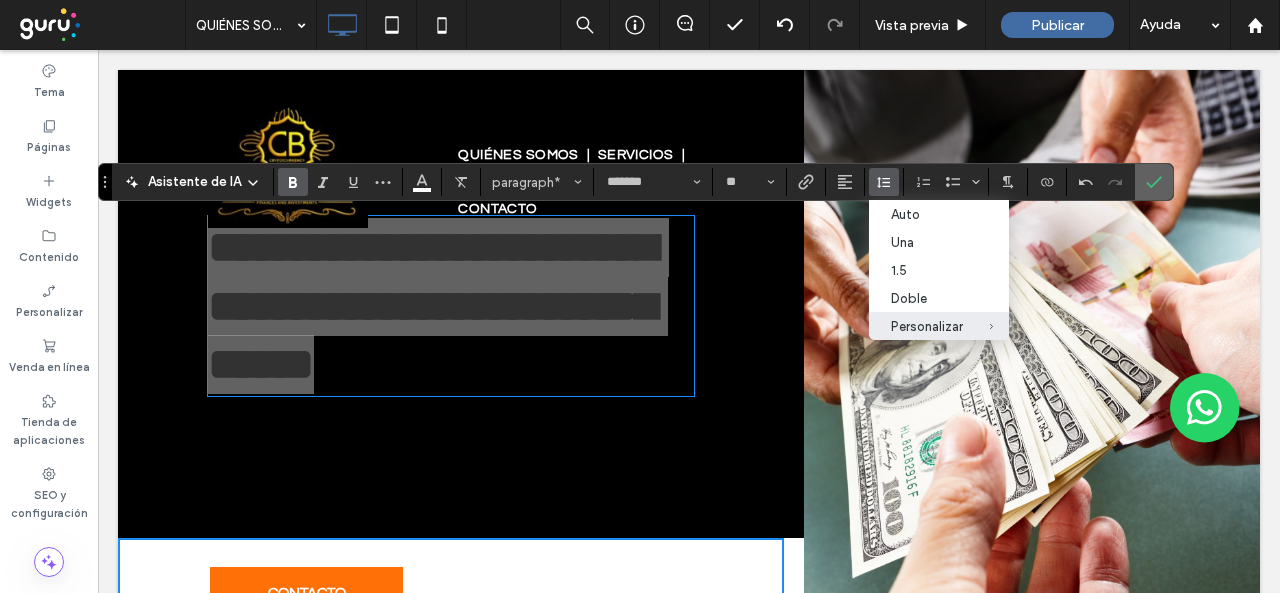 click 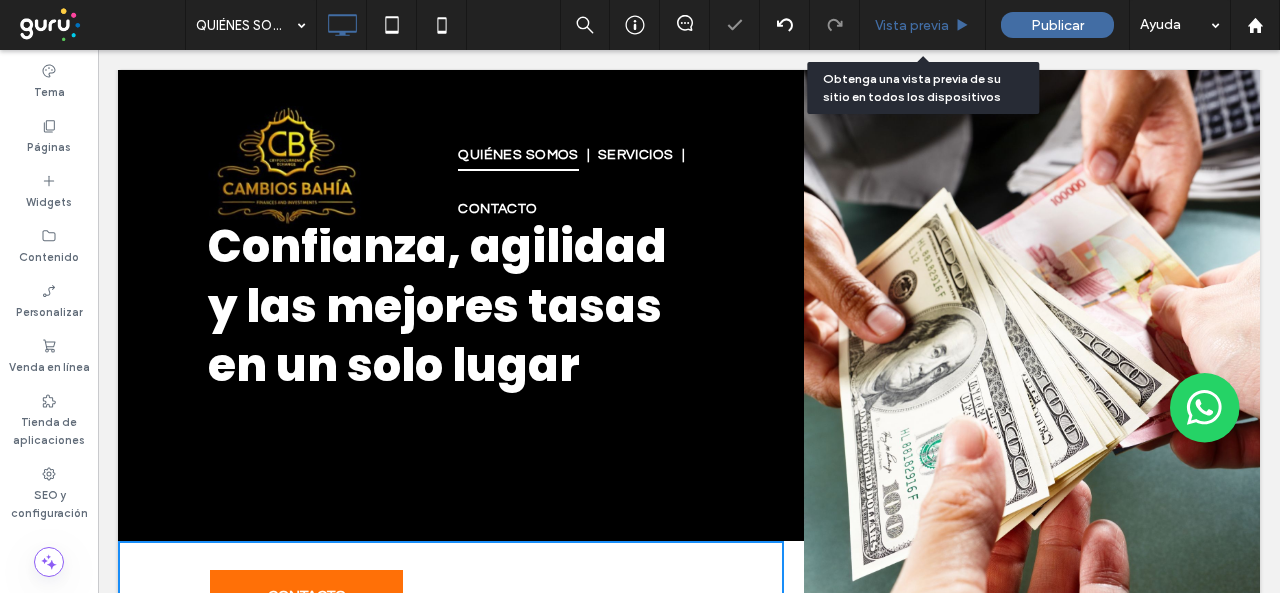 click on "Vista previa" at bounding box center [923, 25] 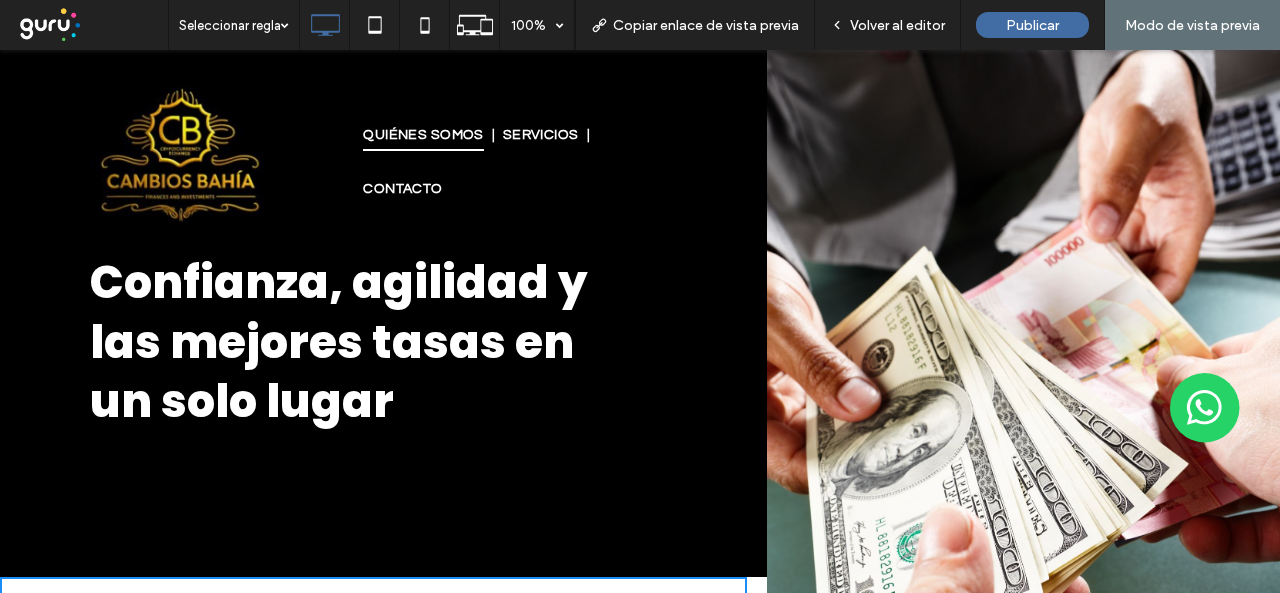 scroll, scrollTop: 0, scrollLeft: 0, axis: both 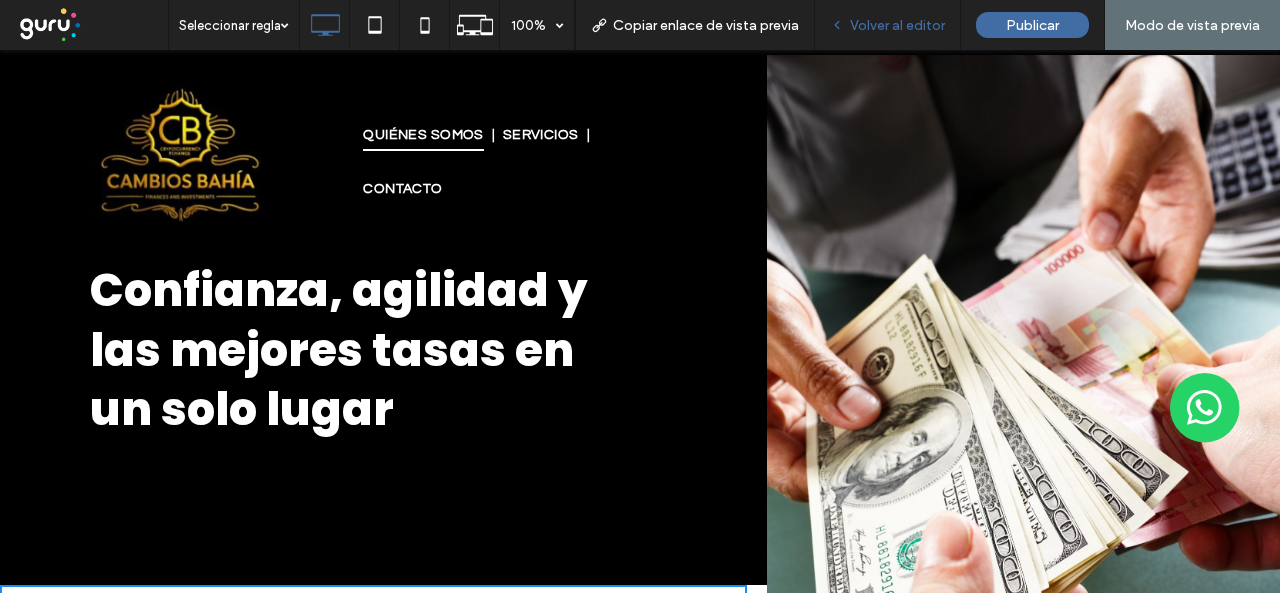 click on "Volver al editor" at bounding box center [897, 25] 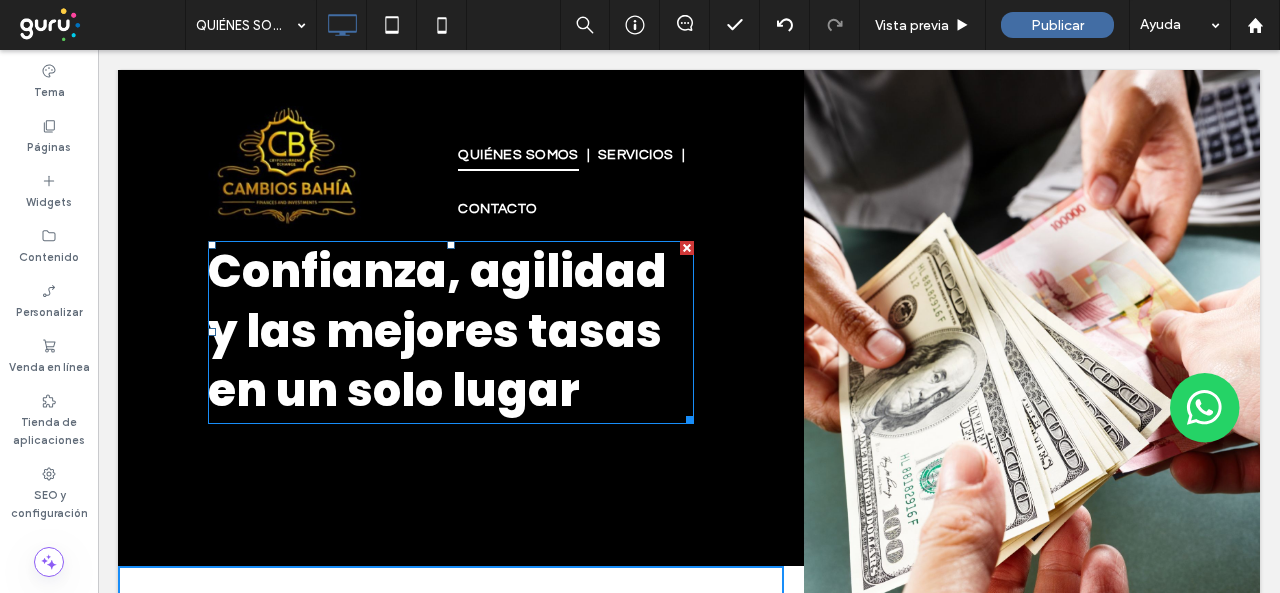 scroll, scrollTop: 100, scrollLeft: 0, axis: vertical 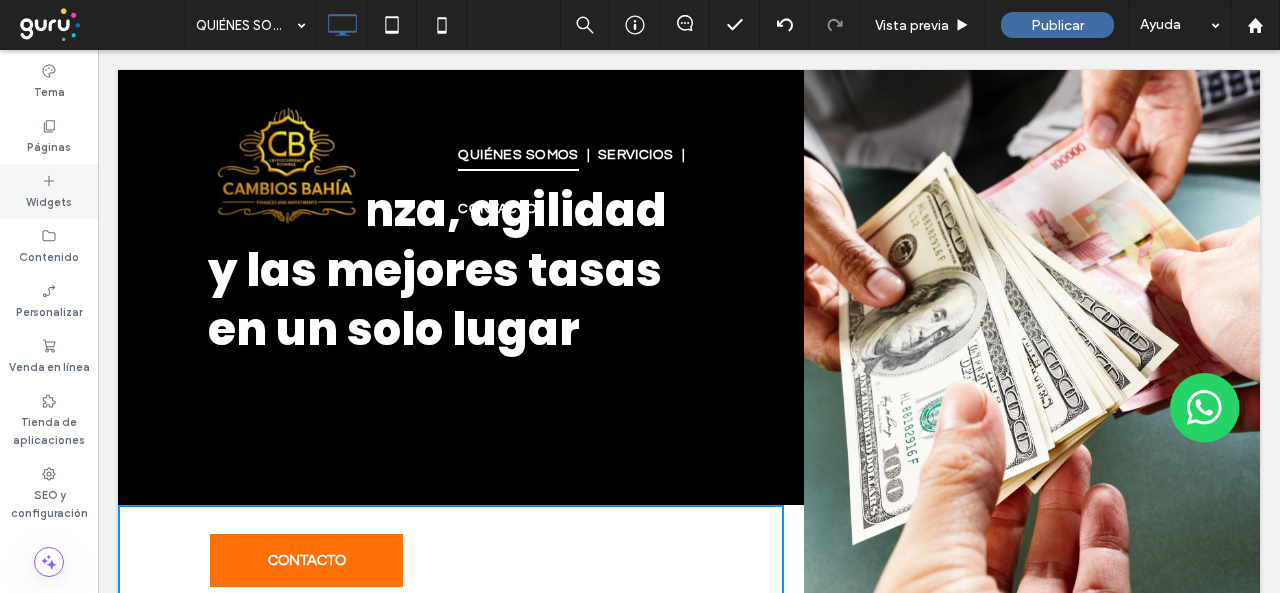 click on "Widgets" at bounding box center [49, 191] 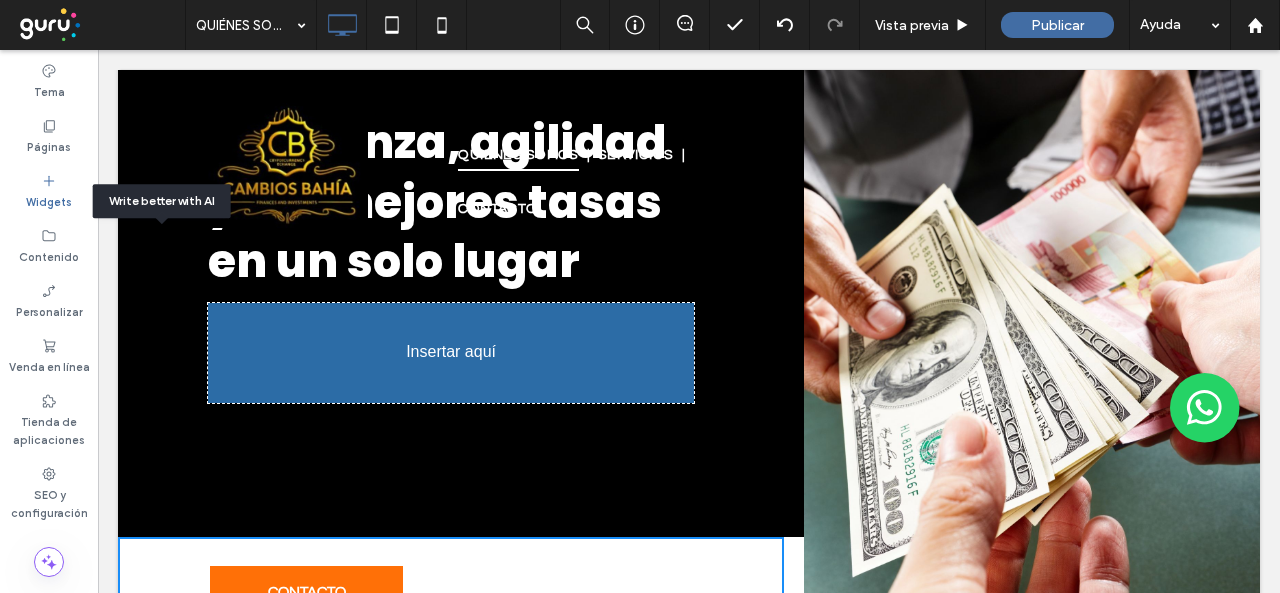 scroll, scrollTop: 195, scrollLeft: 0, axis: vertical 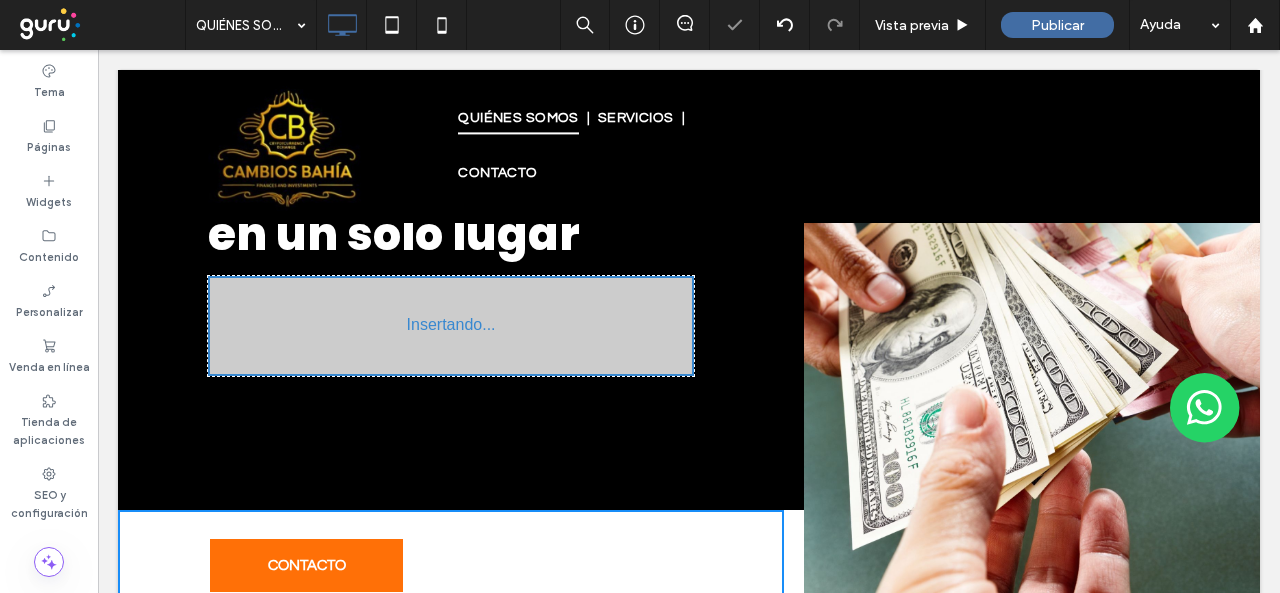 type on "*********" 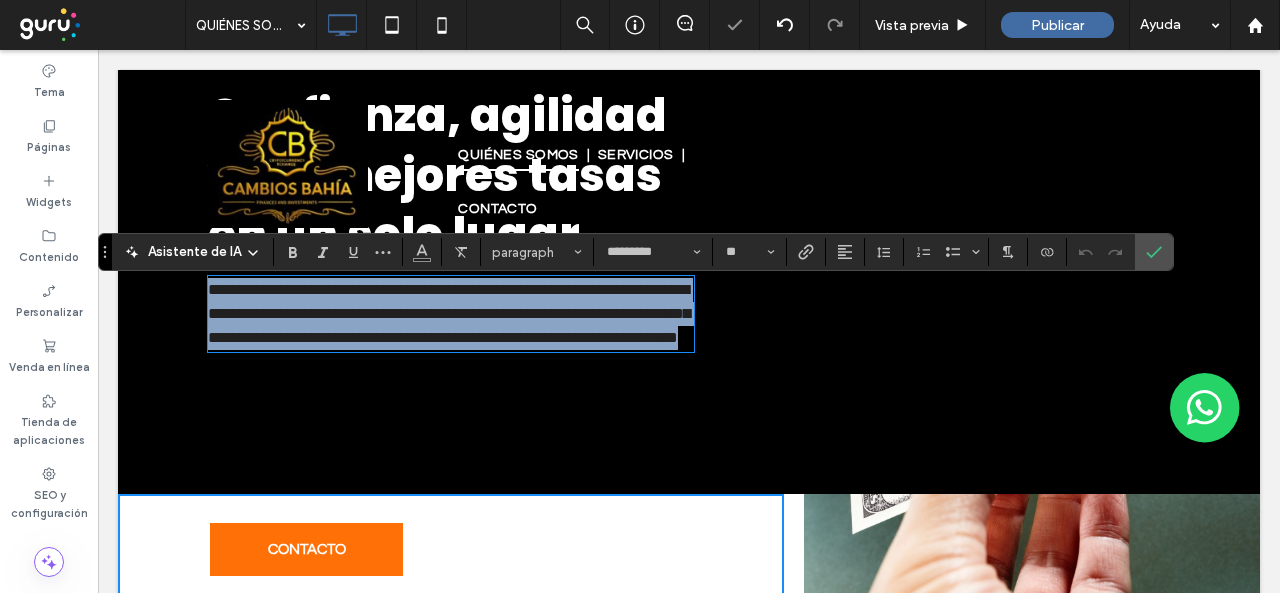 paste 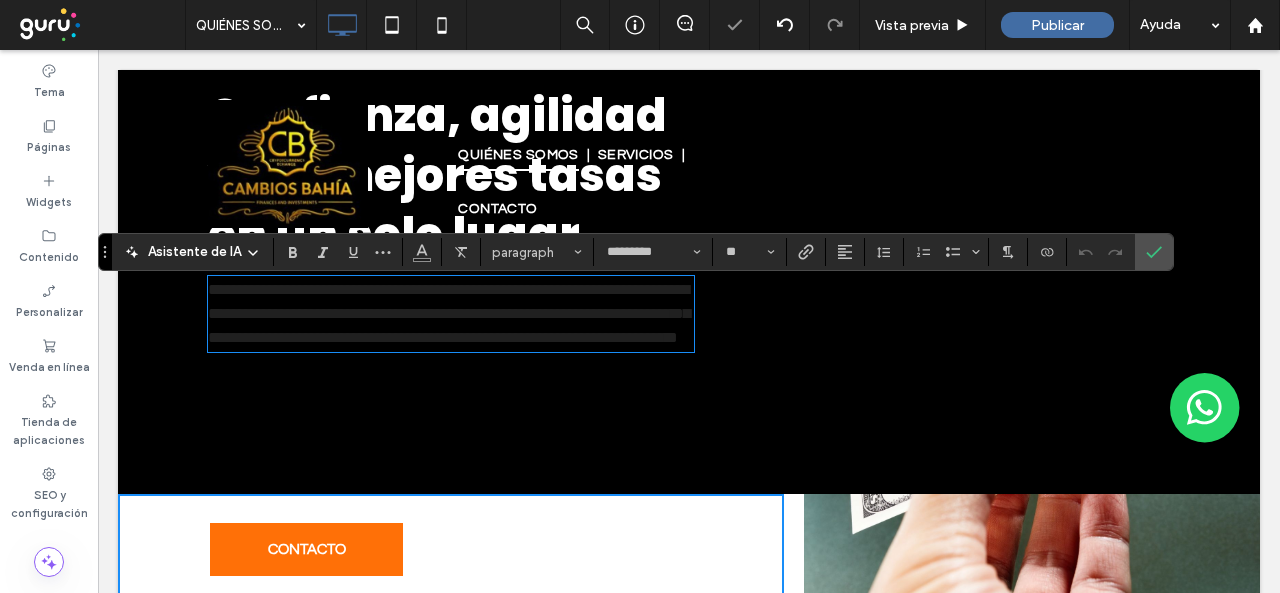 scroll, scrollTop: 0, scrollLeft: 0, axis: both 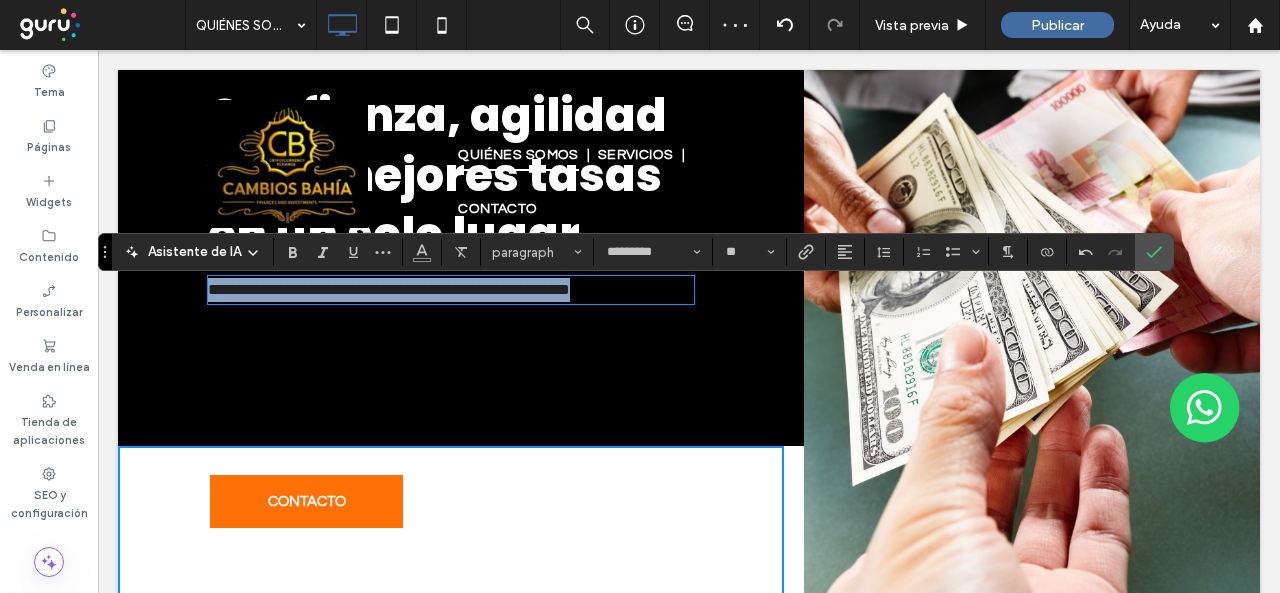 drag, startPoint x: 678, startPoint y: 289, endPoint x: 0, endPoint y: 289, distance: 678 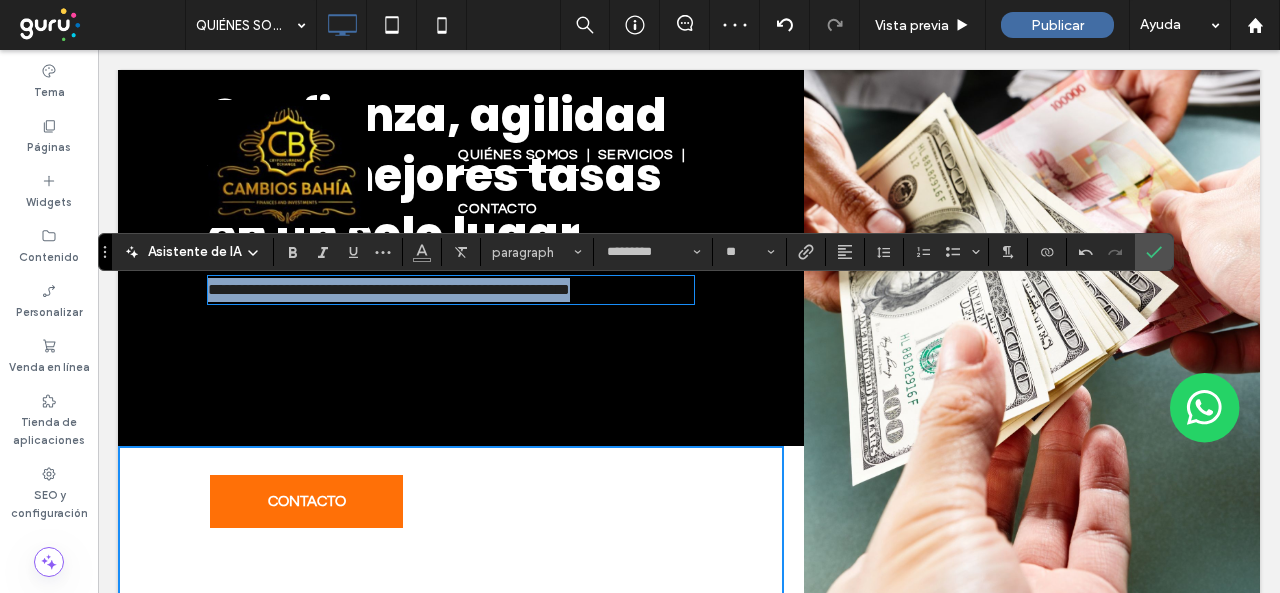 click on "**********" at bounding box center (689, 1353) 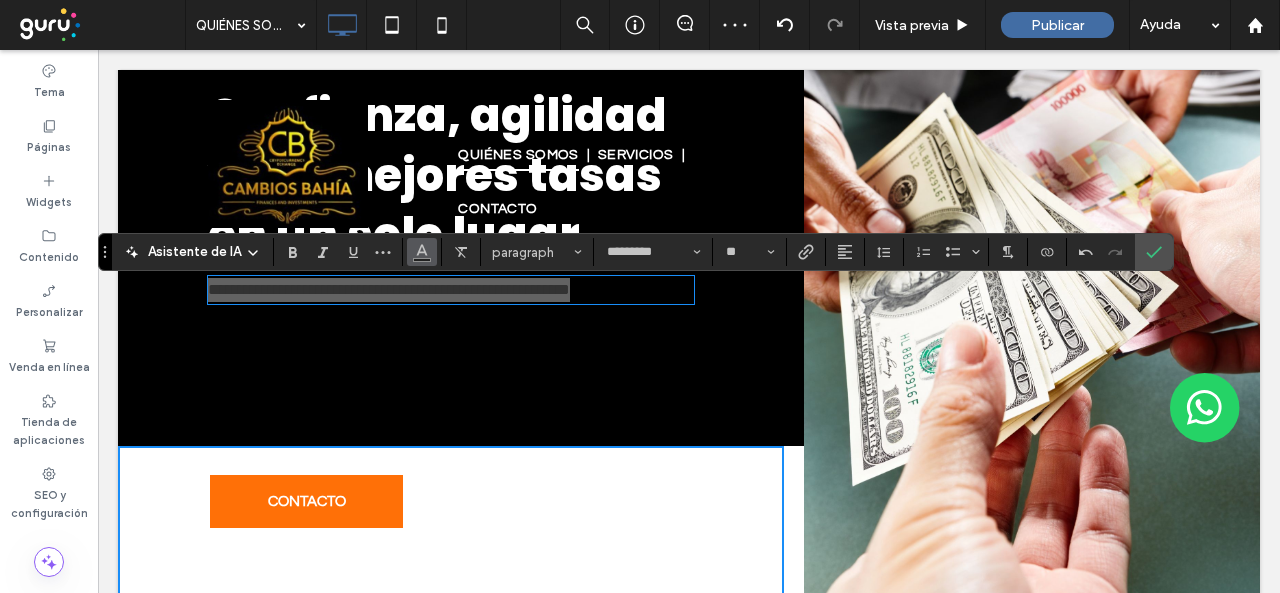 click 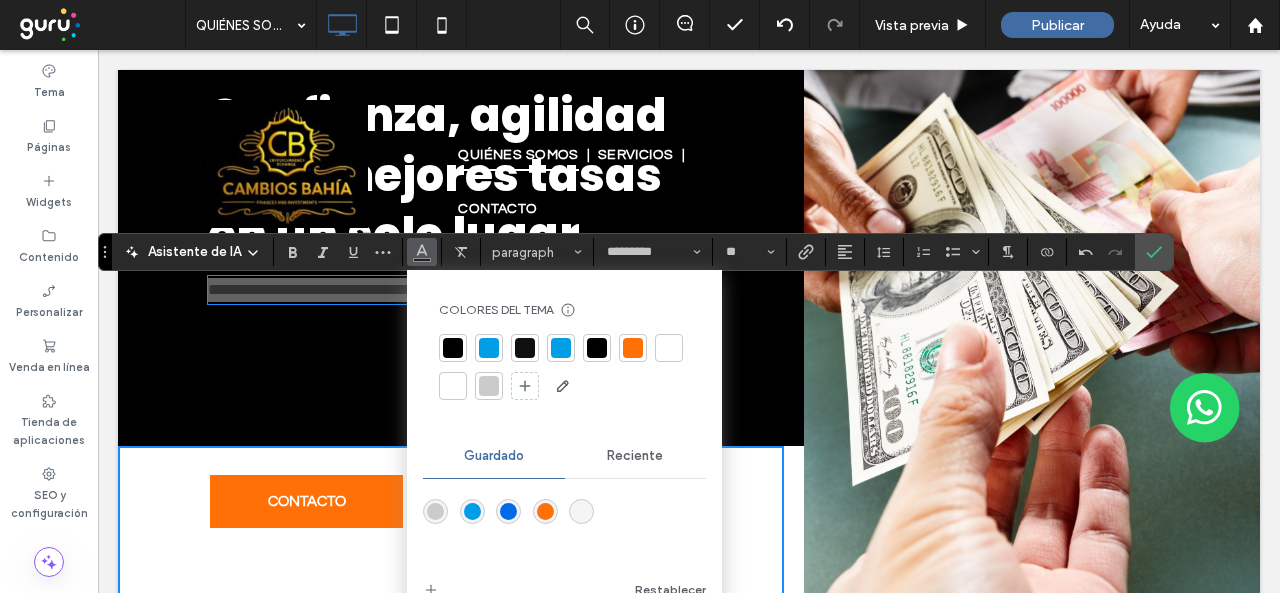 click at bounding box center [453, 386] 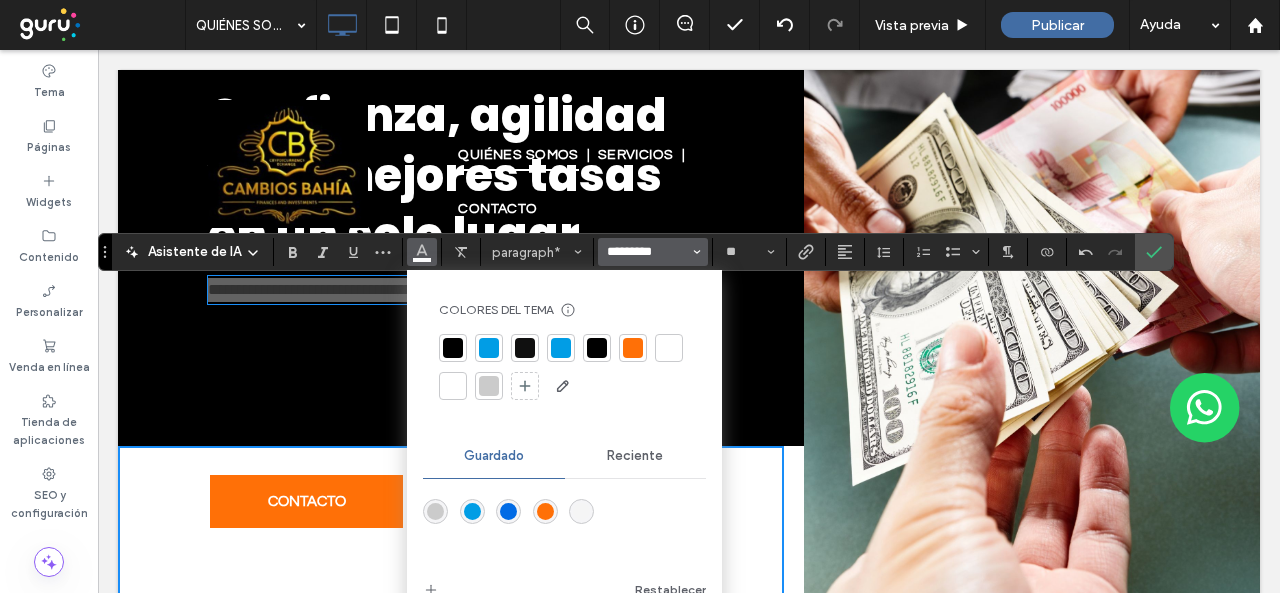 click on "*********" at bounding box center [647, 252] 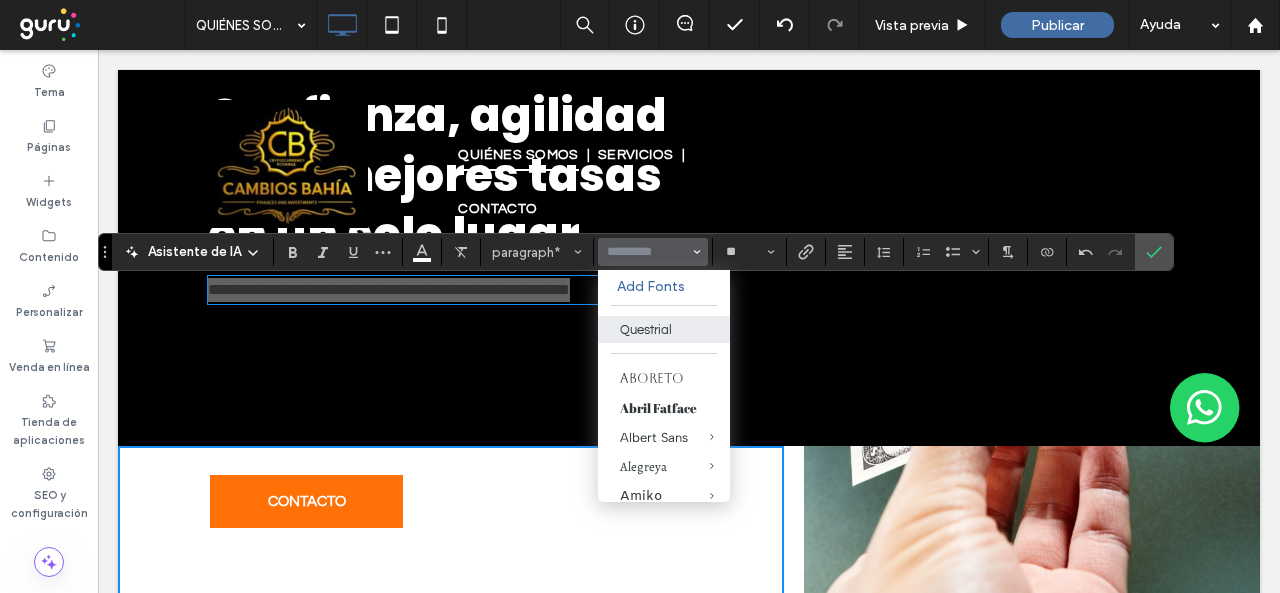 click on "paragraph*" at bounding box center (531, 252) 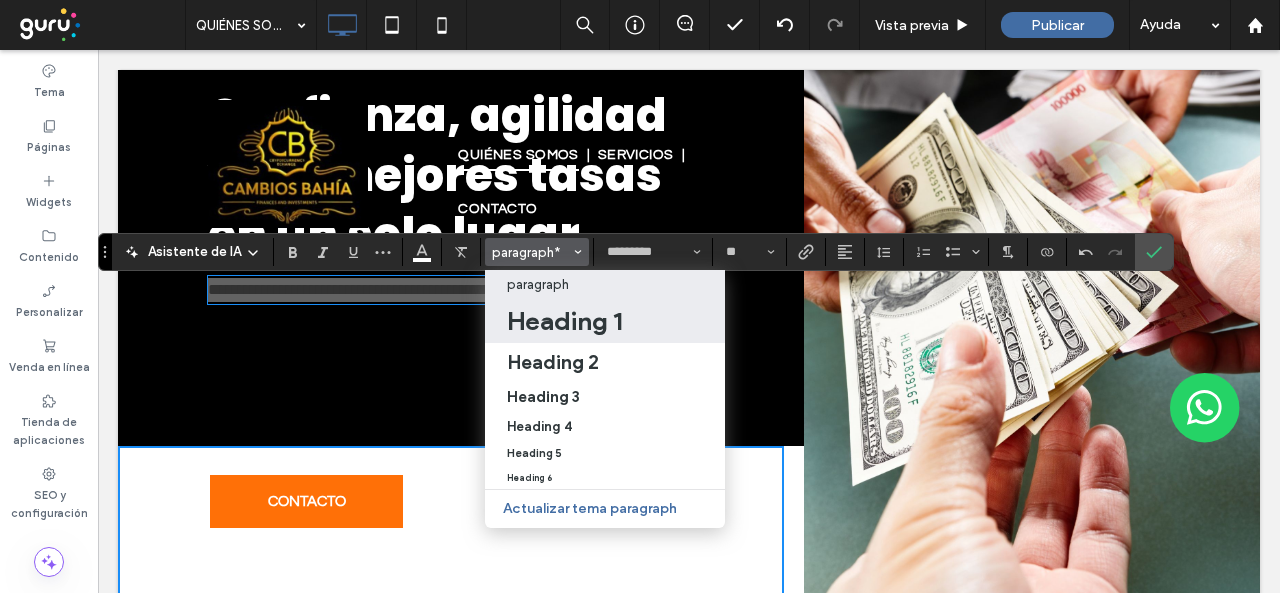 click on "Heading 1" at bounding box center [564, 321] 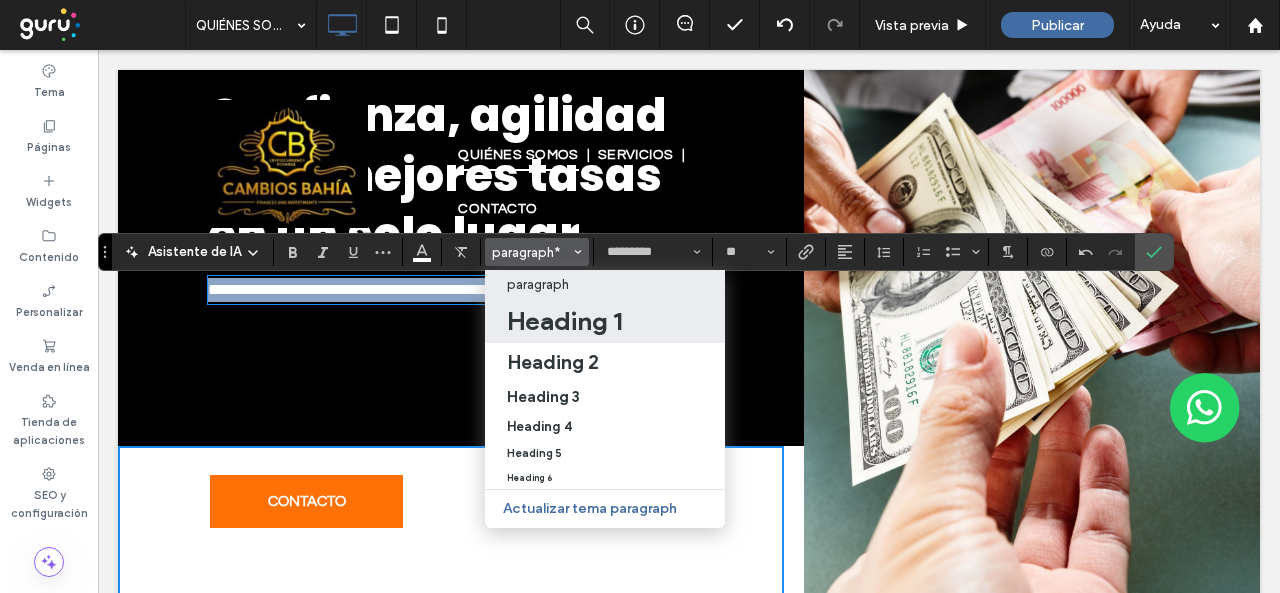 type on "*******" 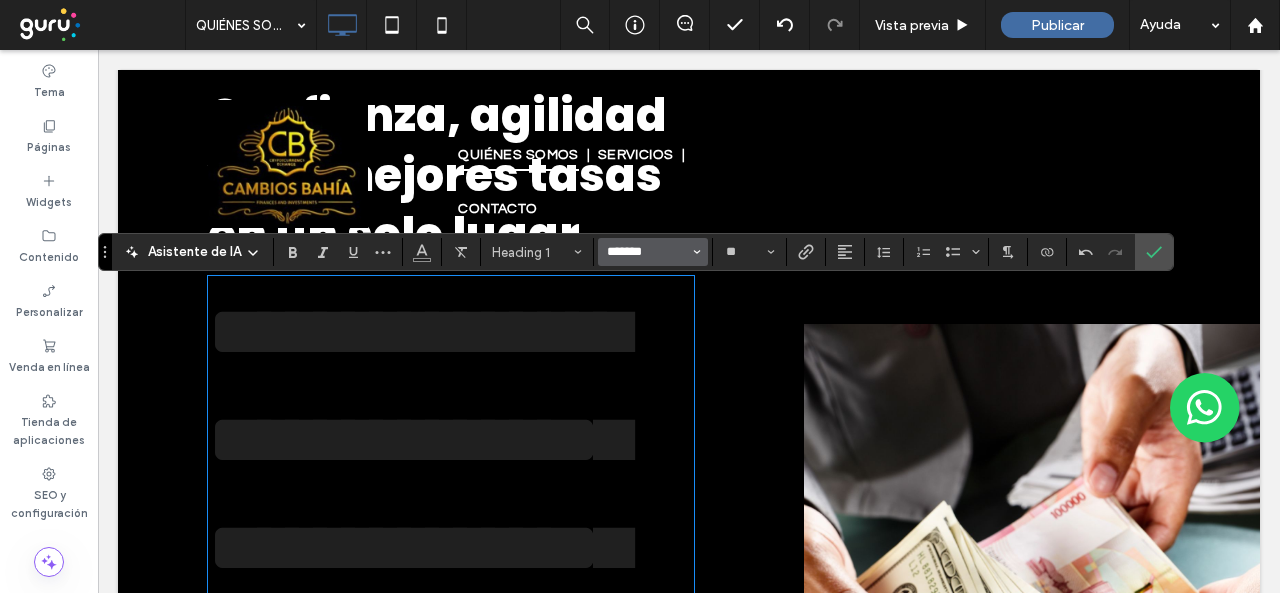 click on "*******" at bounding box center (647, 252) 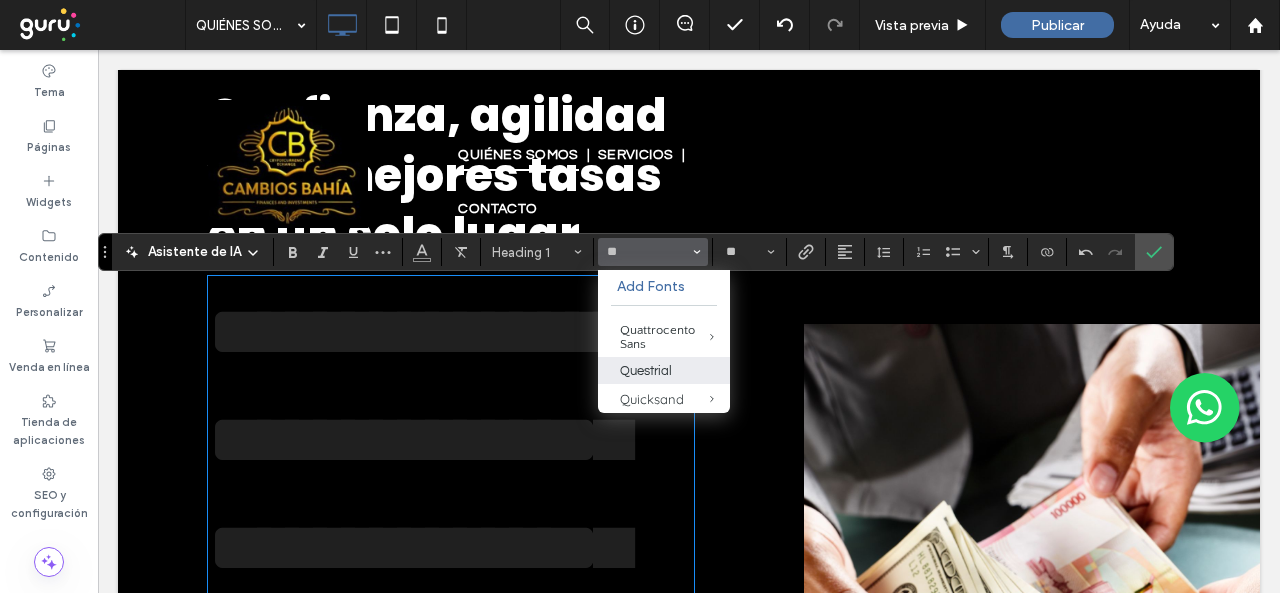 drag, startPoint x: 642, startPoint y: 380, endPoint x: 548, endPoint y: 325, distance: 108.90822 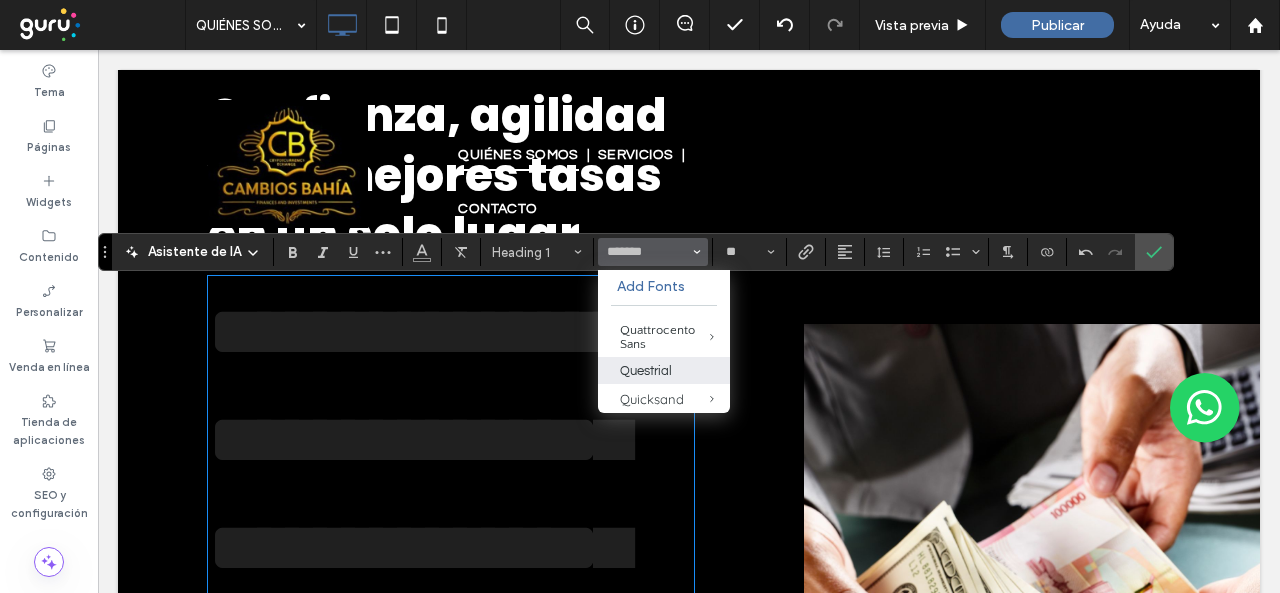 type on "*********" 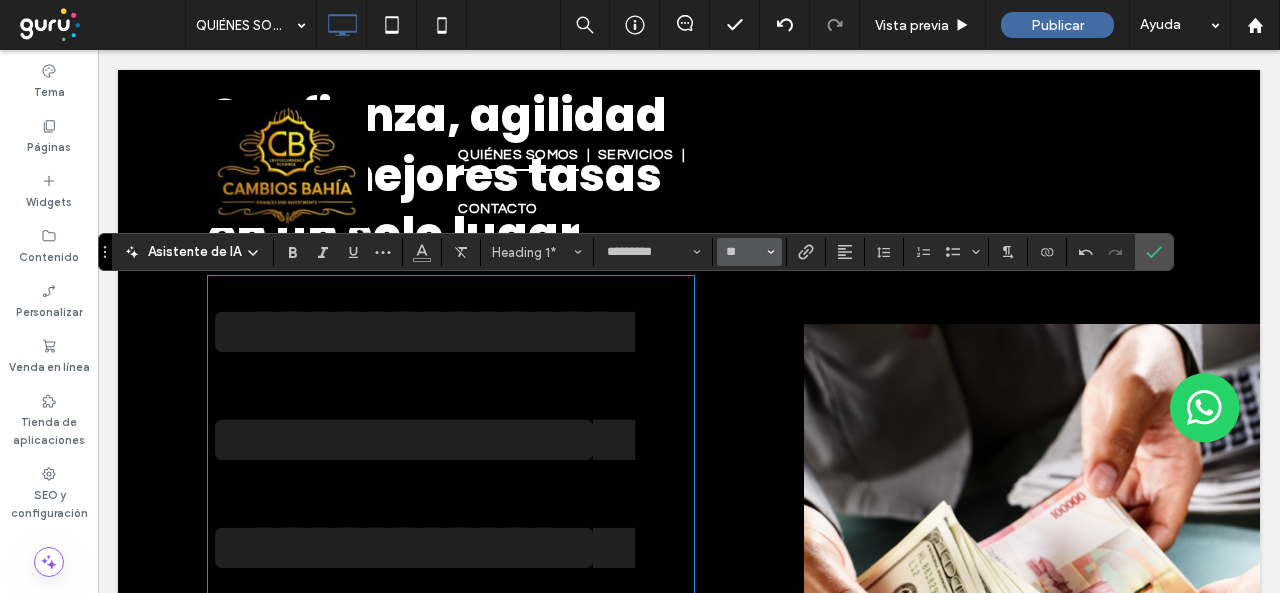 click on "**" at bounding box center [749, 252] 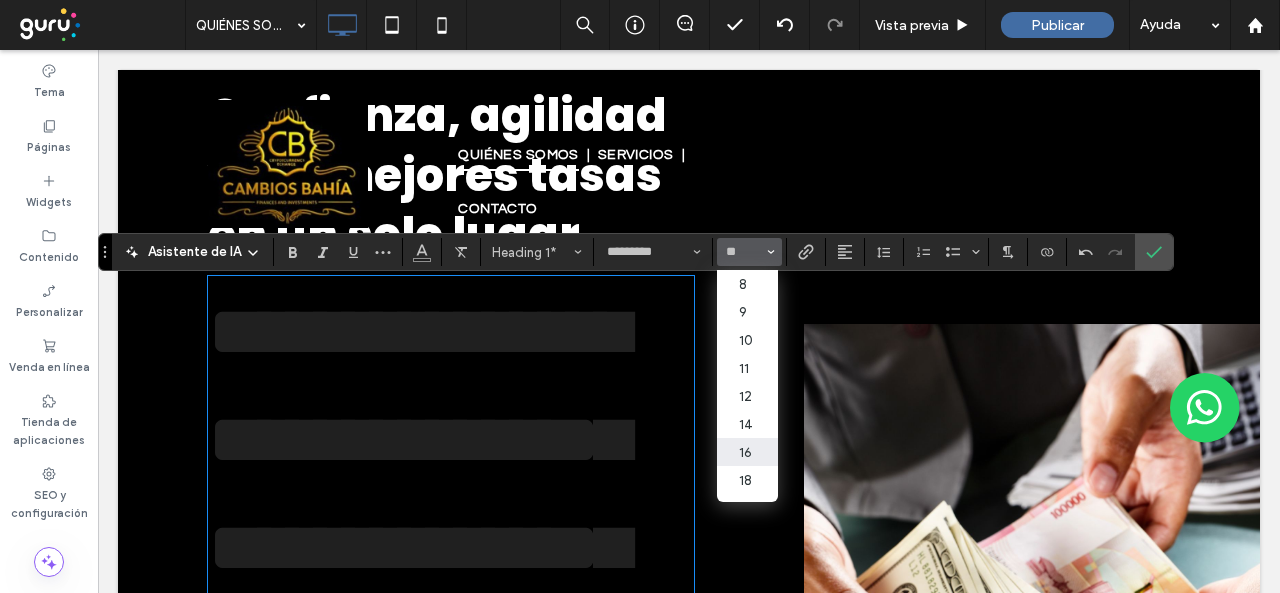 drag, startPoint x: 750, startPoint y: 454, endPoint x: 652, endPoint y: 405, distance: 109.56733 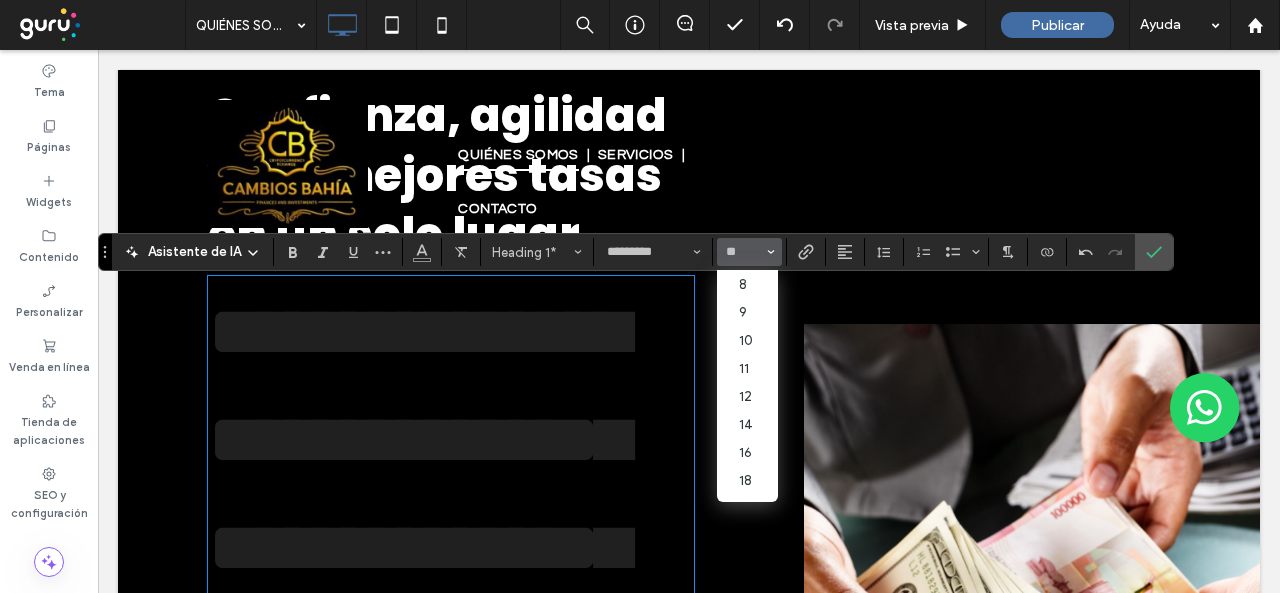 type on "**" 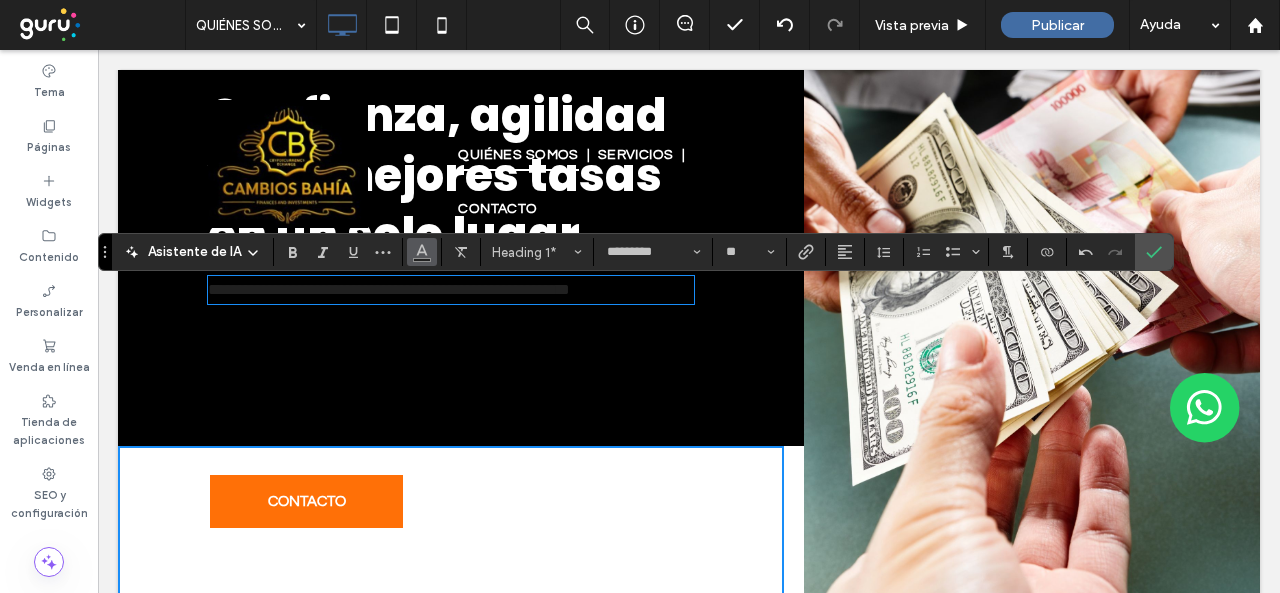 click 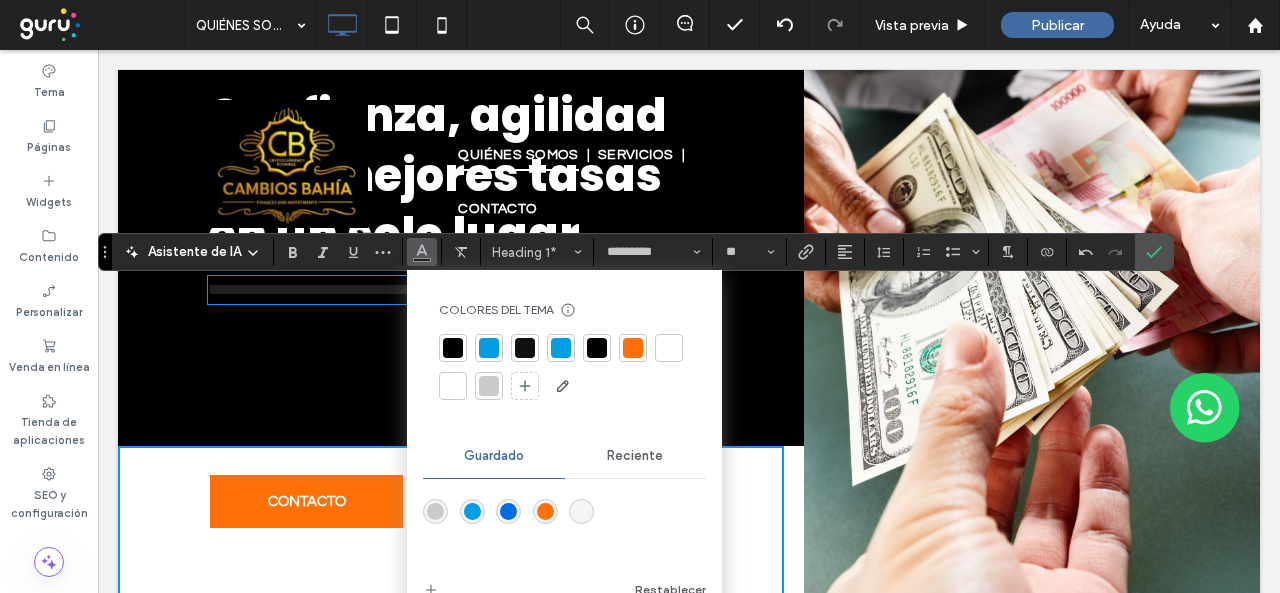 drag, startPoint x: 455, startPoint y: 379, endPoint x: 472, endPoint y: 348, distance: 35.35534 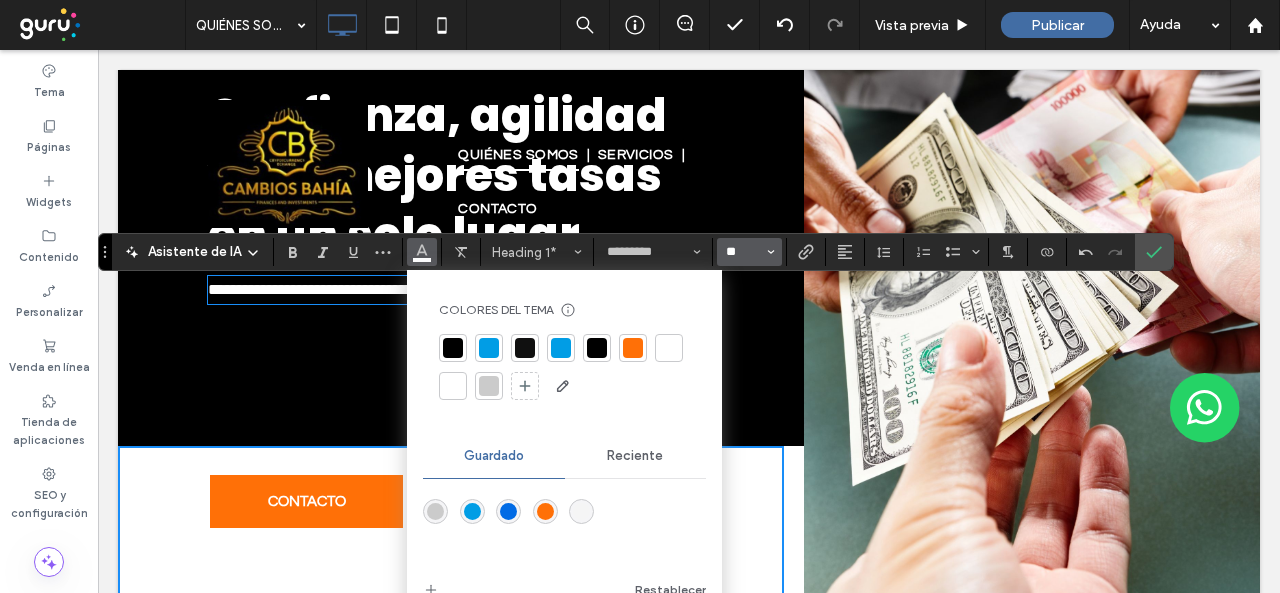 drag, startPoint x: 747, startPoint y: 244, endPoint x: 752, endPoint y: 255, distance: 12.083046 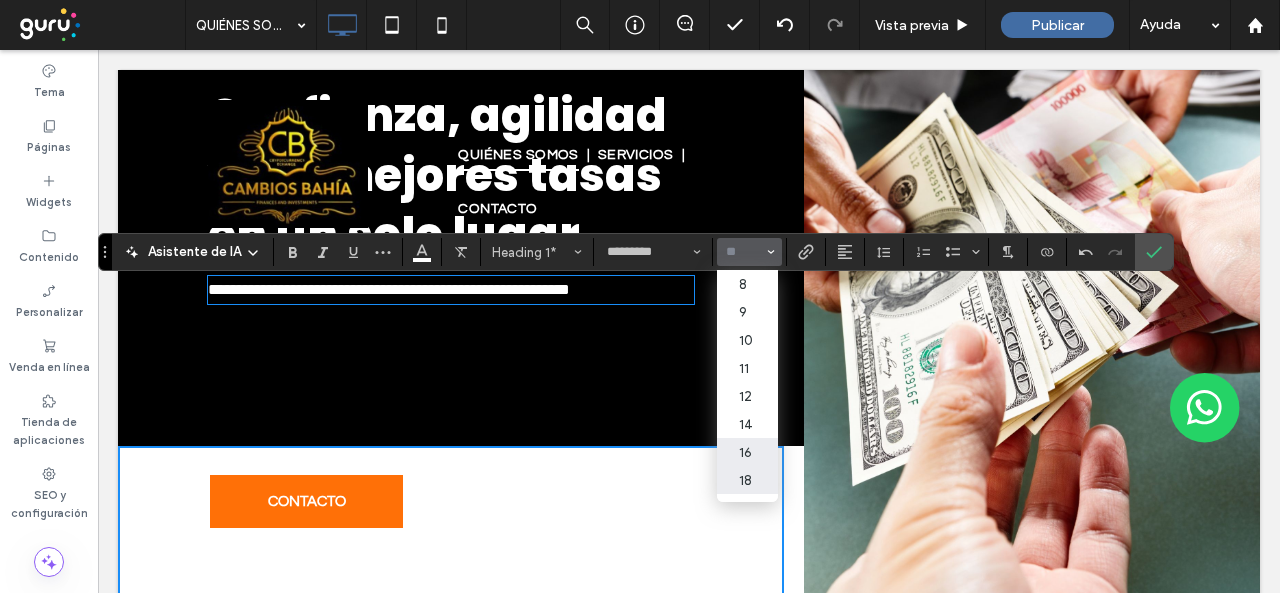drag, startPoint x: 754, startPoint y: 475, endPoint x: 694, endPoint y: 354, distance: 135.05925 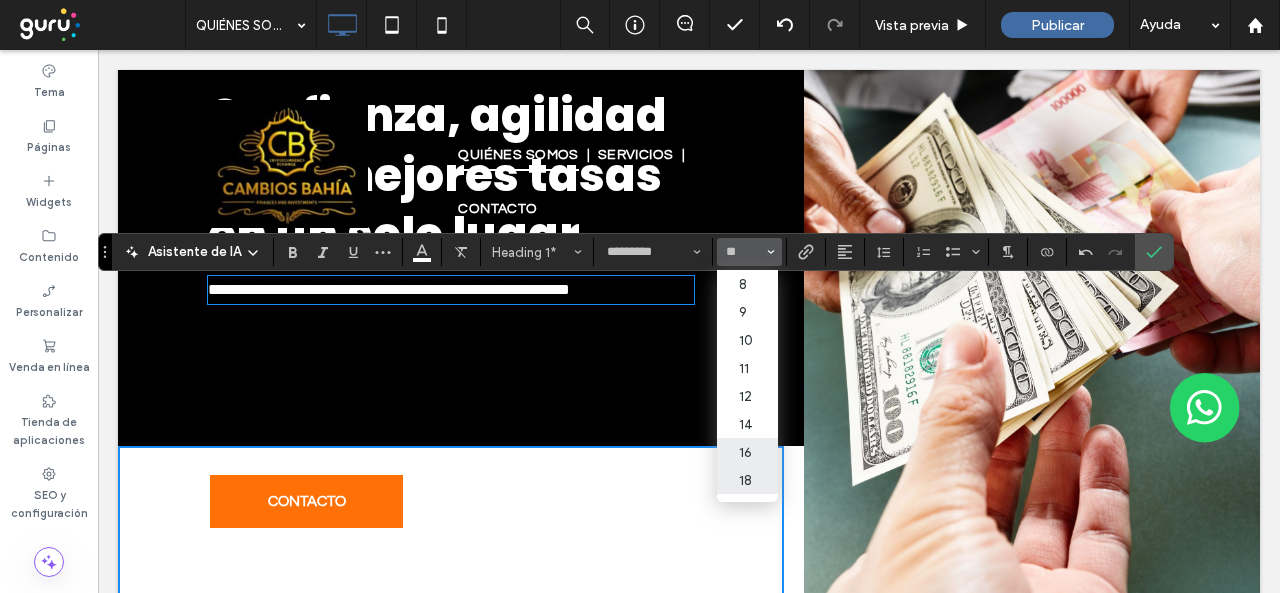 type on "**" 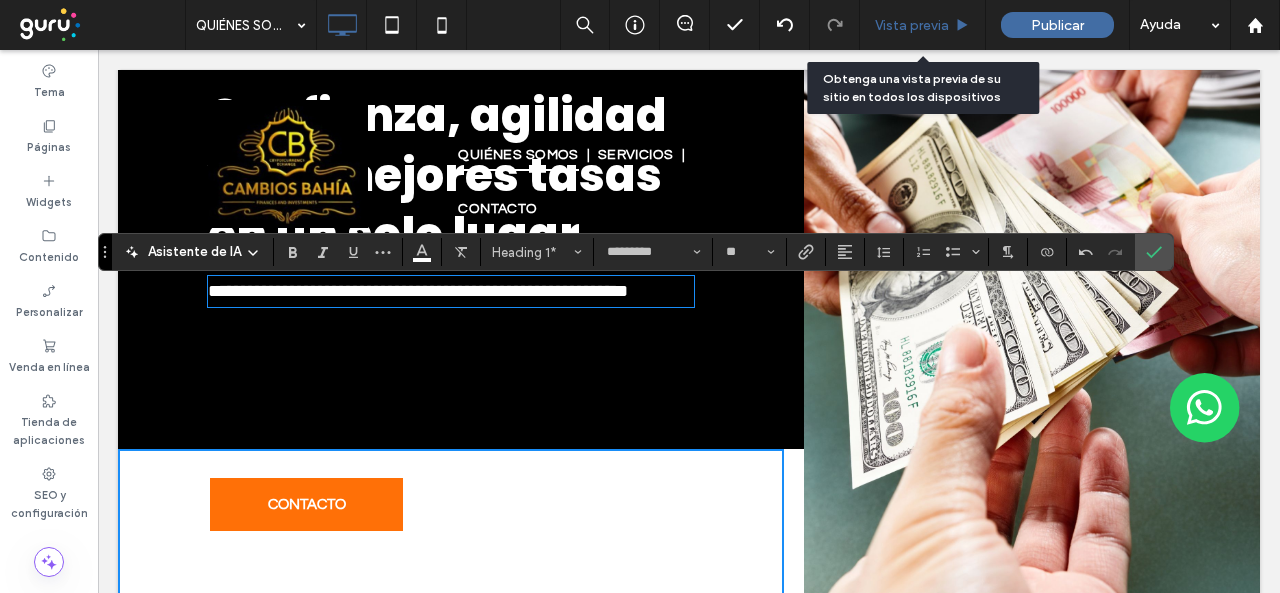 click on "Vista previa" at bounding box center [912, 25] 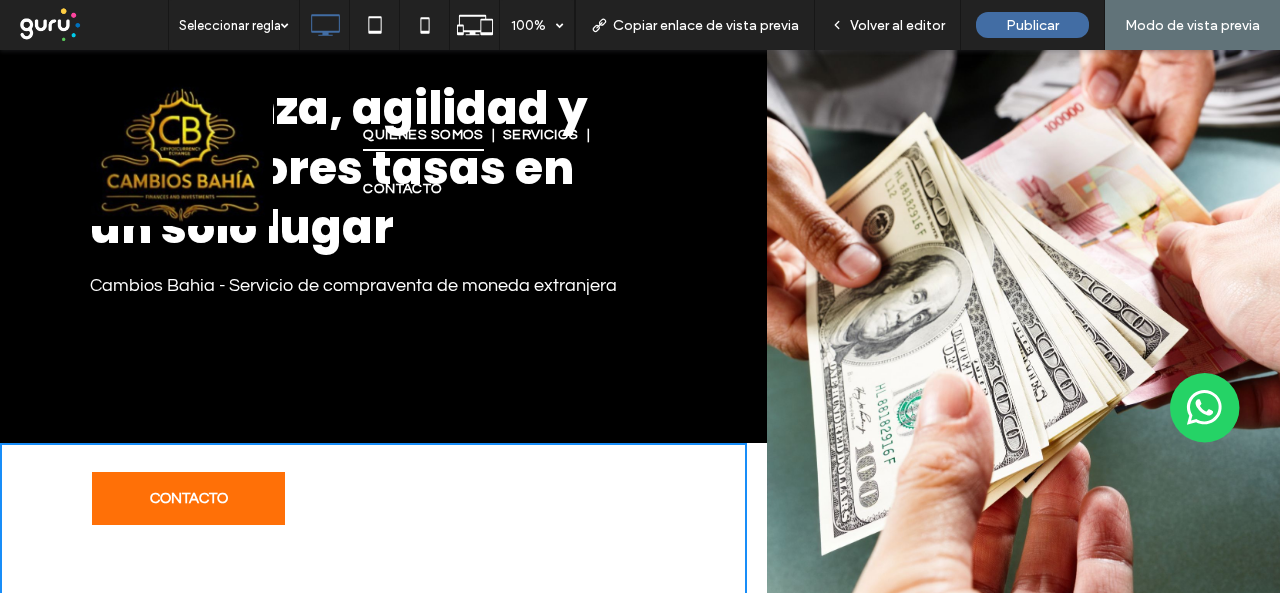 scroll, scrollTop: 0, scrollLeft: 0, axis: both 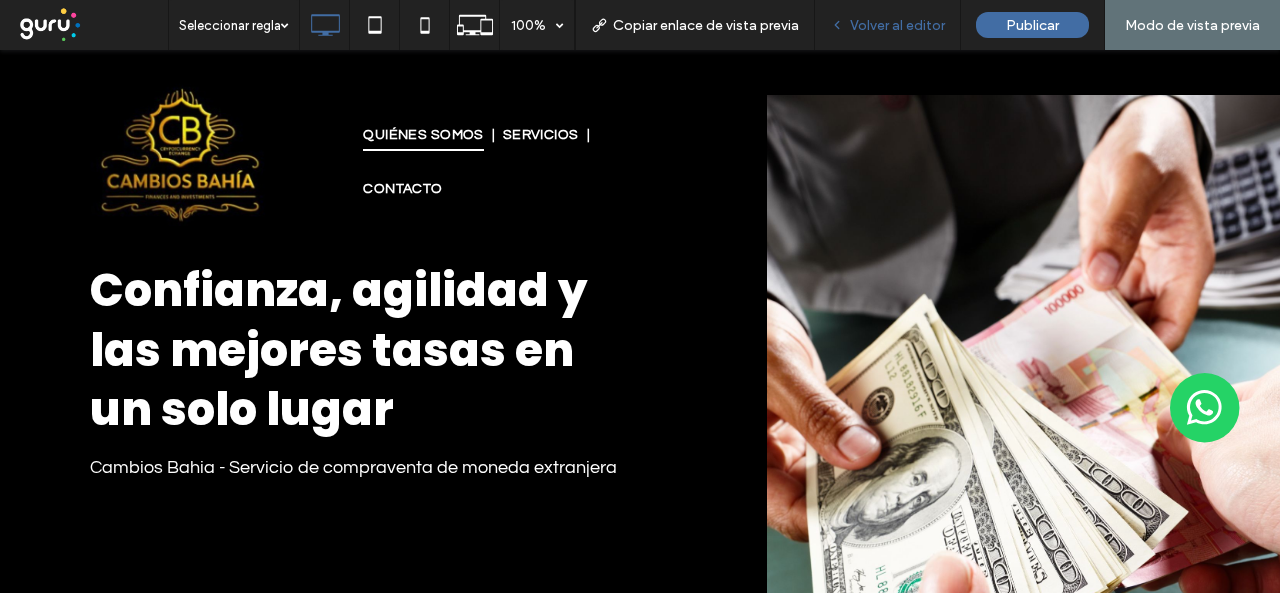 click on "Volver al editor" at bounding box center [897, 25] 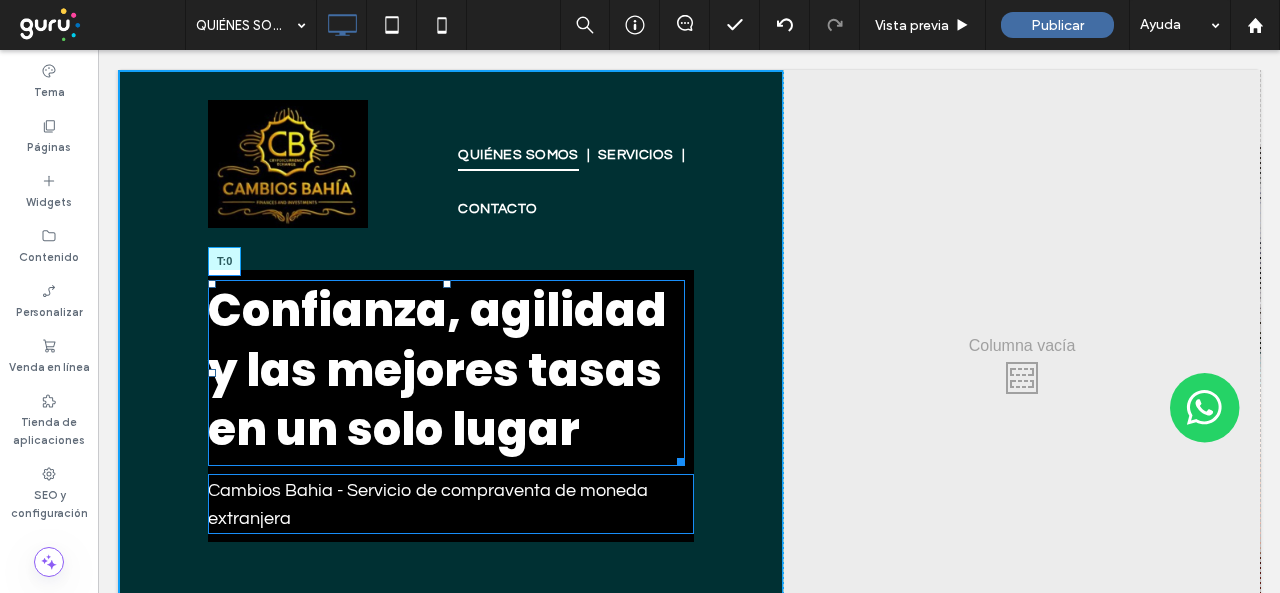 drag, startPoint x: 446, startPoint y: 284, endPoint x: 543, endPoint y: 321, distance: 103.81715 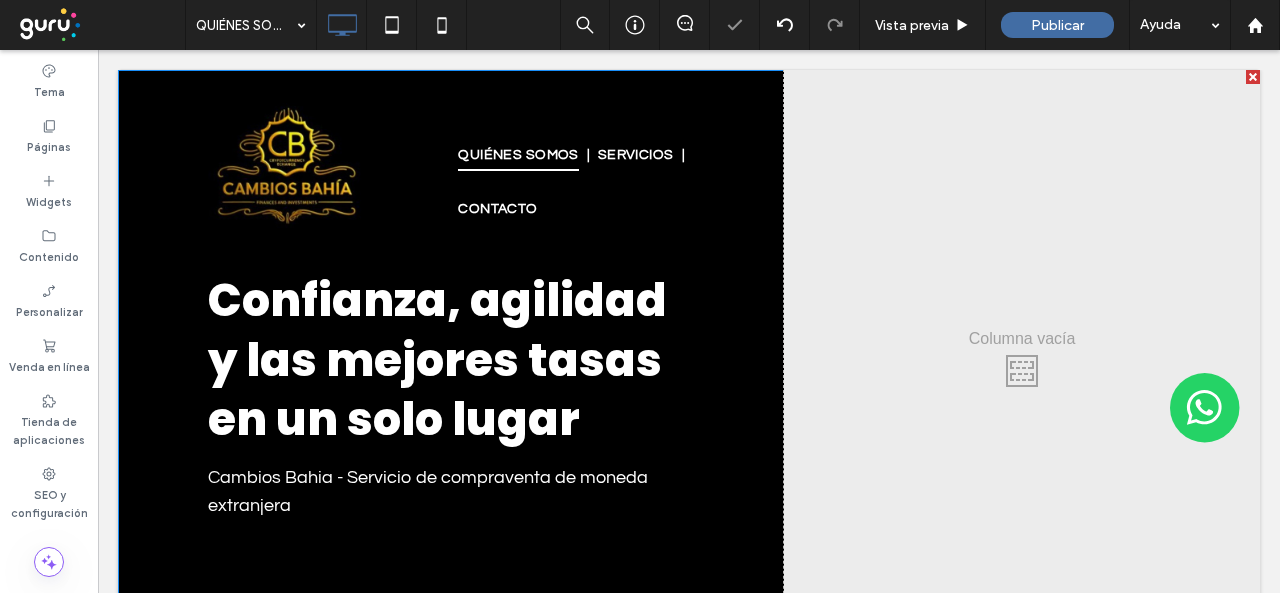 click on "Confianza, agilidad y las mejores tasas en un solo lugar
Cambios Bahia - Servicio de compraventa de moneda extranjera Click To Paste" at bounding box center [451, 366] 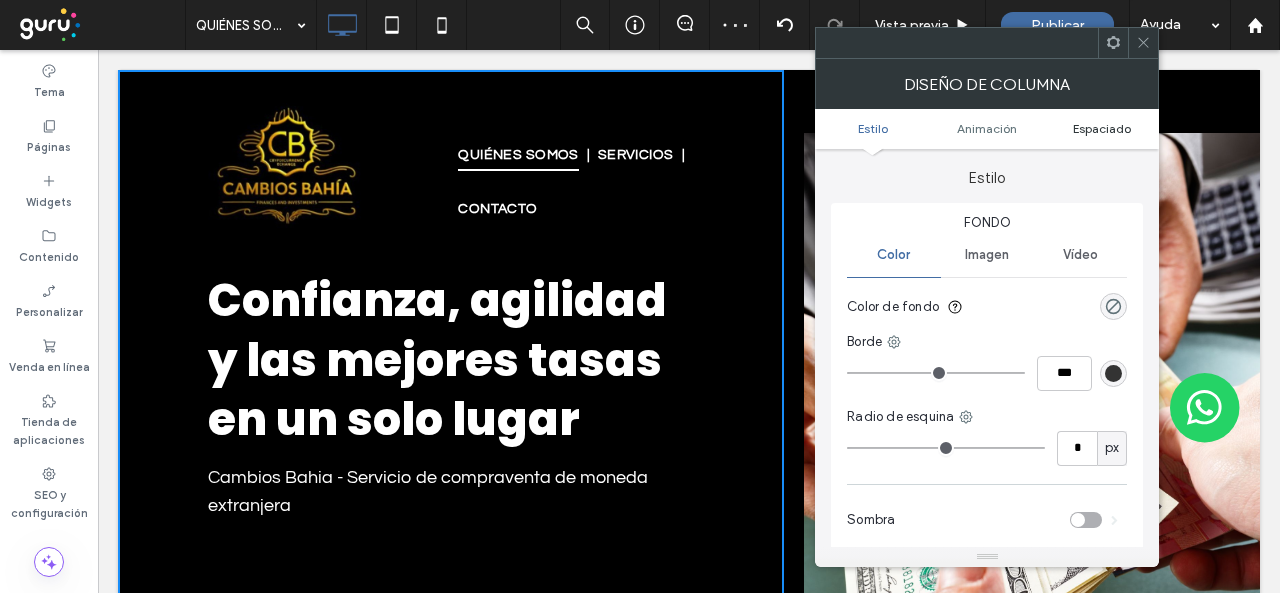 click on "Espaciado" at bounding box center (1102, 128) 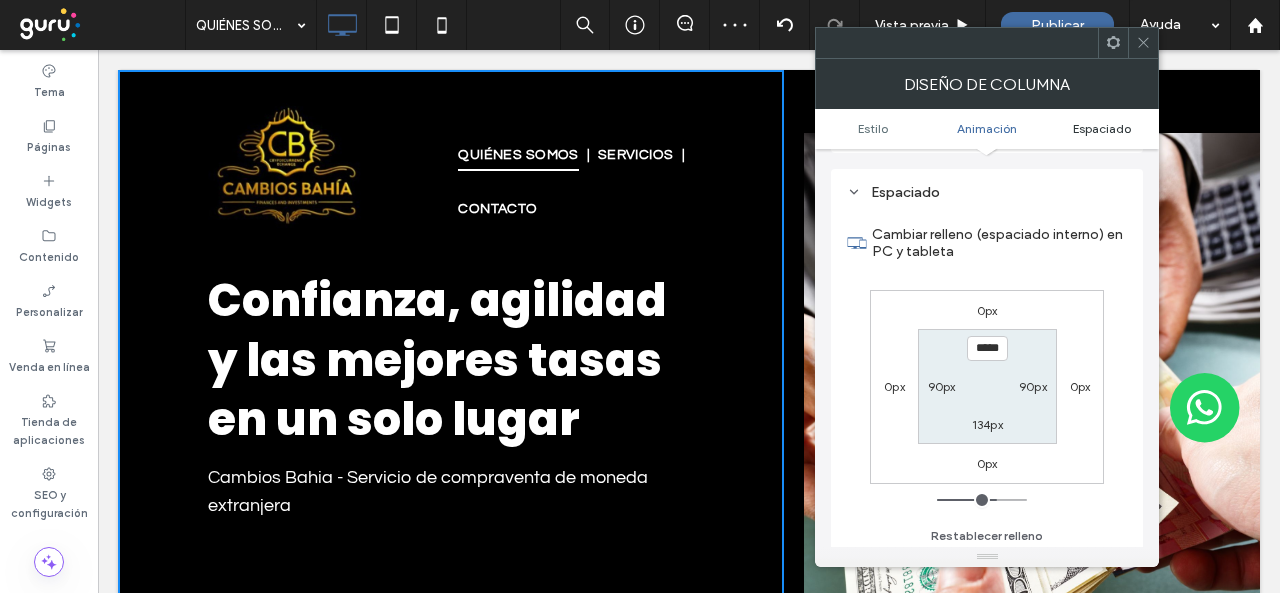scroll, scrollTop: 469, scrollLeft: 0, axis: vertical 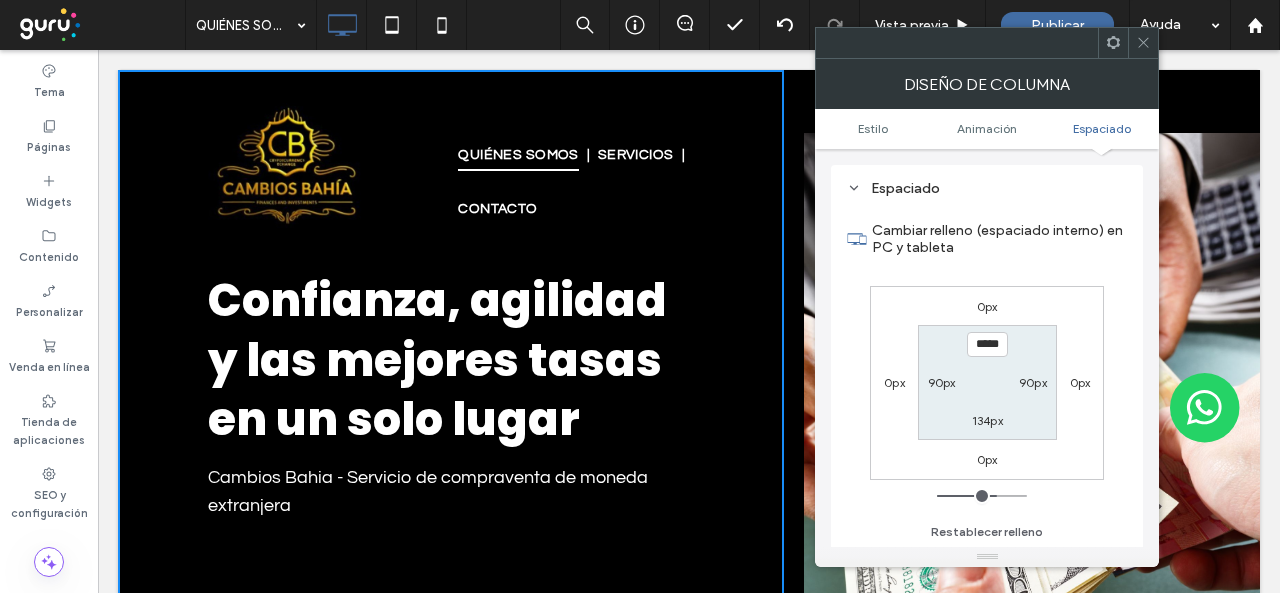 click on "*****" at bounding box center (987, 344) 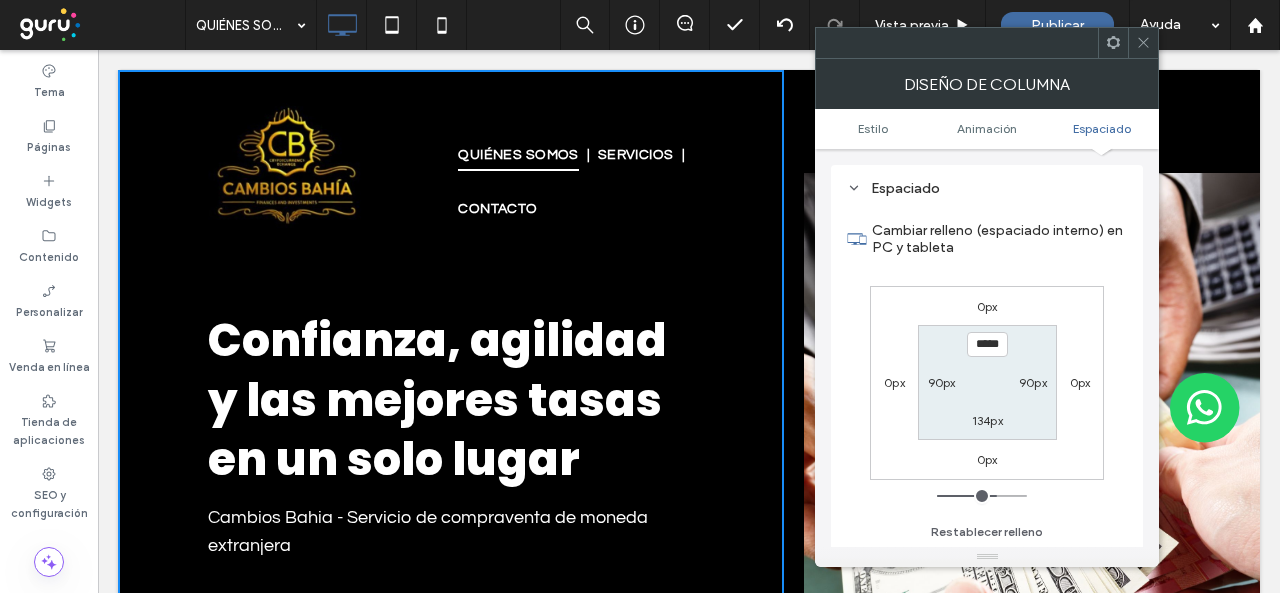 click on "Cambiar relleno (espaciado interno) en PC y tableta" at bounding box center (999, 239) 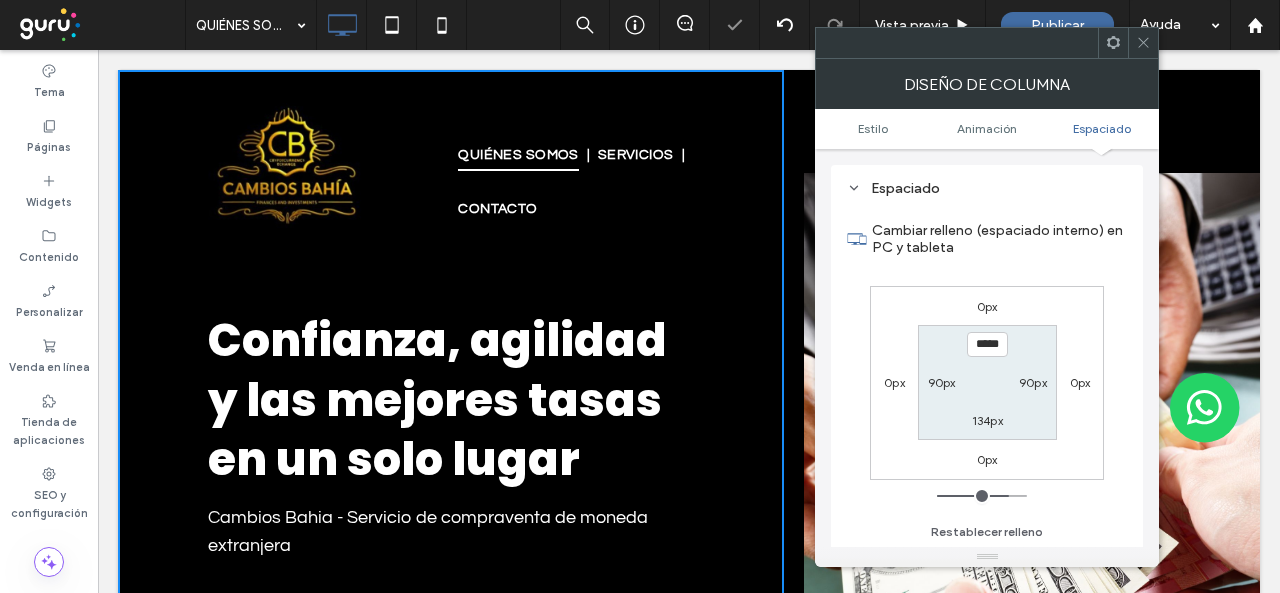click at bounding box center [1143, 43] 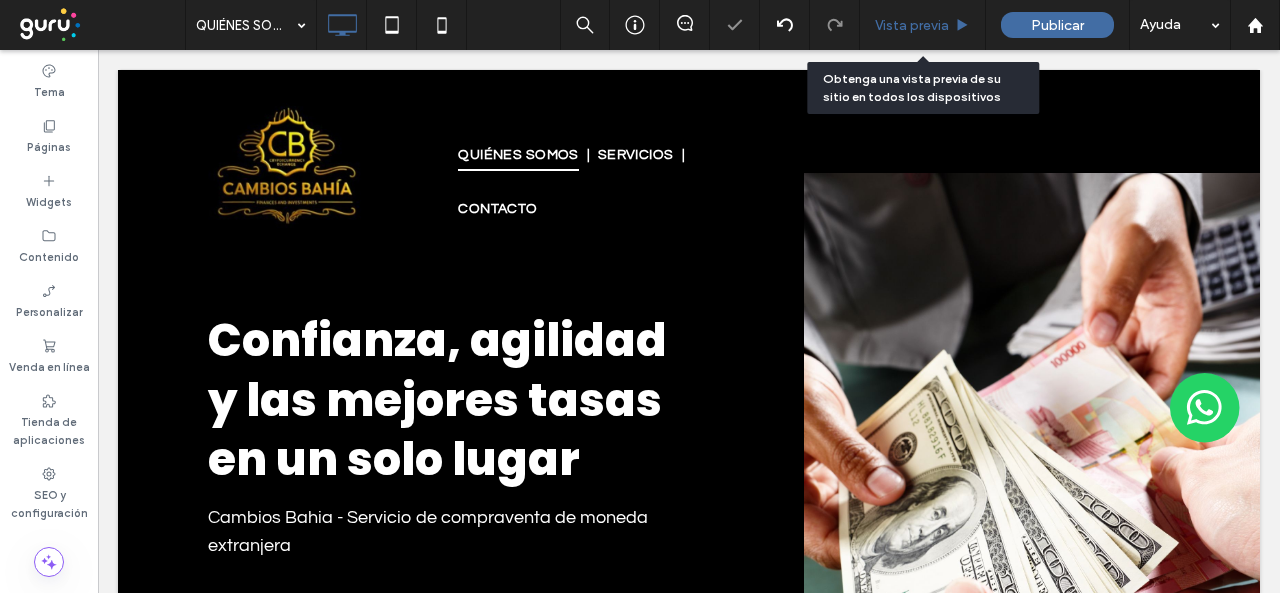click on "Vista previa" at bounding box center [912, 25] 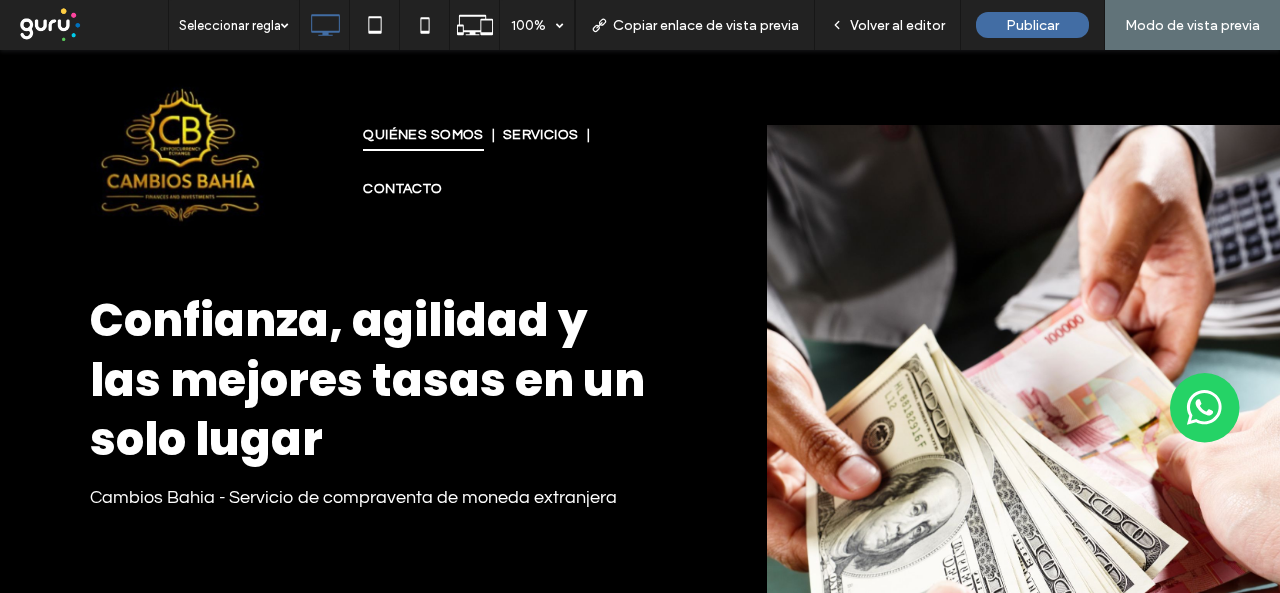 click on "Volver al editor" at bounding box center [897, 25] 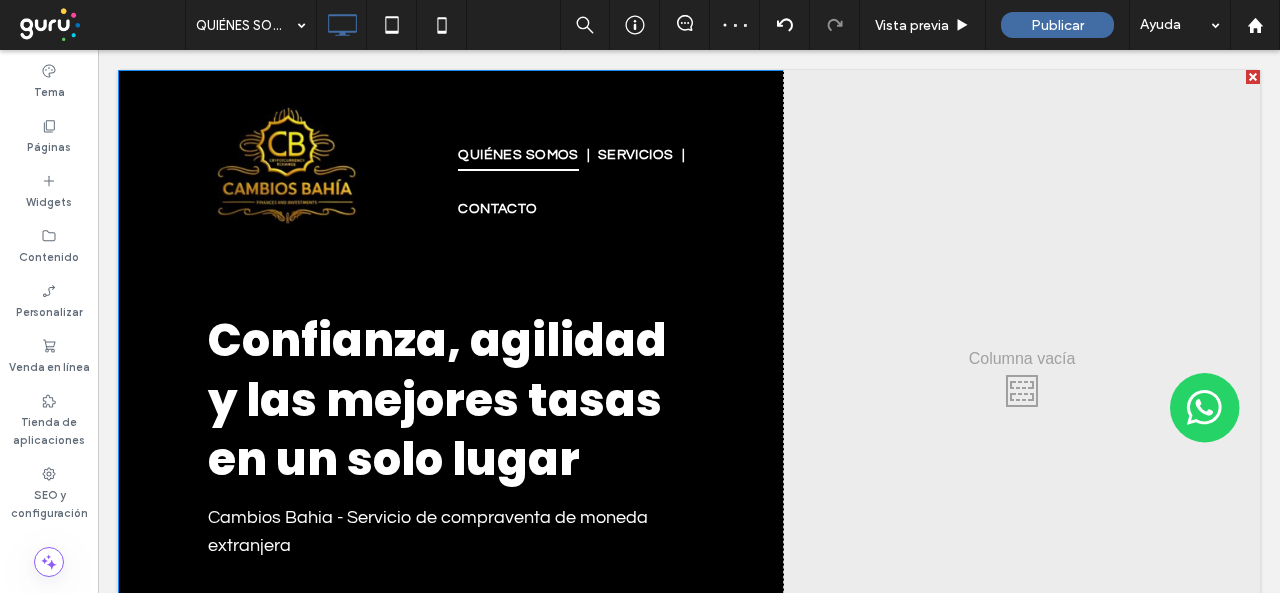 click on "Confianza, agilidad y las mejores tasas en un solo lugar
Cambios Bahia - Servicio de compraventa de moneda extranjera Click To Paste" at bounding box center [451, 386] 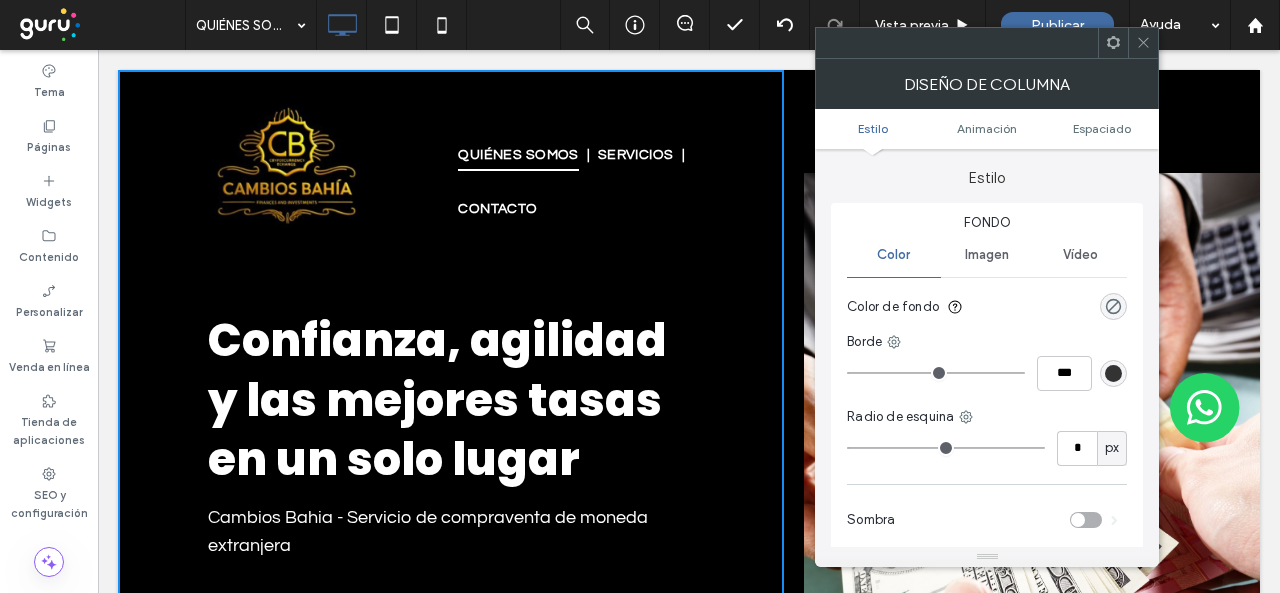 click on "Estilo Animación Espaciado" at bounding box center [987, 129] 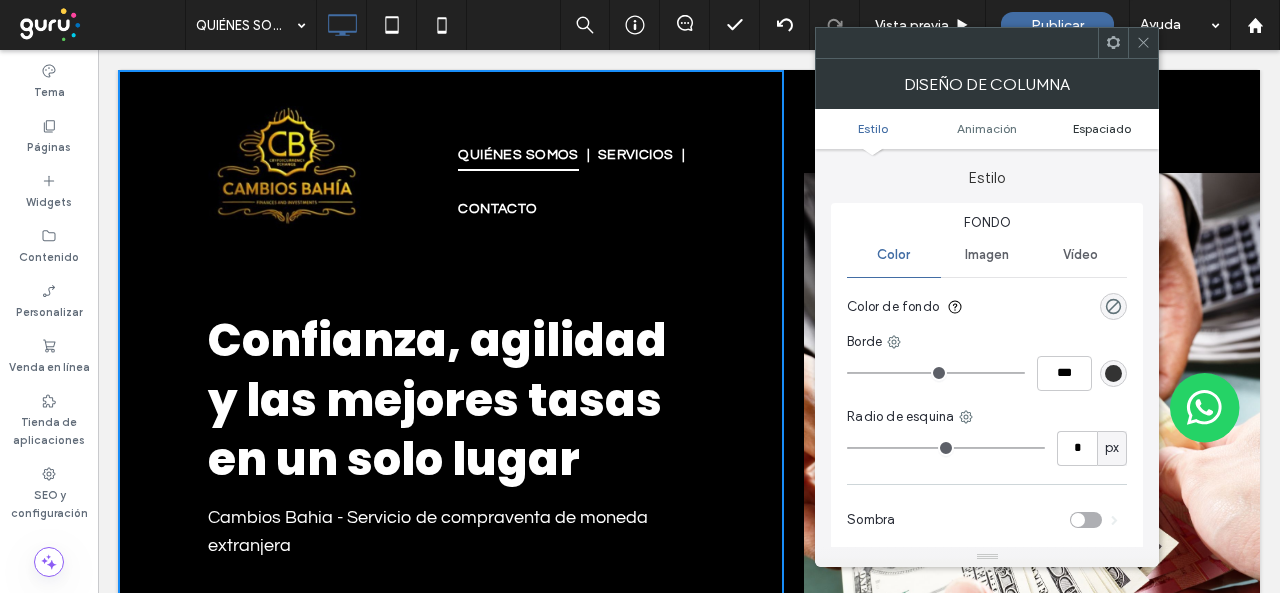click on "Espaciado" at bounding box center (1102, 128) 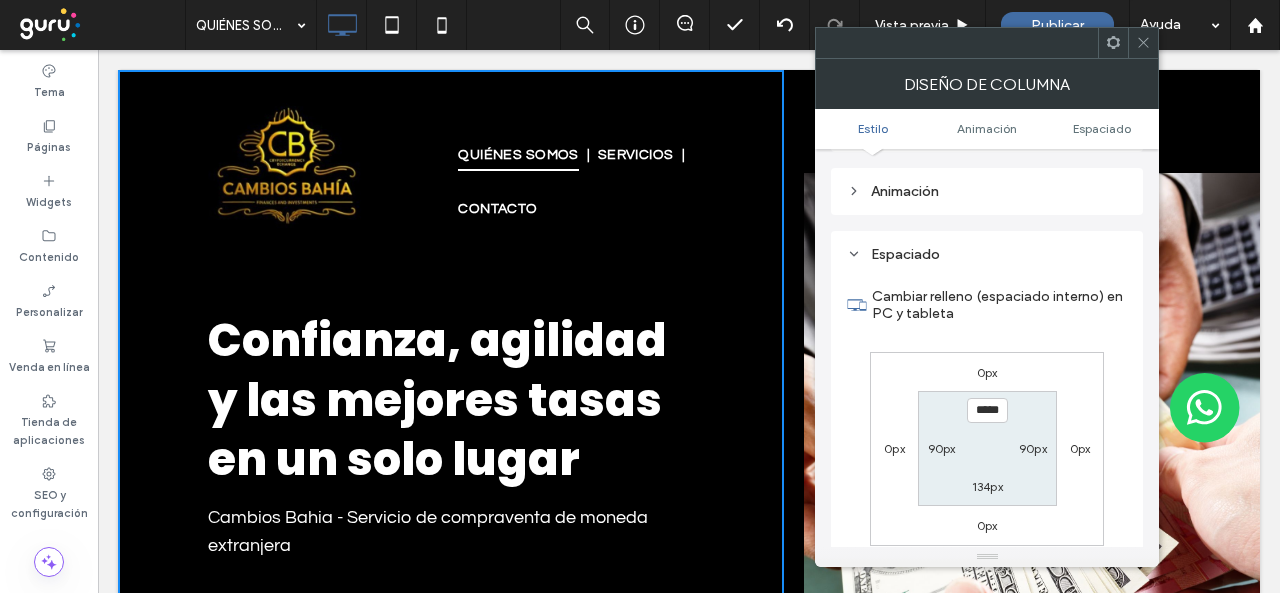 scroll, scrollTop: 469, scrollLeft: 0, axis: vertical 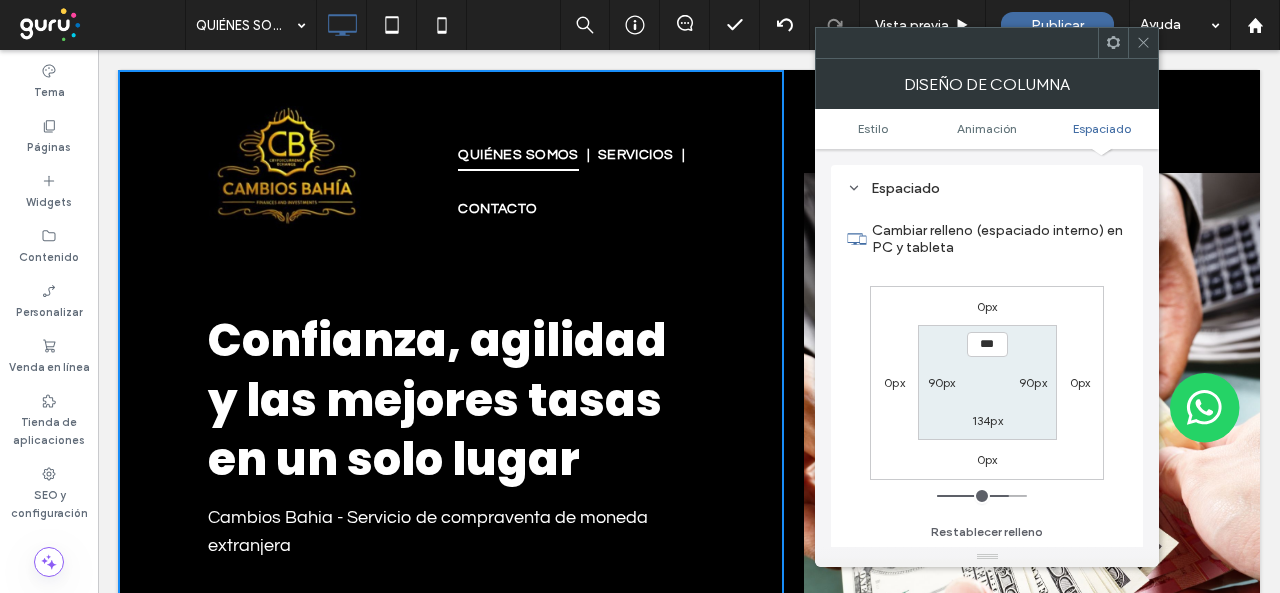 type on "*****" 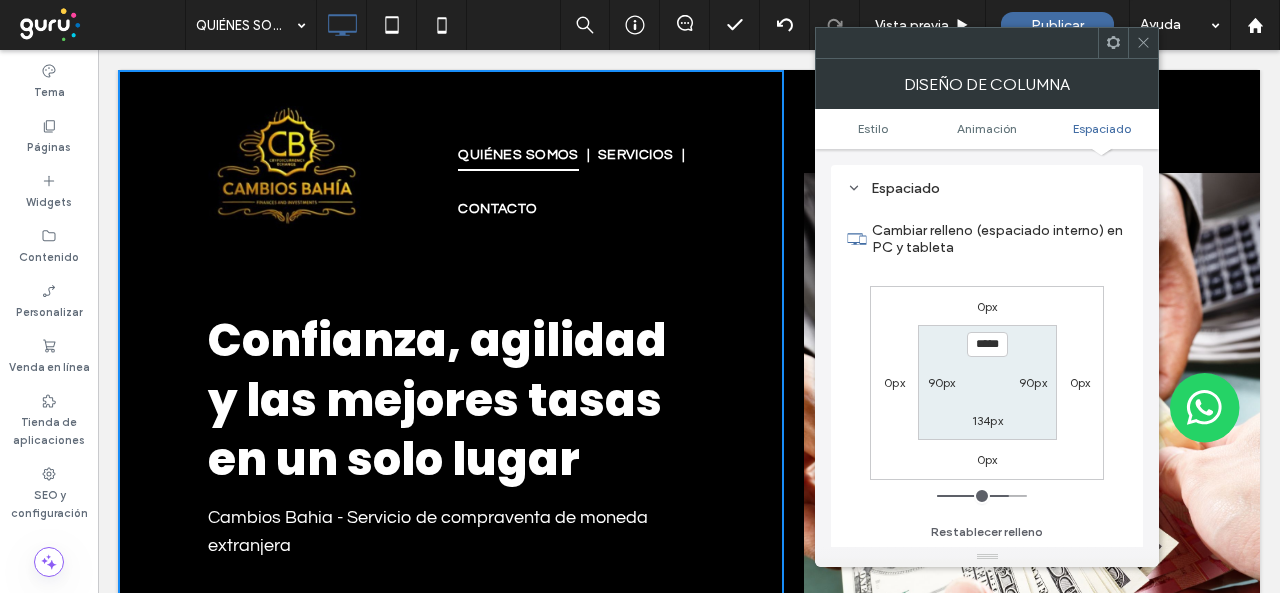 type on "***" 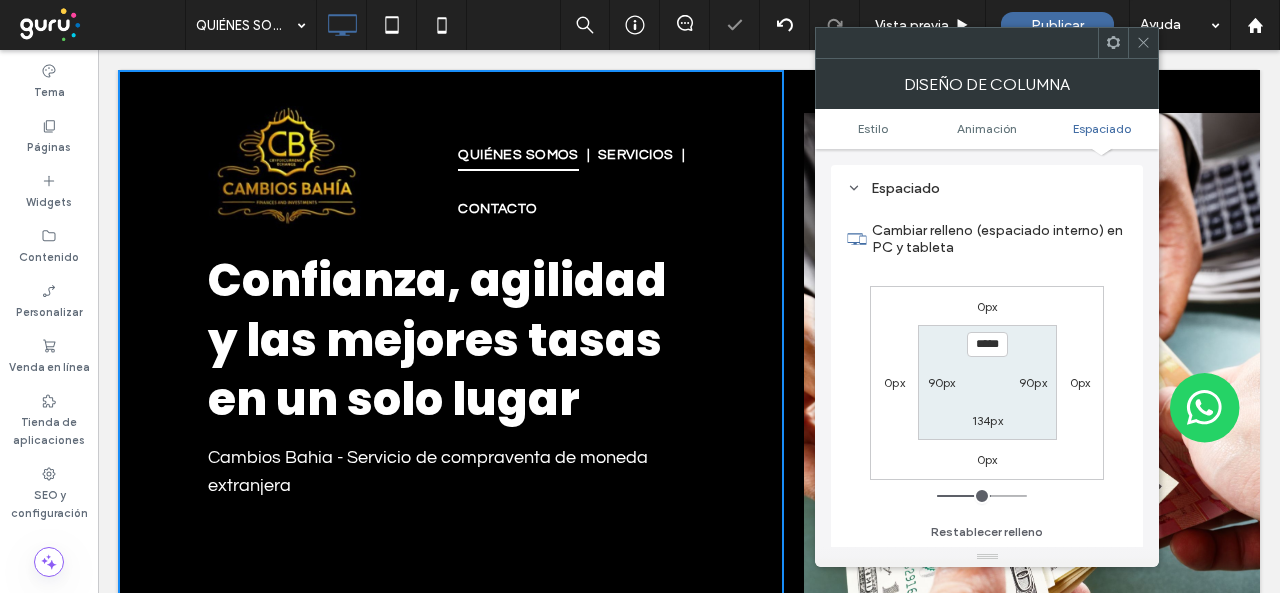 click on "Cambiar relleno (espaciado interno) en PC y tableta" at bounding box center (987, 239) 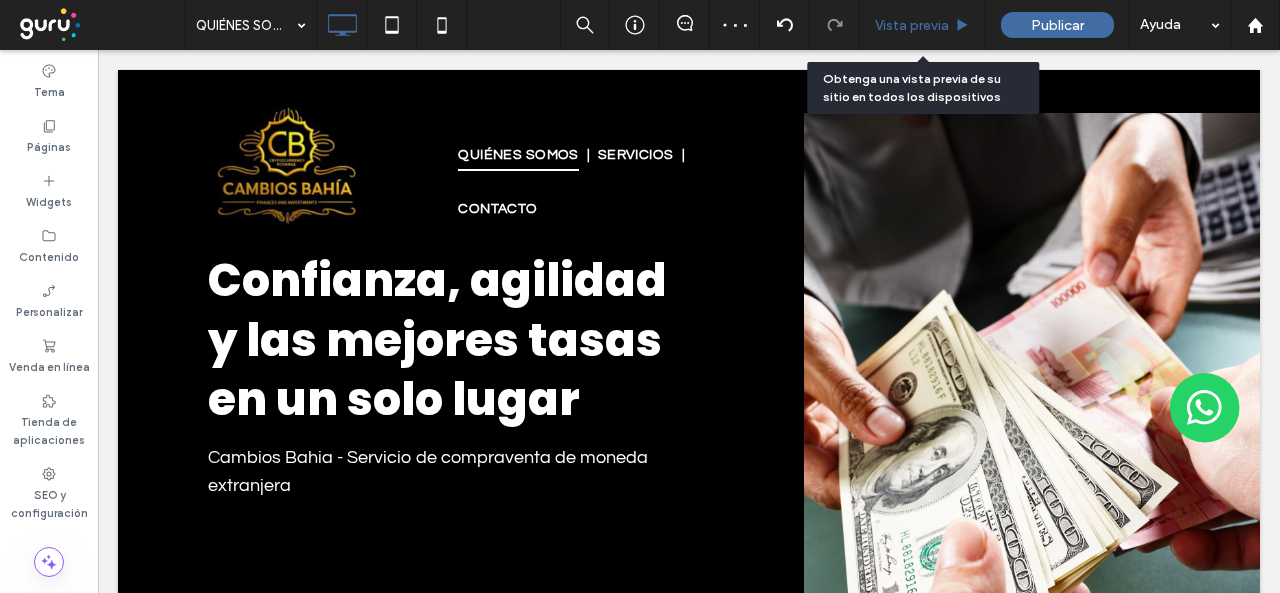 click on "Vista previa" at bounding box center [912, 25] 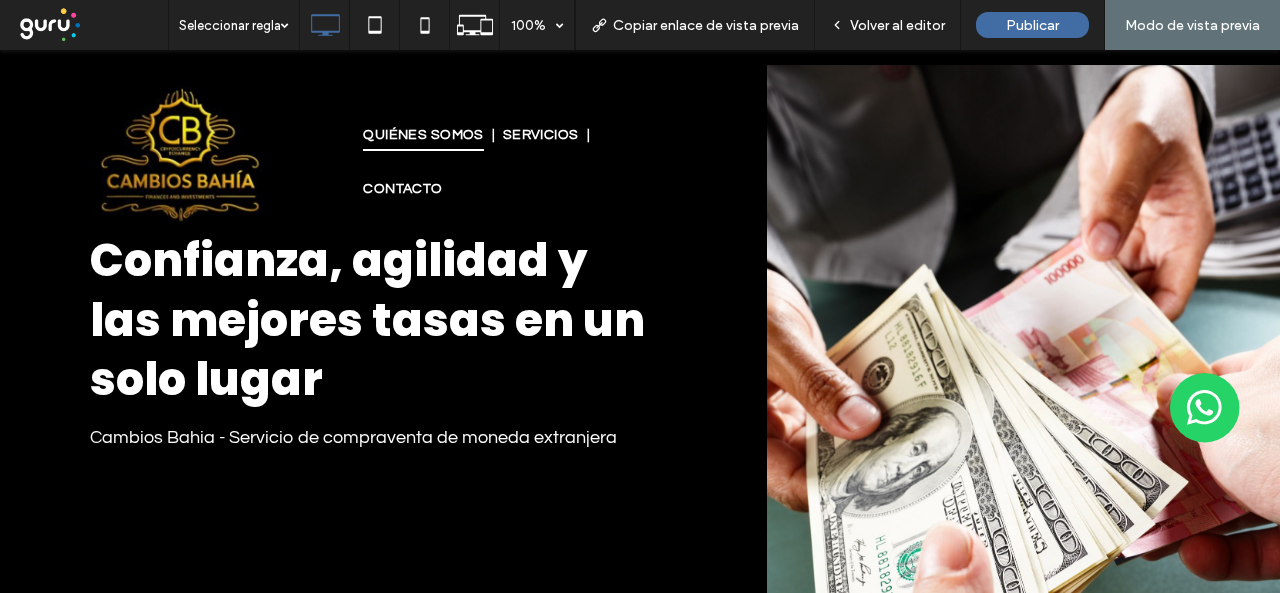 click on "Volver al editor" at bounding box center [897, 25] 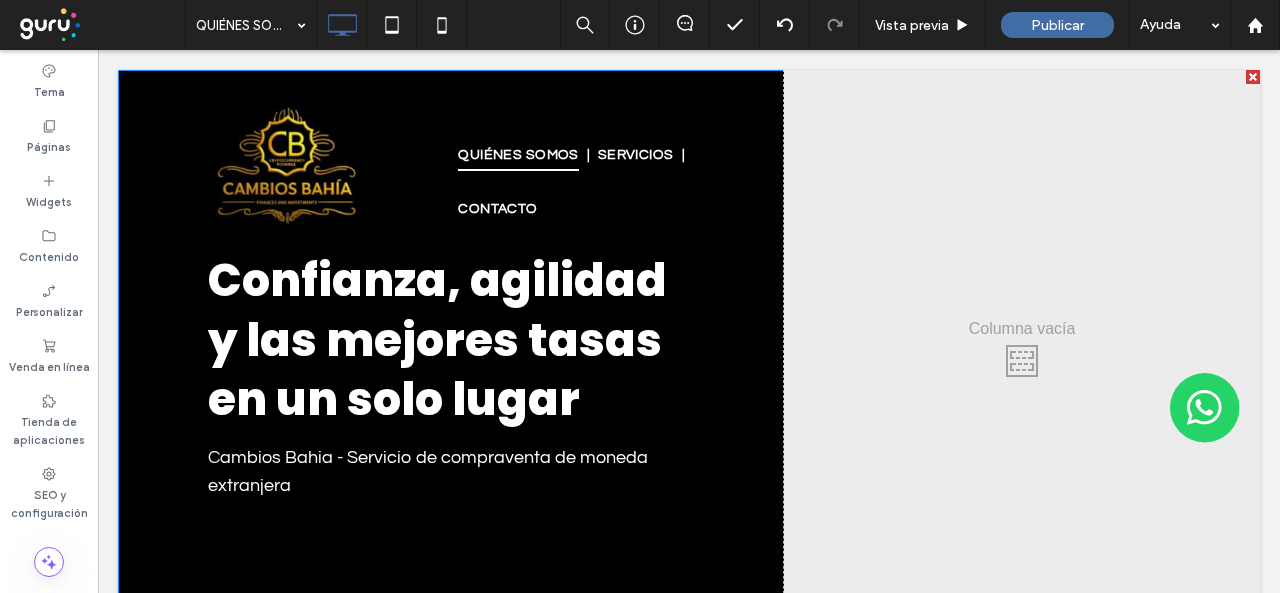 click on "Confianza, agilidad y las mejores tasas en un solo lugar
Cambios Bahia - Servicio de compraventa de moneda extranjera Click To Paste" at bounding box center [451, 356] 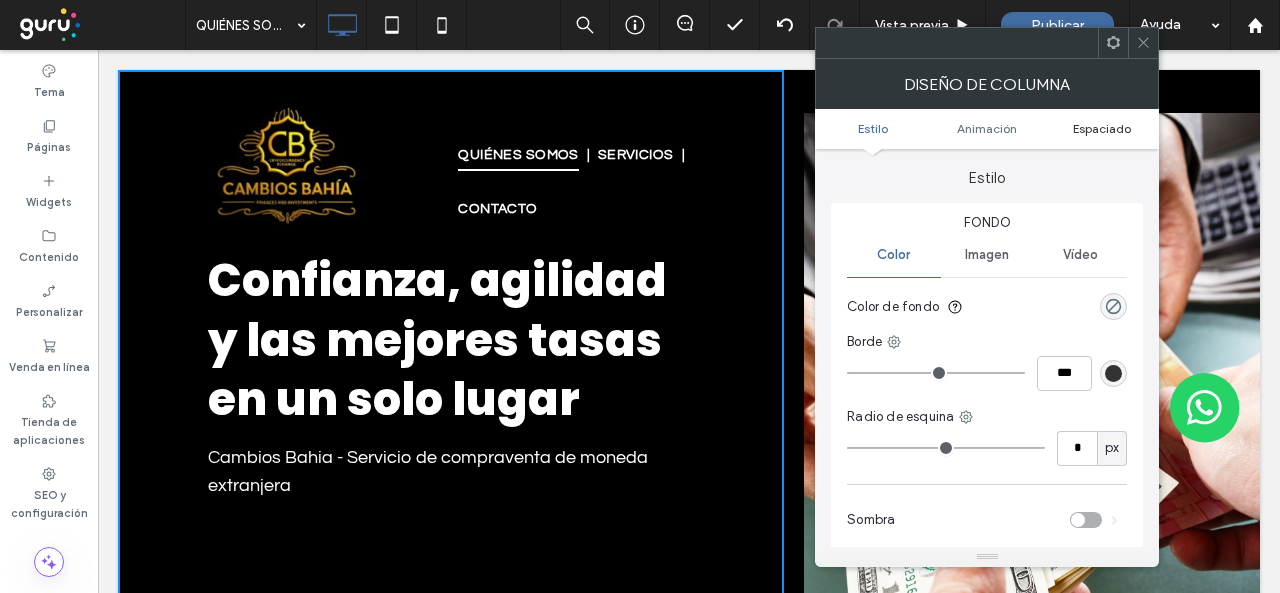 click on "Espaciado" at bounding box center [1102, 128] 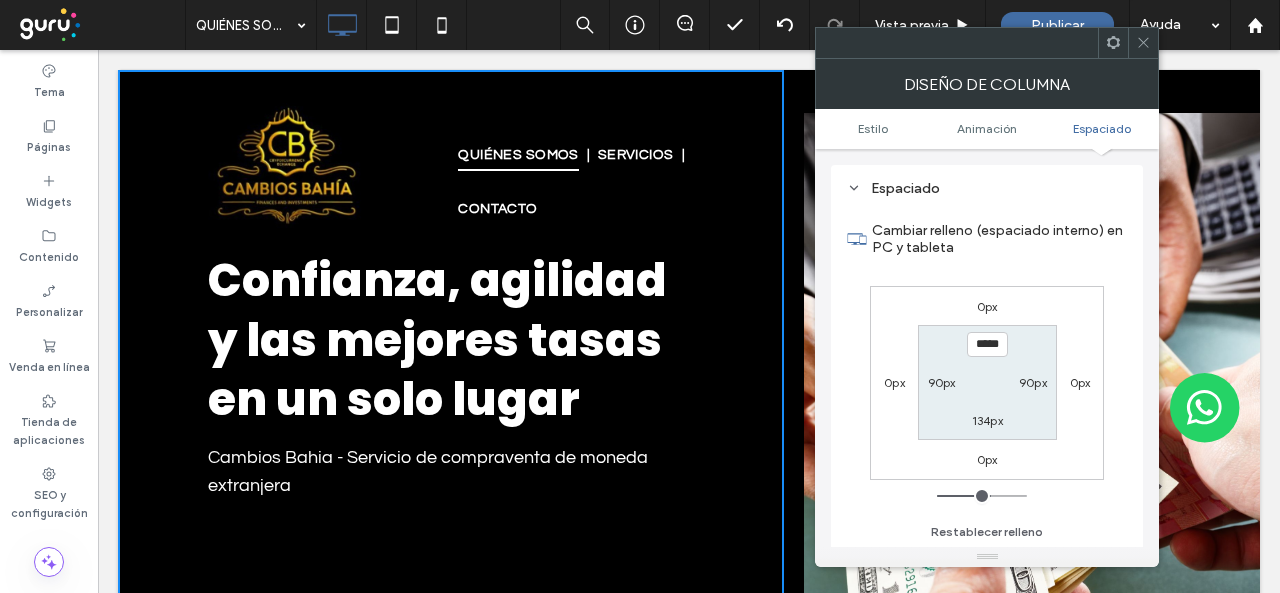 scroll, scrollTop: 469, scrollLeft: 0, axis: vertical 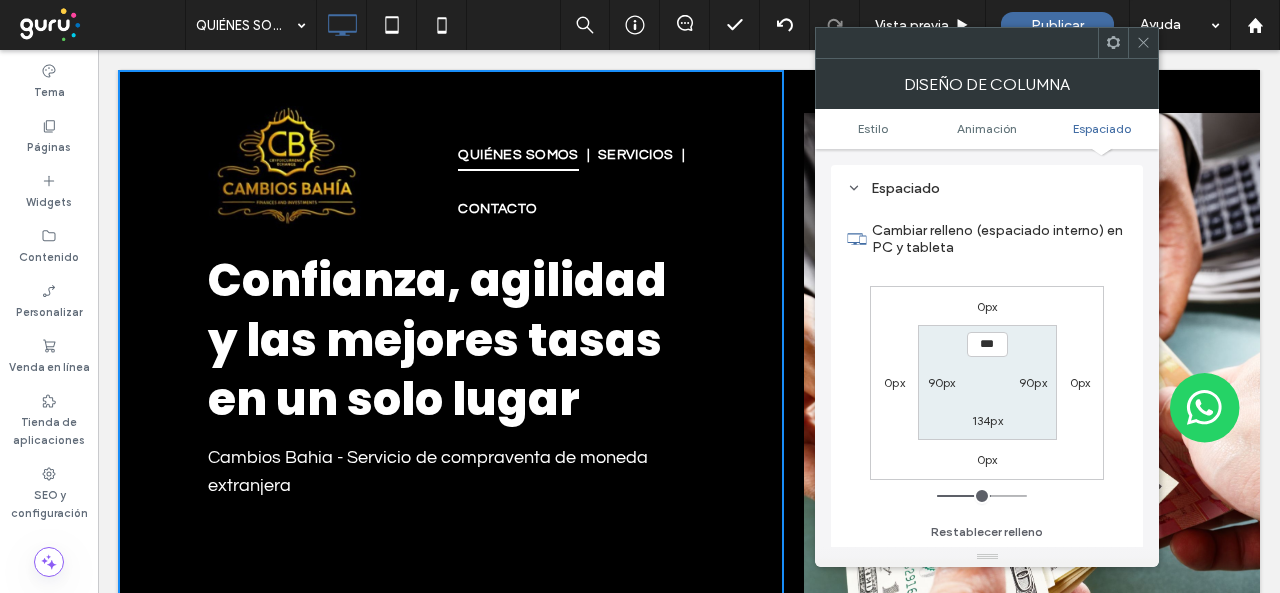 type on "*****" 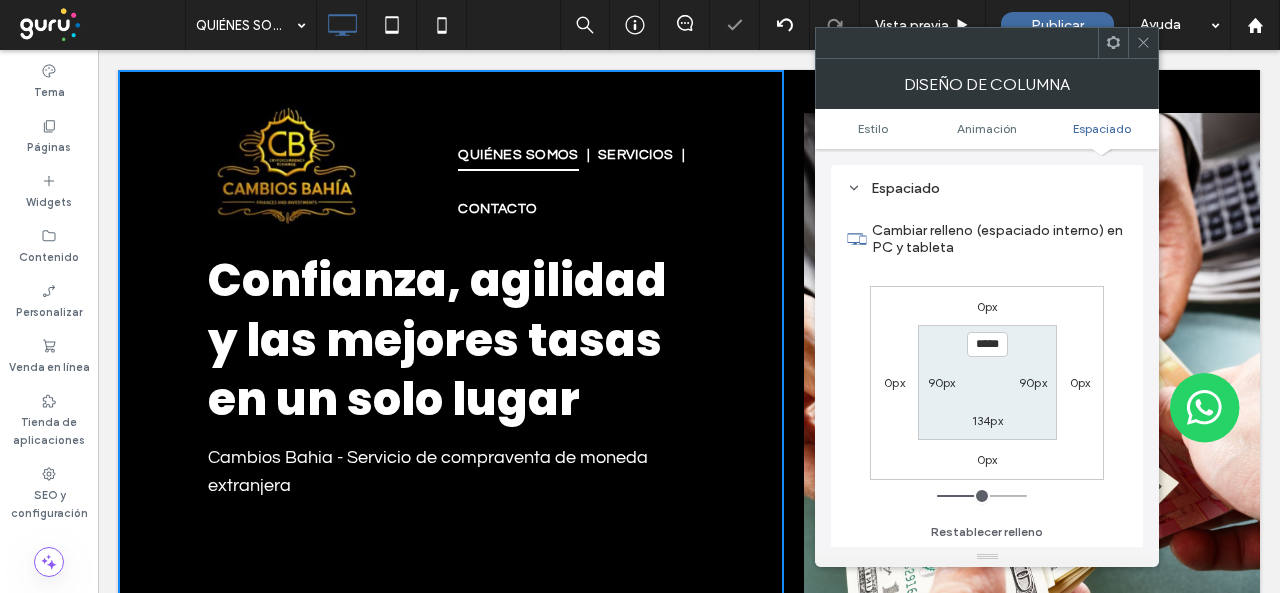 click on "Cambiar relleno (espaciado interno) en PC y tableta" at bounding box center [987, 239] 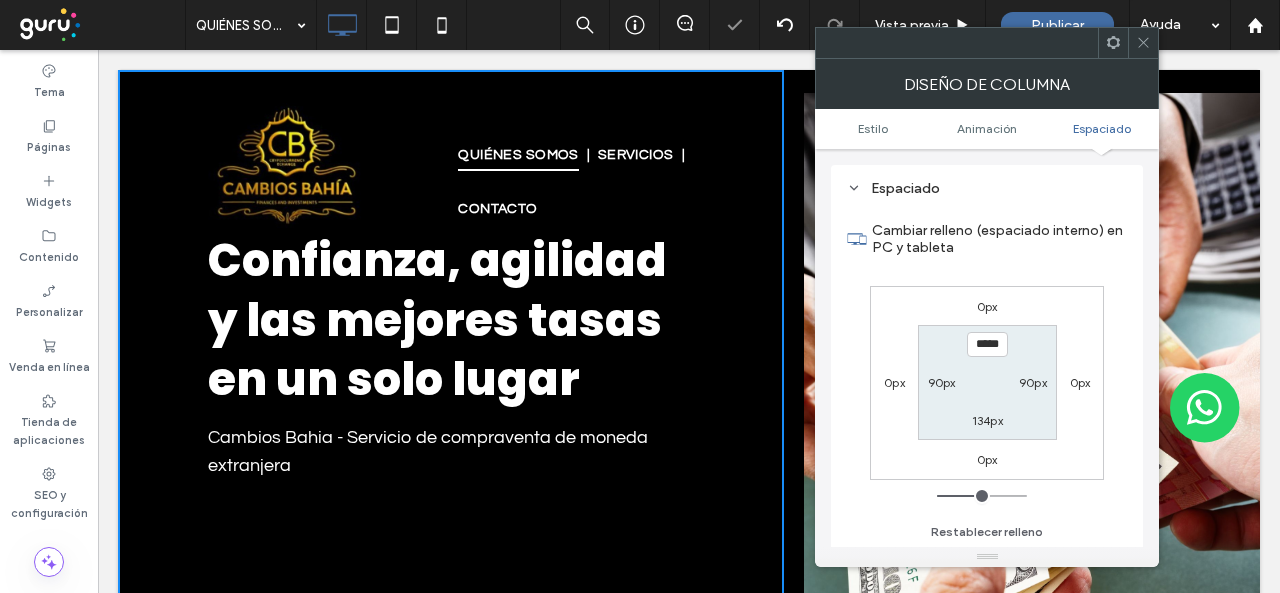 click 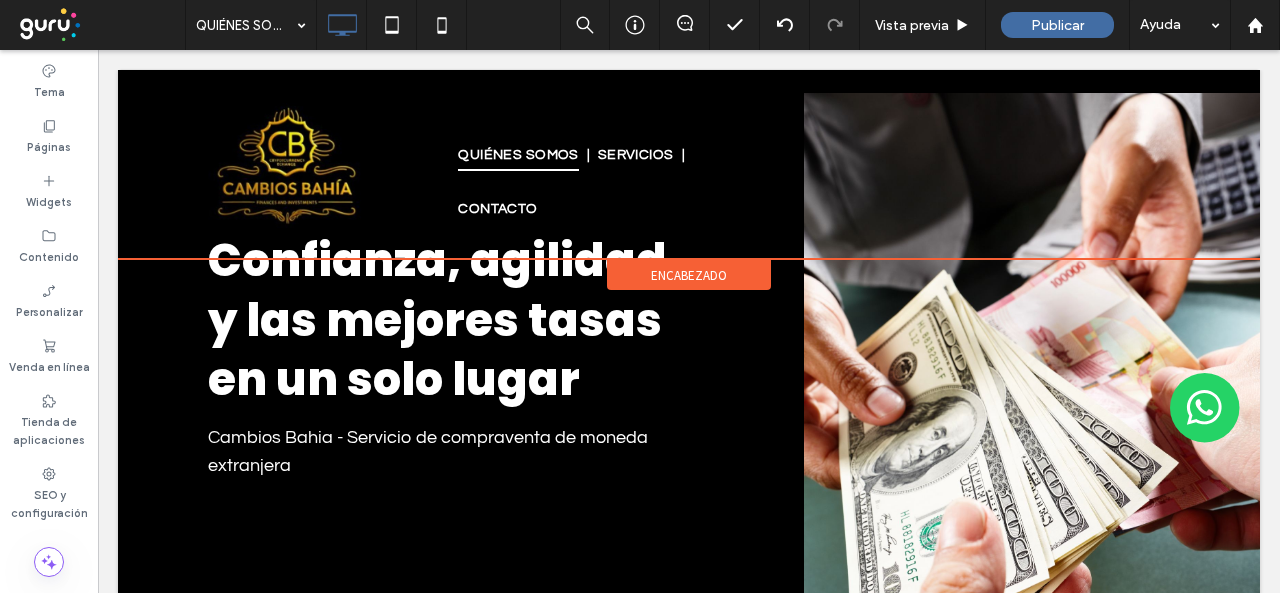 click on "encabezado" at bounding box center (689, 259) 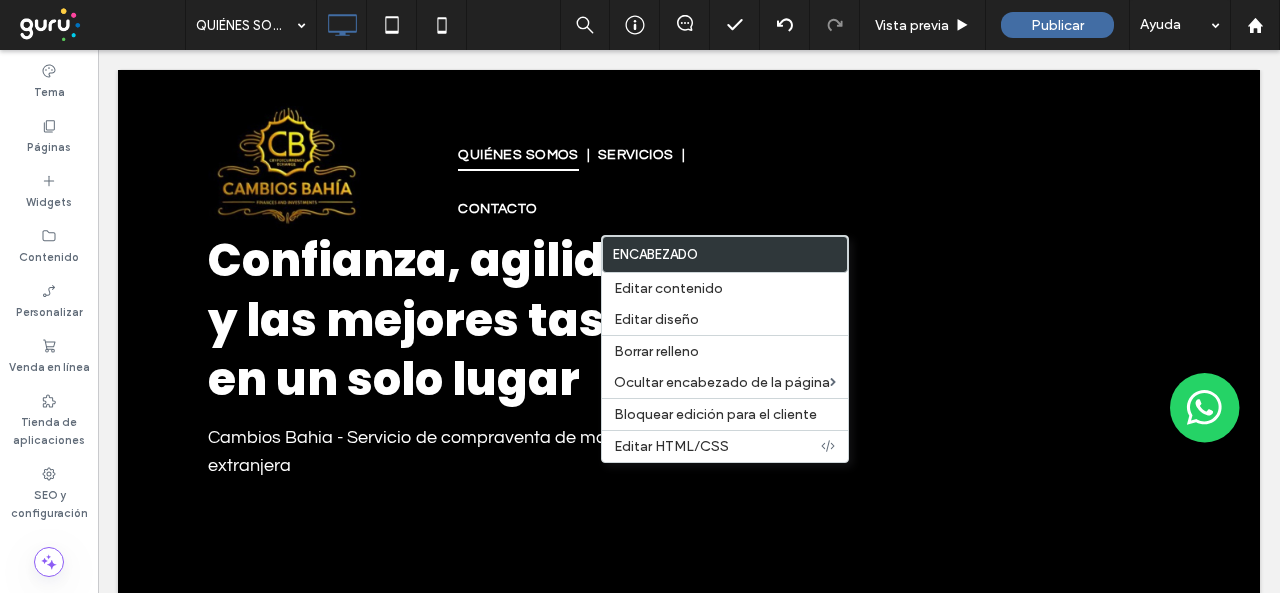 click on "Confianza, agilidad y las mejores tasas en un solo lugar" at bounding box center [437, 320] 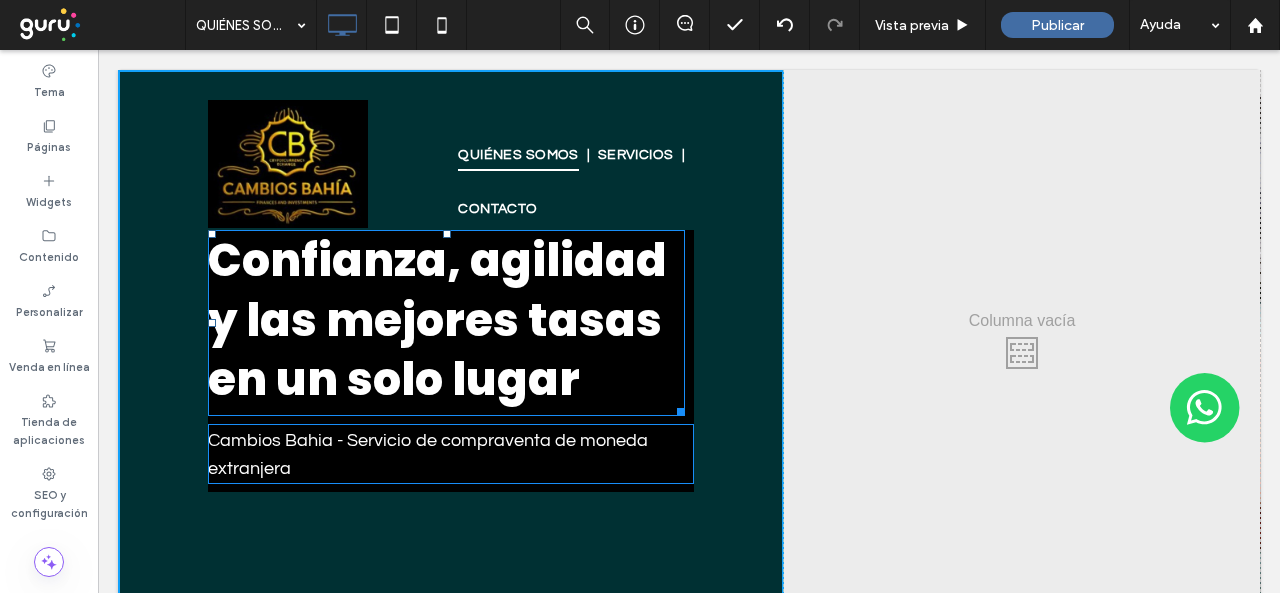drag, startPoint x: 448, startPoint y: 237, endPoint x: 442, endPoint y: 319, distance: 82.219215 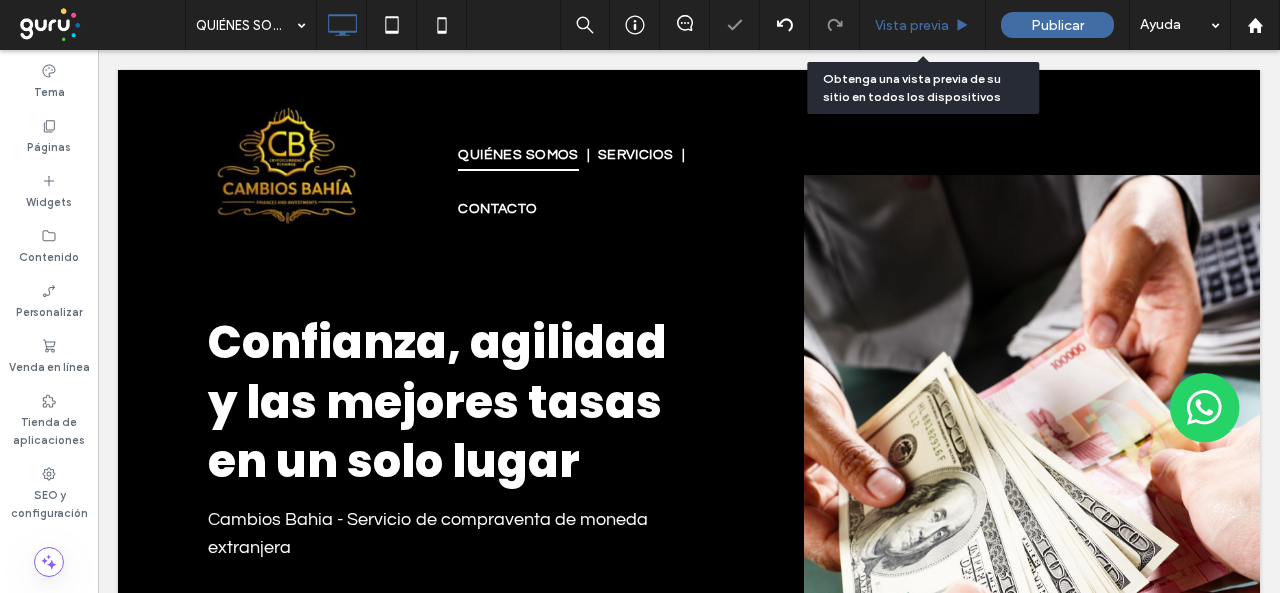 click on "Vista previa" at bounding box center (912, 25) 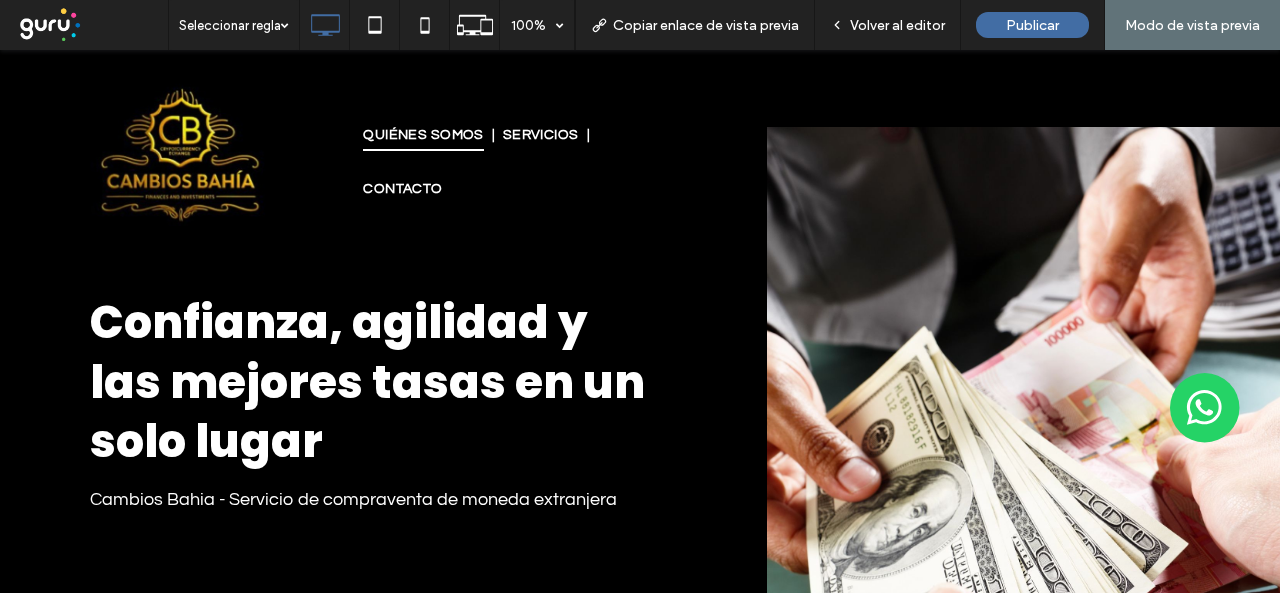 click on "Volver al editor" at bounding box center [897, 25] 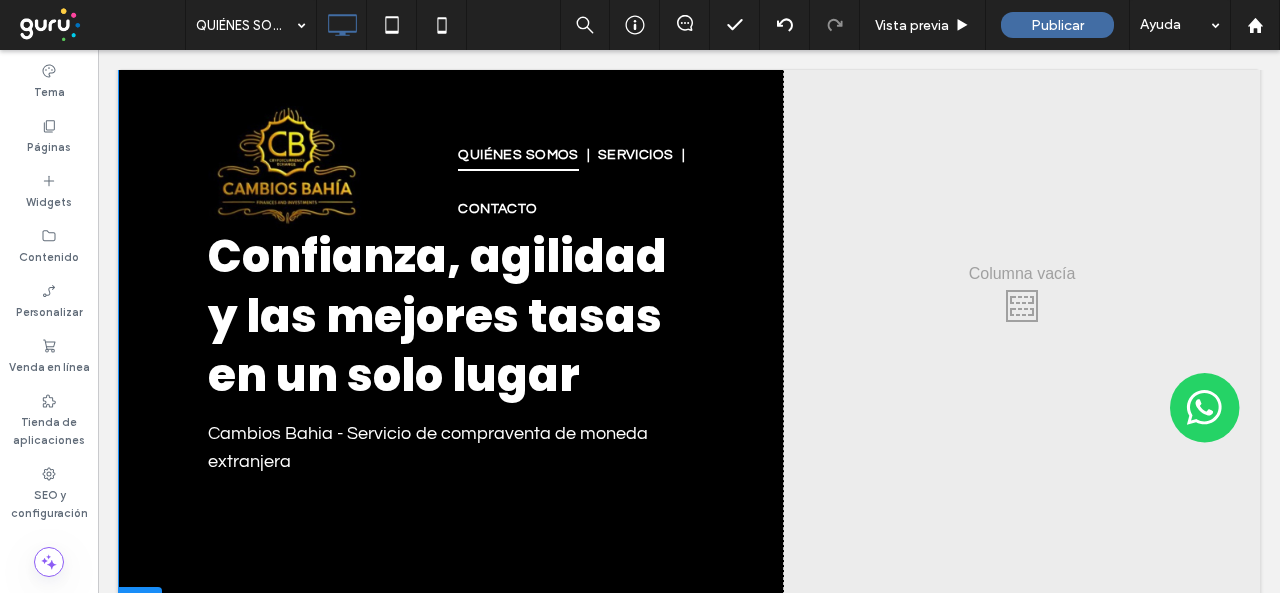 scroll, scrollTop: 200, scrollLeft: 0, axis: vertical 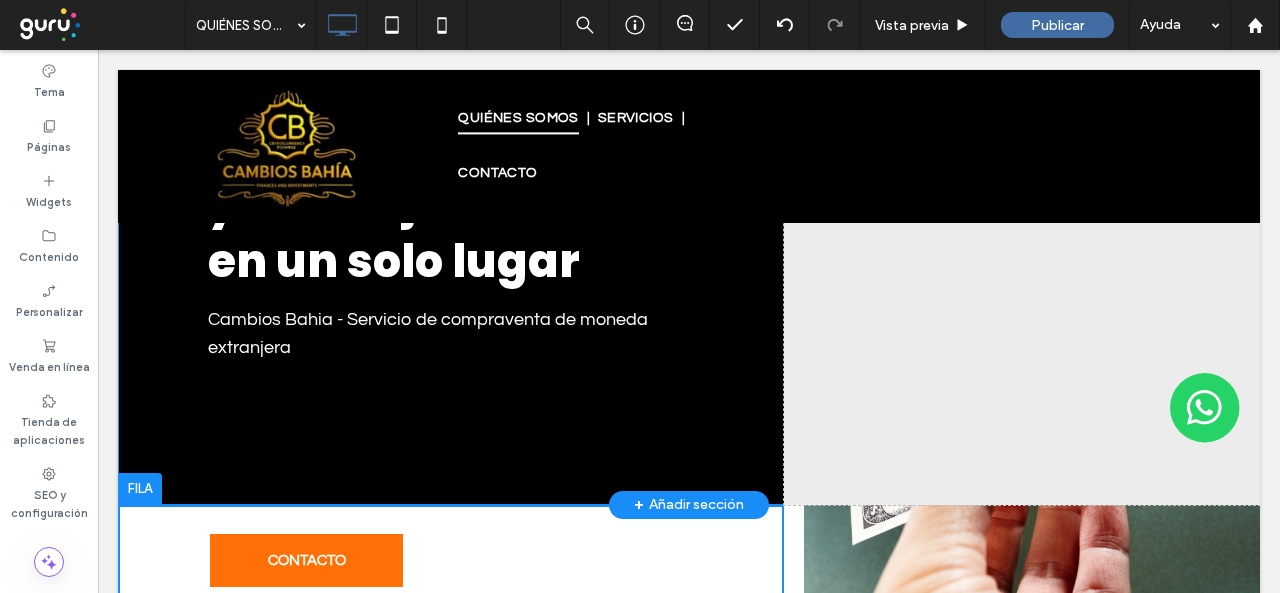 click on "Confianza, agilidad y las mejores tasas en un solo lugar
Cambios Bahia - Servicio de compraventa de moneda extranjera Click To Paste" at bounding box center [451, 187] 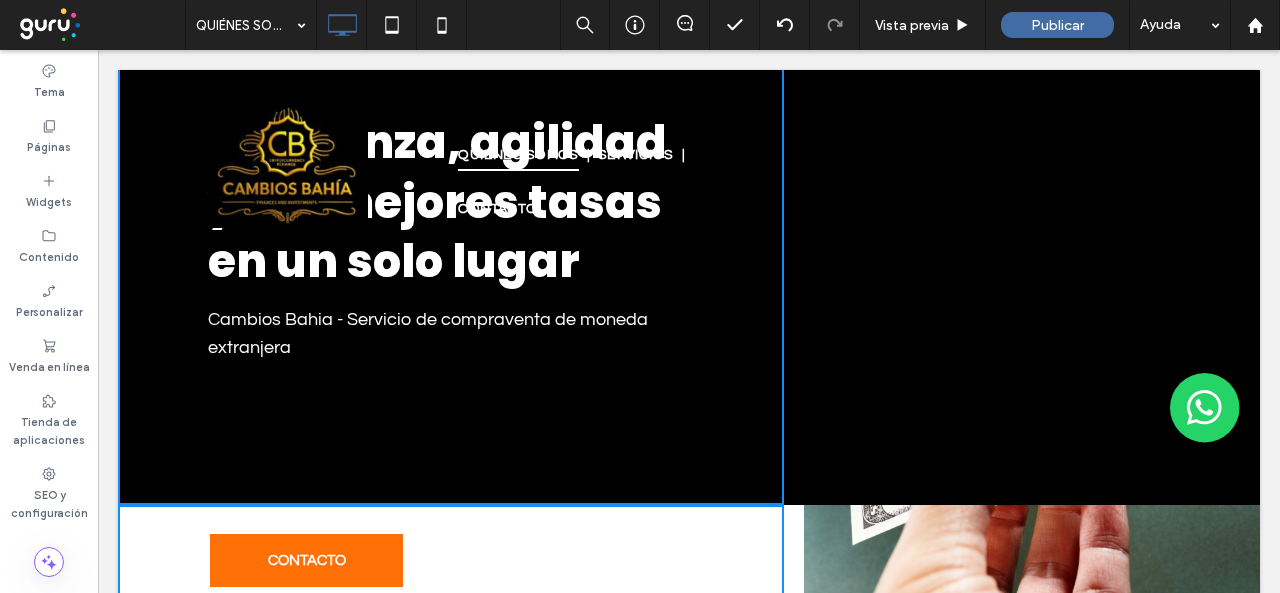 scroll, scrollTop: 0, scrollLeft: 0, axis: both 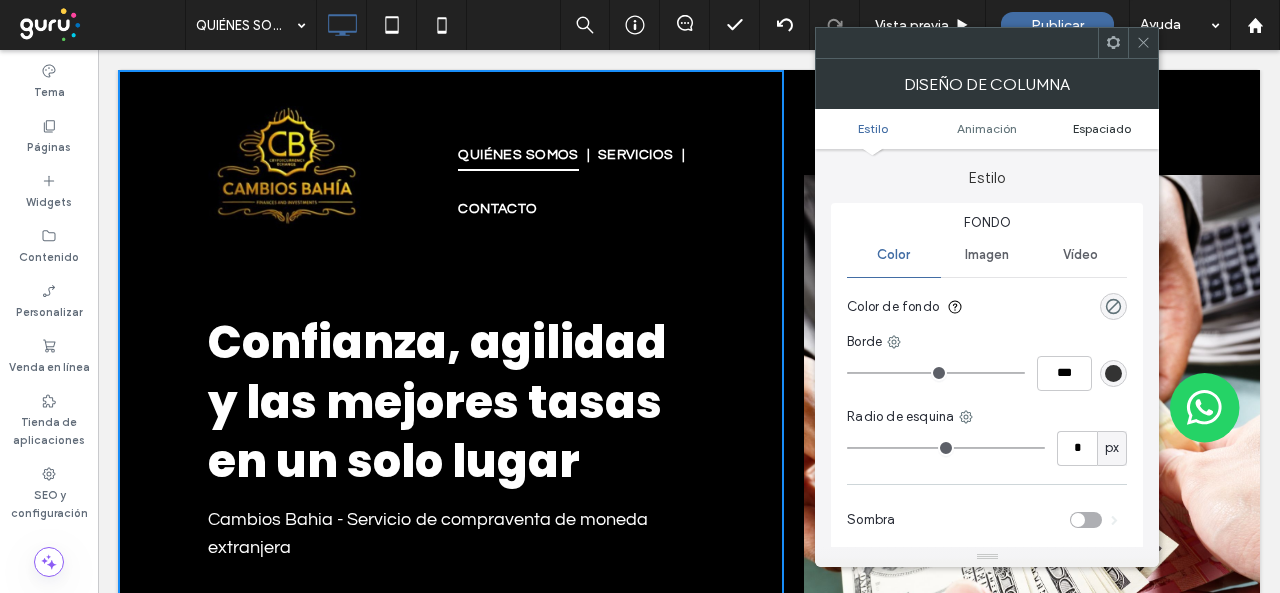 click on "Espaciado" at bounding box center (1102, 128) 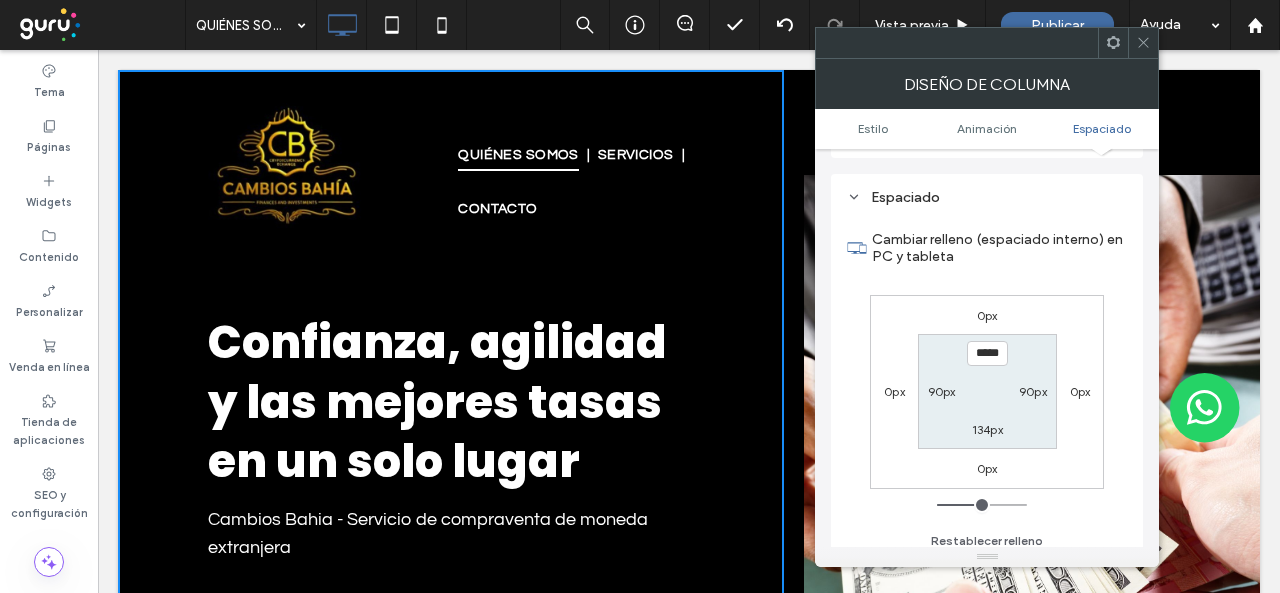 scroll, scrollTop: 469, scrollLeft: 0, axis: vertical 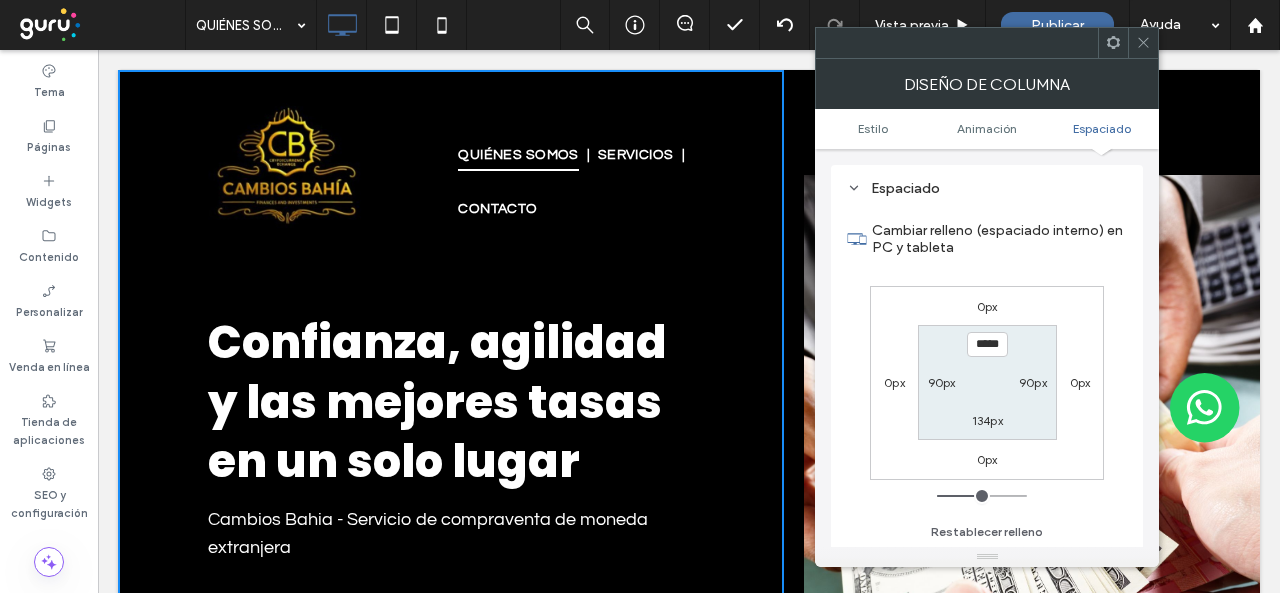 click on "134px" at bounding box center [987, 420] 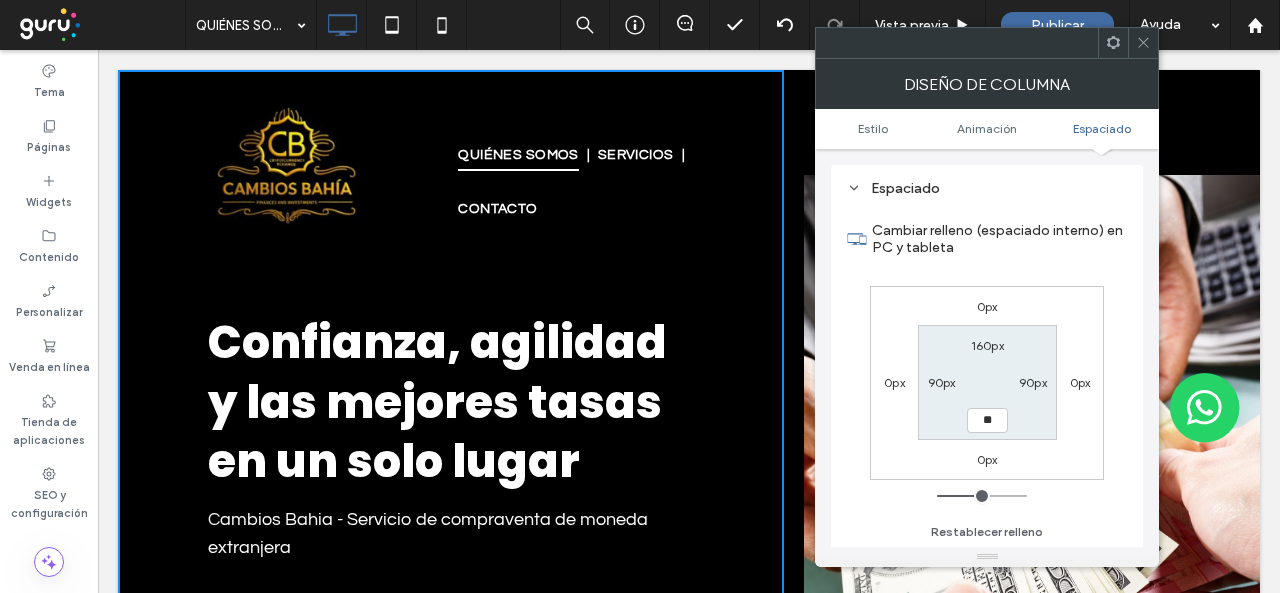 click on "**" at bounding box center [987, 420] 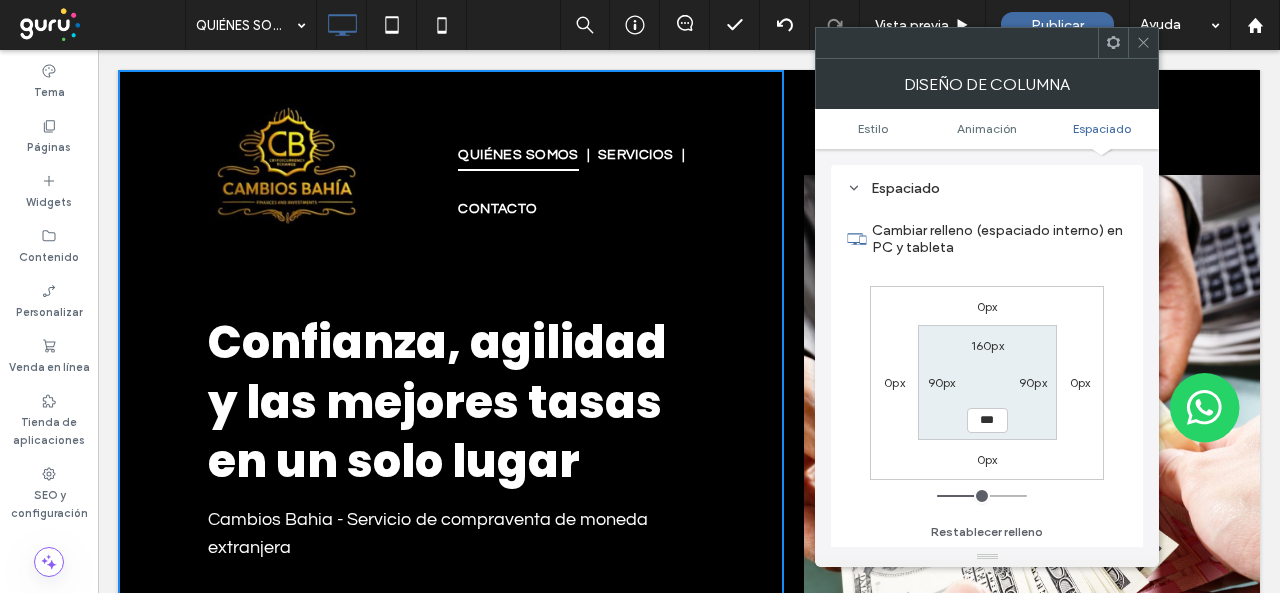 type on "***" 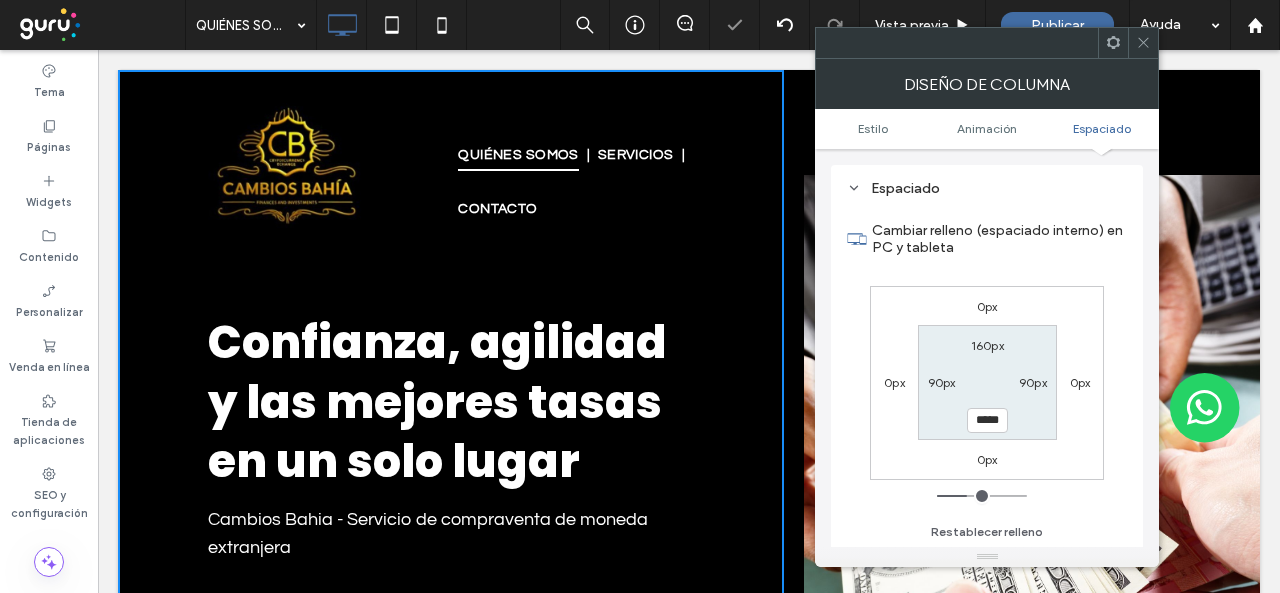 click on "Cambiar relleno (espaciado interno) en PC y tableta" at bounding box center (987, 239) 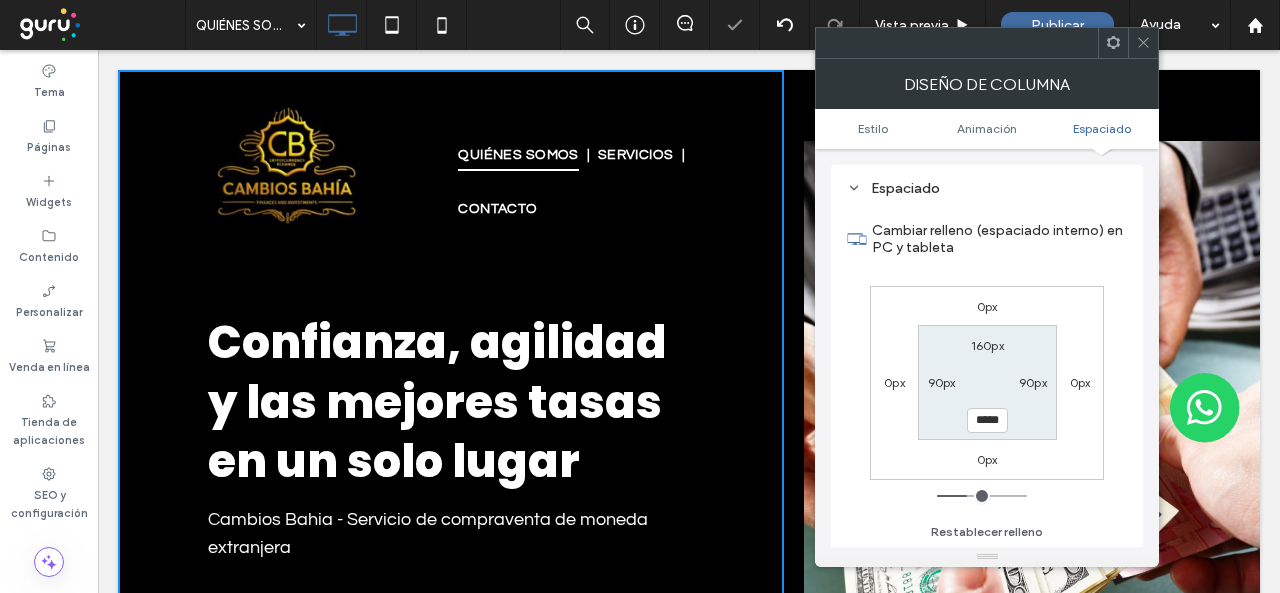 click on "0px" at bounding box center (987, 306) 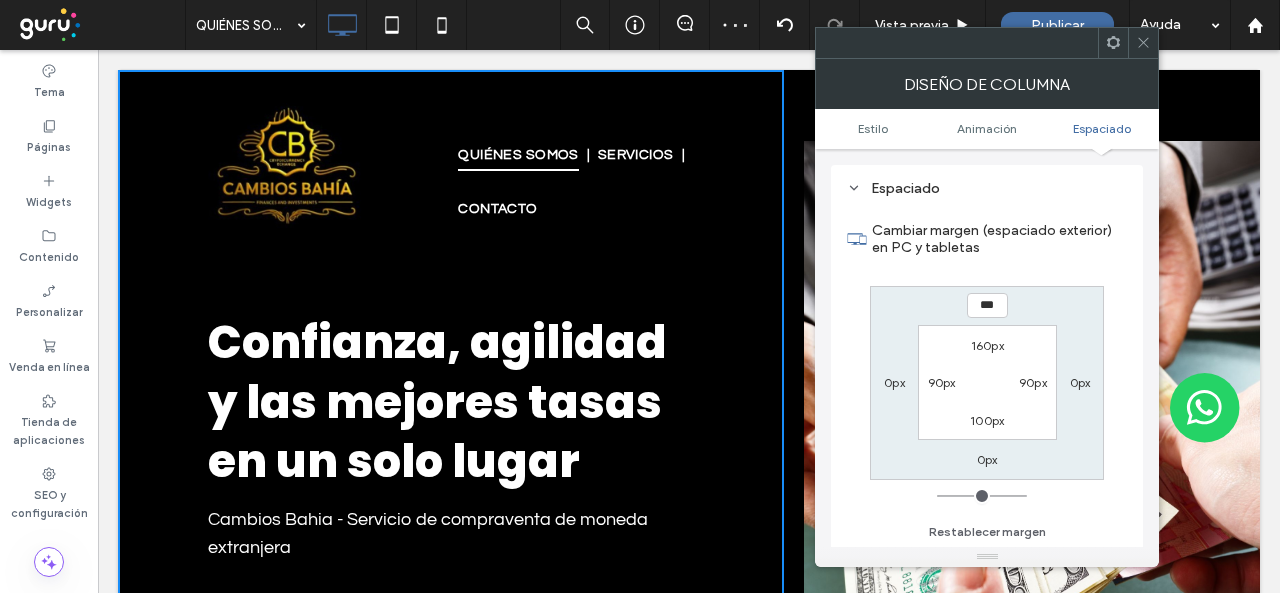 click on "160px" at bounding box center (987, 345) 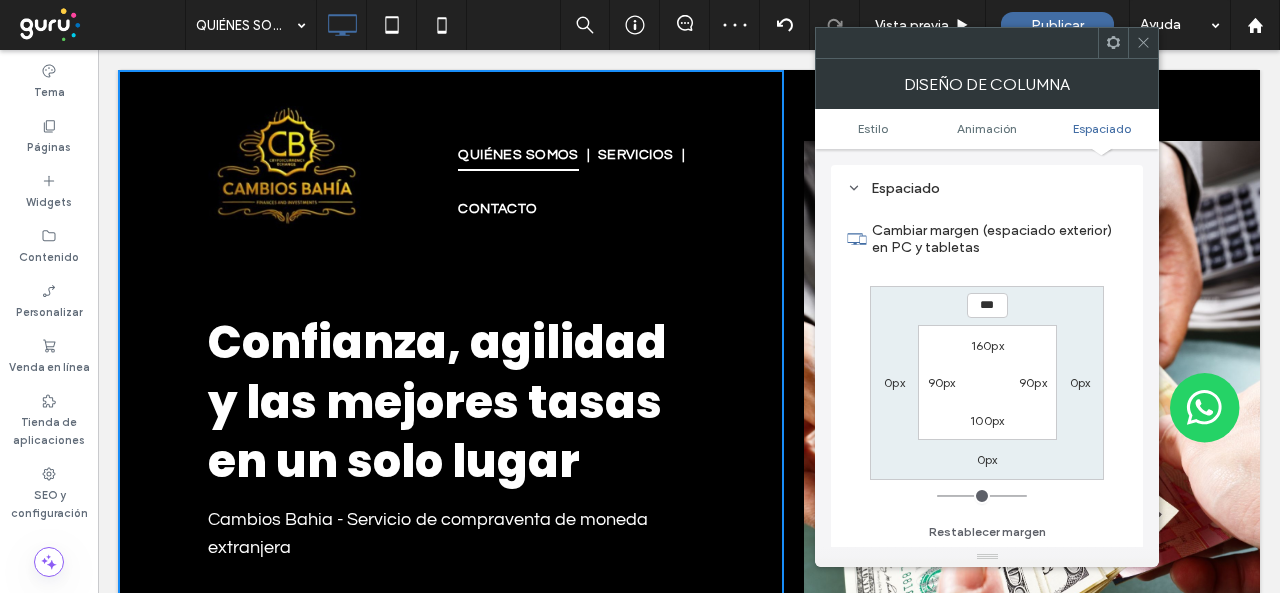 click on "160px" at bounding box center (987, 345) 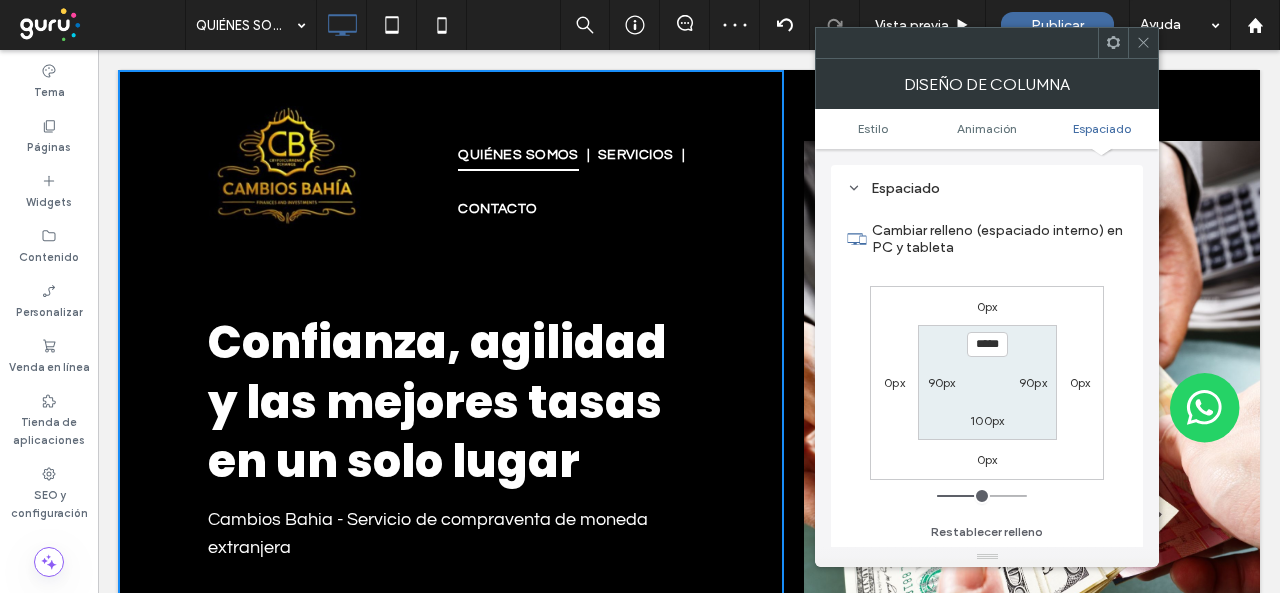 type on "***" 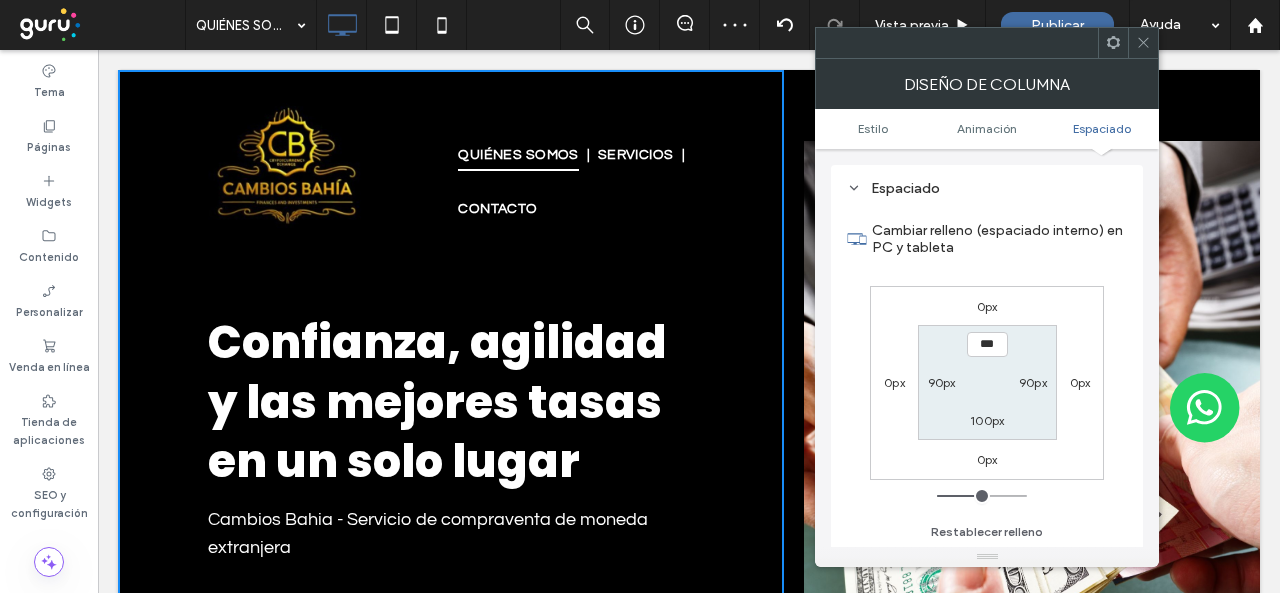 type on "***" 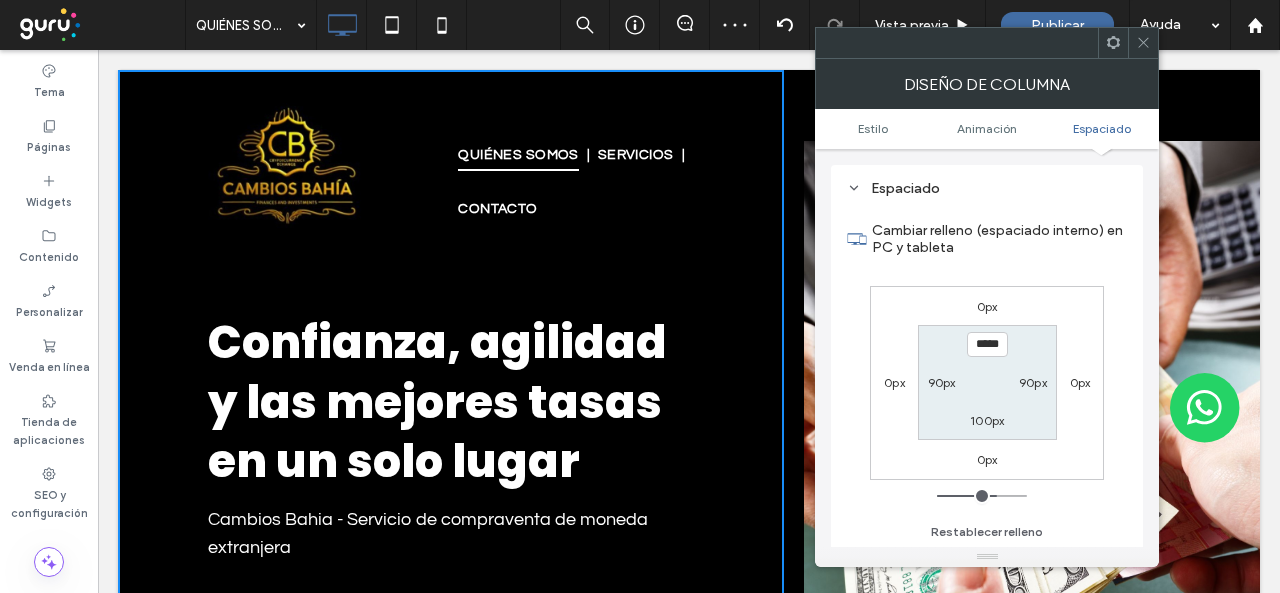 click on "Cambiar relleno (espaciado interno) en PC y tableta" at bounding box center [999, 239] 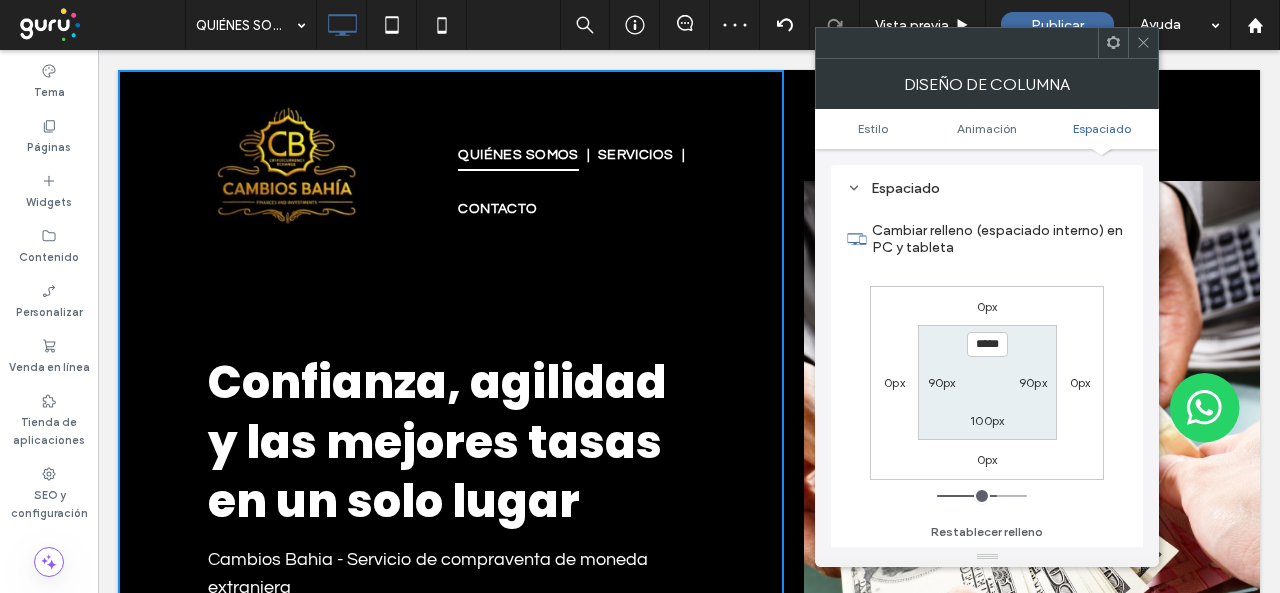 click at bounding box center (1143, 43) 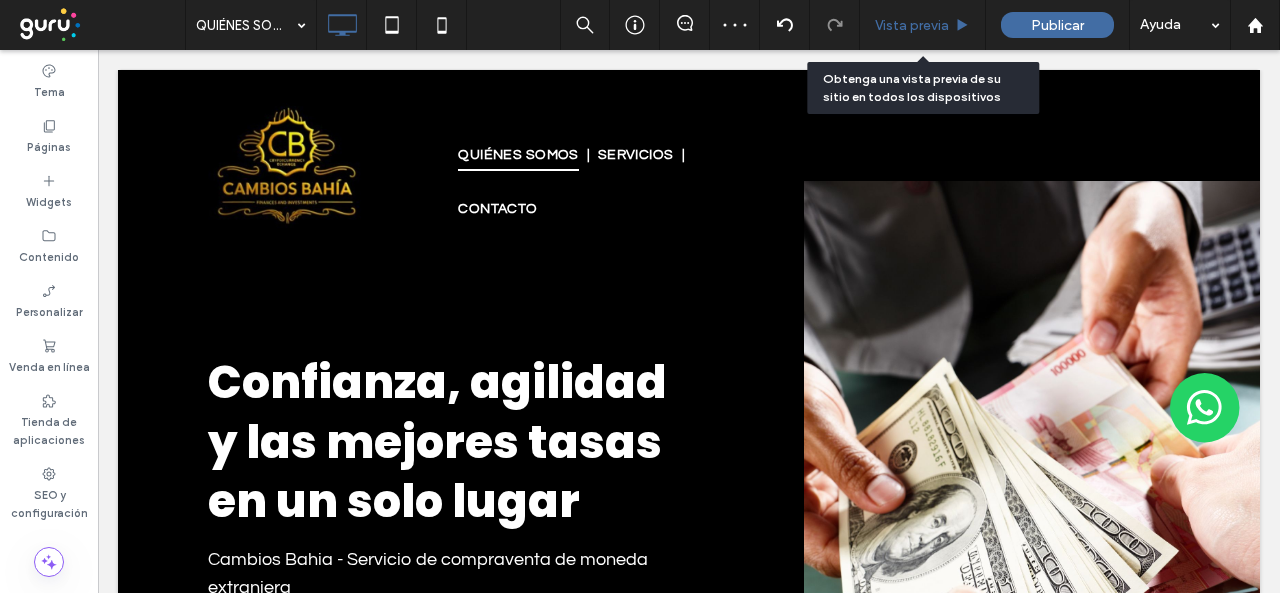 click on "Vista previa" at bounding box center (912, 25) 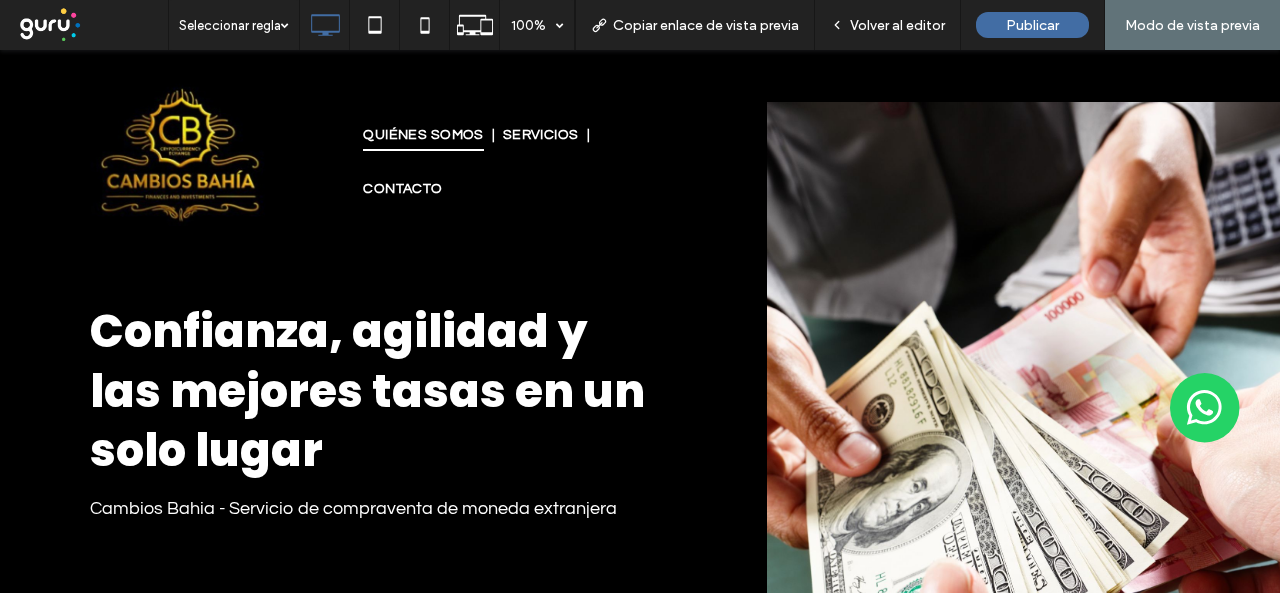 scroll, scrollTop: 0, scrollLeft: 0, axis: both 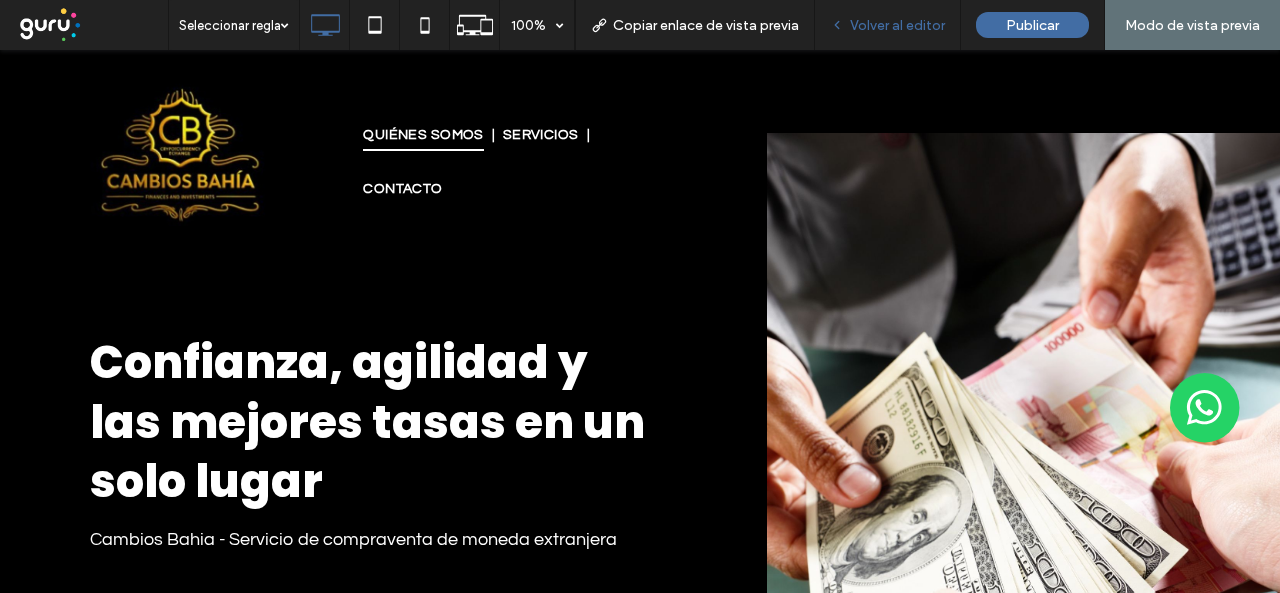 click on "Volver al editor" at bounding box center (888, 25) 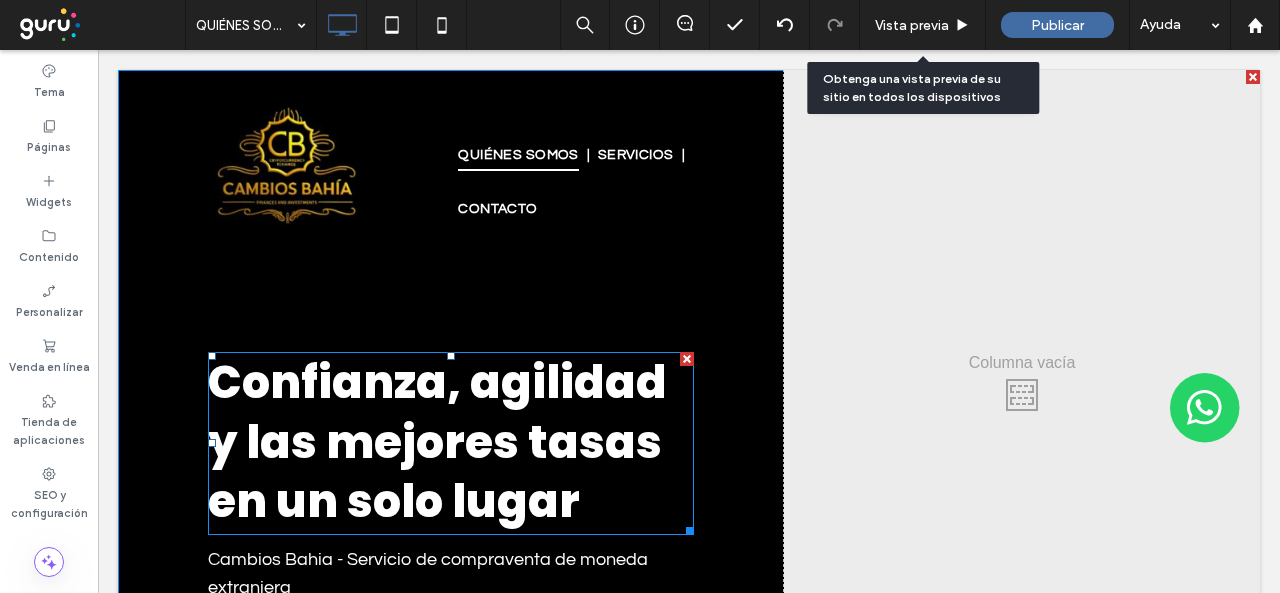 click on "Confianza, agilidad y las mejores tasas en un solo lugar" at bounding box center (437, 442) 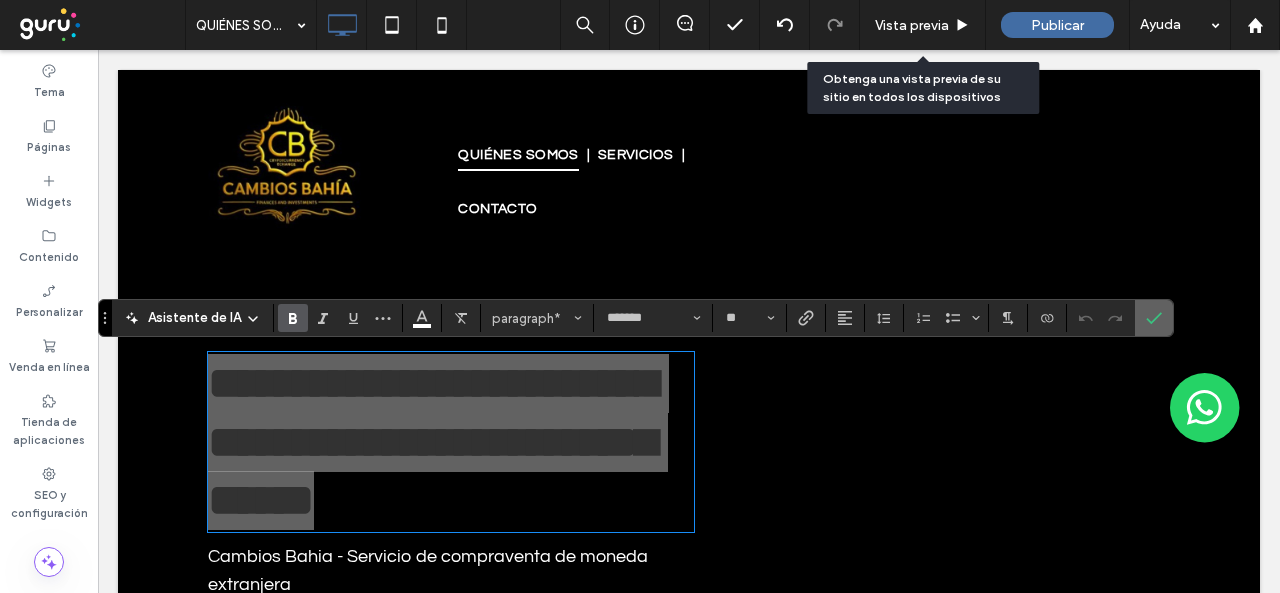 drag, startPoint x: 1158, startPoint y: 325, endPoint x: 1046, endPoint y: 266, distance: 126.58989 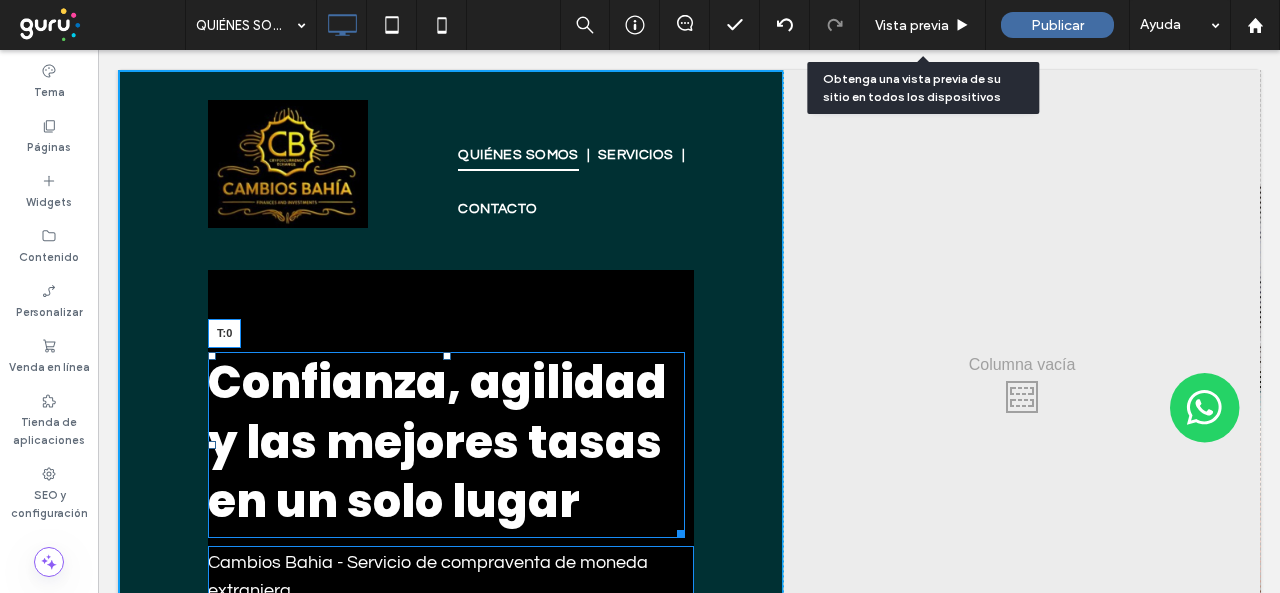 drag, startPoint x: 446, startPoint y: 357, endPoint x: 458, endPoint y: 275, distance: 82.8734 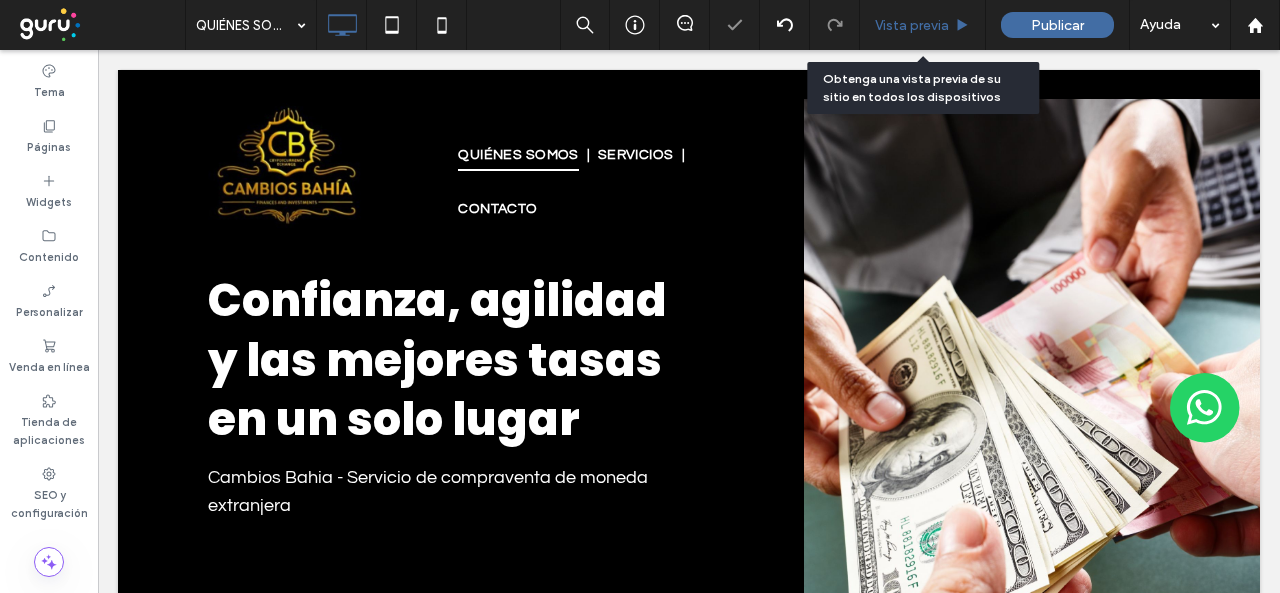 click on "Vista previa" at bounding box center (923, 25) 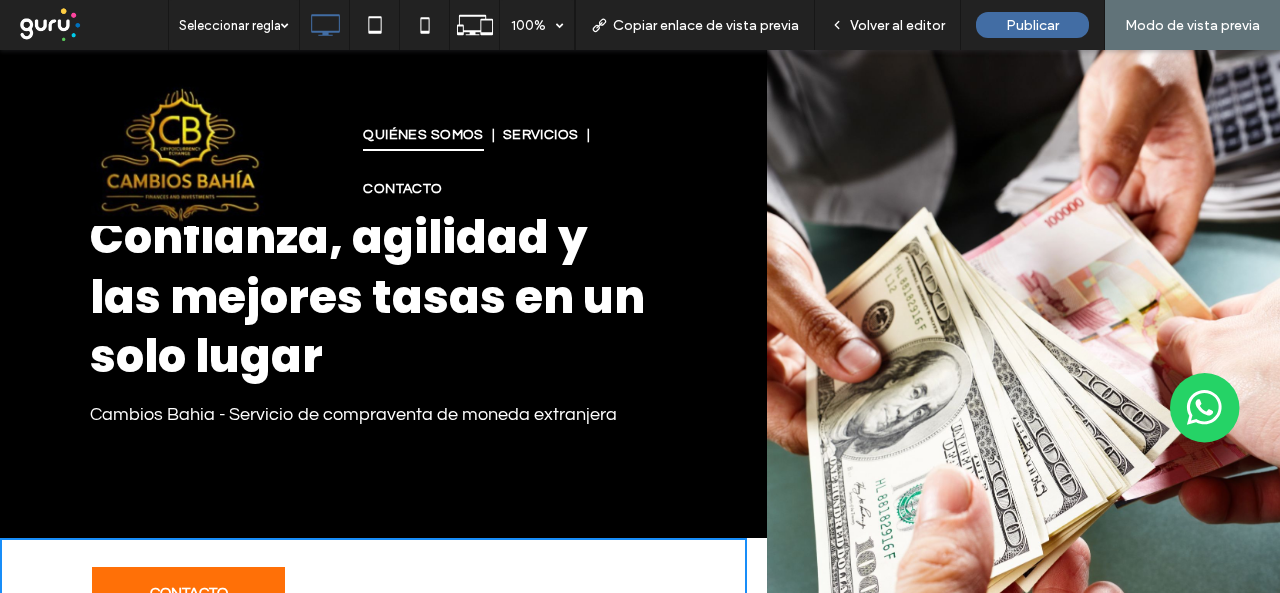 scroll, scrollTop: 0, scrollLeft: 0, axis: both 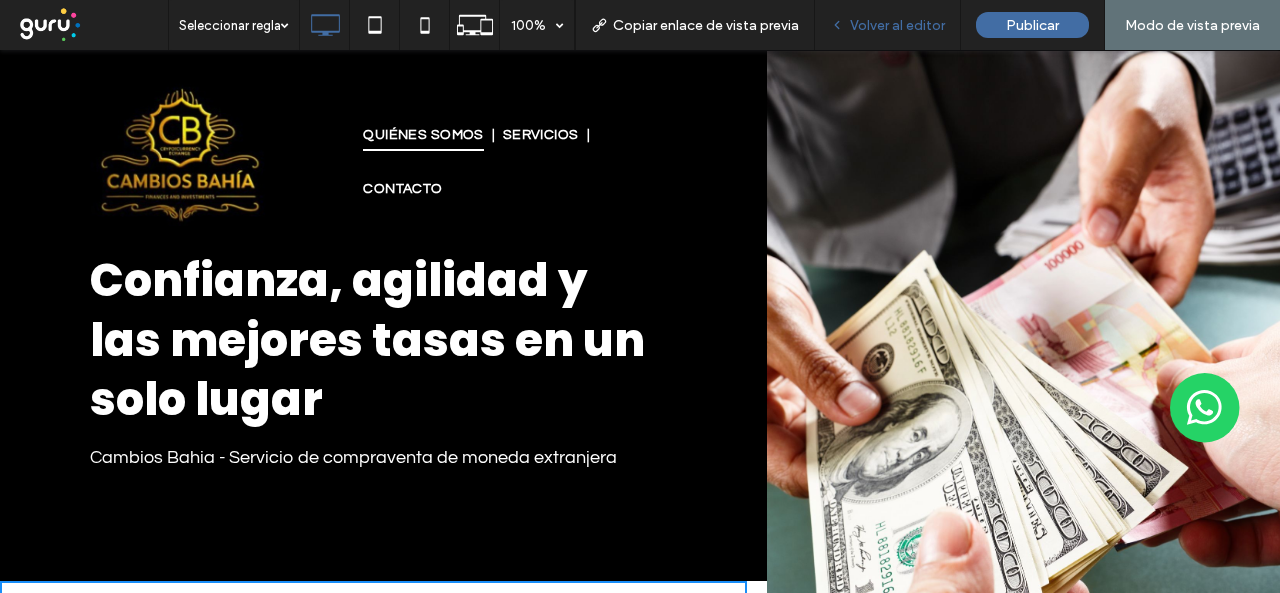 click on "Volver al editor" at bounding box center (888, 25) 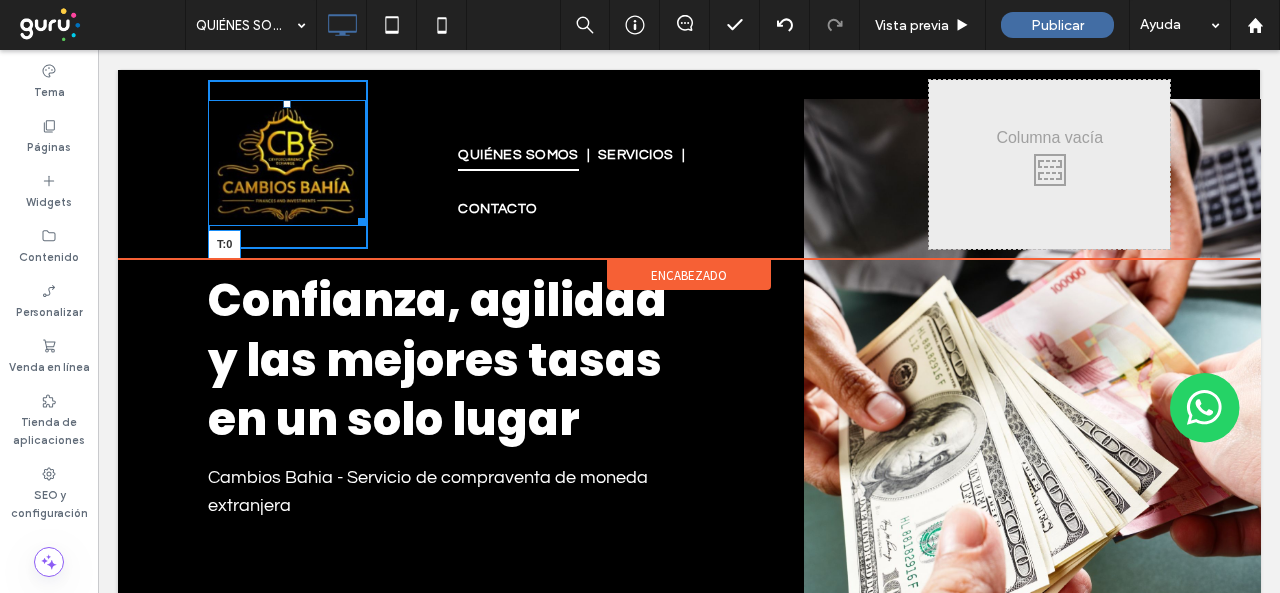 drag, startPoint x: 290, startPoint y: 104, endPoint x: 394, endPoint y: 133, distance: 107.96759 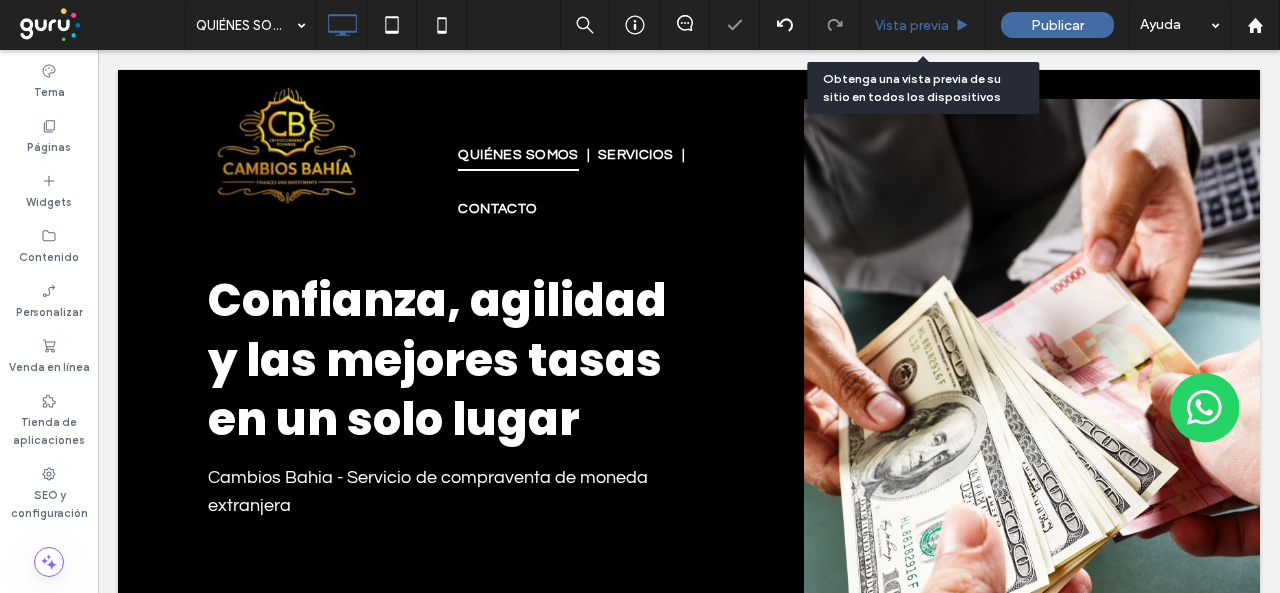click on "Vista previa" at bounding box center [912, 25] 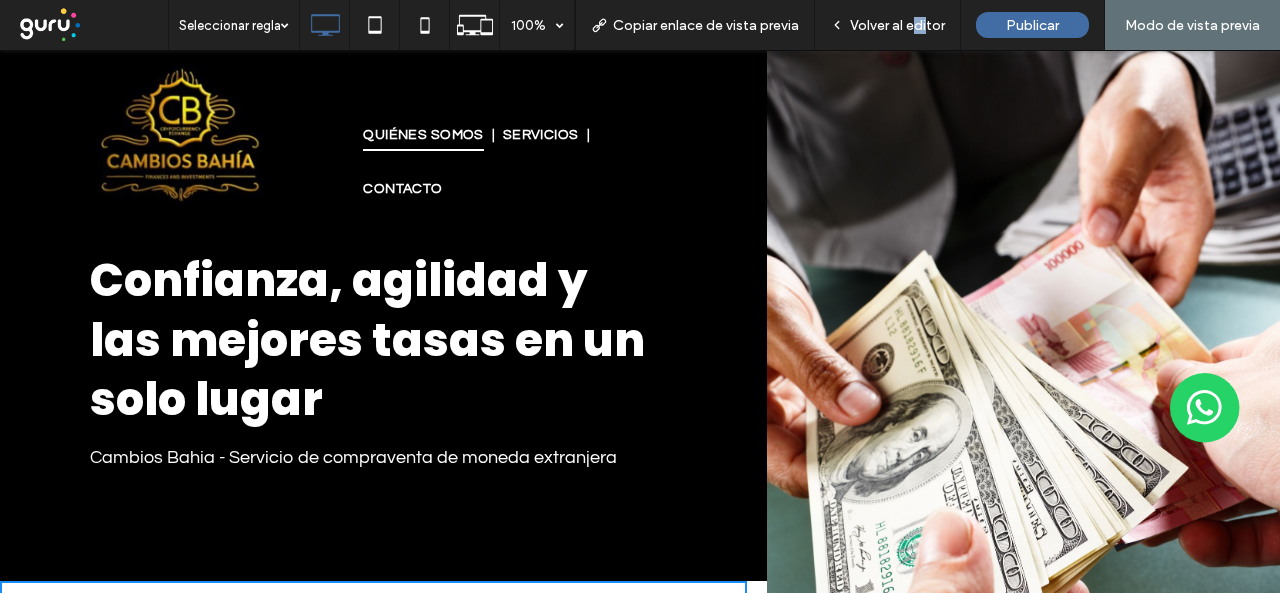 drag, startPoint x: 929, startPoint y: 71, endPoint x: 853, endPoint y: 264, distance: 207.42468 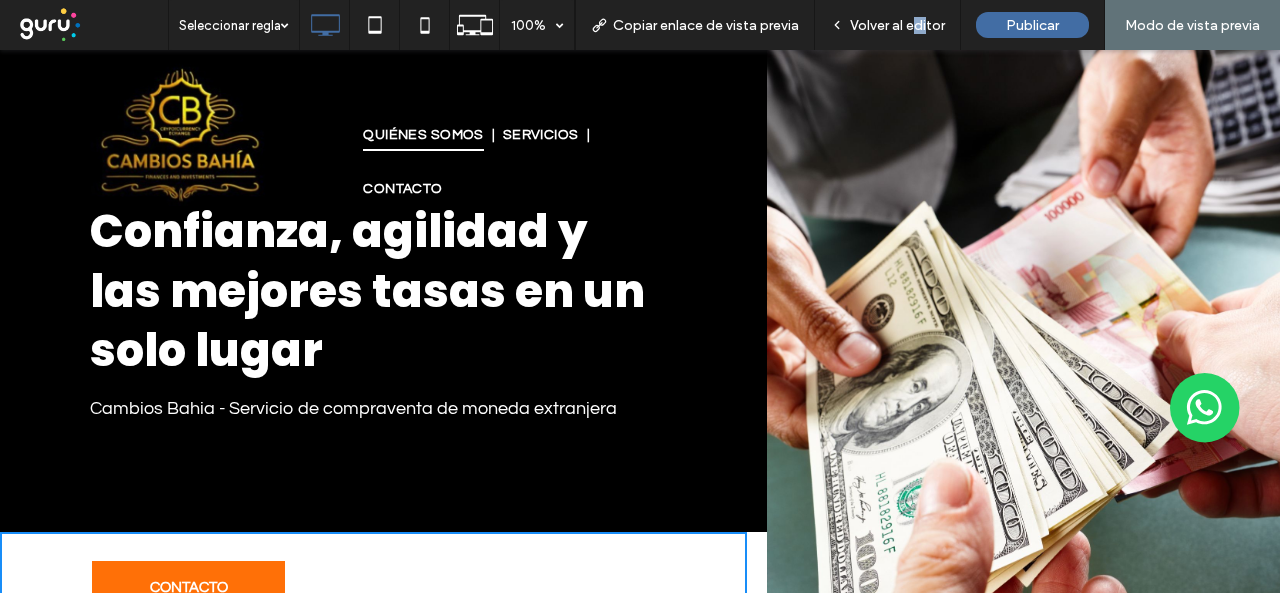 scroll, scrollTop: 0, scrollLeft: 0, axis: both 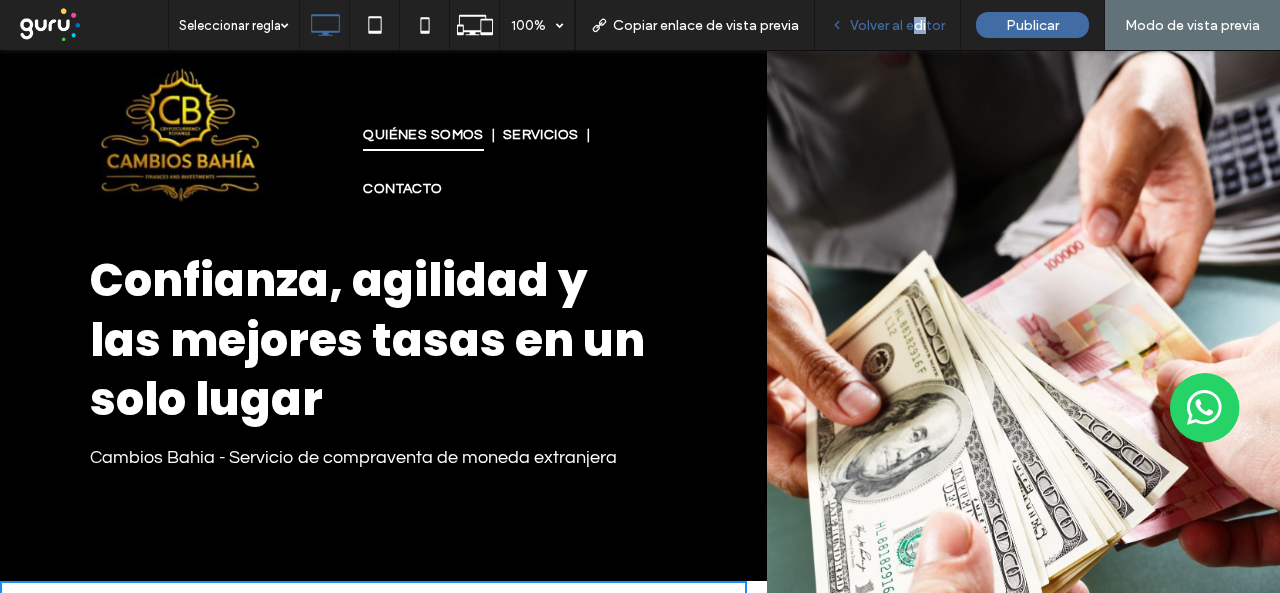 click on "Volver al editor" at bounding box center [888, 25] 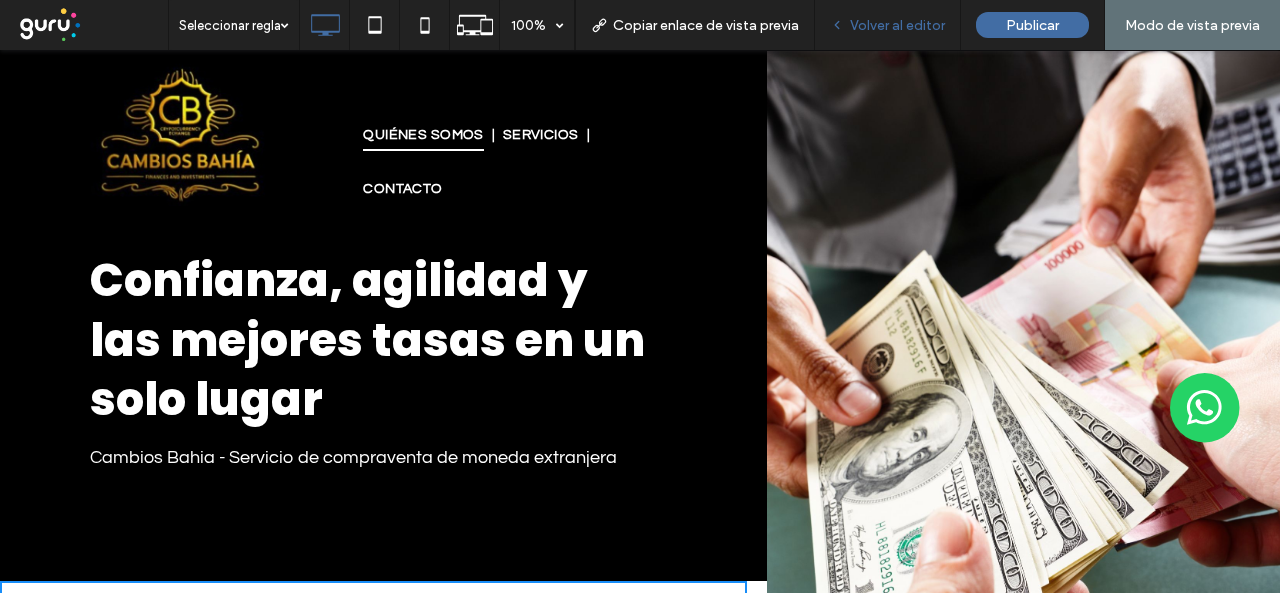 click on "Volver al editor" at bounding box center [897, 25] 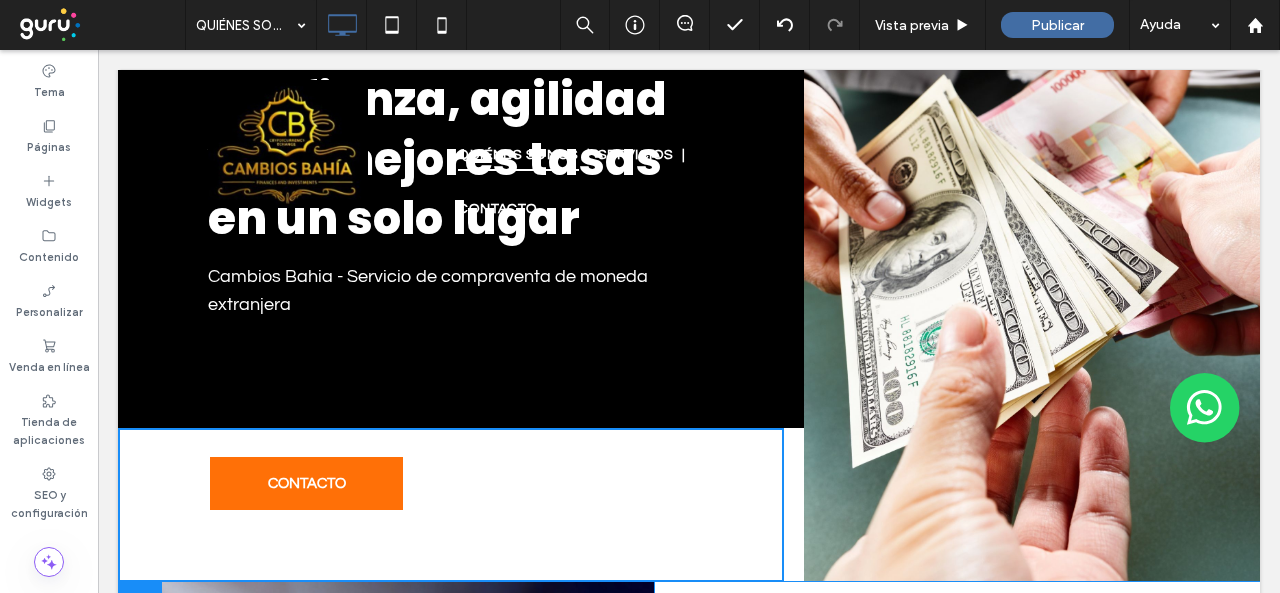 scroll, scrollTop: 300, scrollLeft: 0, axis: vertical 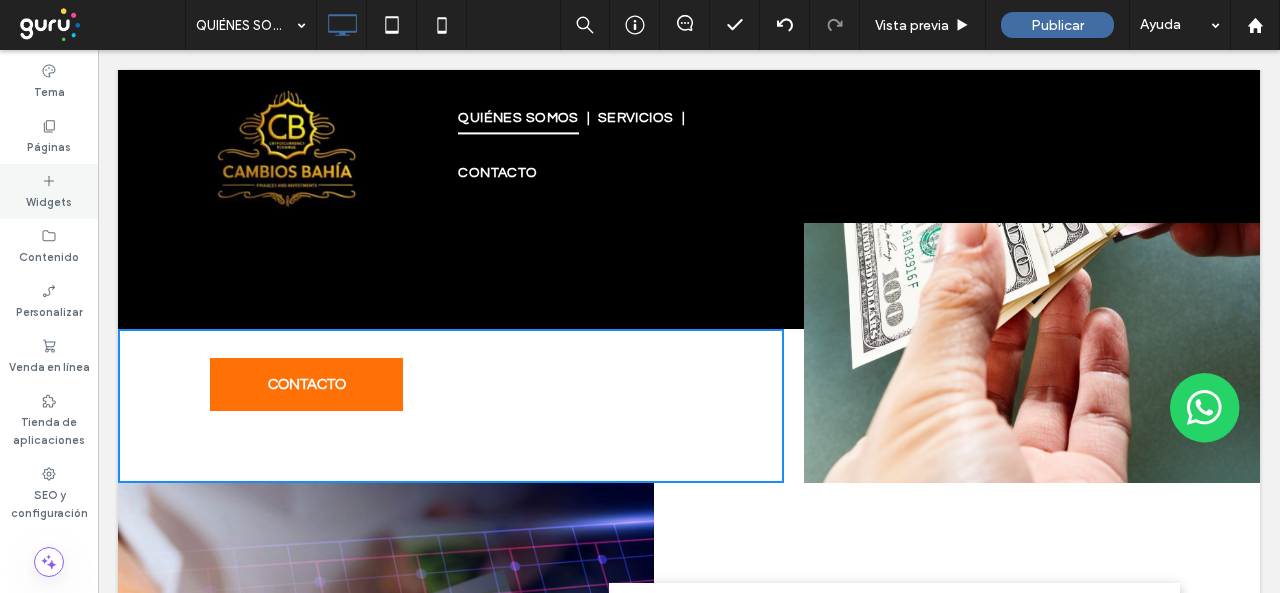 click 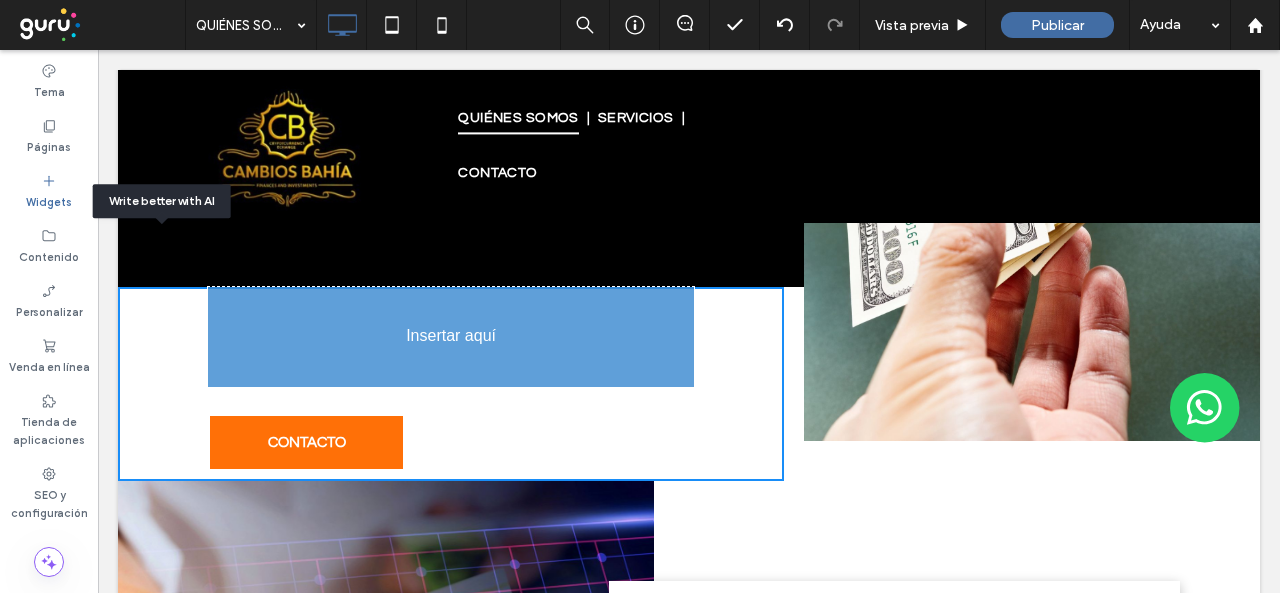 scroll, scrollTop: 353, scrollLeft: 0, axis: vertical 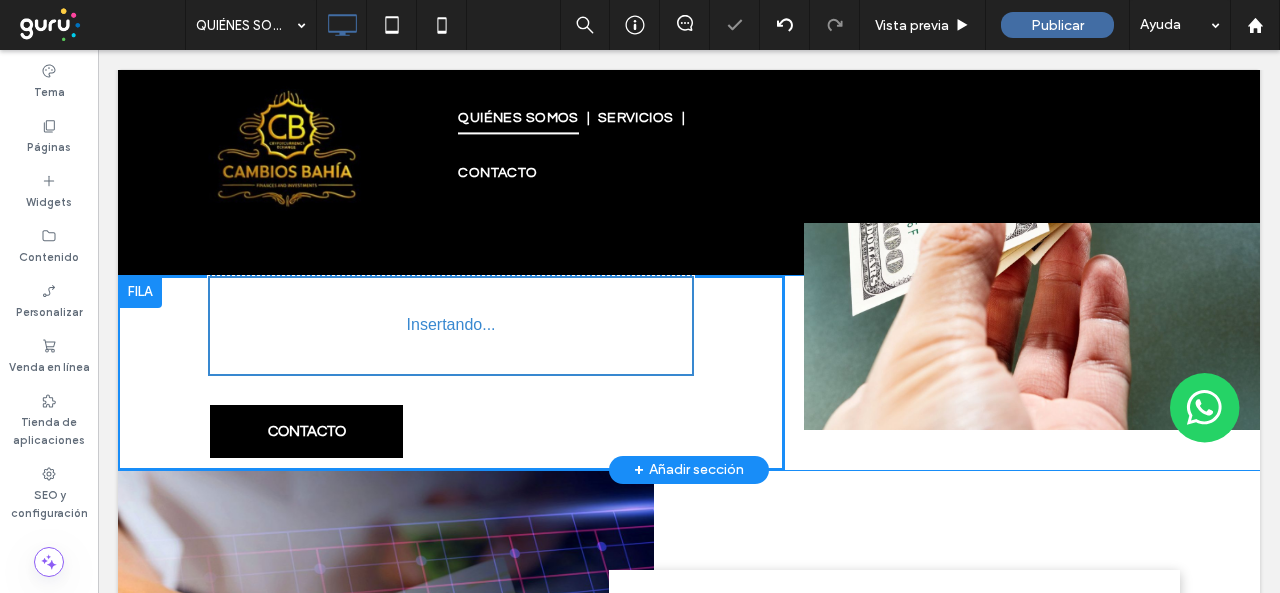 type on "*********" 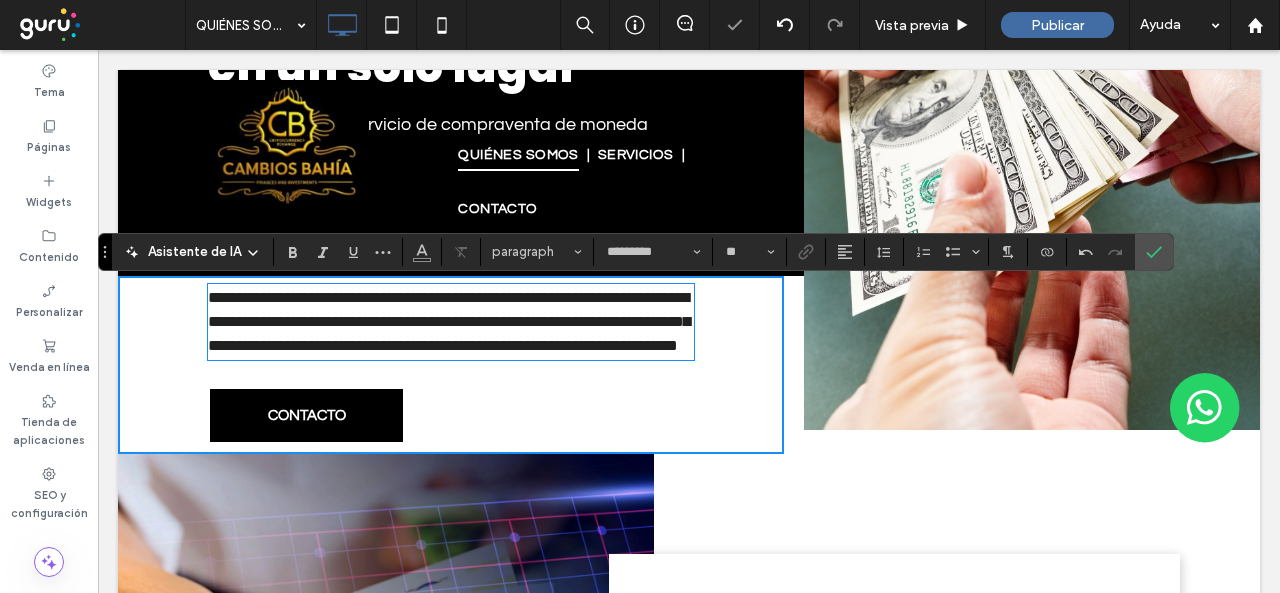 scroll, scrollTop: 0, scrollLeft: 0, axis: both 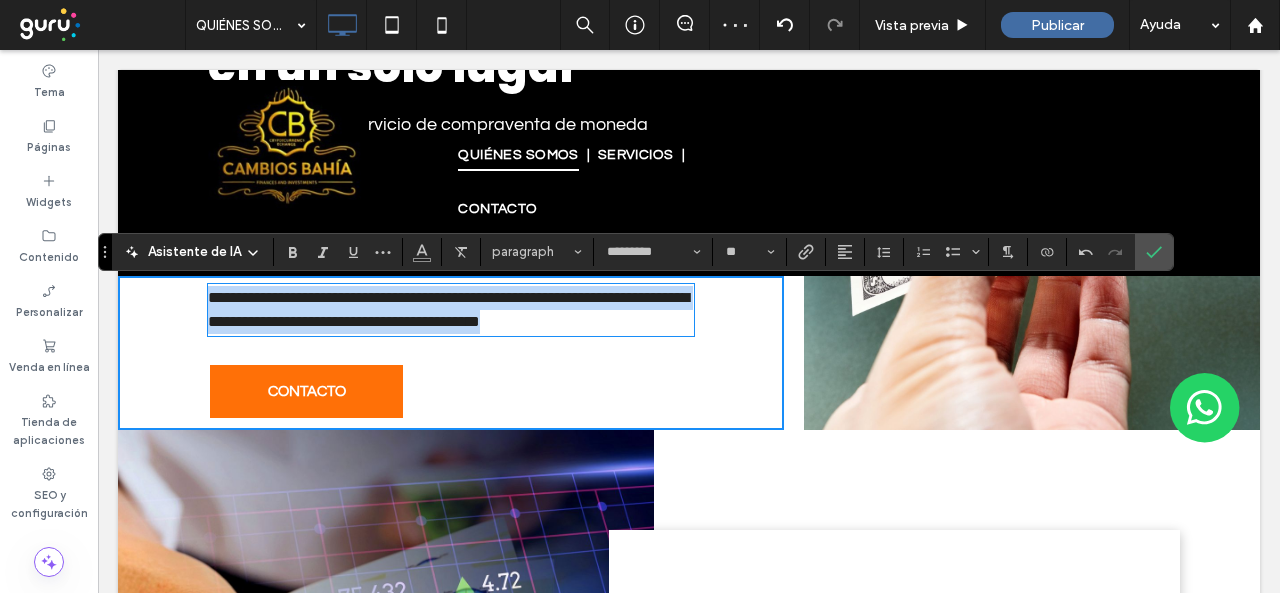 drag, startPoint x: 674, startPoint y: 323, endPoint x: 124, endPoint y: 269, distance: 552.64453 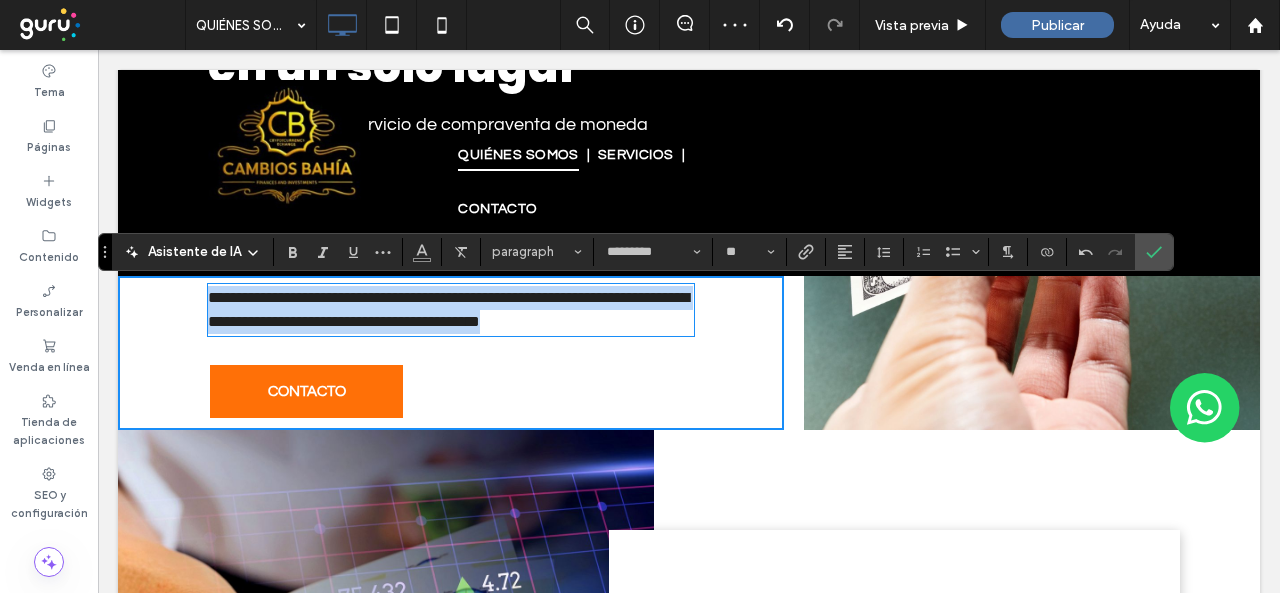 click on "**********" at bounding box center (689, 1041) 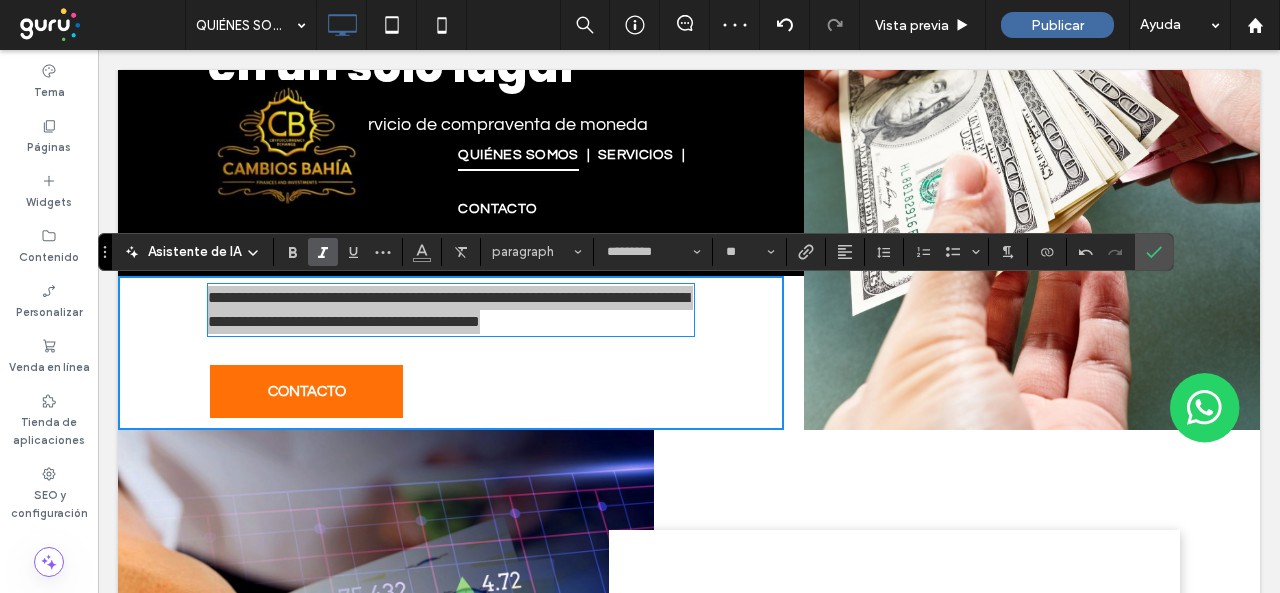 click 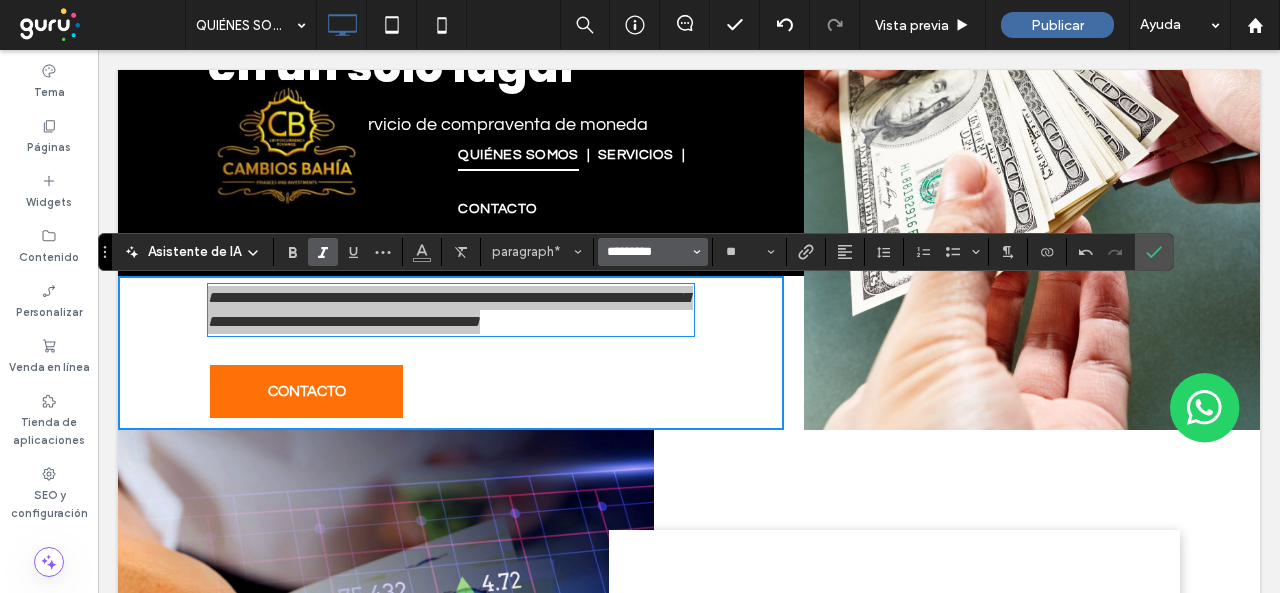 click on "*********" at bounding box center [647, 252] 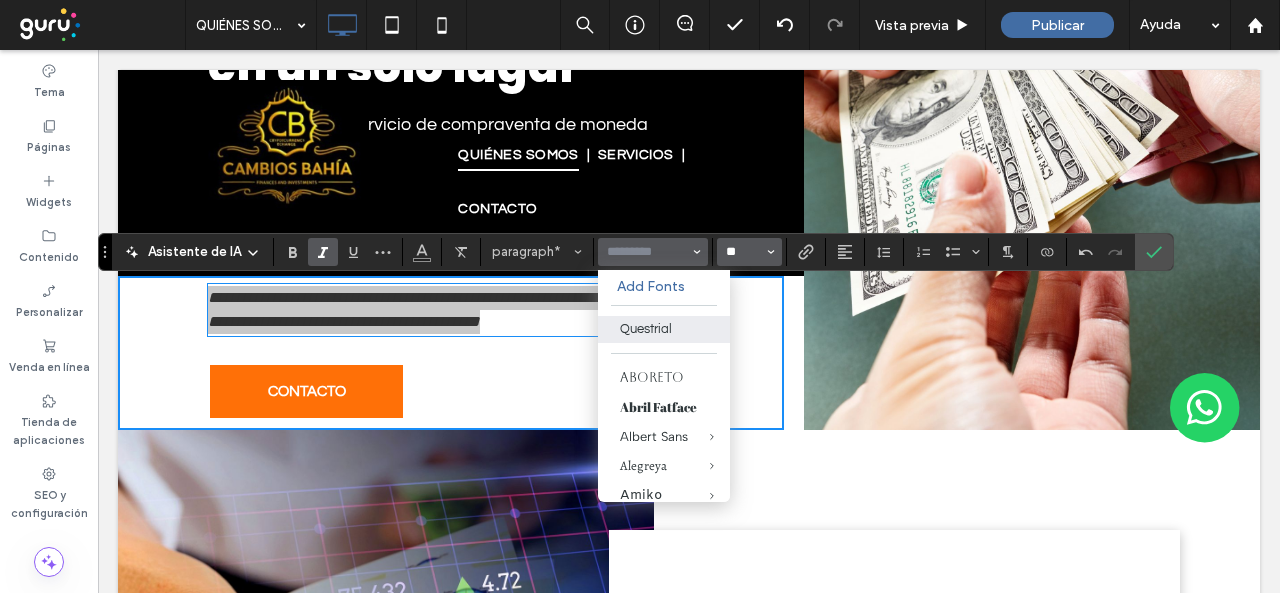 click on "**" at bounding box center [743, 252] 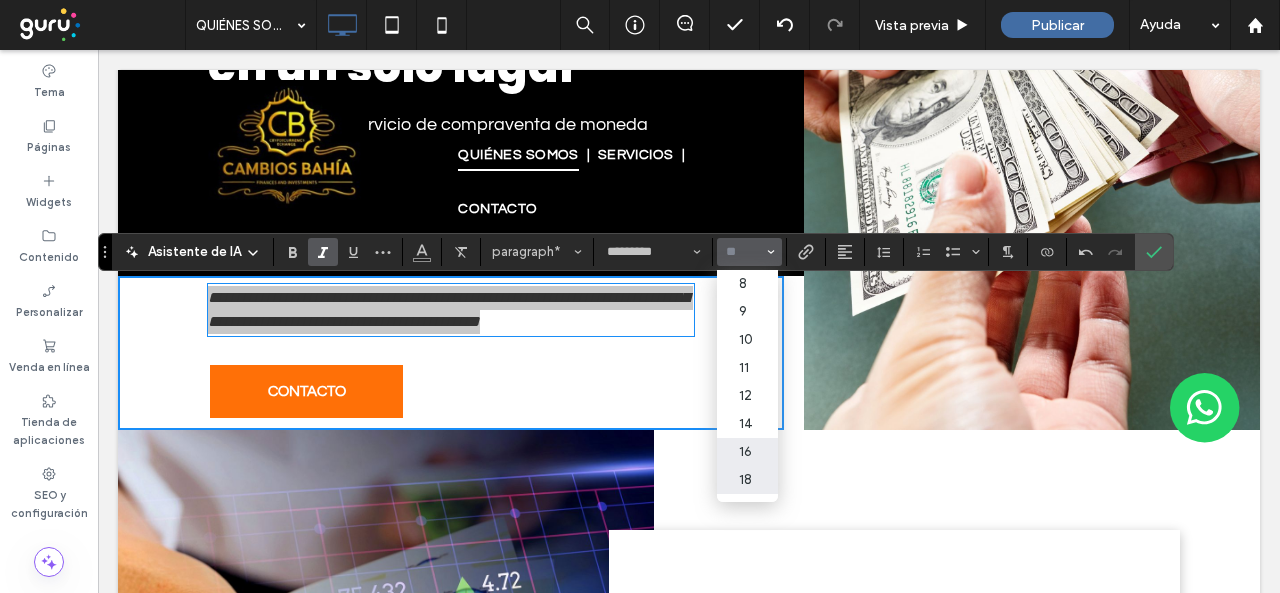 click on "18" at bounding box center [747, 480] 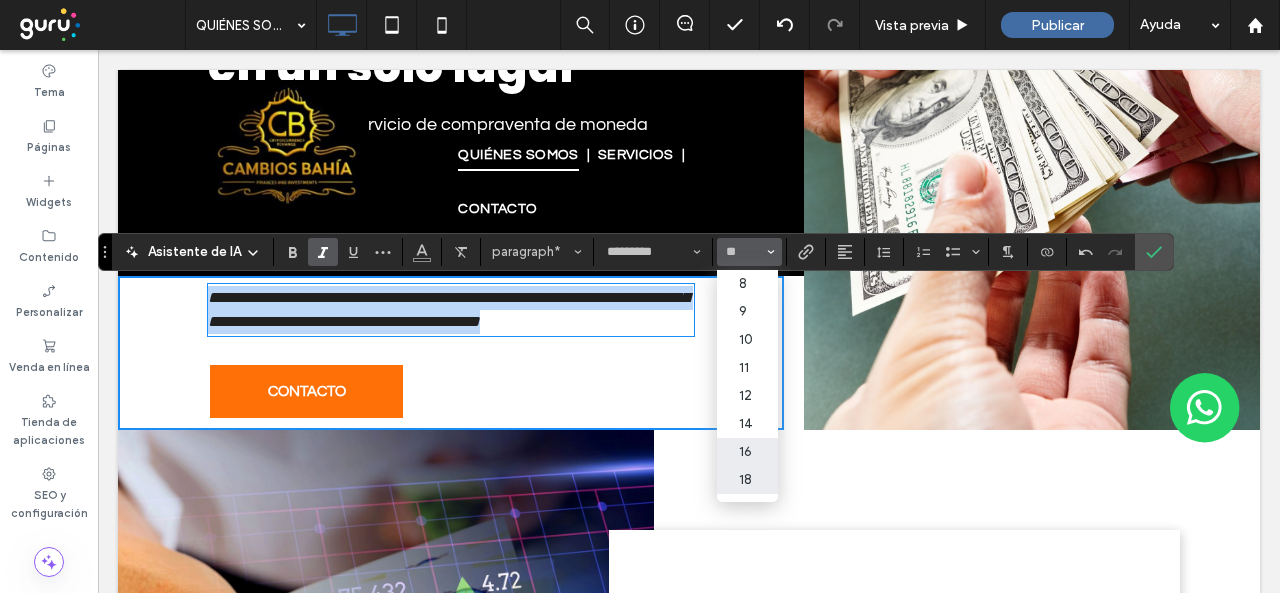 type on "**" 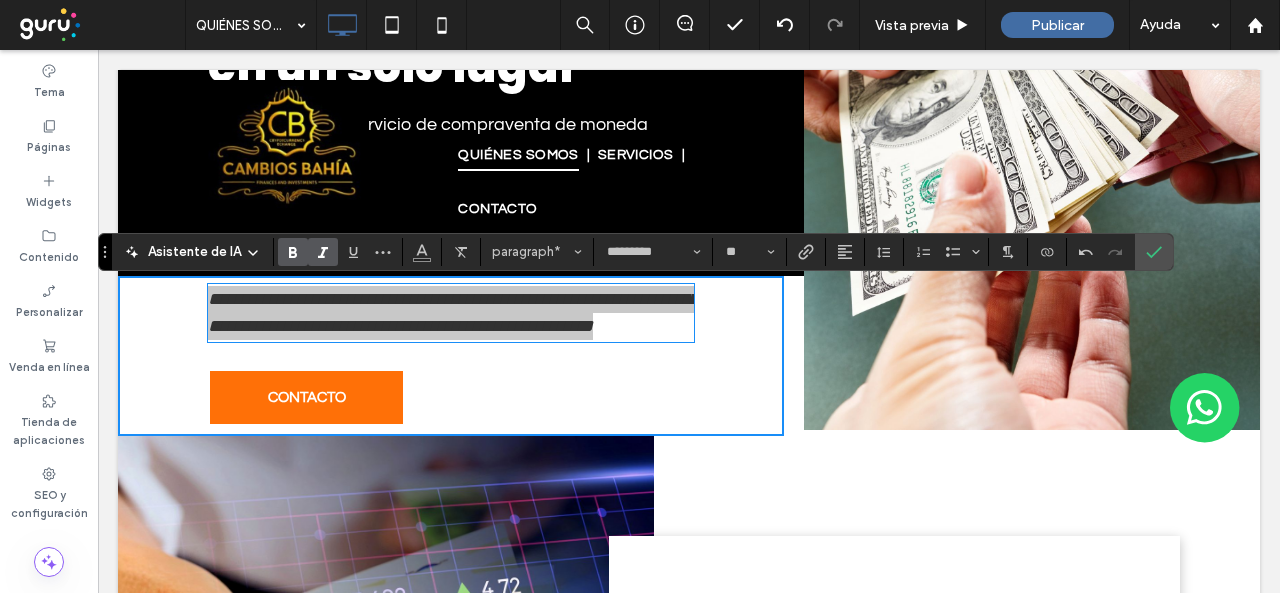 click 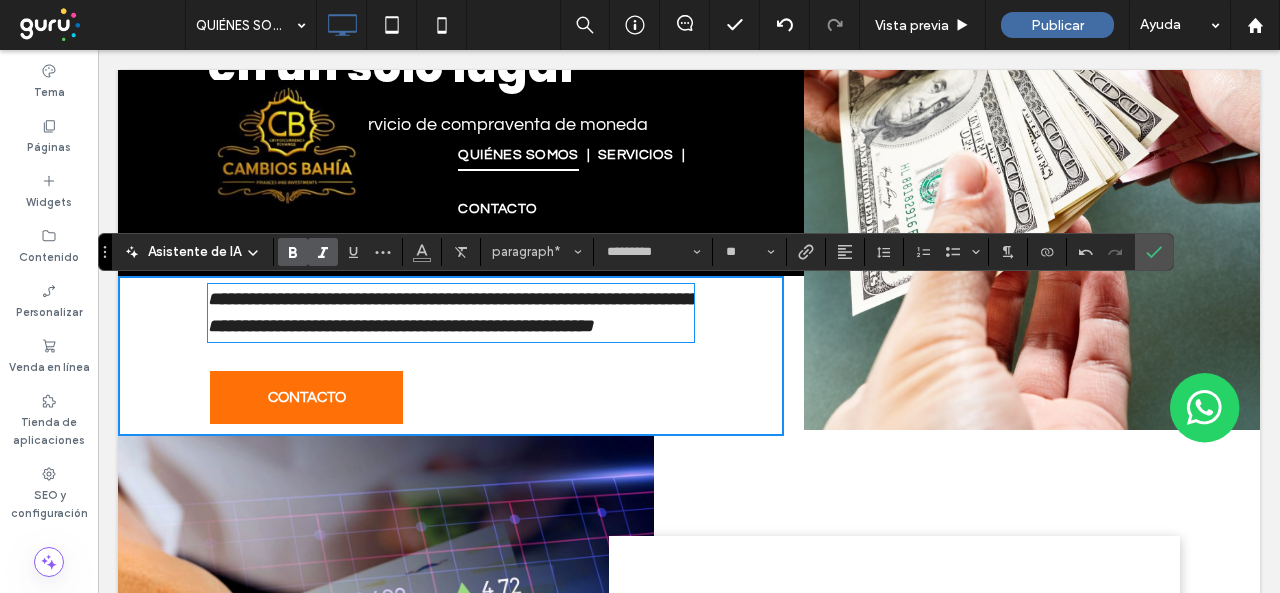 drag, startPoint x: 351, startPoint y: 305, endPoint x: 393, endPoint y: 321, distance: 44.94441 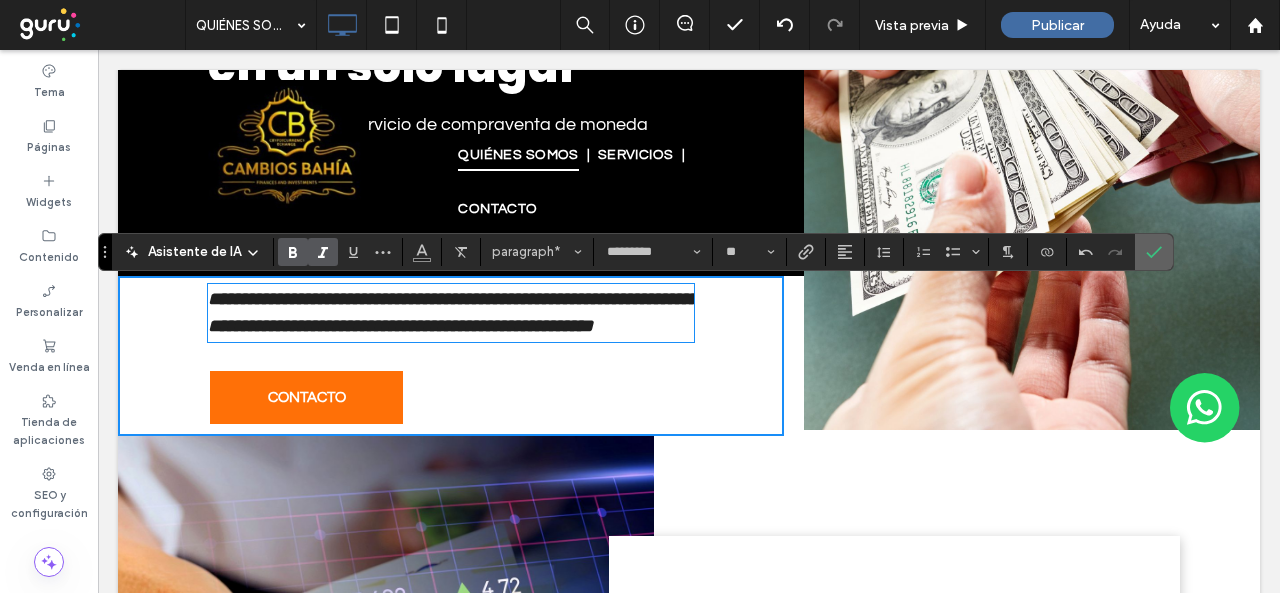 drag, startPoint x: 1137, startPoint y: 249, endPoint x: 700, endPoint y: 258, distance: 437.09268 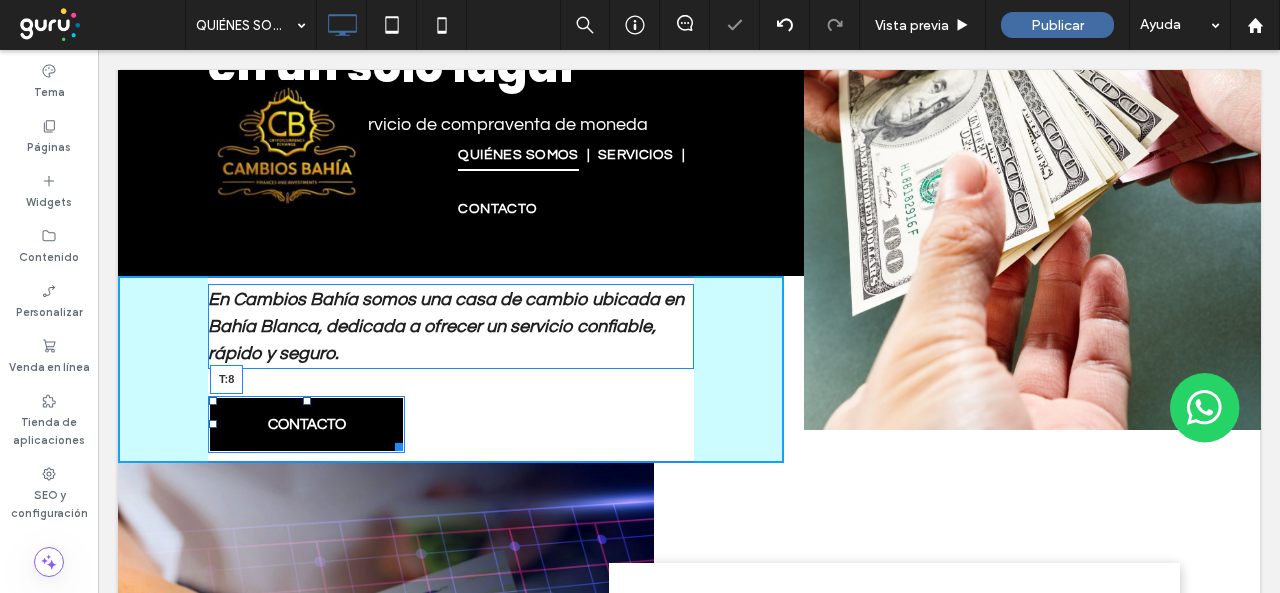 drag, startPoint x: 307, startPoint y: 403, endPoint x: 304, endPoint y: 383, distance: 20.22375 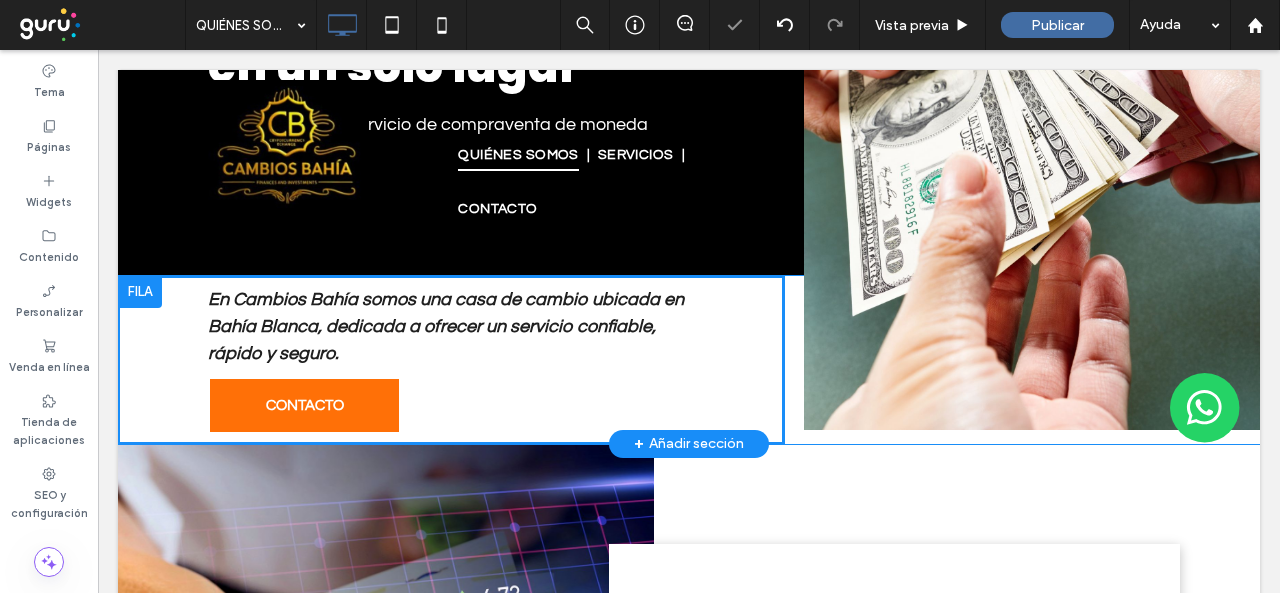 click on "En Cambios Bahía somos una casa de cambio ubicada en Bahía Blanca, dedicada a ofrecer un servicio confiable, rápido y seguro.
CONTACTO
Click To Paste" at bounding box center [451, 360] 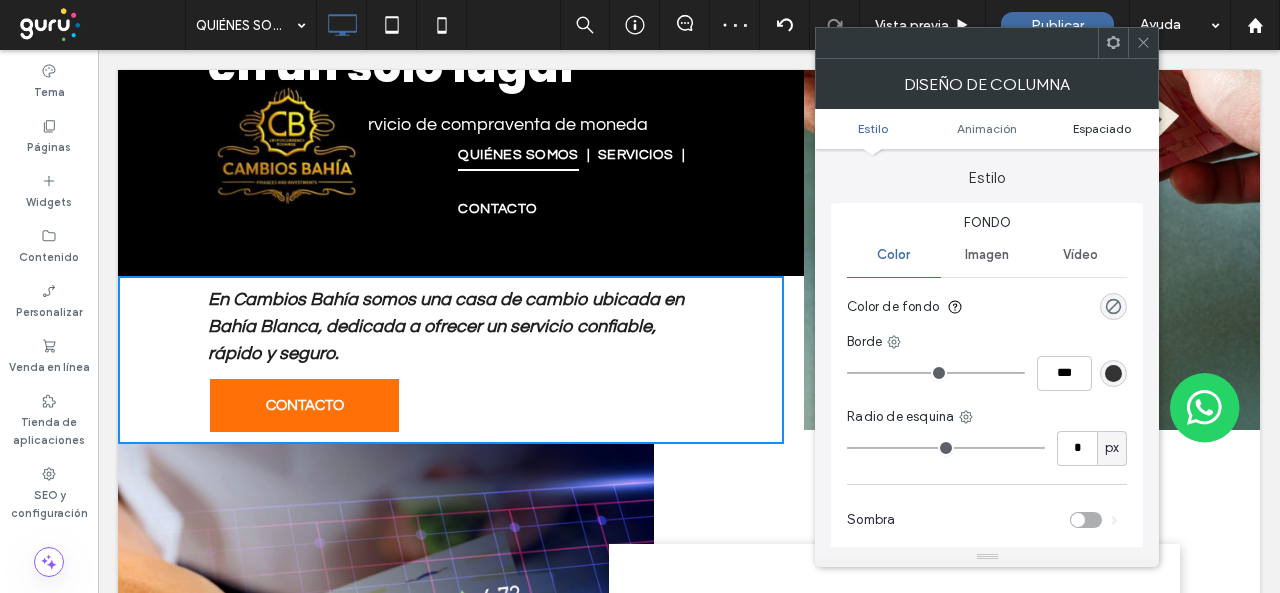 click on "Espaciado" at bounding box center [1102, 128] 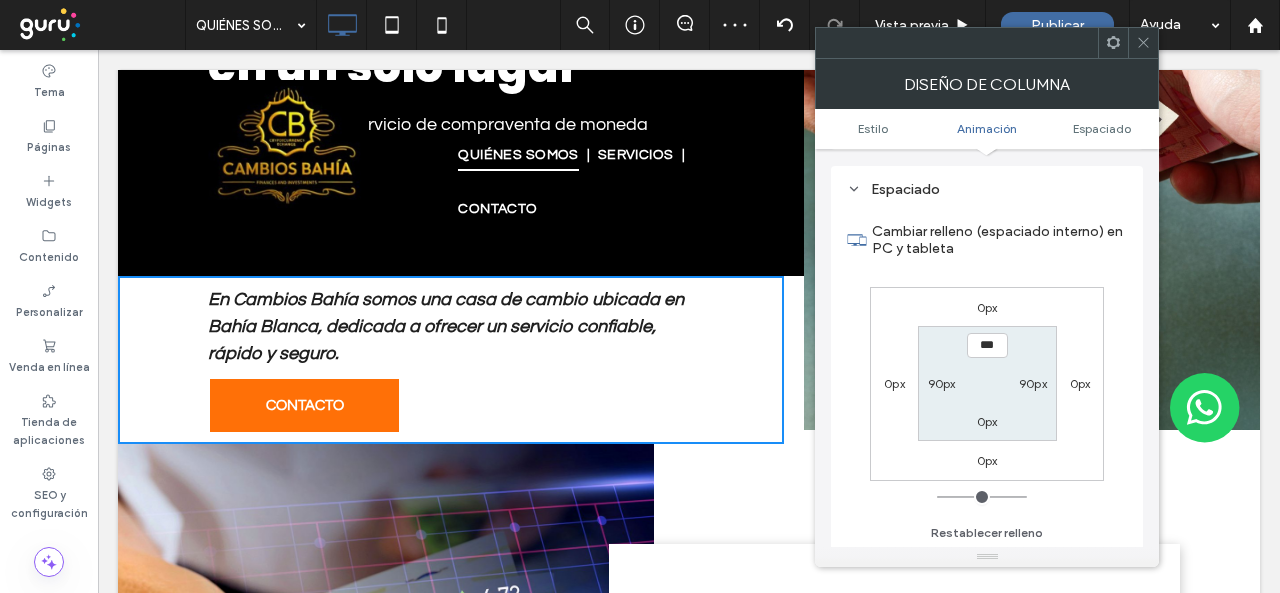 scroll, scrollTop: 469, scrollLeft: 0, axis: vertical 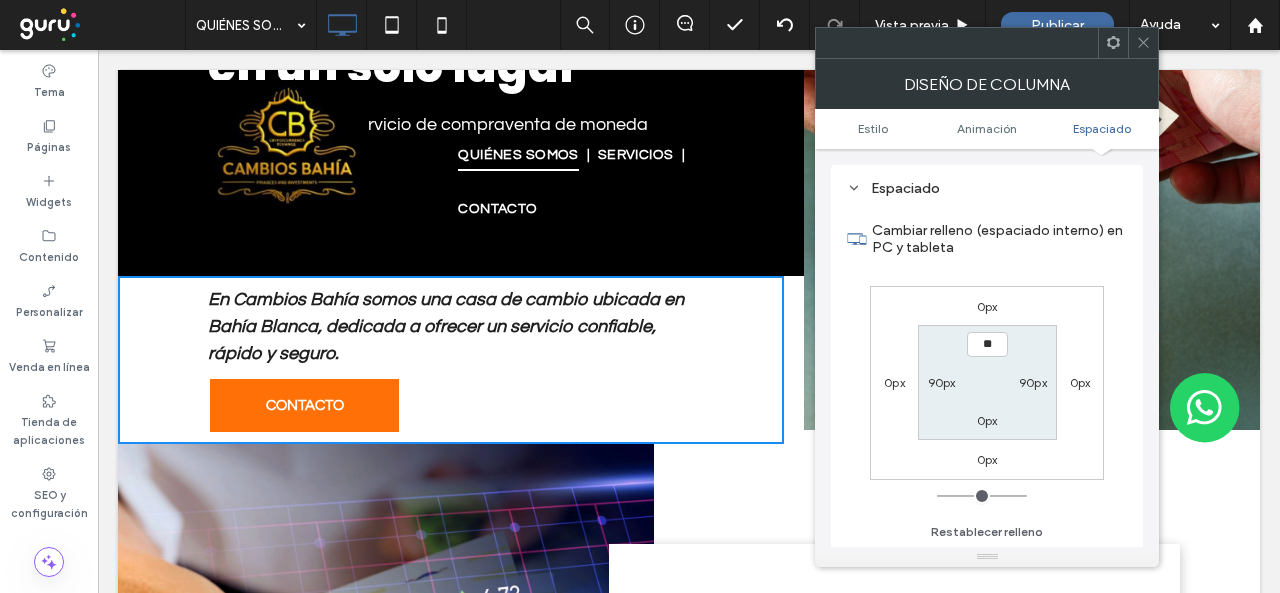 type on "****" 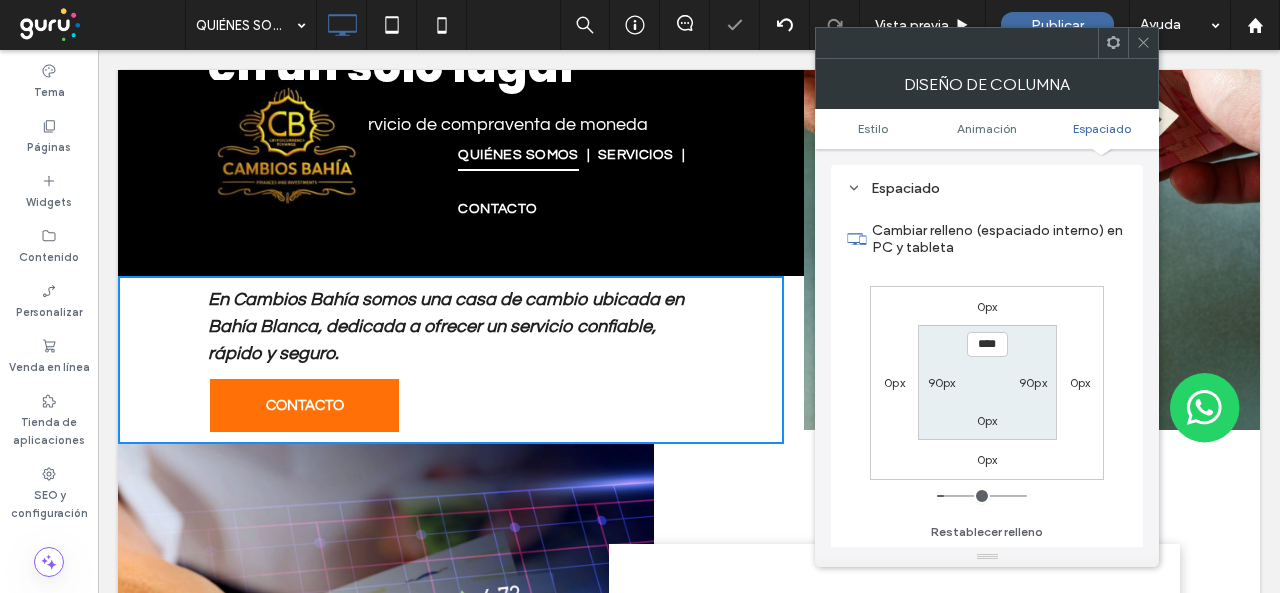 click on "Cambiar relleno (espaciado interno) en PC y tableta" at bounding box center (999, 239) 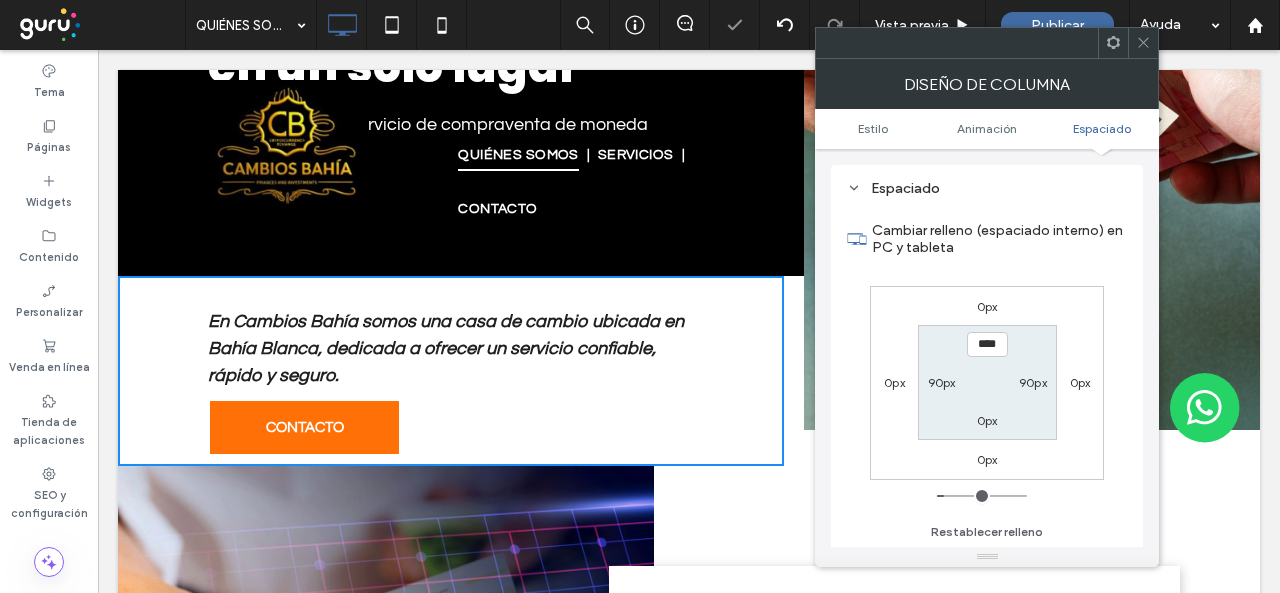 click on "0px" at bounding box center [987, 420] 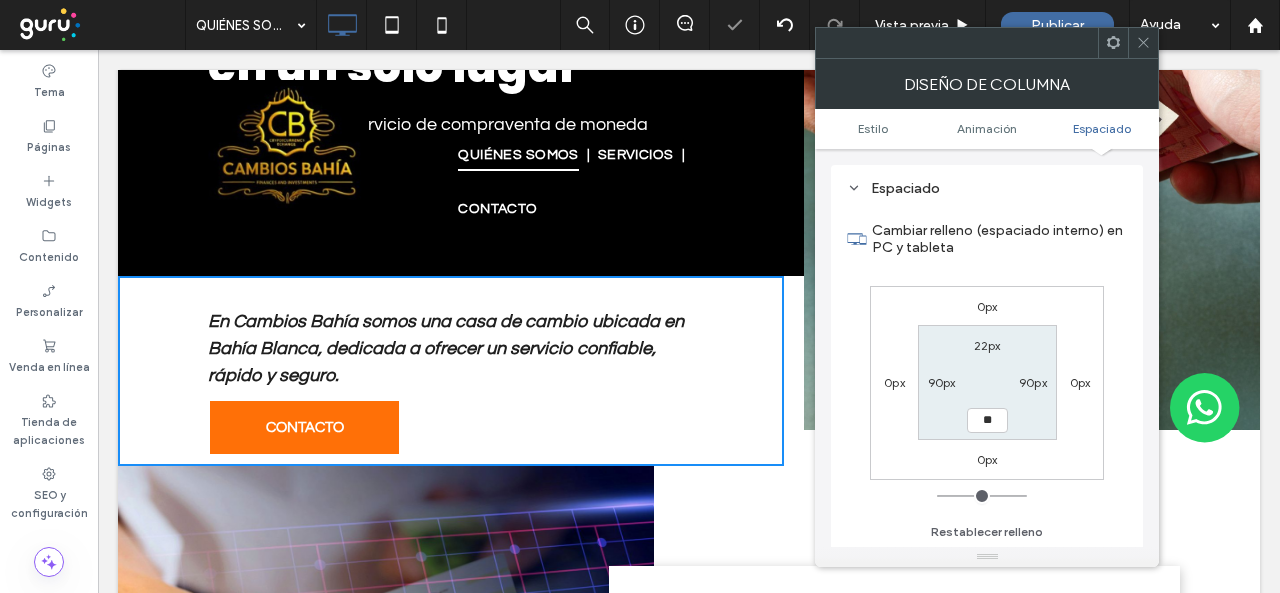 type on "**" 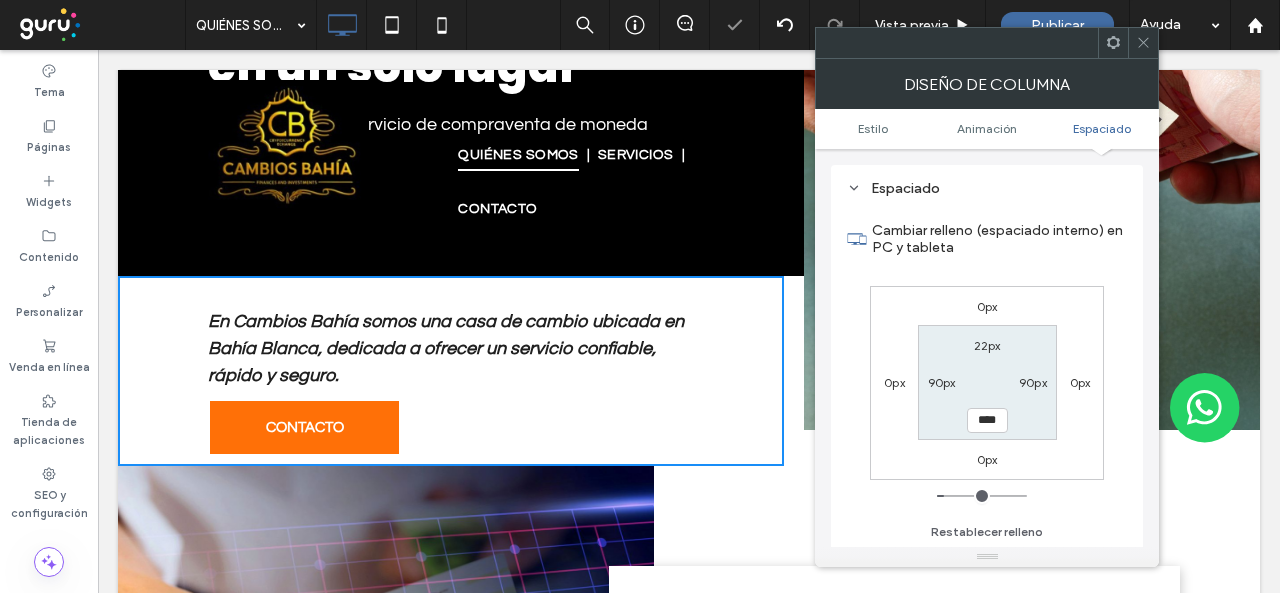 click on "Cambiar relleno (espaciado interno) en PC y tableta 0px 0px 0px 0px 22px 90px **** 90px Restablecer relleno" at bounding box center [987, 374] 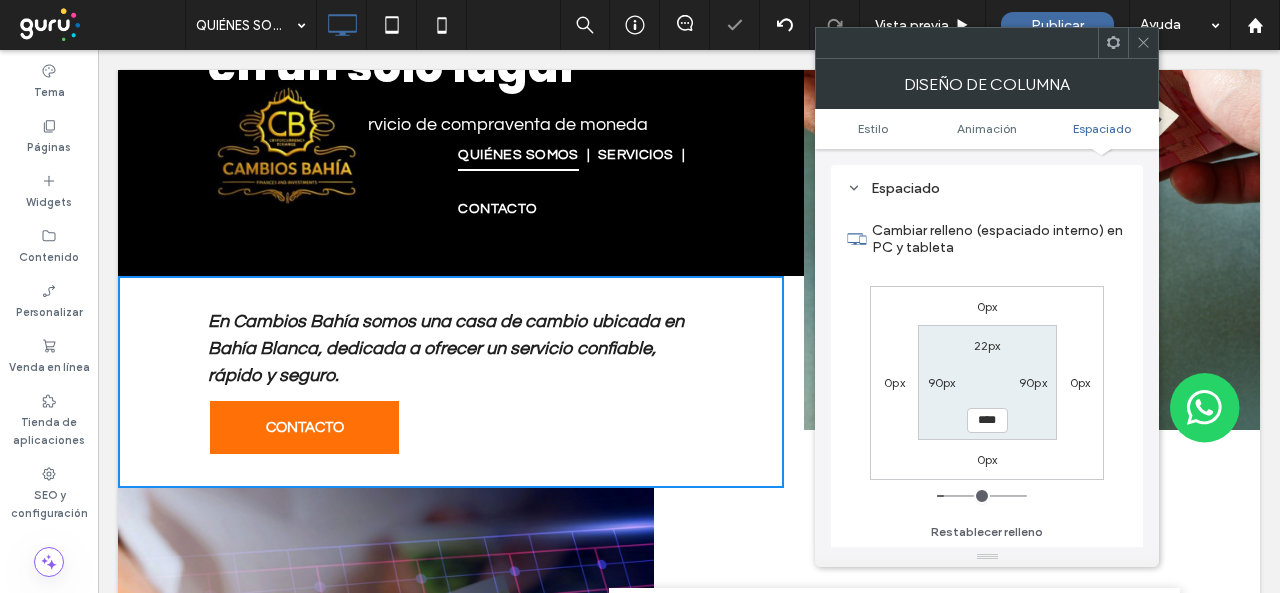 click 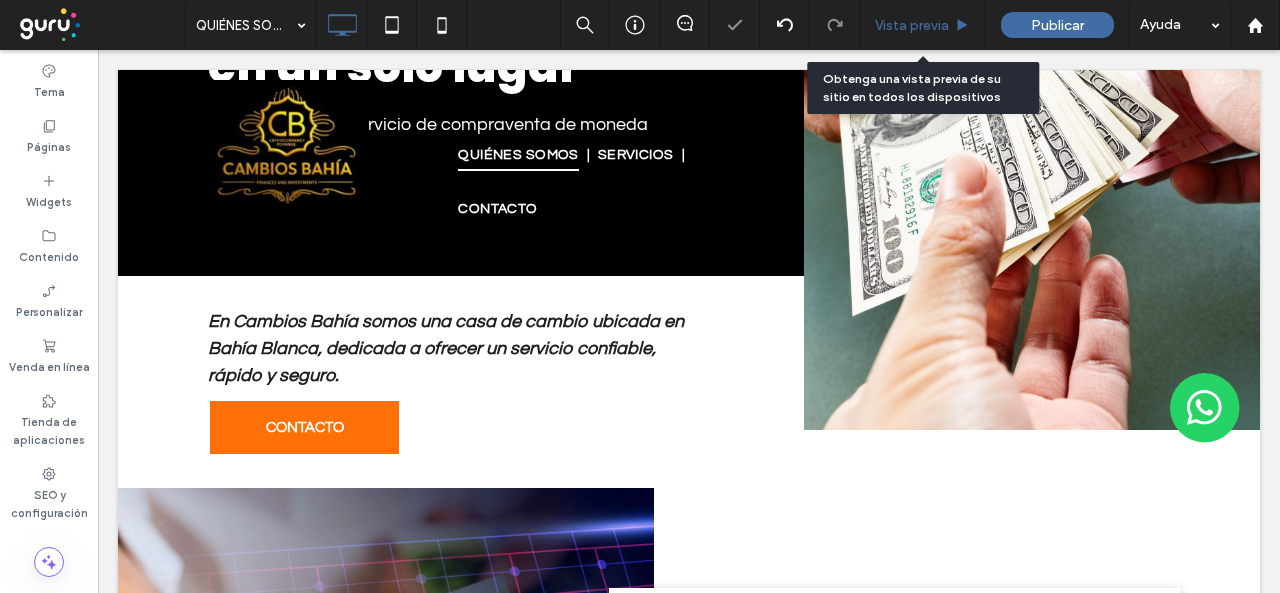 click on "Vista previa" at bounding box center (923, 25) 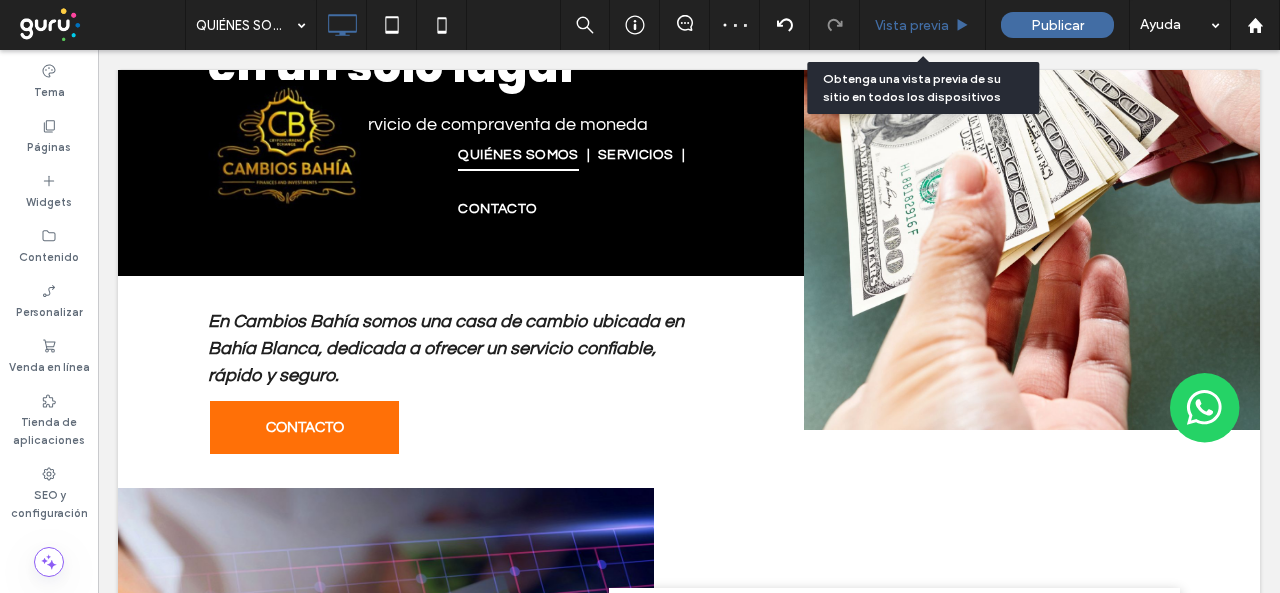 click on "Vista previa" at bounding box center [912, 25] 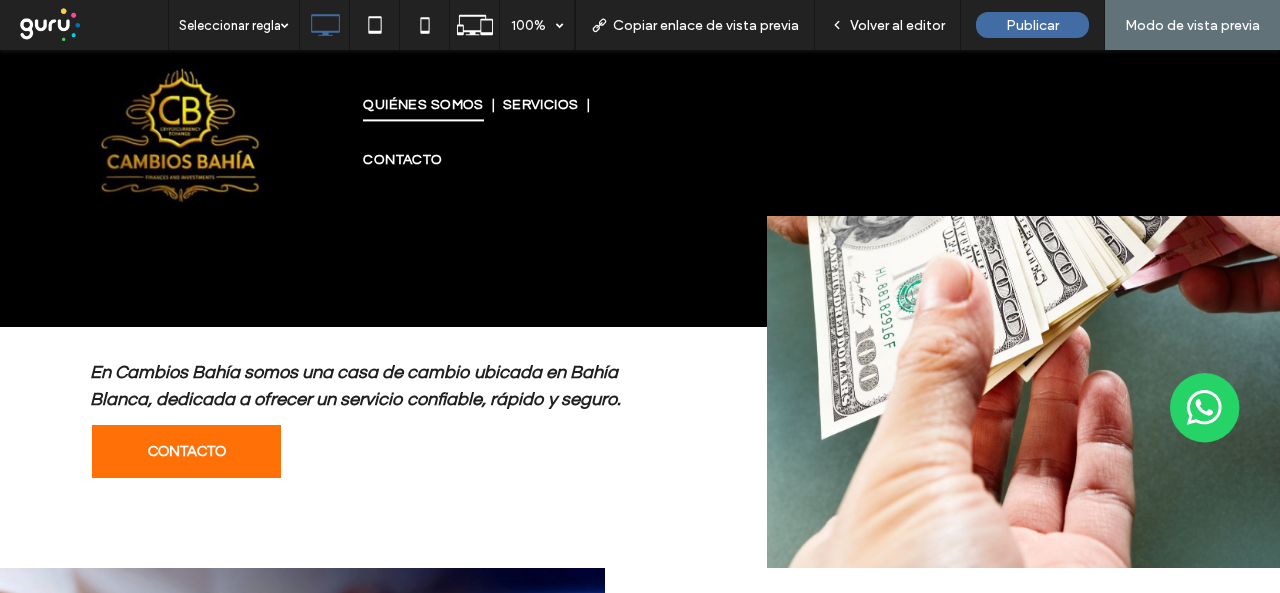 scroll, scrollTop: 300, scrollLeft: 0, axis: vertical 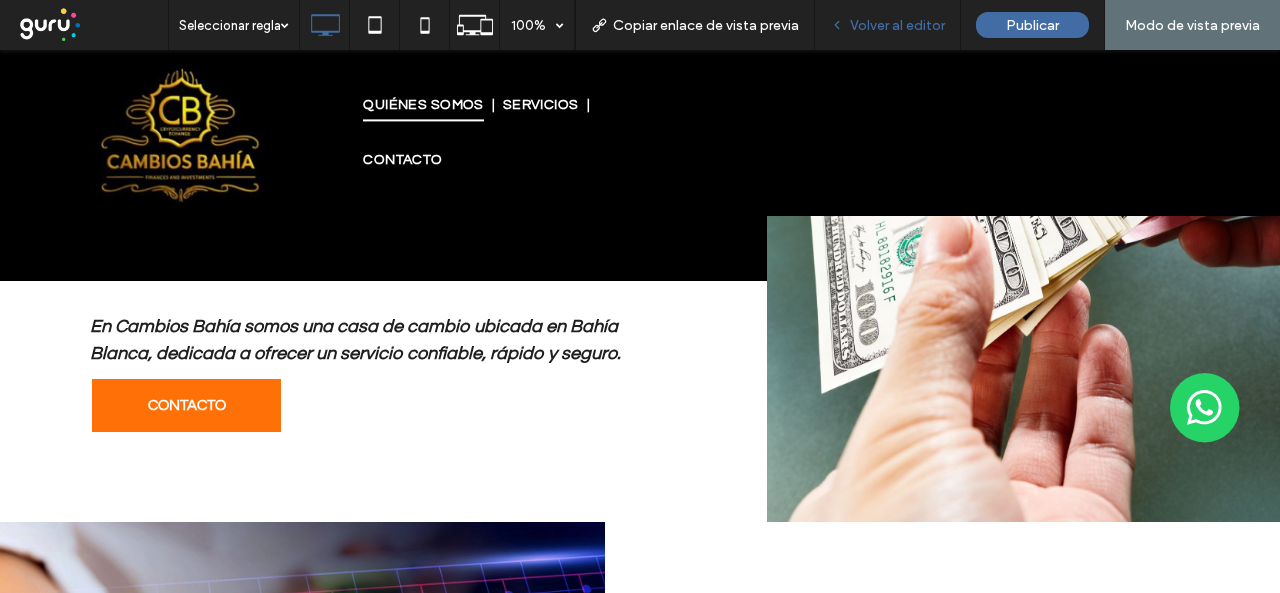 click on "Volver al editor" at bounding box center (897, 25) 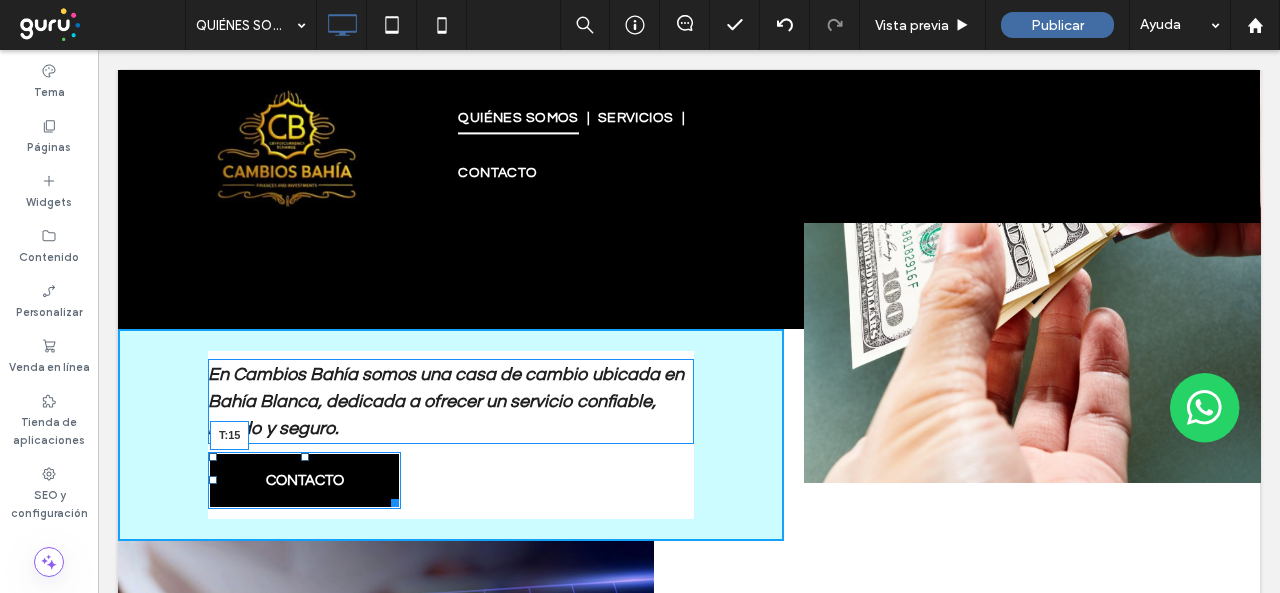 drag, startPoint x: 301, startPoint y: 457, endPoint x: 399, endPoint y: 514, distance: 113.37107 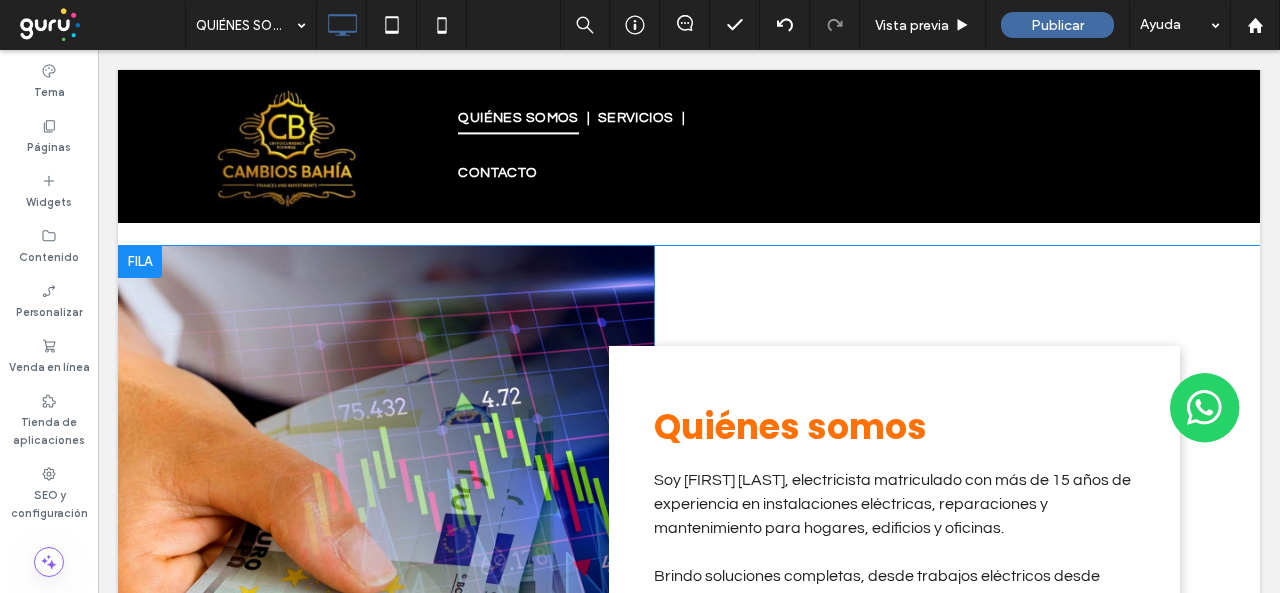 scroll, scrollTop: 700, scrollLeft: 0, axis: vertical 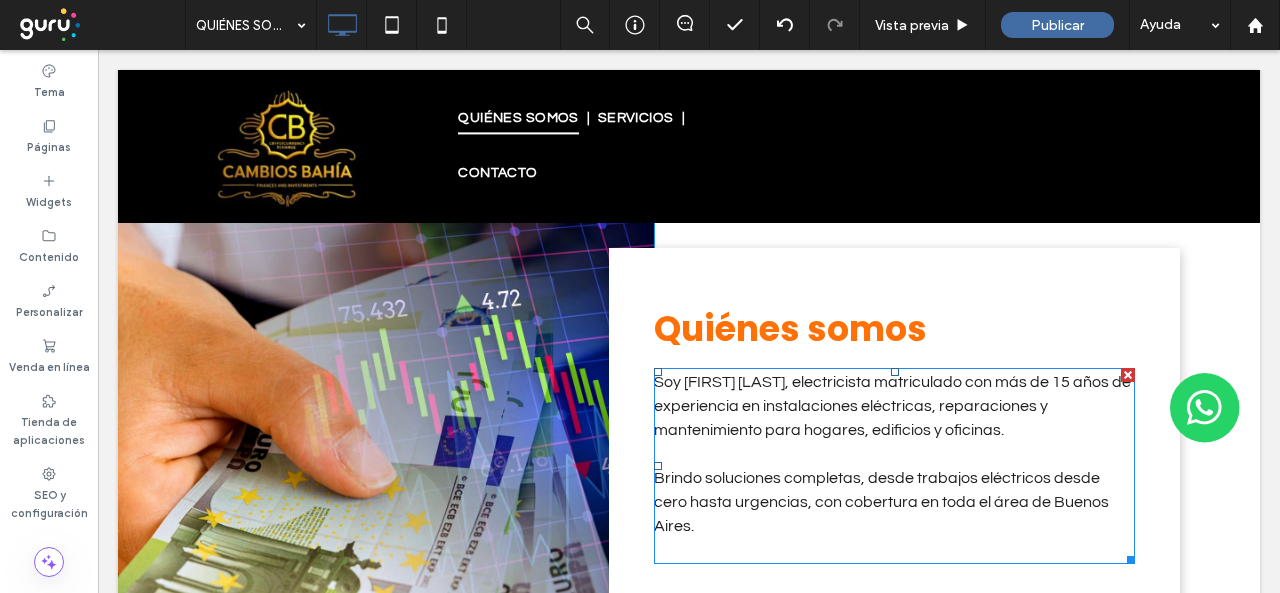 click at bounding box center (894, 454) 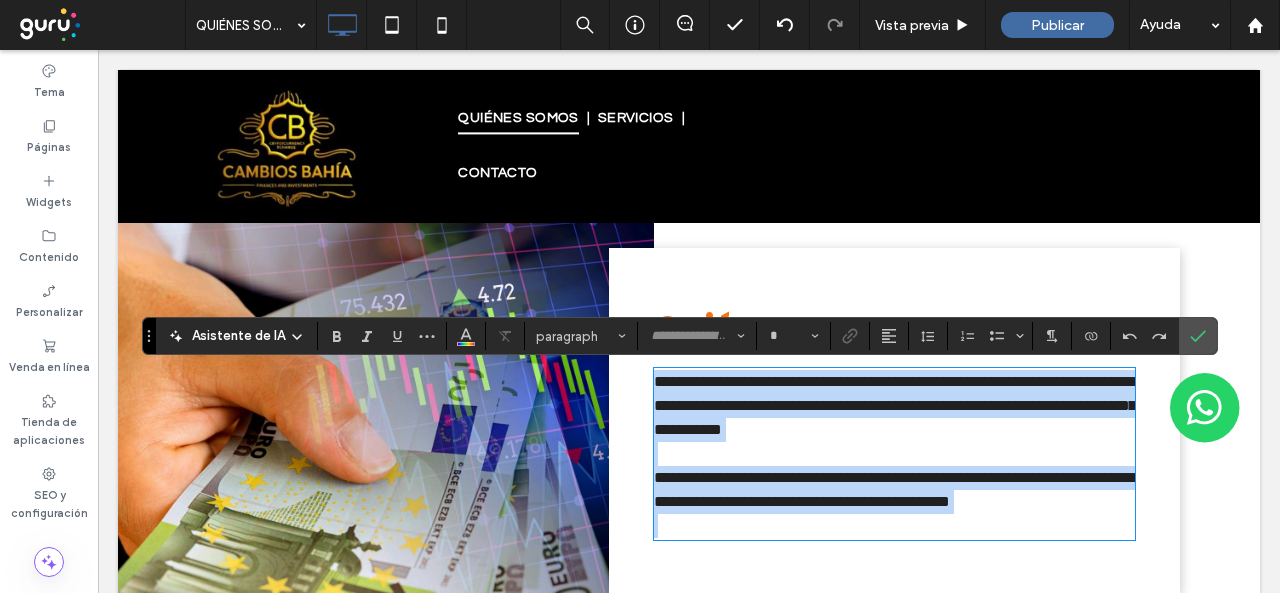 type on "*********" 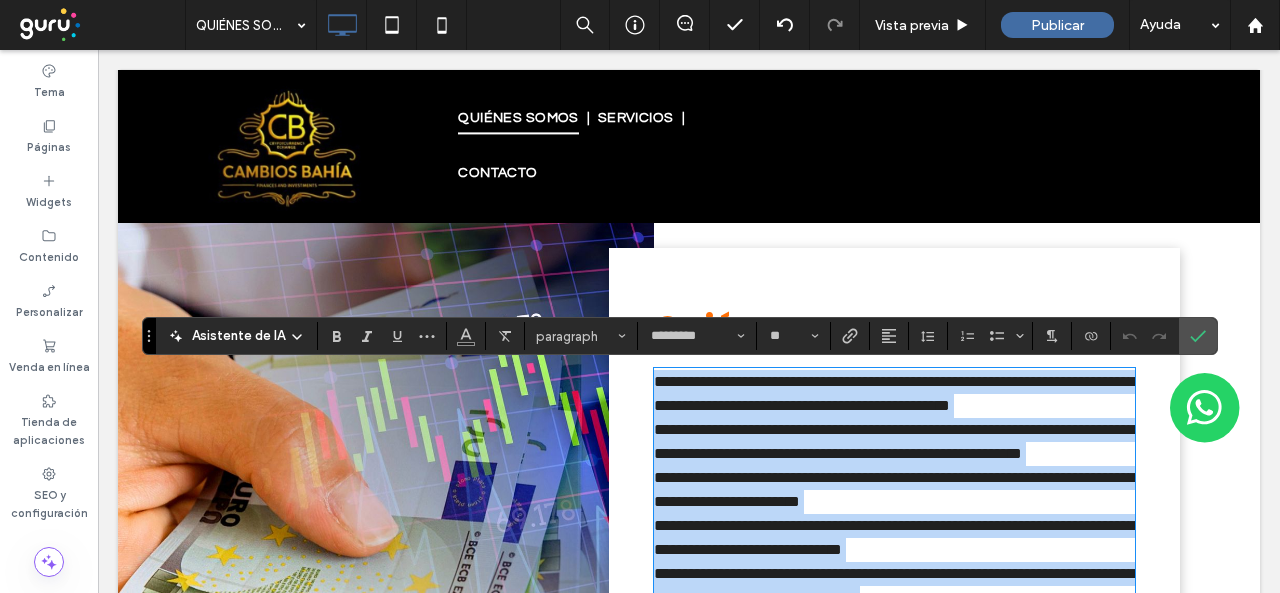 scroll, scrollTop: 0, scrollLeft: 0, axis: both 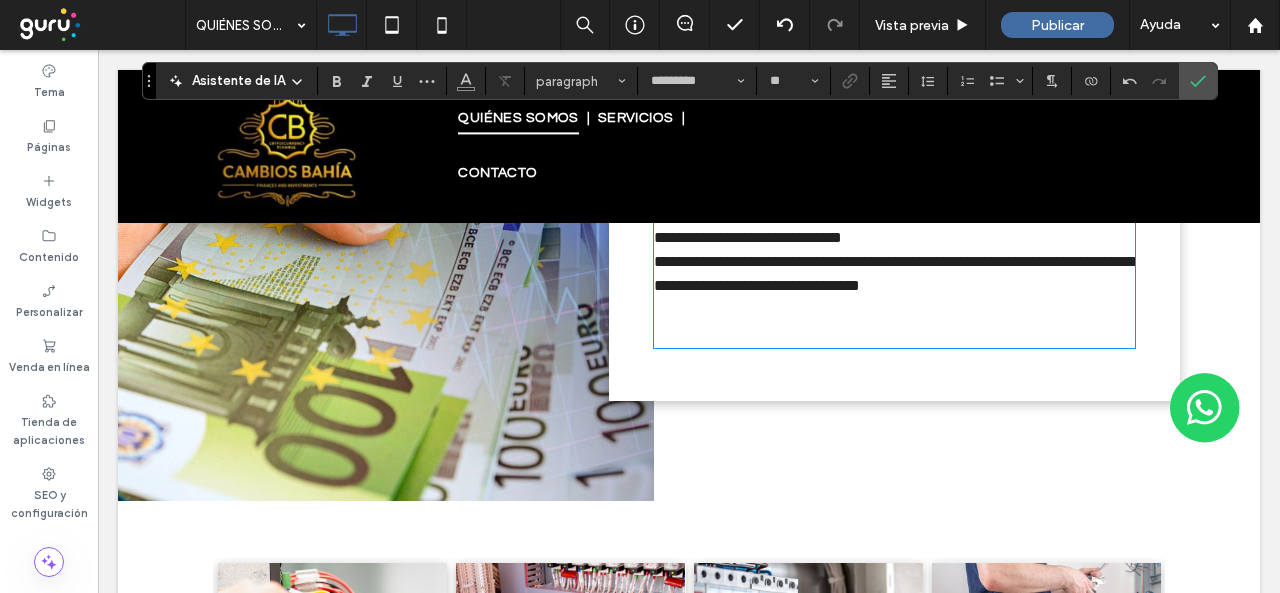 click at bounding box center (894, 322) 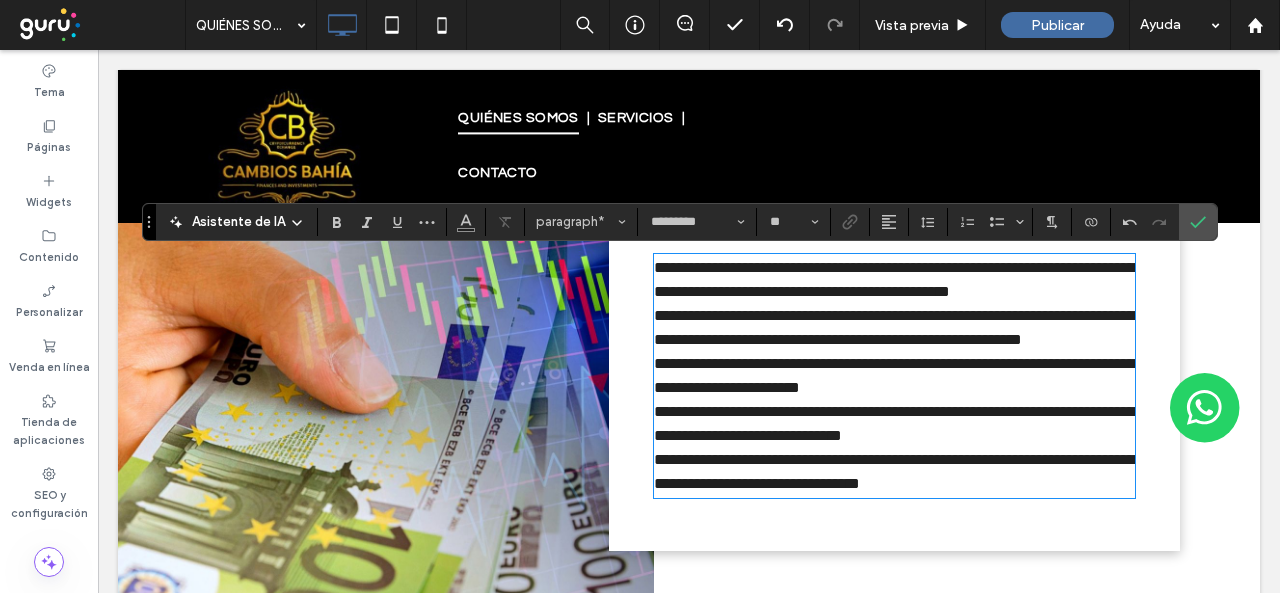 scroll, scrollTop: 812, scrollLeft: 0, axis: vertical 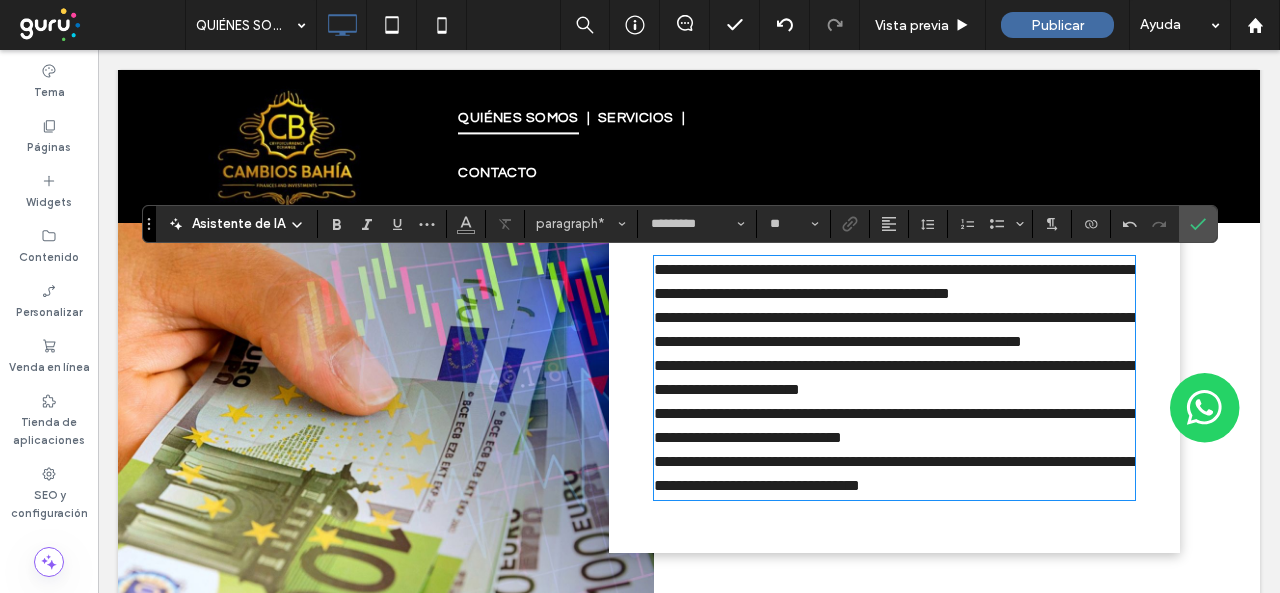 click on "**********" at bounding box center (894, 426) 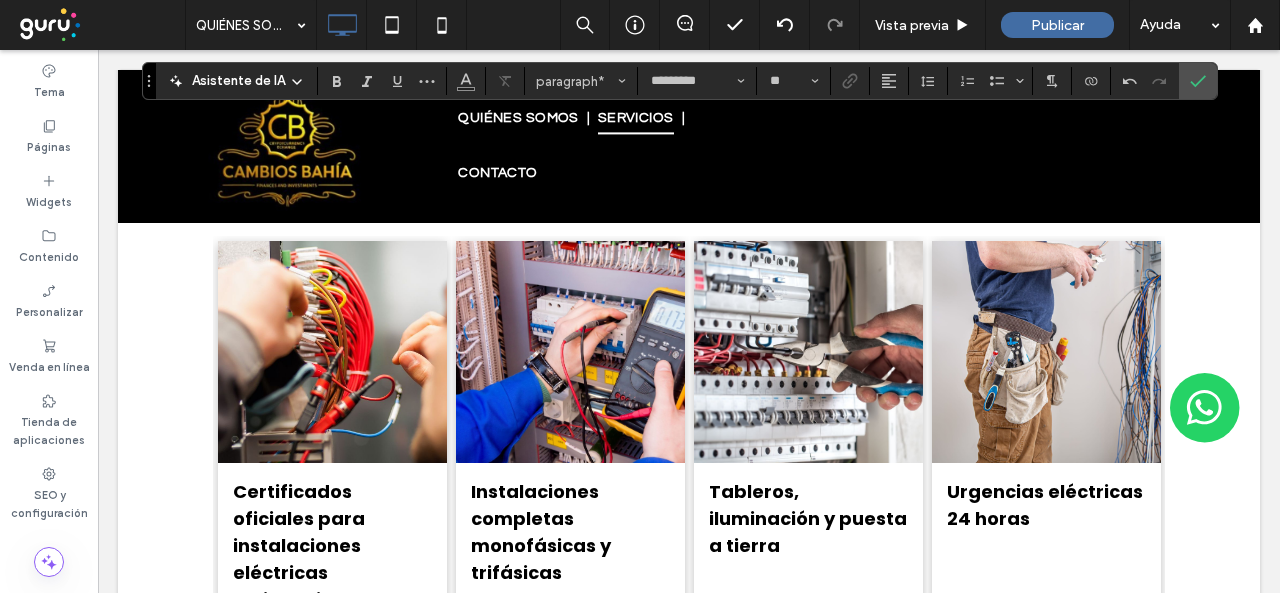scroll, scrollTop: 1312, scrollLeft: 0, axis: vertical 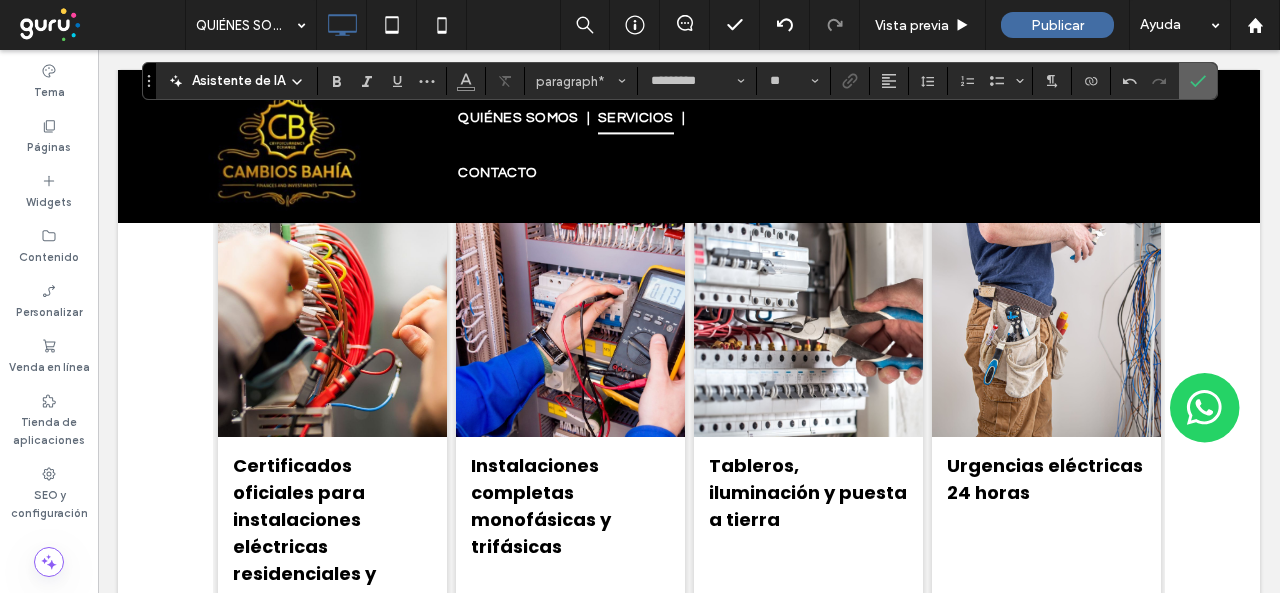 drag, startPoint x: 1200, startPoint y: 82, endPoint x: 1096, endPoint y: 37, distance: 113.31814 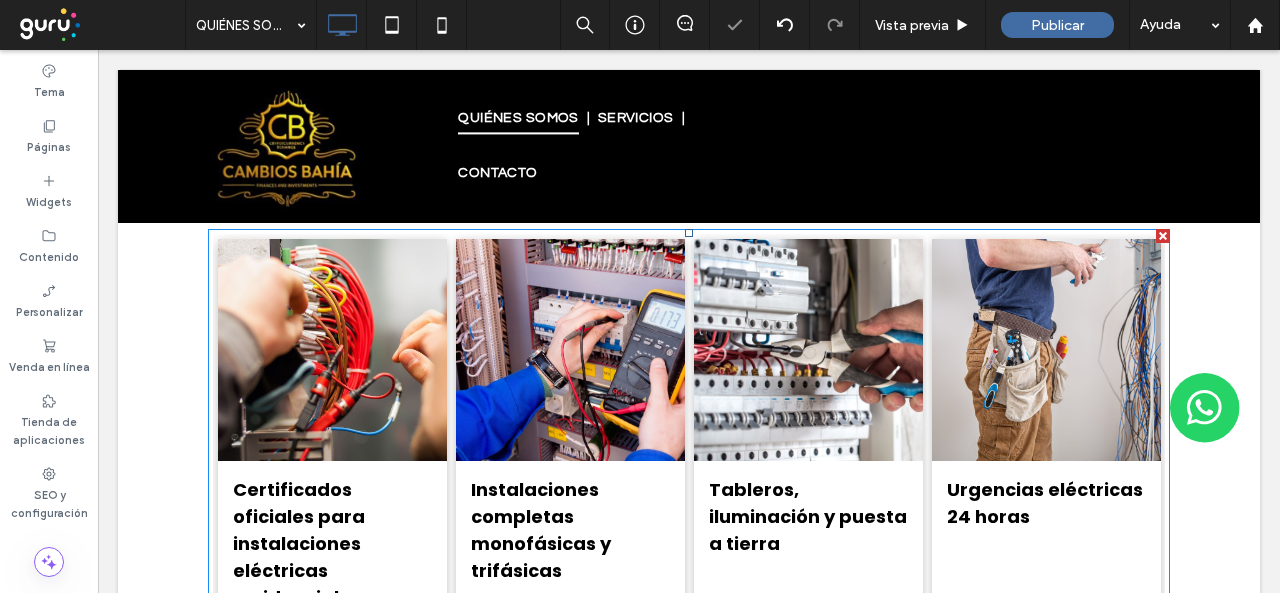 scroll, scrollTop: 1212, scrollLeft: 0, axis: vertical 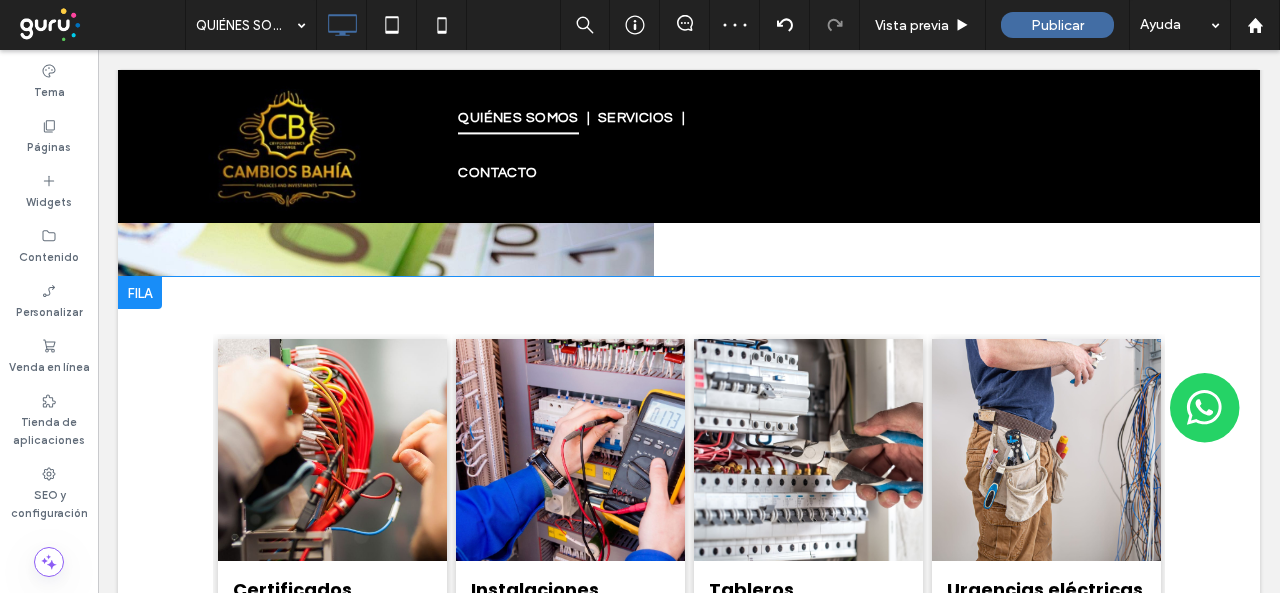 click at bounding box center [140, 293] 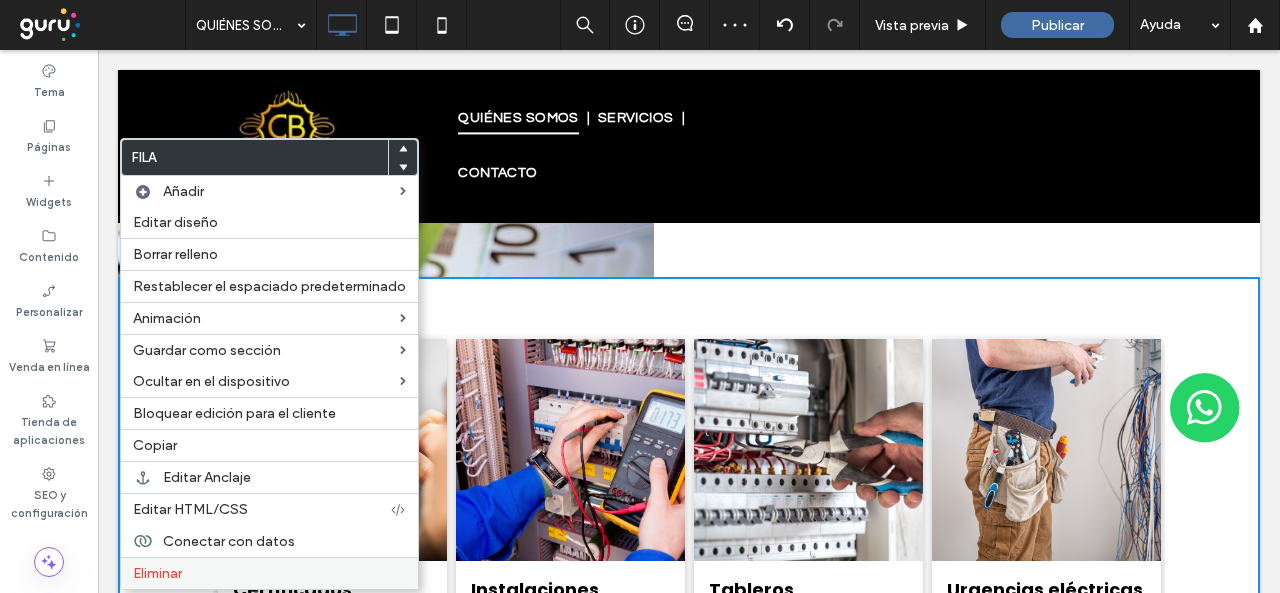 click on "Eliminar" at bounding box center (157, 573) 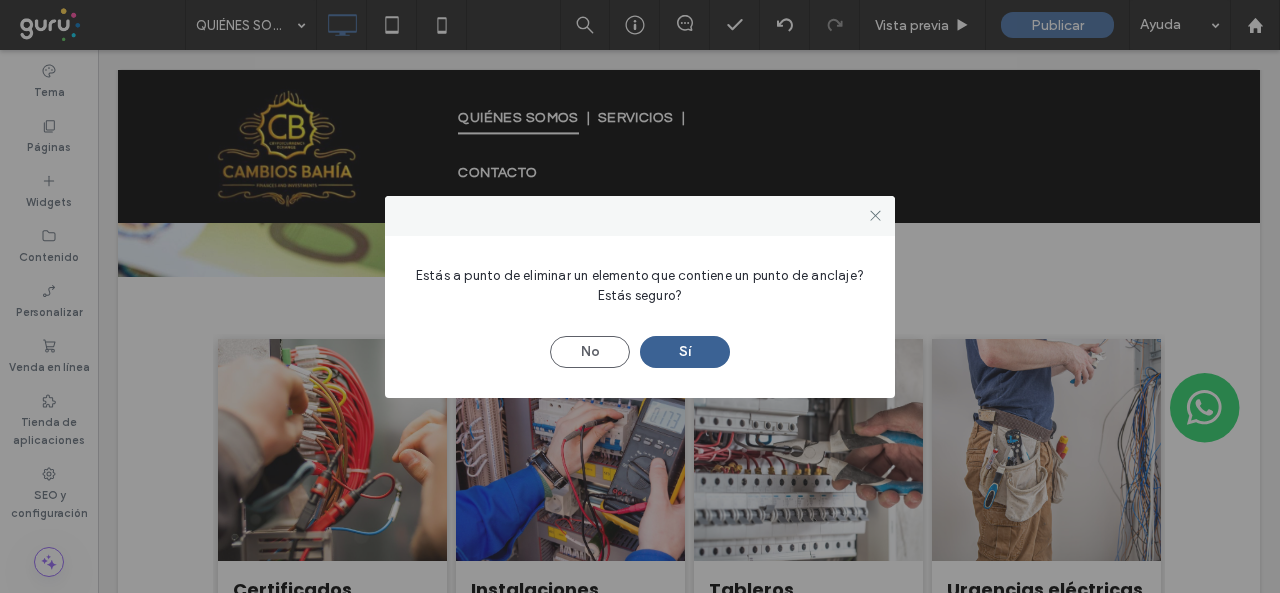 click on "Sí" at bounding box center (685, 352) 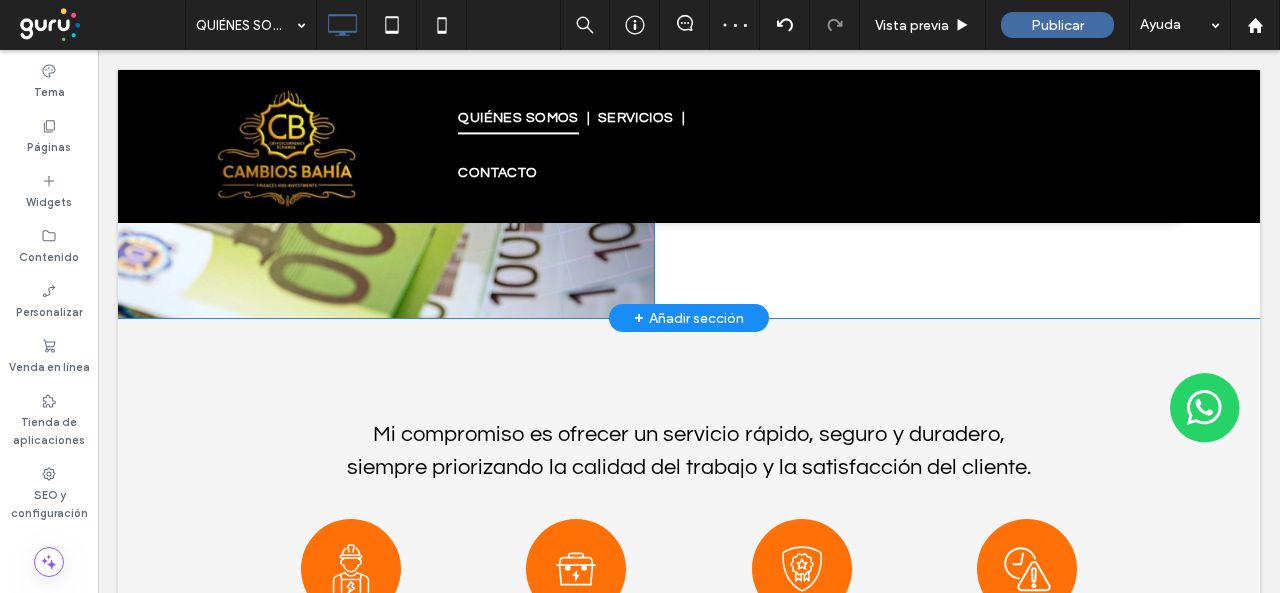 scroll, scrollTop: 1212, scrollLeft: 0, axis: vertical 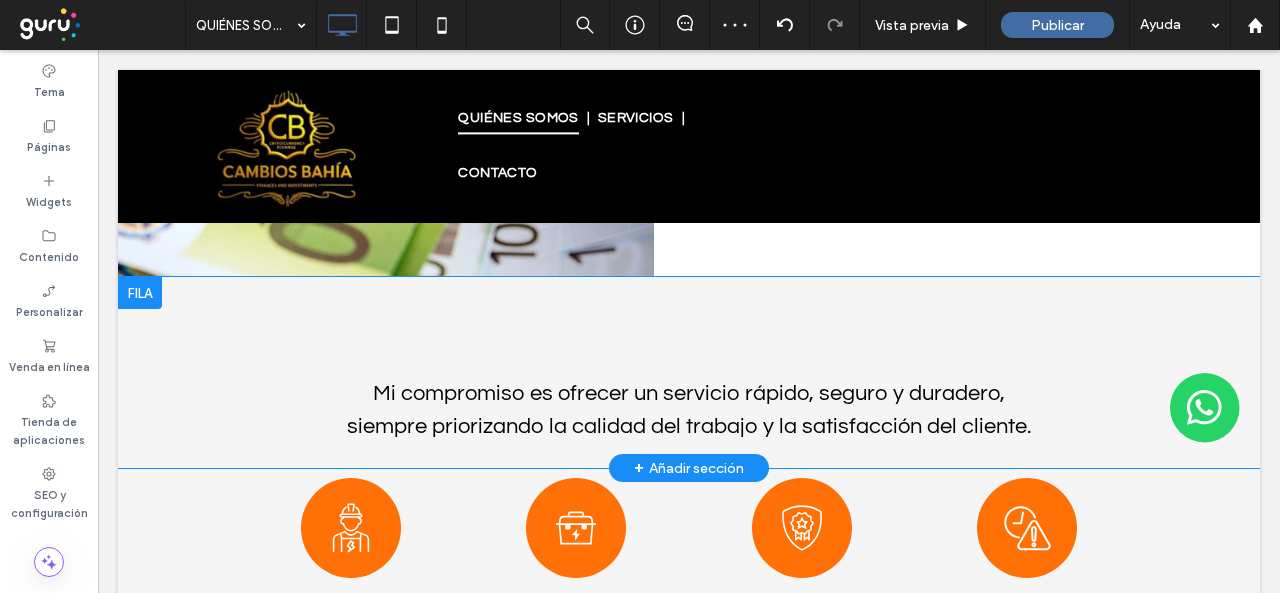 click on "Mi compromiso es ofrecer un servicio rápido, seguro y duradero, siempre priorizando la calidad del trabajo y la satisfacción del cliente.
Click To Paste
Fila + Añadir sección" at bounding box center [689, 372] 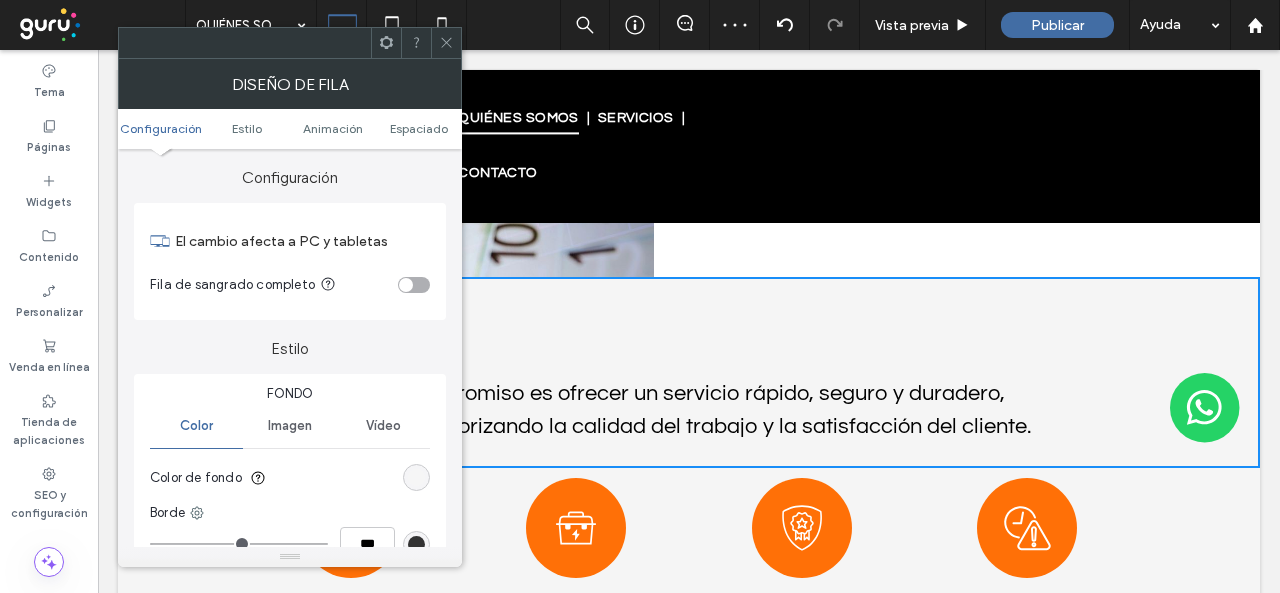 click at bounding box center [416, 477] 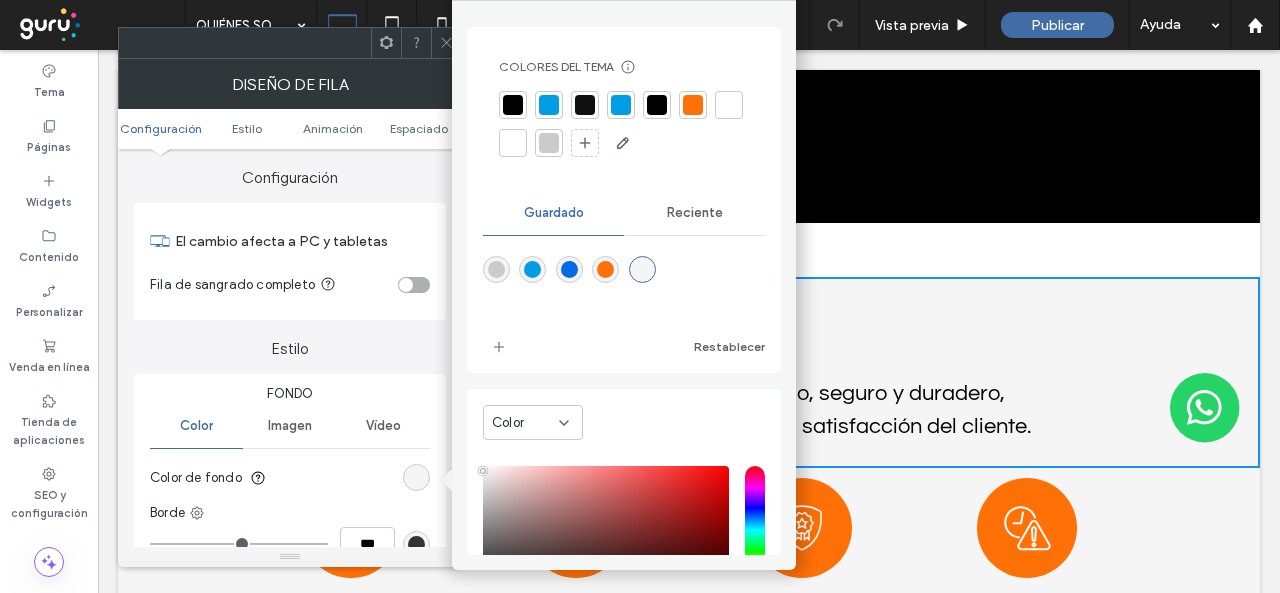 click at bounding box center [729, 105] 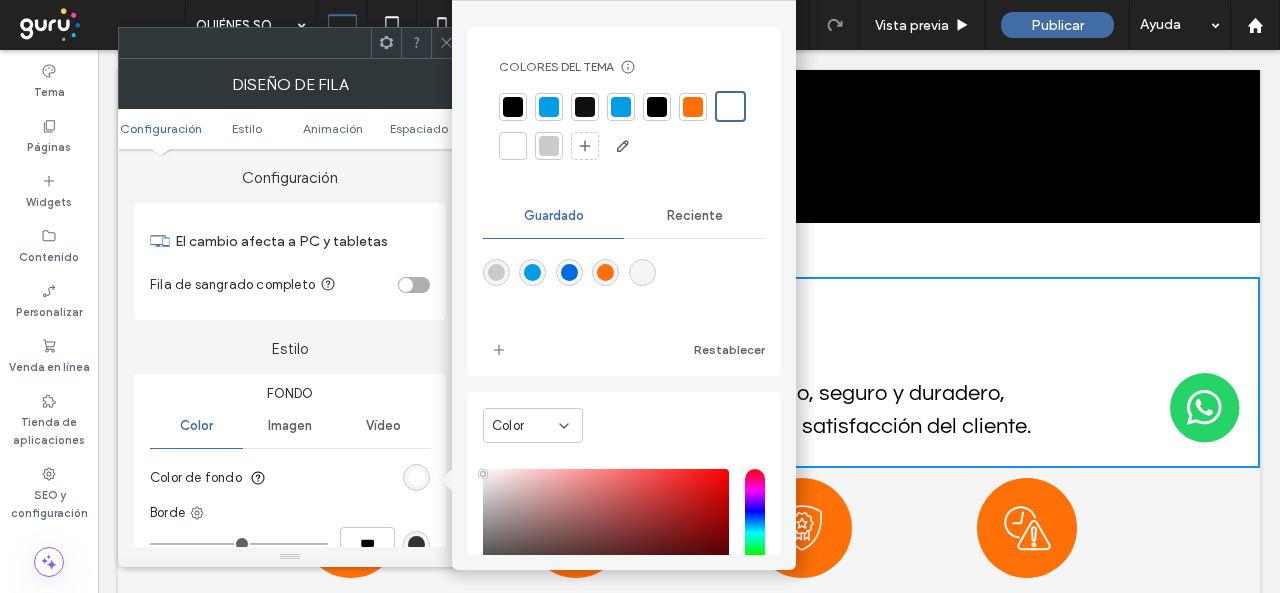 click 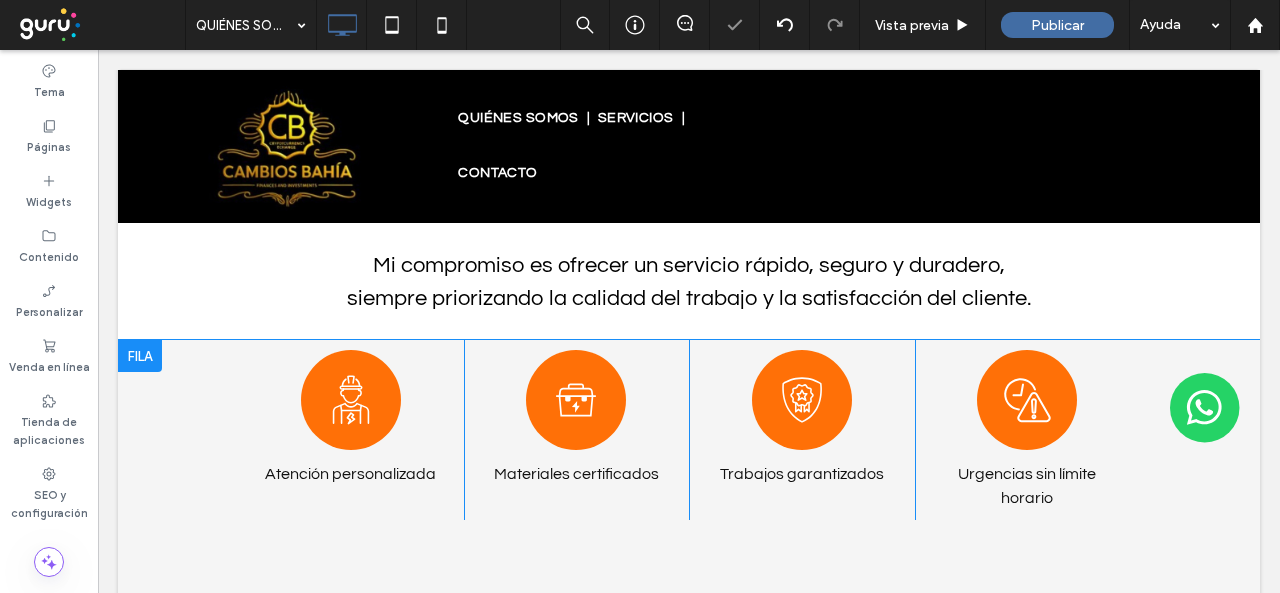 scroll, scrollTop: 1412, scrollLeft: 0, axis: vertical 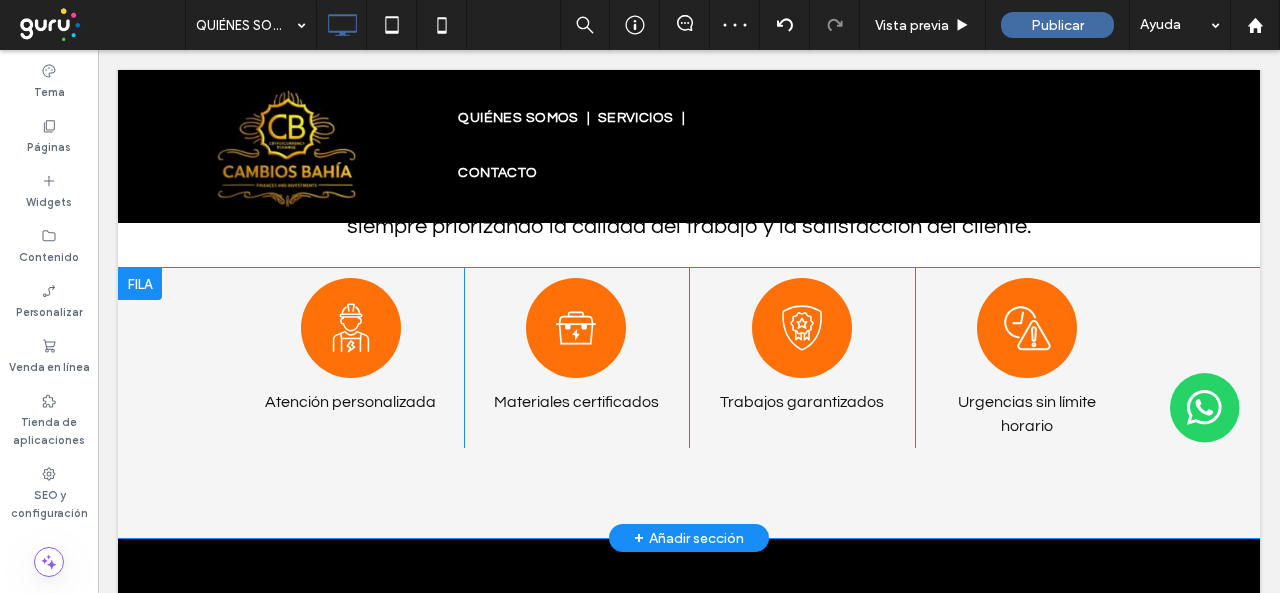 click on "Un dibujo lineal de un hombre que lleva casco y mono.
Atención personalizada Click To Paste
Un icono en blanco y negro de un maletín con un rayo encima.
Materiales certificados Click To Paste
Un icono en blanco y negro de un escudo con una estrella sobre él.
Trabajos garantizados Click To Paste
Un icono en blanco y negro de un reloj y una señal de advertencia.
Urgencias sin límite horario Click To Paste
Click To Paste
Fila + Añadir sección" at bounding box center [689, 403] 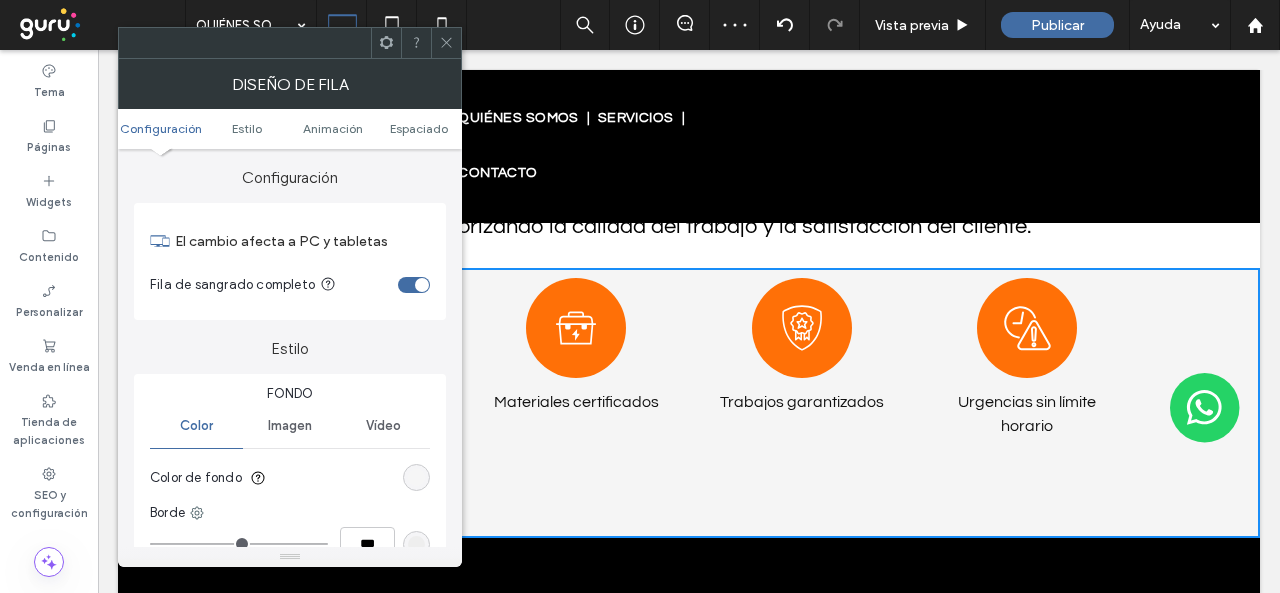 click at bounding box center (416, 477) 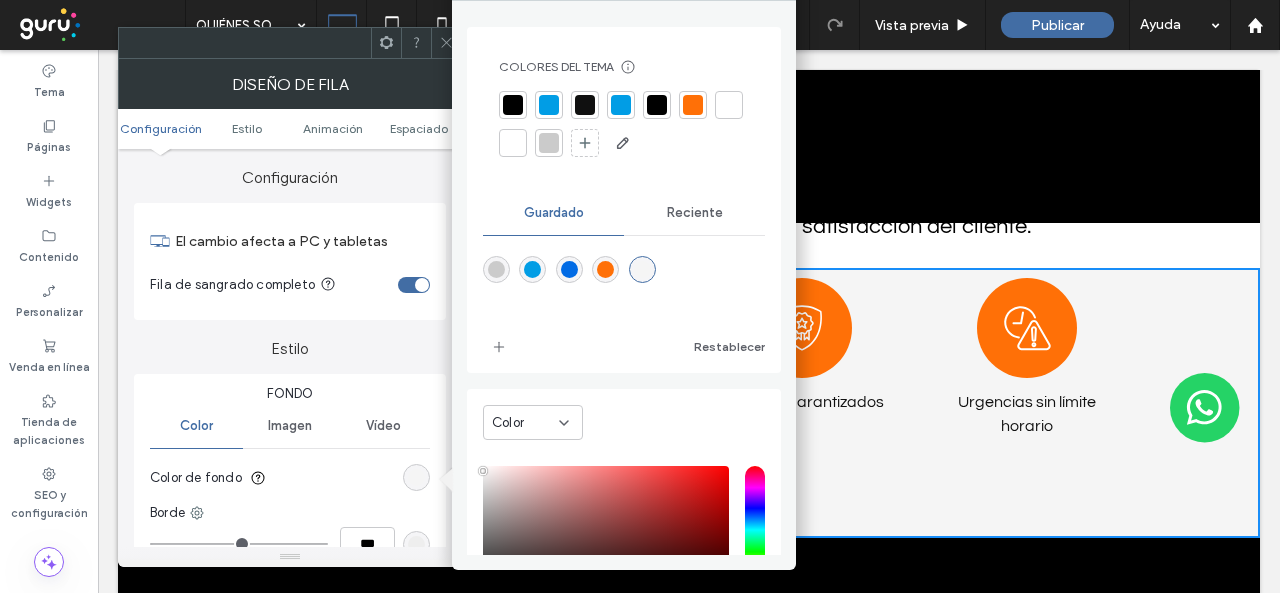 click at bounding box center [729, 105] 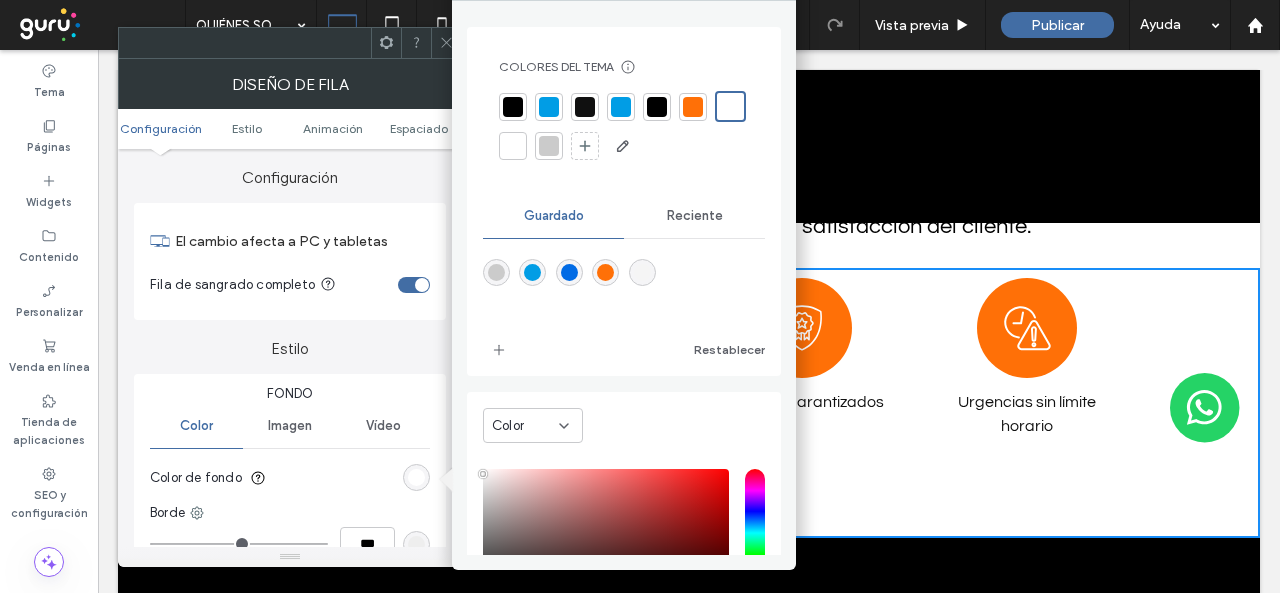 click on "Colores del tema Ahorre tiempo con los colores del tema Cree una paleta de colores para agregar o cambiar instantáneamente los colores de los elementos de la página web conectados.    Leer más Guardado Reciente Restablecer Color HEX ******* Opacidad ****" at bounding box center (624, 278) 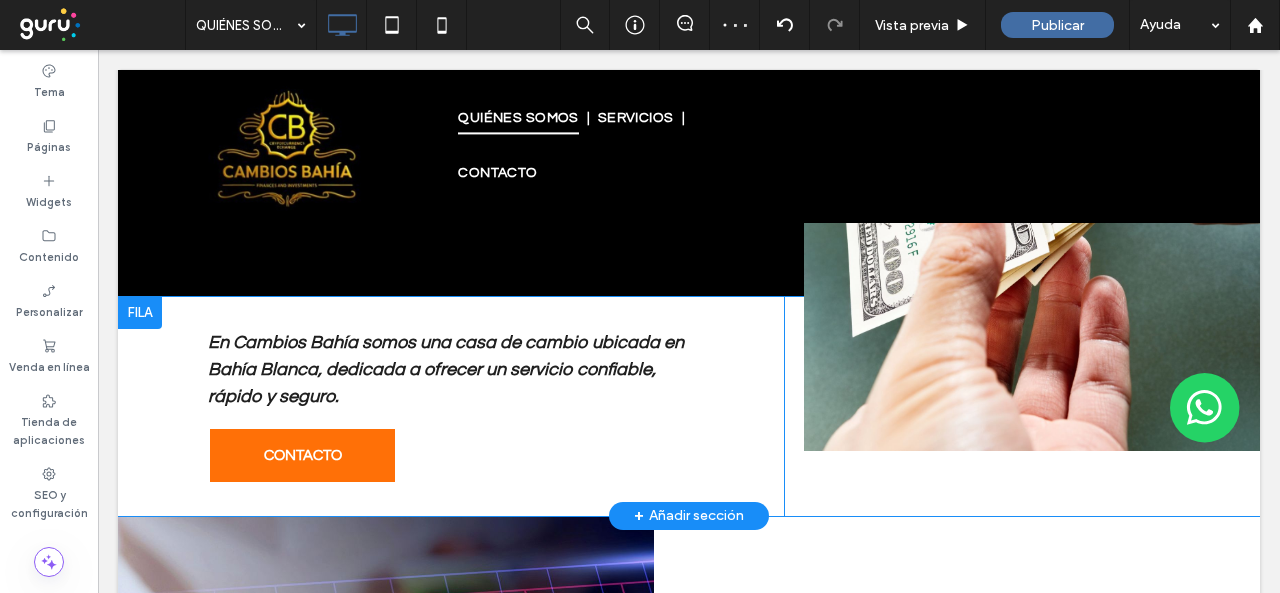 scroll, scrollTop: 312, scrollLeft: 0, axis: vertical 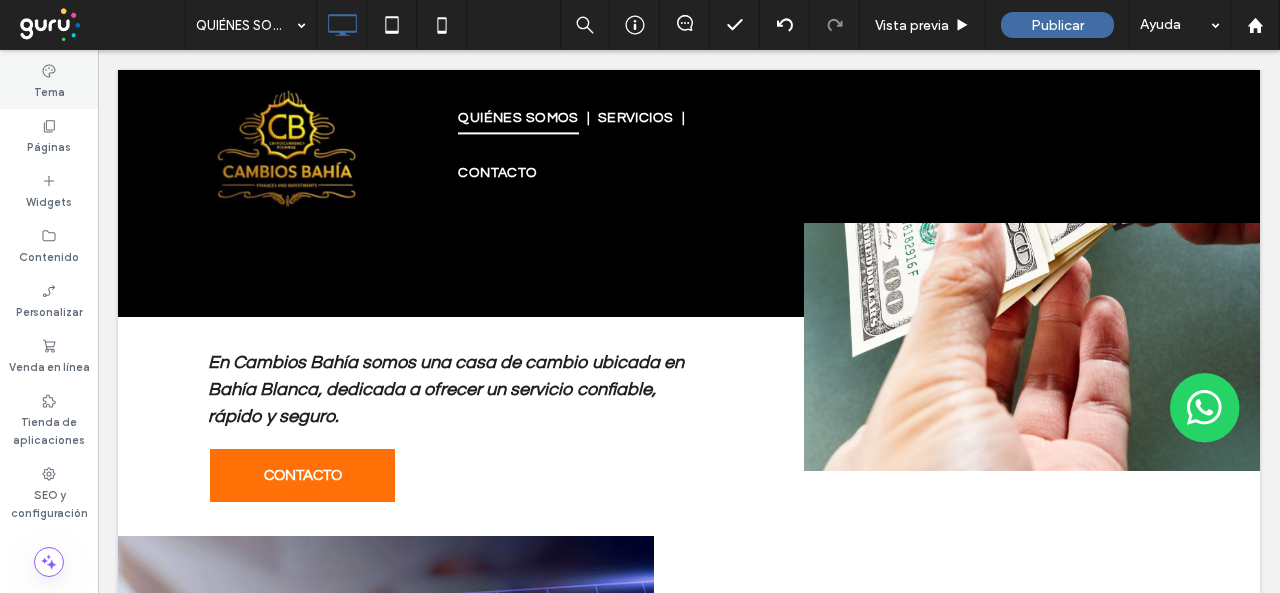 click on "Tema" at bounding box center (49, 81) 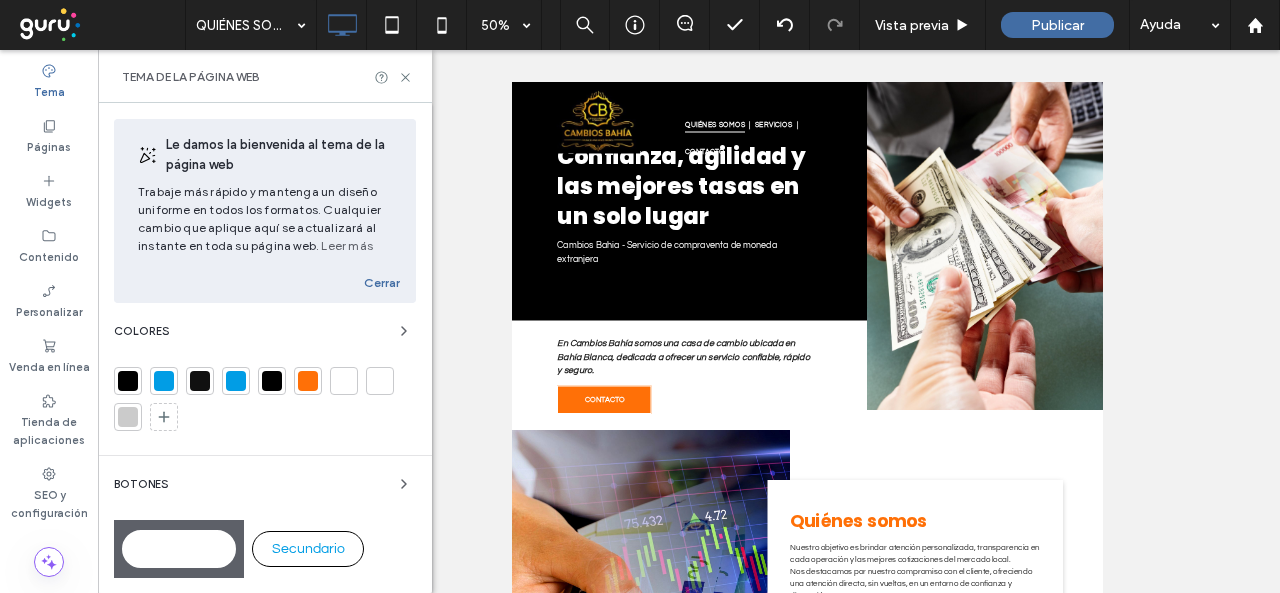 scroll, scrollTop: 82, scrollLeft: 0, axis: vertical 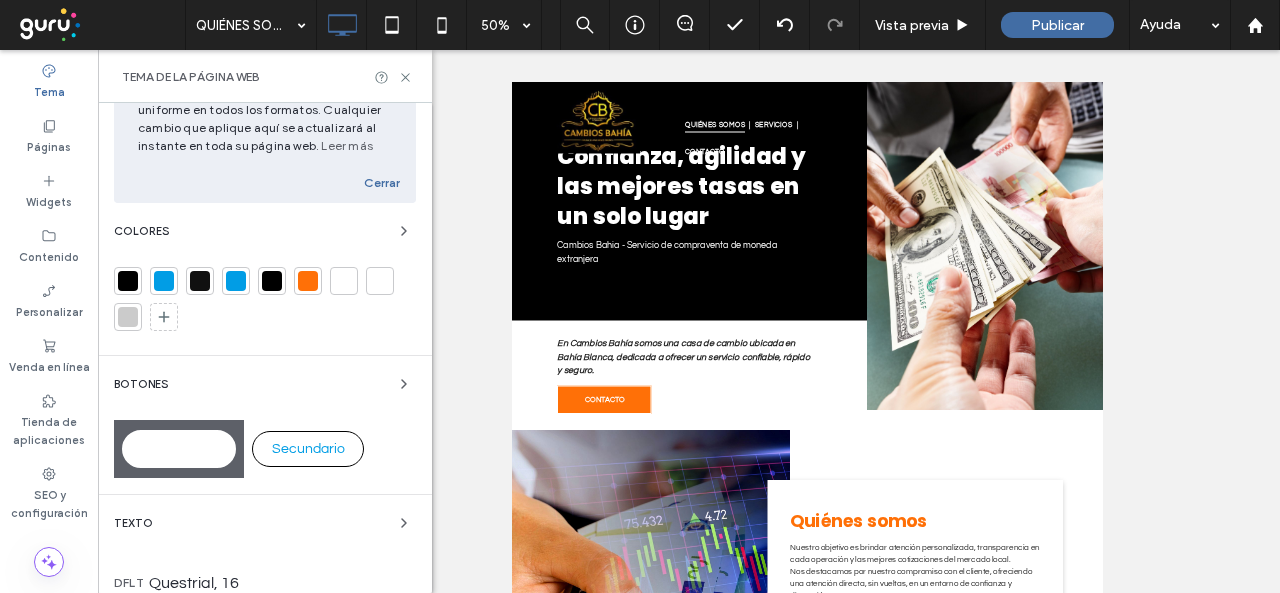 click at bounding box center (308, 281) 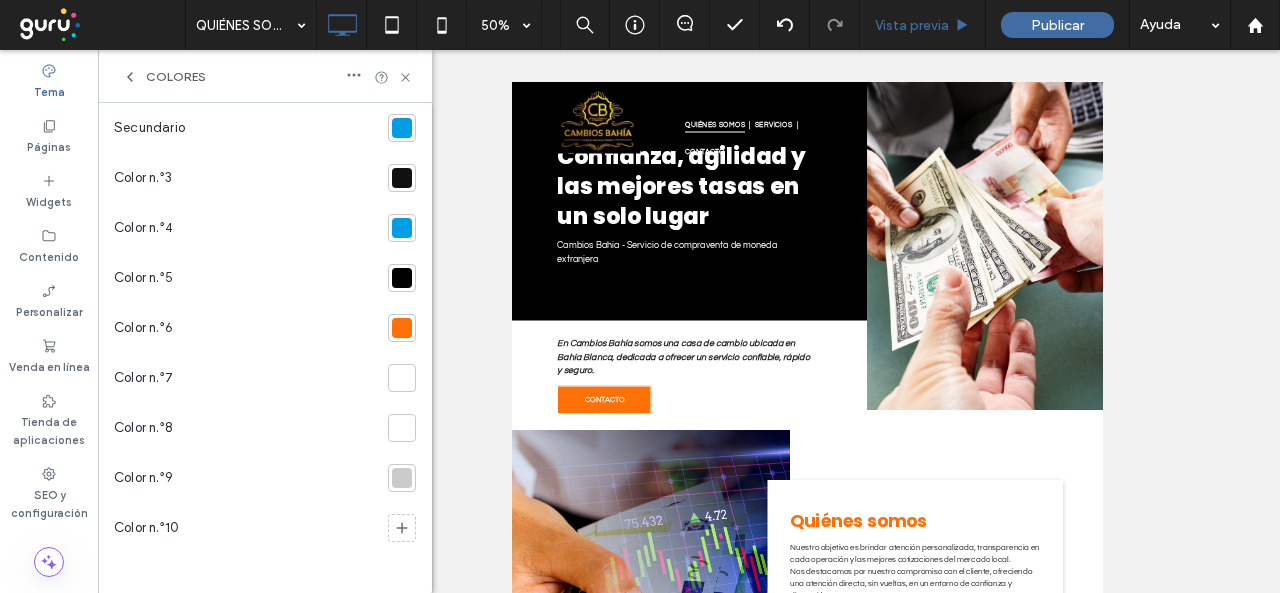 scroll, scrollTop: 65, scrollLeft: 0, axis: vertical 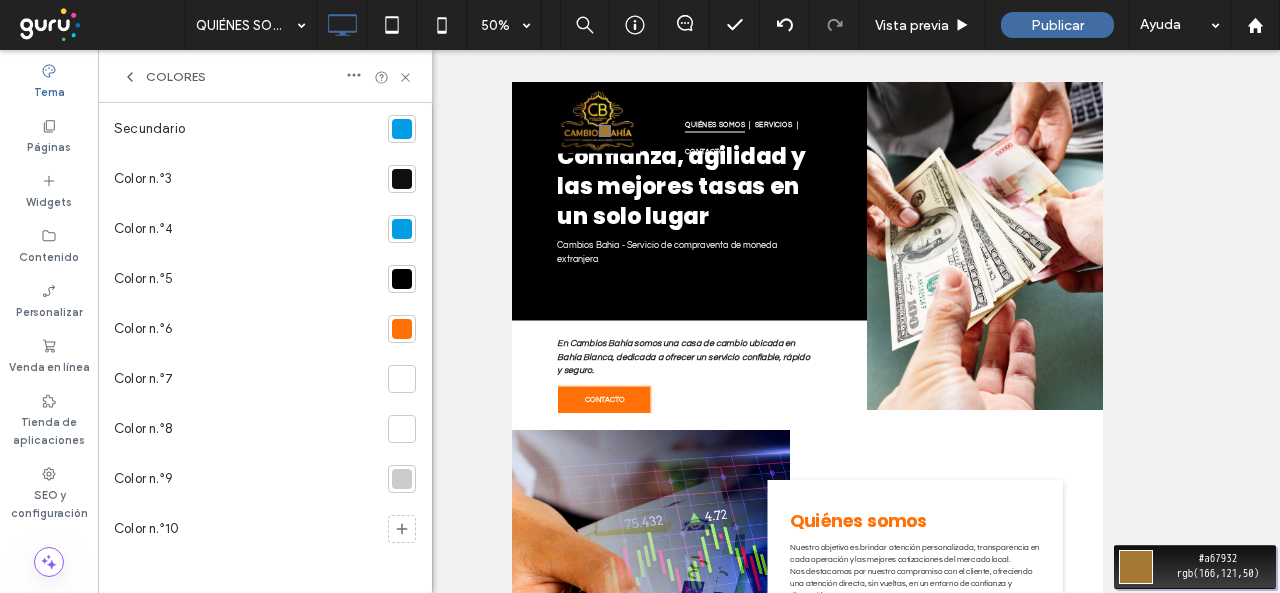click on "Move your  🖱️  to pick a color #a67932 rgb(166,121,50)" at bounding box center (640, 296) 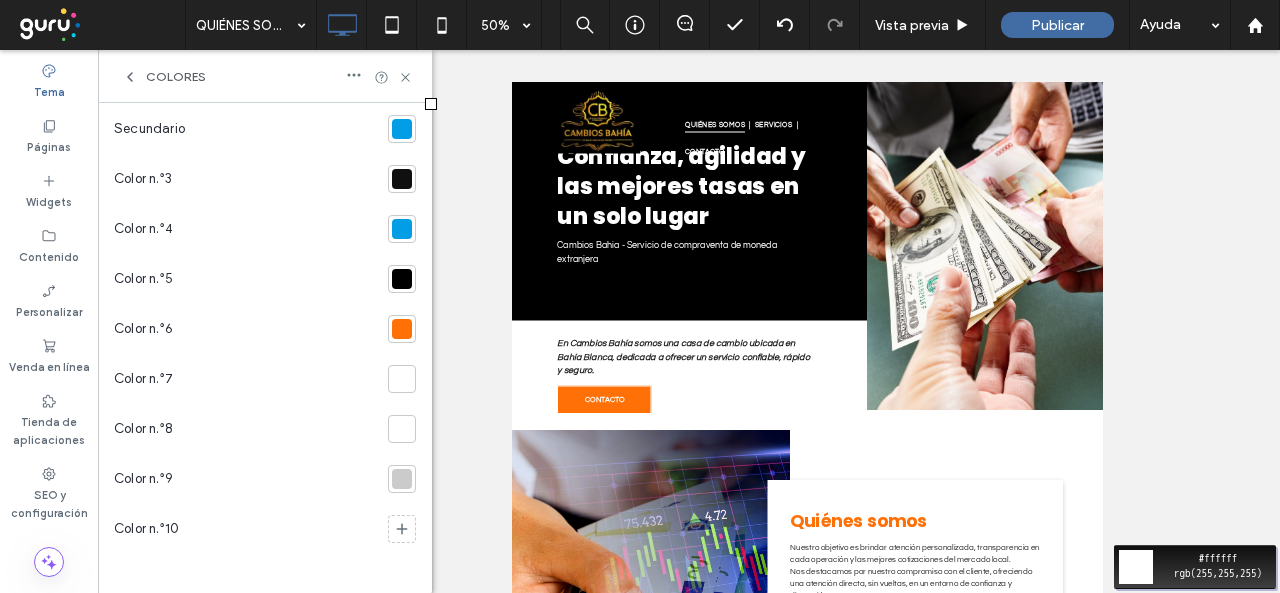 click on "Move your  🖱️  to pick a color #ffffff rgb(255,255,255)" at bounding box center (640, 296) 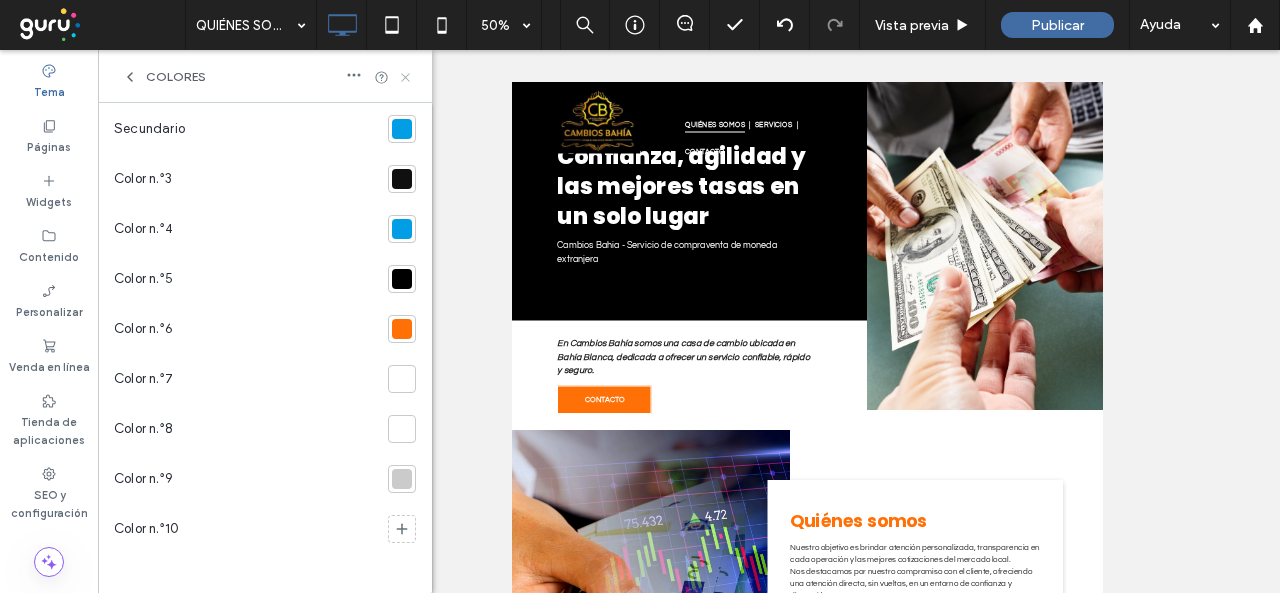 click 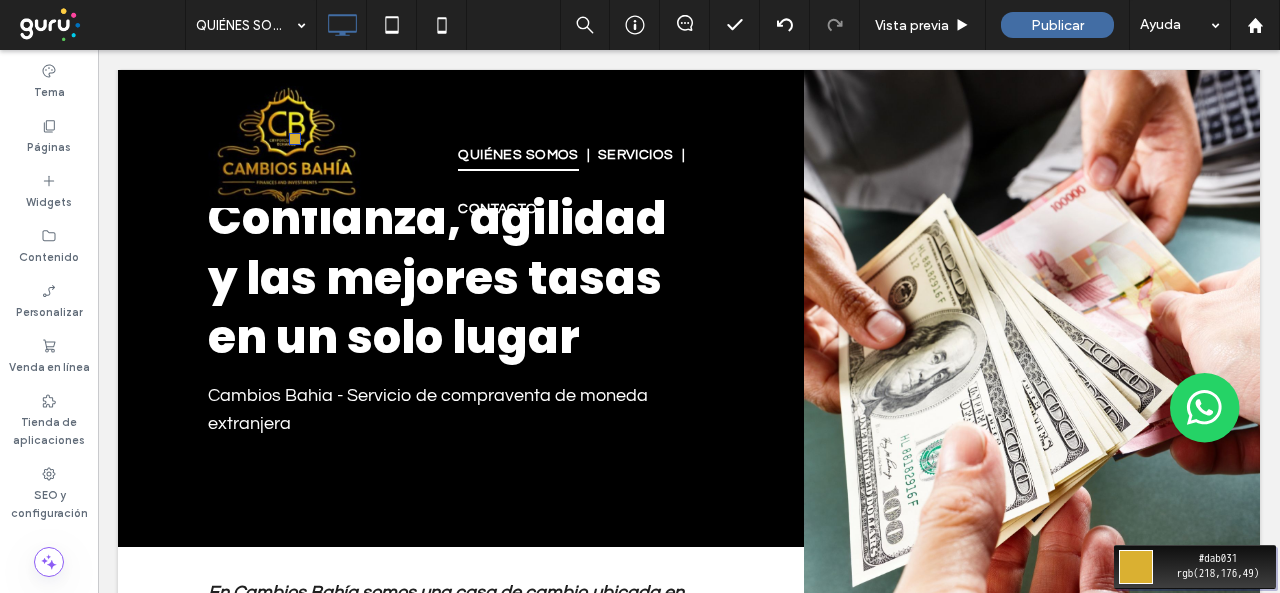 click on "Move your  🖱️  to pick a color #dab031 rgb(218,176,49)" at bounding box center [640, 296] 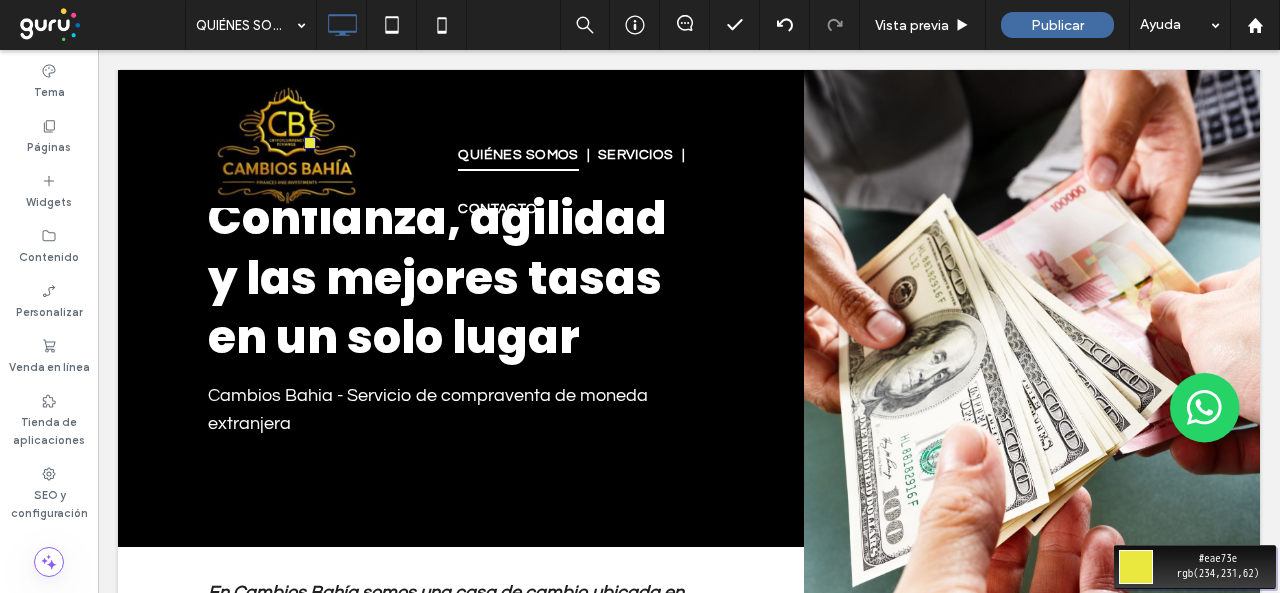 click on "Move your  🖱️  to pick a color #eae73e rgb(234,231,62)" at bounding box center [640, 296] 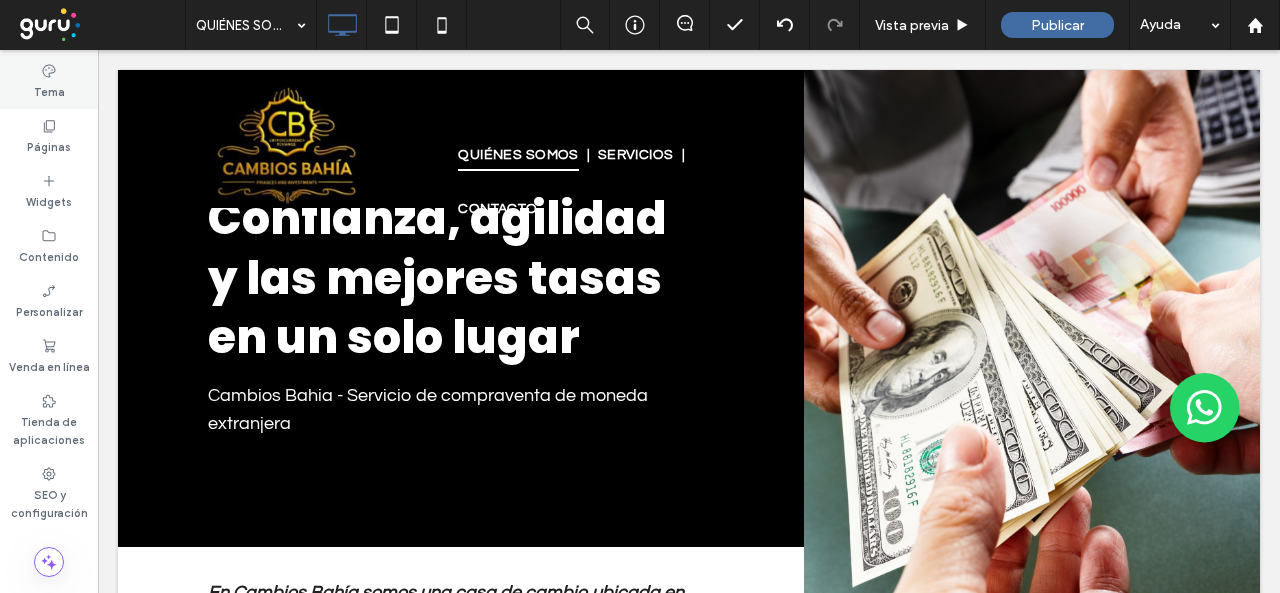 click on "Tema" at bounding box center [49, 81] 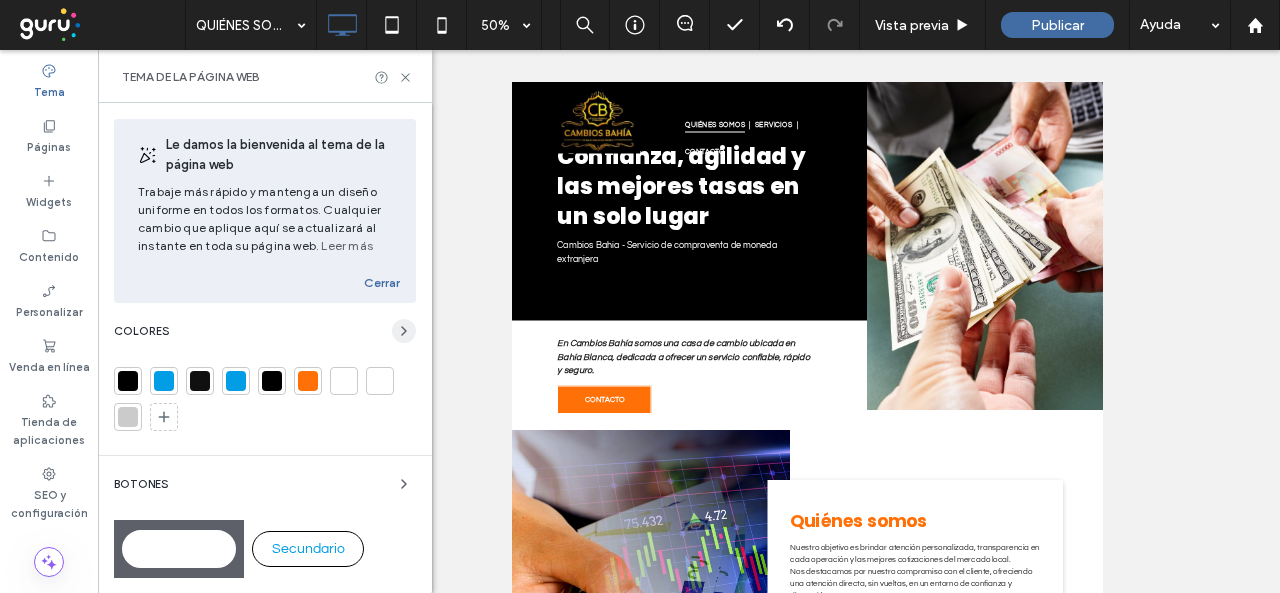 click at bounding box center [404, 331] 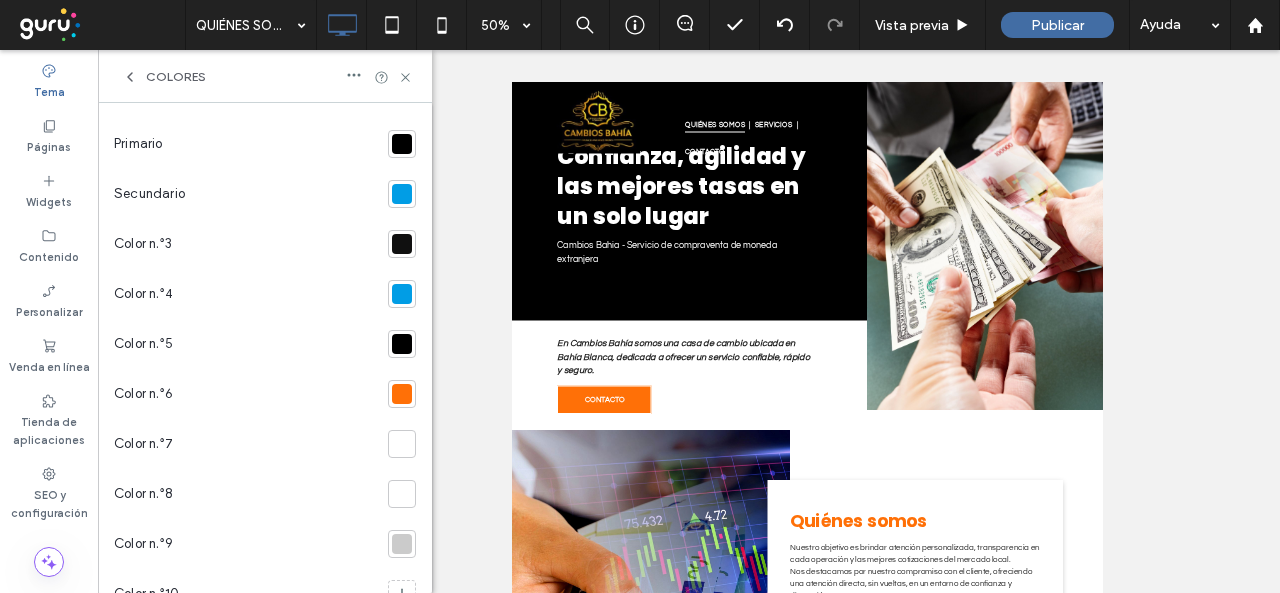 click at bounding box center [402, 394] 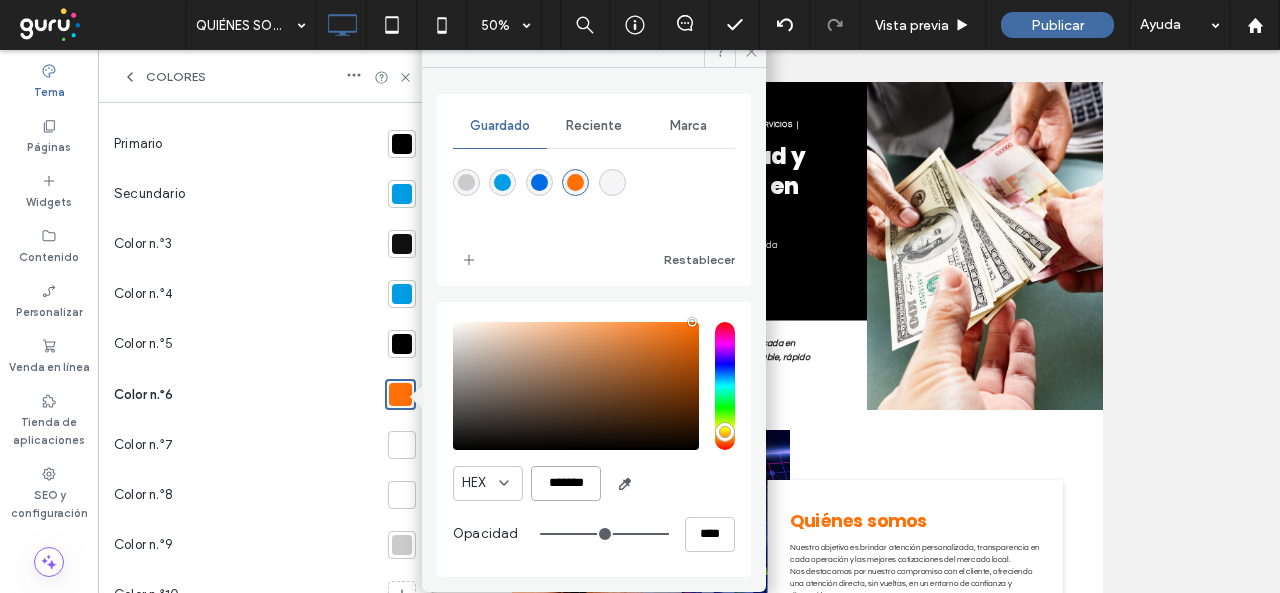 drag, startPoint x: 544, startPoint y: 479, endPoint x: 589, endPoint y: 479, distance: 45 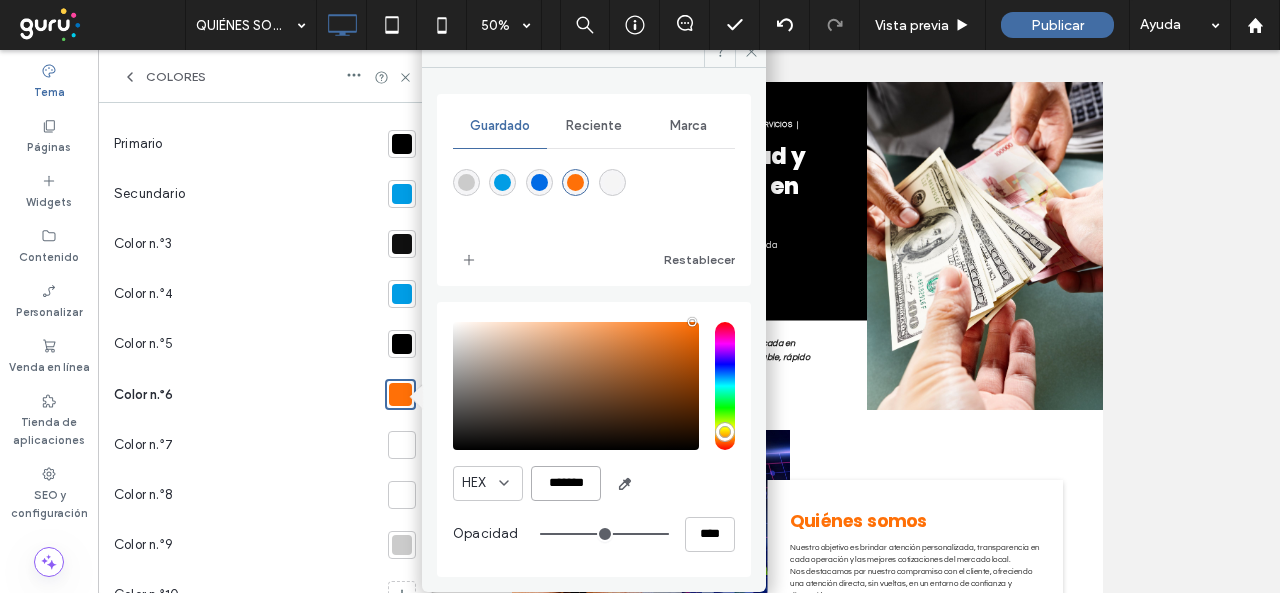 paste on "**********" 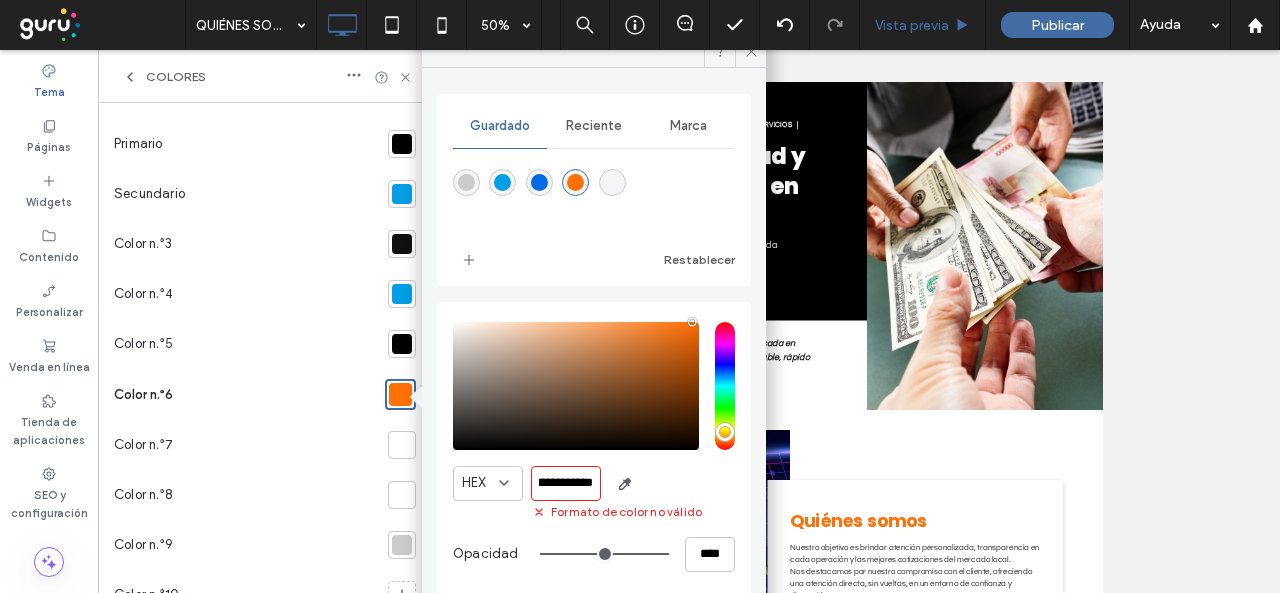 scroll, scrollTop: 0, scrollLeft: 0, axis: both 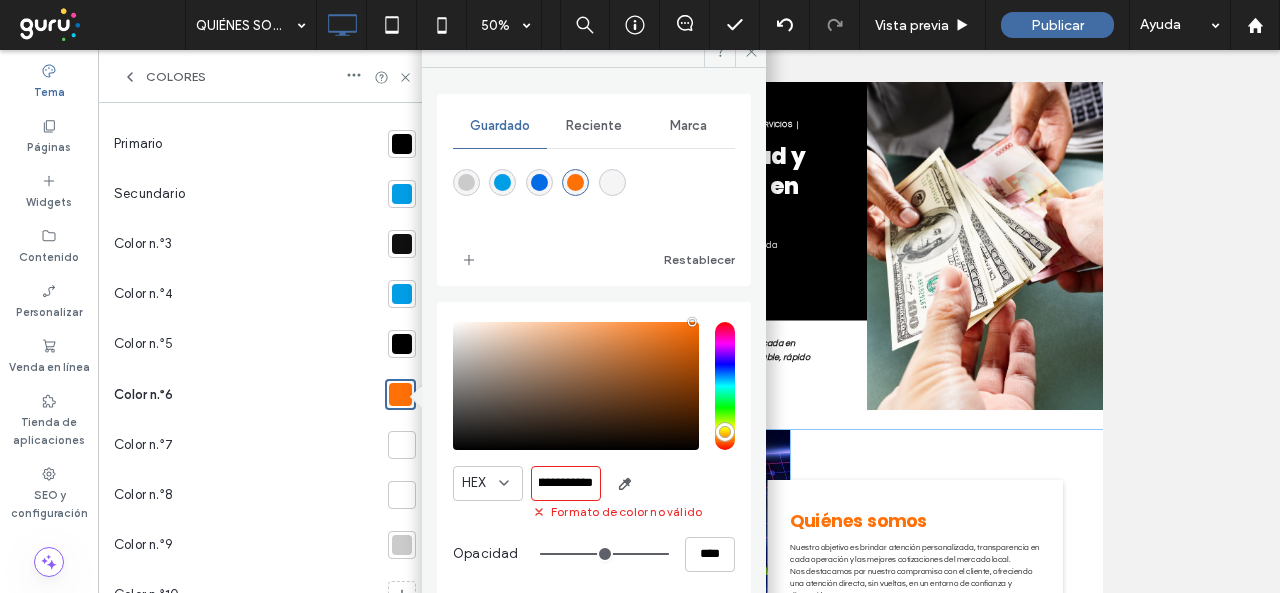 drag, startPoint x: 540, startPoint y: 477, endPoint x: 932, endPoint y: 1012, distance: 663.2413 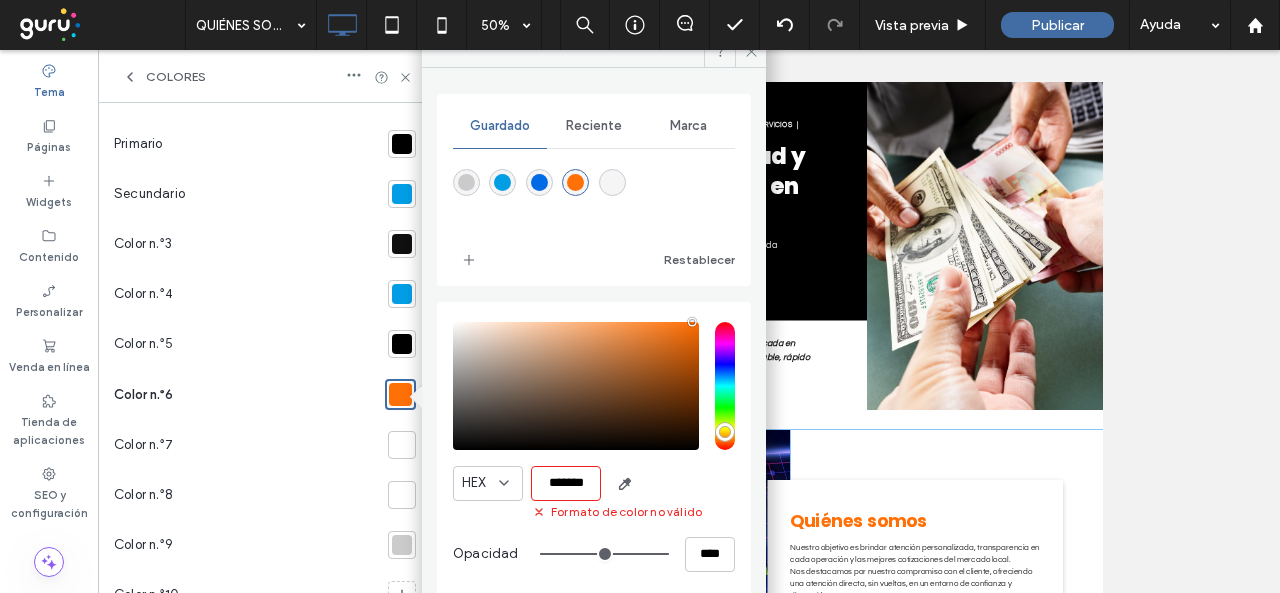 scroll, scrollTop: 0, scrollLeft: 0, axis: both 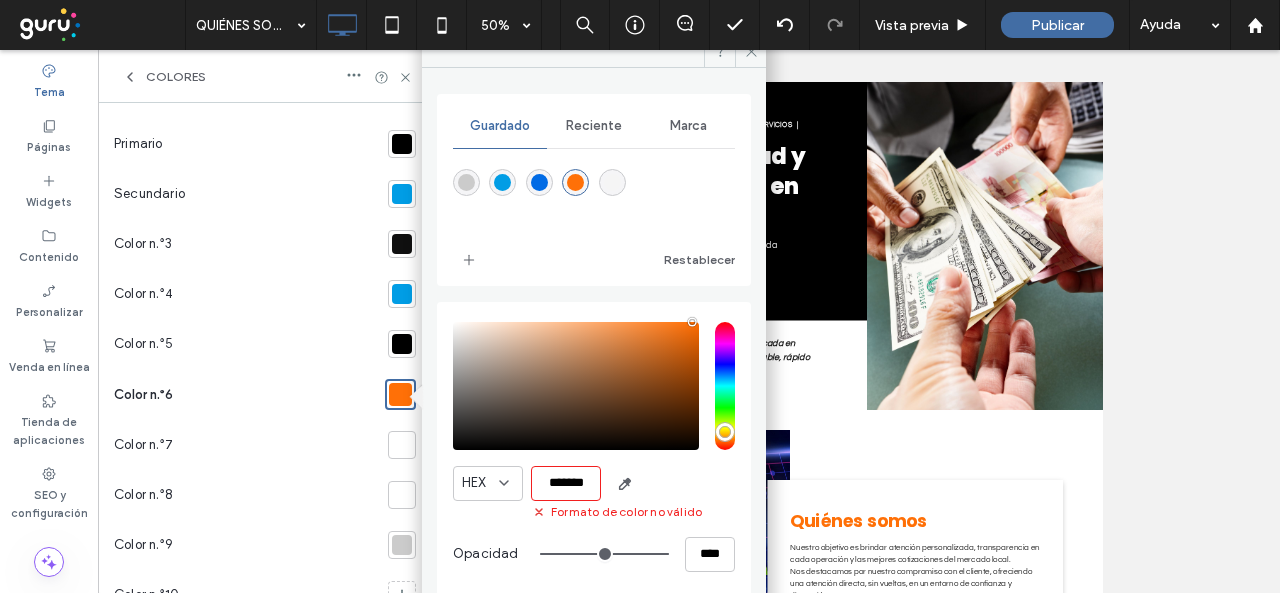 drag, startPoint x: 590, startPoint y: 478, endPoint x: 499, endPoint y: 483, distance: 91.13726 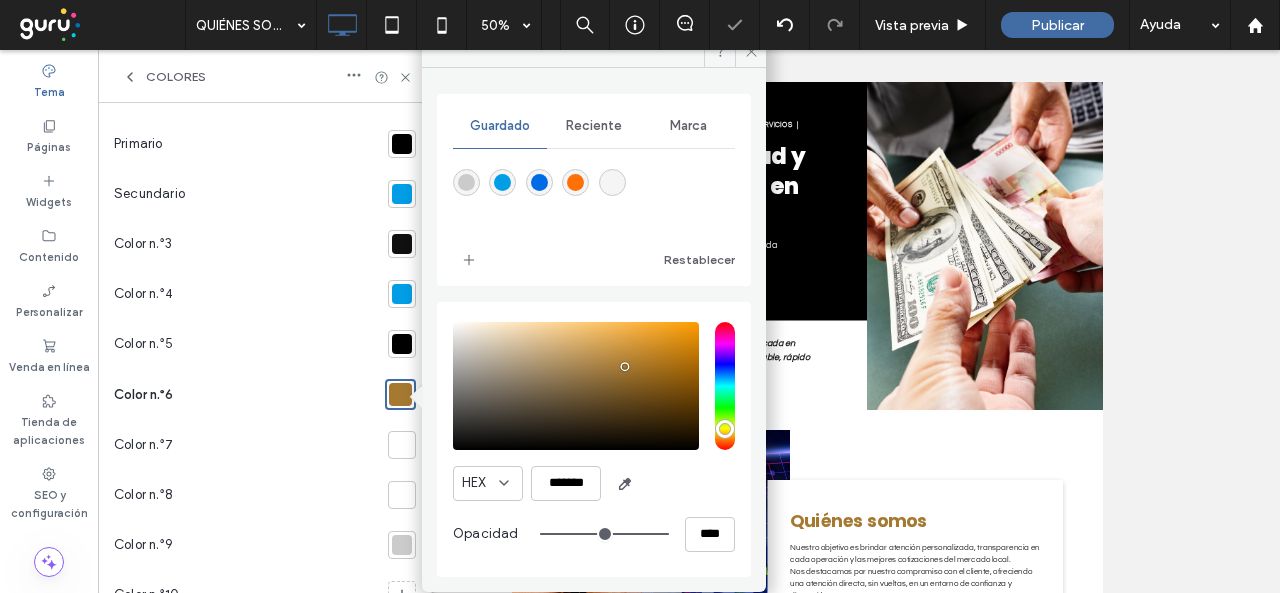 click on "HEX *******" at bounding box center [594, 483] 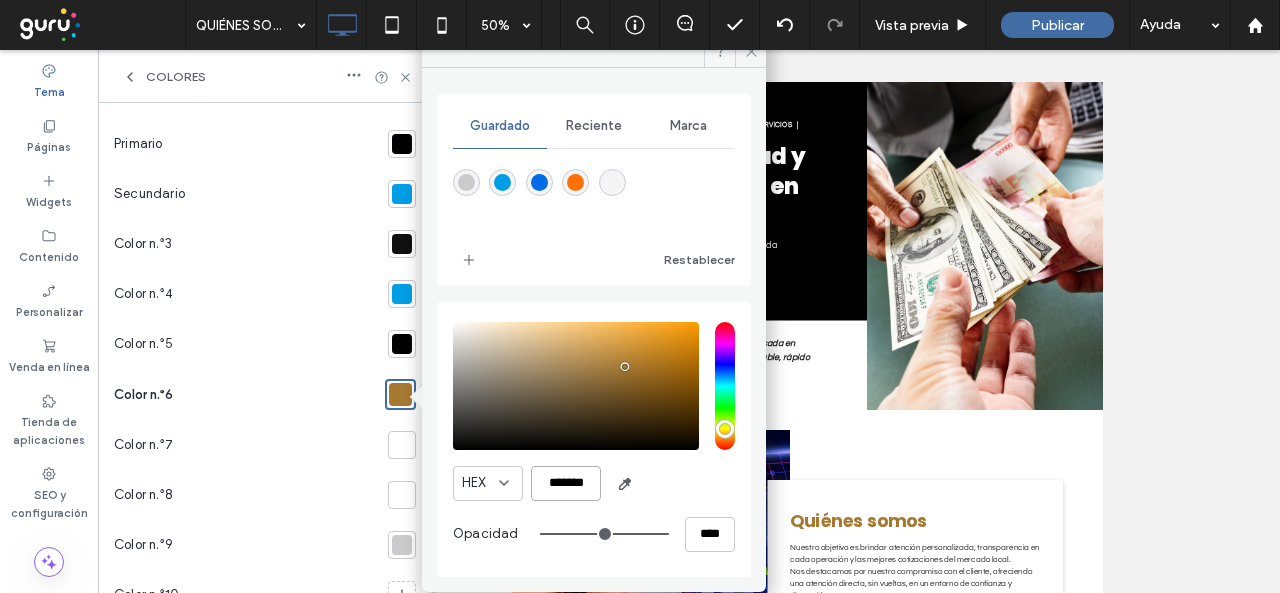 click on "*******" at bounding box center (566, 483) 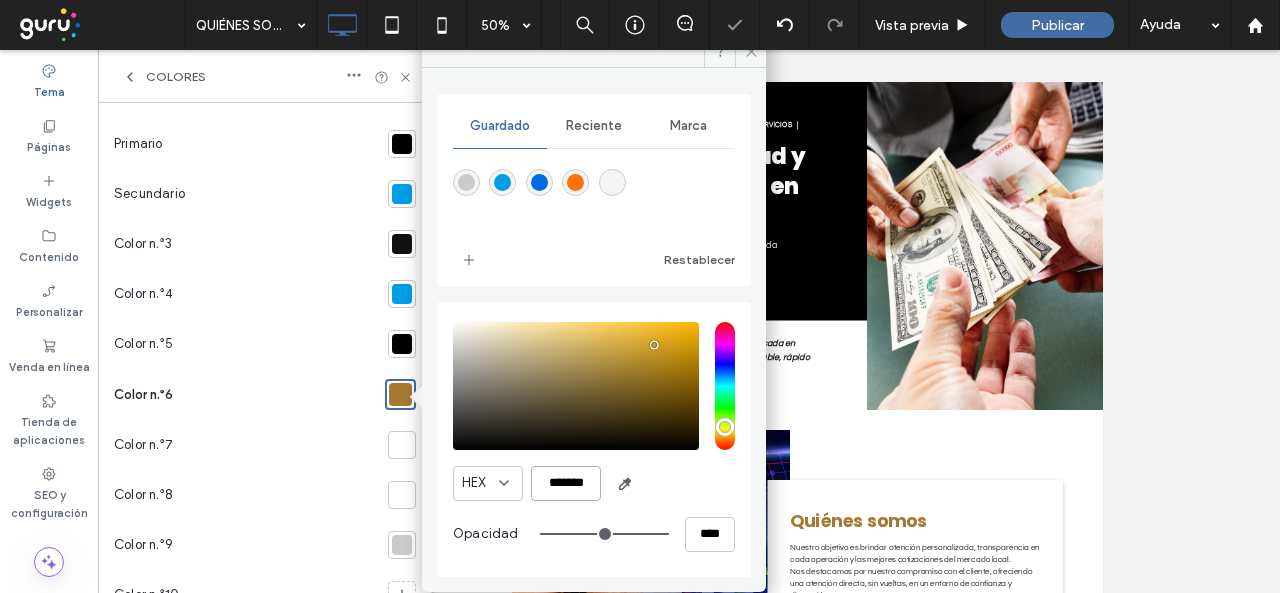 type on "*******" 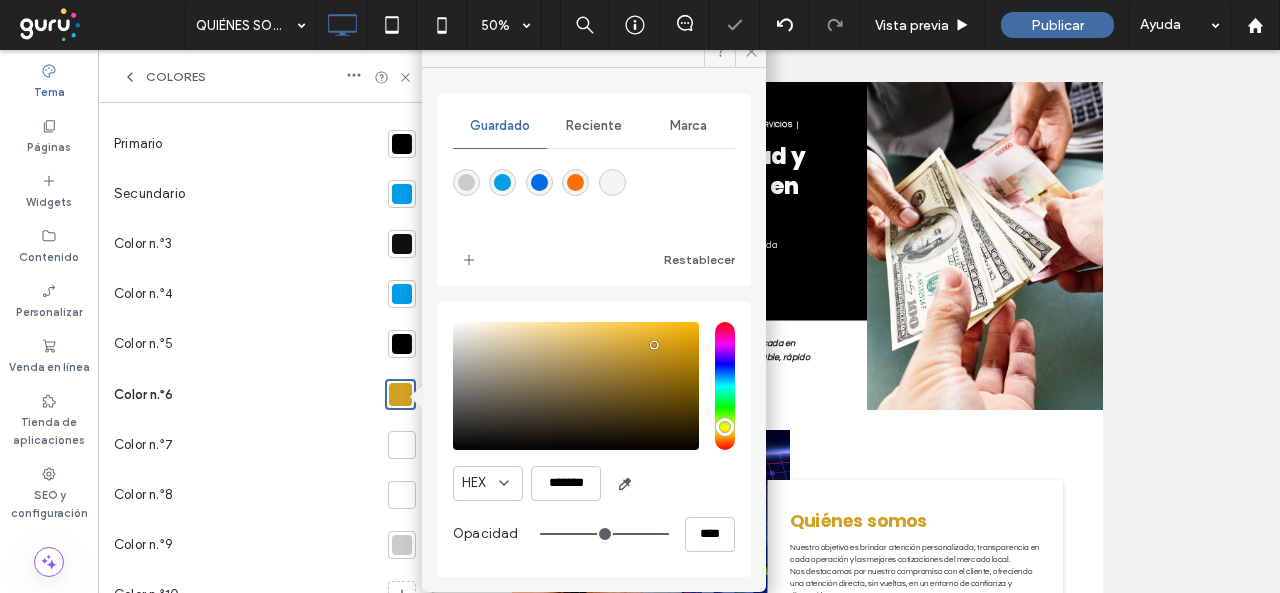 click on "Color n.°7" at bounding box center (247, 445) 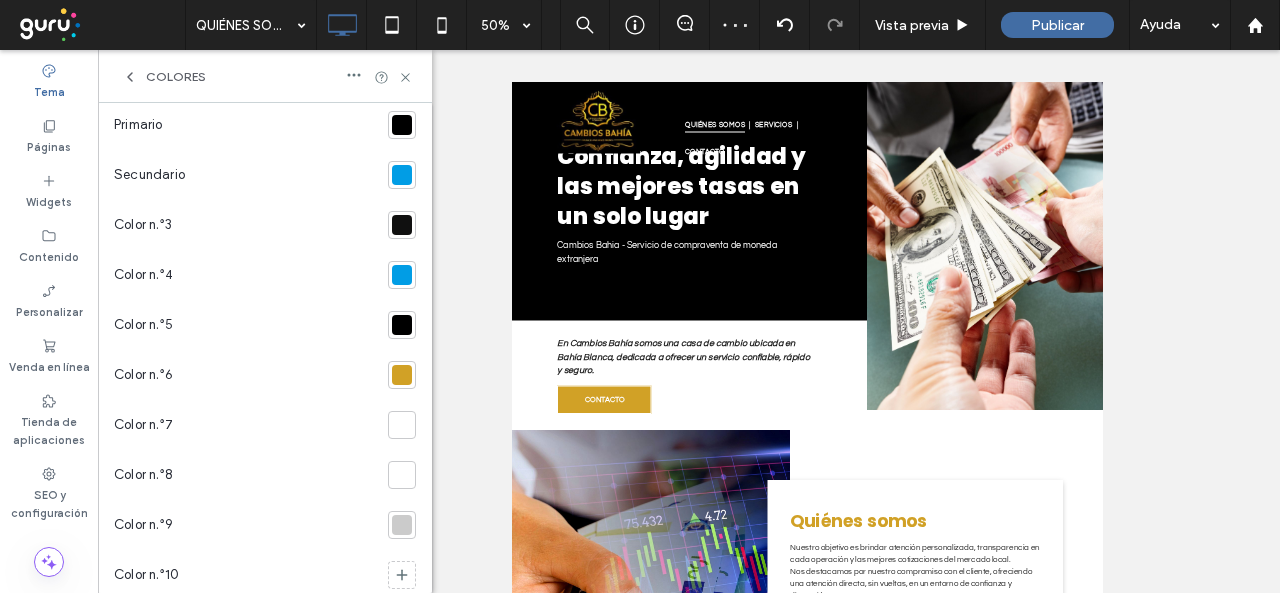 scroll, scrollTop: 0, scrollLeft: 0, axis: both 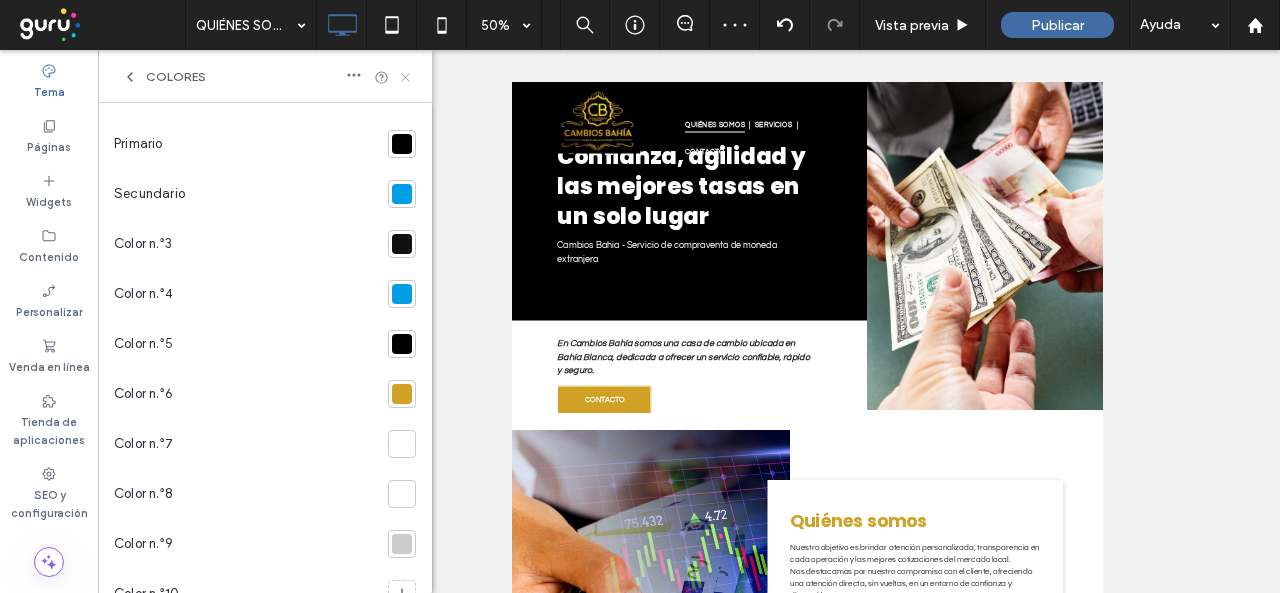 click 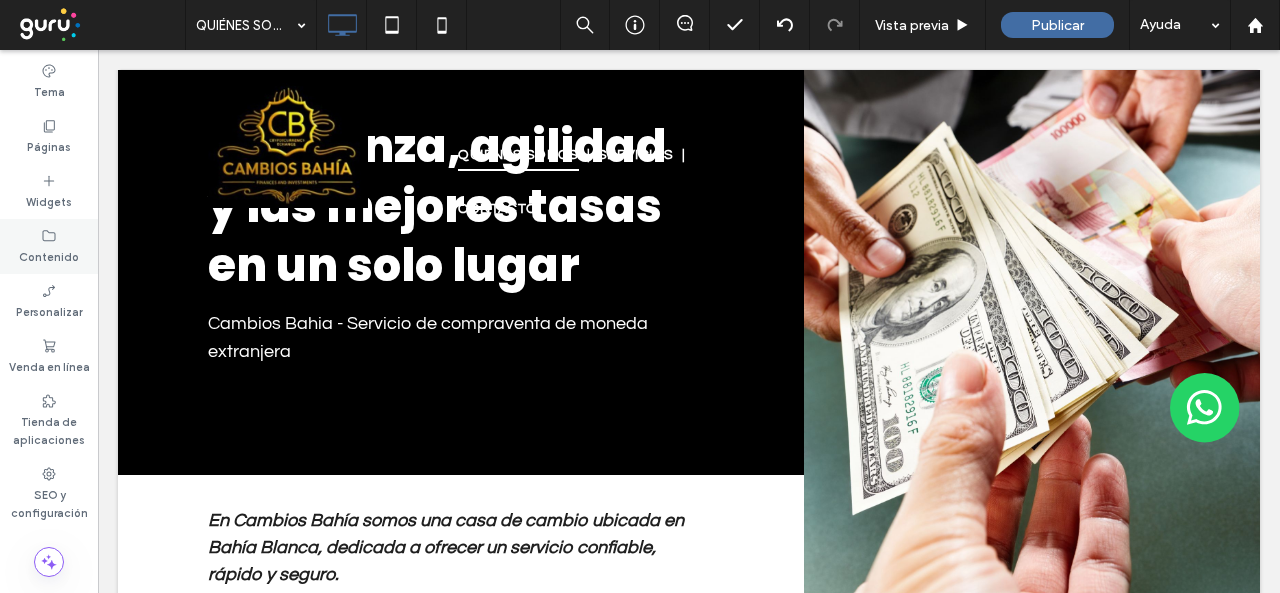 scroll, scrollTop: 82, scrollLeft: 0, axis: vertical 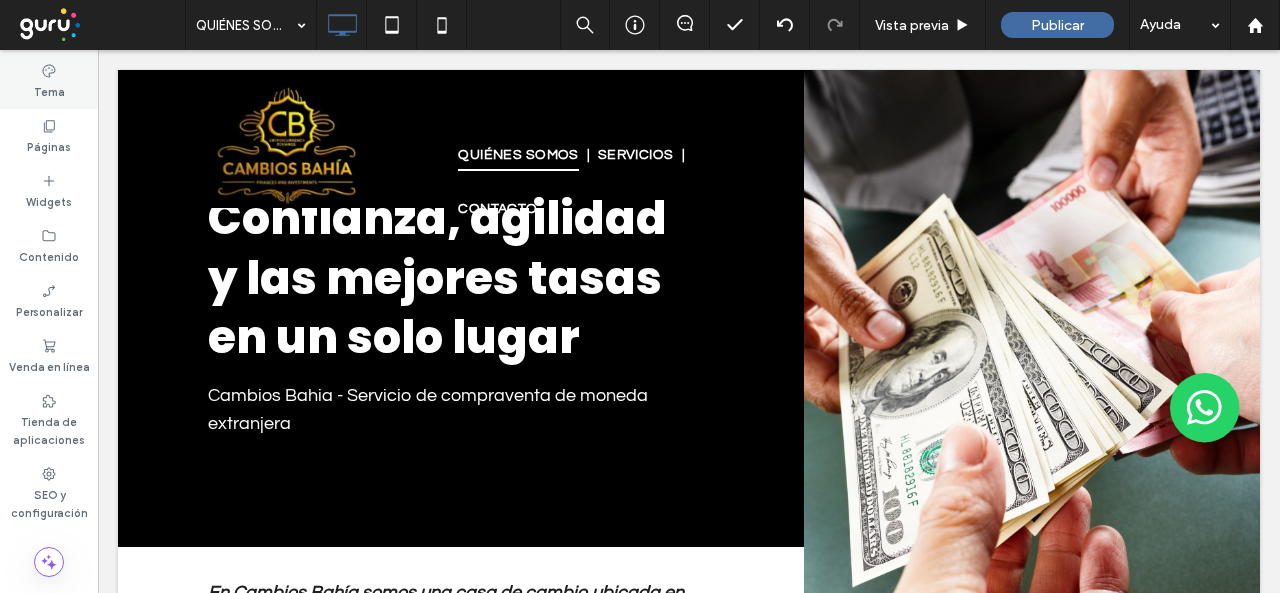 click on "Tema" at bounding box center [49, 90] 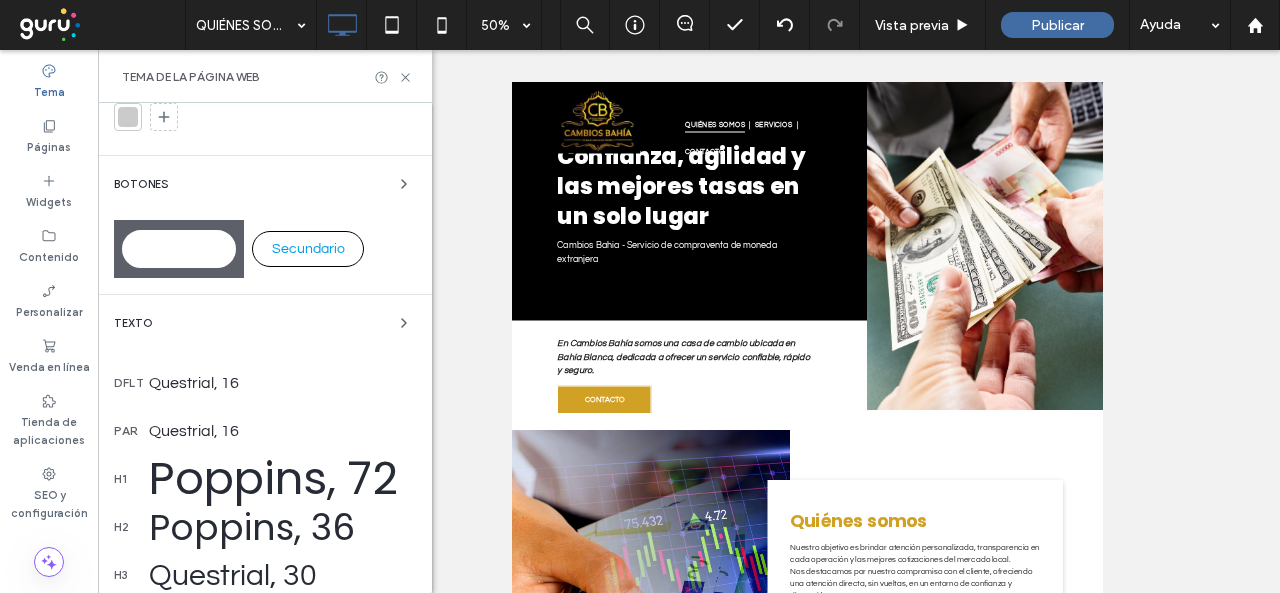 scroll, scrollTop: 0, scrollLeft: 0, axis: both 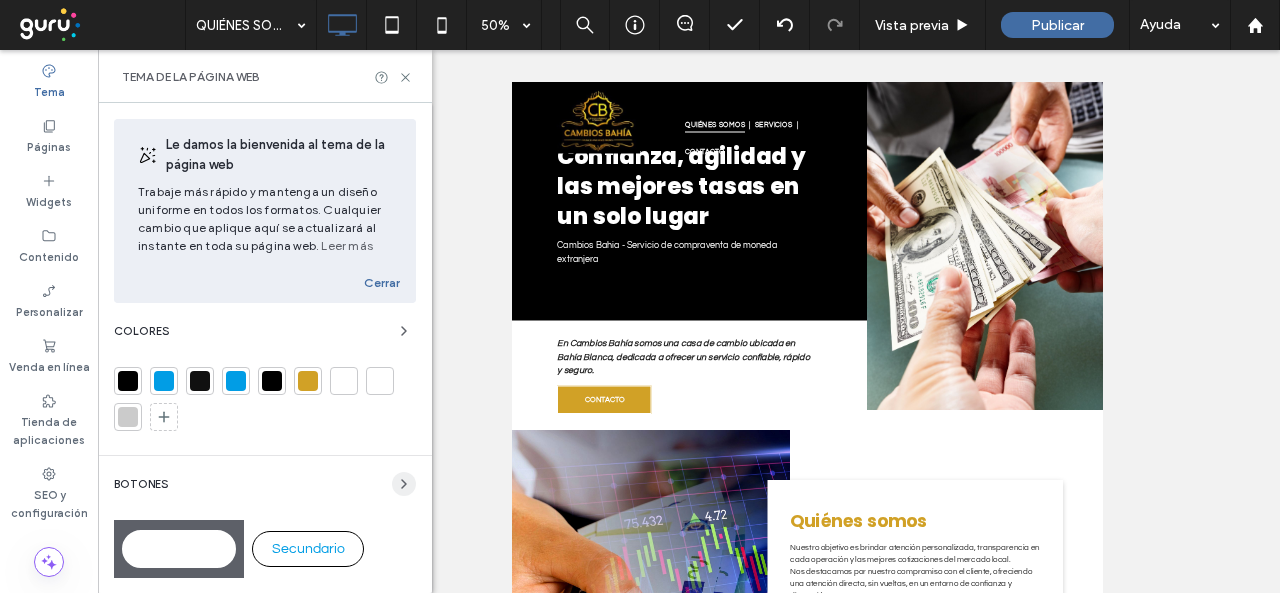 click 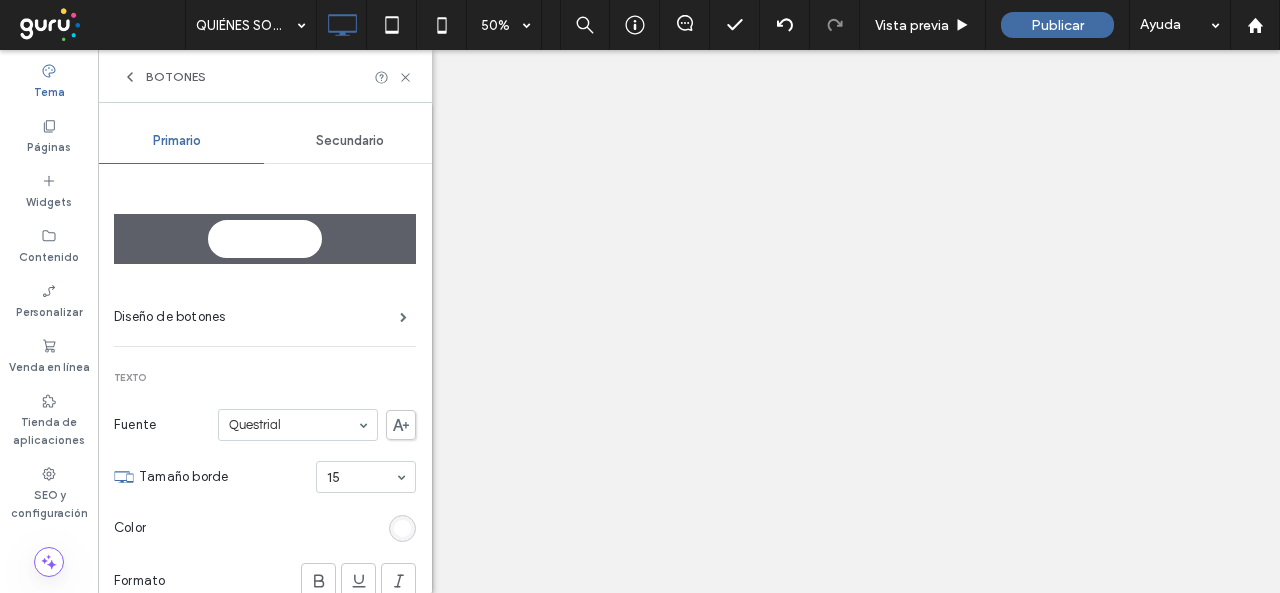 scroll, scrollTop: 0, scrollLeft: 0, axis: both 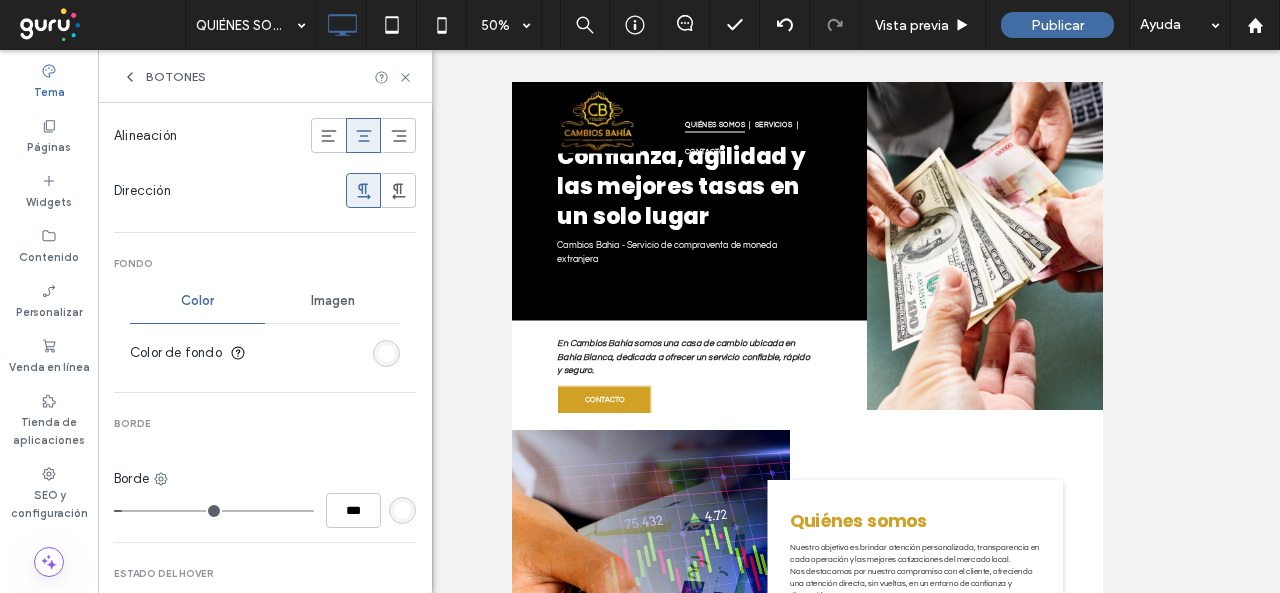 click at bounding box center (386, 353) 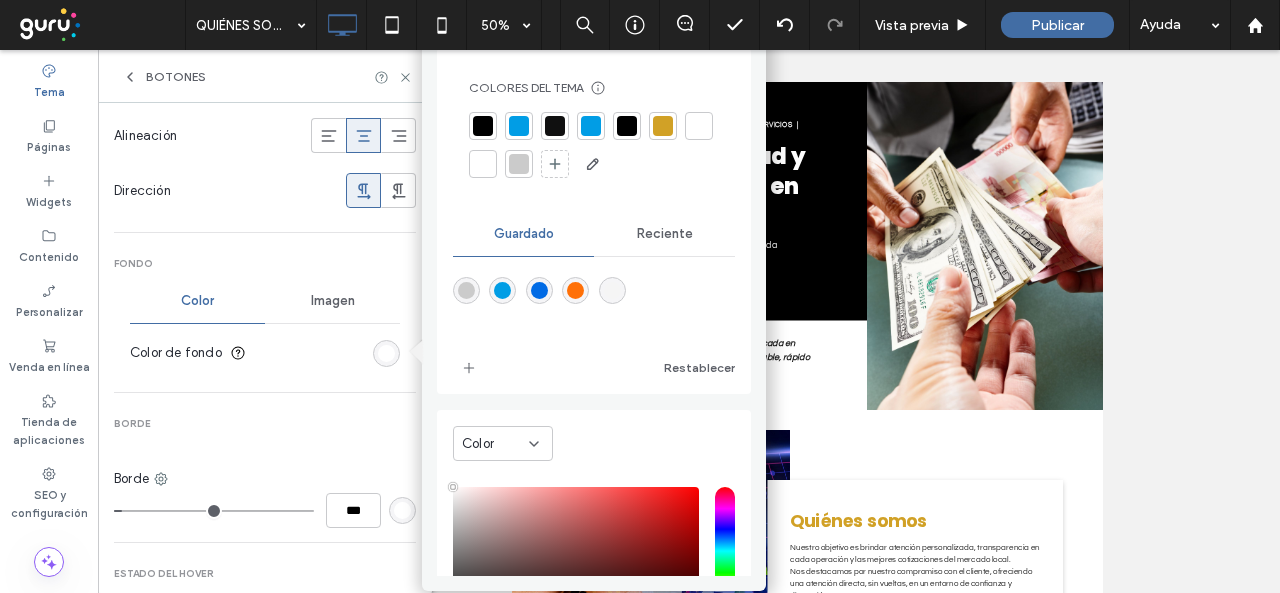 click at bounding box center (663, 126) 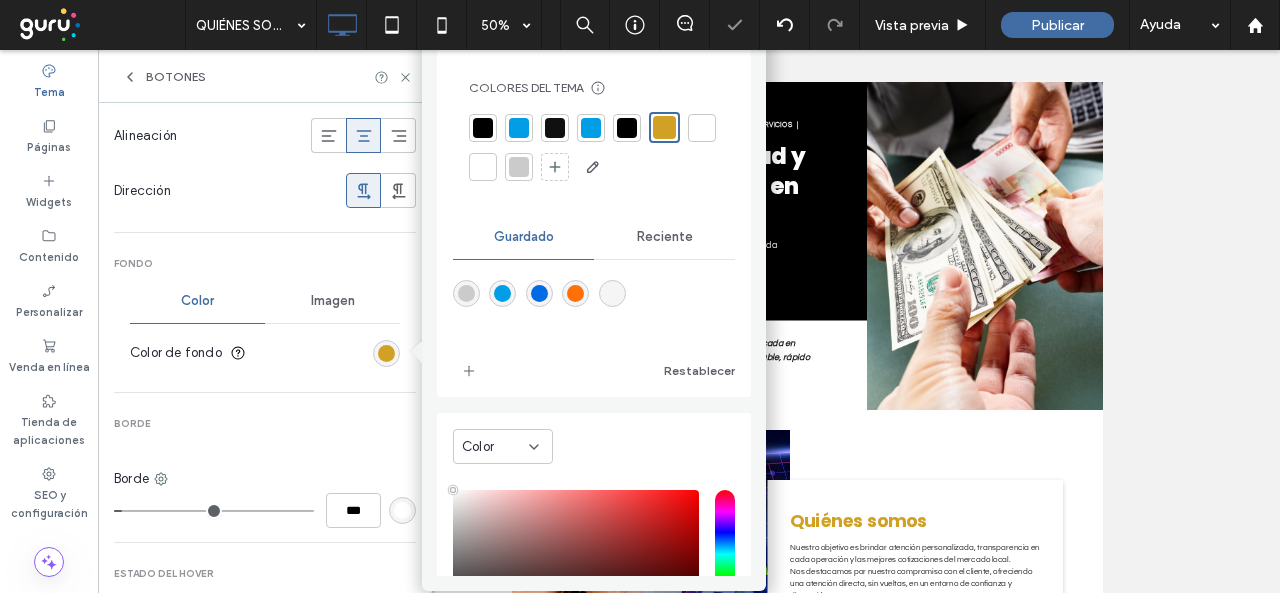 click 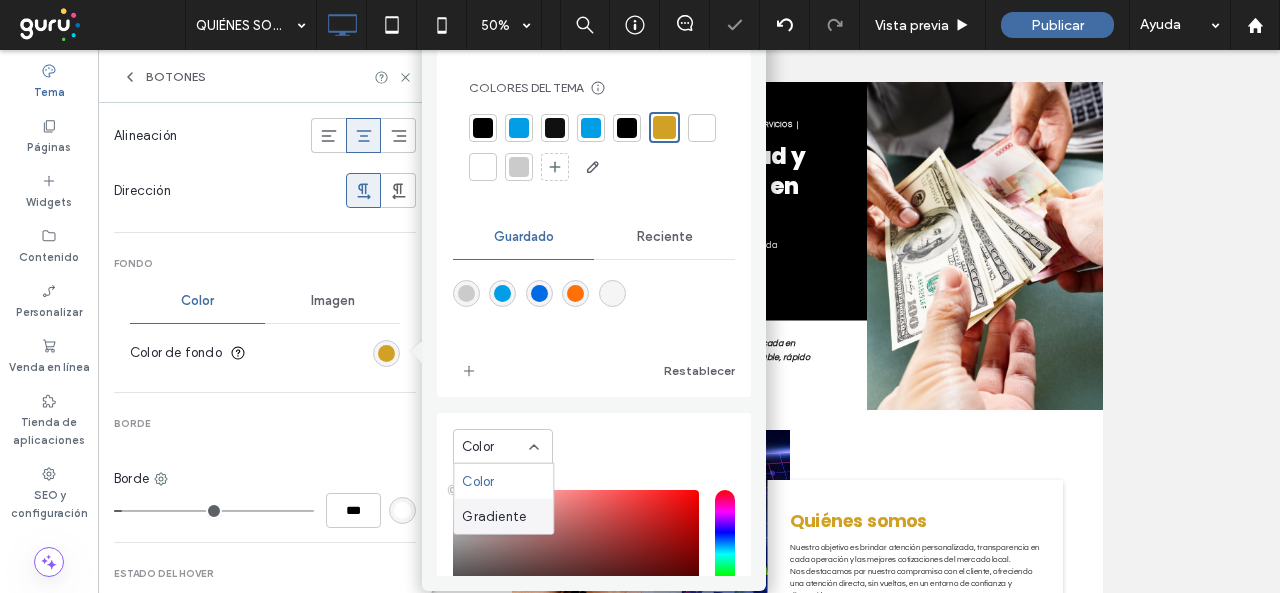 click on "Gradiente" at bounding box center (494, 516) 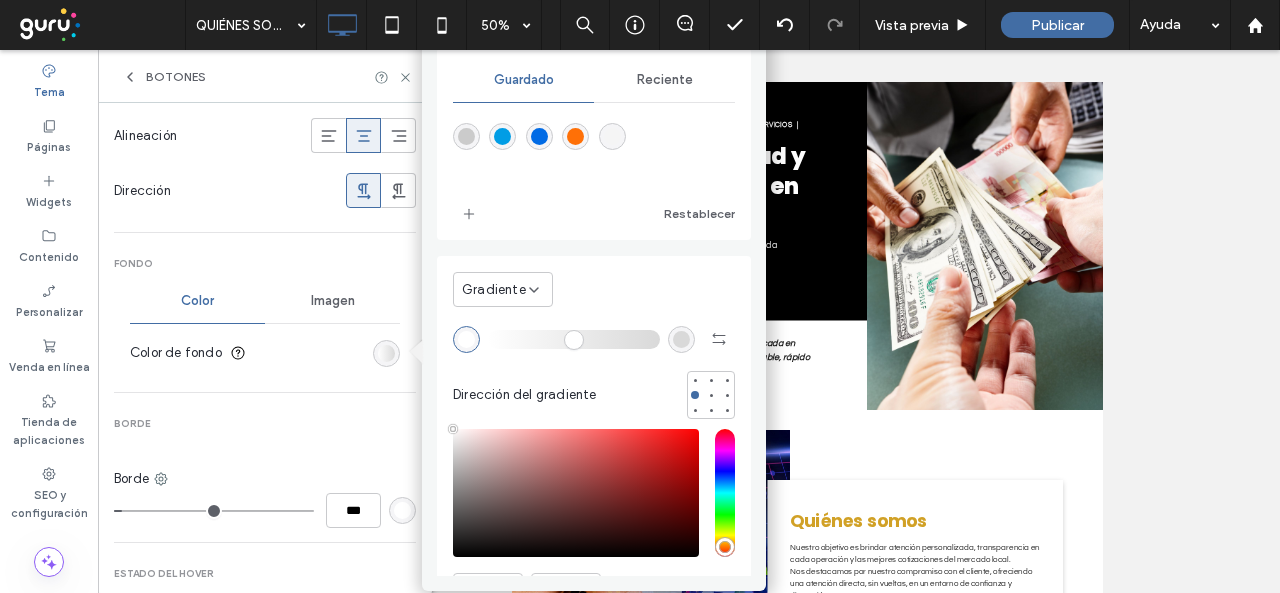 click on "Gradiente Dirección del gradiente HEX ******* Opacidad ****" at bounding box center (594, 470) 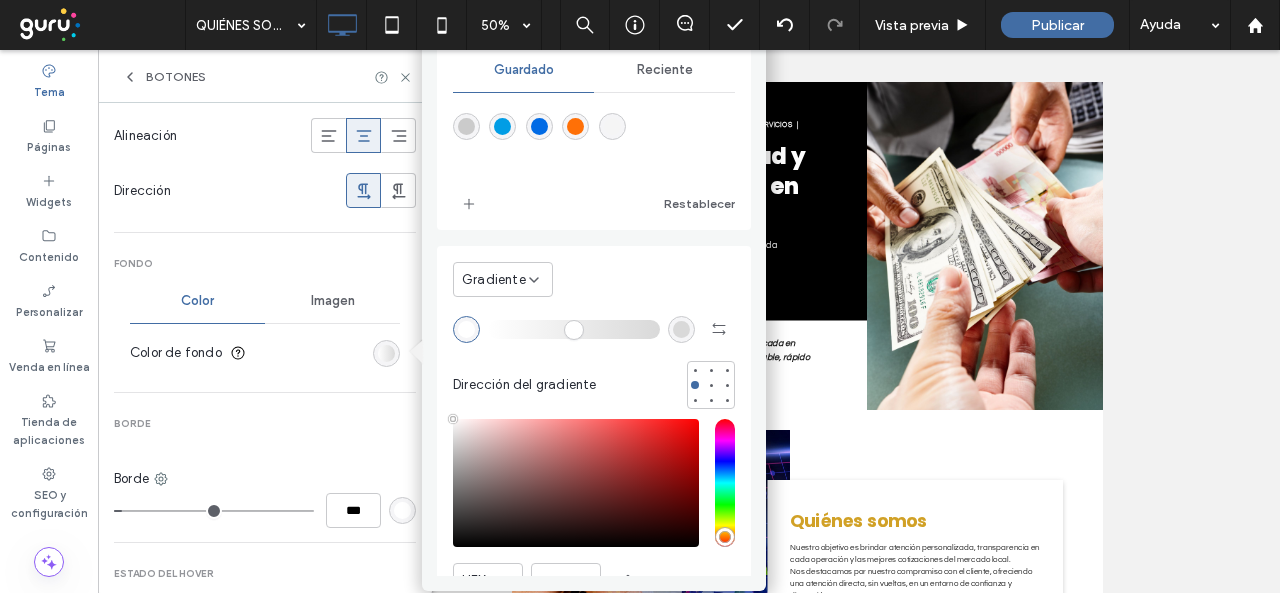 scroll, scrollTop: 0, scrollLeft: 0, axis: both 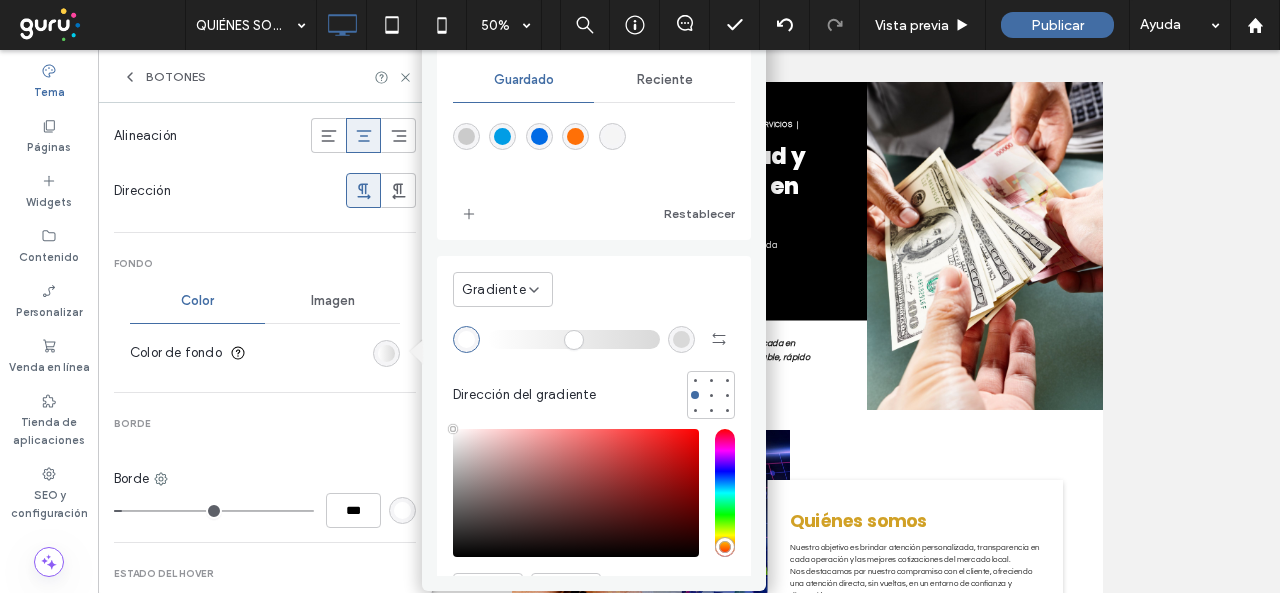 click on "Reciente" at bounding box center (664, 80) 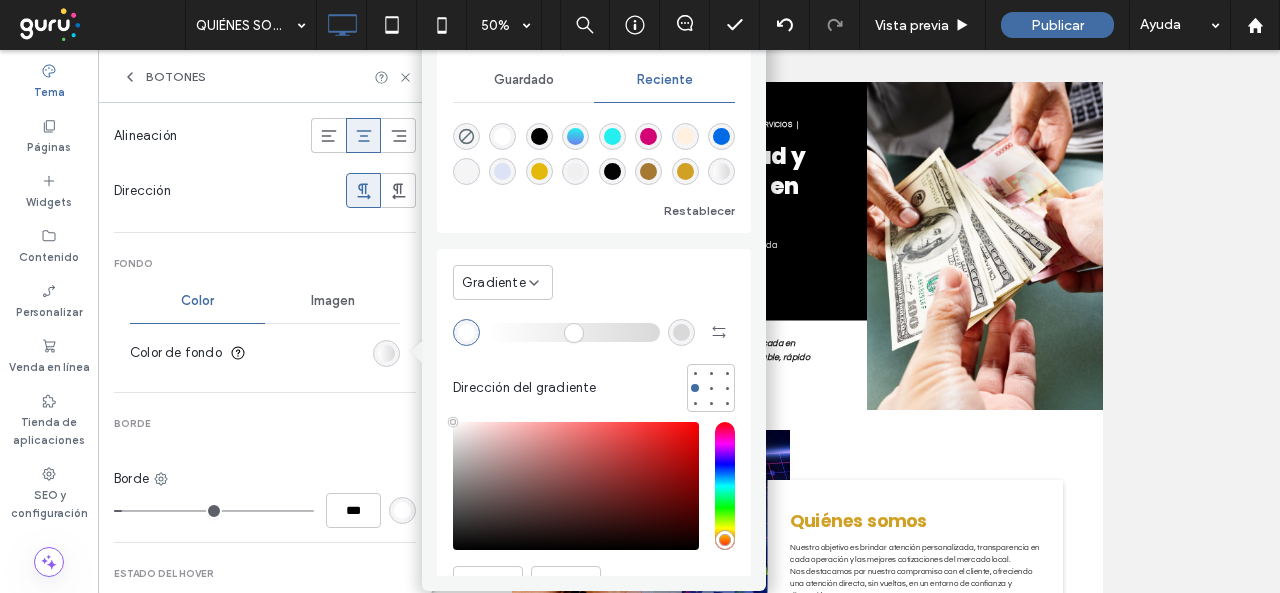 click at bounding box center [648, 171] 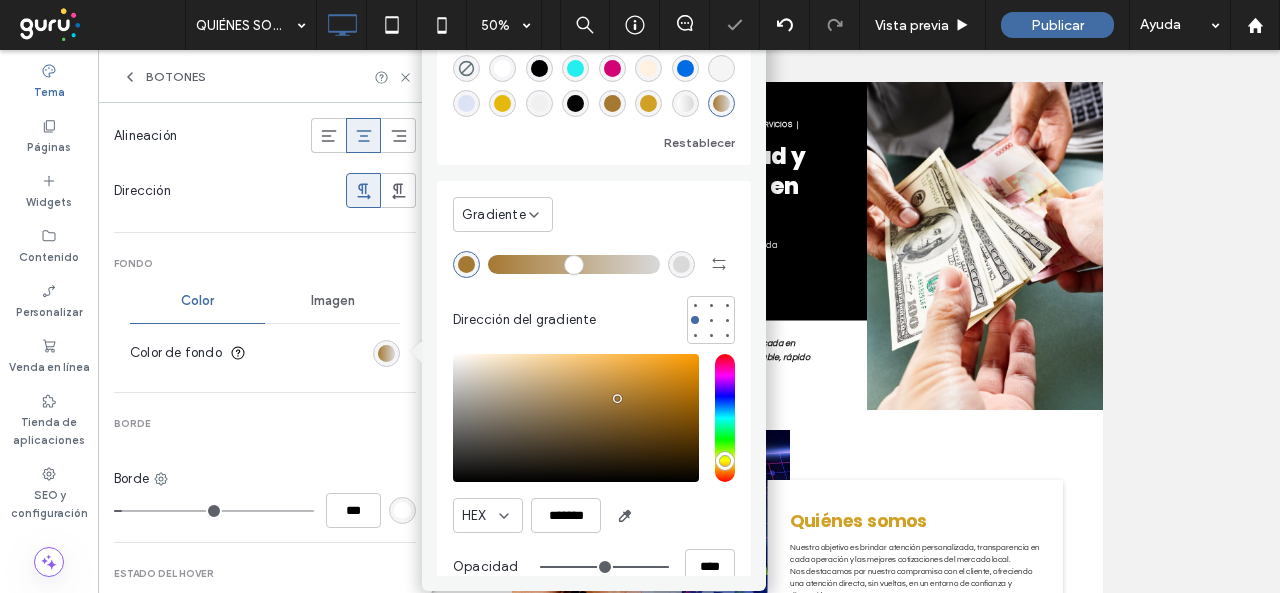 scroll, scrollTop: 100, scrollLeft: 0, axis: vertical 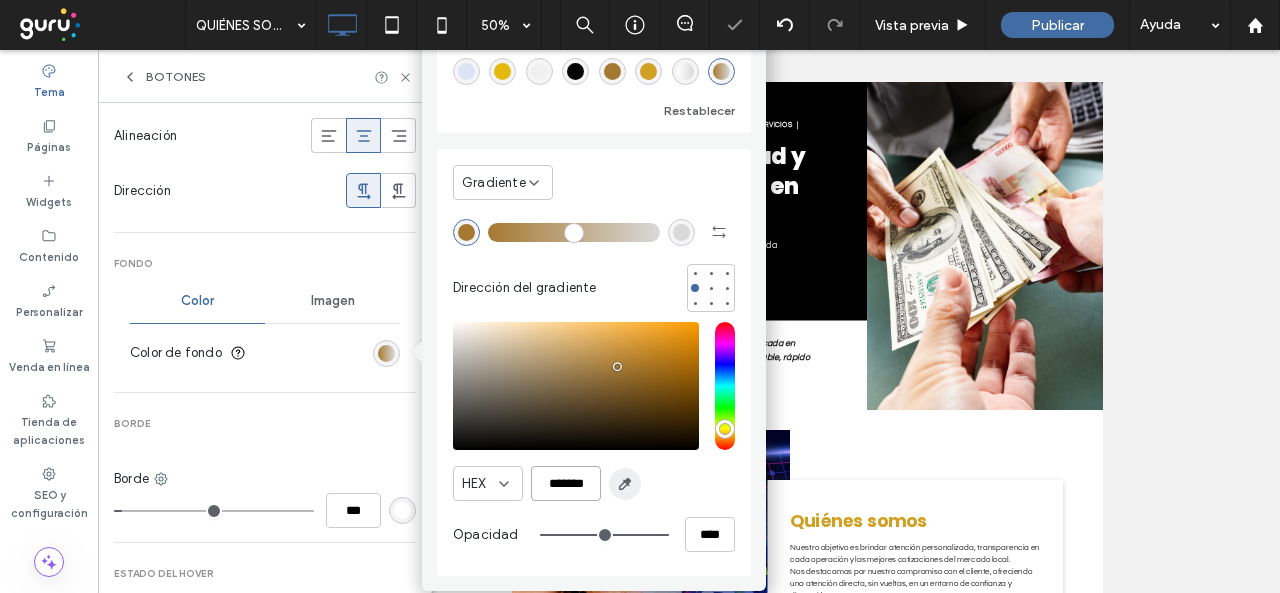 drag, startPoint x: 539, startPoint y: 483, endPoint x: 635, endPoint y: 481, distance: 96.02083 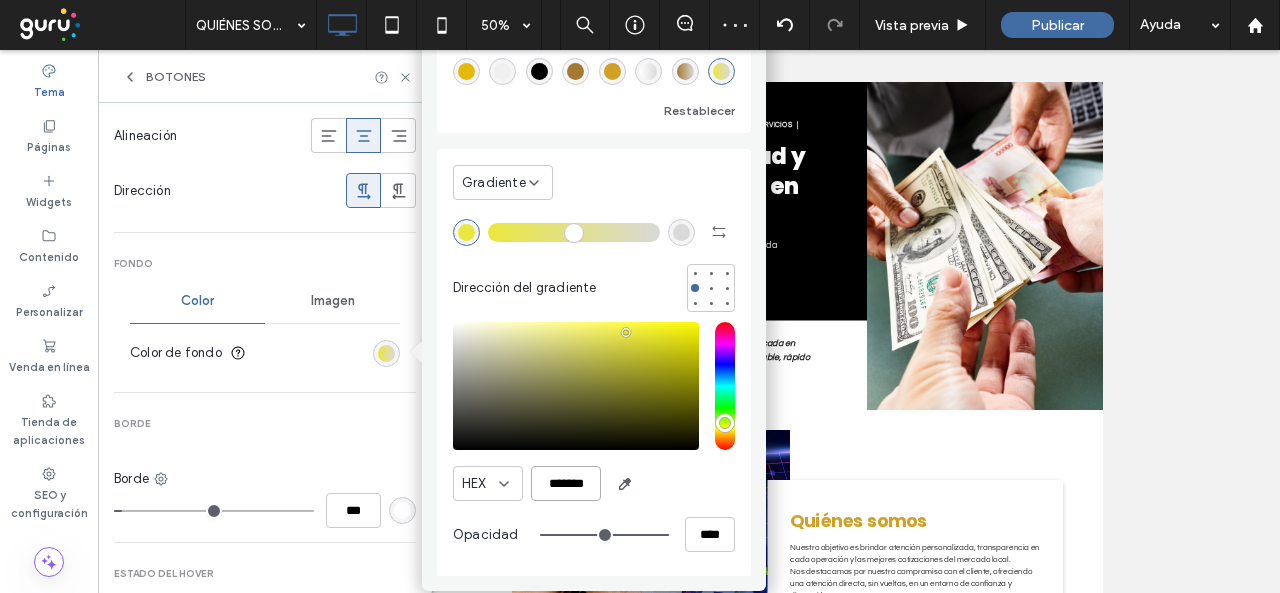 scroll, scrollTop: 0, scrollLeft: 0, axis: both 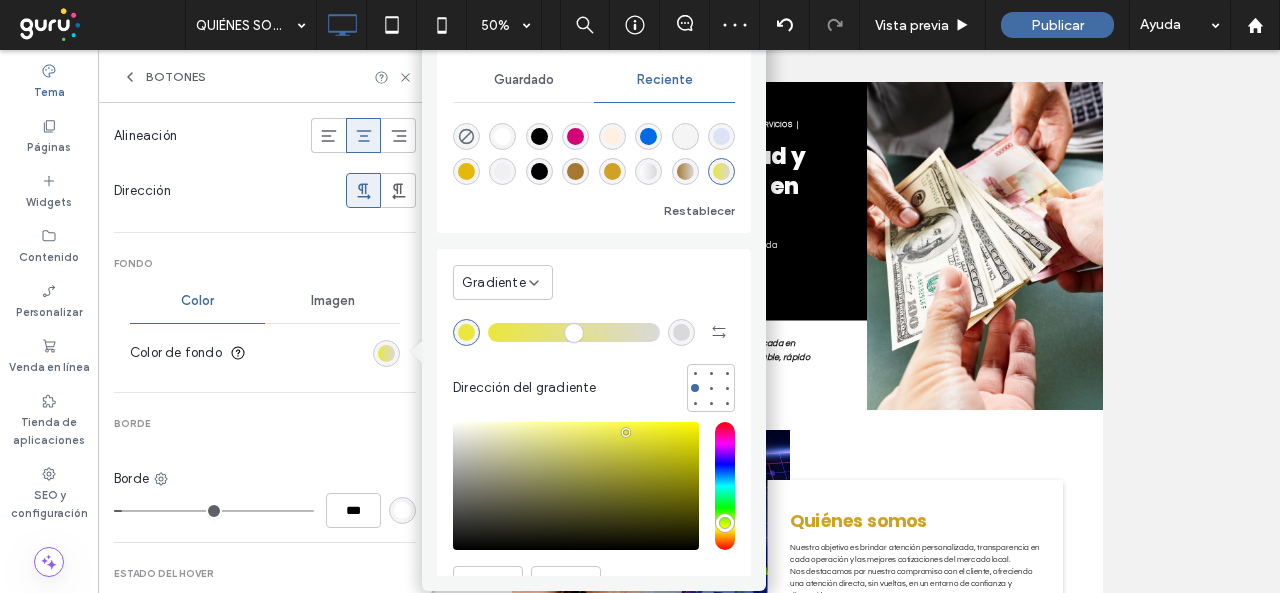 click at bounding box center (612, 171) 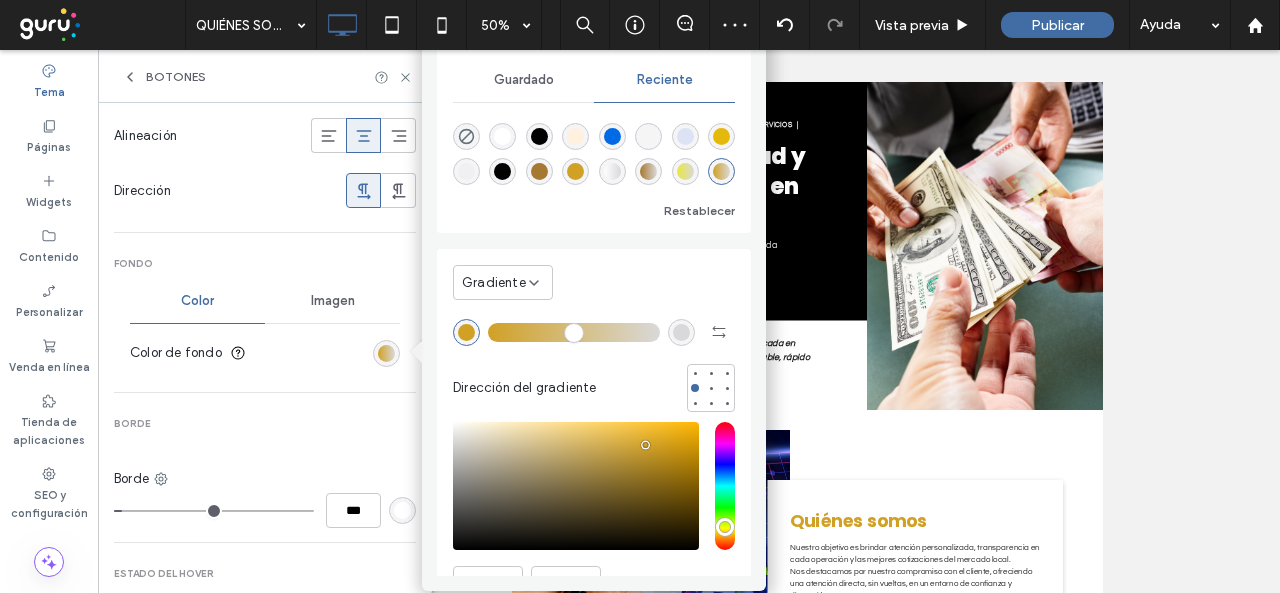 click at bounding box center [681, 332] 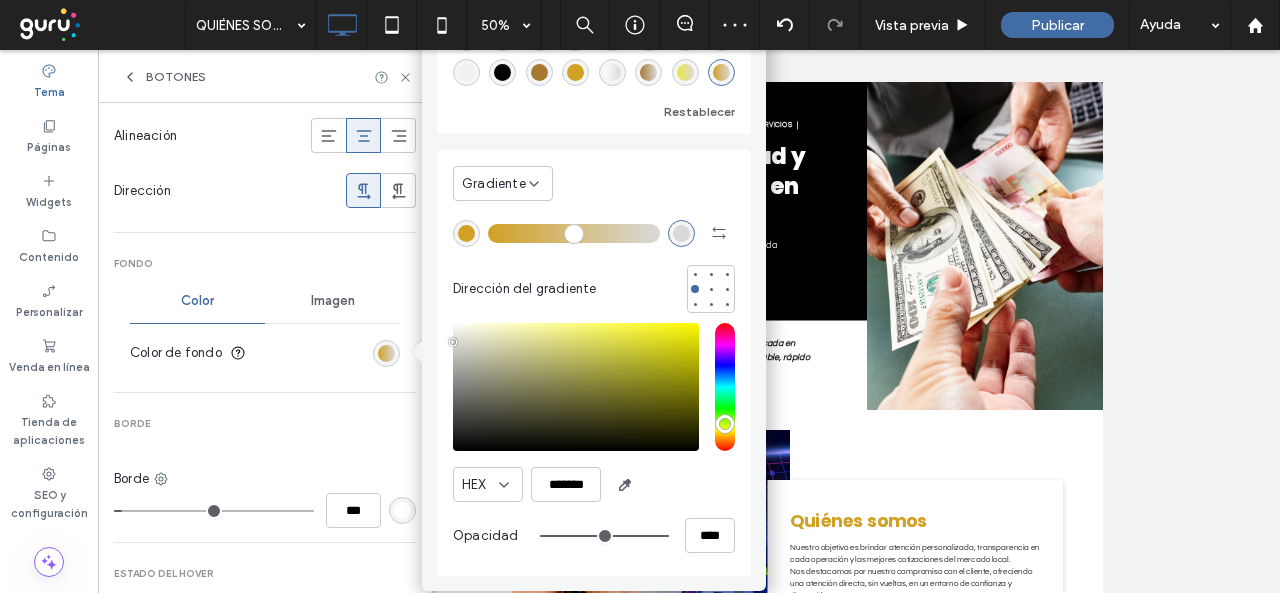 scroll, scrollTop: 100, scrollLeft: 0, axis: vertical 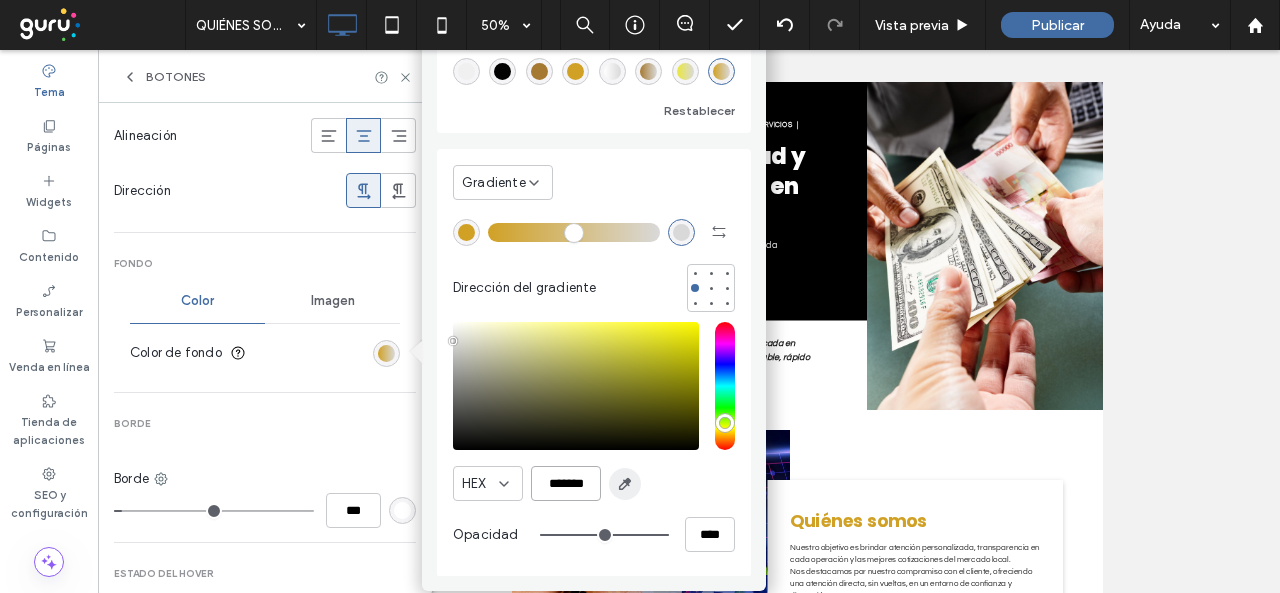 drag, startPoint x: 534, startPoint y: 489, endPoint x: 631, endPoint y: 490, distance: 97.00516 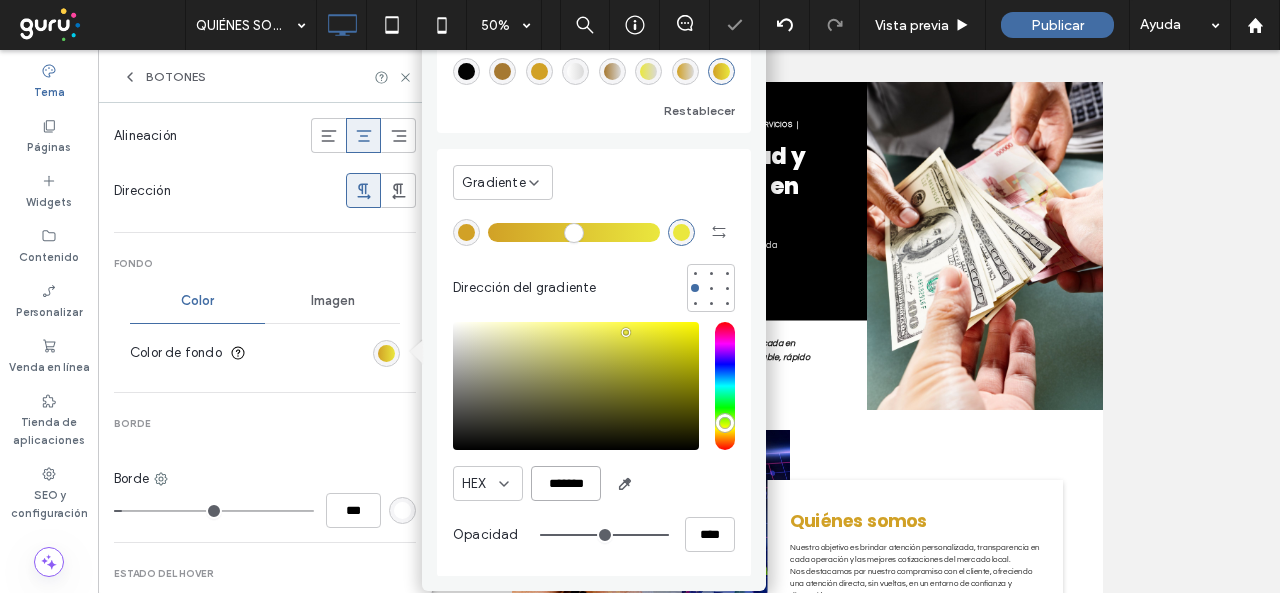 type on "*******" 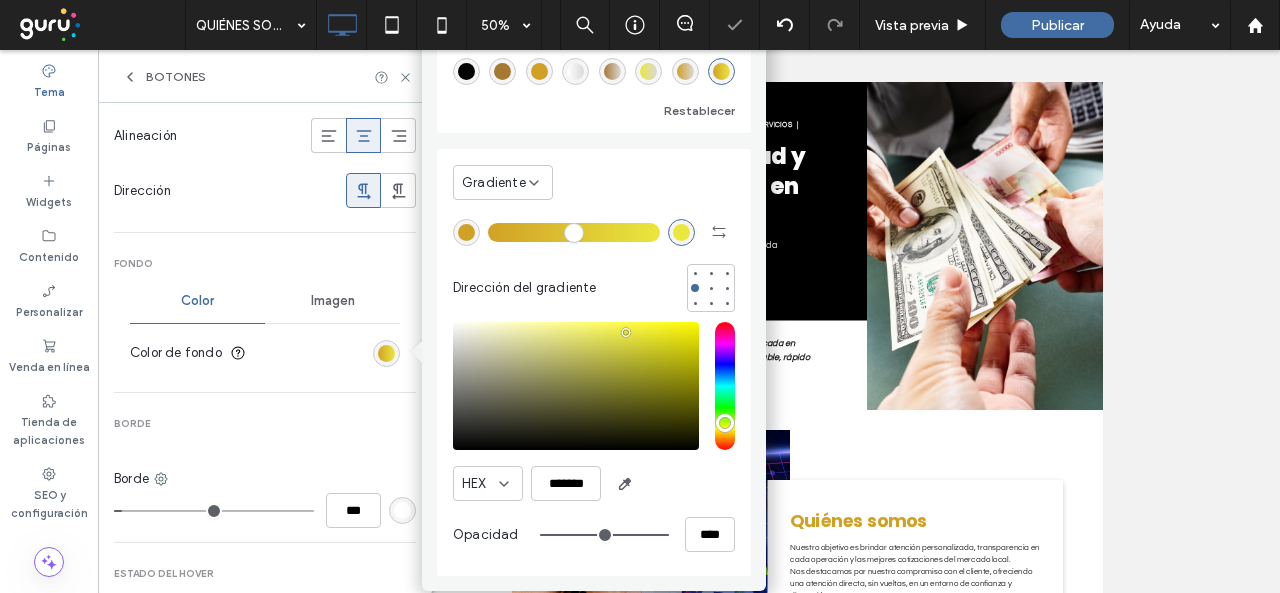 click on "HEX *******" at bounding box center [594, 483] 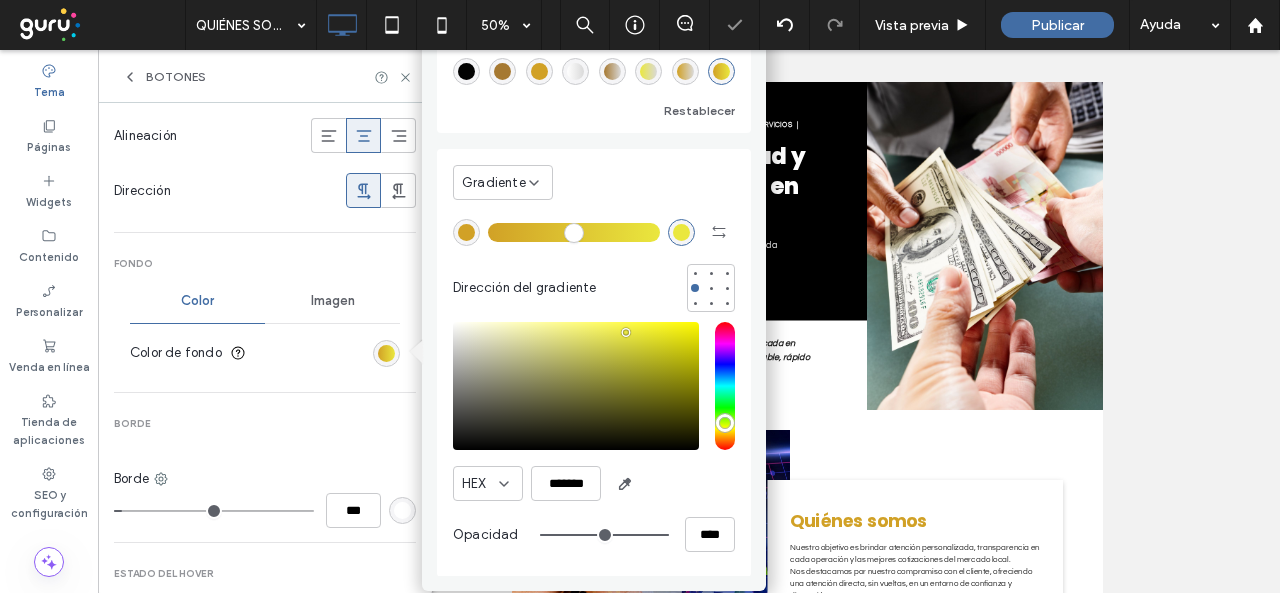 scroll, scrollTop: 0, scrollLeft: 0, axis: both 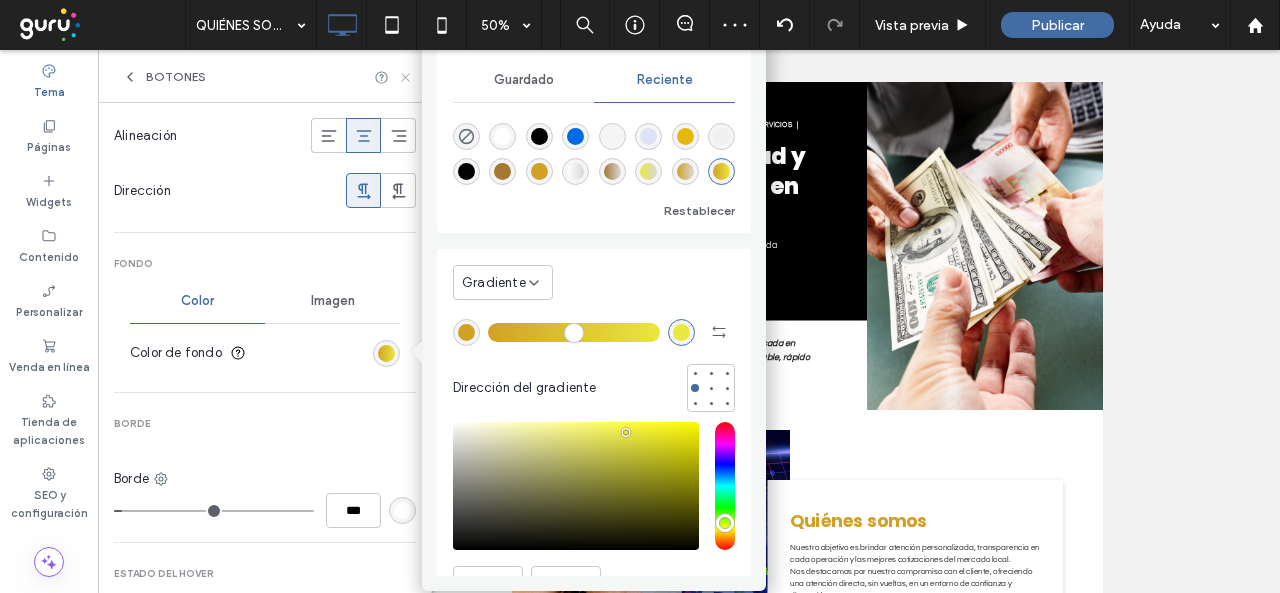 click 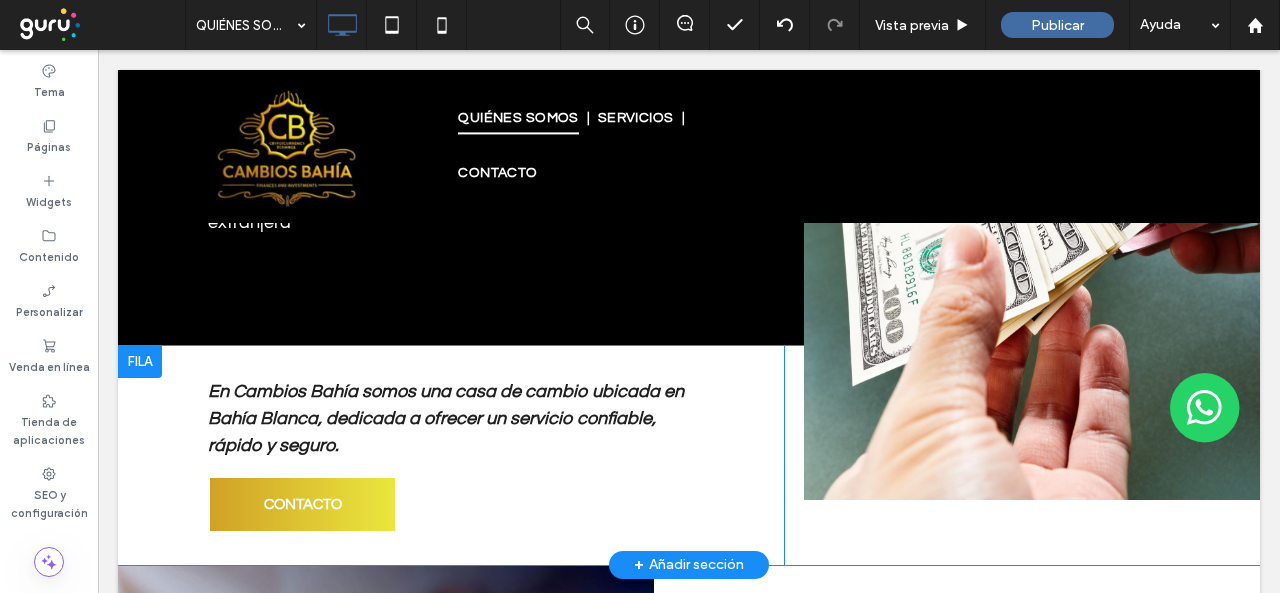 scroll, scrollTop: 382, scrollLeft: 0, axis: vertical 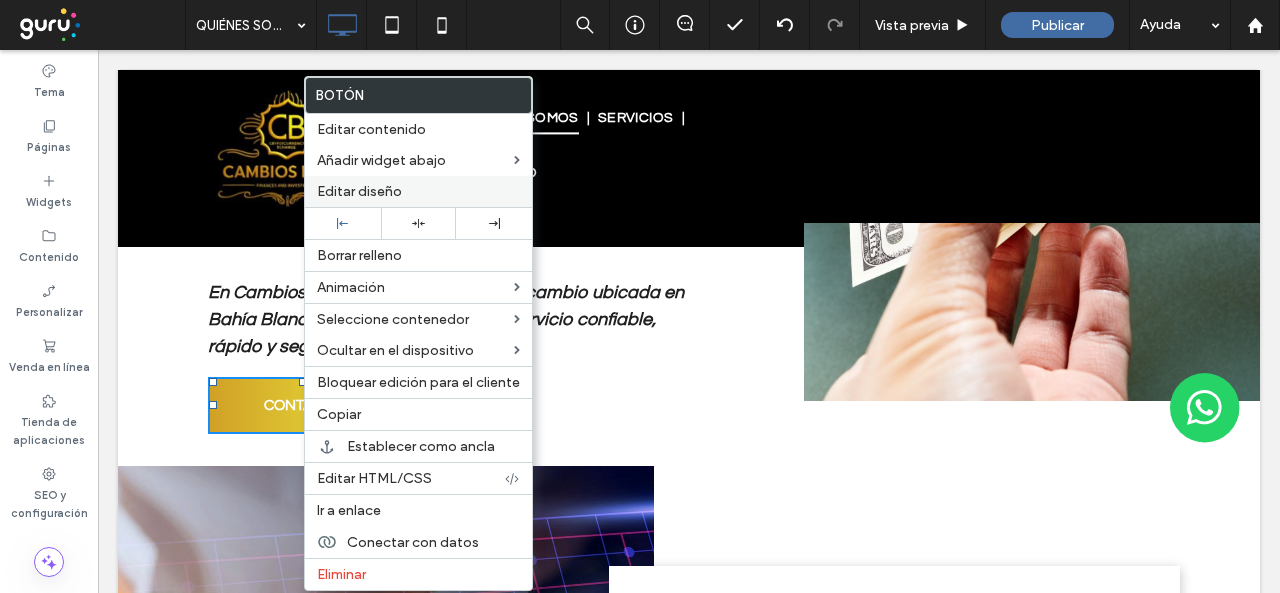 click on "Editar diseño" at bounding box center [359, 191] 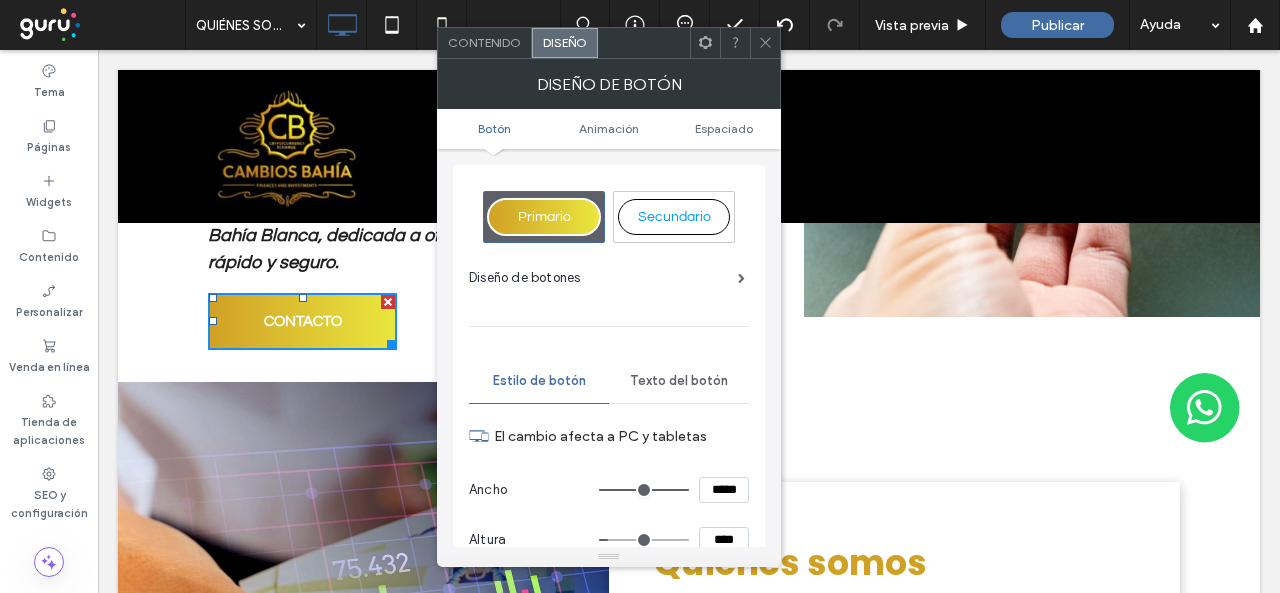 scroll, scrollTop: 582, scrollLeft: 0, axis: vertical 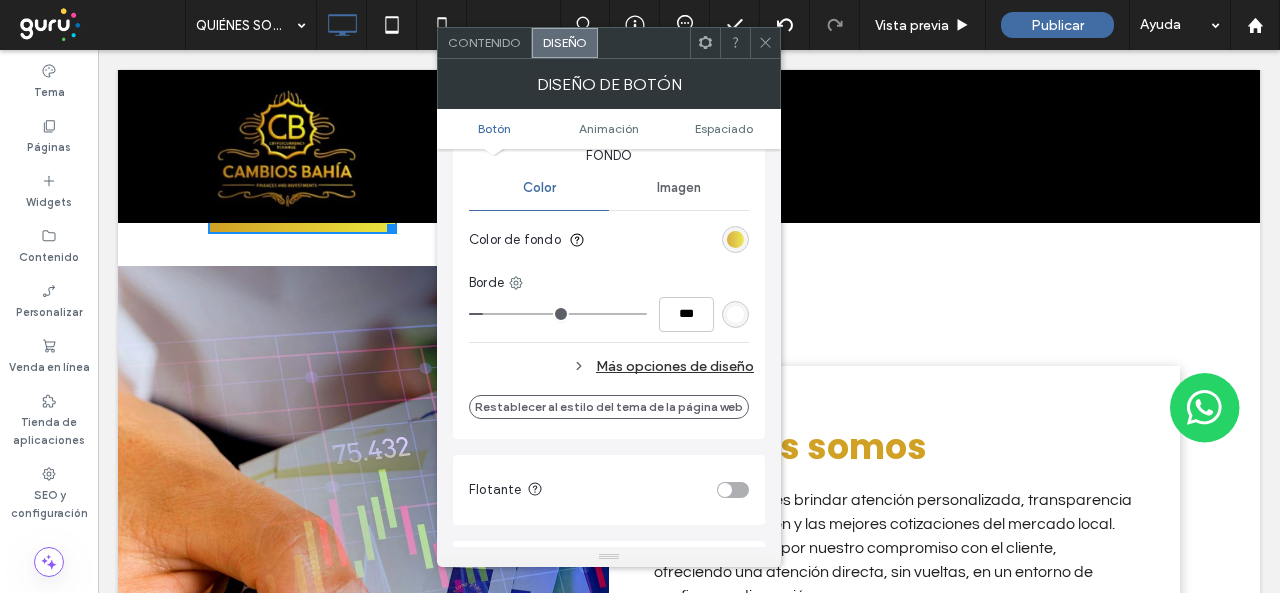 click at bounding box center [735, 239] 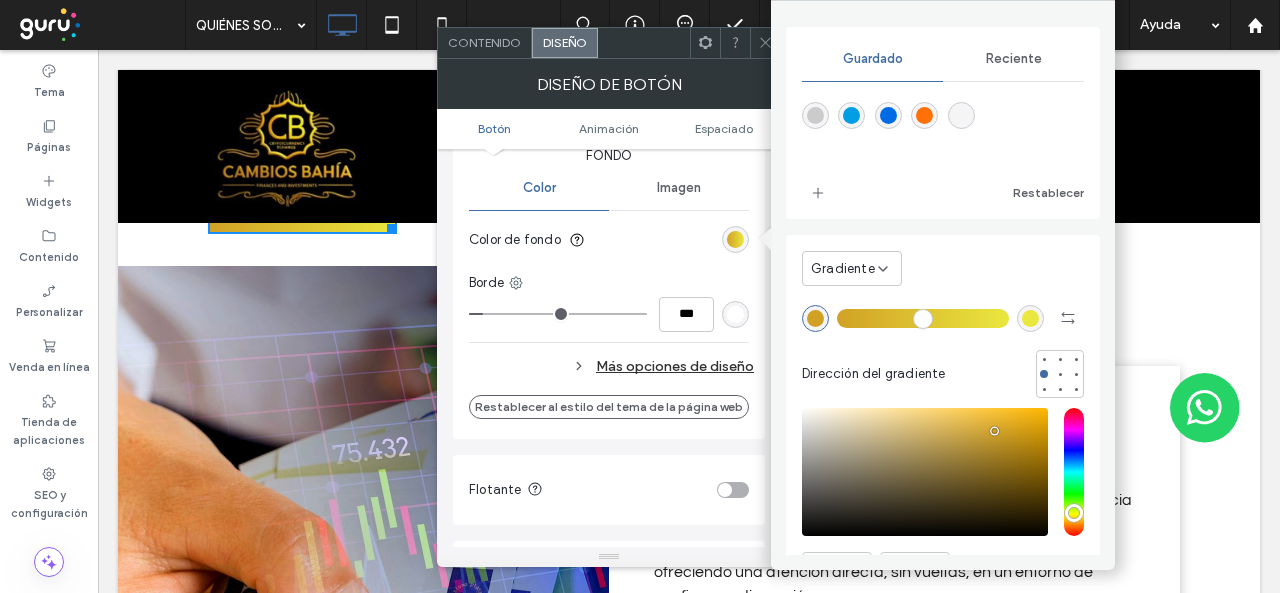 click on "Reciente" at bounding box center [1014, 59] 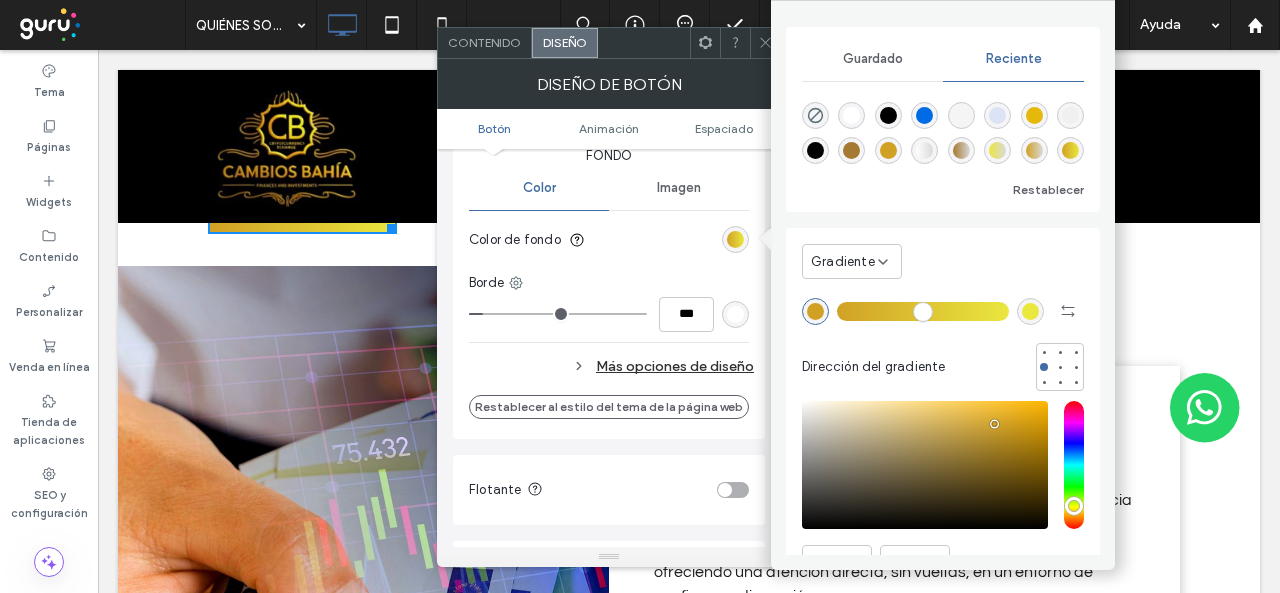 scroll, scrollTop: 32, scrollLeft: 0, axis: vertical 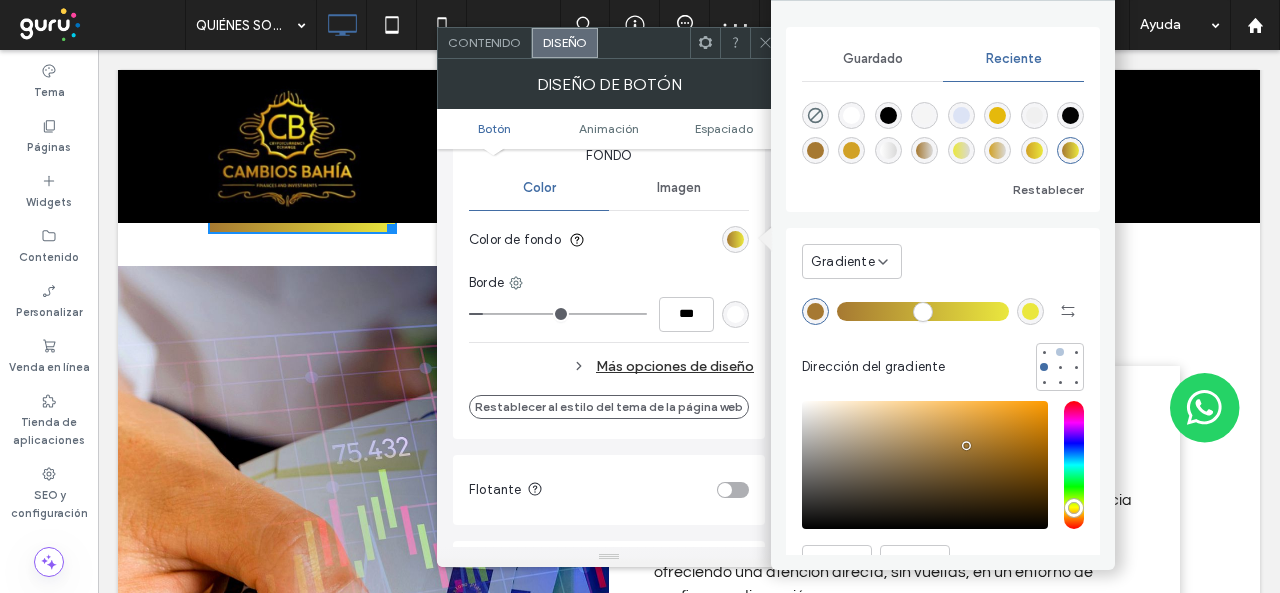 click at bounding box center (1060, 352) 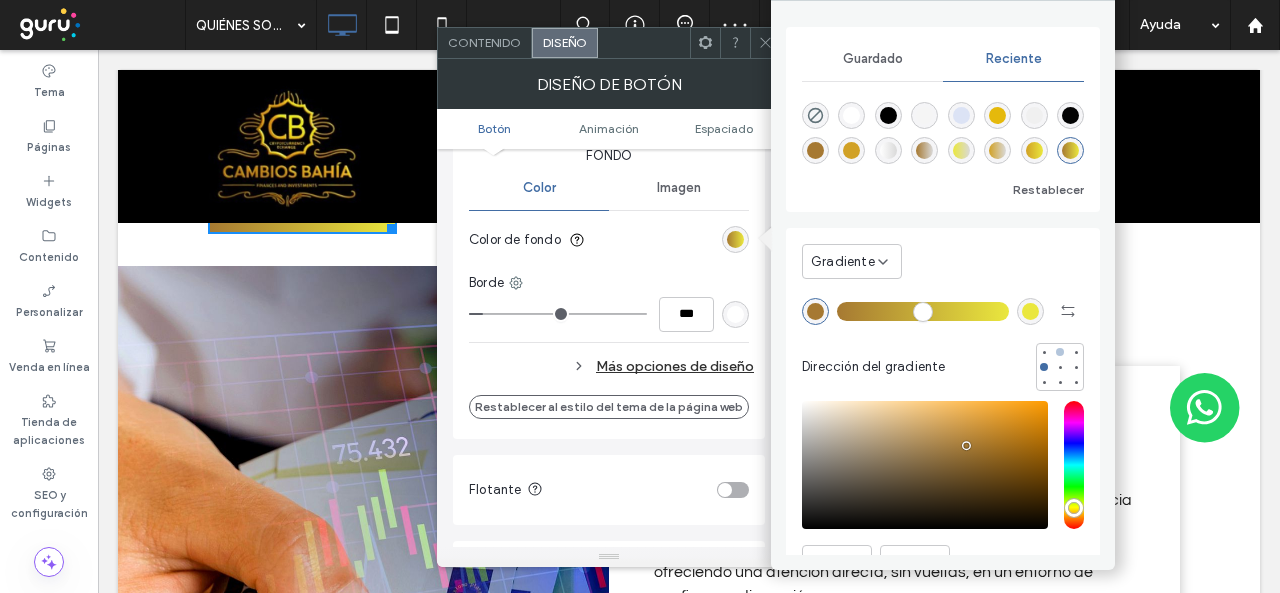 type on "*******" 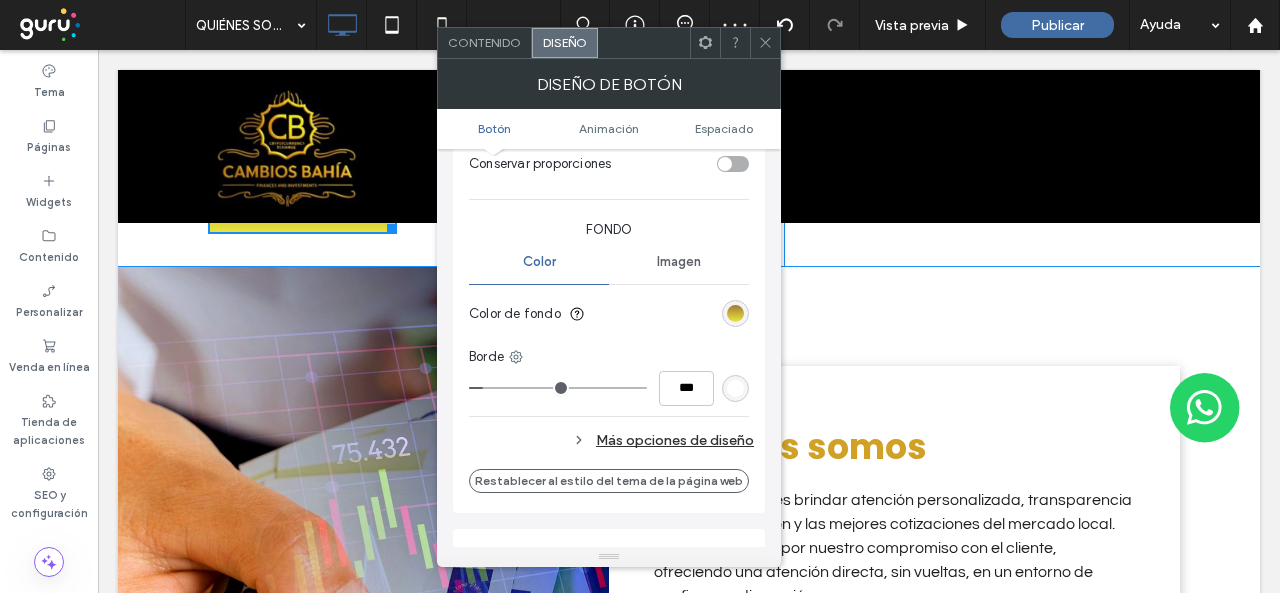 scroll, scrollTop: 400, scrollLeft: 0, axis: vertical 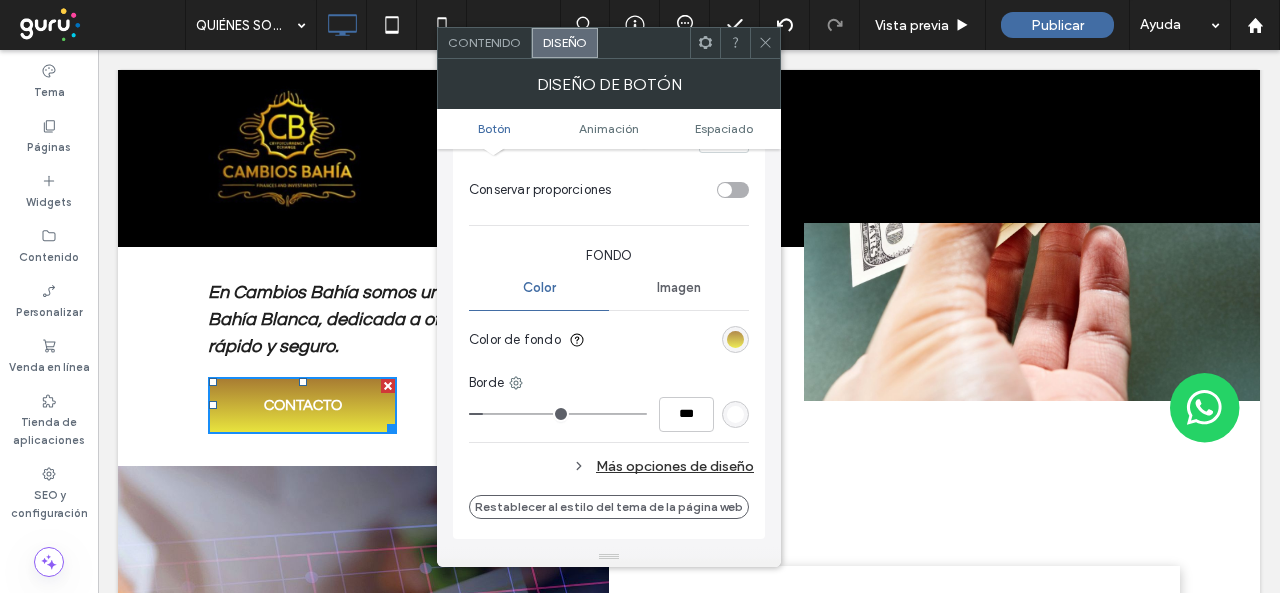click at bounding box center [735, 339] 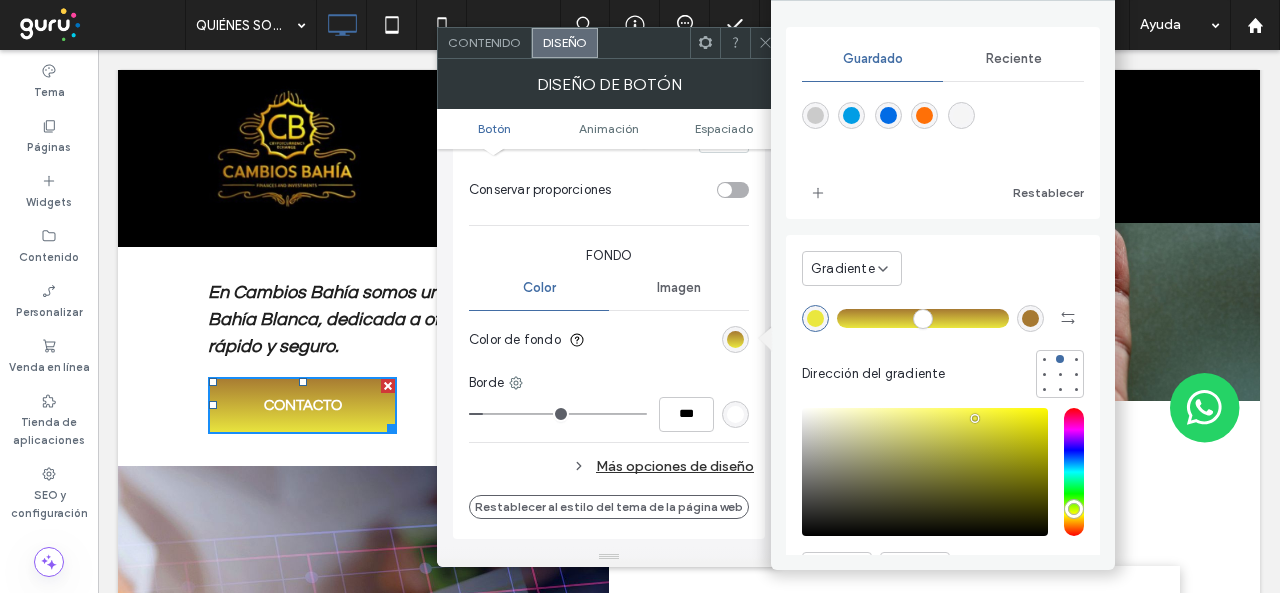 scroll, scrollTop: 100, scrollLeft: 0, axis: vertical 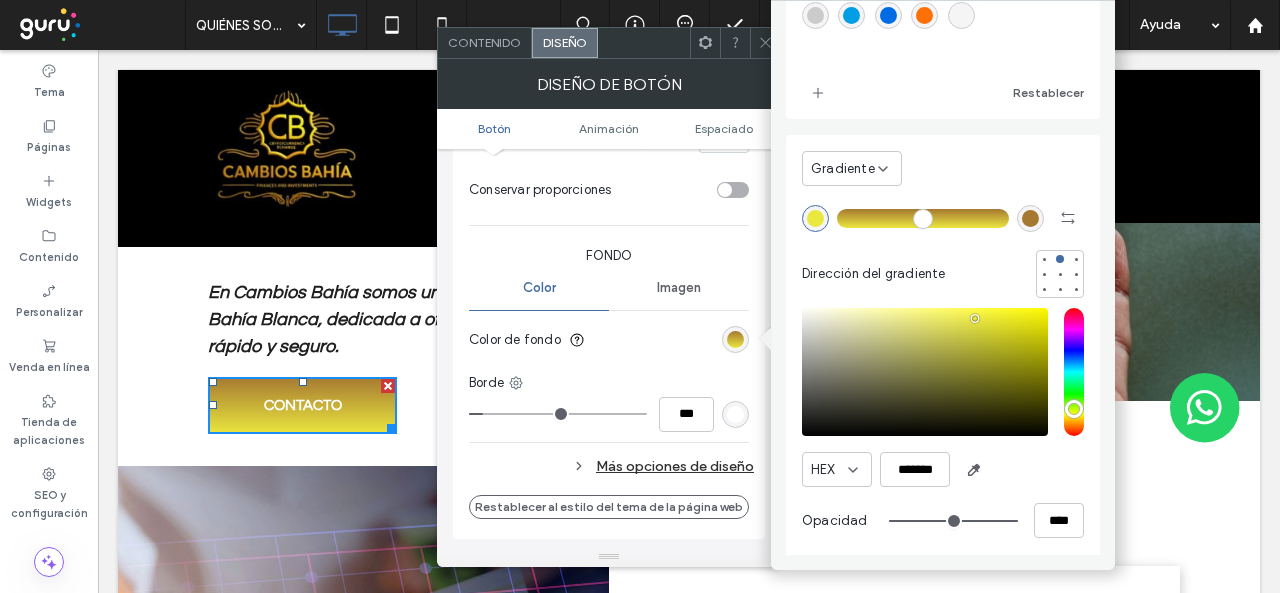 click at bounding box center (815, 218) 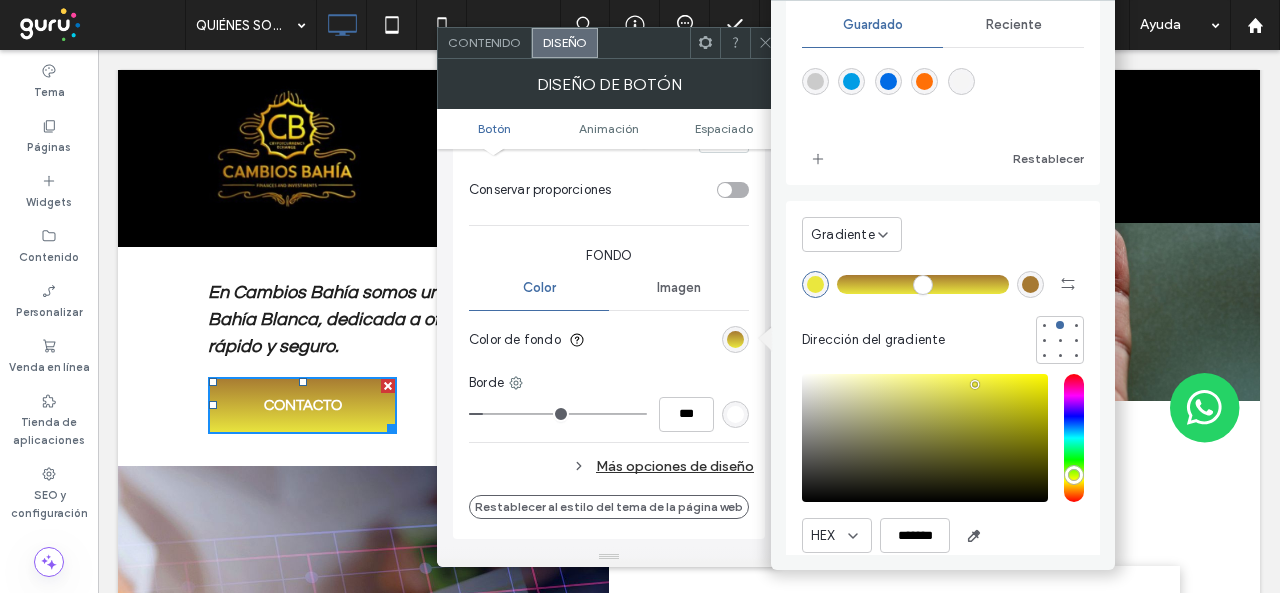 scroll, scrollTop: 0, scrollLeft: 0, axis: both 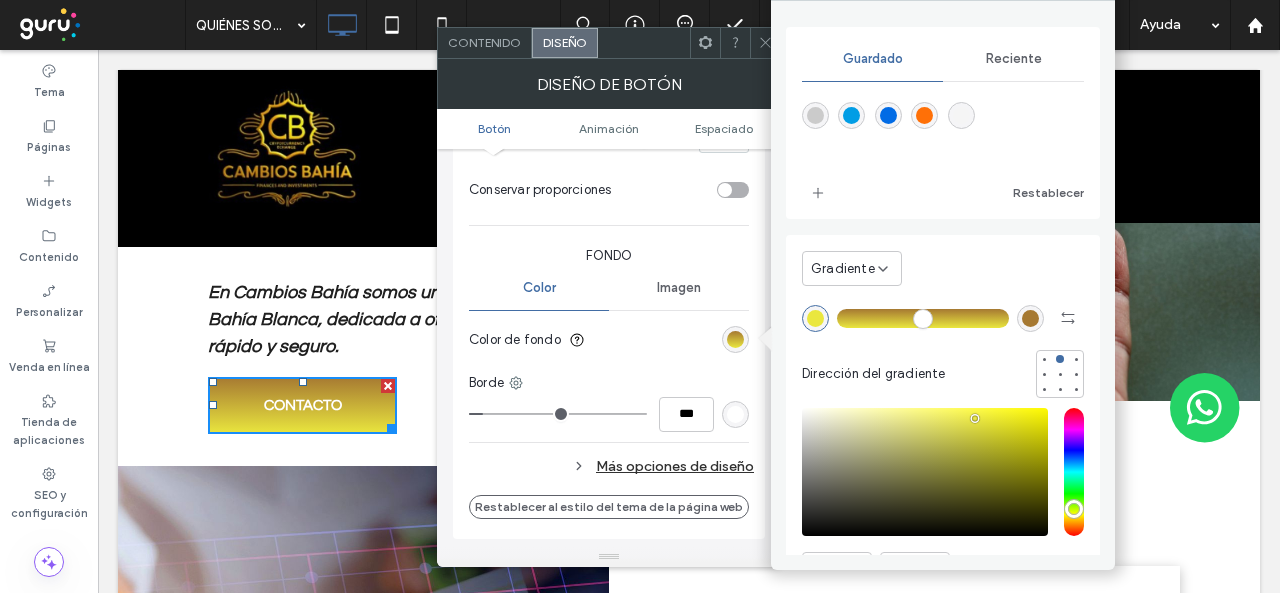 click on "Reciente" at bounding box center [1014, 59] 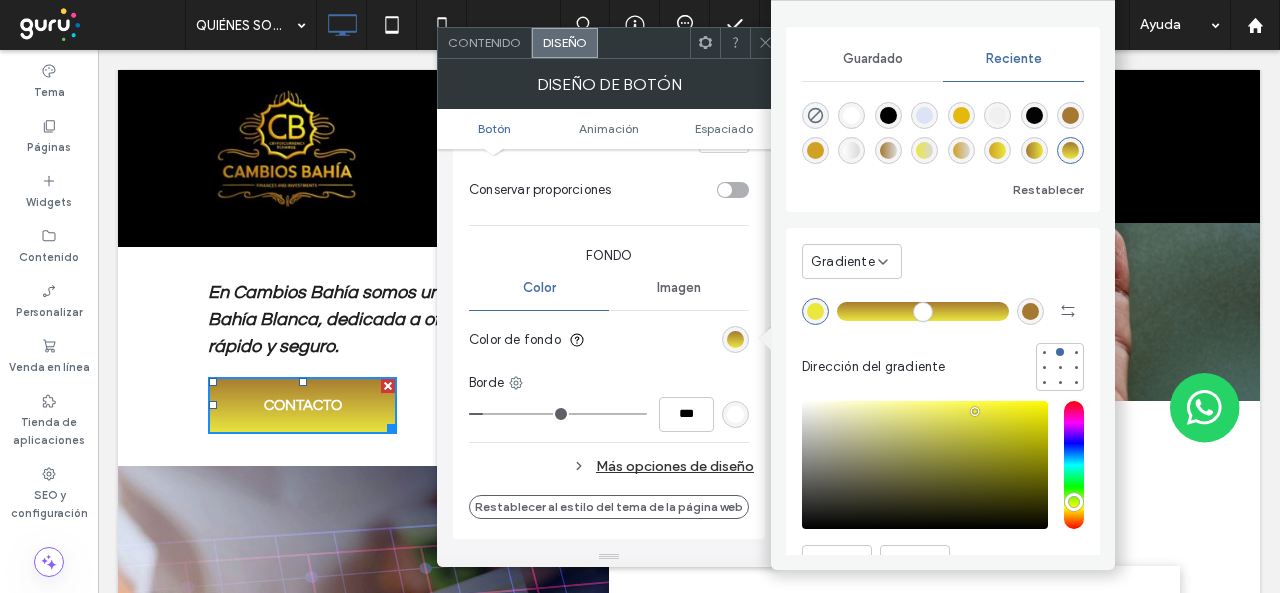 click at bounding box center (815, 150) 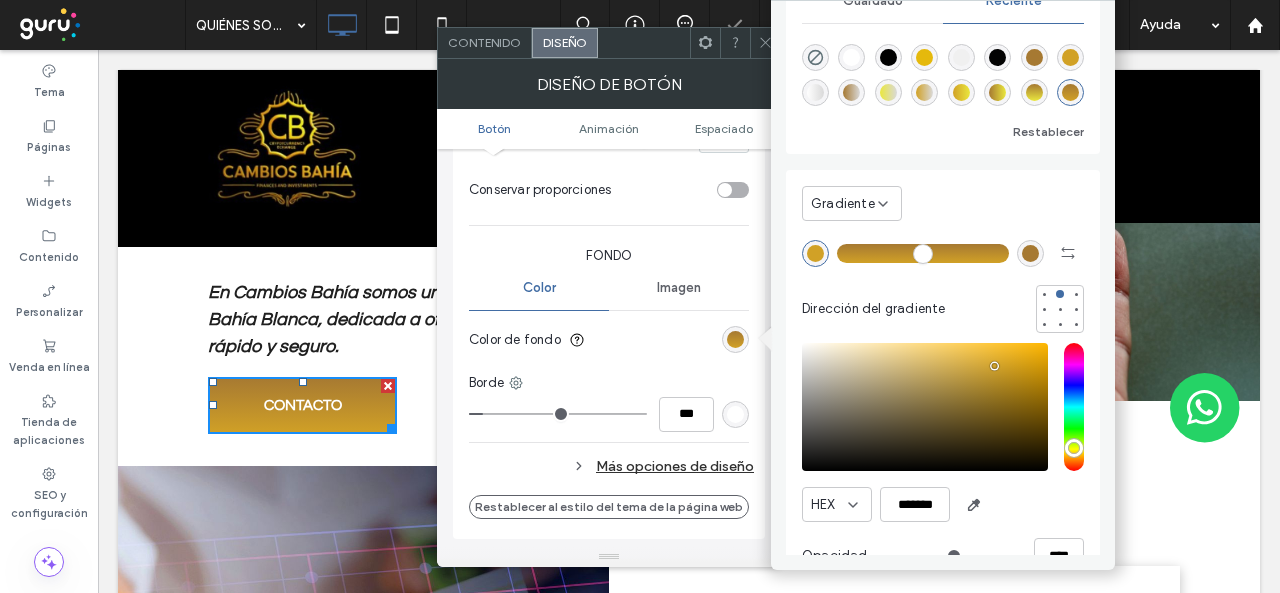 scroll, scrollTop: 100, scrollLeft: 0, axis: vertical 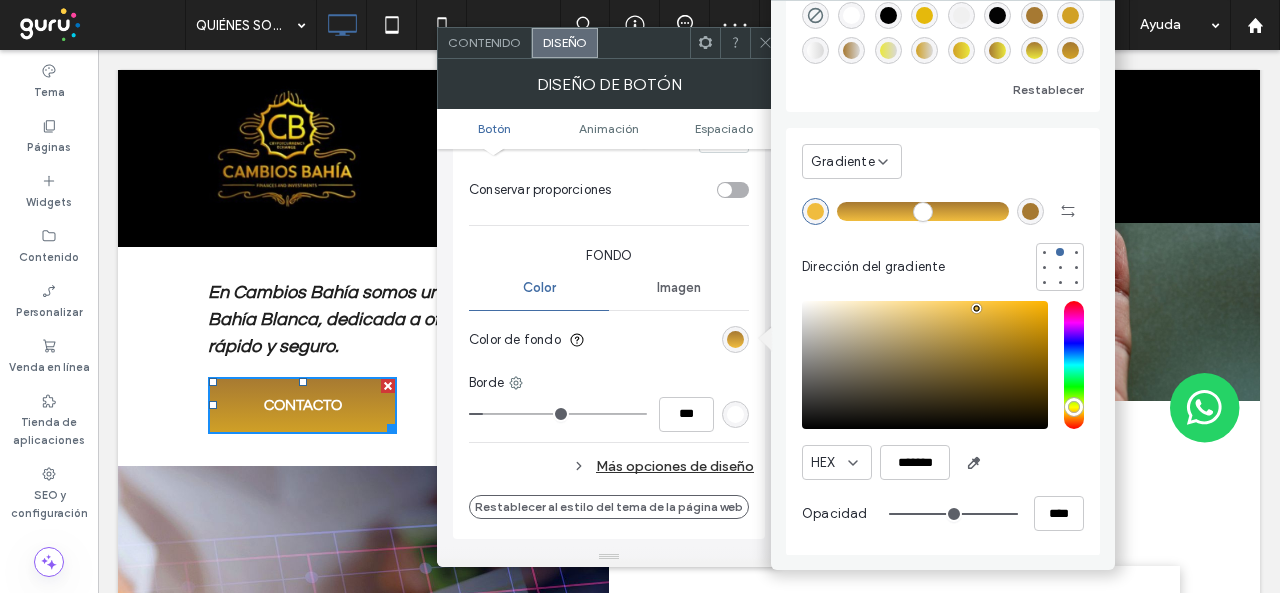 type on "*******" 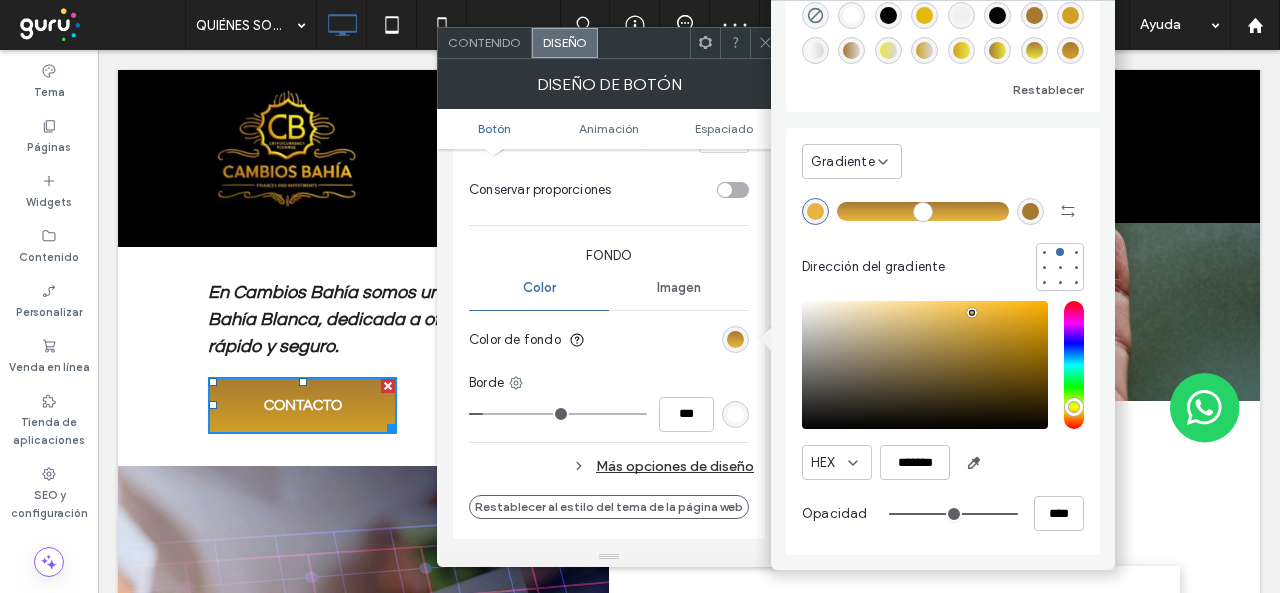 drag, startPoint x: 995, startPoint y: 323, endPoint x: 972, endPoint y: 311, distance: 25.942244 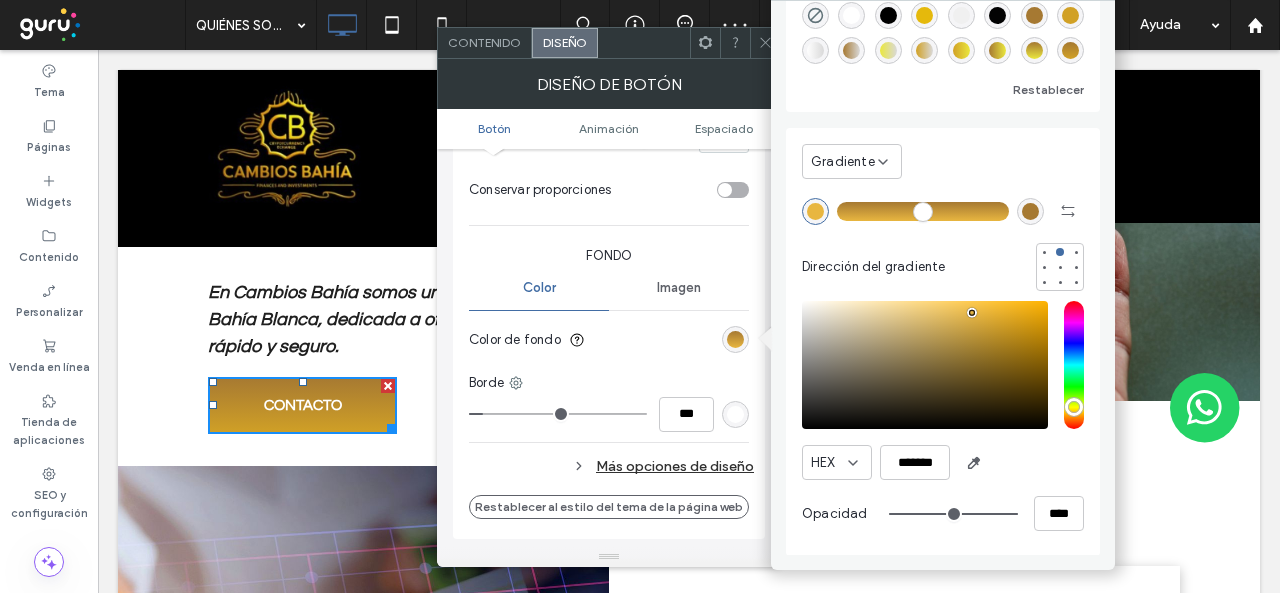 click at bounding box center [972, 313] 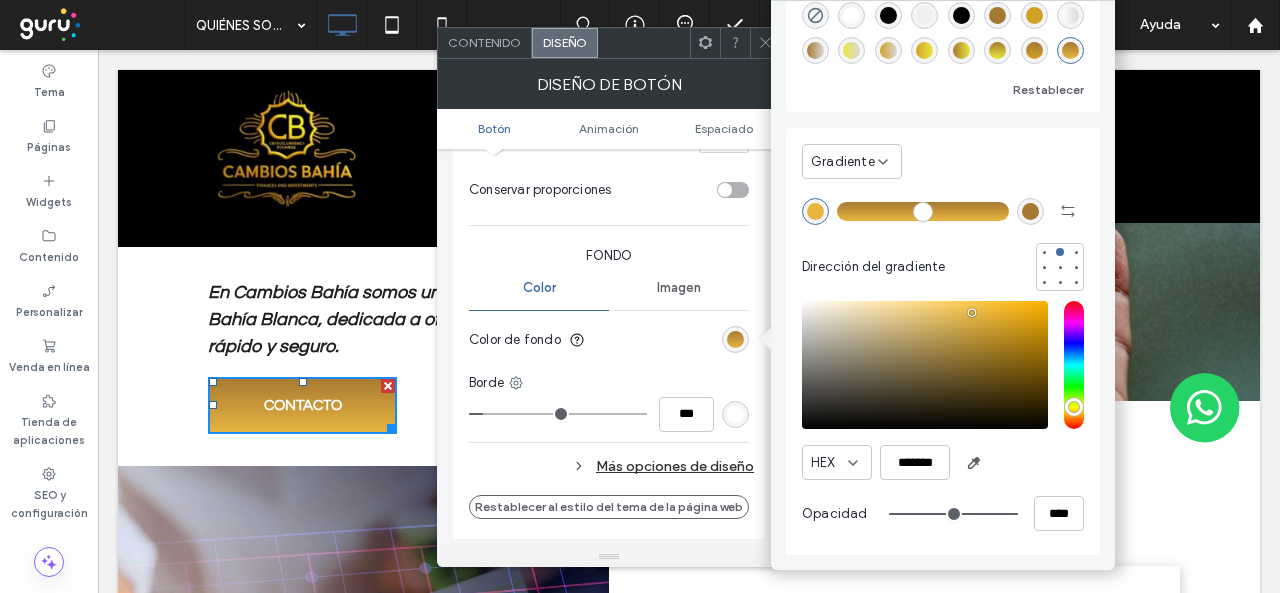 click 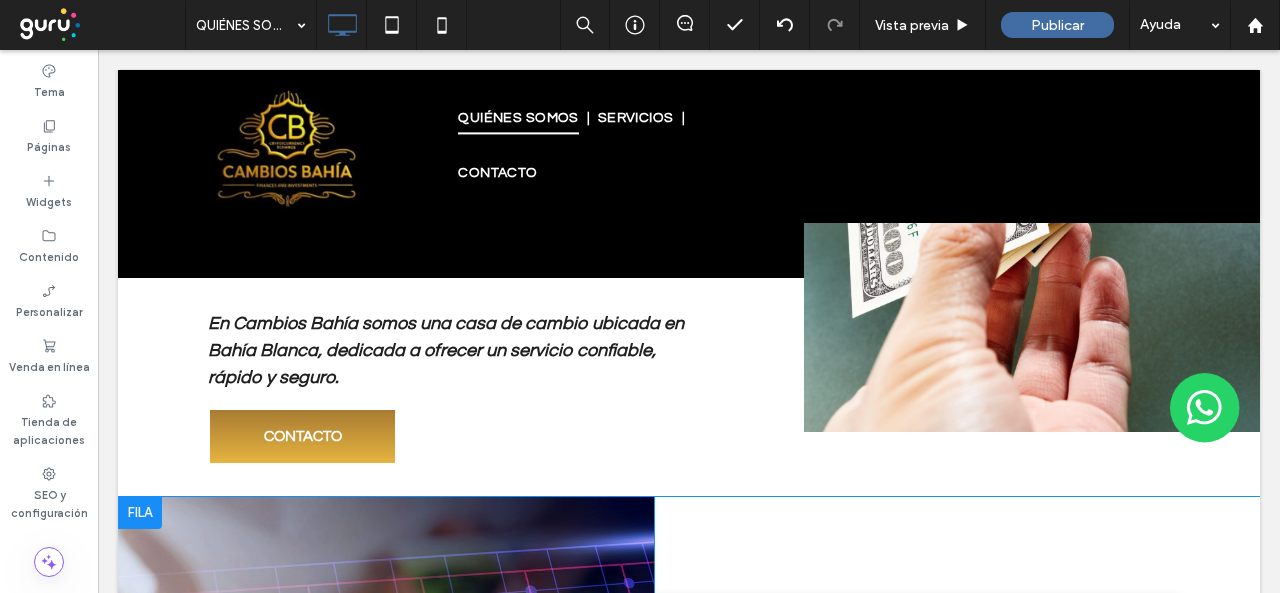 scroll, scrollTop: 382, scrollLeft: 0, axis: vertical 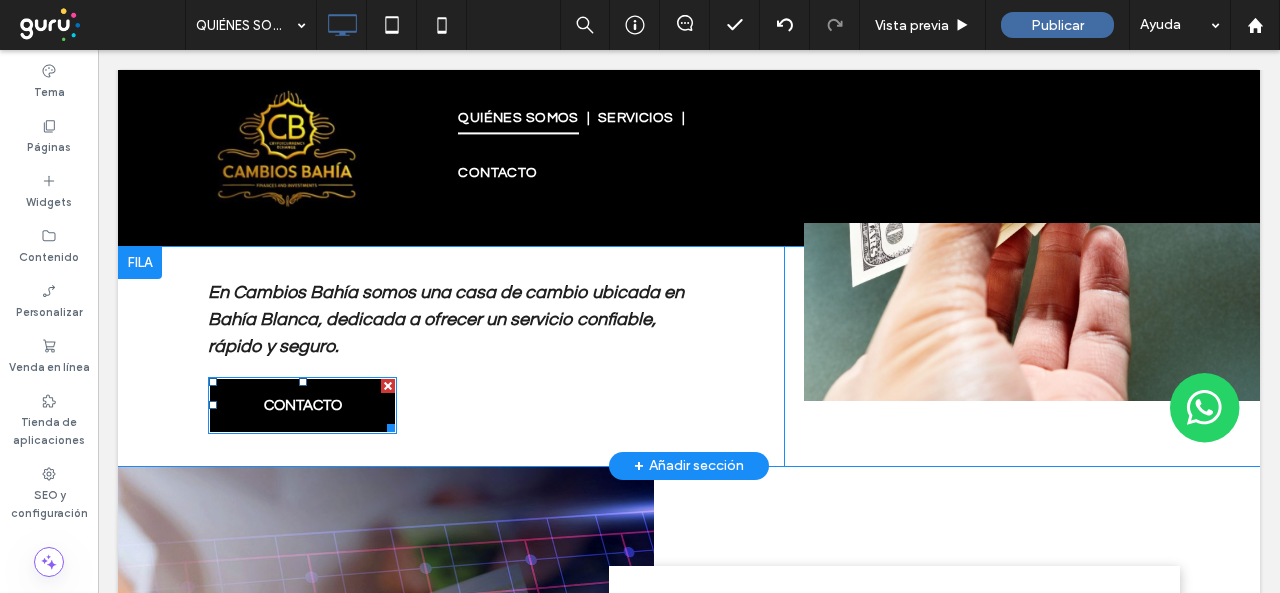 click on "CONTACTO" at bounding box center (303, 405) 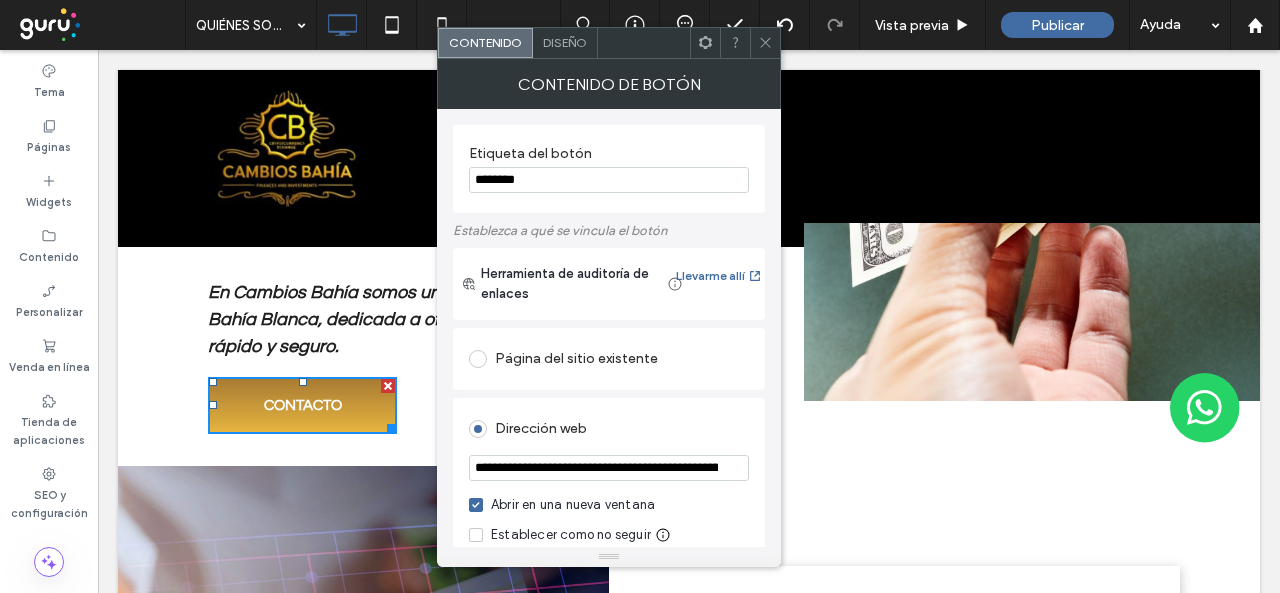 click on "********" at bounding box center (609, 180) 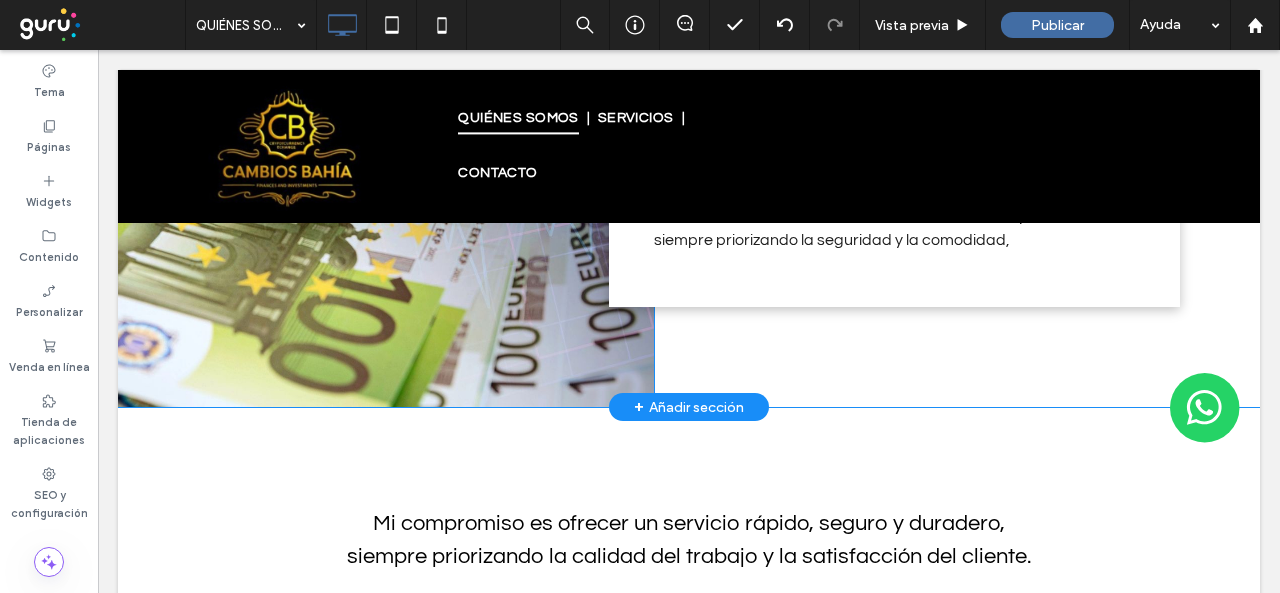scroll, scrollTop: 782, scrollLeft: 0, axis: vertical 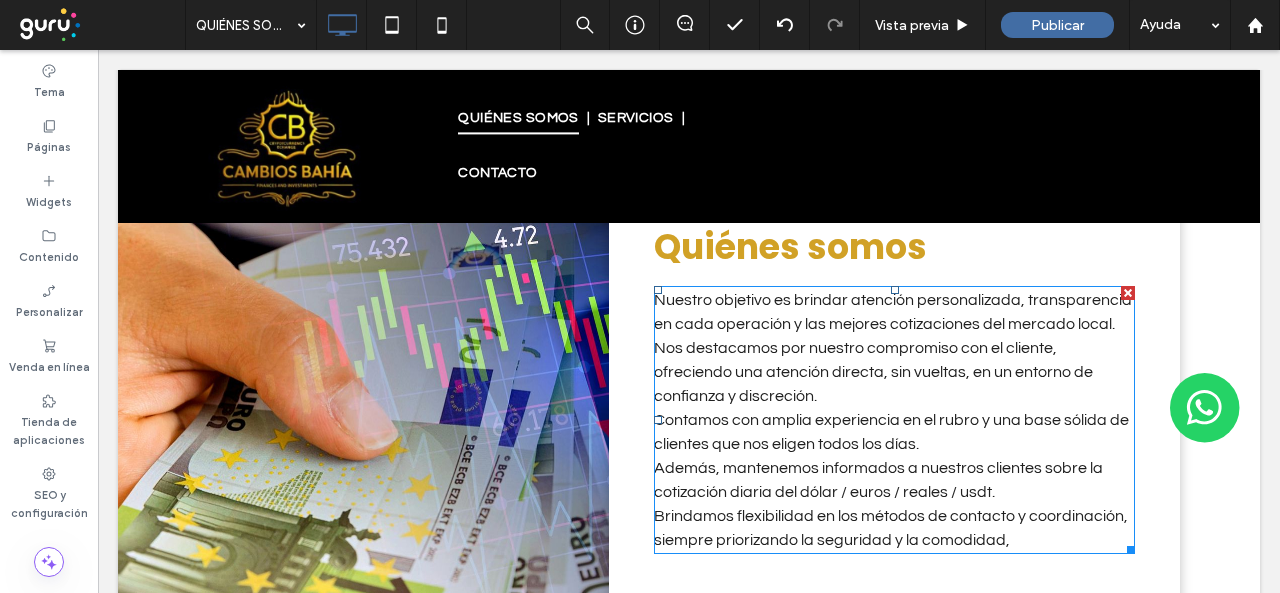 click on "Además, mantenemos informados a nuestros clientes sobre la cotización diaria del dólar / euros / reales / usdt." at bounding box center [878, 480] 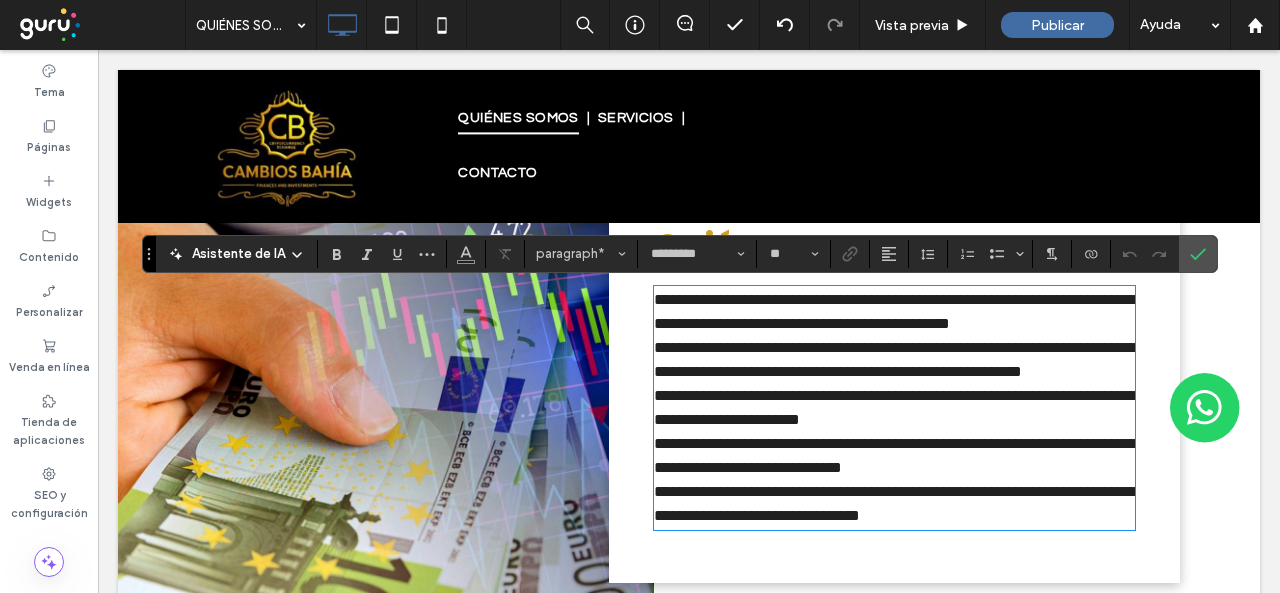 click on "**********" at bounding box center (894, 408) 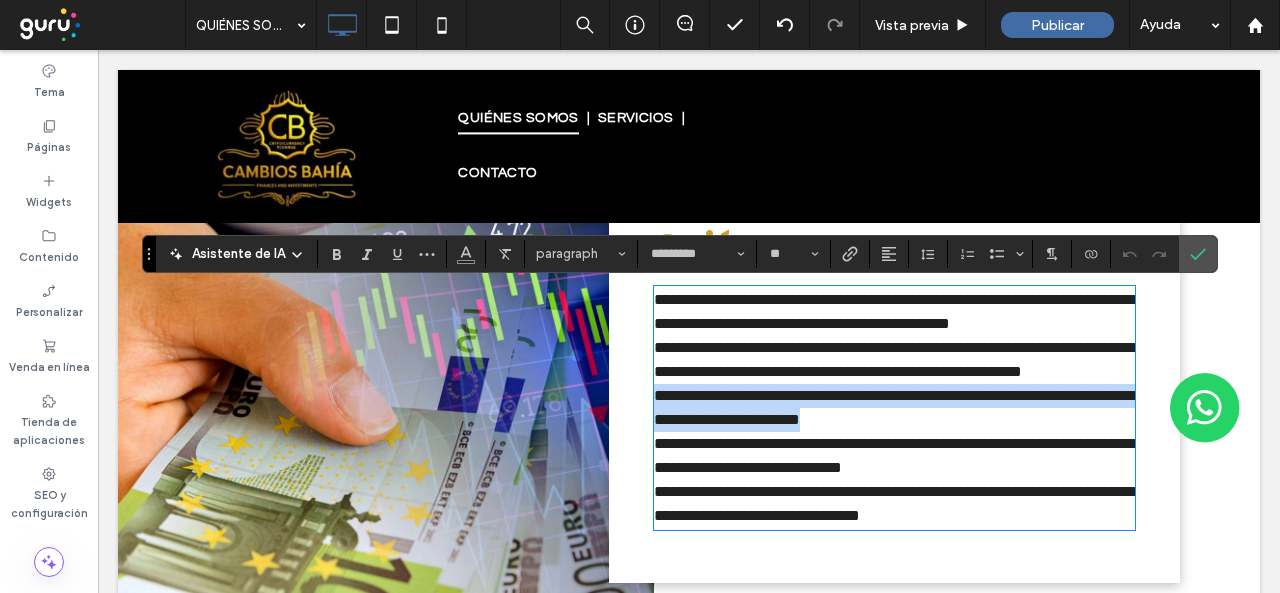 drag, startPoint x: 954, startPoint y: 452, endPoint x: 651, endPoint y: 422, distance: 304.48154 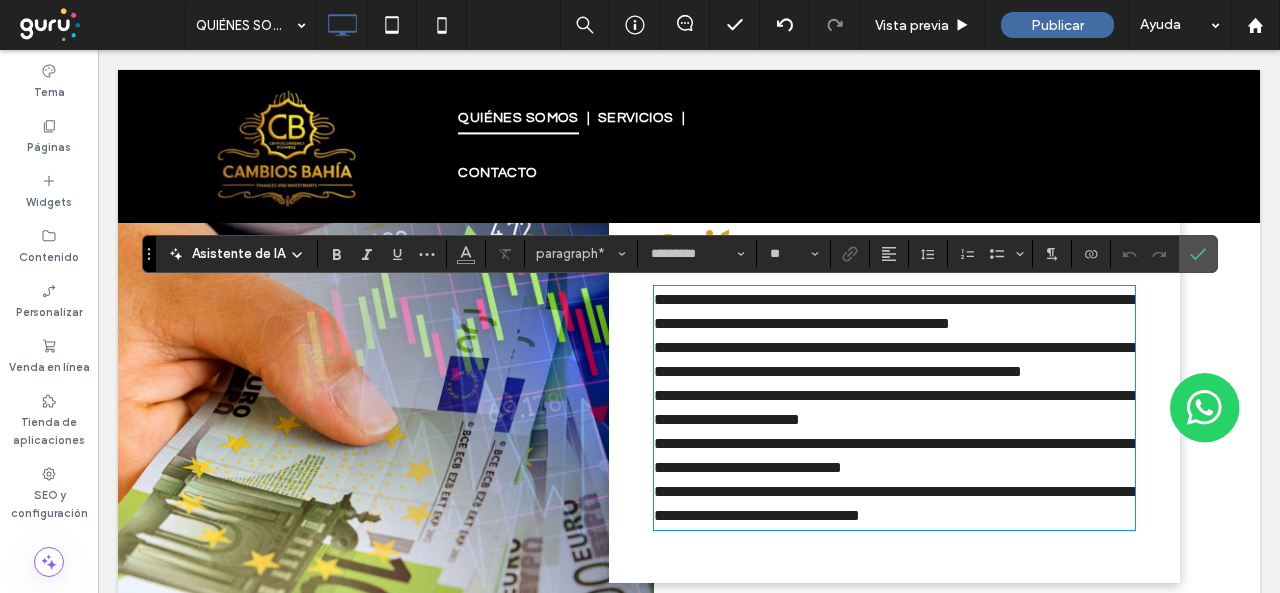 click on "**********" at bounding box center [894, 408] 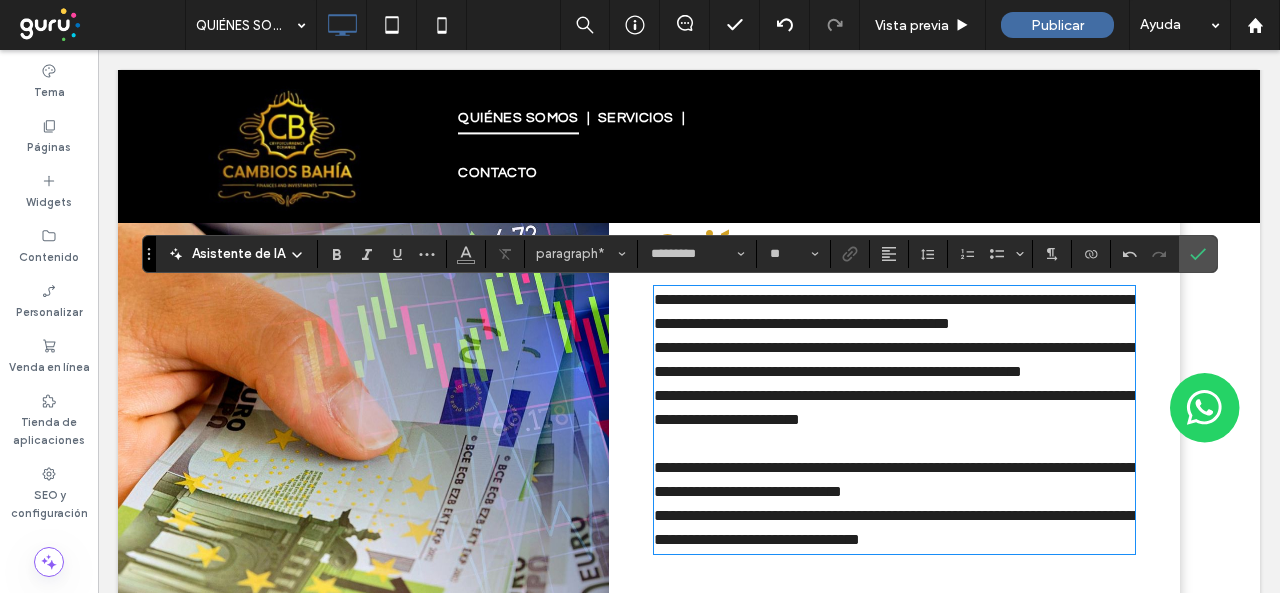 click on "**********" at bounding box center [894, 480] 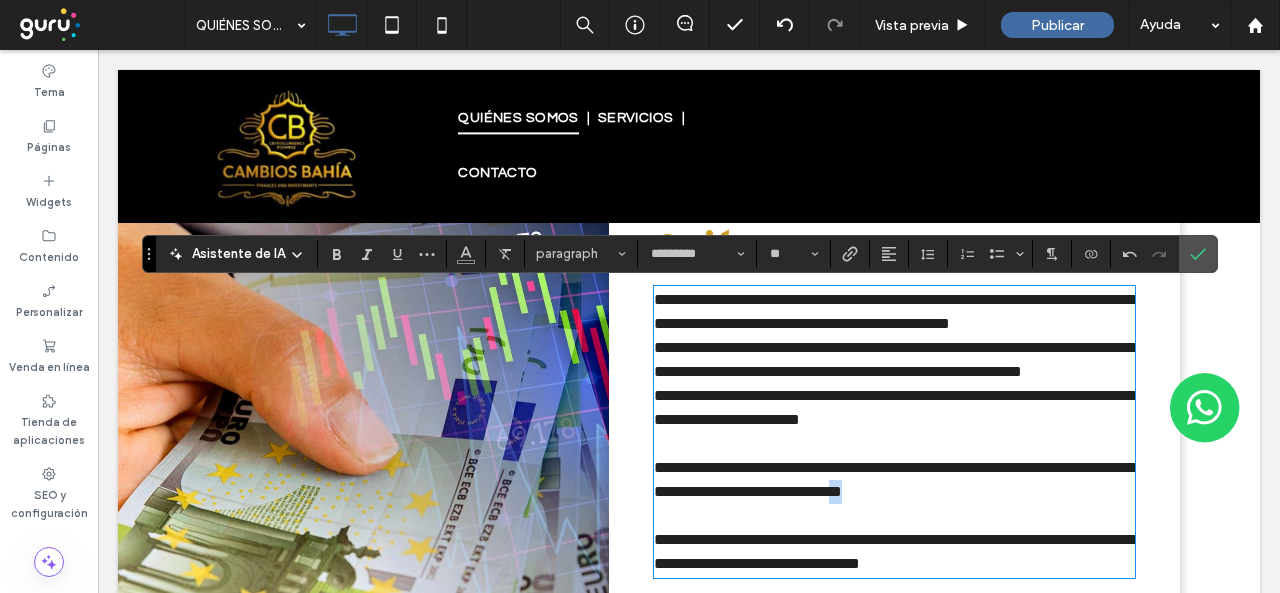 click on "**********" at bounding box center [894, 480] 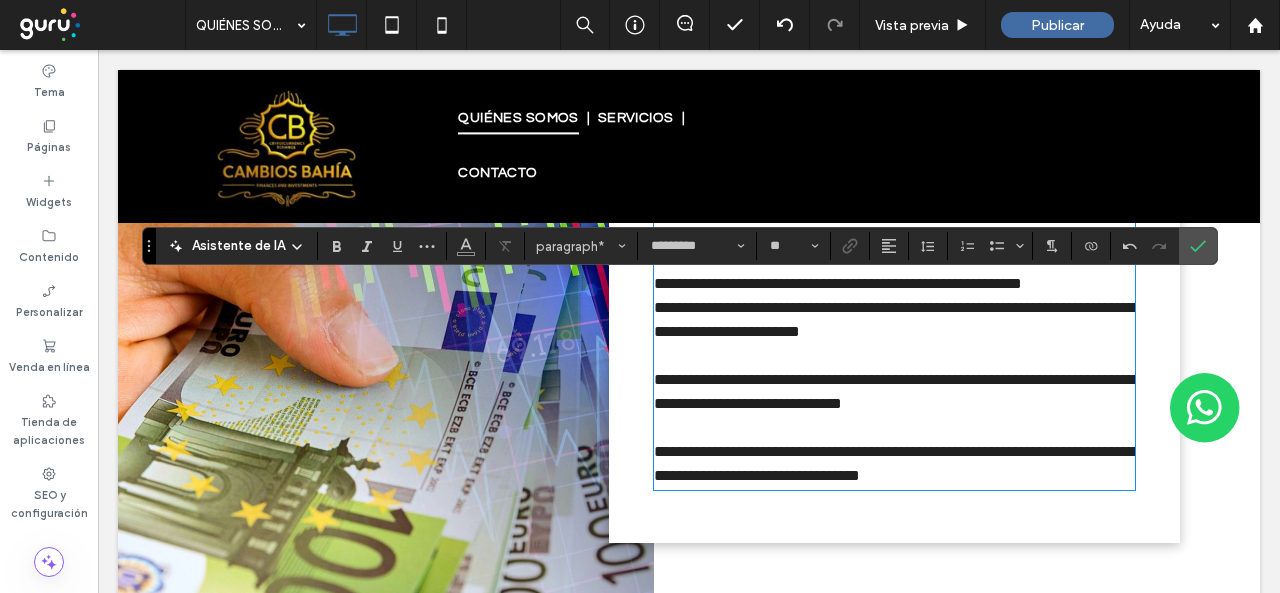 scroll, scrollTop: 982, scrollLeft: 0, axis: vertical 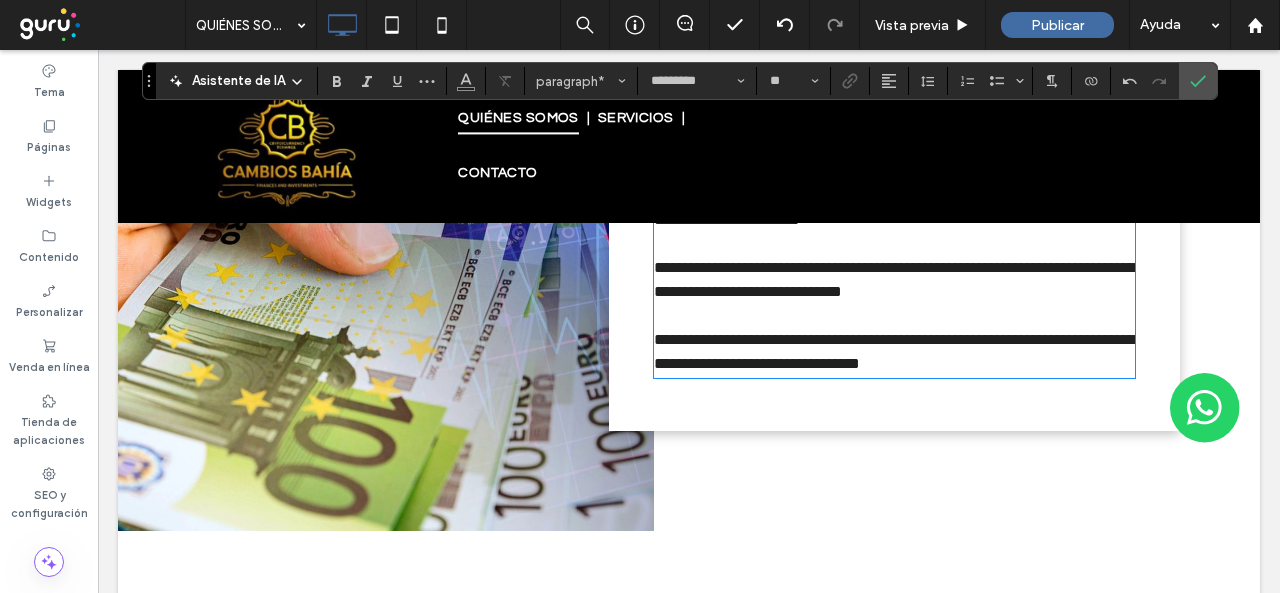 click at bounding box center (894, 316) 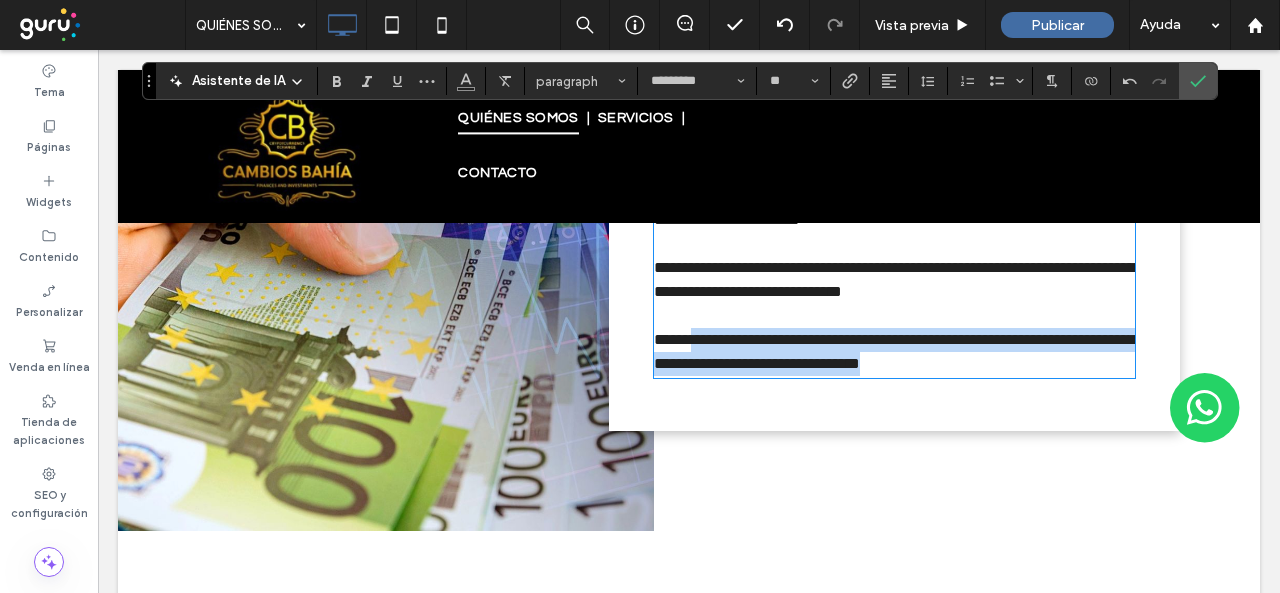 drag, startPoint x: 999, startPoint y: 391, endPoint x: 700, endPoint y: 359, distance: 300.7075 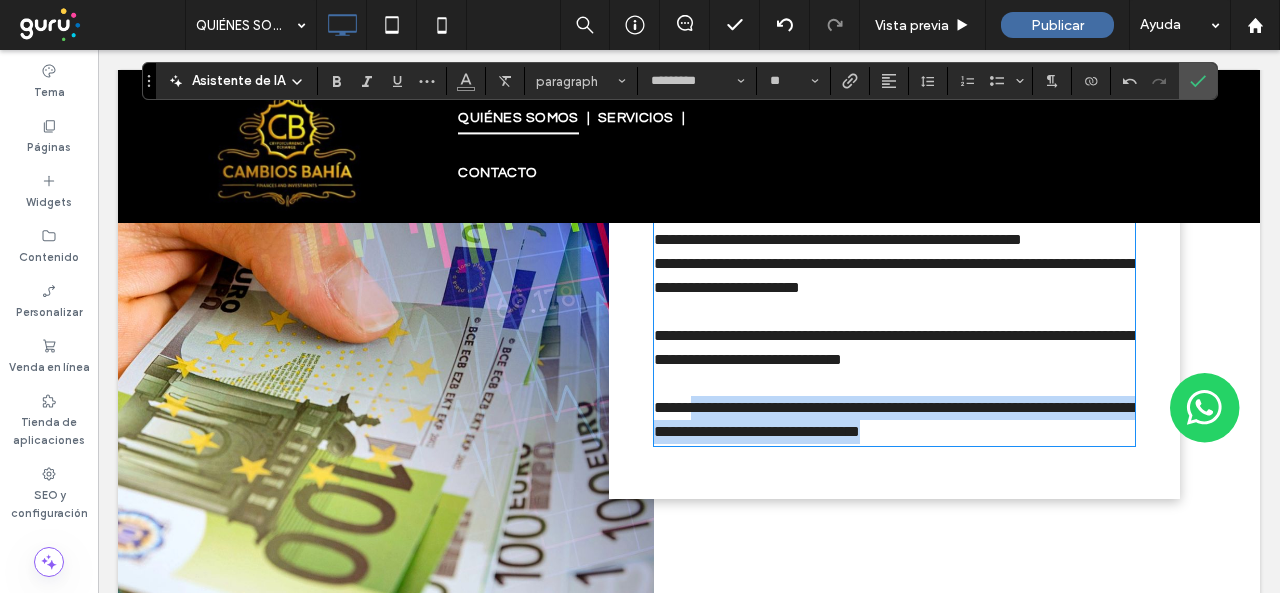 scroll, scrollTop: 882, scrollLeft: 0, axis: vertical 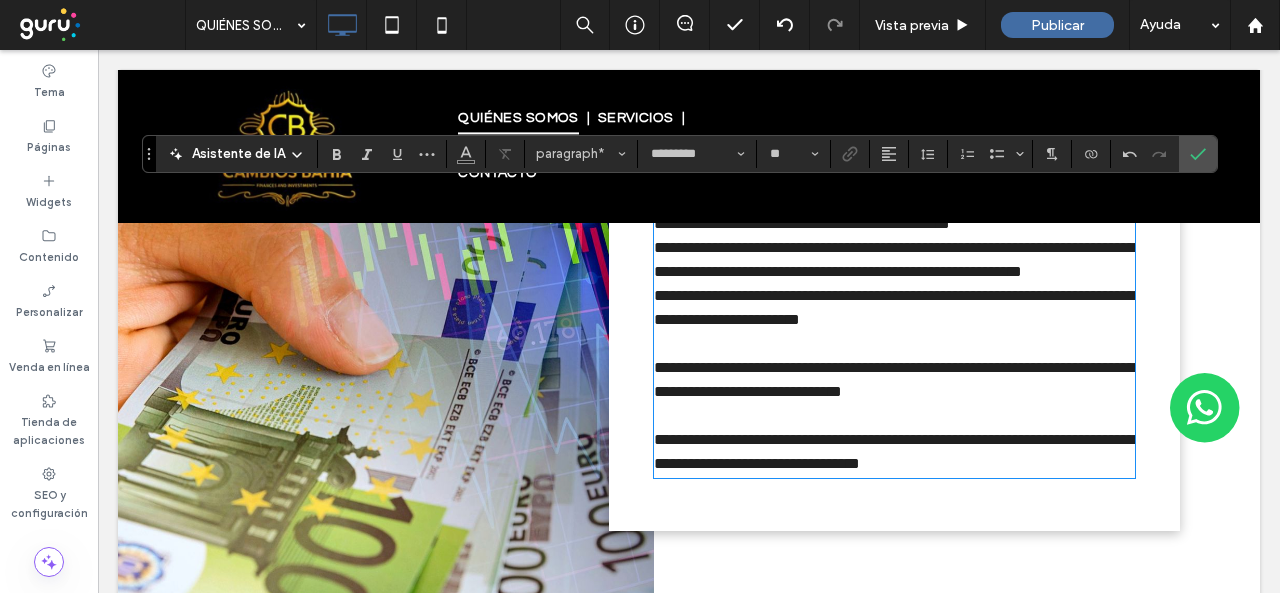 click on "**********" at bounding box center [894, 379] 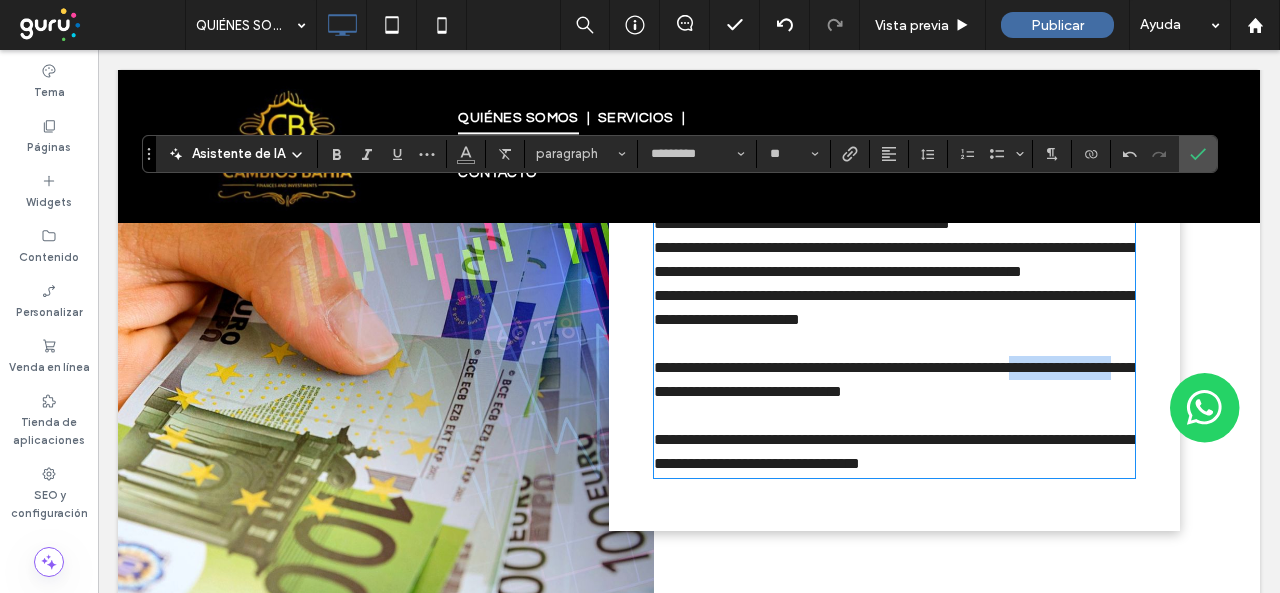 drag, startPoint x: 646, startPoint y: 417, endPoint x: 764, endPoint y: 420, distance: 118.03813 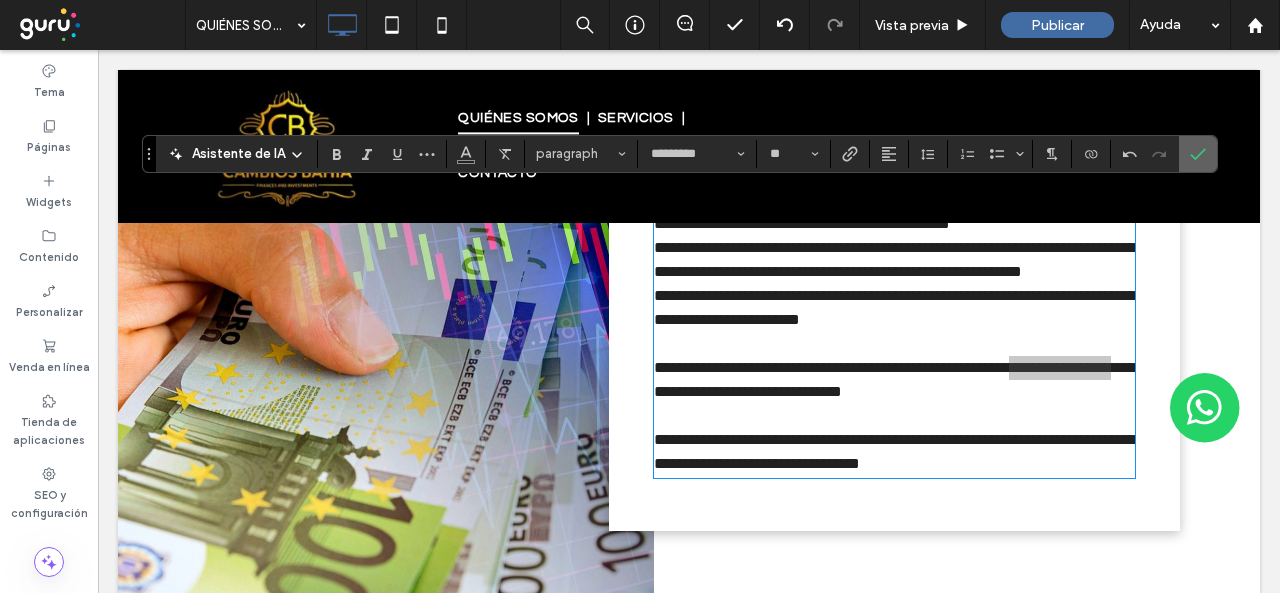 click 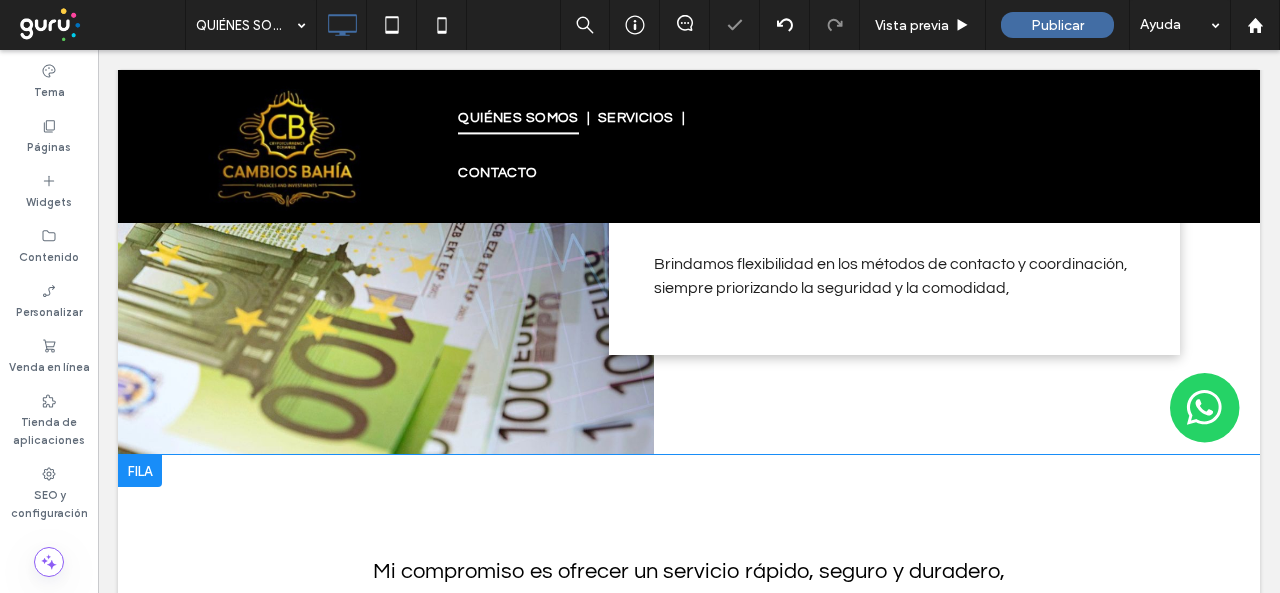 scroll, scrollTop: 1282, scrollLeft: 0, axis: vertical 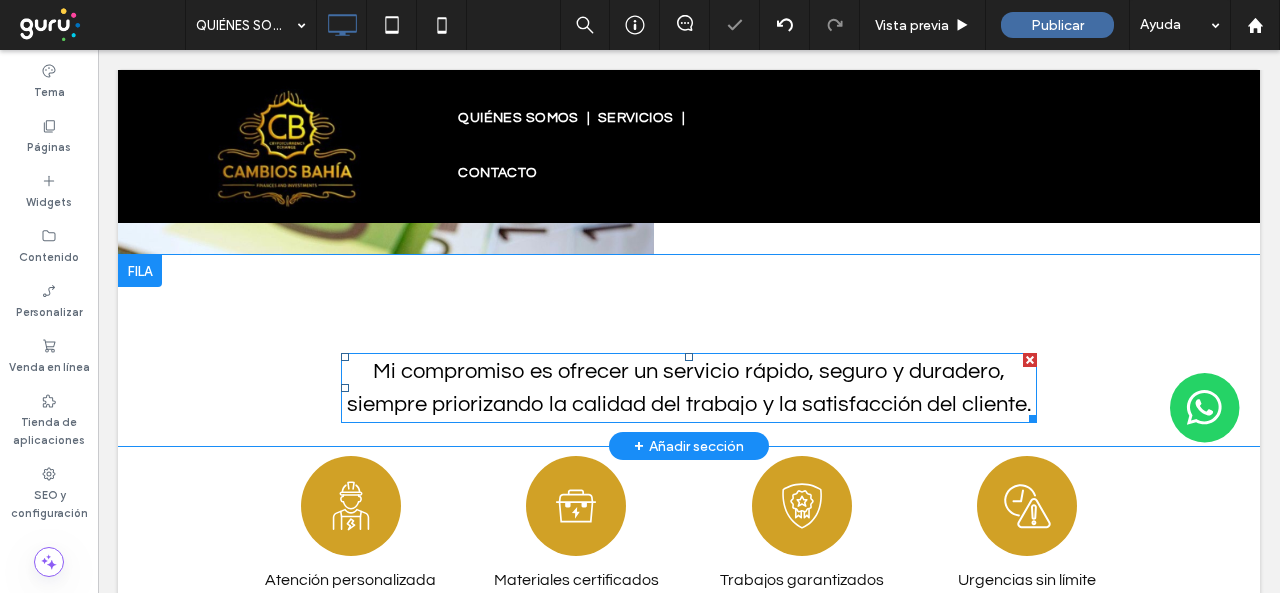 click on "Mi compromiso es ofrecer un servicio rápido, seguro y duradero, siempre priorizando la calidad del trabajo y la satisfacción del cliente." at bounding box center (689, 388) 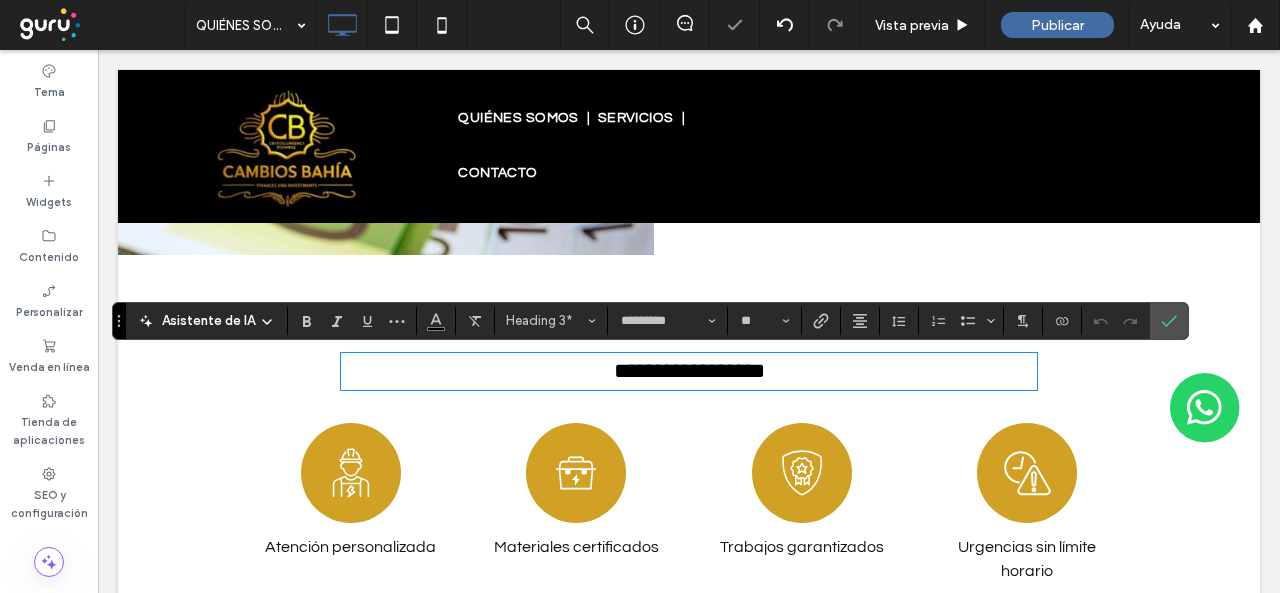 scroll, scrollTop: 0, scrollLeft: 0, axis: both 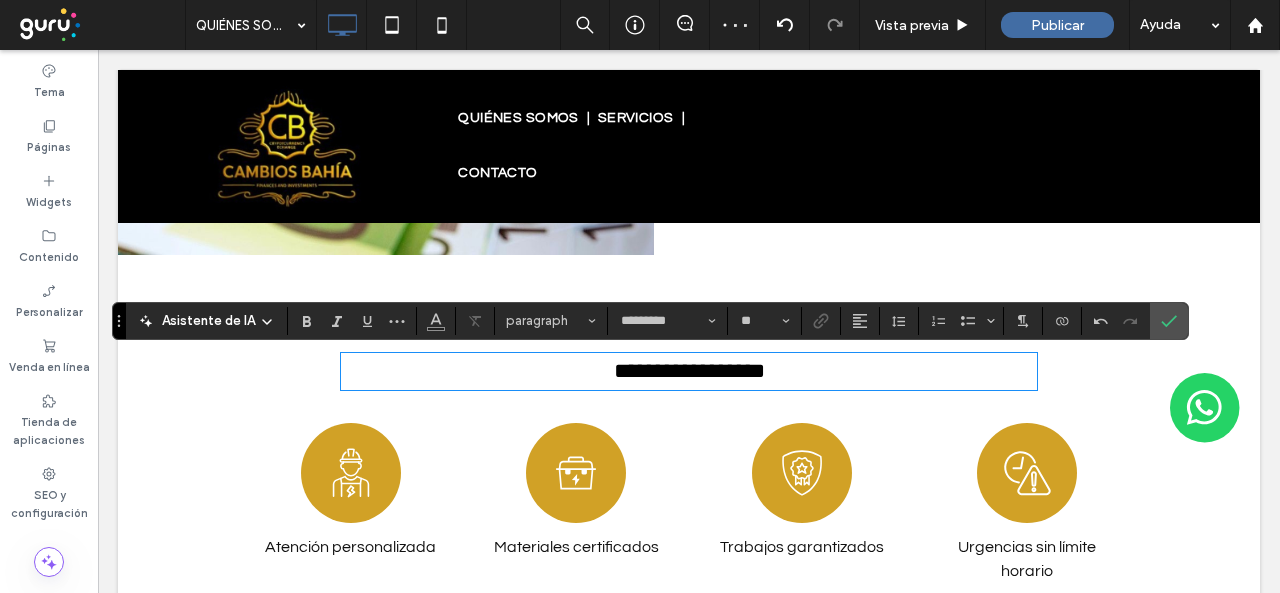 type on "**" 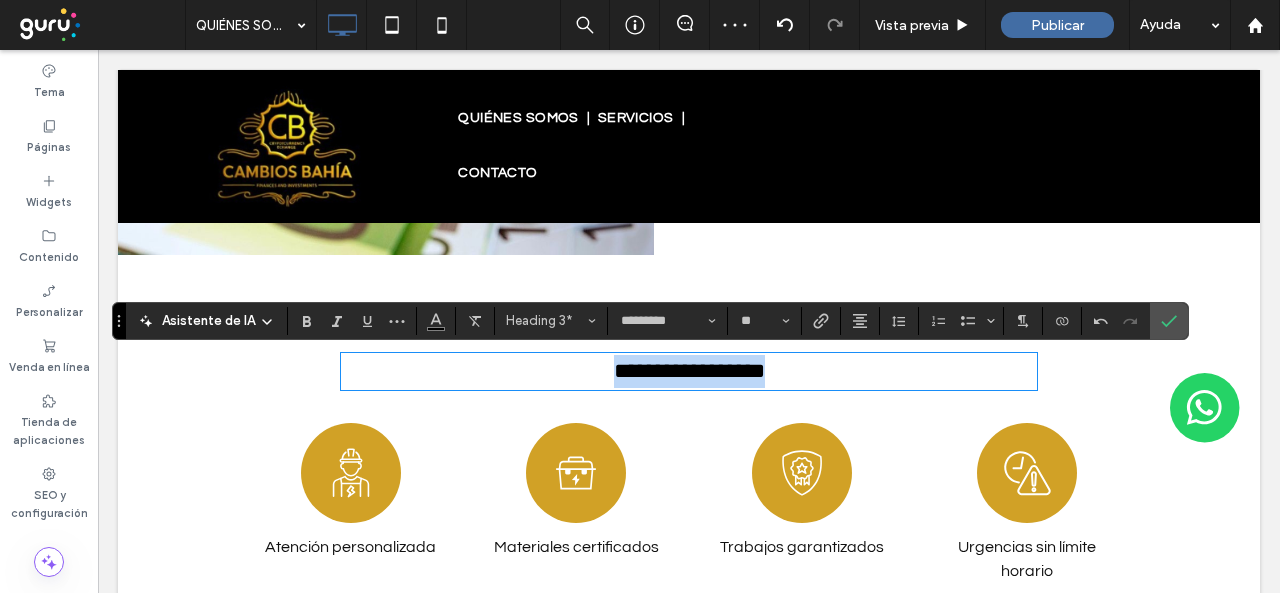 drag, startPoint x: 442, startPoint y: 377, endPoint x: 929, endPoint y: 395, distance: 487.33255 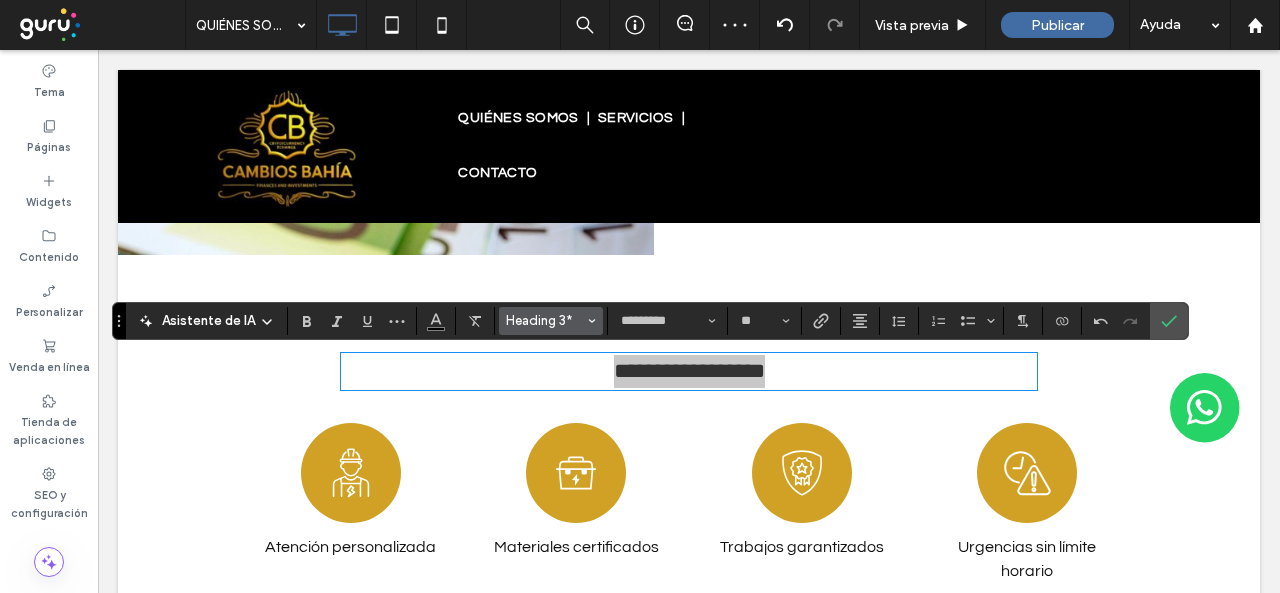 click on "Heading 3*" at bounding box center (545, 320) 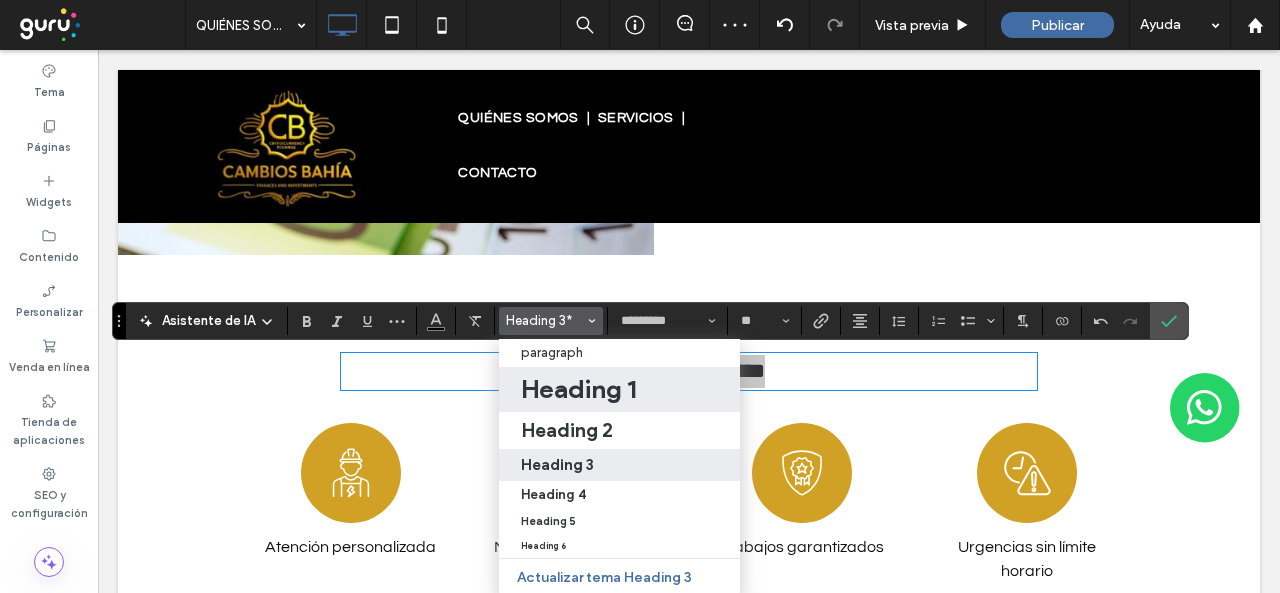 click on "Heading 1" at bounding box center [578, 389] 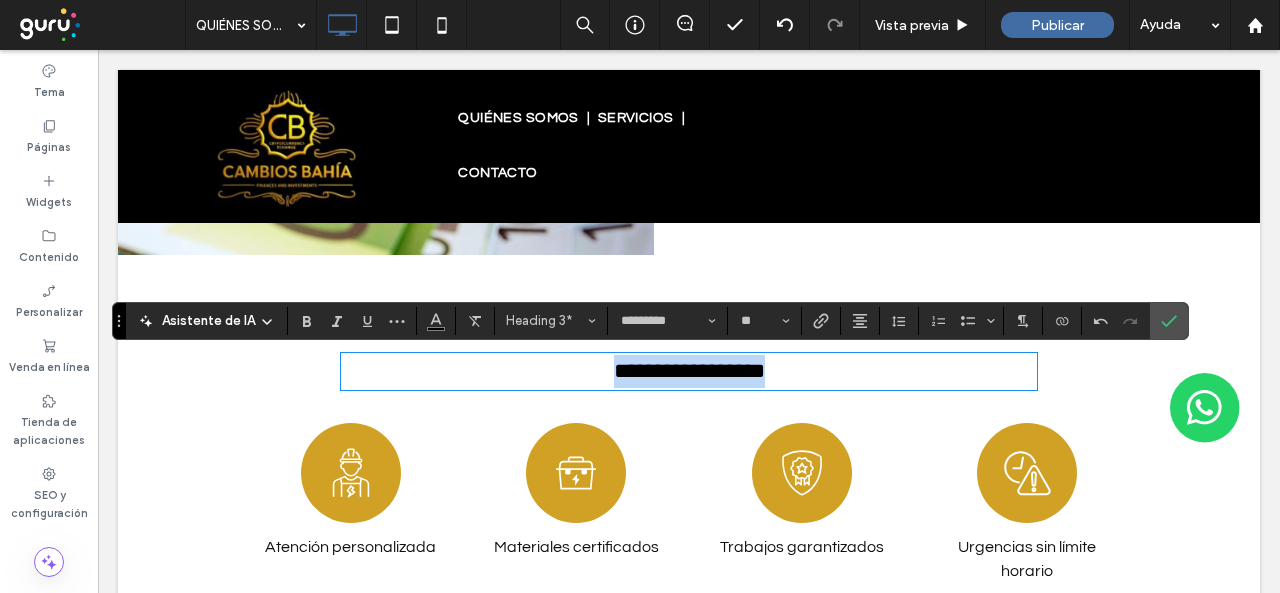 type on "*******" 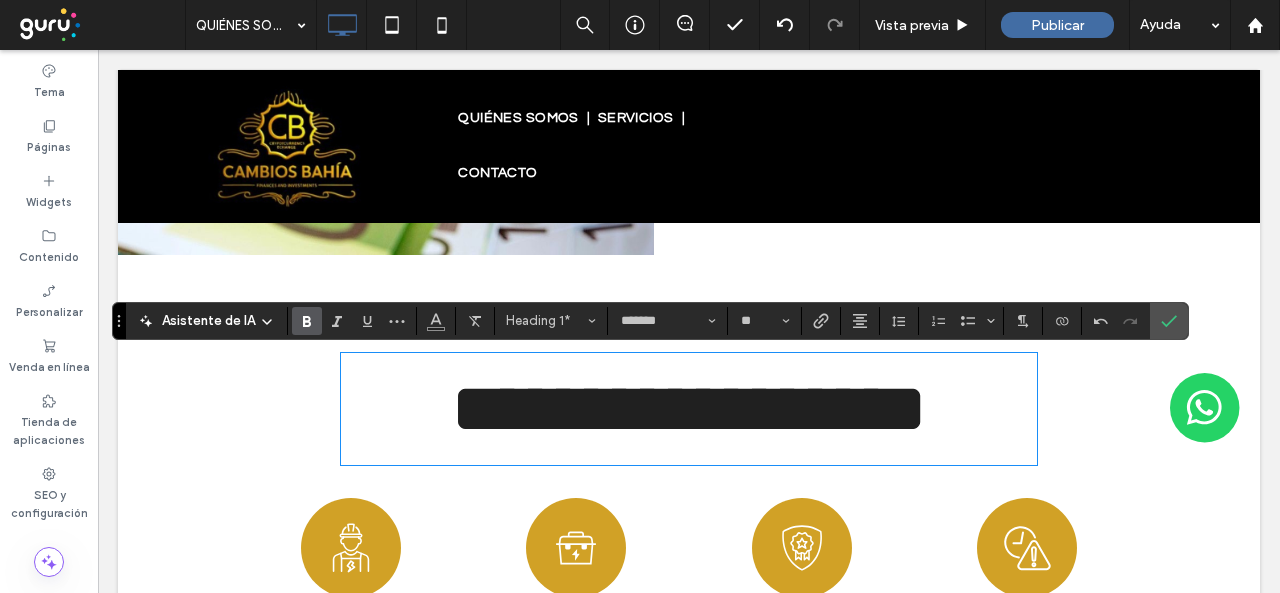 drag, startPoint x: 305, startPoint y: 320, endPoint x: 372, endPoint y: 323, distance: 67.06713 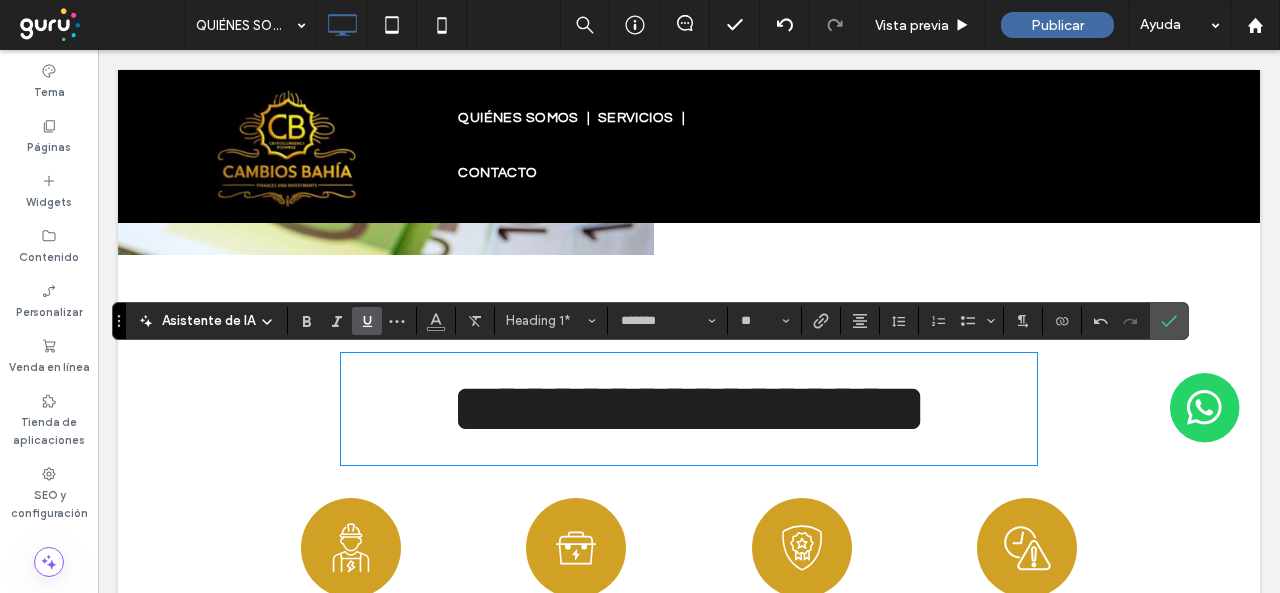 click 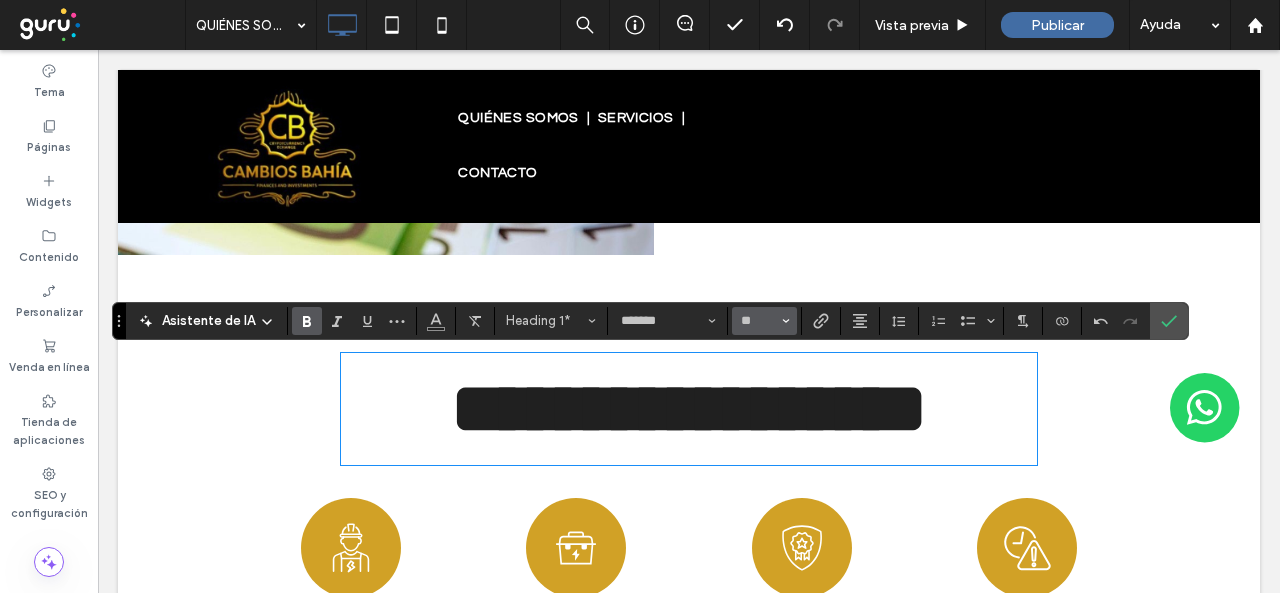 click on "**" at bounding box center (758, 321) 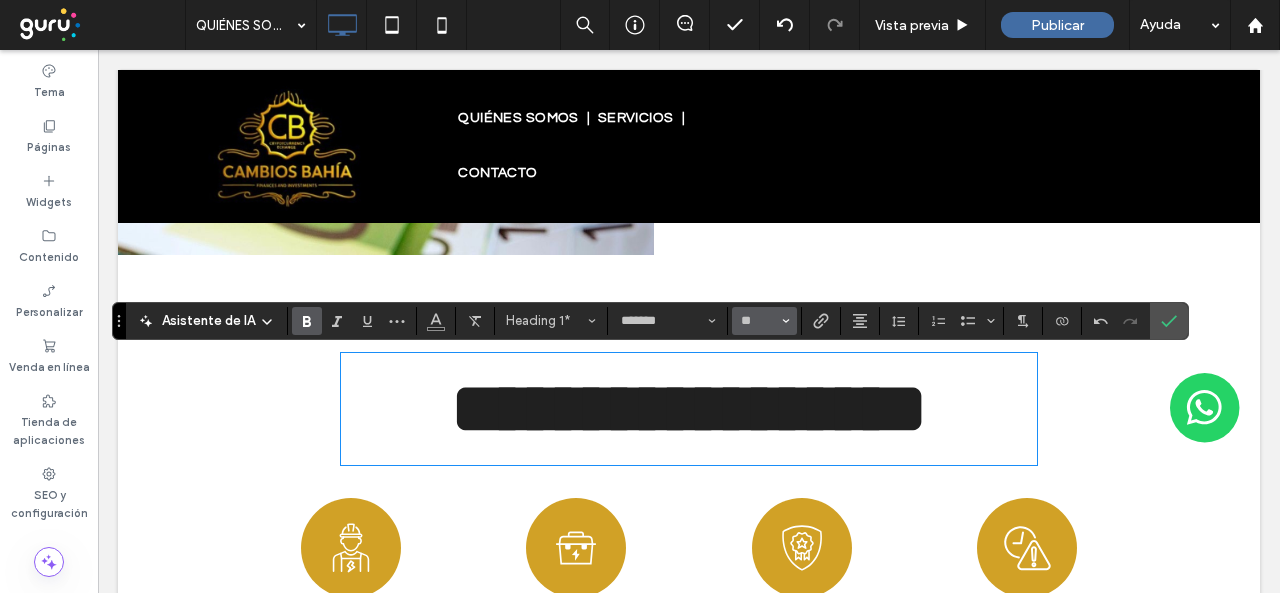 type on "**" 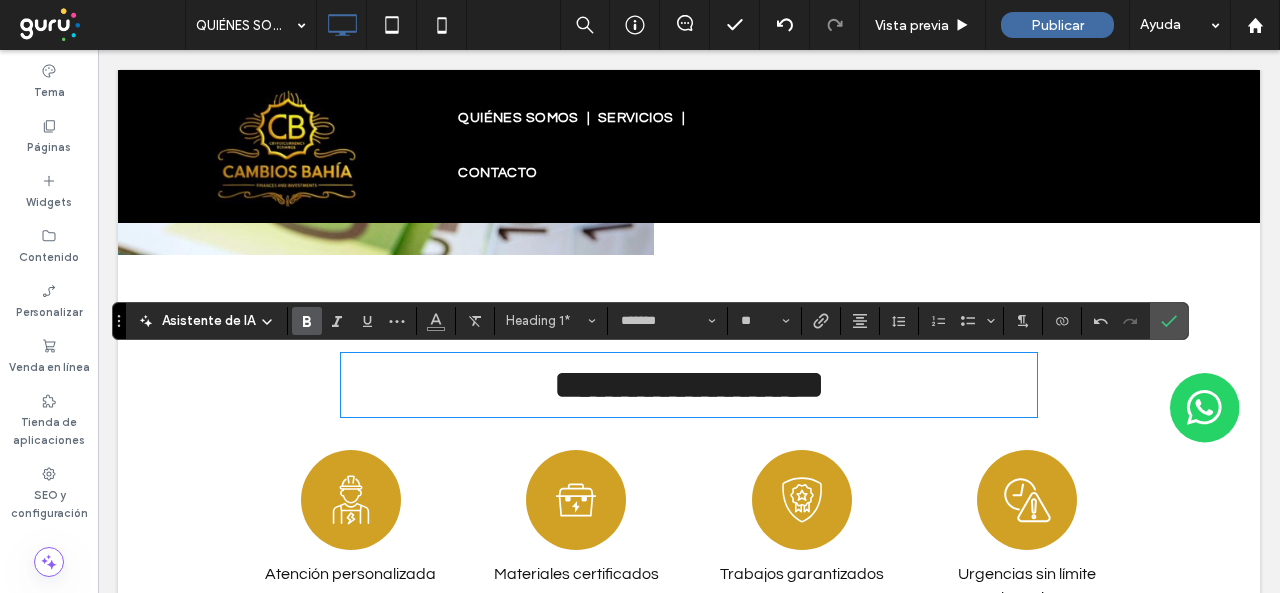 click on "**********" at bounding box center (689, 384) 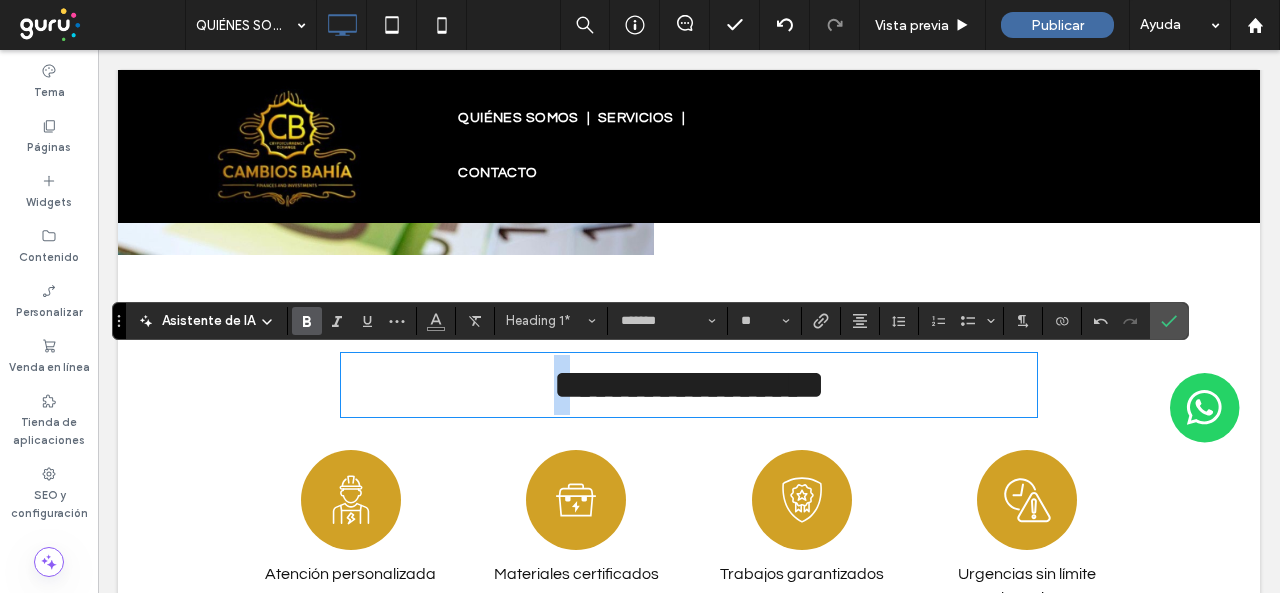 drag, startPoint x: 516, startPoint y: 387, endPoint x: 529, endPoint y: 395, distance: 15.264338 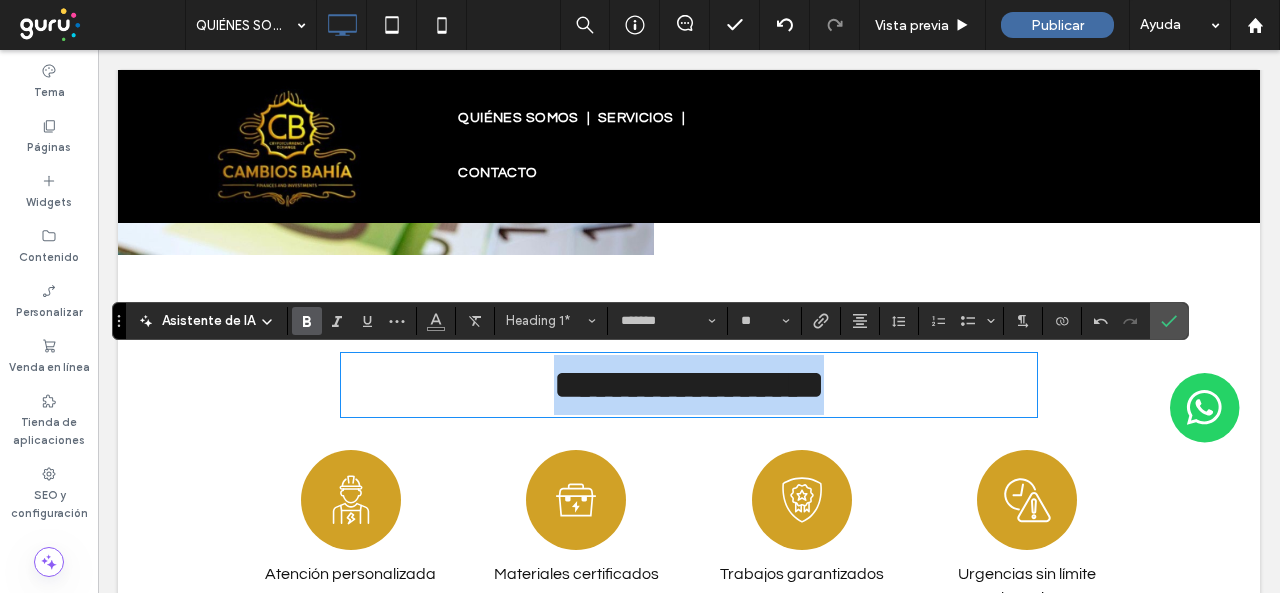 drag, startPoint x: 900, startPoint y: 378, endPoint x: 499, endPoint y: 345, distance: 402.35556 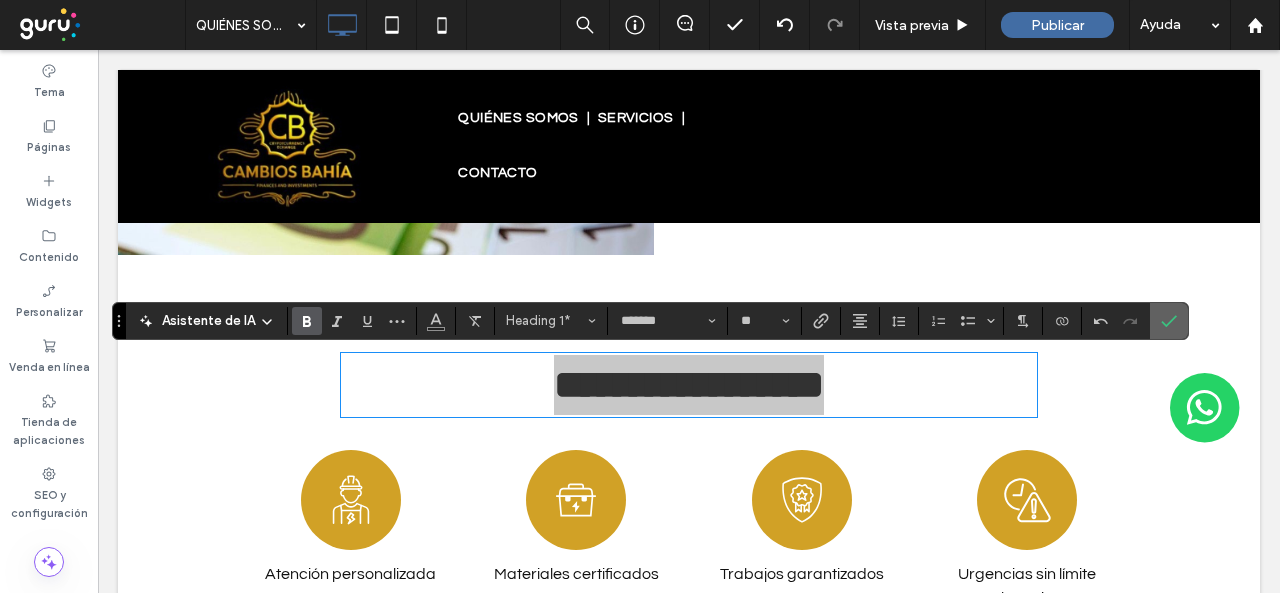 click 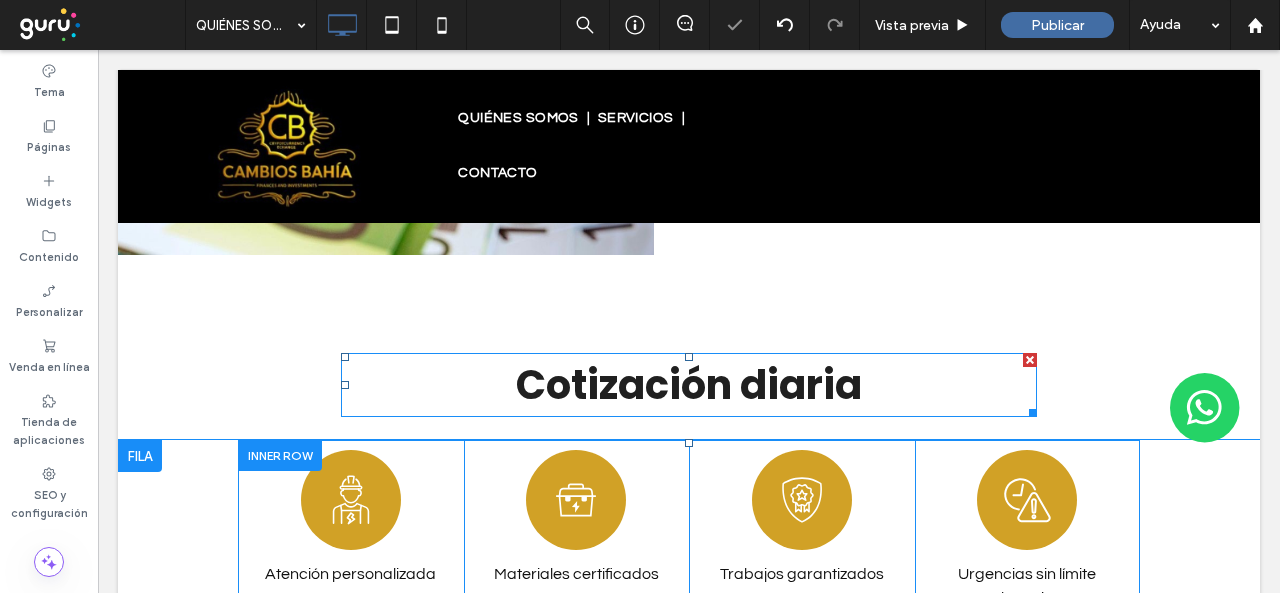 scroll, scrollTop: 1382, scrollLeft: 0, axis: vertical 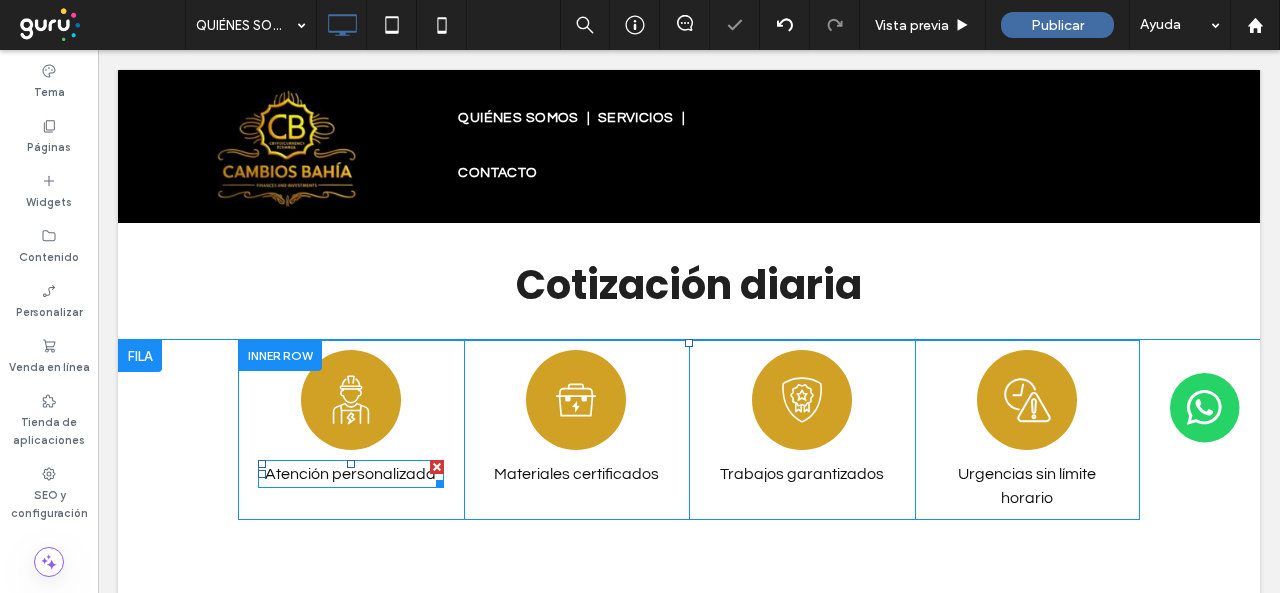 click at bounding box center [436, 480] 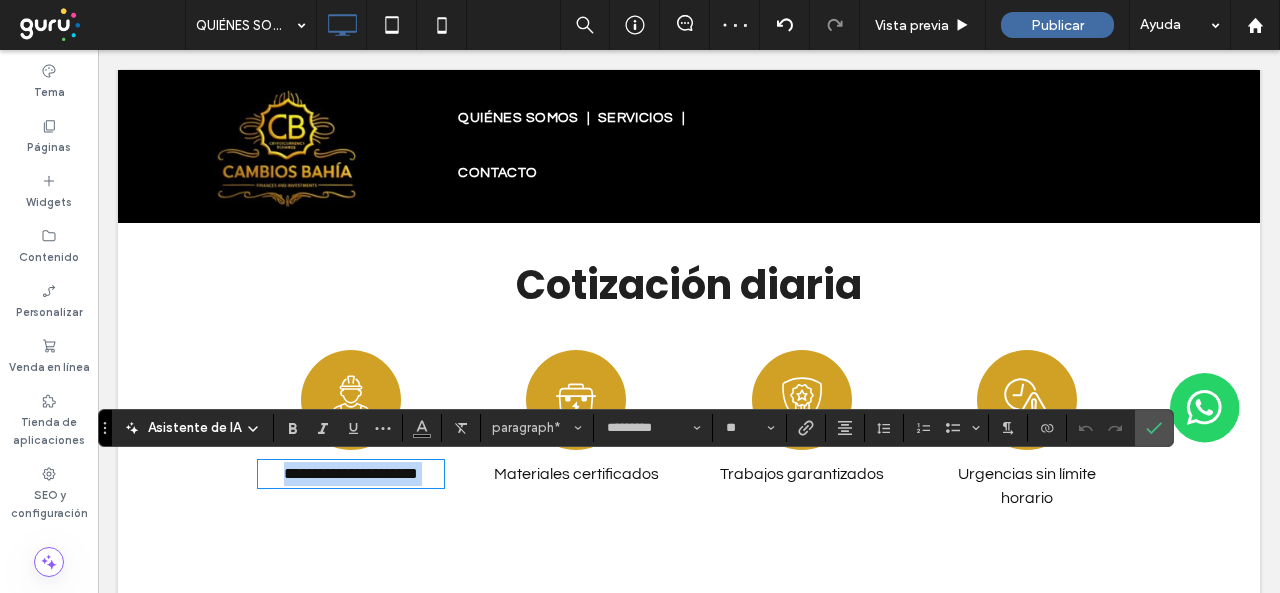 type 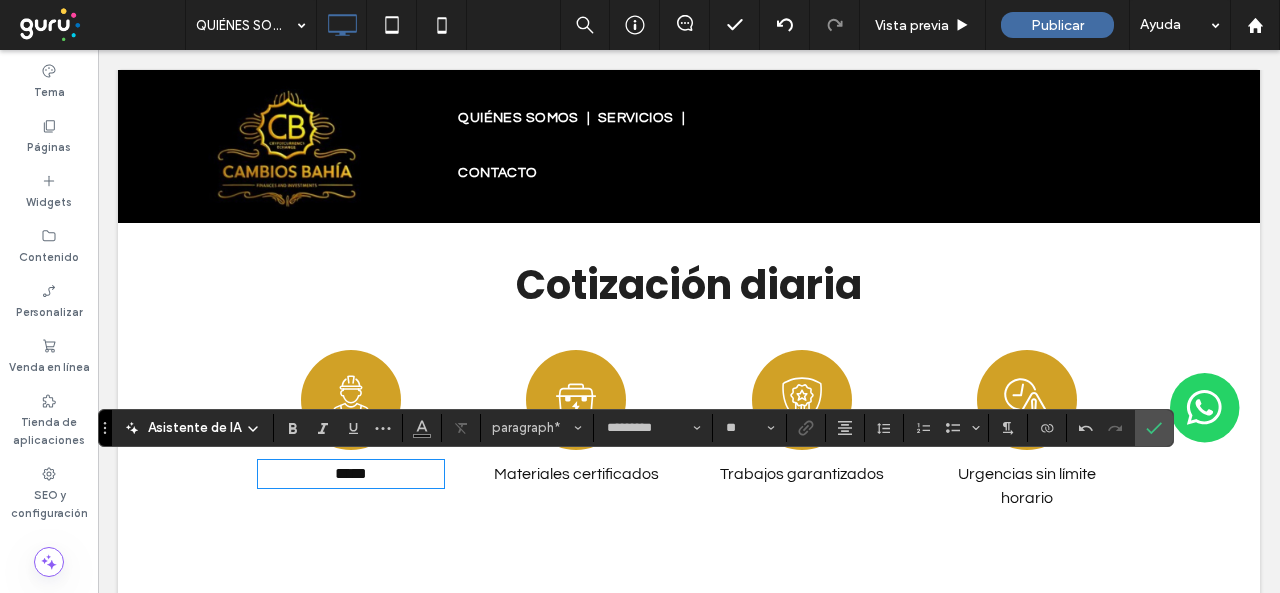 click on "Materiales certificados" at bounding box center (577, 474) 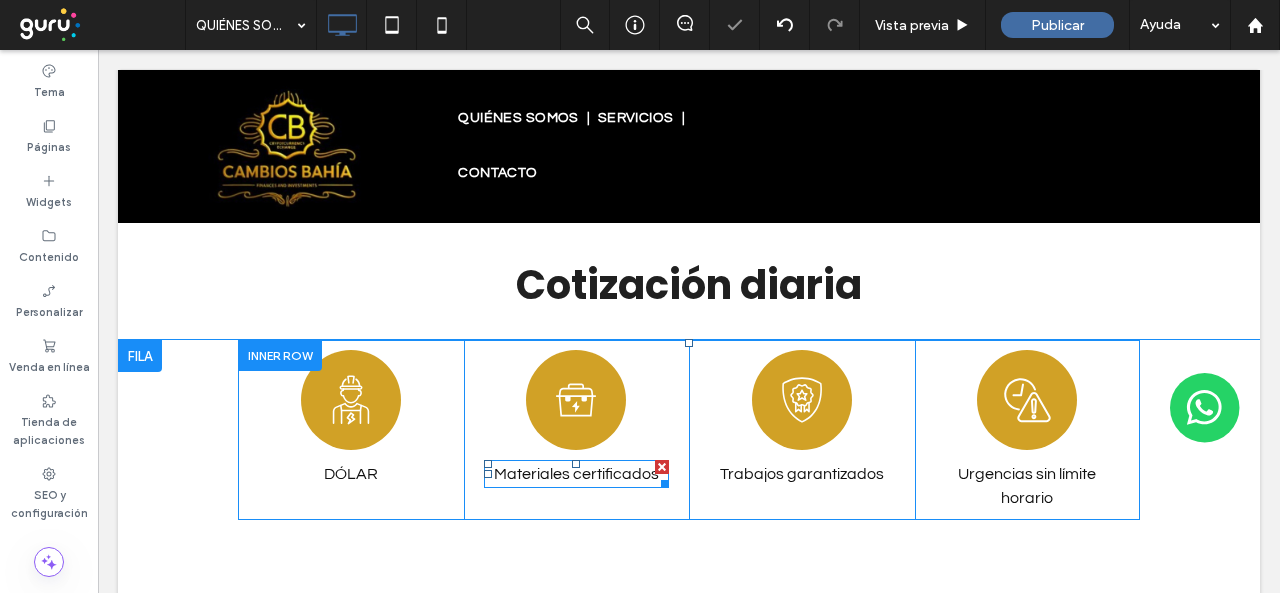 click on "Materiales certificados" at bounding box center [576, 474] 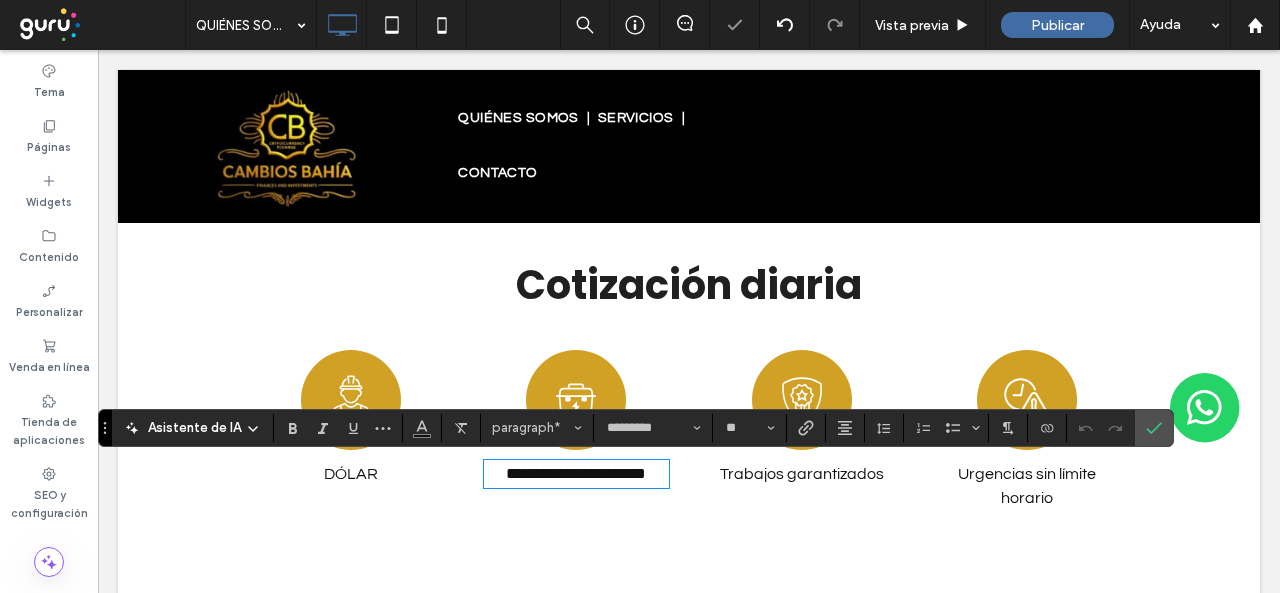 type 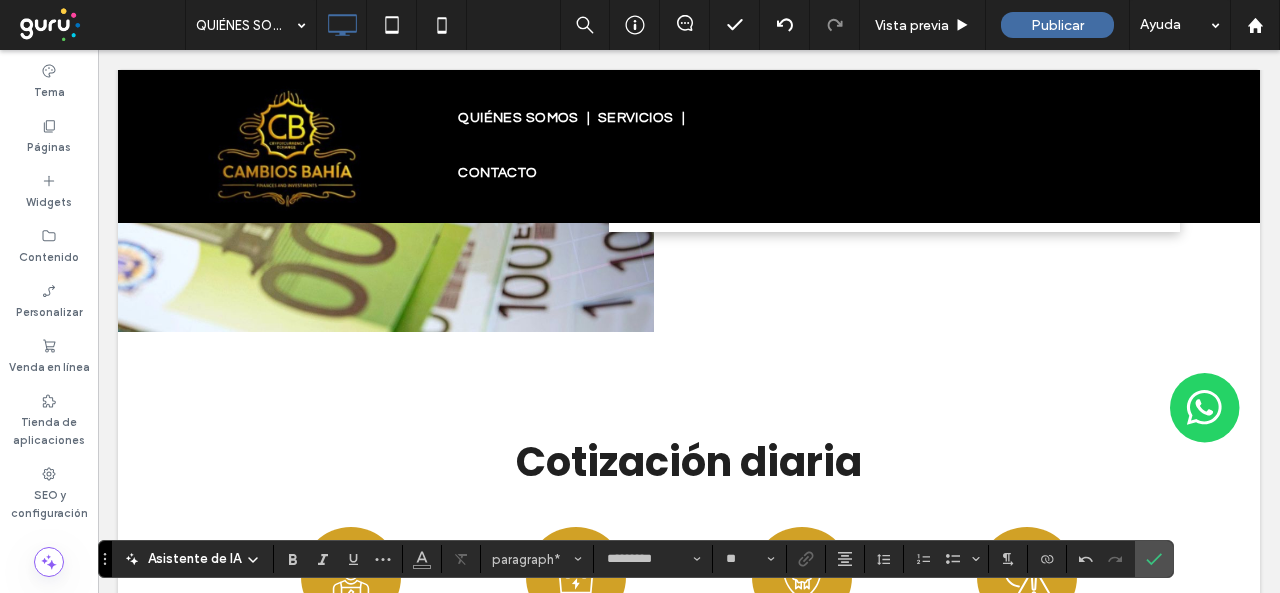 scroll, scrollTop: 1382, scrollLeft: 0, axis: vertical 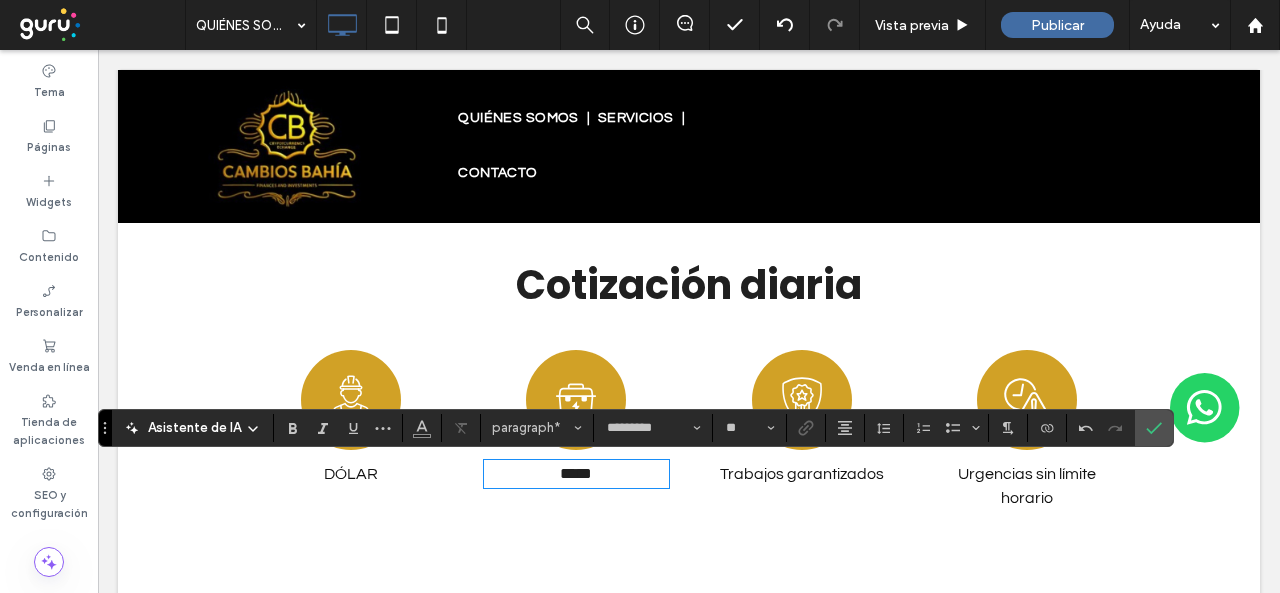 click on "Trabajos garantizados" at bounding box center [802, 474] 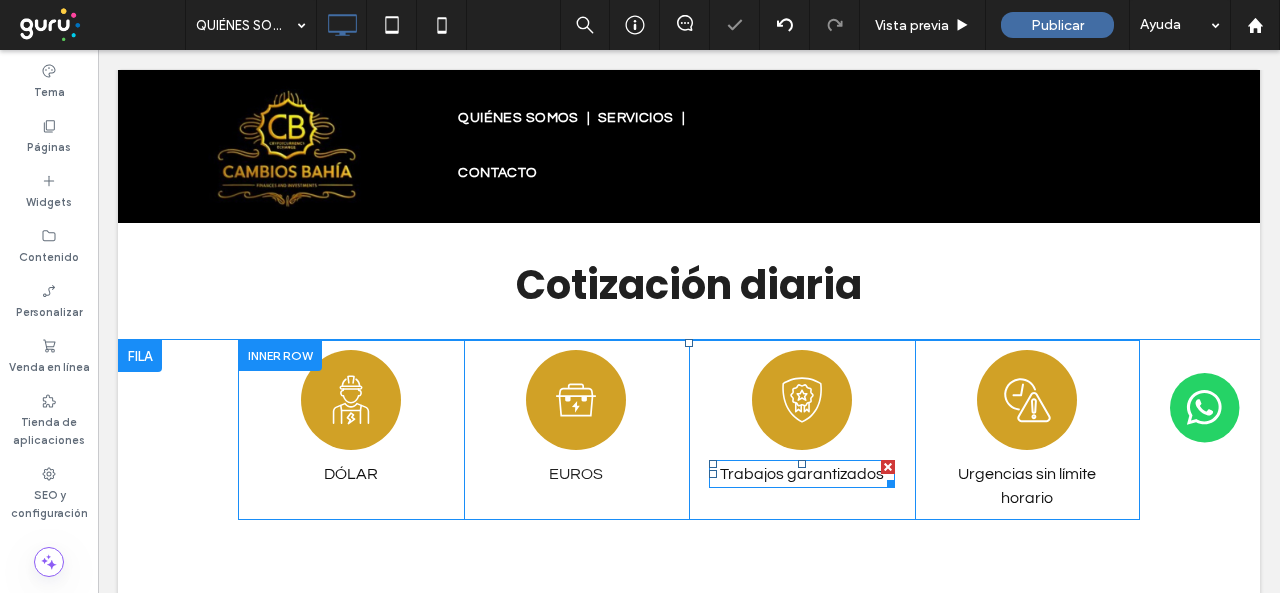 click on "Trabajos garantizados" at bounding box center [802, 474] 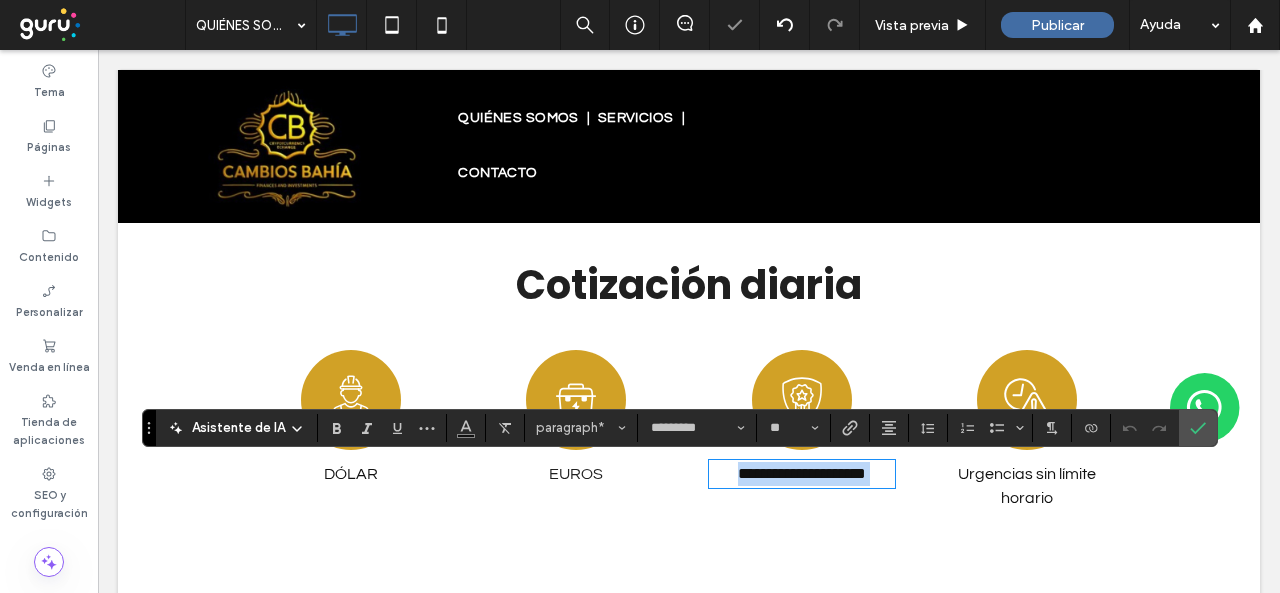 type 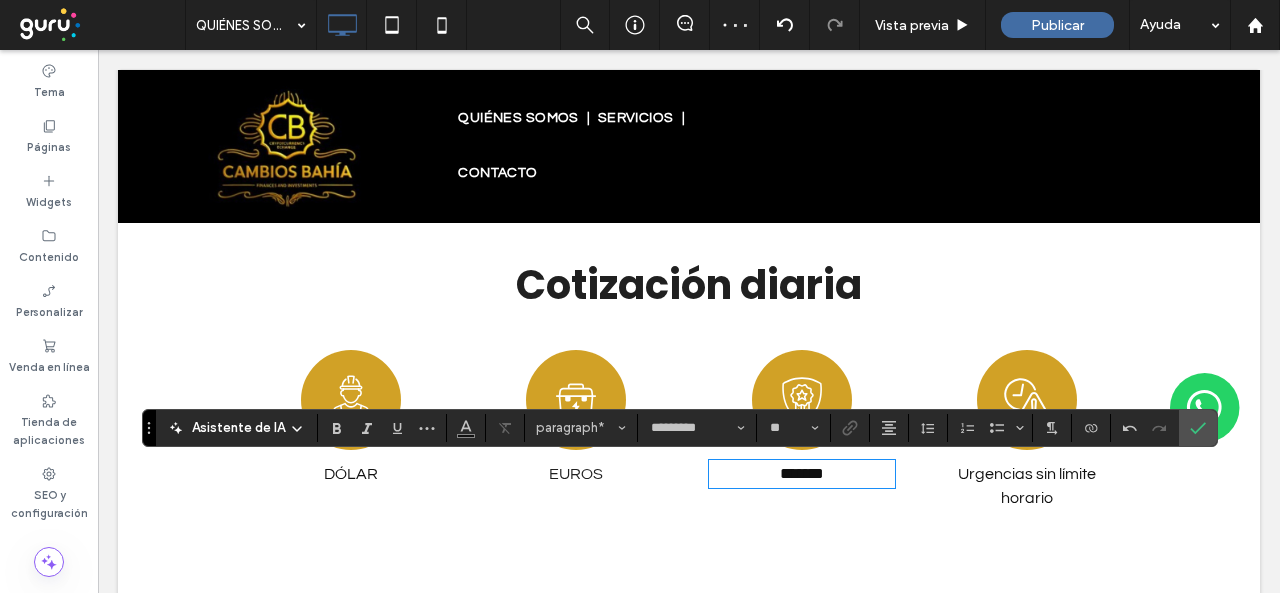 drag, startPoint x: 1094, startPoint y: 519, endPoint x: 1022, endPoint y: 505, distance: 73.34848 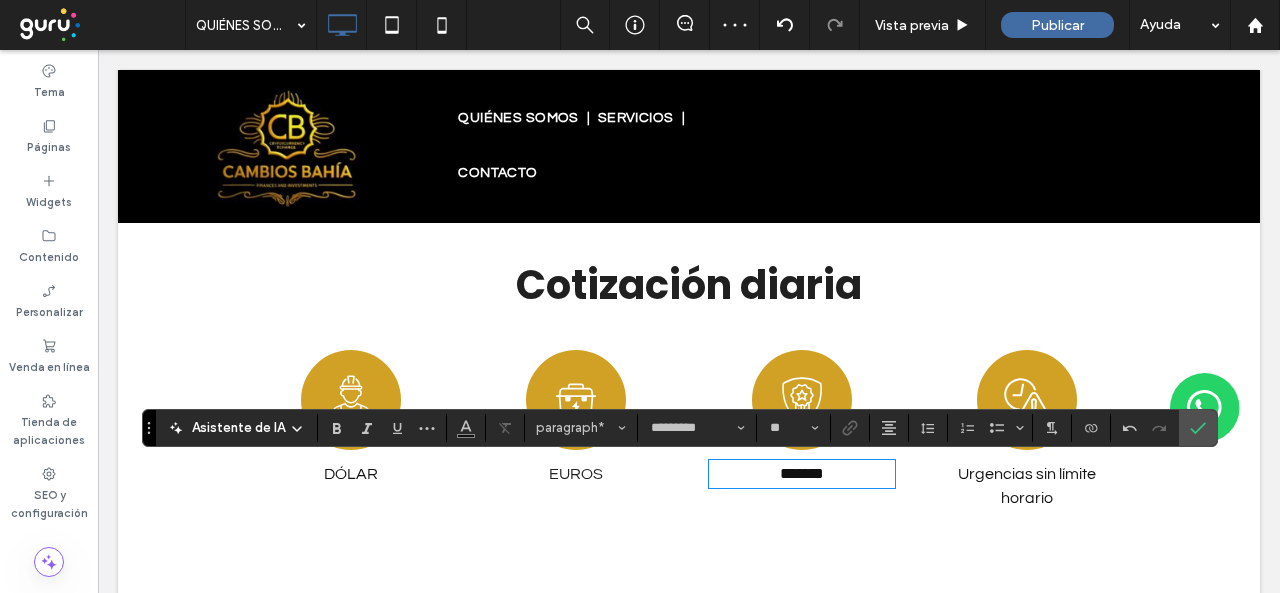 click on "Un icono en blanco y negro de un reloj y una señal de advertencia.
Urgencias sin límite horario Click To Paste" at bounding box center (1028, 430) 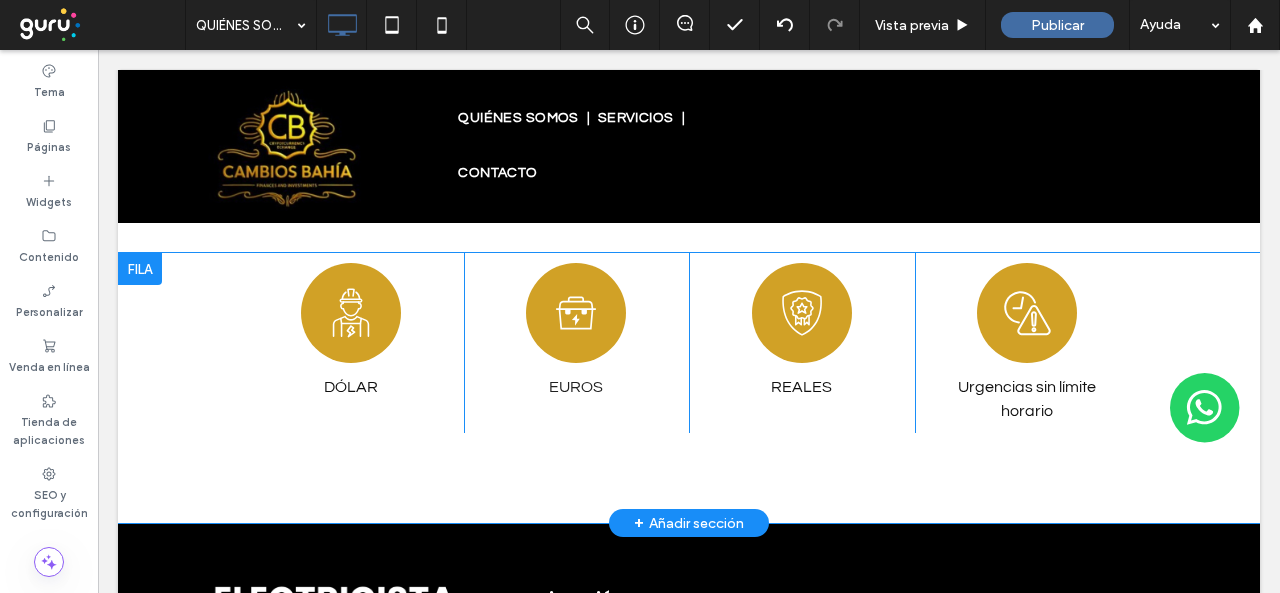 scroll, scrollTop: 1482, scrollLeft: 0, axis: vertical 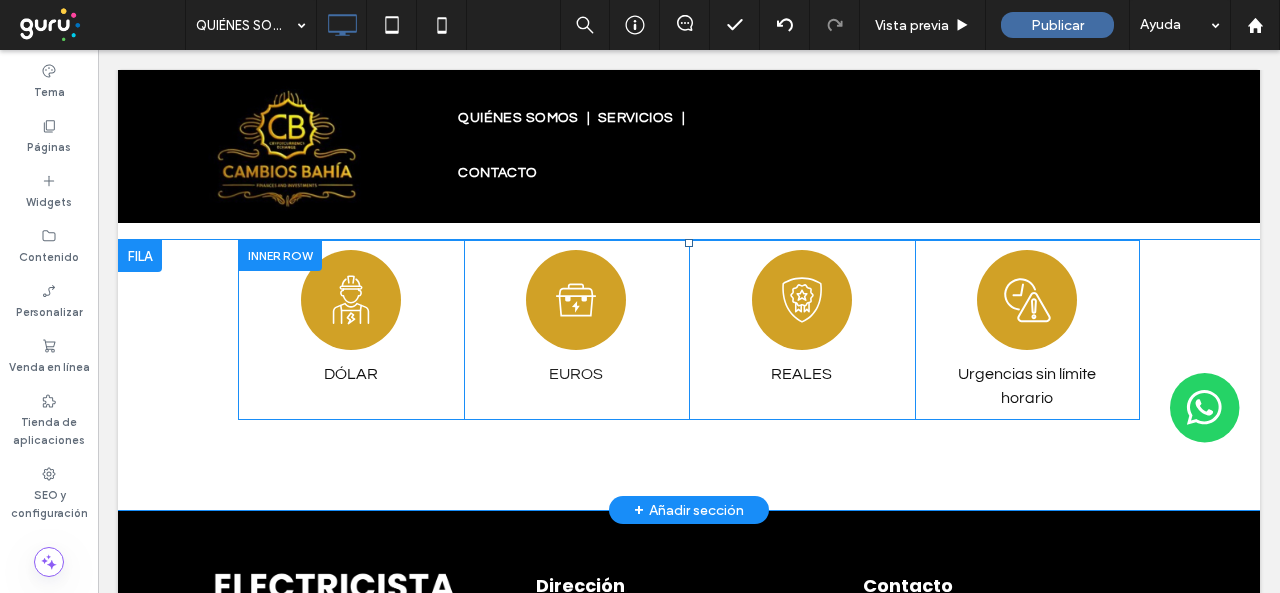 click on "Urgencias sin límite horario" at bounding box center (1028, 386) 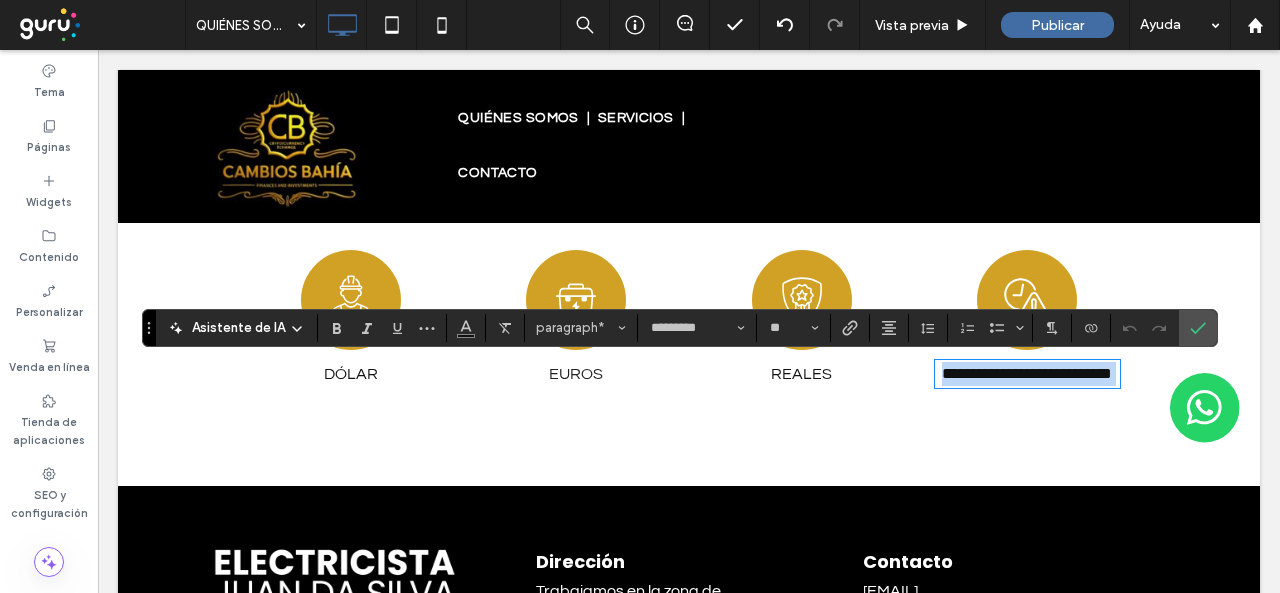 click on "**********" at bounding box center [1028, 374] 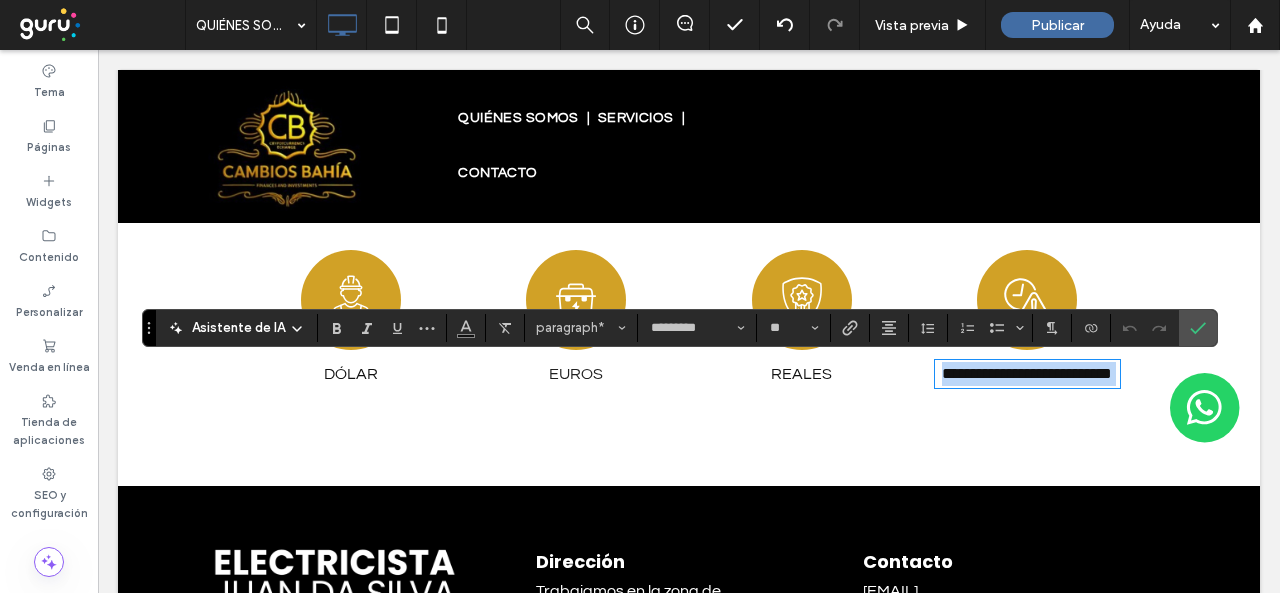 type 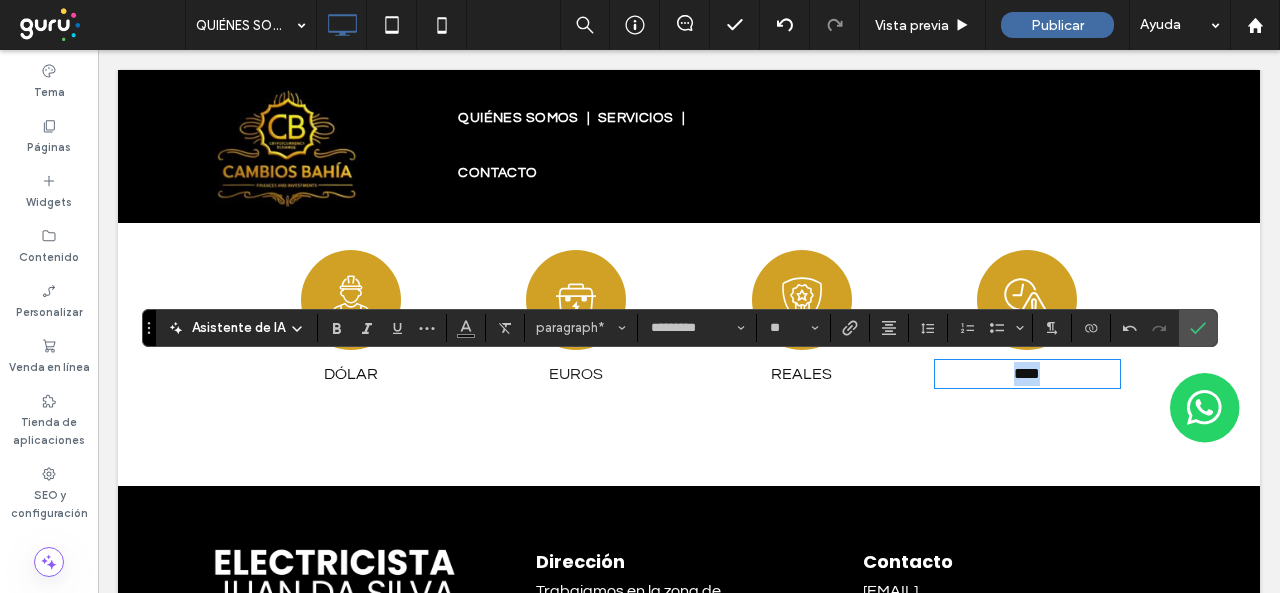 drag, startPoint x: 1057, startPoint y: 381, endPoint x: 888, endPoint y: 364, distance: 169.85287 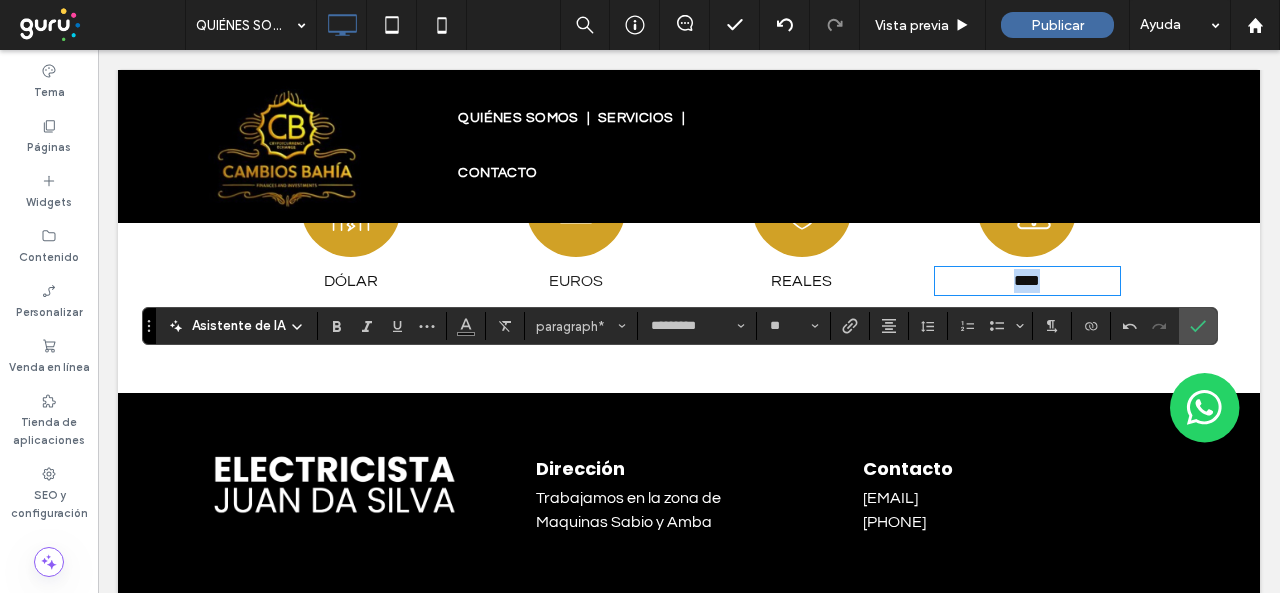 scroll, scrollTop: 1582, scrollLeft: 0, axis: vertical 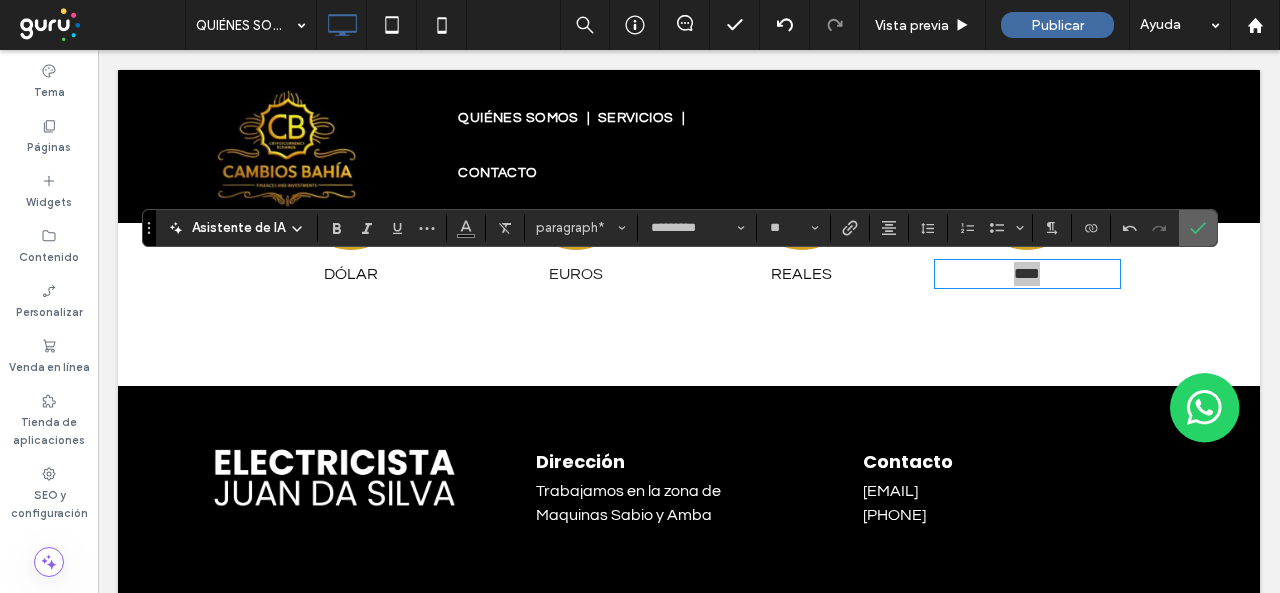 drag, startPoint x: 1192, startPoint y: 227, endPoint x: 442, endPoint y: 338, distance: 758.1695 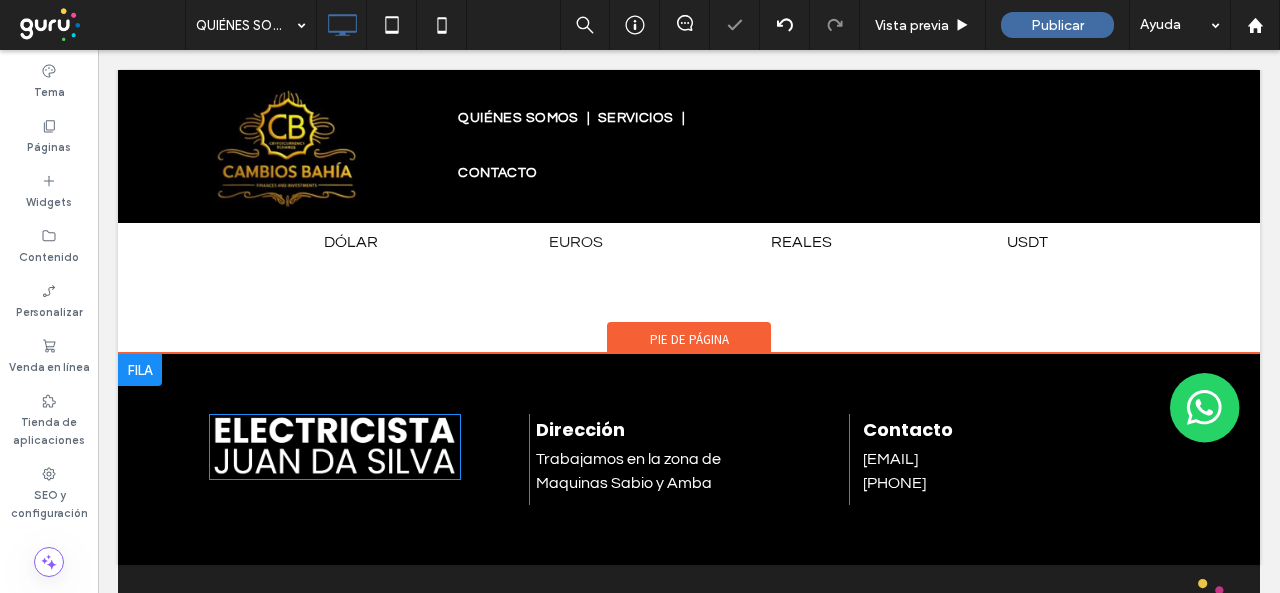 scroll, scrollTop: 1682, scrollLeft: 0, axis: vertical 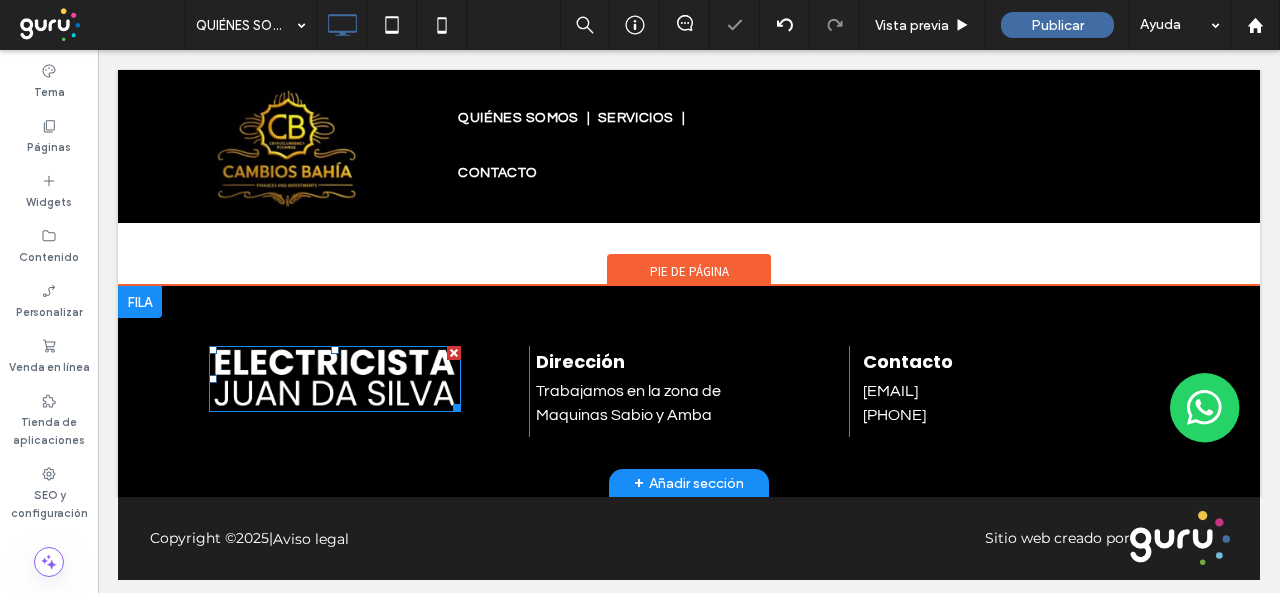 click at bounding box center (335, 379) 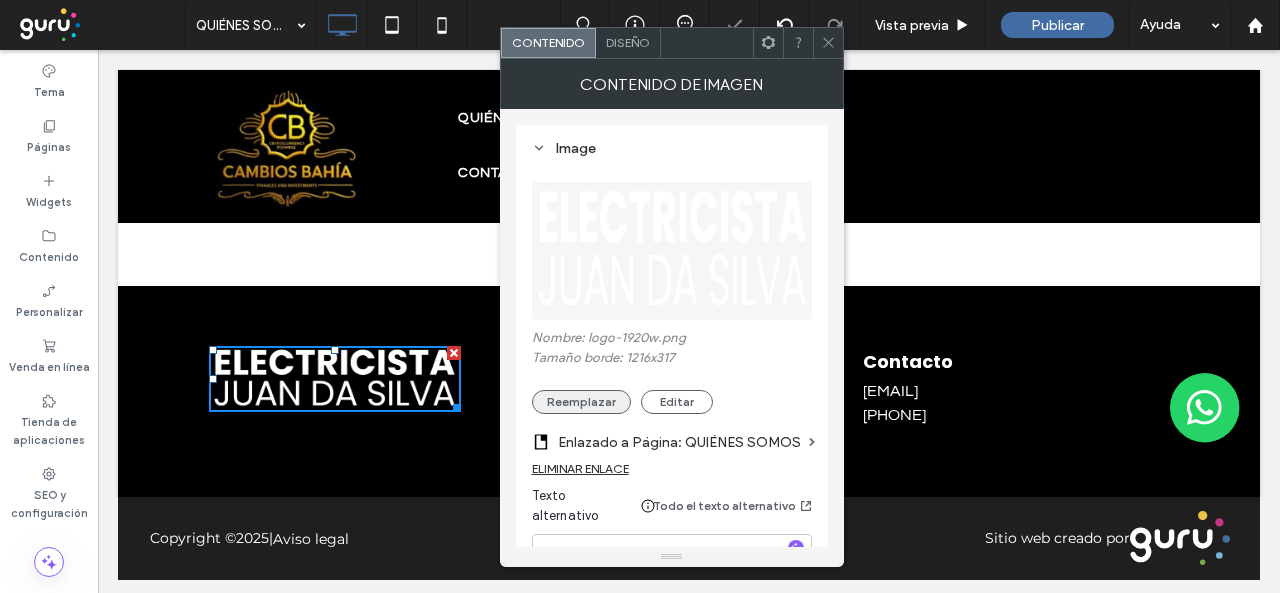 click on "Reemplazar" at bounding box center (581, 402) 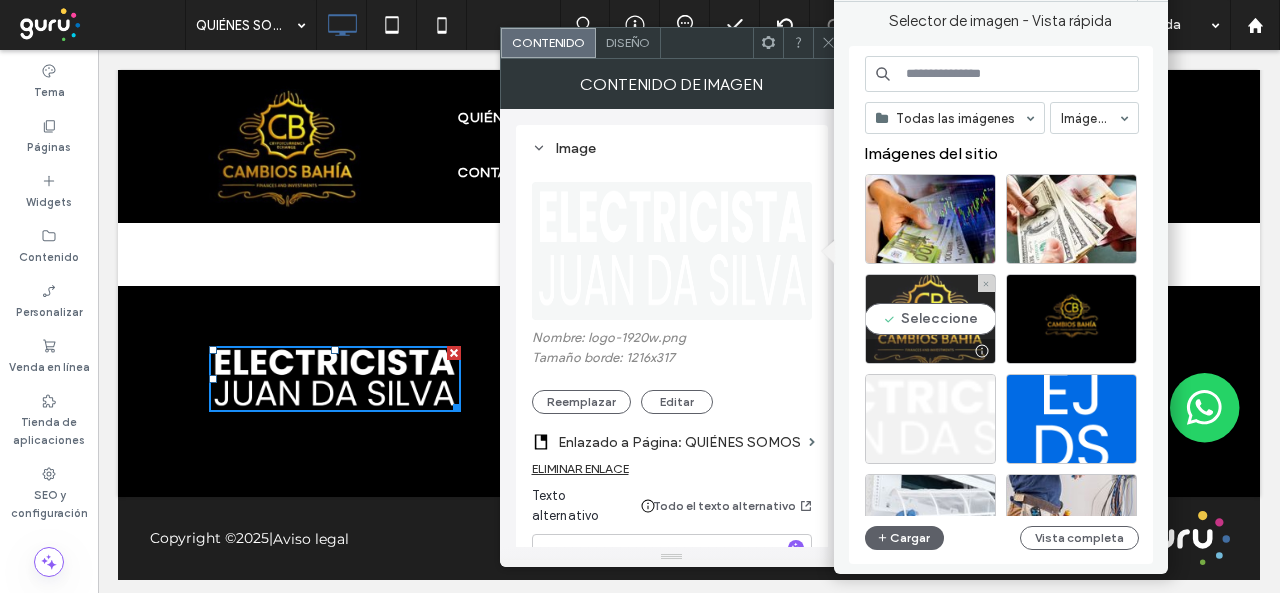 click on "Seleccione" at bounding box center [930, 319] 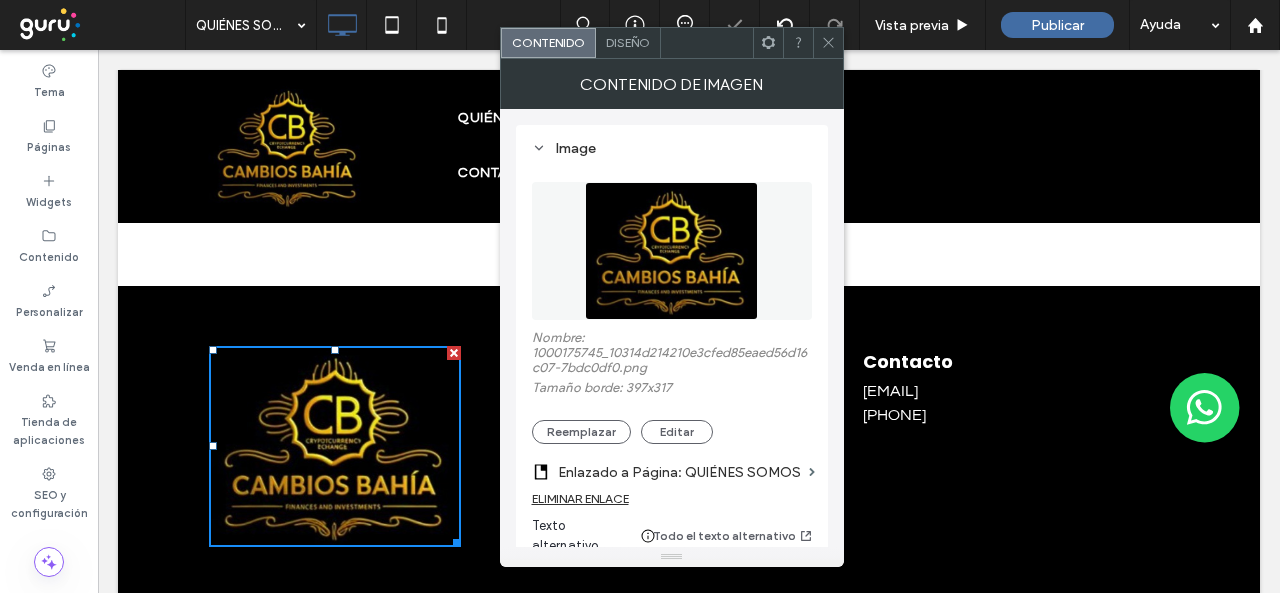 click 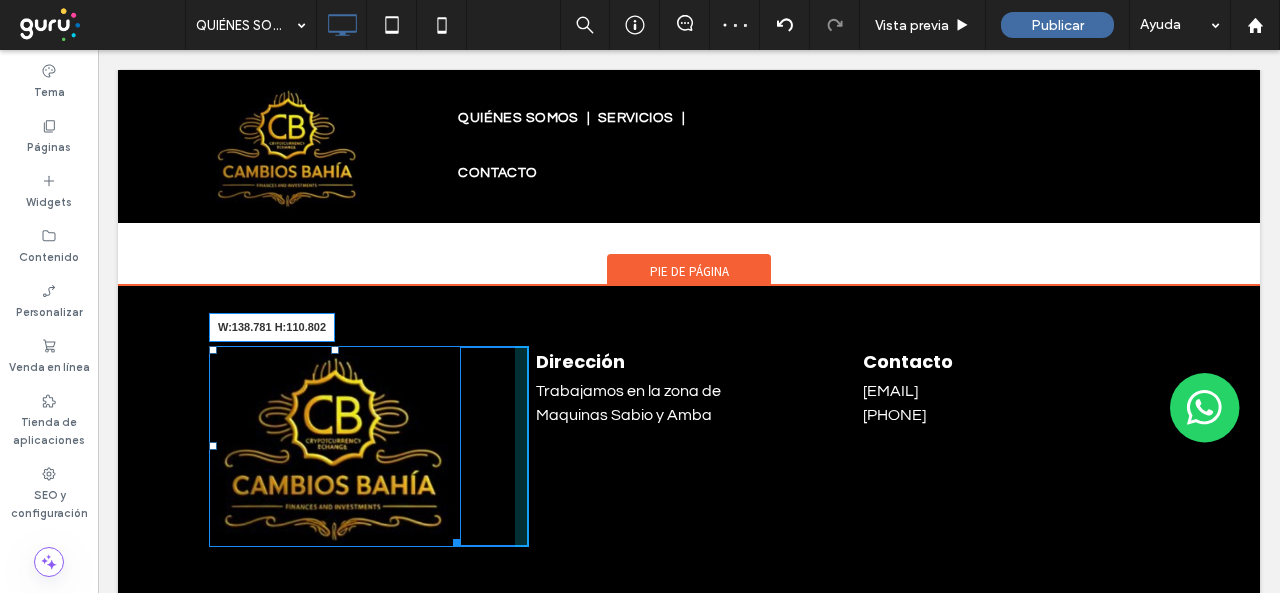 drag, startPoint x: 458, startPoint y: 545, endPoint x: 784, endPoint y: 640, distance: 339.56 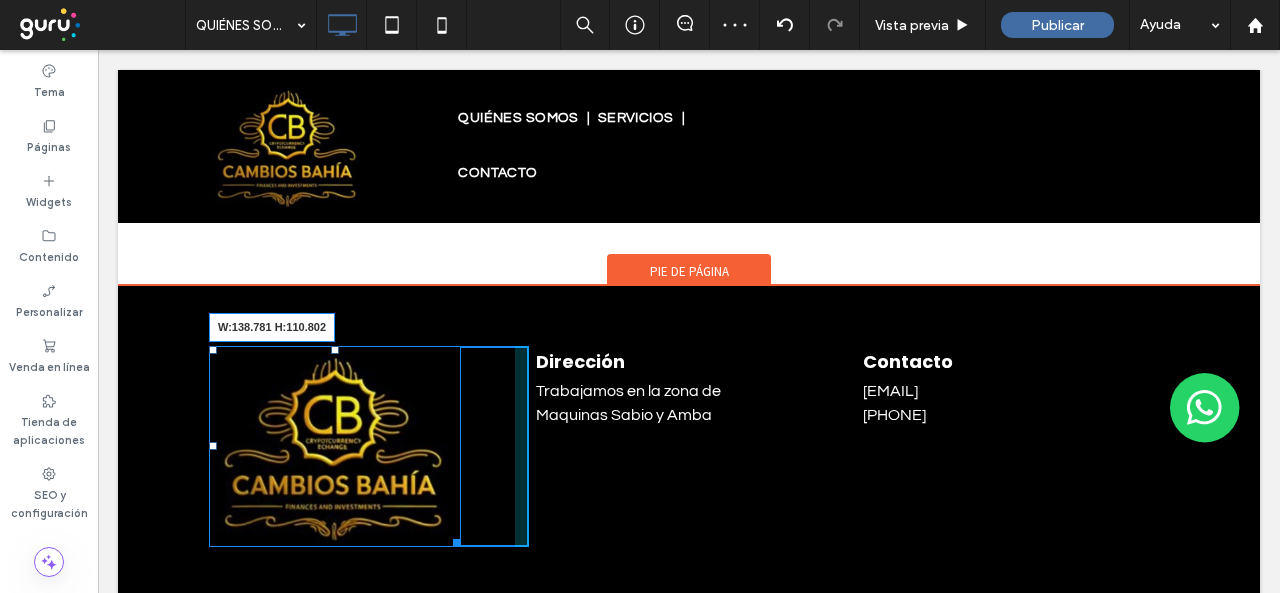 click on "W:138.781 H:110.802
Click To Paste" at bounding box center (369, 446) 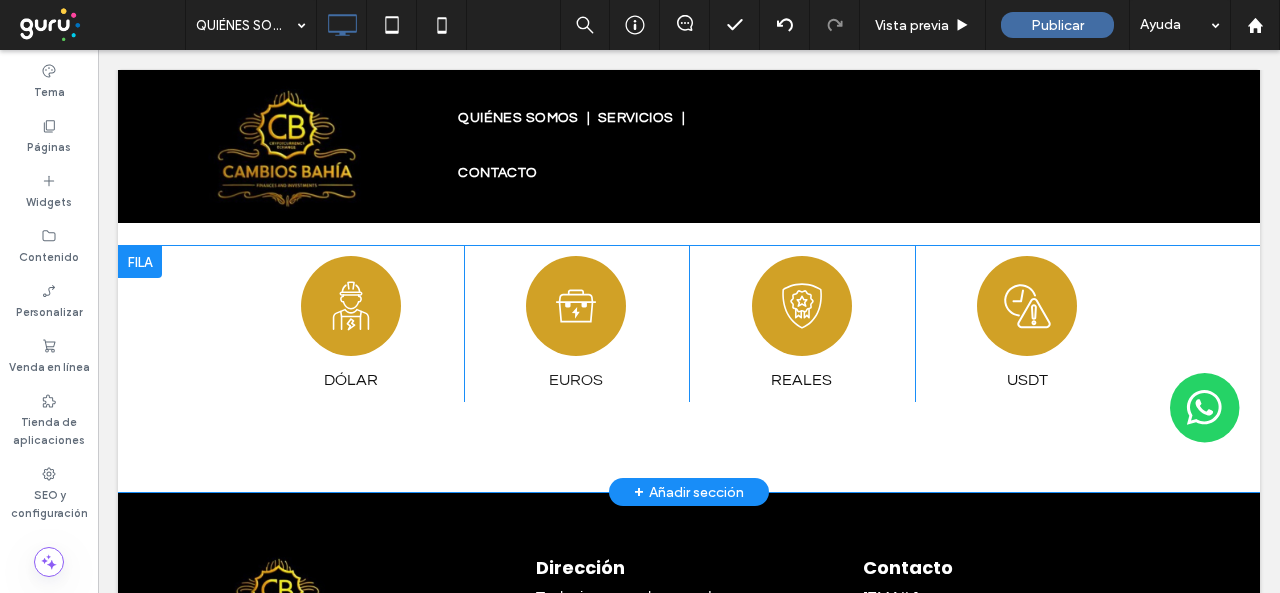 scroll, scrollTop: 1482, scrollLeft: 0, axis: vertical 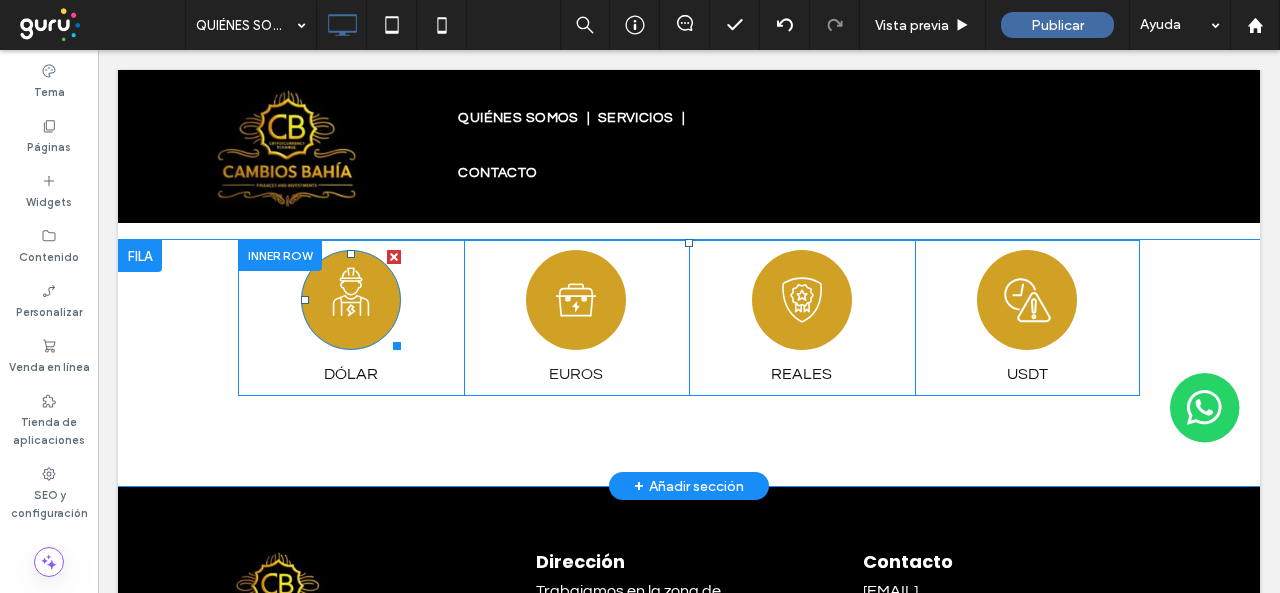 click on "Un dibujo lineal de un hombre que lleva casco y mono." 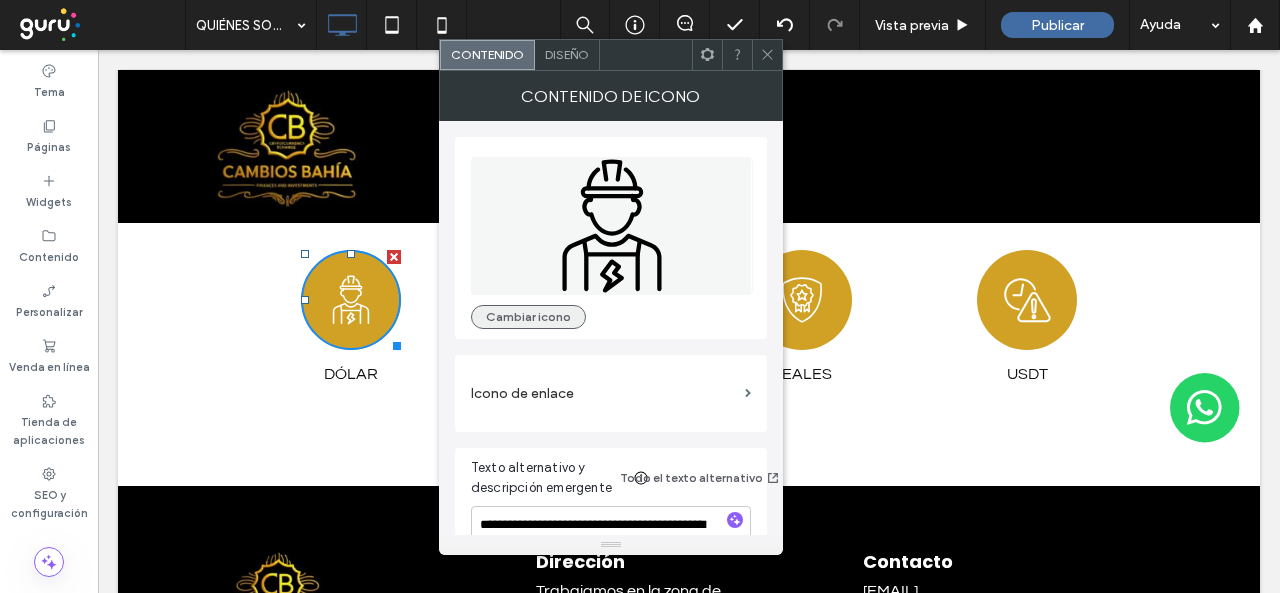 drag, startPoint x: 580, startPoint y: 311, endPoint x: 564, endPoint y: 314, distance: 16.27882 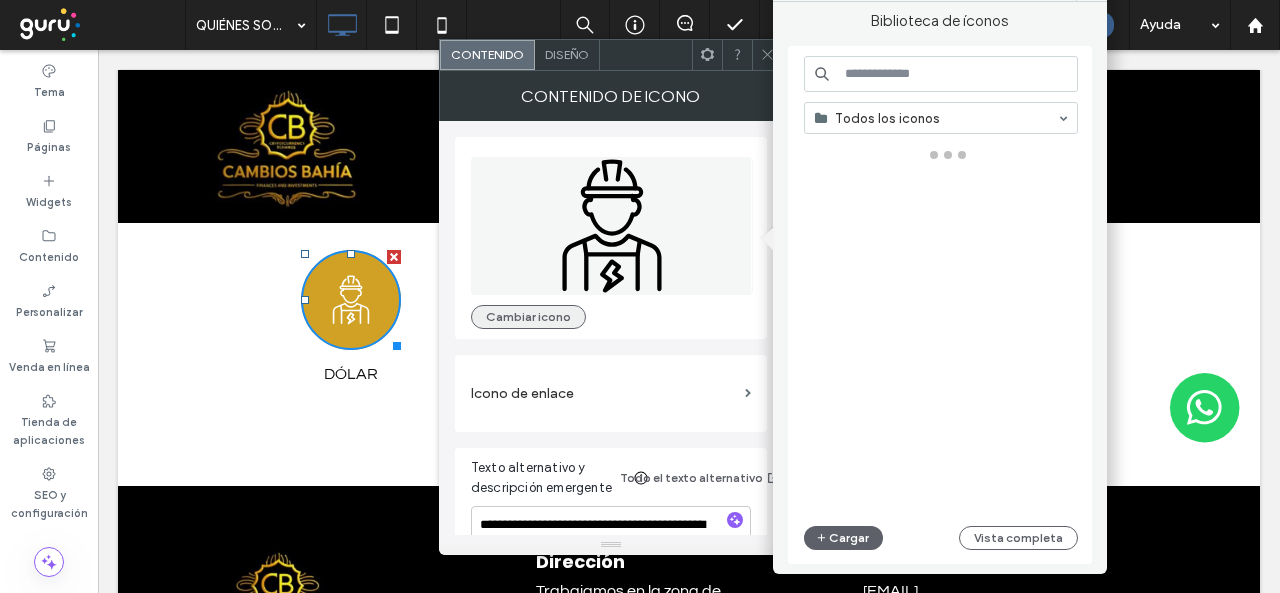 click on "Cambiar icono" at bounding box center [528, 317] 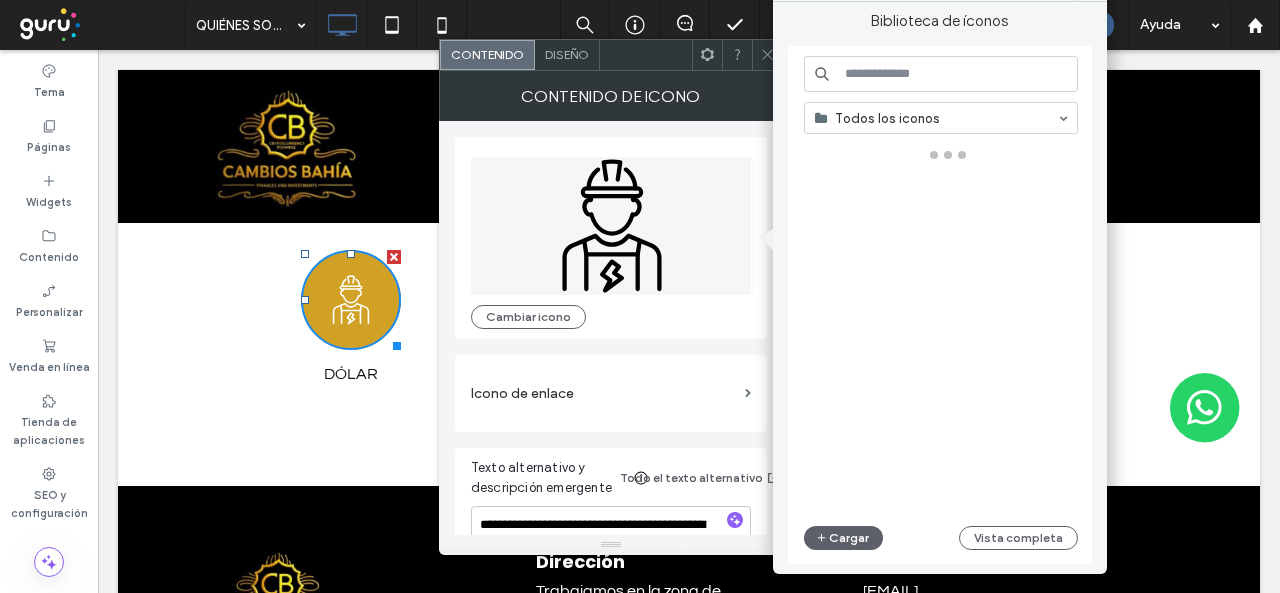 click at bounding box center [941, 74] 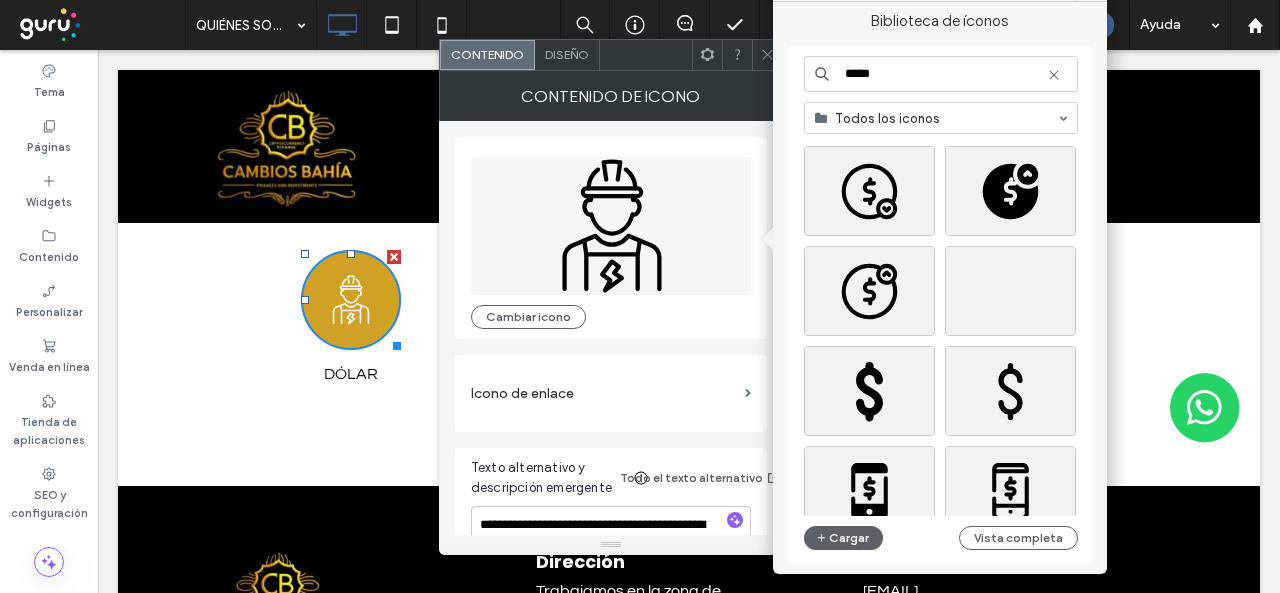 scroll, scrollTop: 1500, scrollLeft: 0, axis: vertical 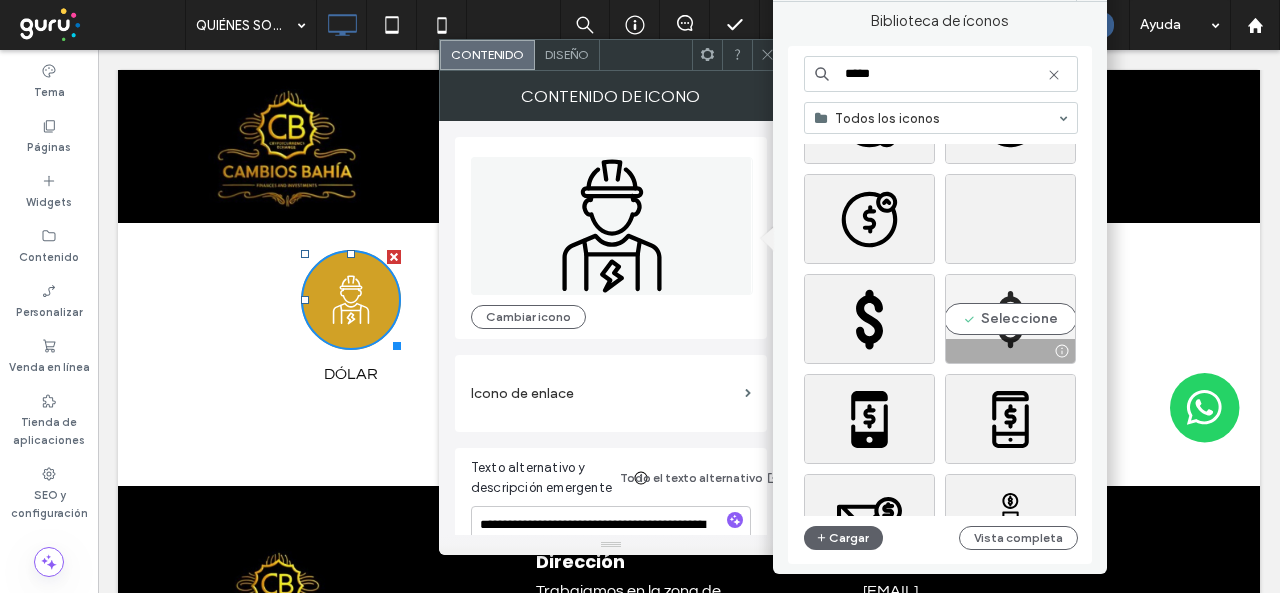 type on "*****" 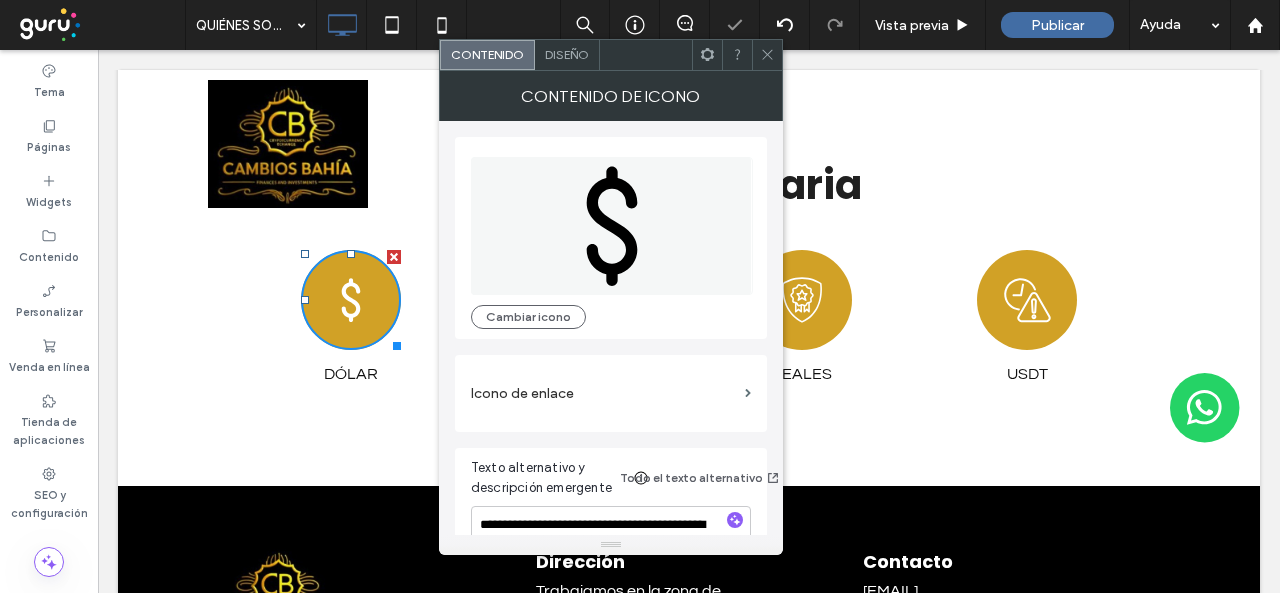 drag, startPoint x: 758, startPoint y: 57, endPoint x: 692, endPoint y: 129, distance: 97.67292 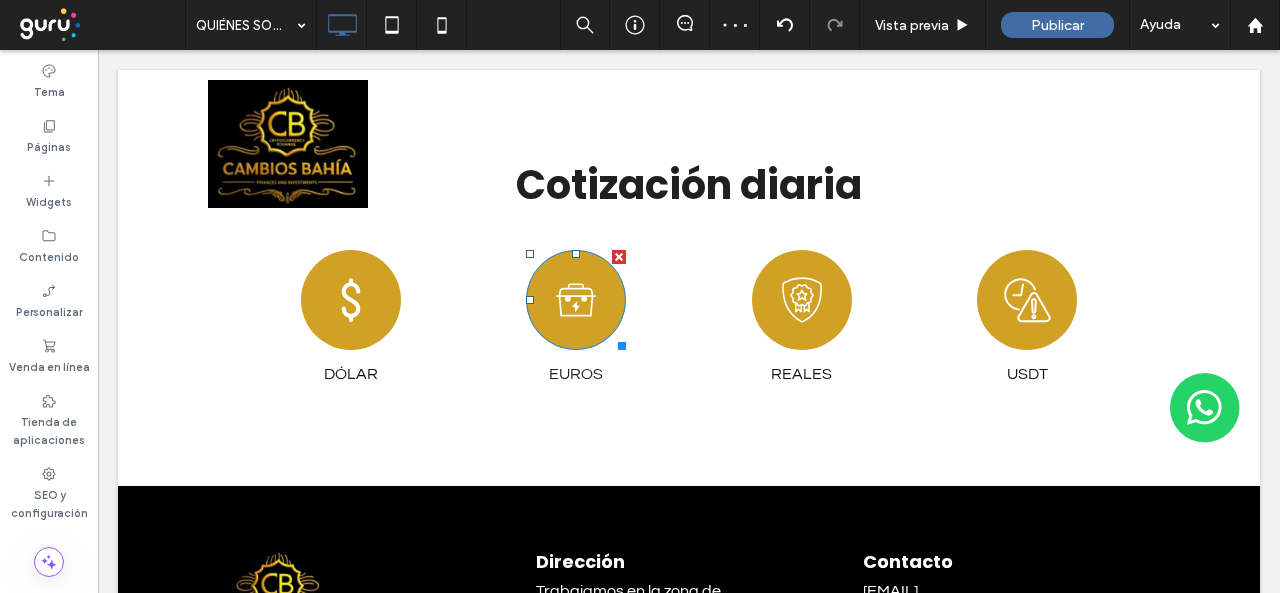 click on "Un icono en blanco y negro de un maletín con un rayo encima." at bounding box center [576, 300] 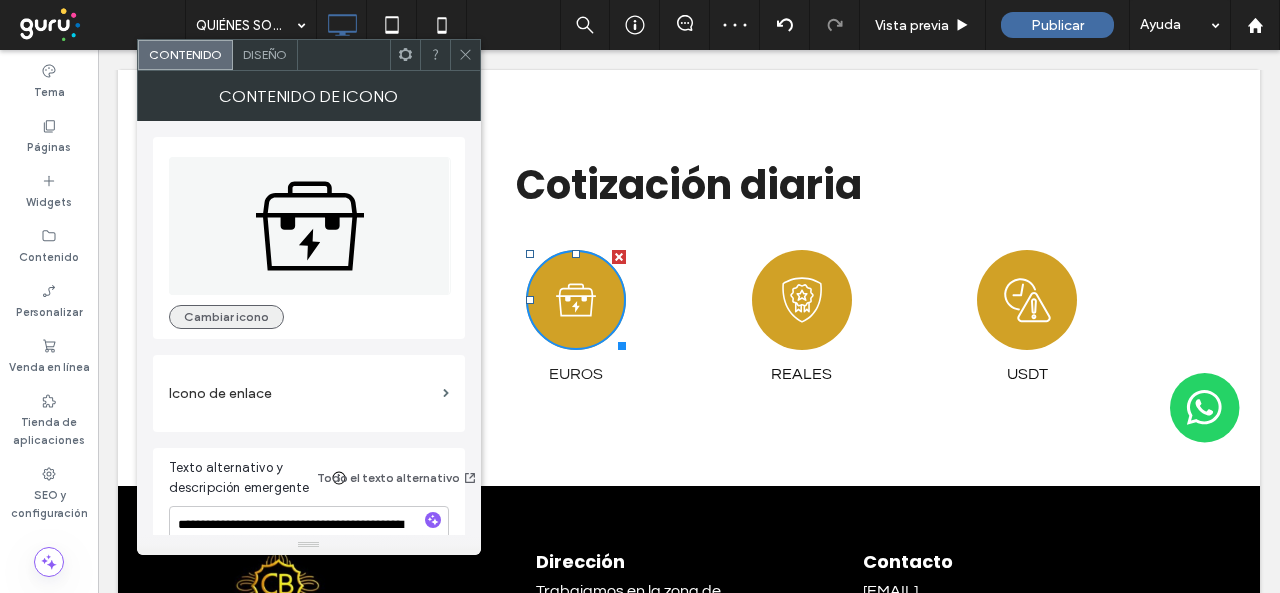 click on "Cambiar icono" at bounding box center [226, 317] 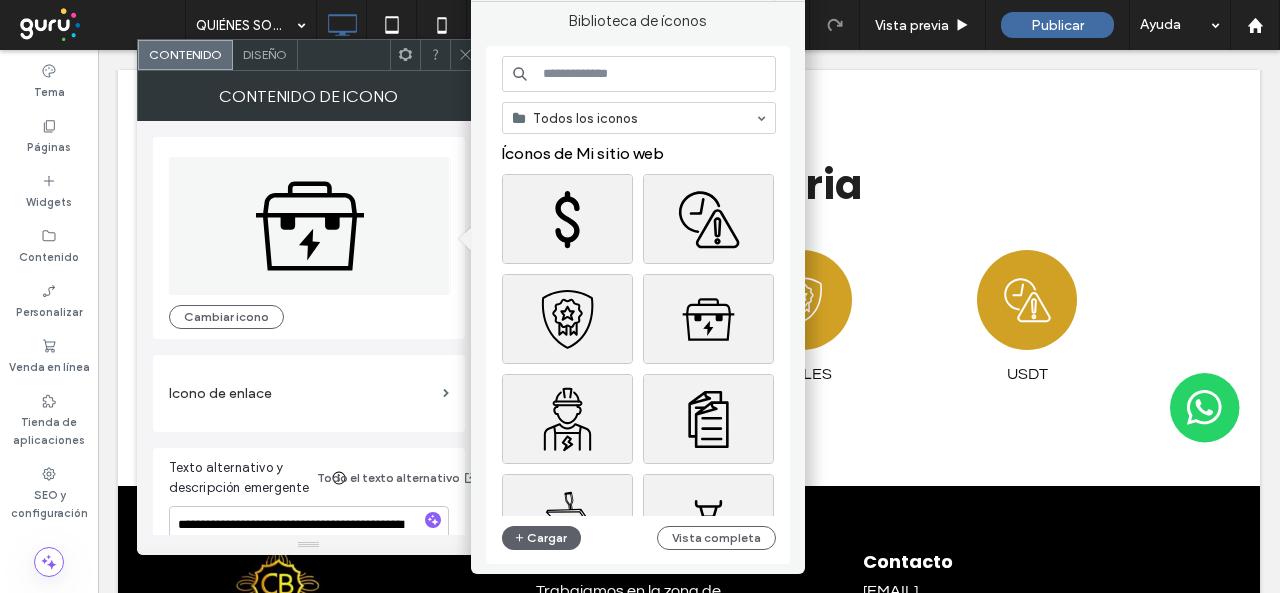 click at bounding box center (639, 74) 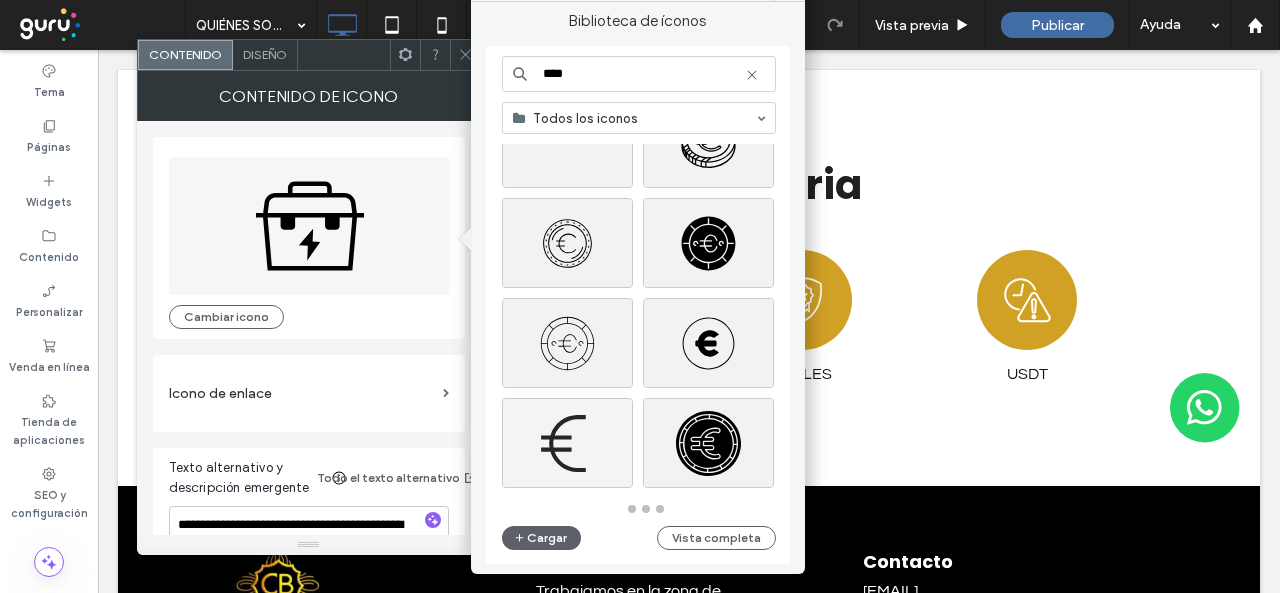 scroll, scrollTop: 2176, scrollLeft: 0, axis: vertical 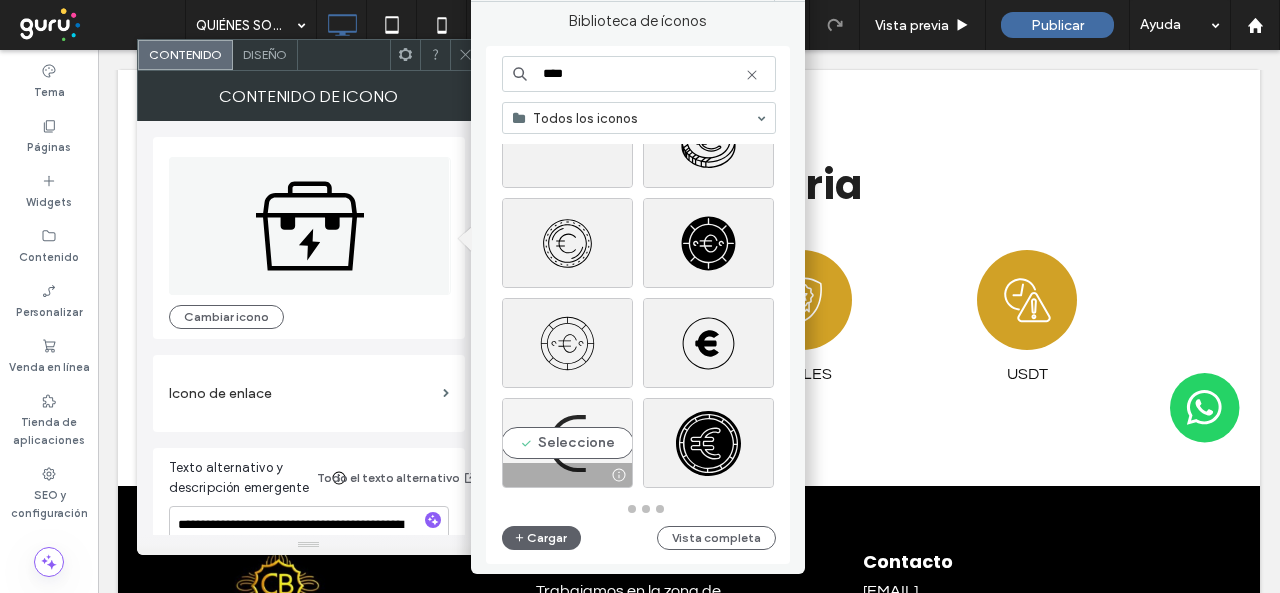 type on "****" 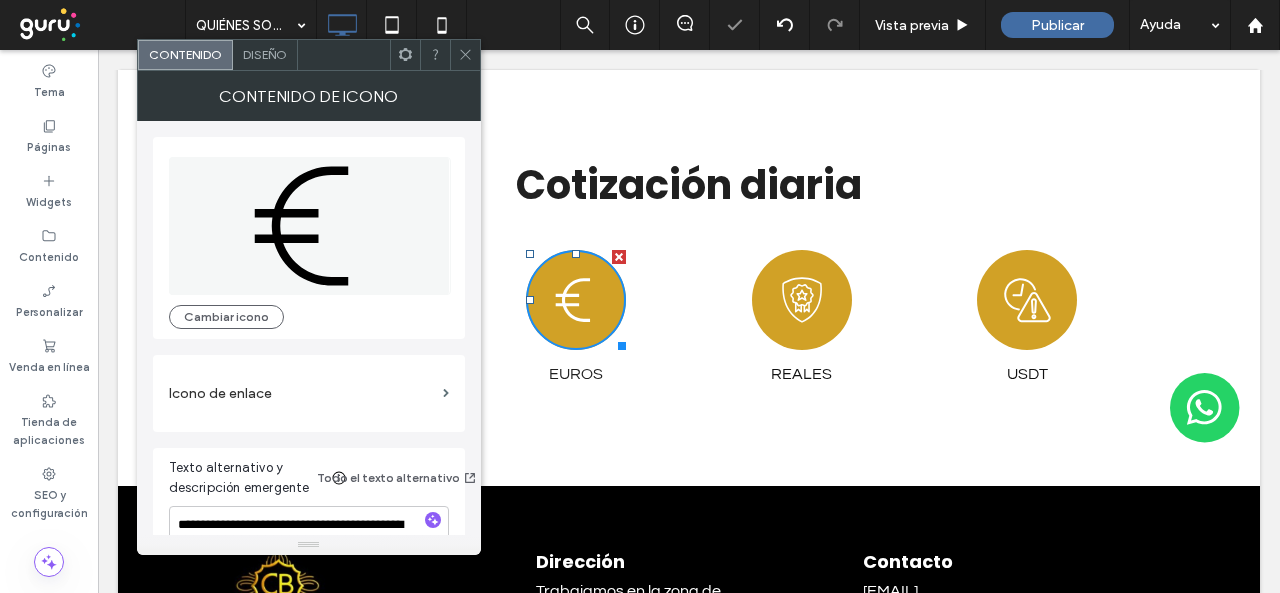 click at bounding box center [465, 55] 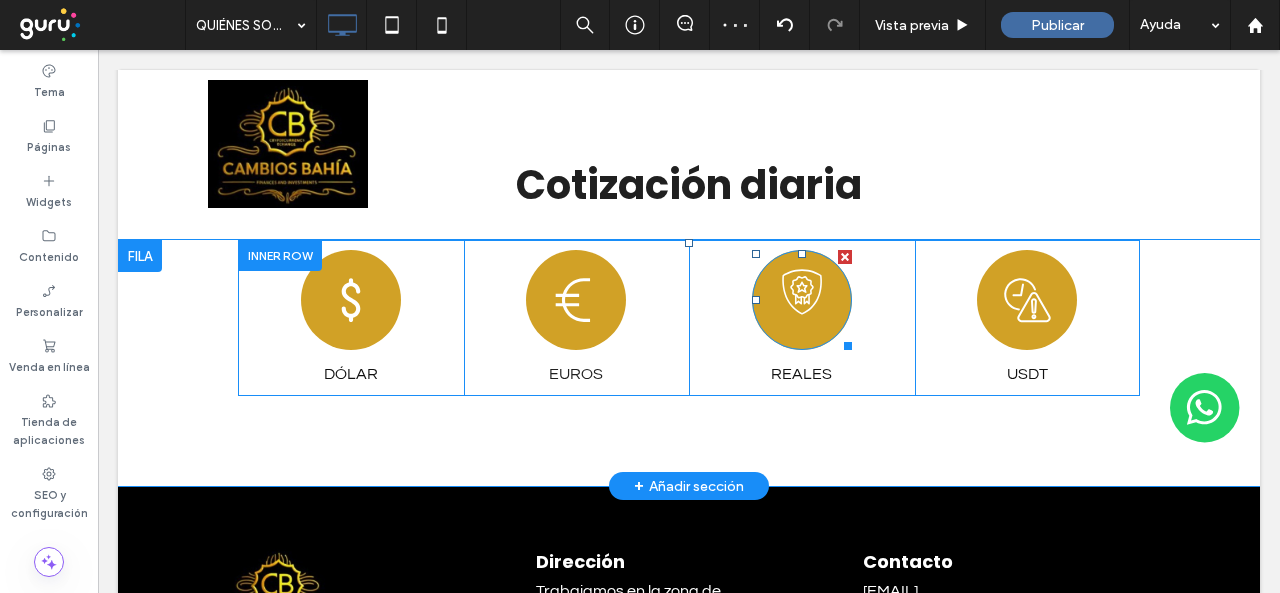 click on "Un icono en blanco y negro de un escudo con una estrella sobre él." 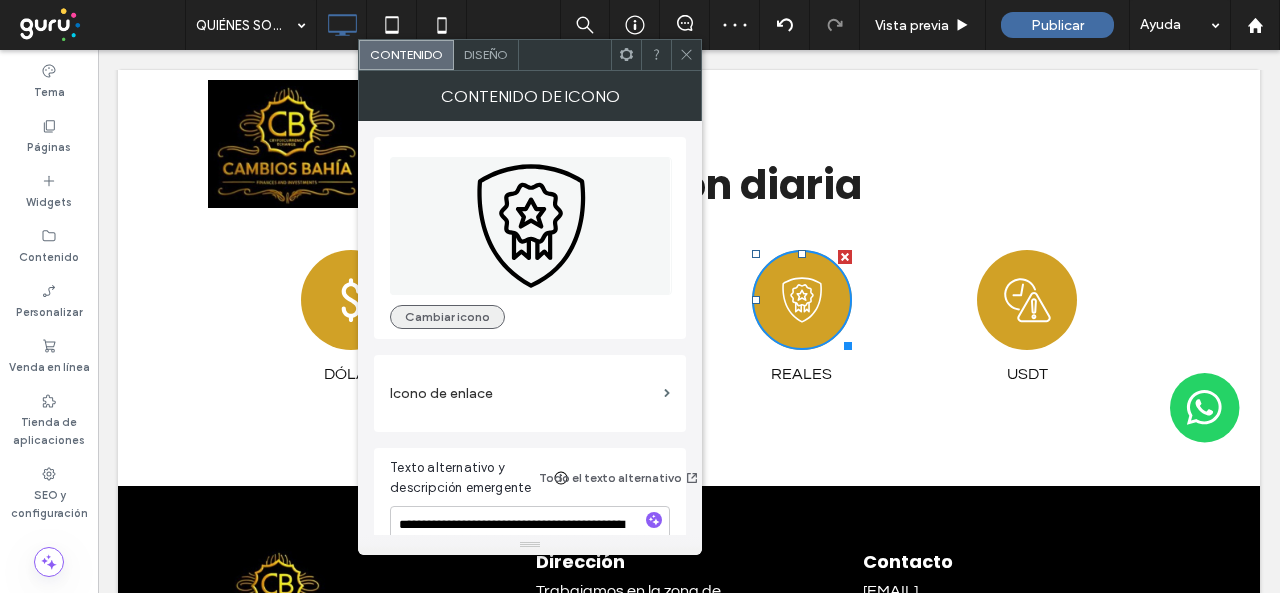 click on "Cambiar icono" at bounding box center [447, 317] 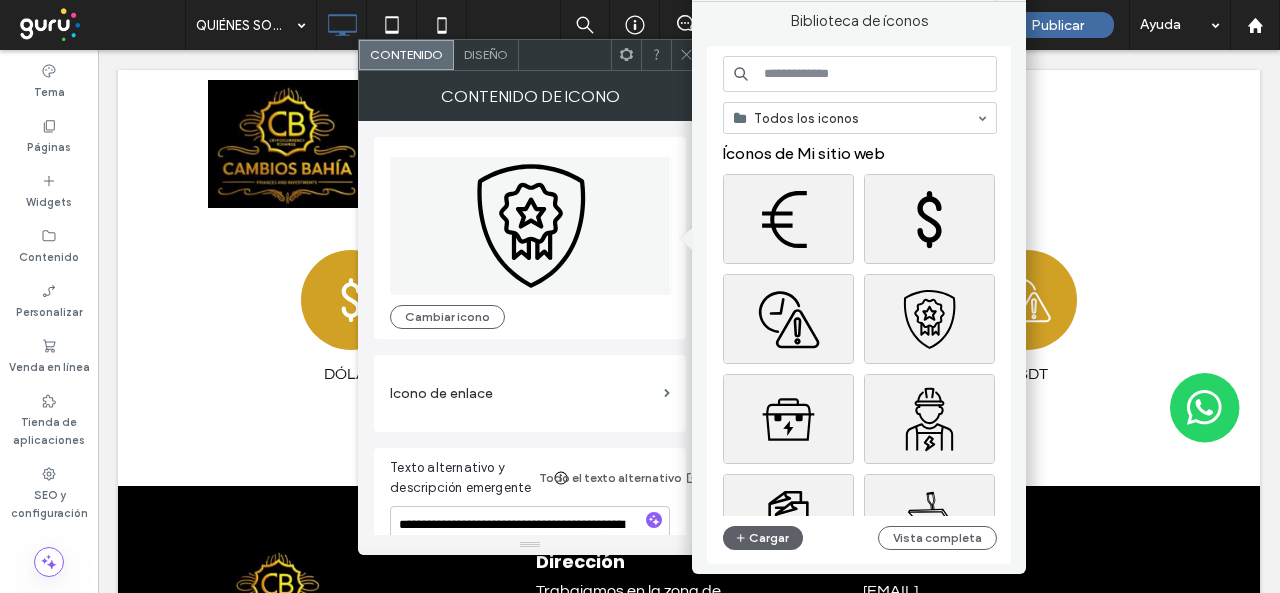 click at bounding box center [860, 74] 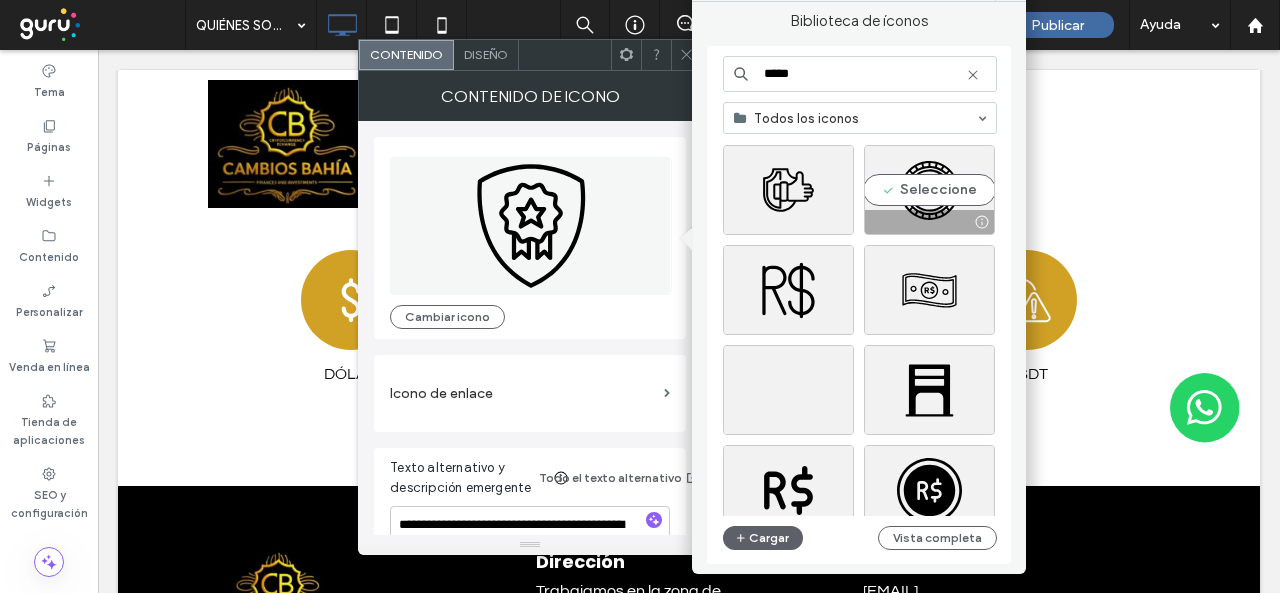 scroll, scrollTop: 600, scrollLeft: 0, axis: vertical 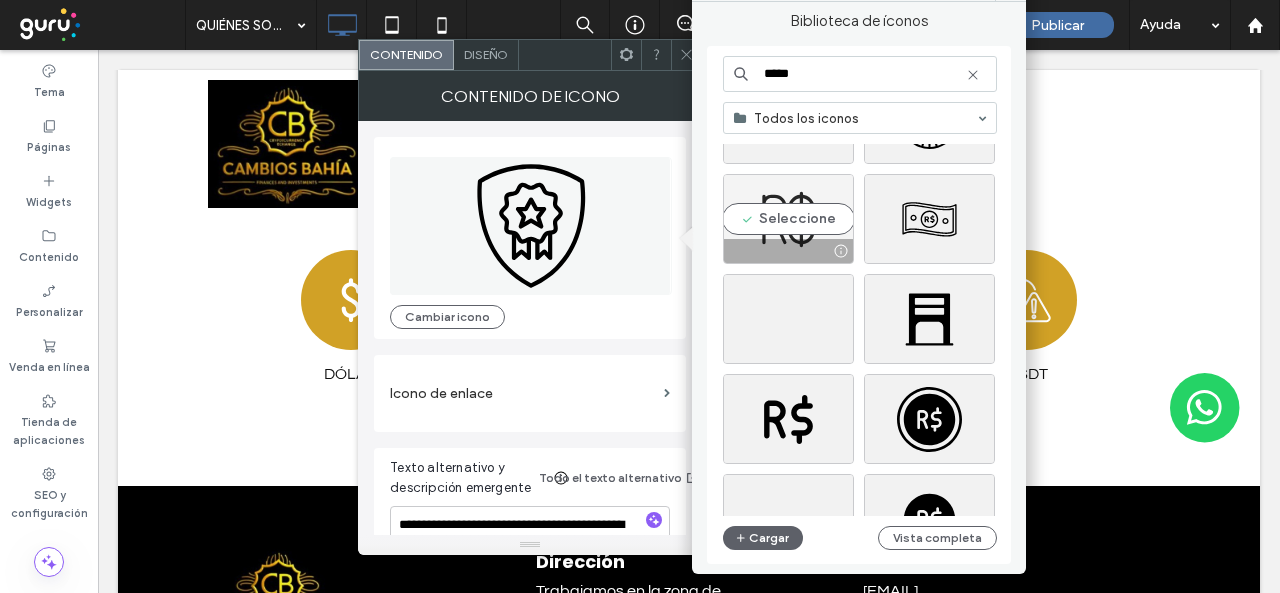 type on "****" 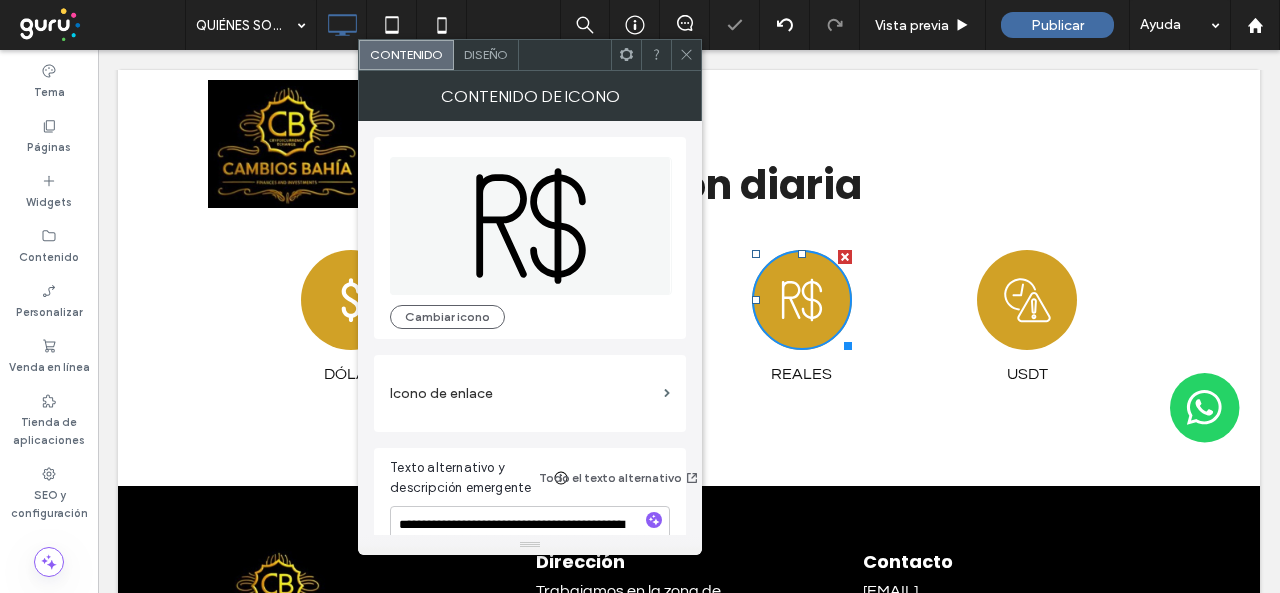 drag, startPoint x: 689, startPoint y: 65, endPoint x: 652, endPoint y: 58, distance: 37.65634 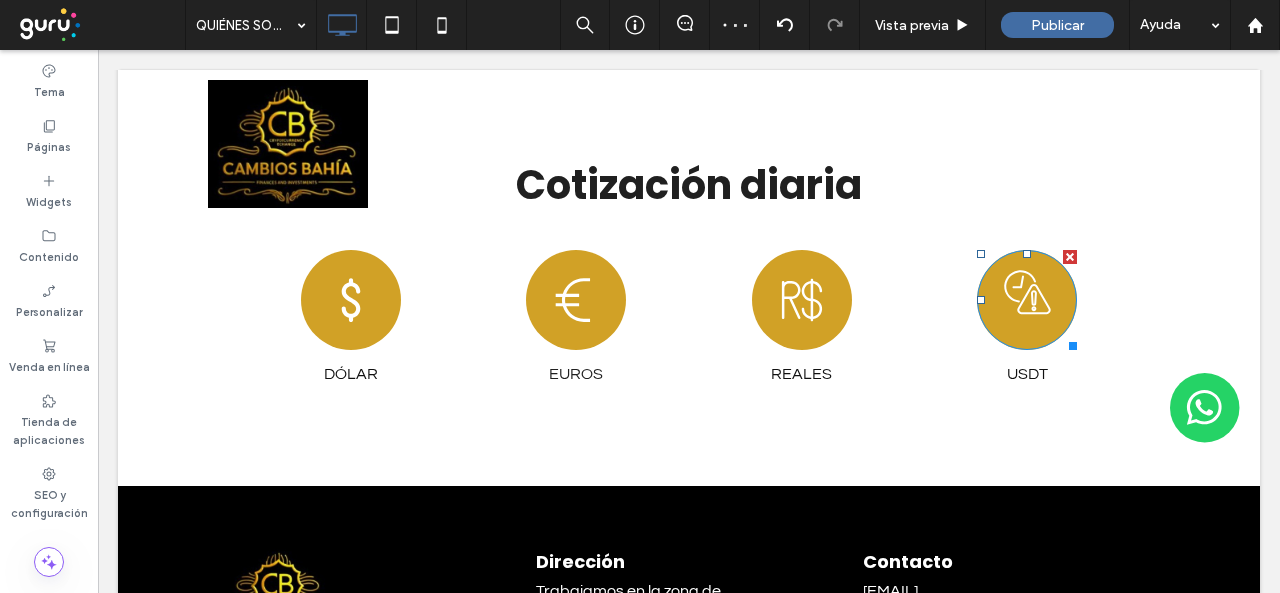 click on "Un icono en blanco y negro de un reloj y una señal de advertencia." 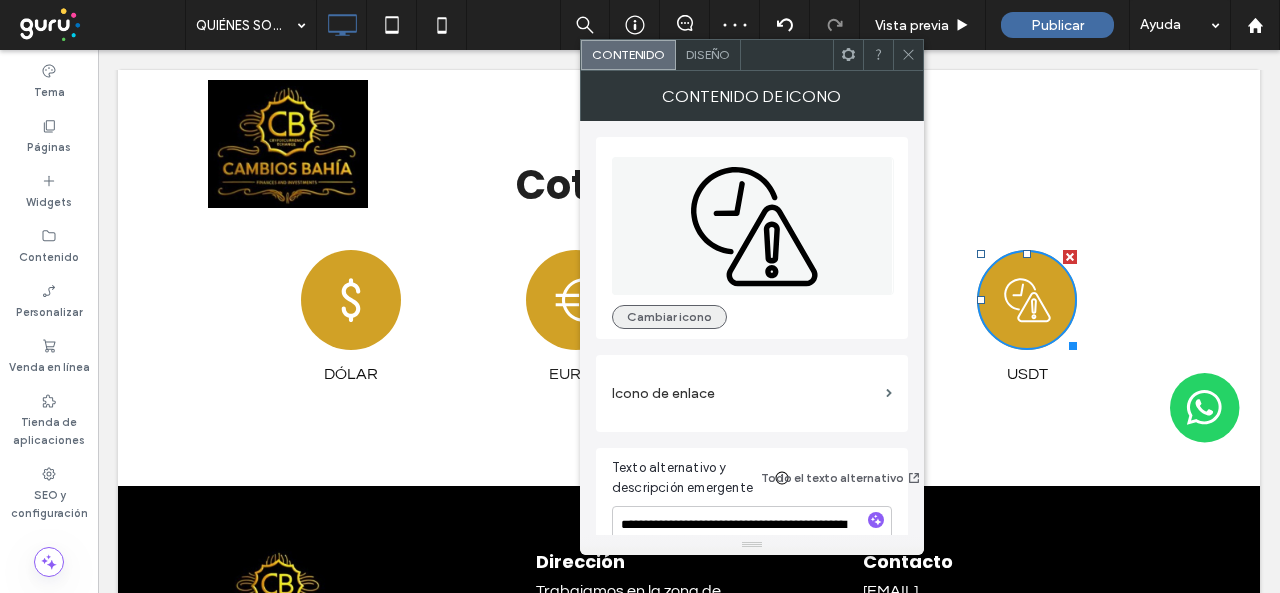 click on "Cambiar icono" at bounding box center [669, 317] 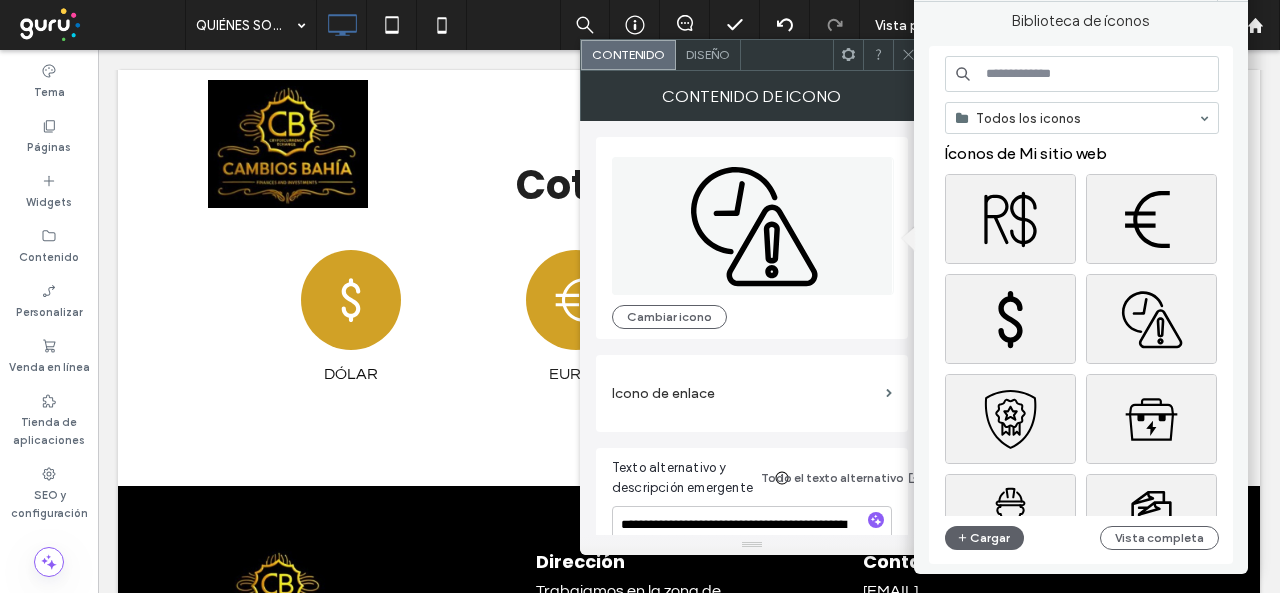 click at bounding box center (1082, 74) 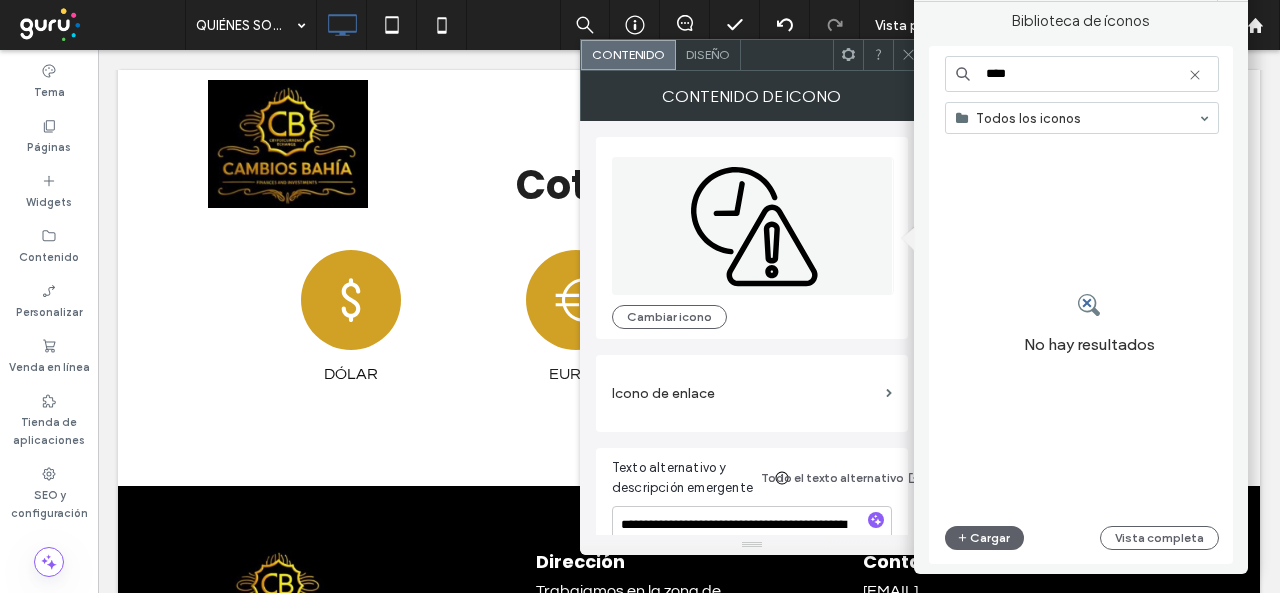 drag, startPoint x: 1049, startPoint y: 83, endPoint x: 879, endPoint y: 77, distance: 170.10585 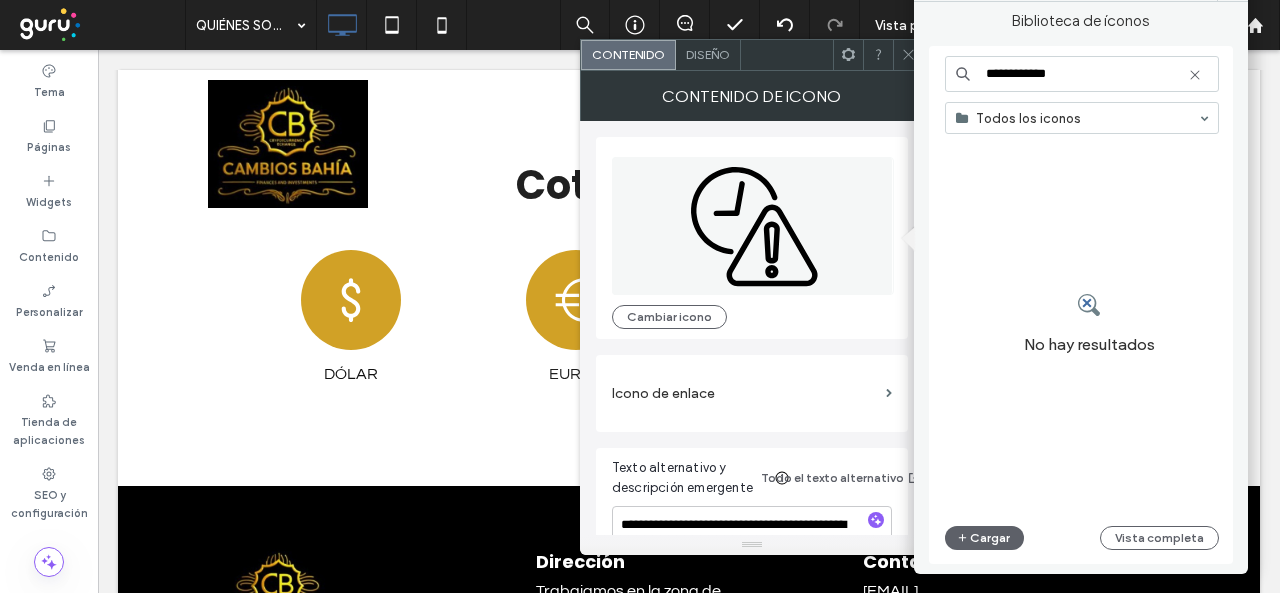 drag, startPoint x: 1074, startPoint y: 73, endPoint x: 980, endPoint y: 85, distance: 94.76286 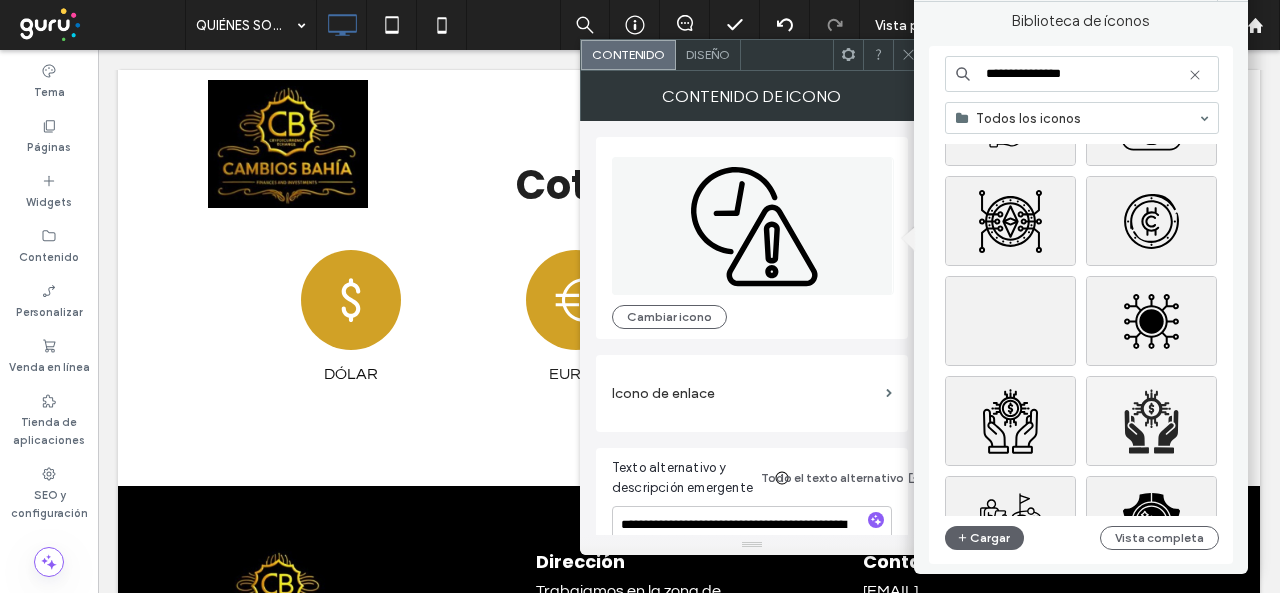 scroll, scrollTop: 2100, scrollLeft: 0, axis: vertical 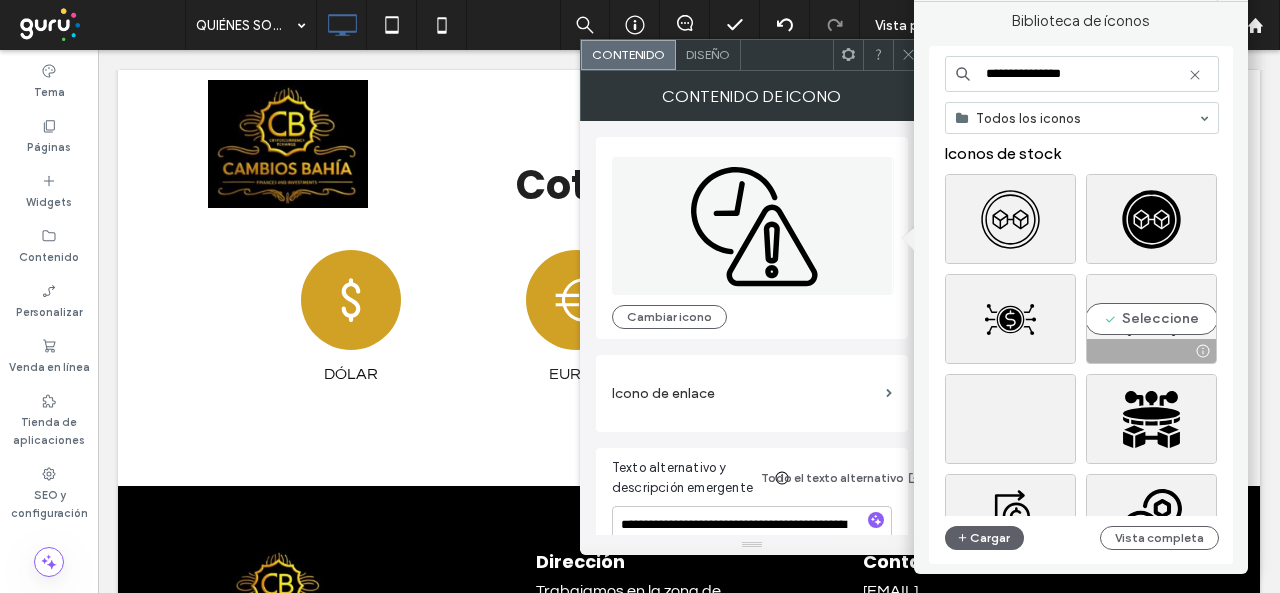 type on "**********" 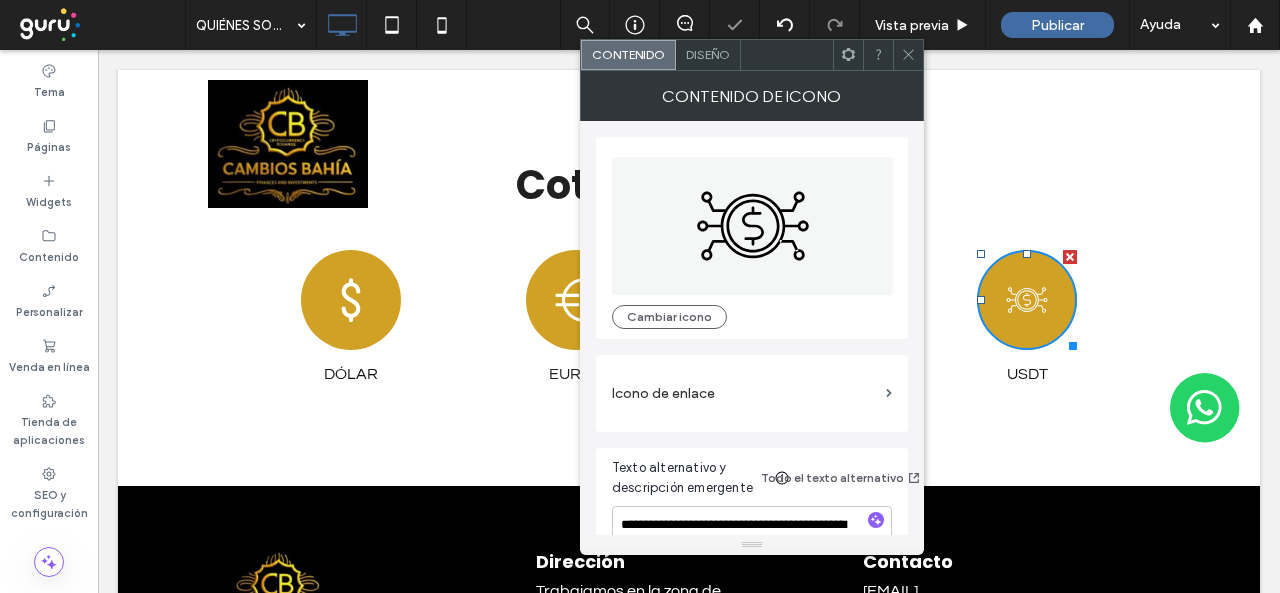 click 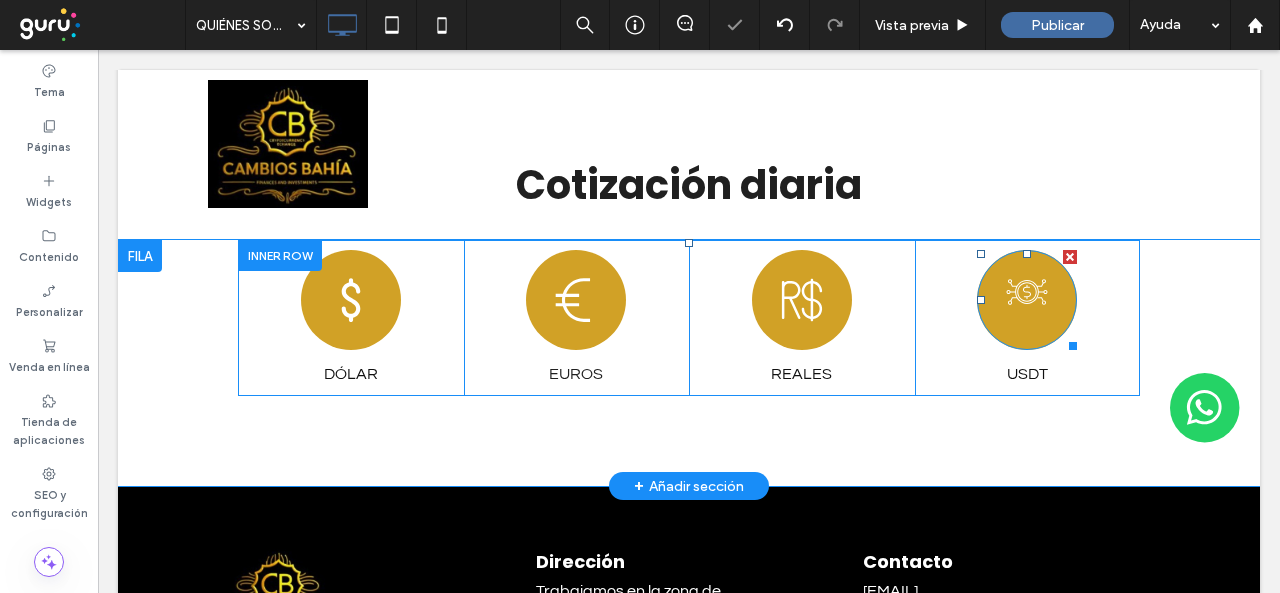 click 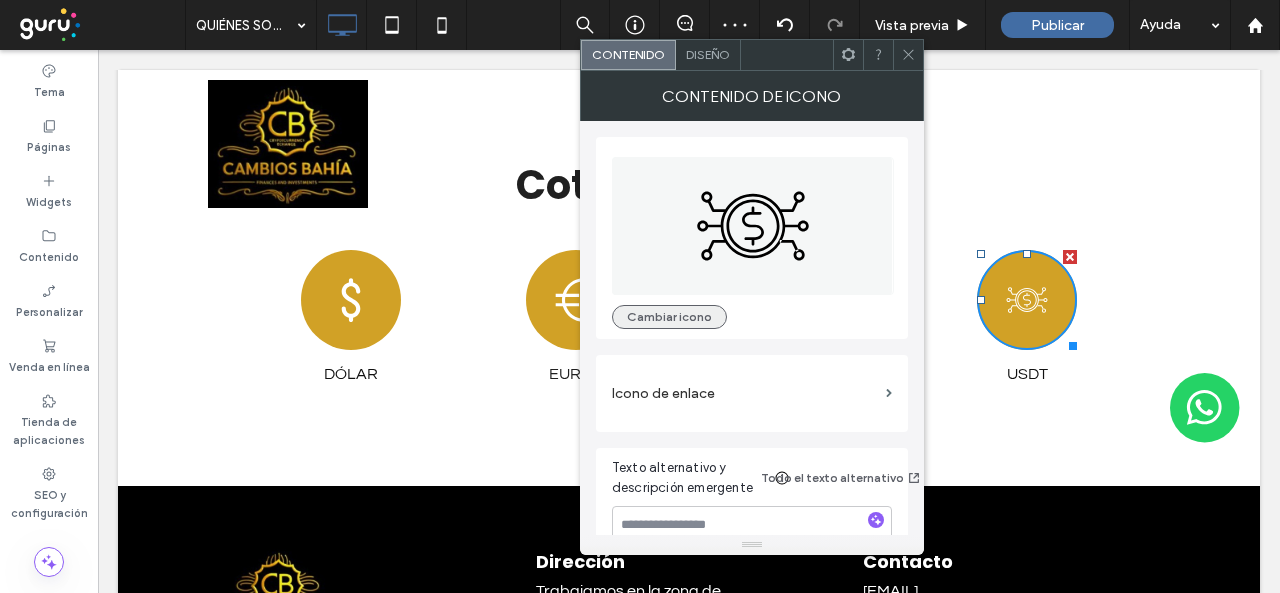 click on "Cambiar icono" at bounding box center [669, 317] 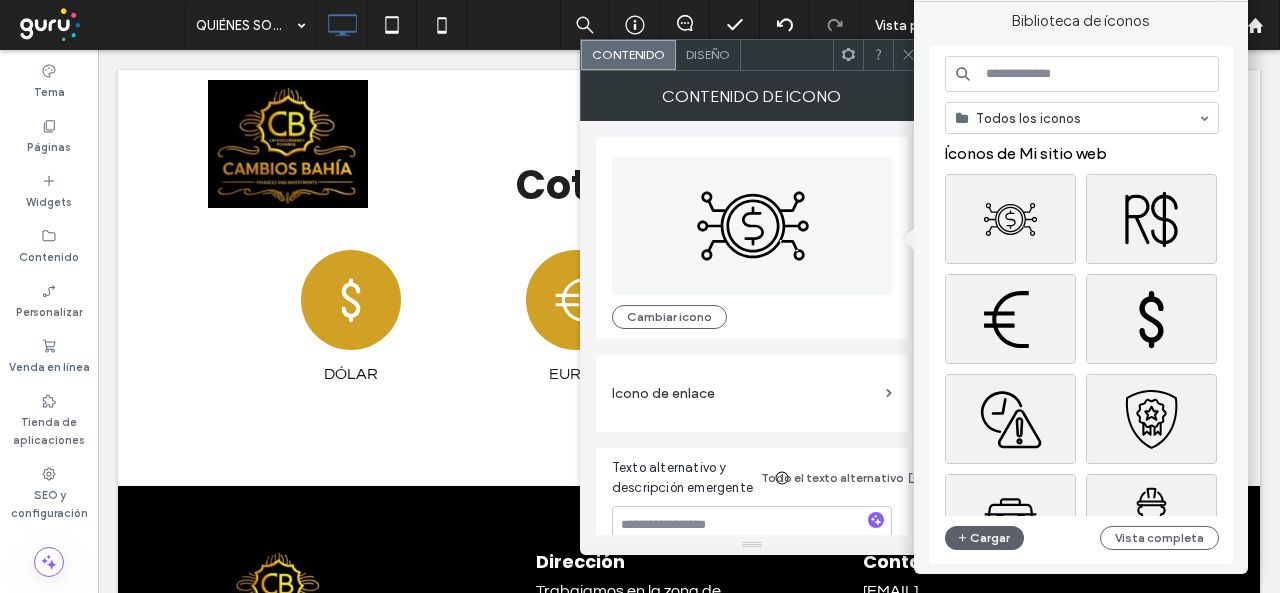click at bounding box center [1082, 74] 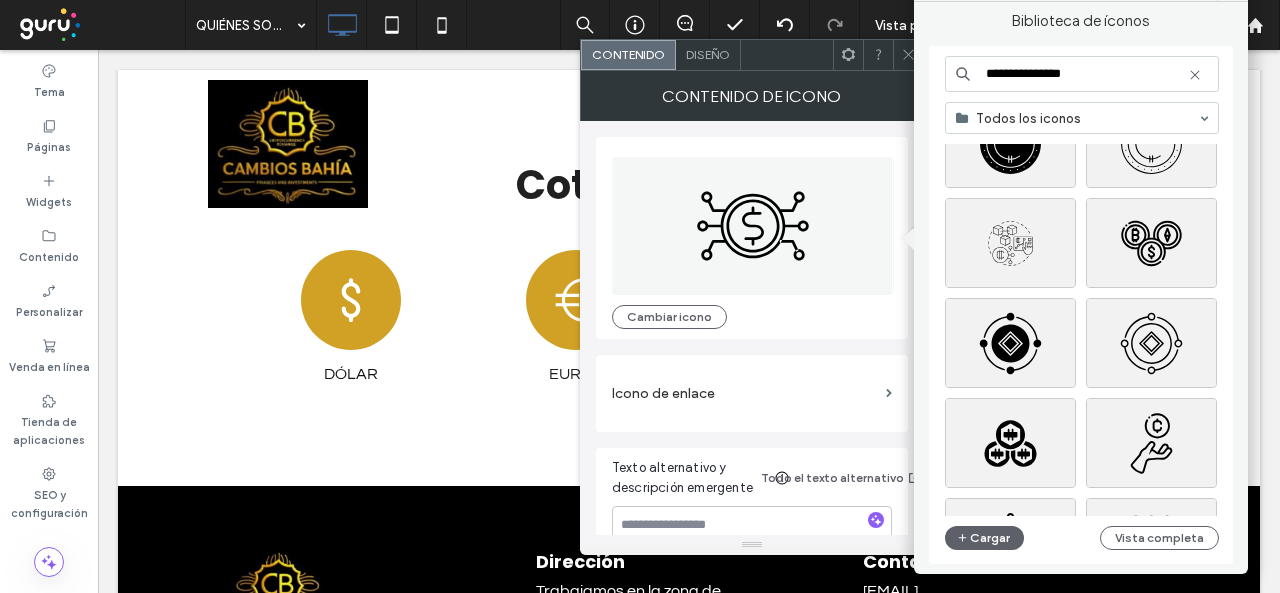 scroll, scrollTop: 3576, scrollLeft: 0, axis: vertical 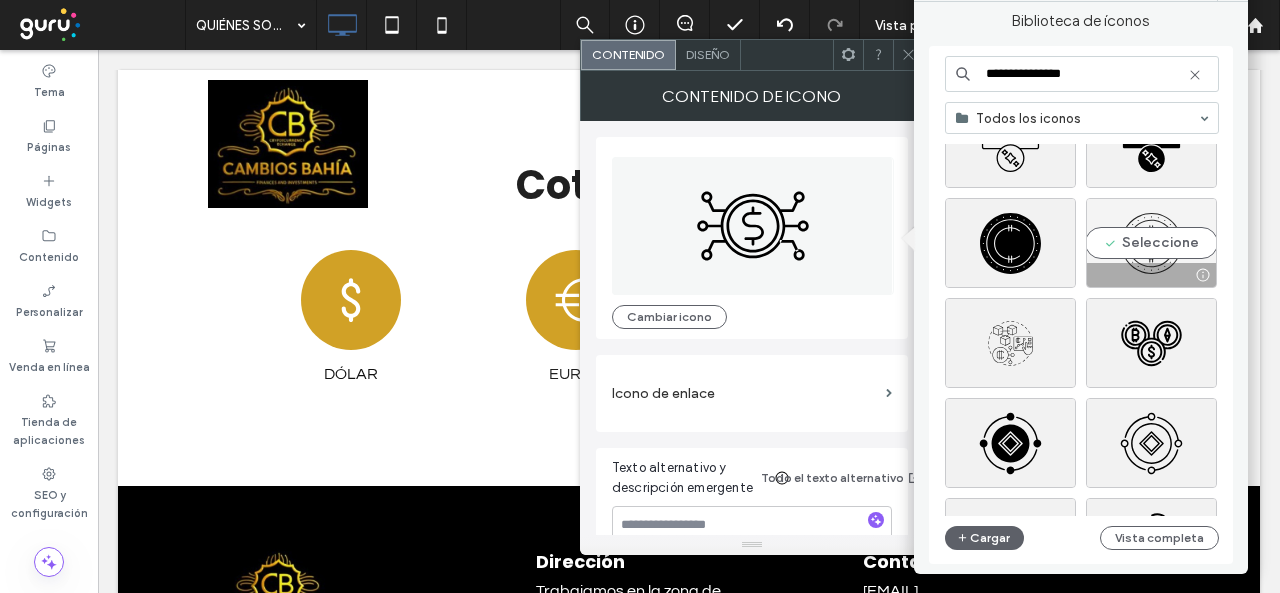 type on "**********" 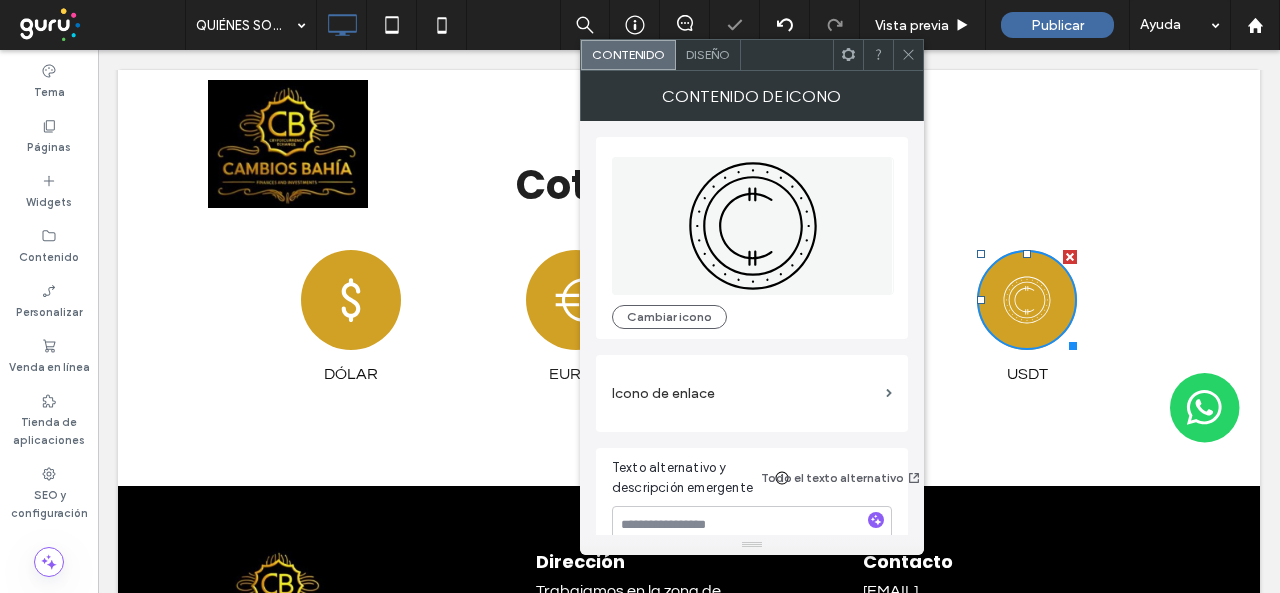 click 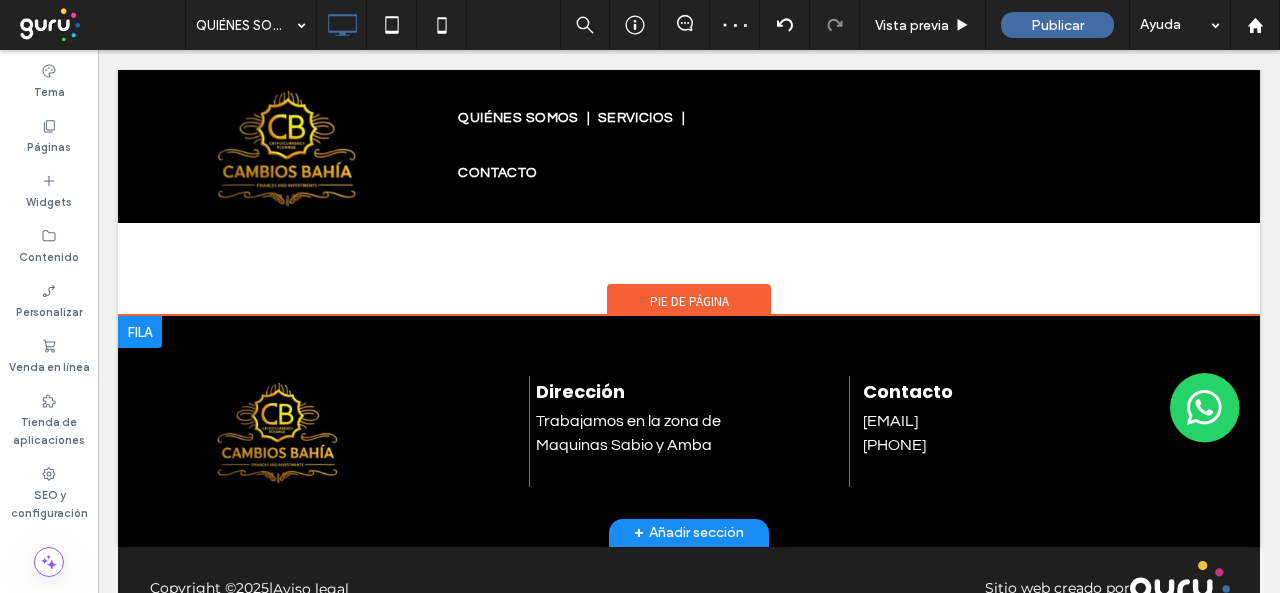 scroll, scrollTop: 1682, scrollLeft: 0, axis: vertical 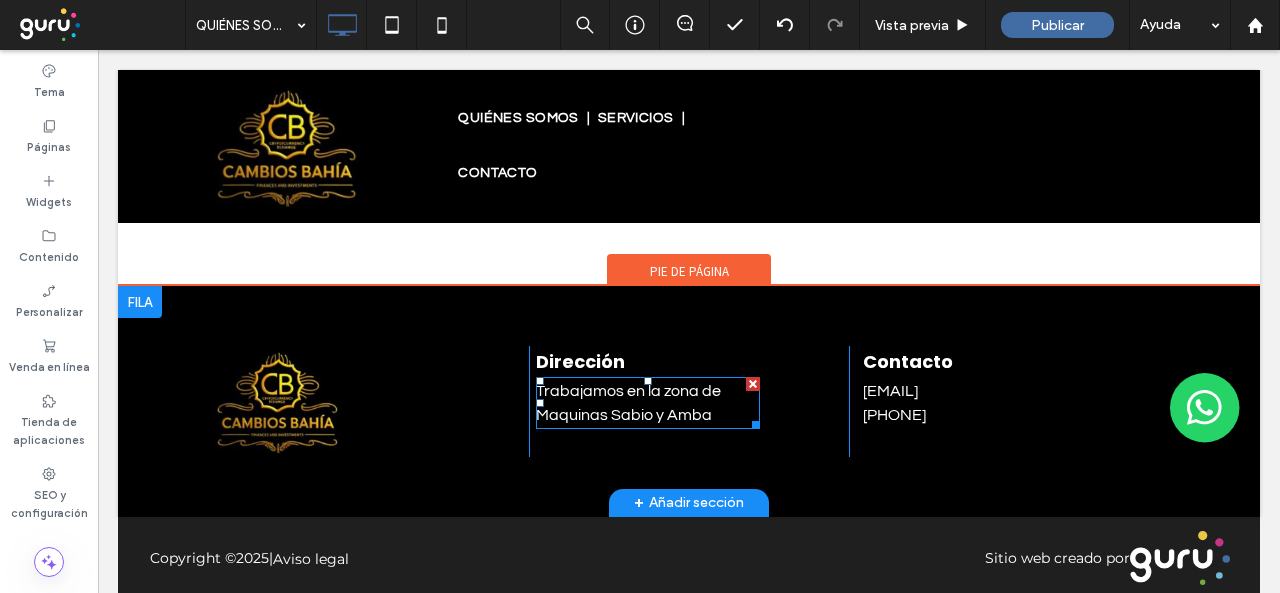 click on "Trabajamos en la zona de Maquinas Sabio y Amba" at bounding box center (647, 403) 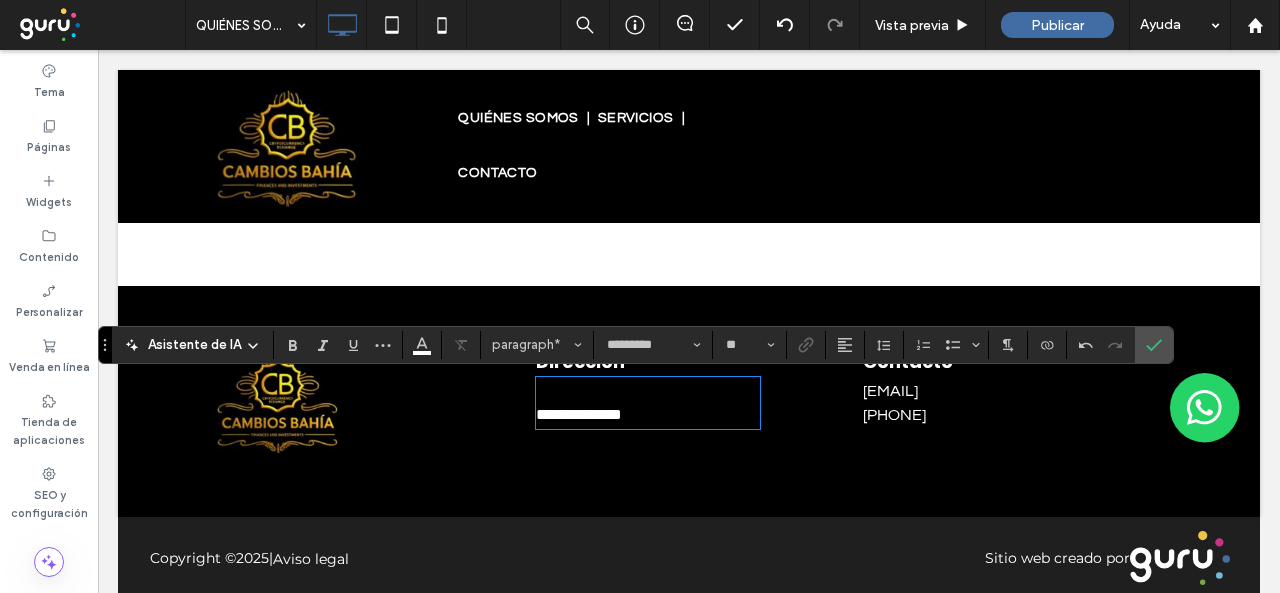 scroll, scrollTop: 0, scrollLeft: 0, axis: both 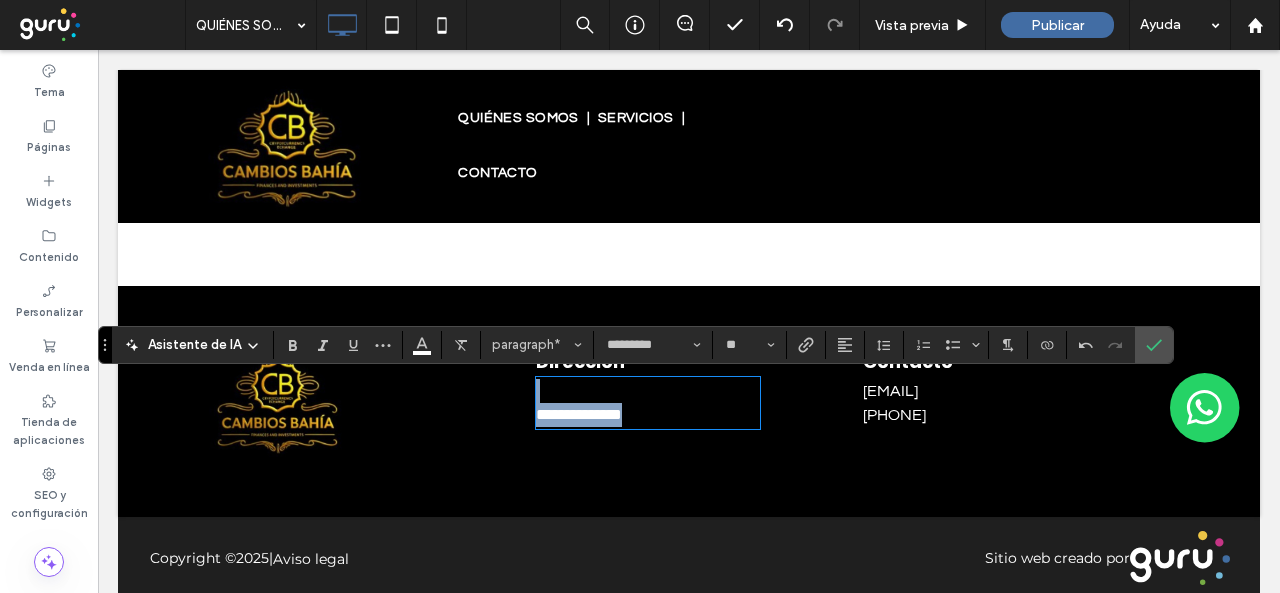 drag, startPoint x: 679, startPoint y: 420, endPoint x: 539, endPoint y: 407, distance: 140.60228 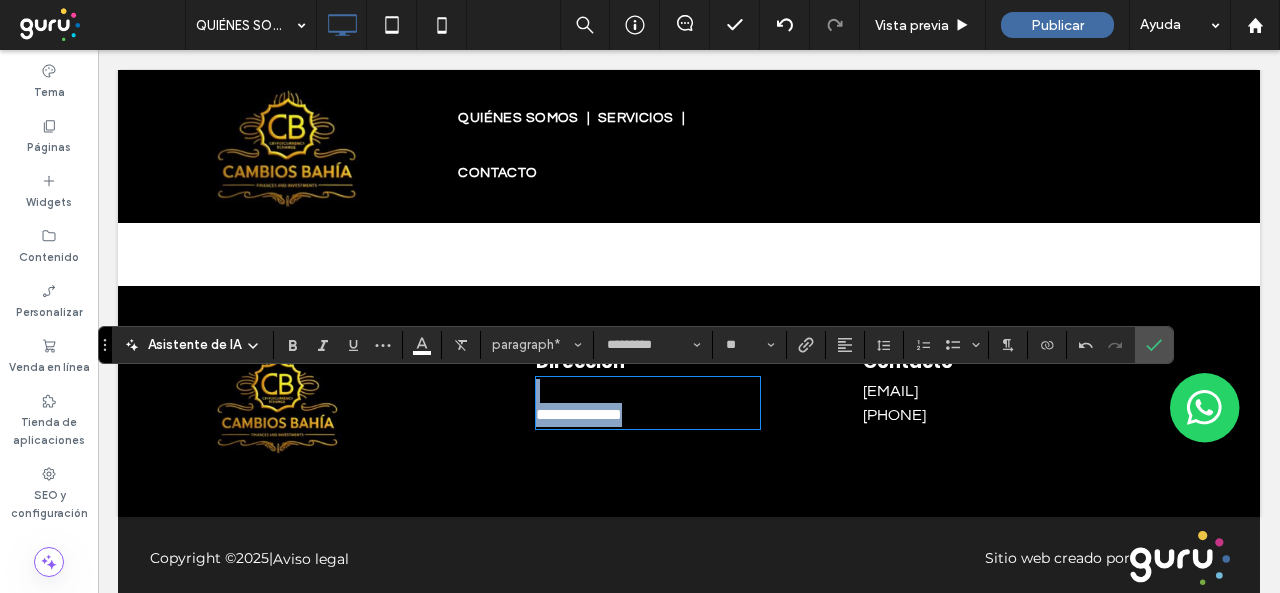click on "**********" at bounding box center [579, 414] 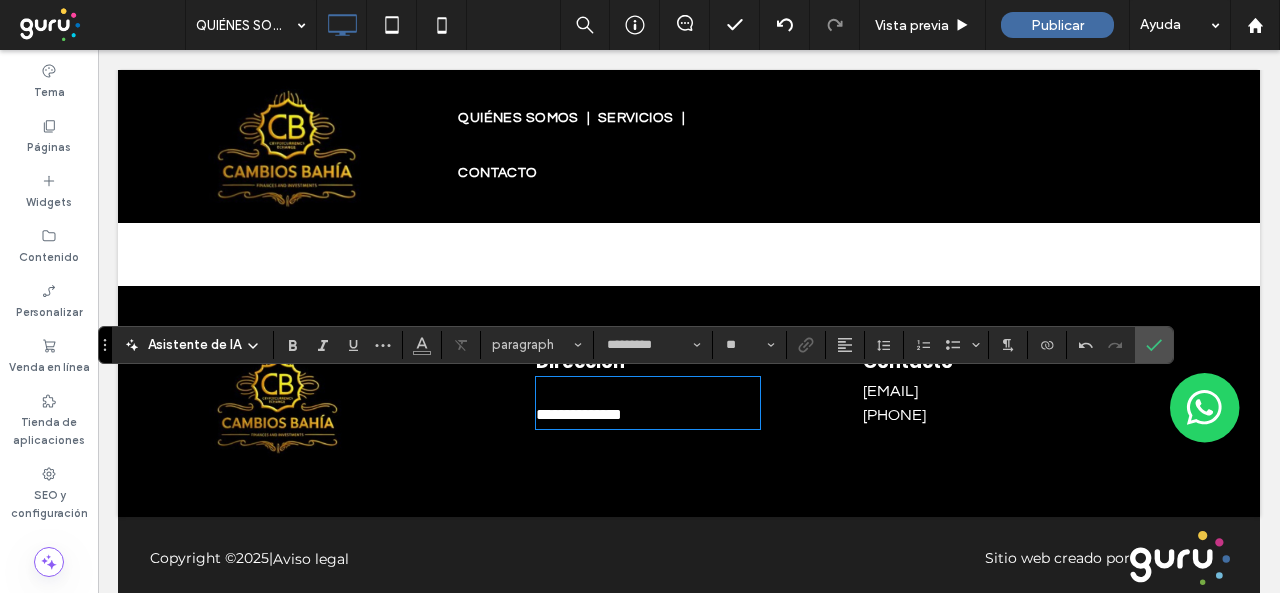 drag, startPoint x: 659, startPoint y: 417, endPoint x: 531, endPoint y: 379, distance: 133.52153 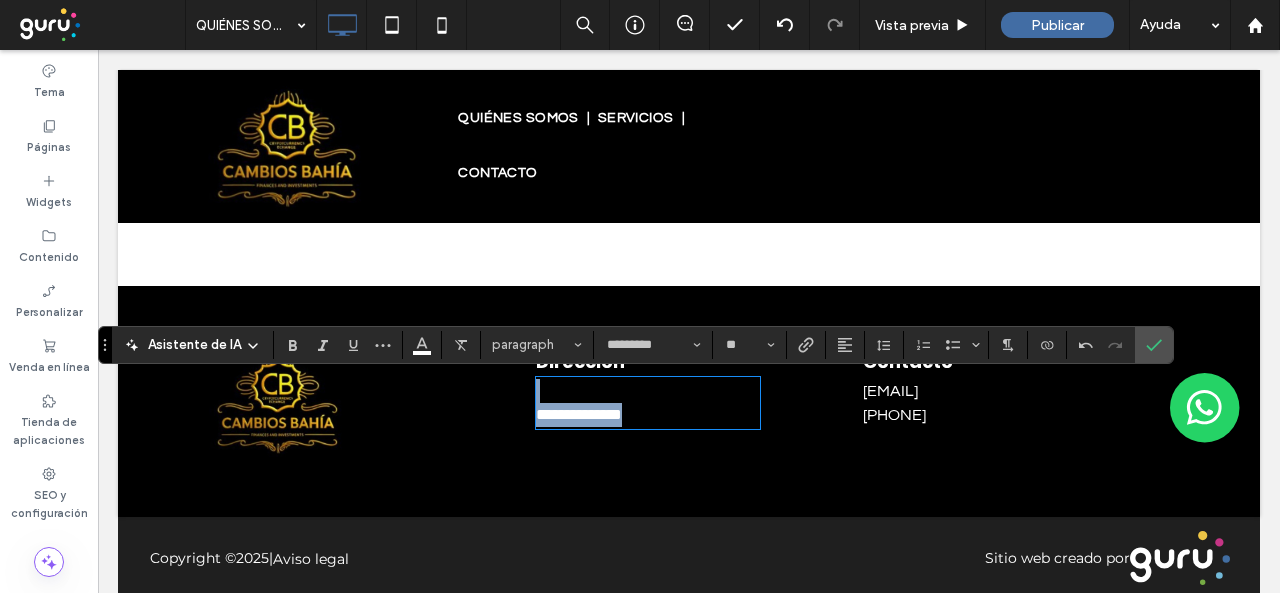 drag, startPoint x: 536, startPoint y: 388, endPoint x: 714, endPoint y: 424, distance: 181.60396 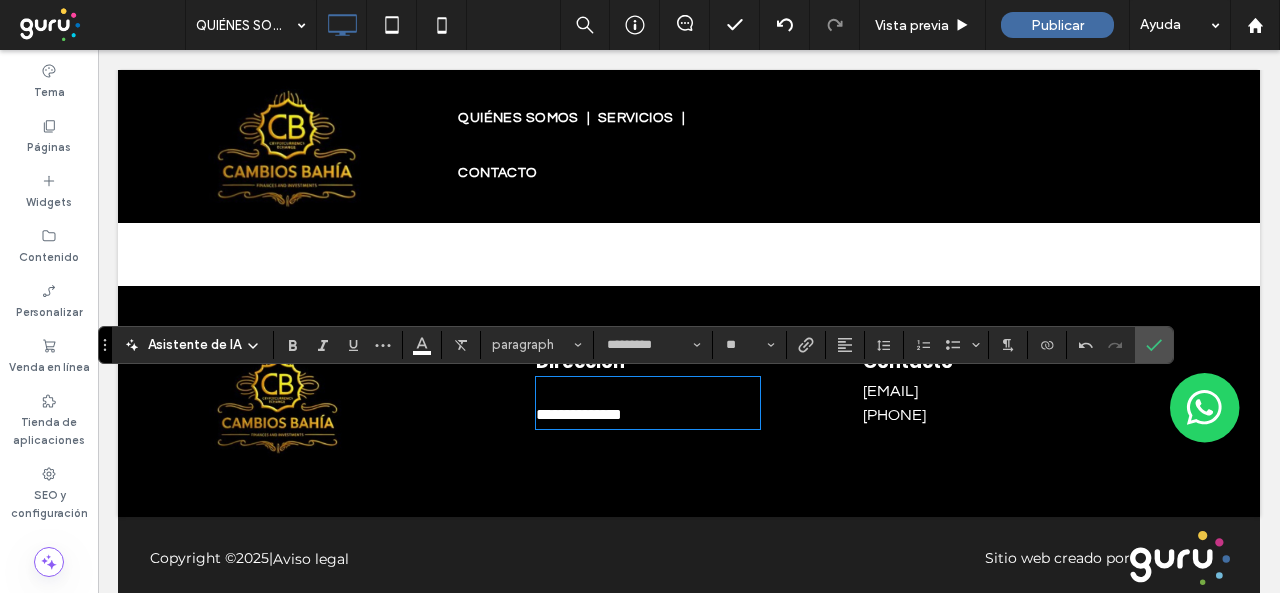 scroll, scrollTop: 0, scrollLeft: 0, axis: both 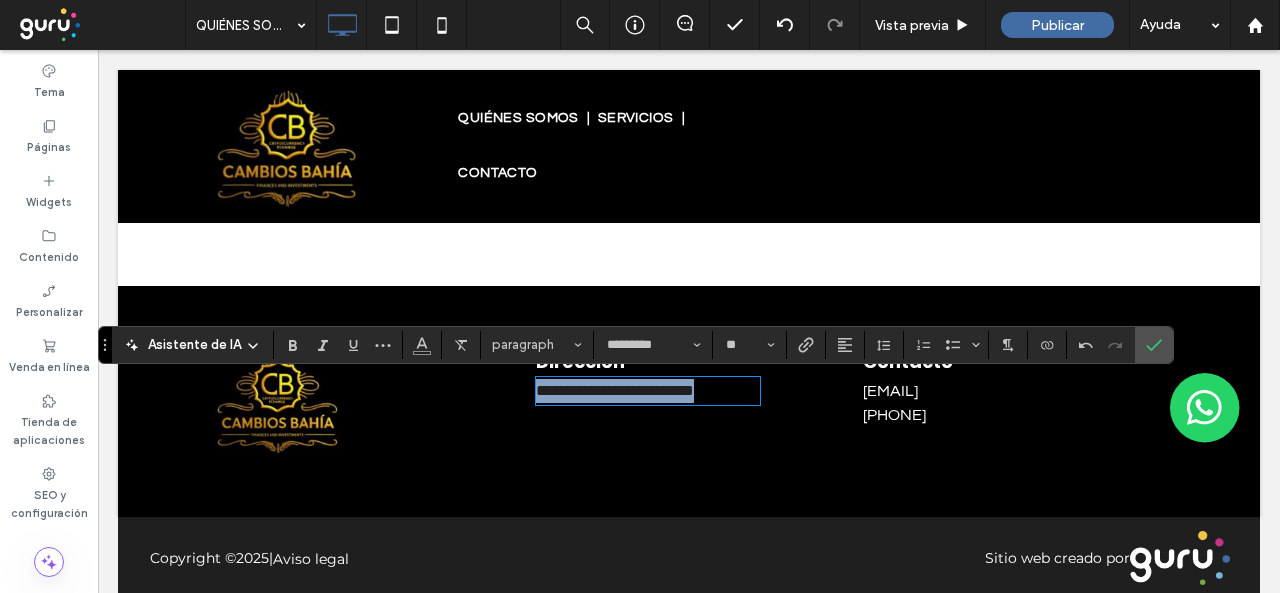 drag, startPoint x: 729, startPoint y: 391, endPoint x: 487, endPoint y: 363, distance: 243.61446 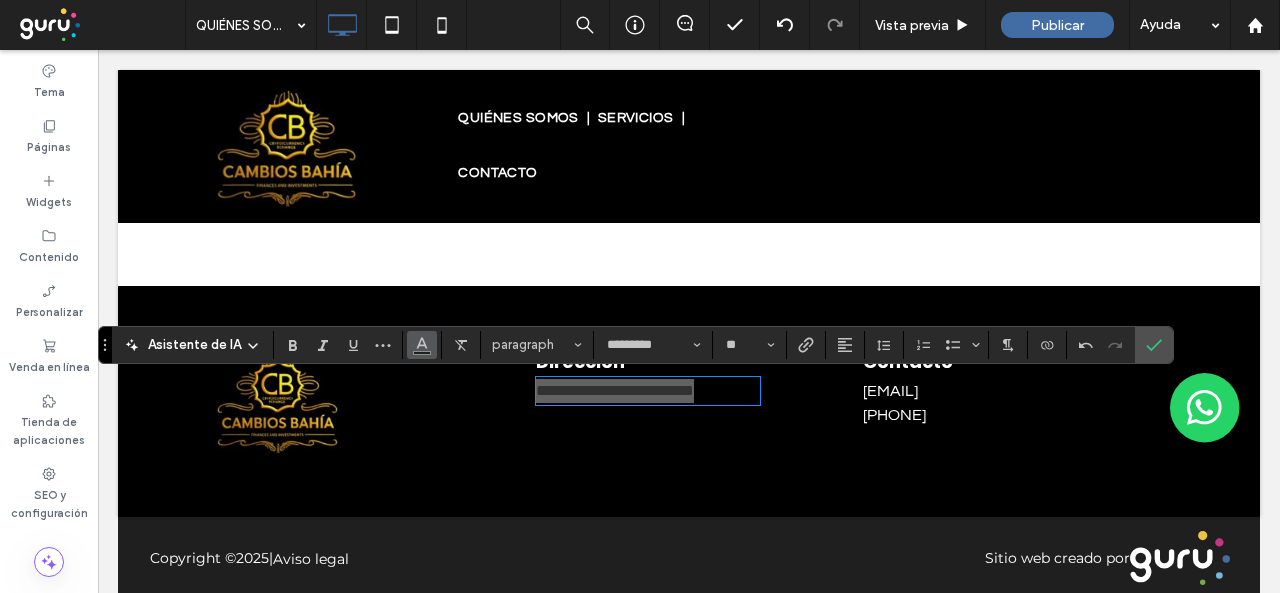 click 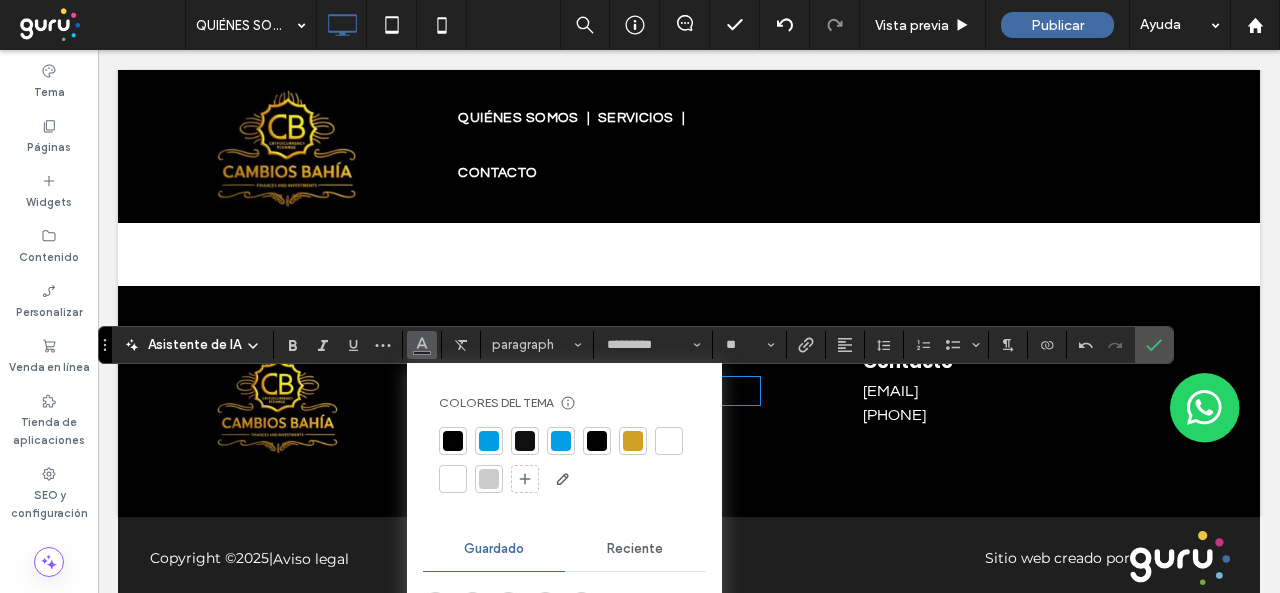 click at bounding box center (453, 479) 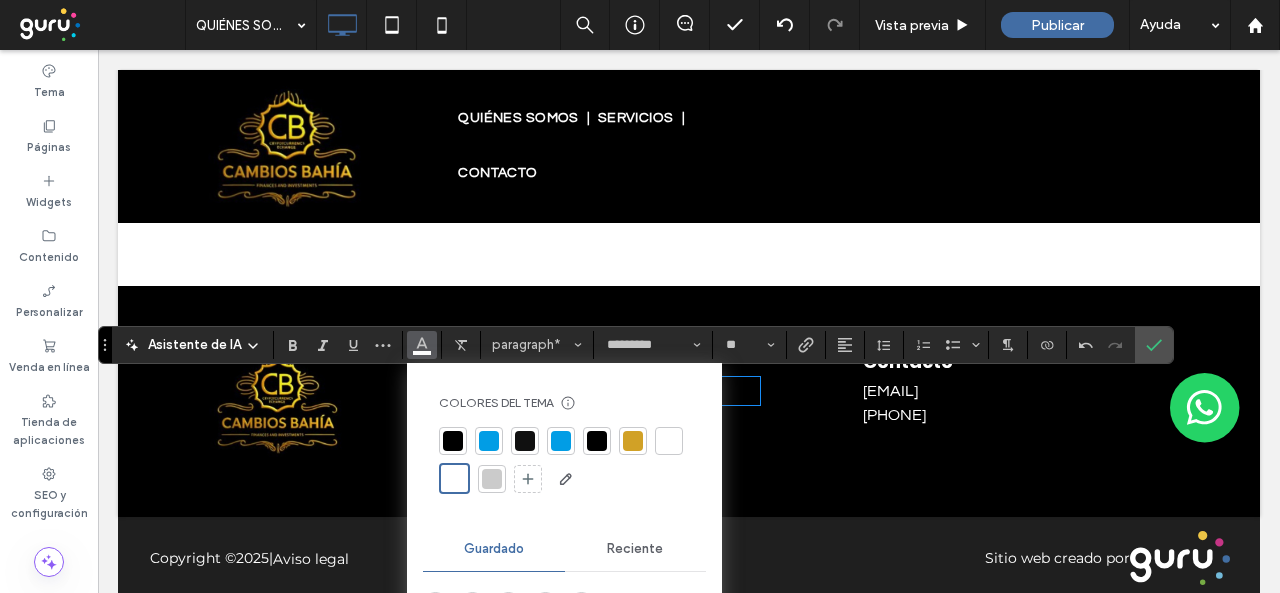 click on "Contacto
dasilvajuan228@gmail.com   +5491168886805
Click To Paste" at bounding box center (1009, 401) 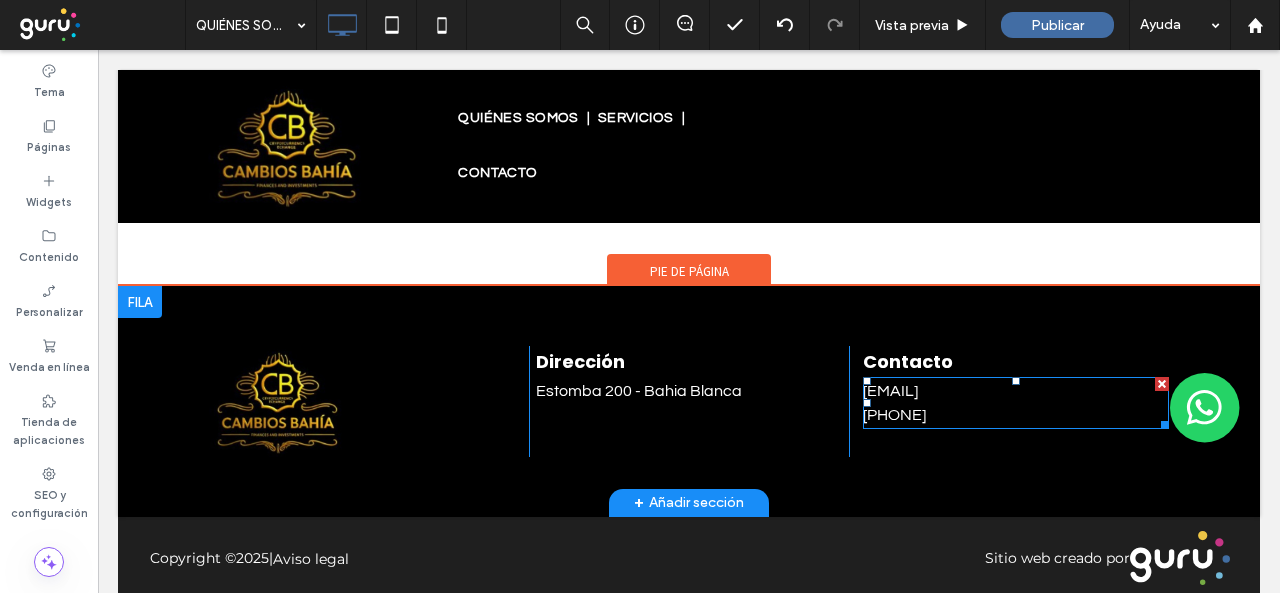 click on "+5491168886805" at bounding box center (894, 415) 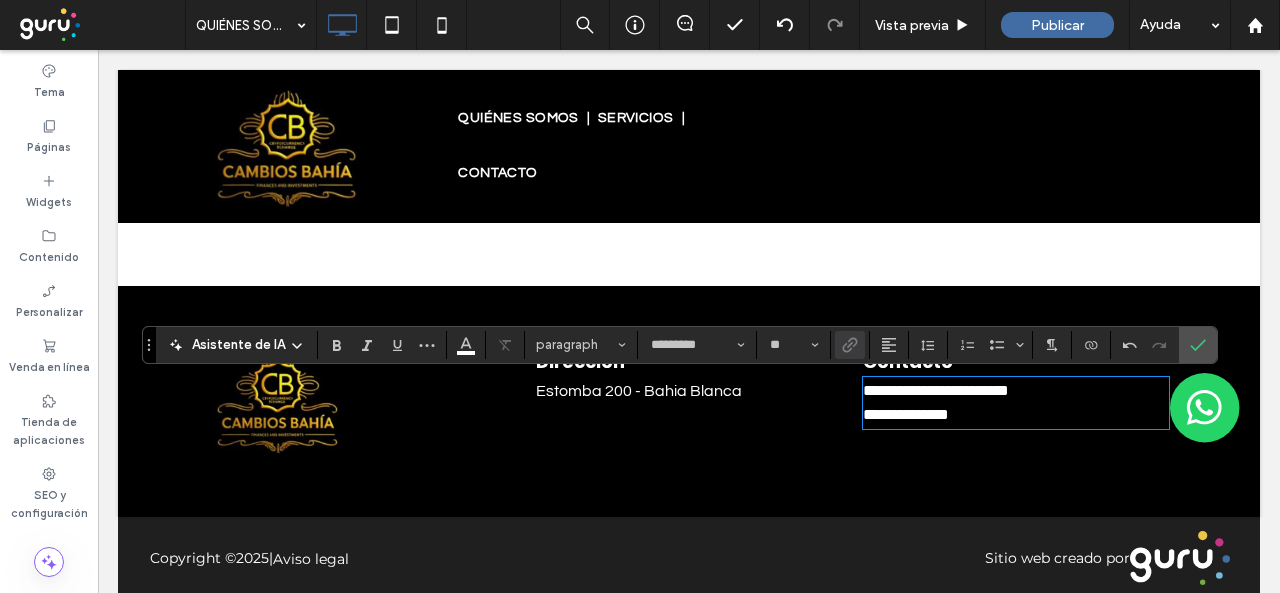scroll, scrollTop: 0, scrollLeft: 0, axis: both 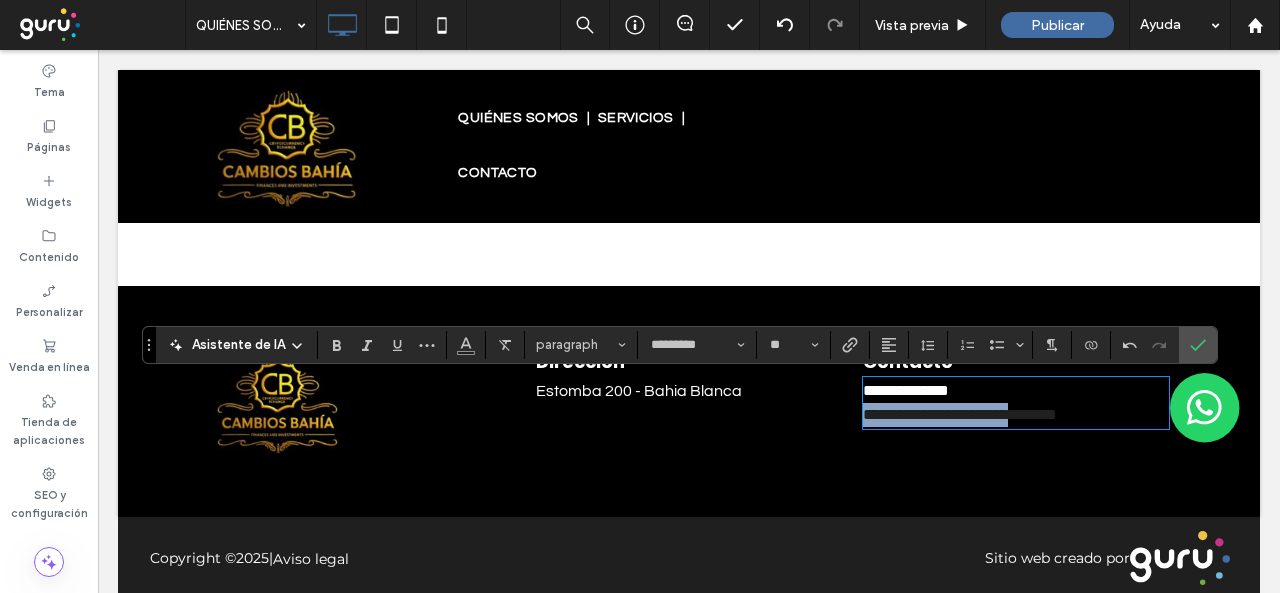drag, startPoint x: 1056, startPoint y: 417, endPoint x: 720, endPoint y: 391, distance: 337.00446 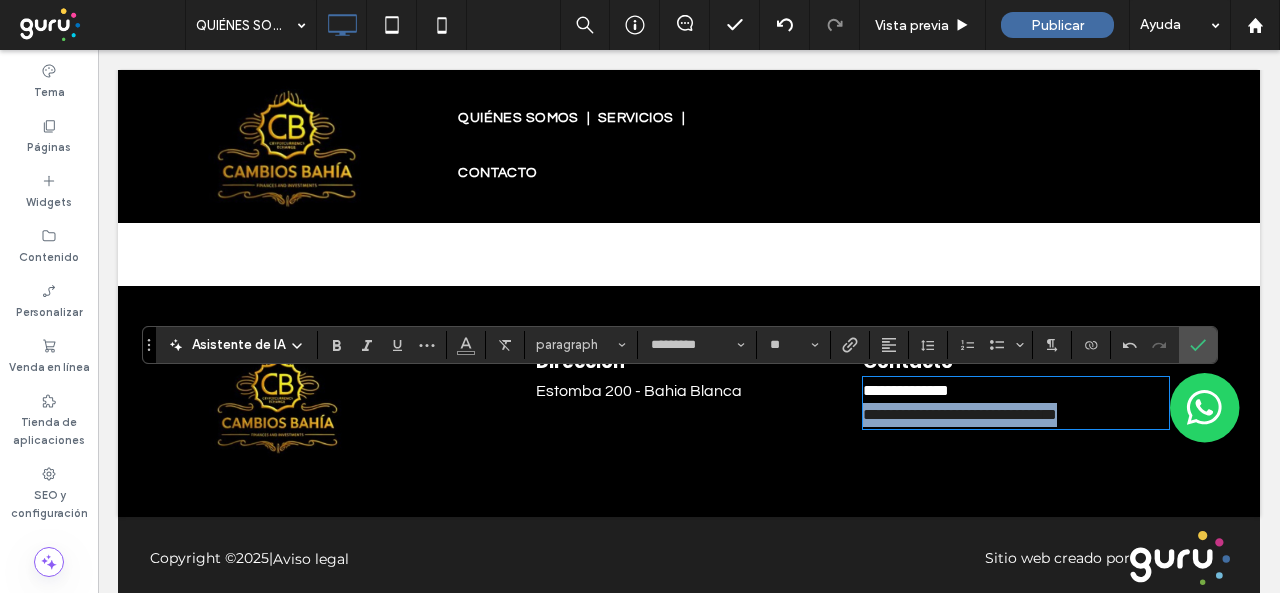 drag, startPoint x: 1124, startPoint y: 413, endPoint x: 562, endPoint y: 412, distance: 562.0009 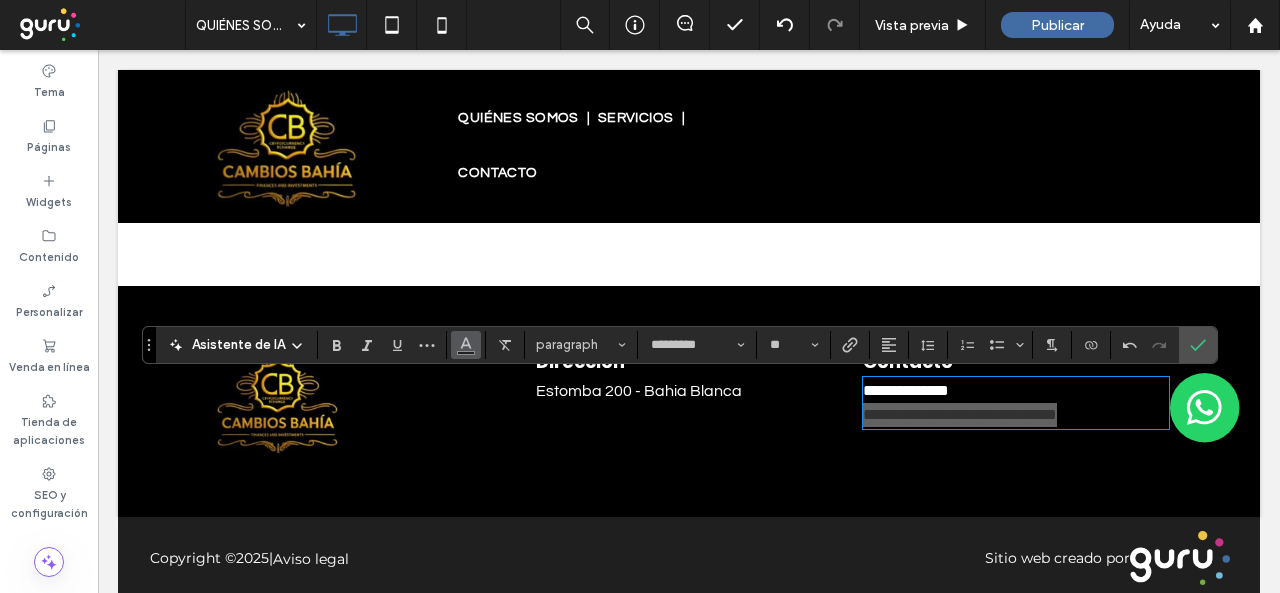 drag, startPoint x: 460, startPoint y: 343, endPoint x: 370, endPoint y: 275, distance: 112.80071 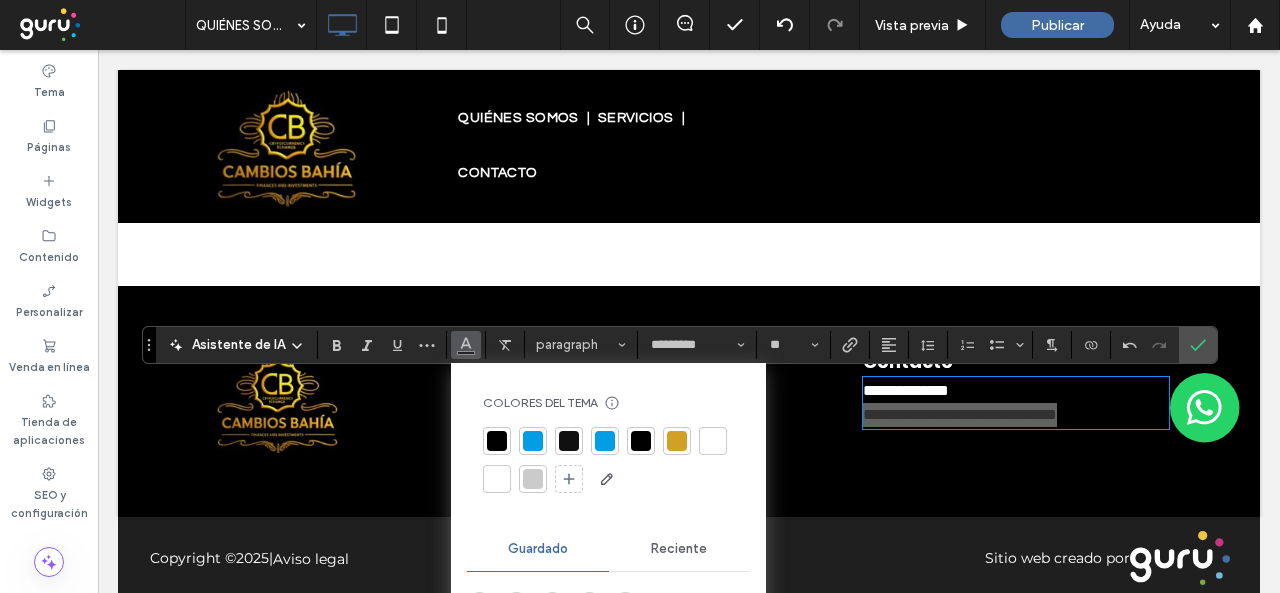 click at bounding box center (497, 479) 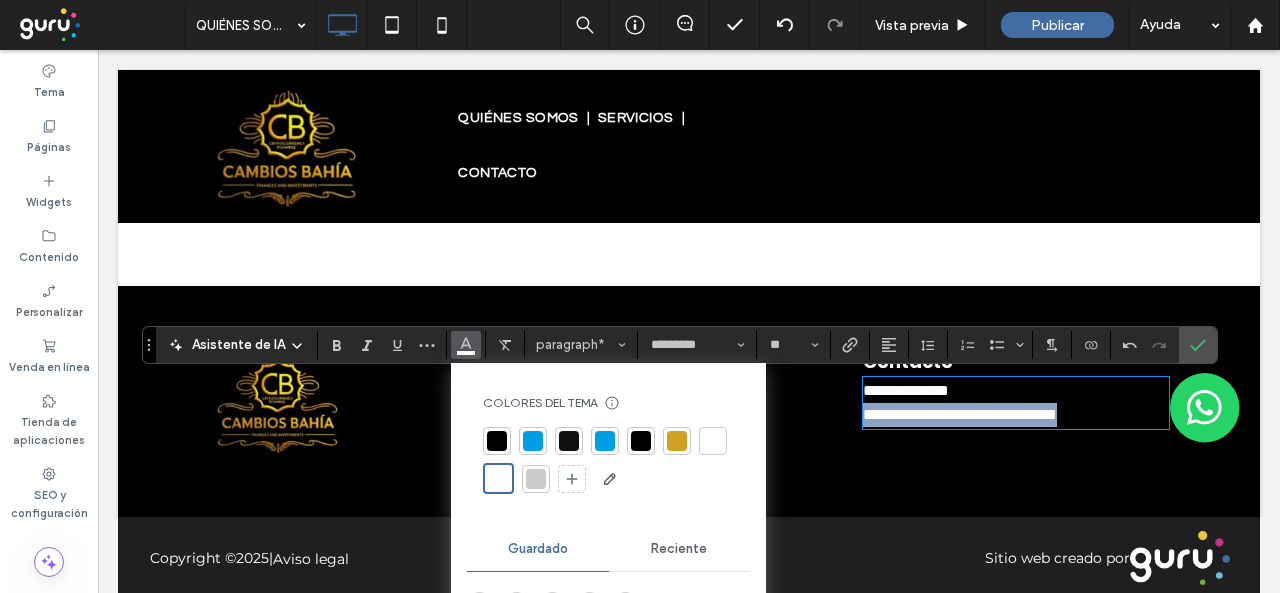 click on "**********" at bounding box center (960, 414) 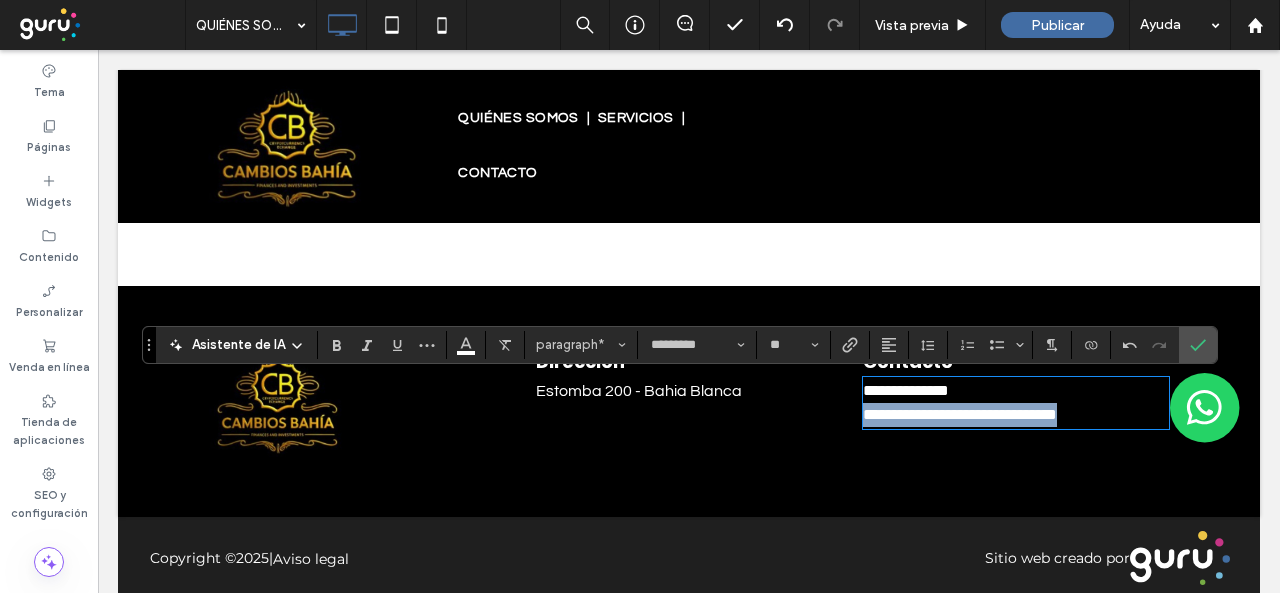 click on "**********" at bounding box center [1016, 415] 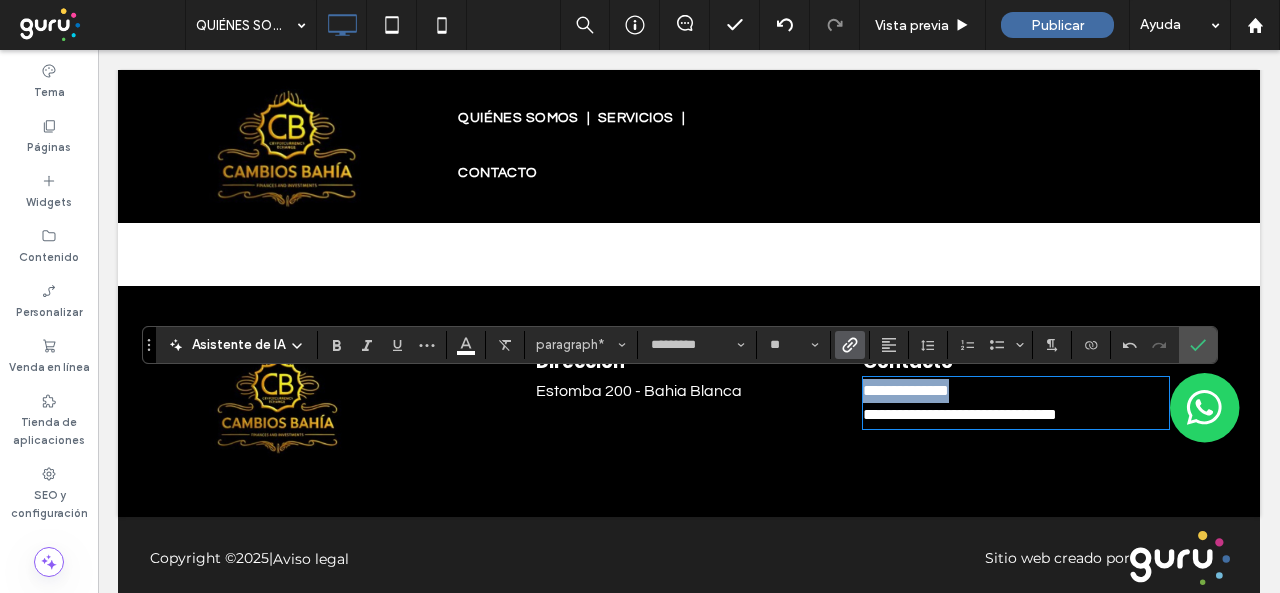 drag, startPoint x: 990, startPoint y: 391, endPoint x: 850, endPoint y: 391, distance: 140 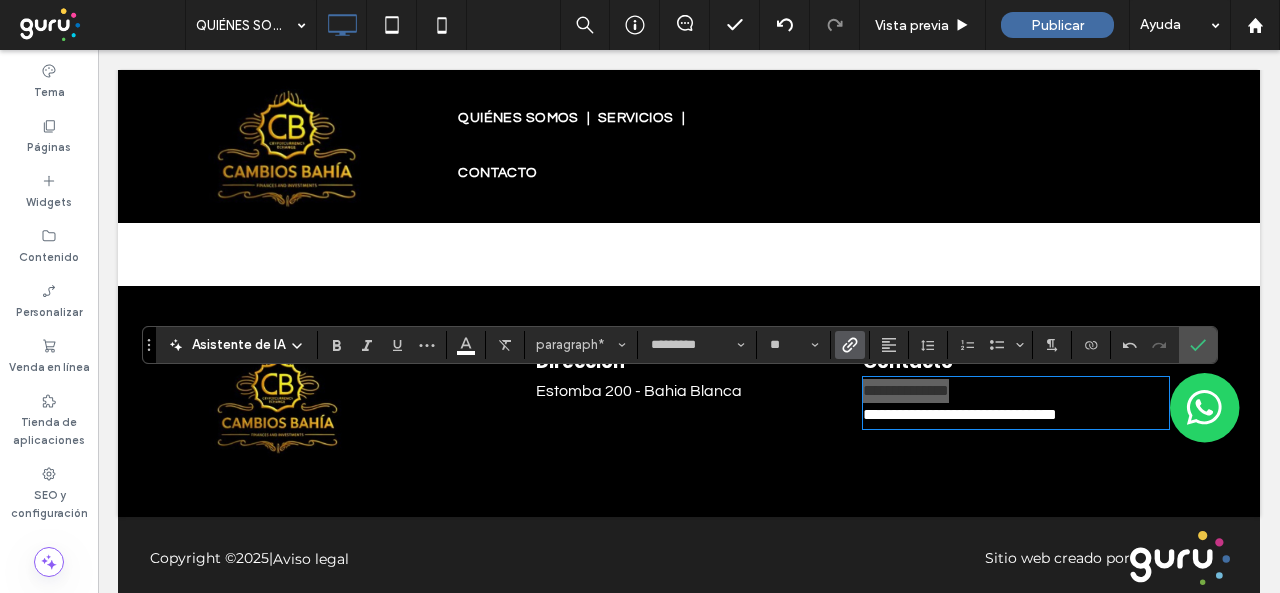 click 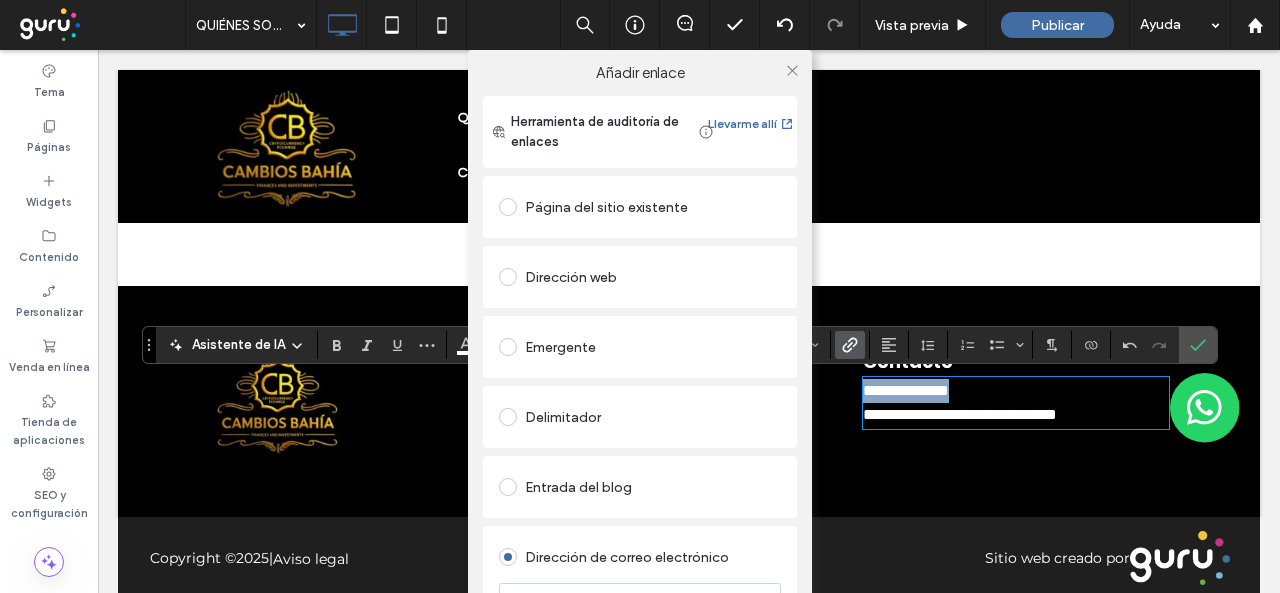 scroll, scrollTop: 188, scrollLeft: 0, axis: vertical 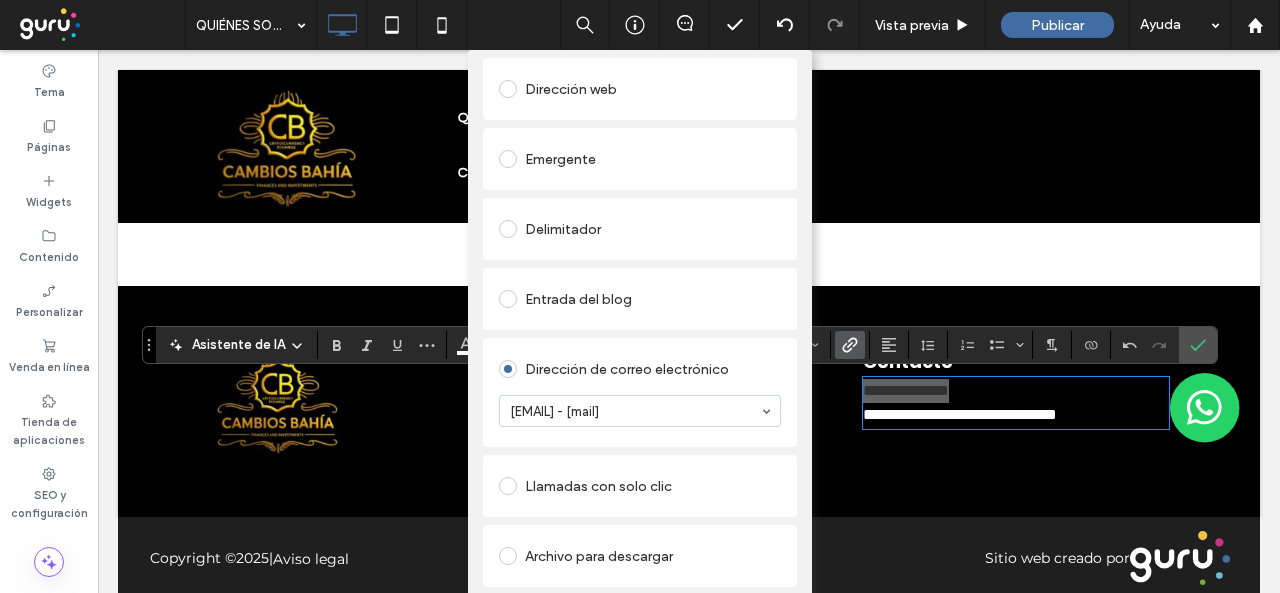 click at bounding box center [508, 486] 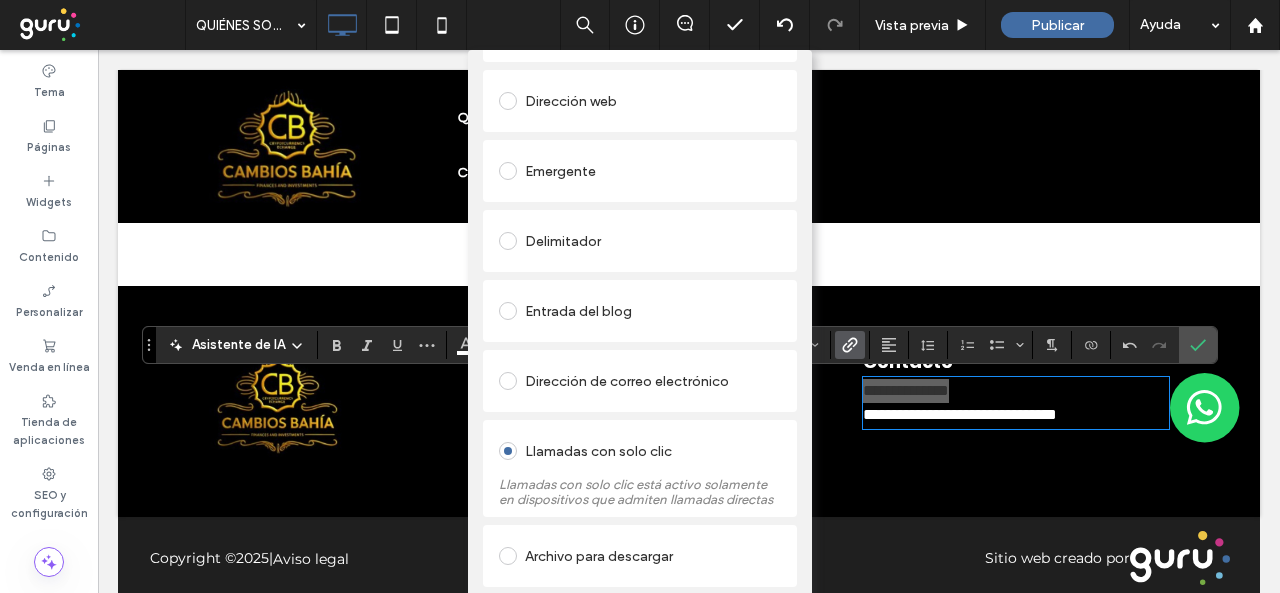 scroll, scrollTop: 188, scrollLeft: 0, axis: vertical 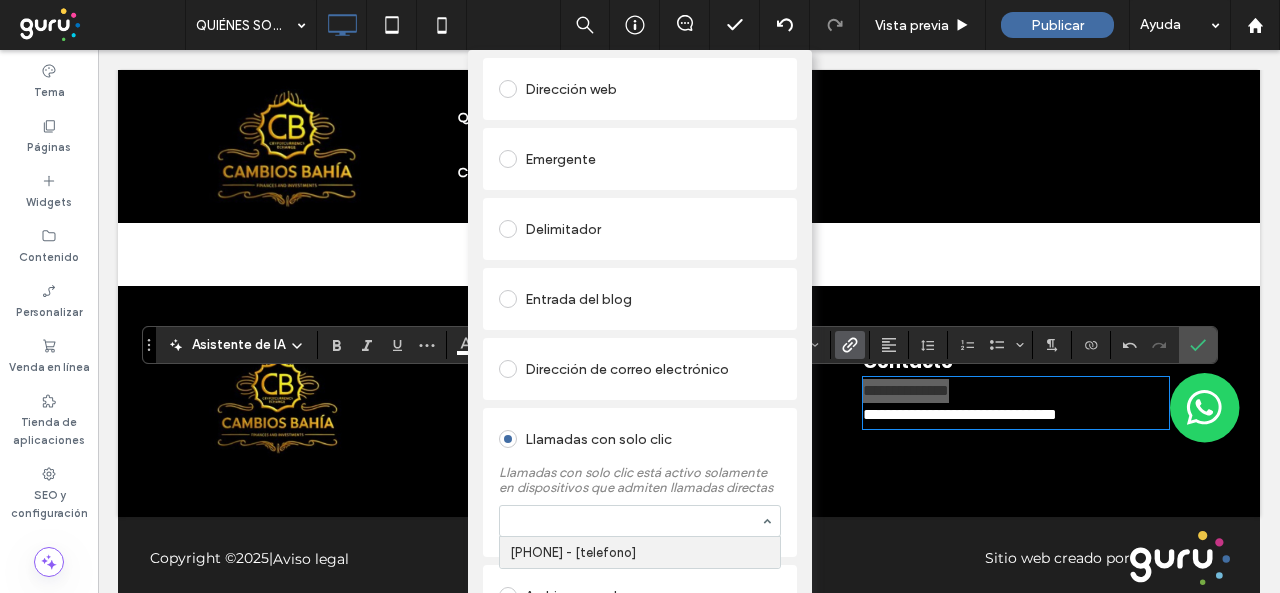paste on "**********" 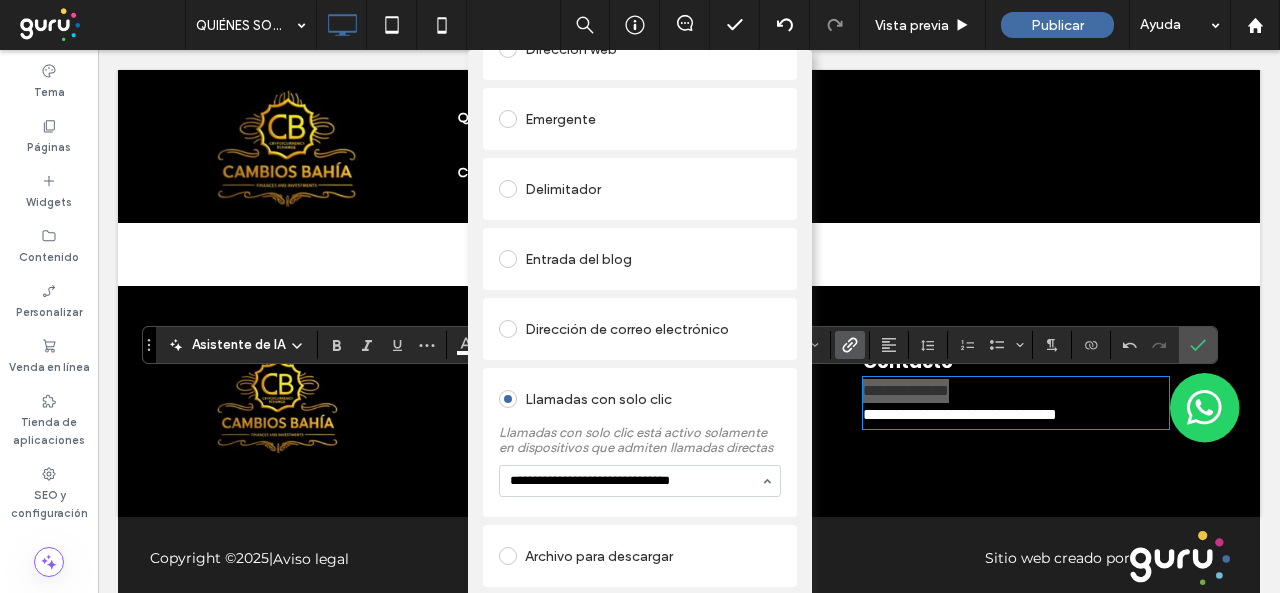 type on "**********" 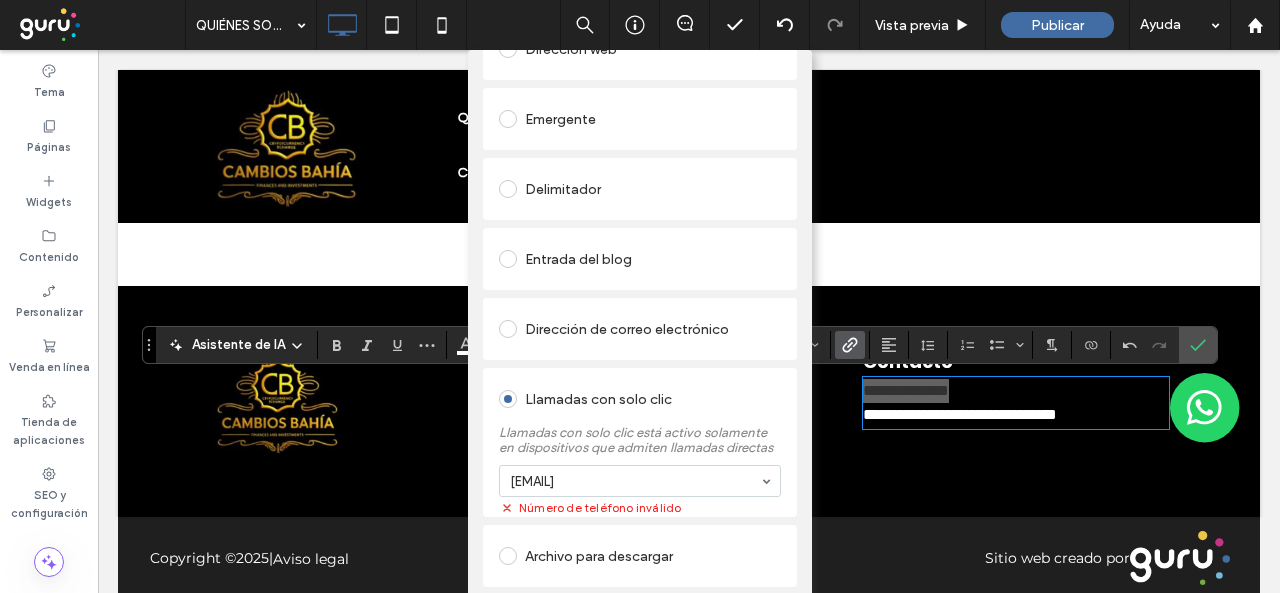 click at bounding box center (512, 329) 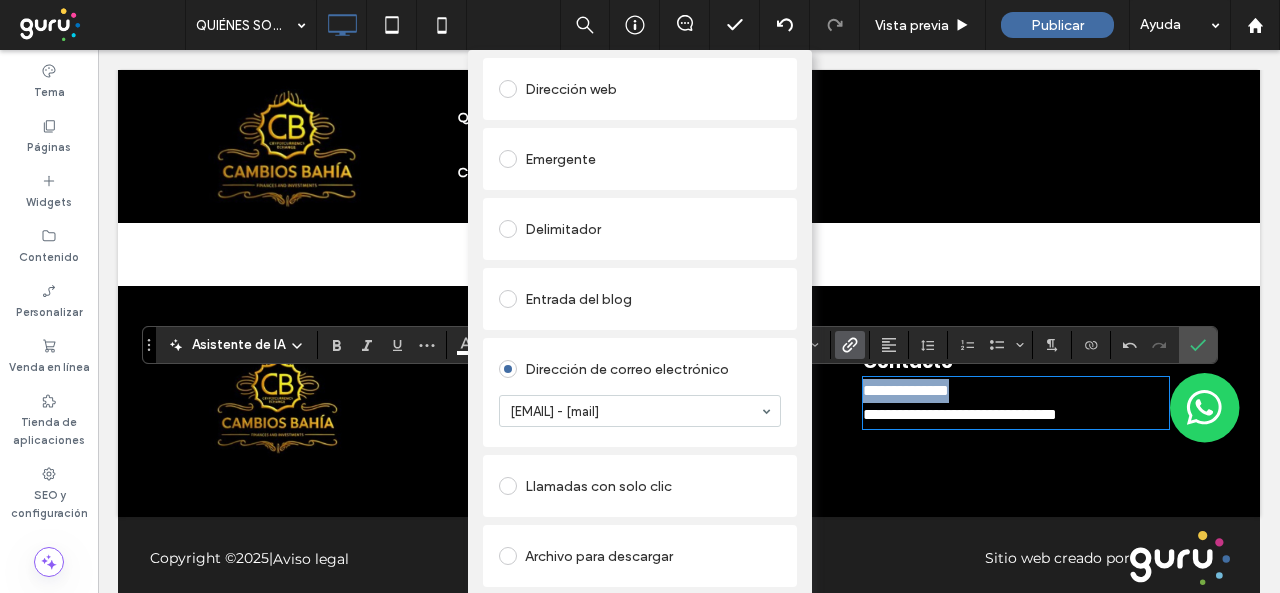scroll, scrollTop: 188, scrollLeft: 0, axis: vertical 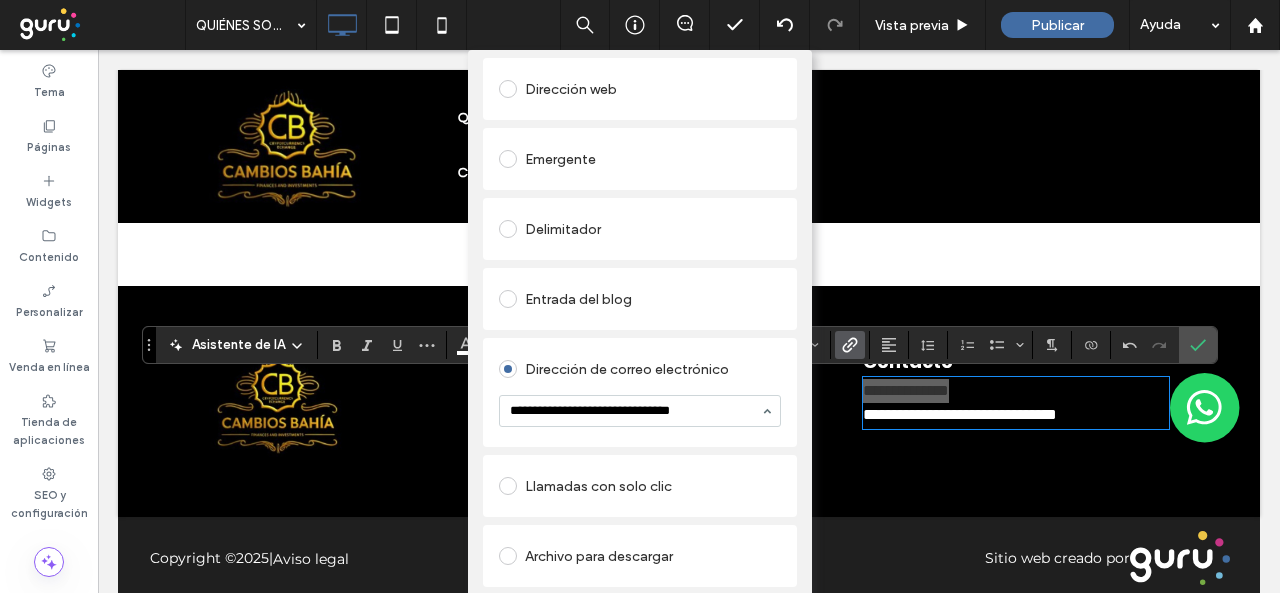 type on "**********" 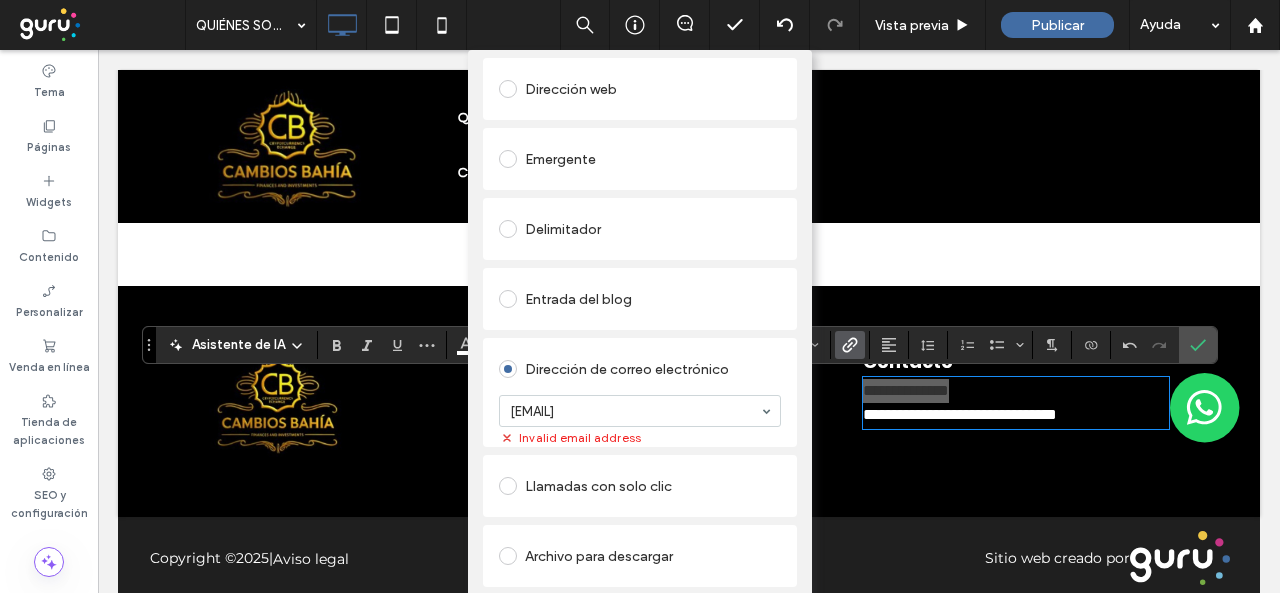 click on "administracion@cambiosbahia.com  Invalid email address" at bounding box center [640, 411] 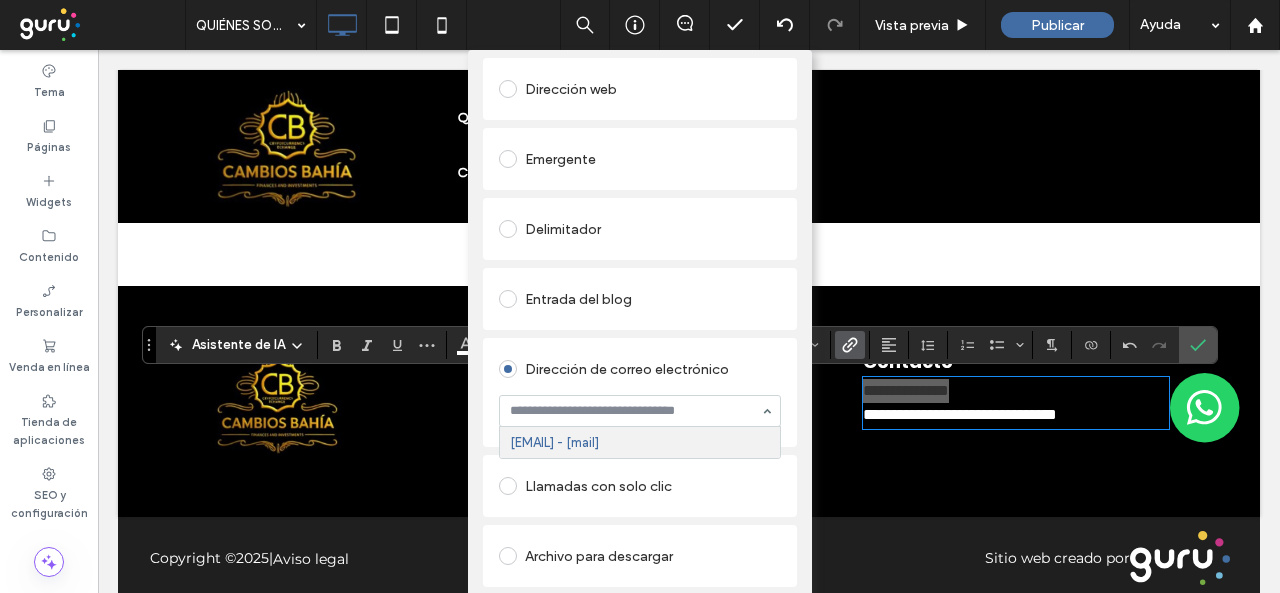 paste on "**********" 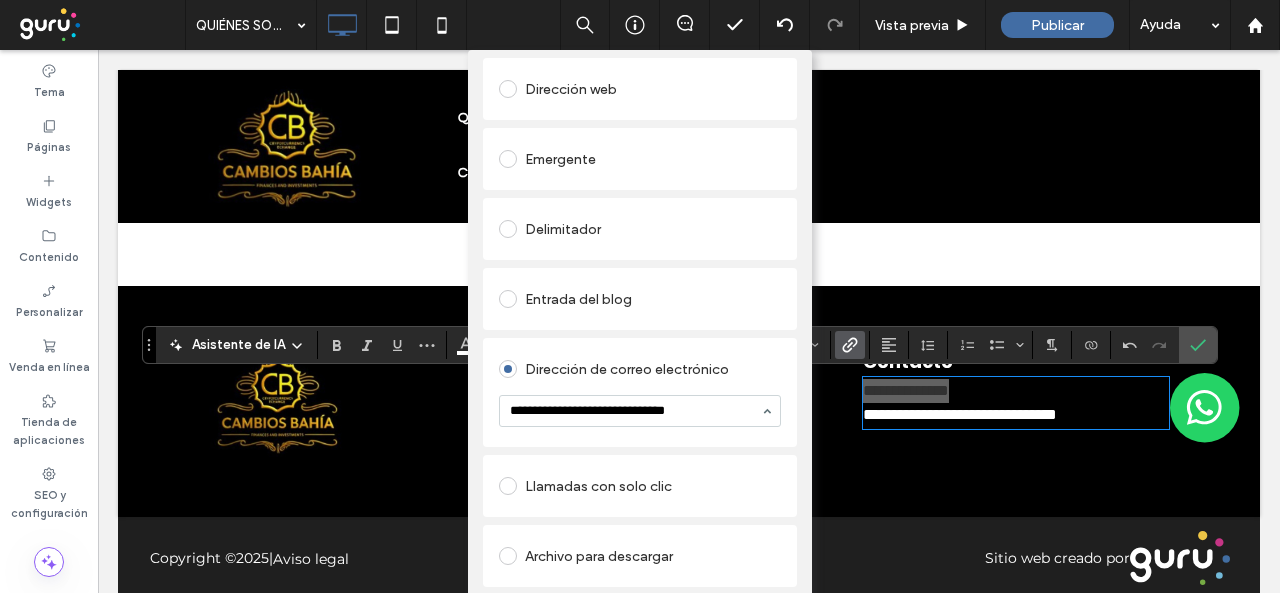 type on "**********" 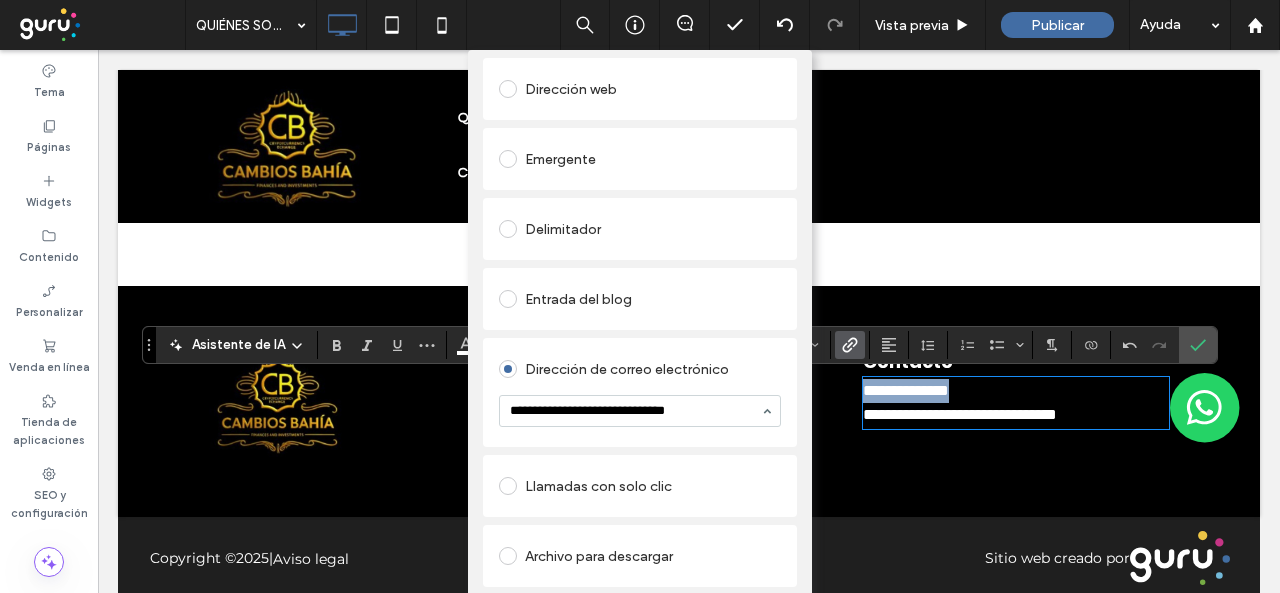 type 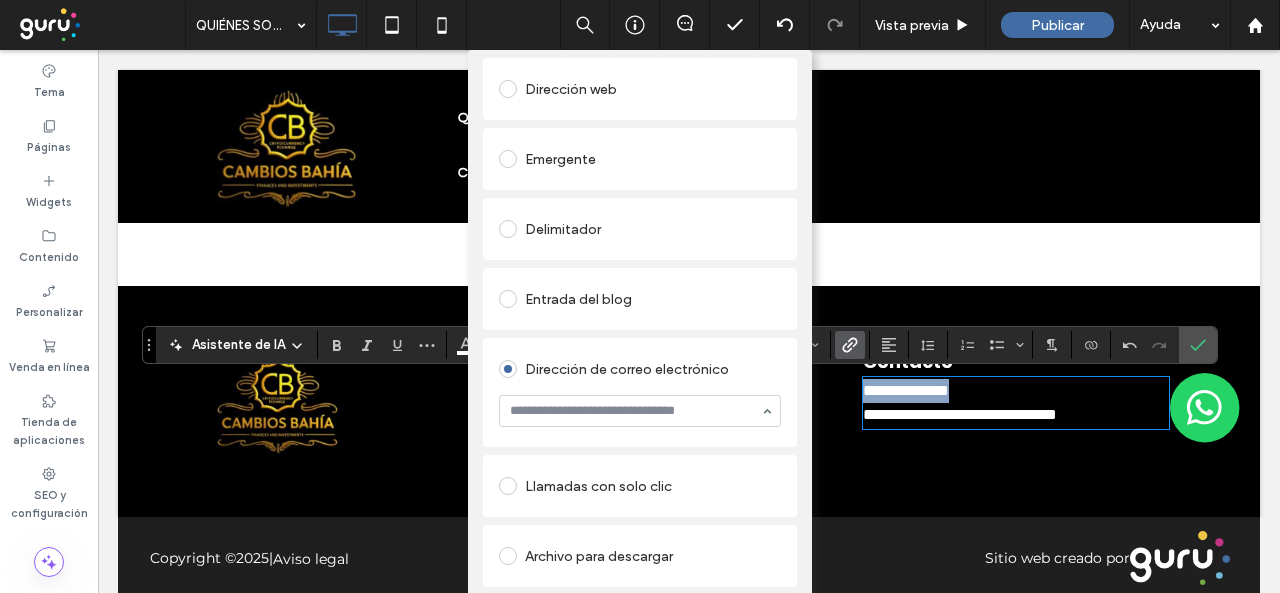 click on "Dirección de correo electrónico" at bounding box center [640, 369] 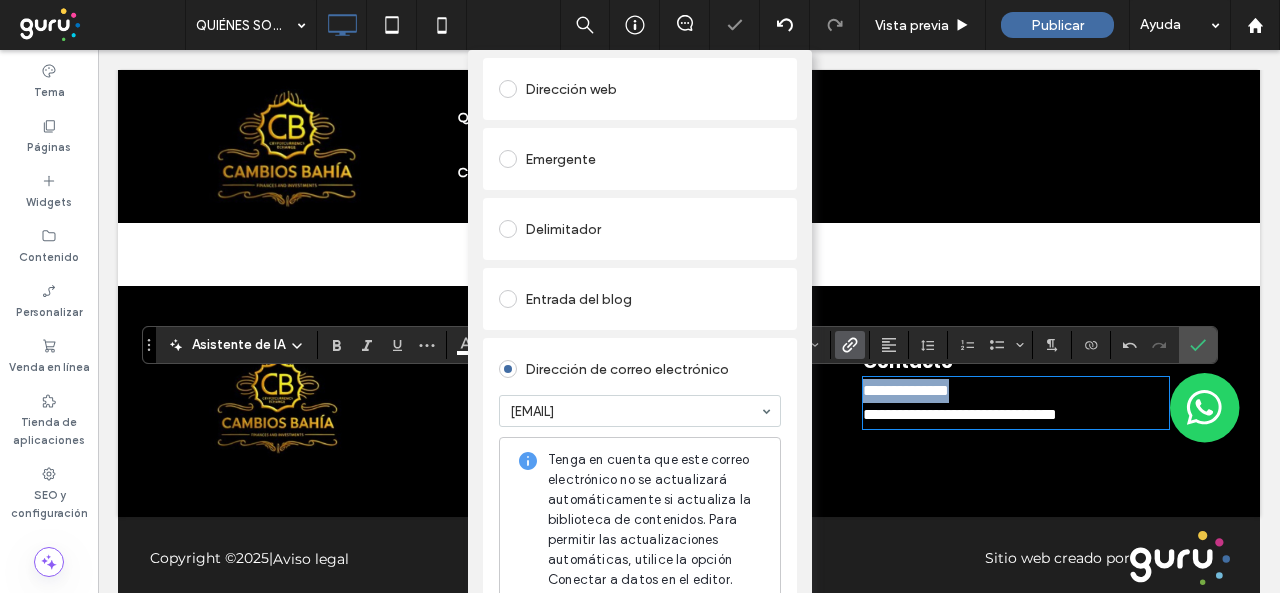 scroll, scrollTop: 0, scrollLeft: 0, axis: both 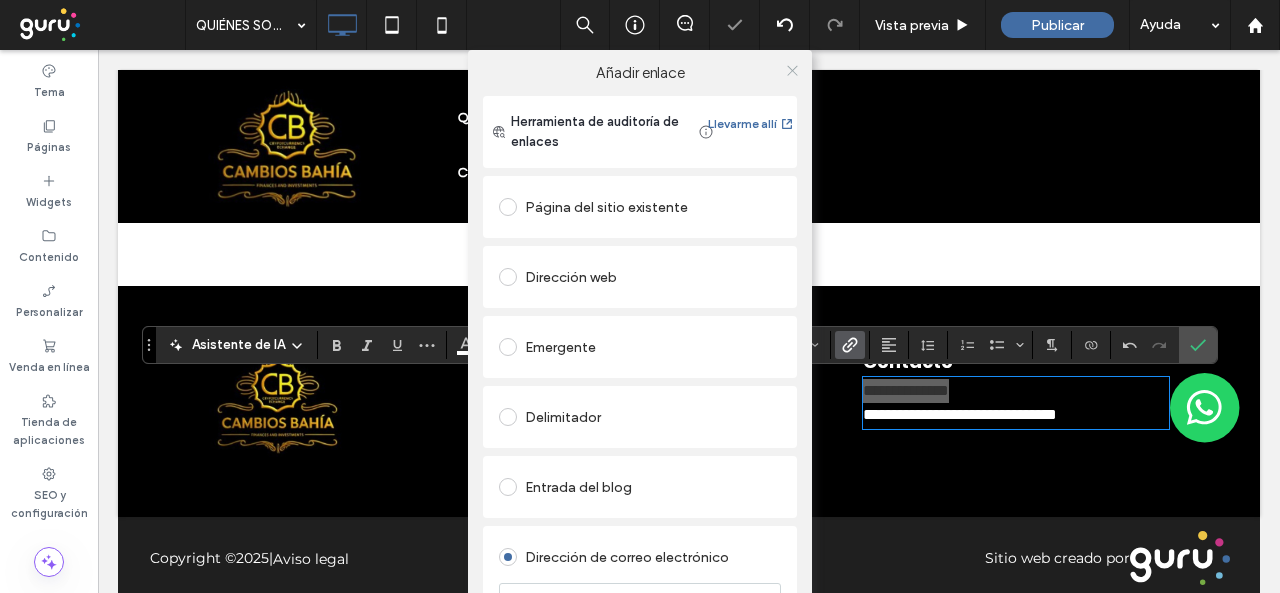 click 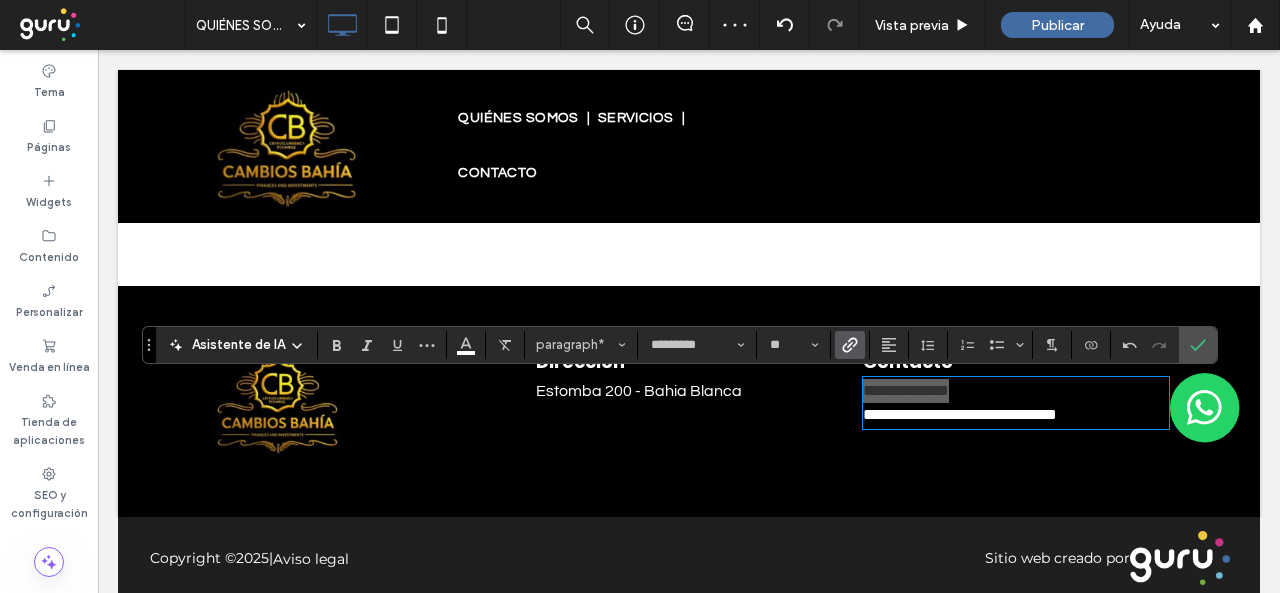 click 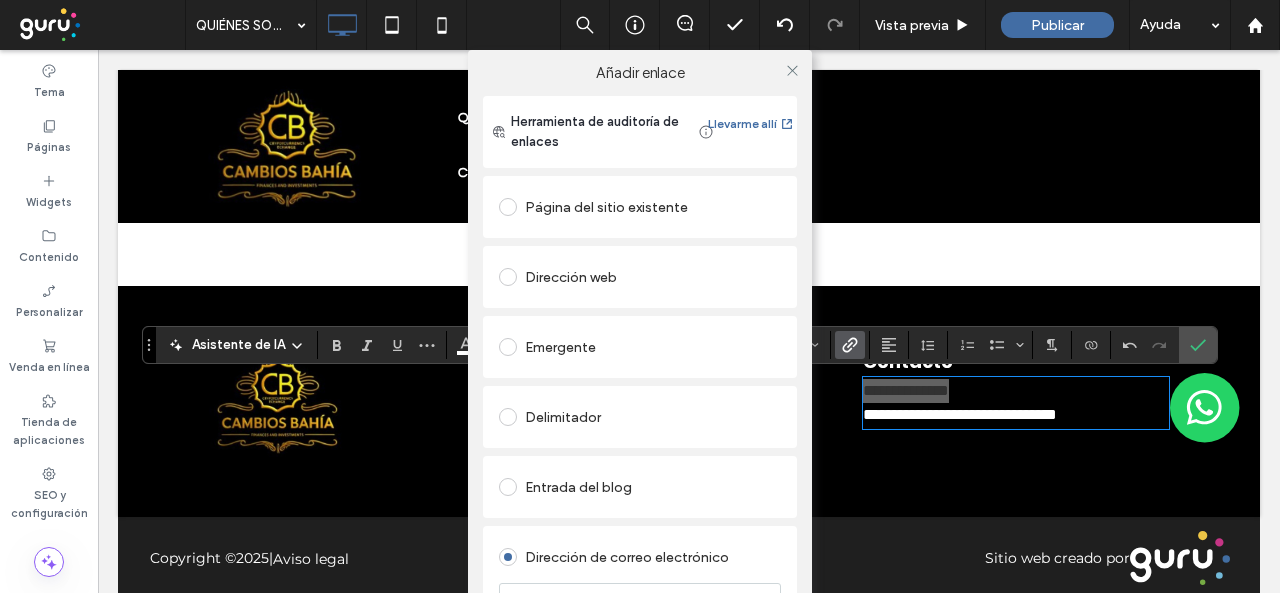 scroll, scrollTop: 188, scrollLeft: 0, axis: vertical 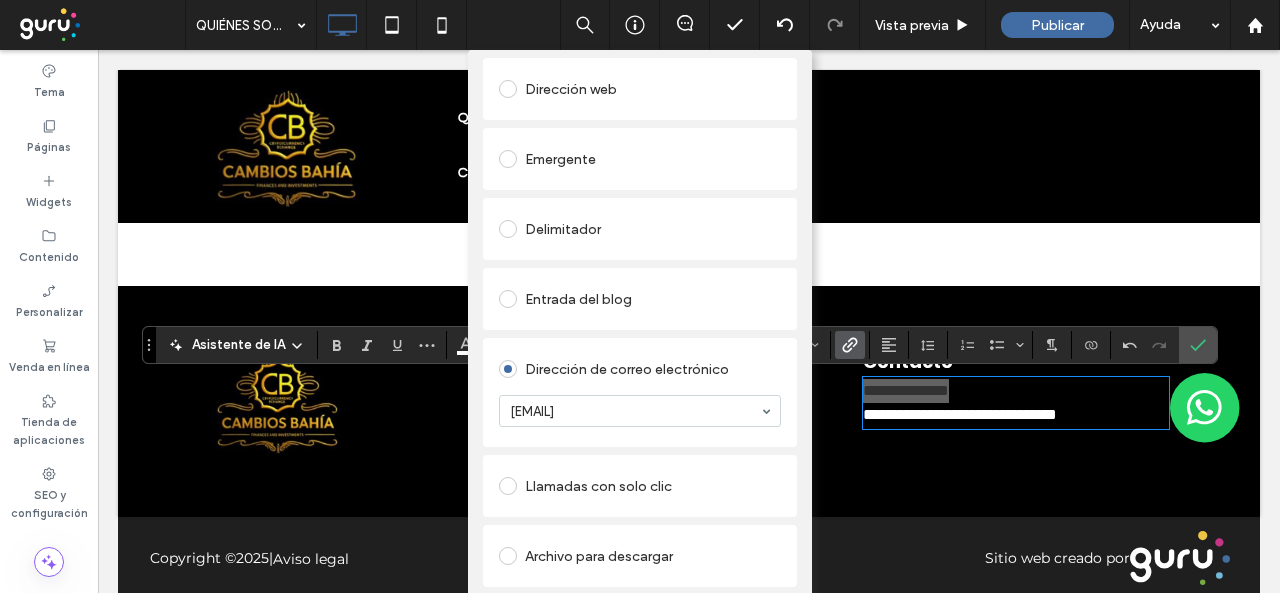 click at bounding box center (512, 556) 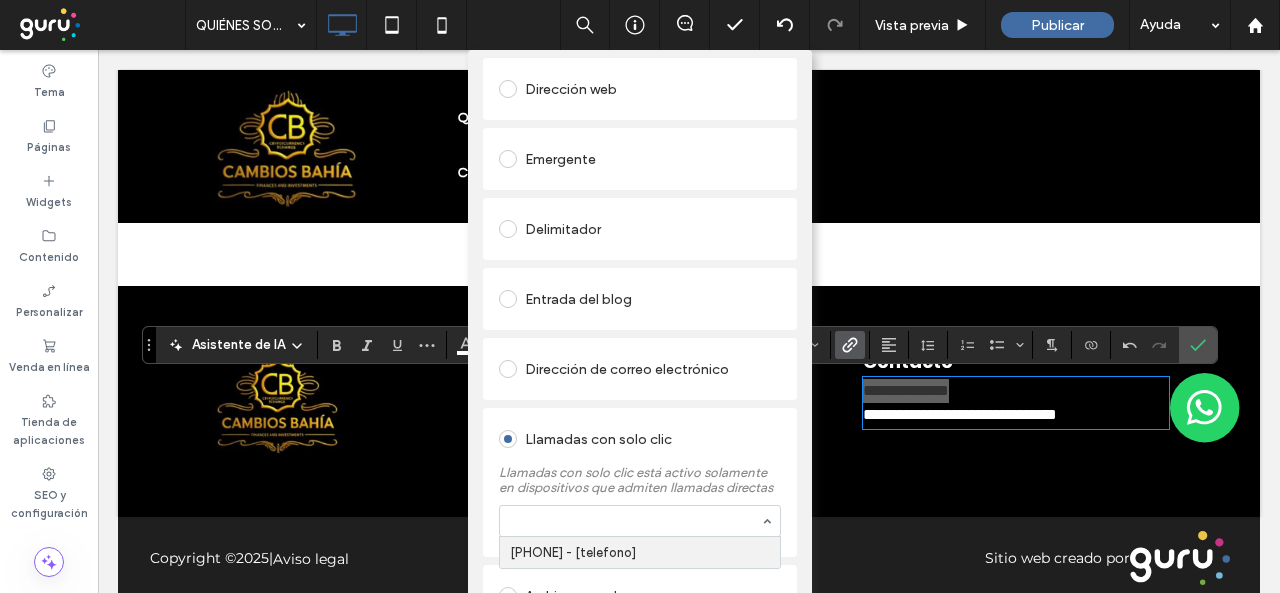 paste on "**********" 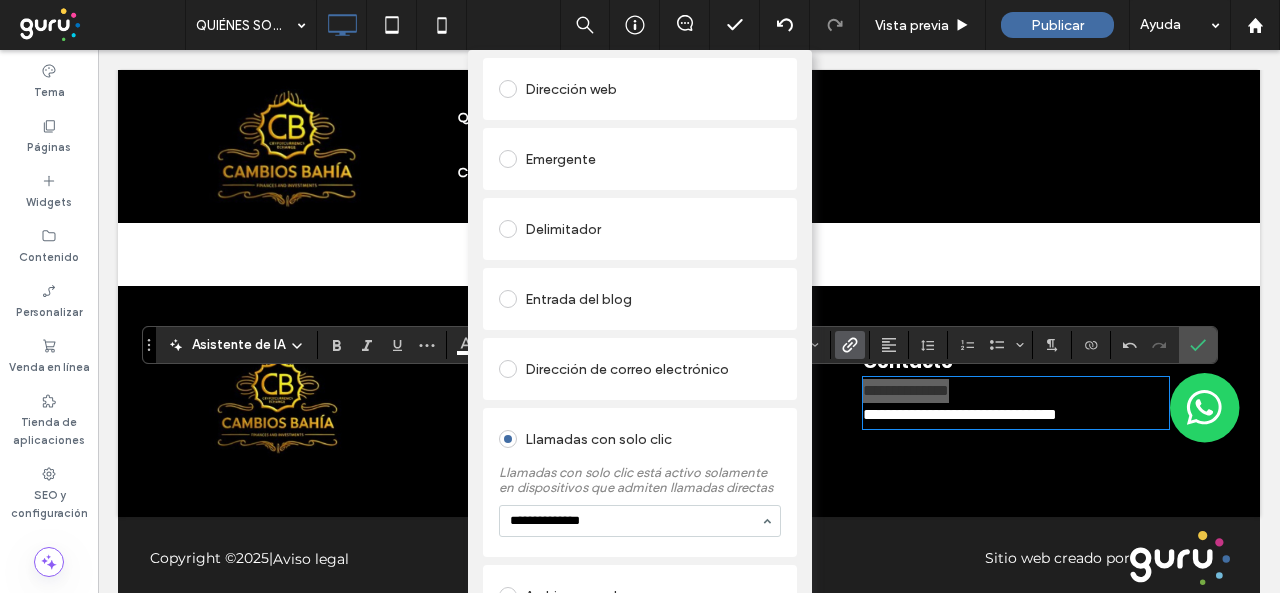 drag, startPoint x: 512, startPoint y: 519, endPoint x: 490, endPoint y: 516, distance: 22.203604 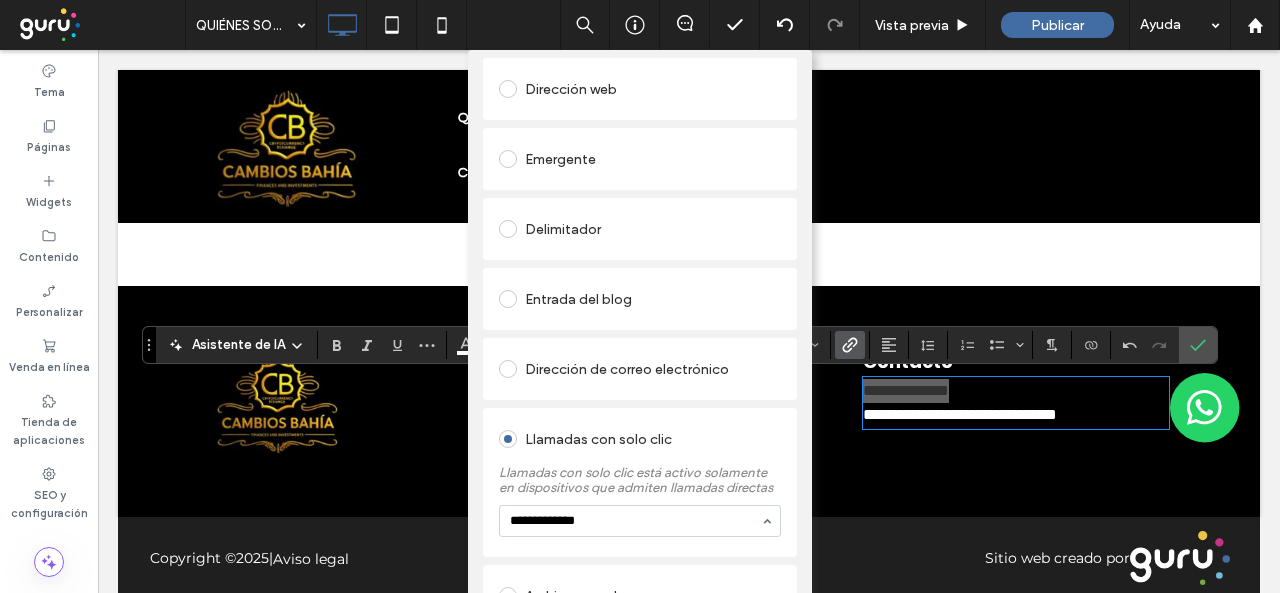 type on "**********" 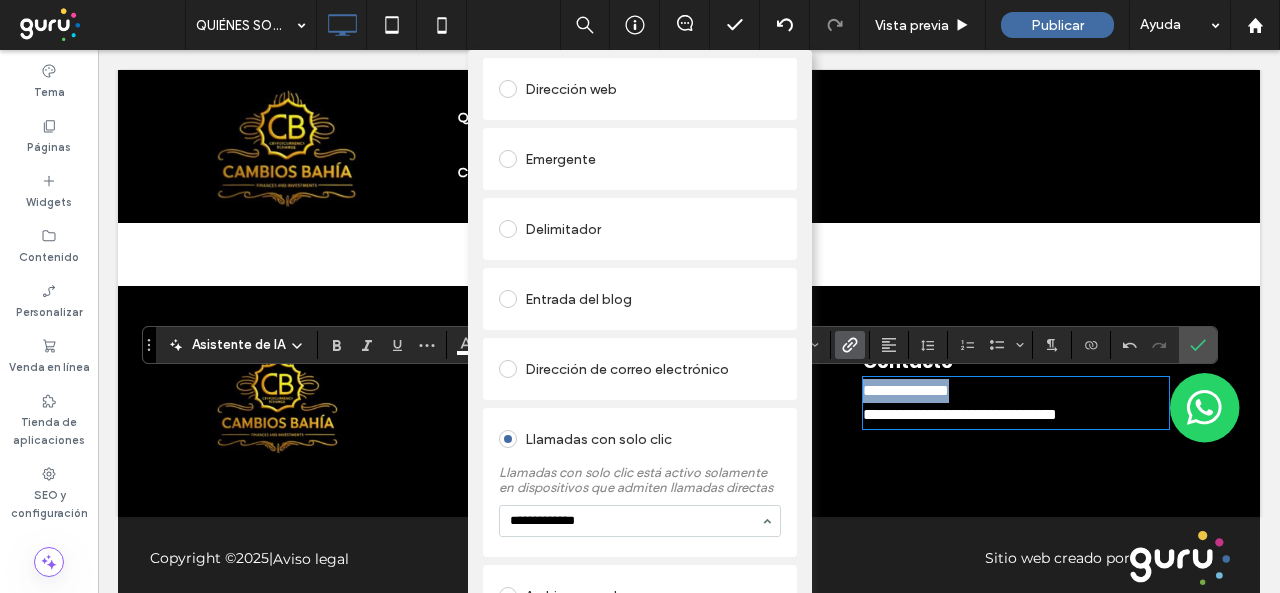 type 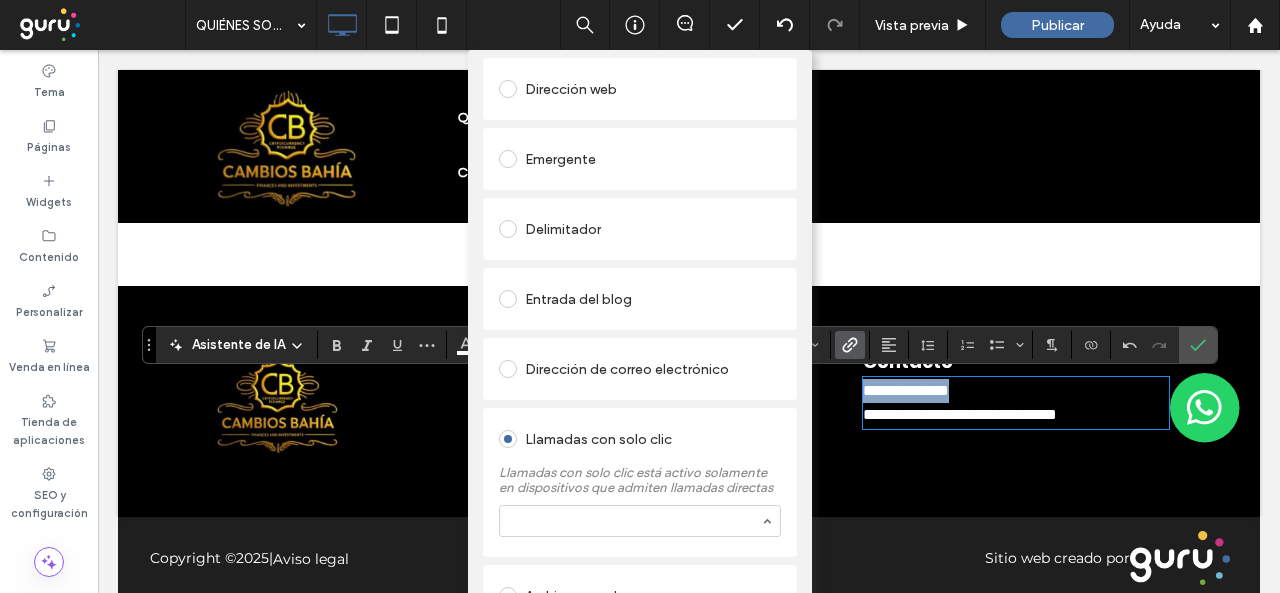 click on "Llamadas con solo clic está activo solamente en dispositivos que admiten llamadas directas" at bounding box center (640, 475) 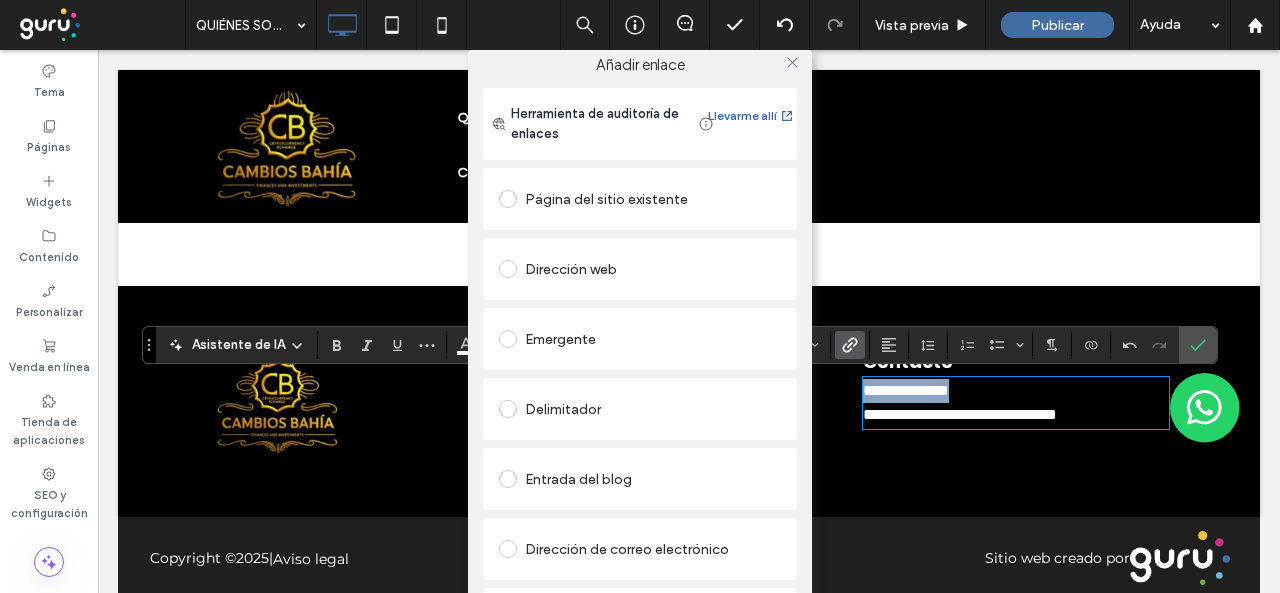 scroll, scrollTop: 0, scrollLeft: 0, axis: both 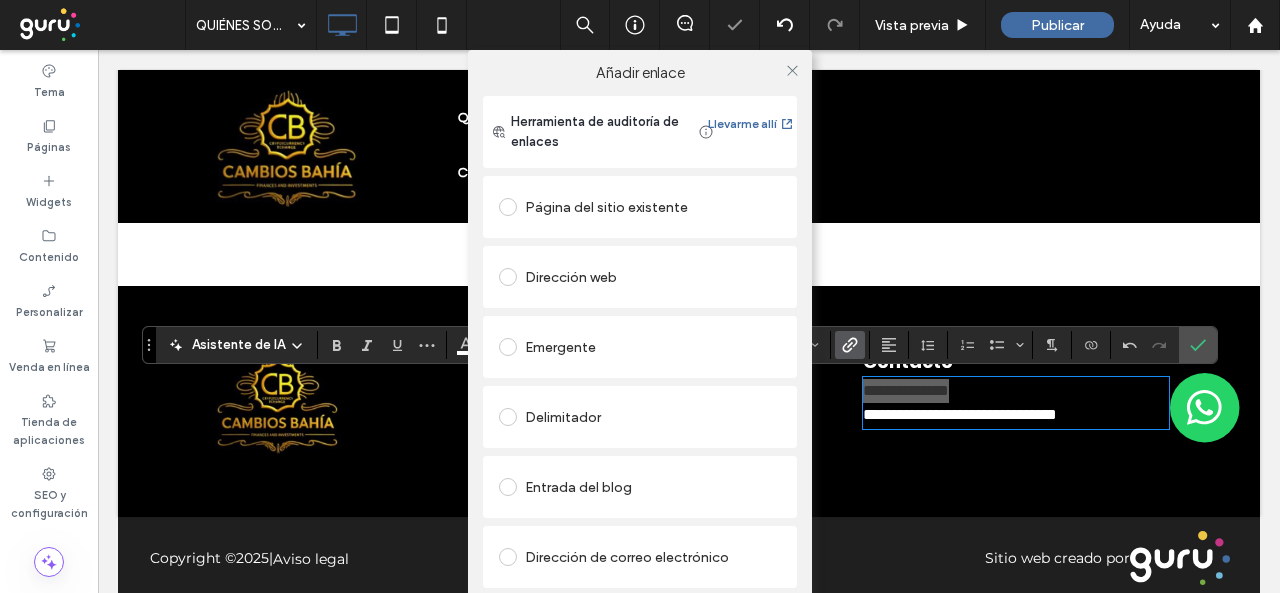 click at bounding box center [792, 70] 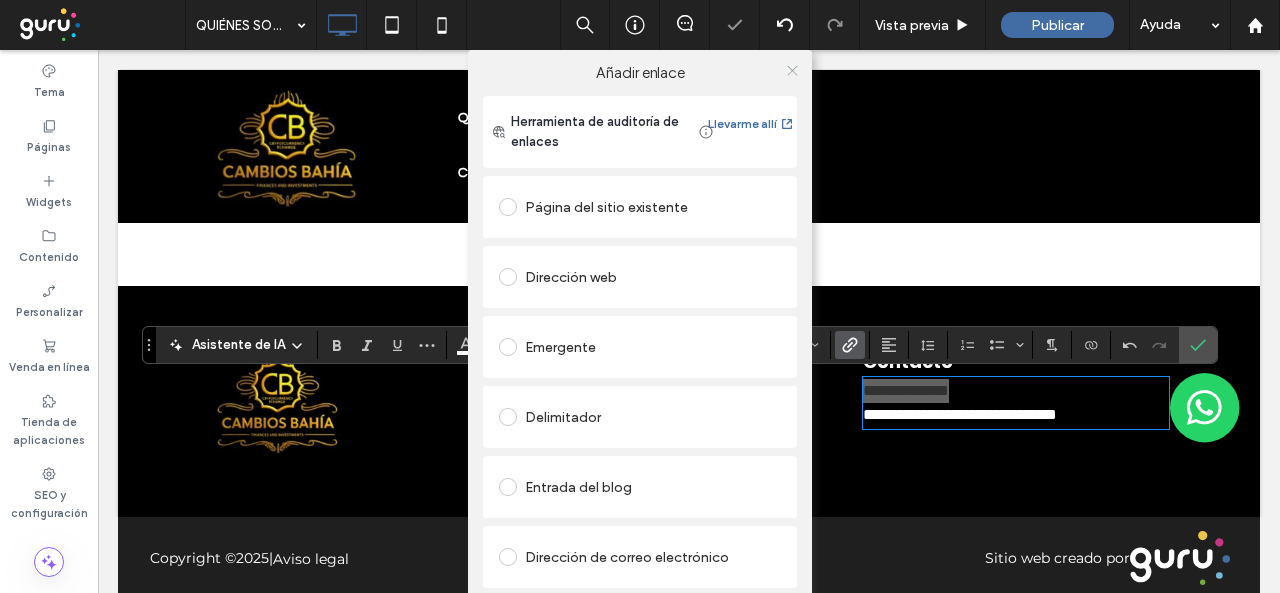 click 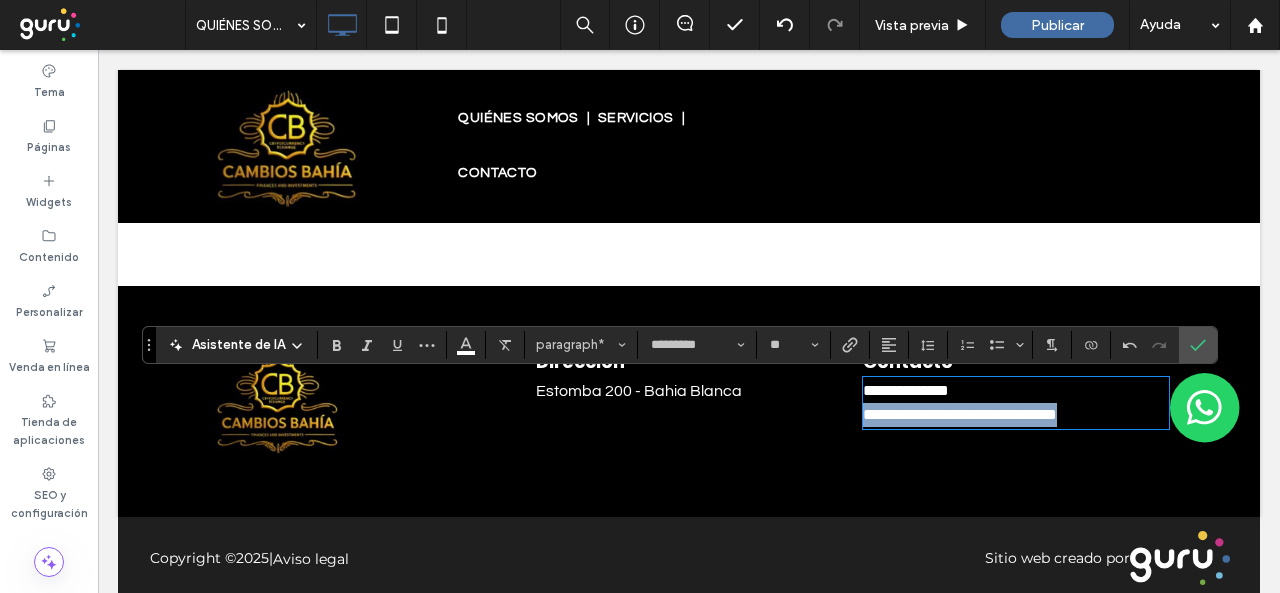 drag, startPoint x: 1113, startPoint y: 418, endPoint x: 854, endPoint y: 419, distance: 259.00192 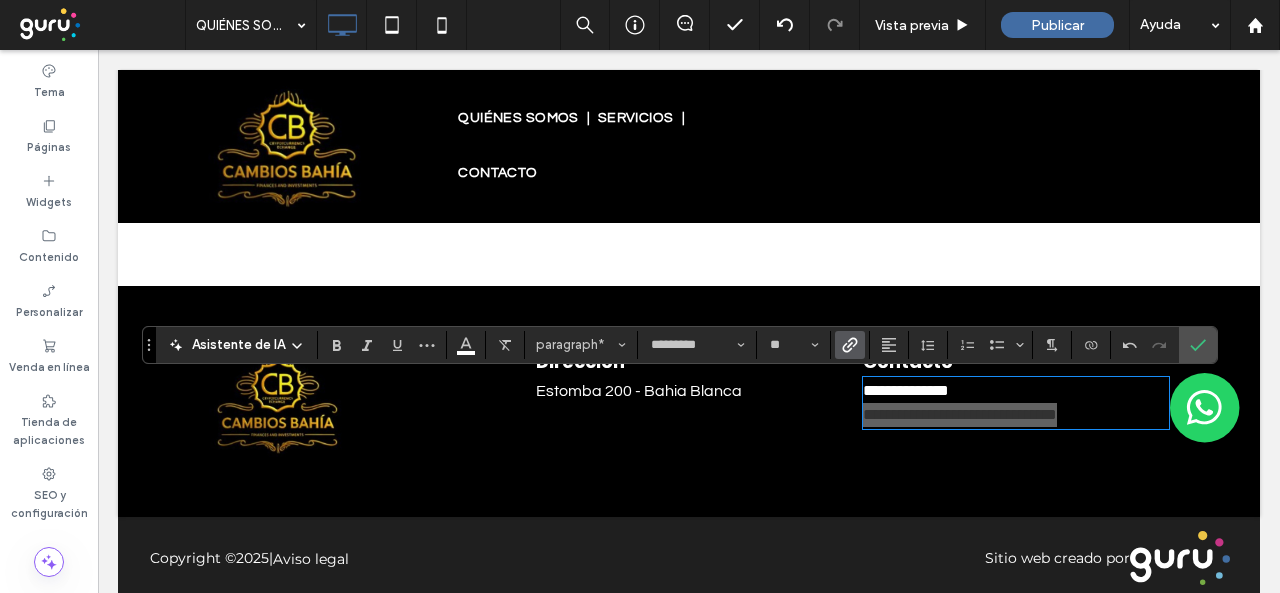 click 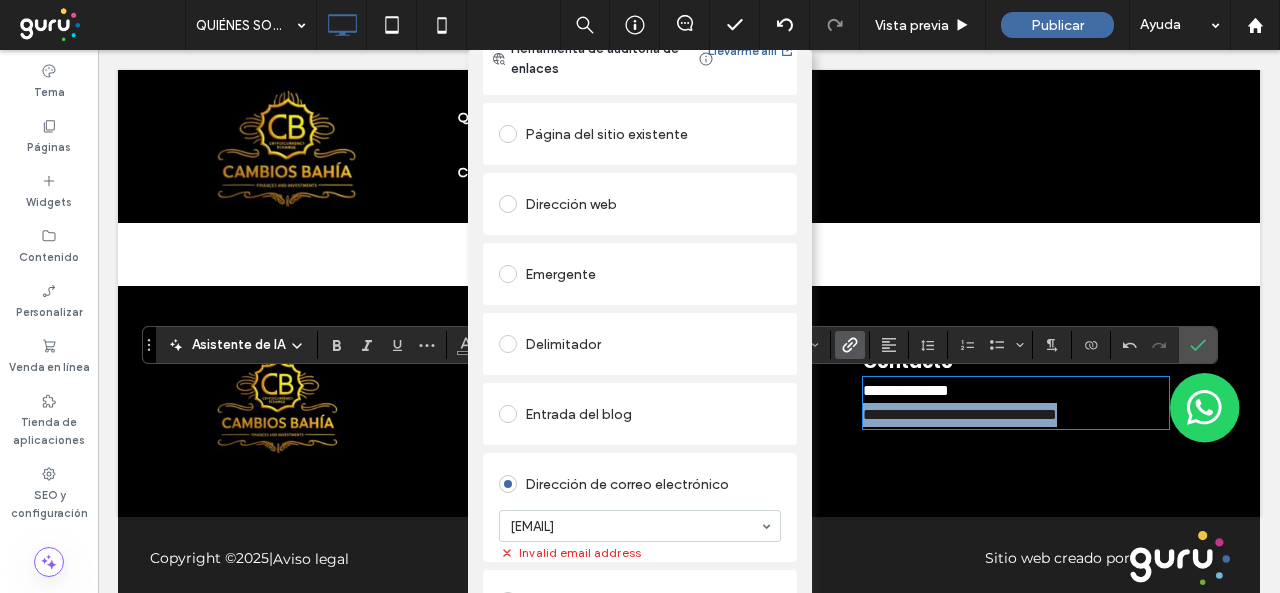 scroll, scrollTop: 100, scrollLeft: 0, axis: vertical 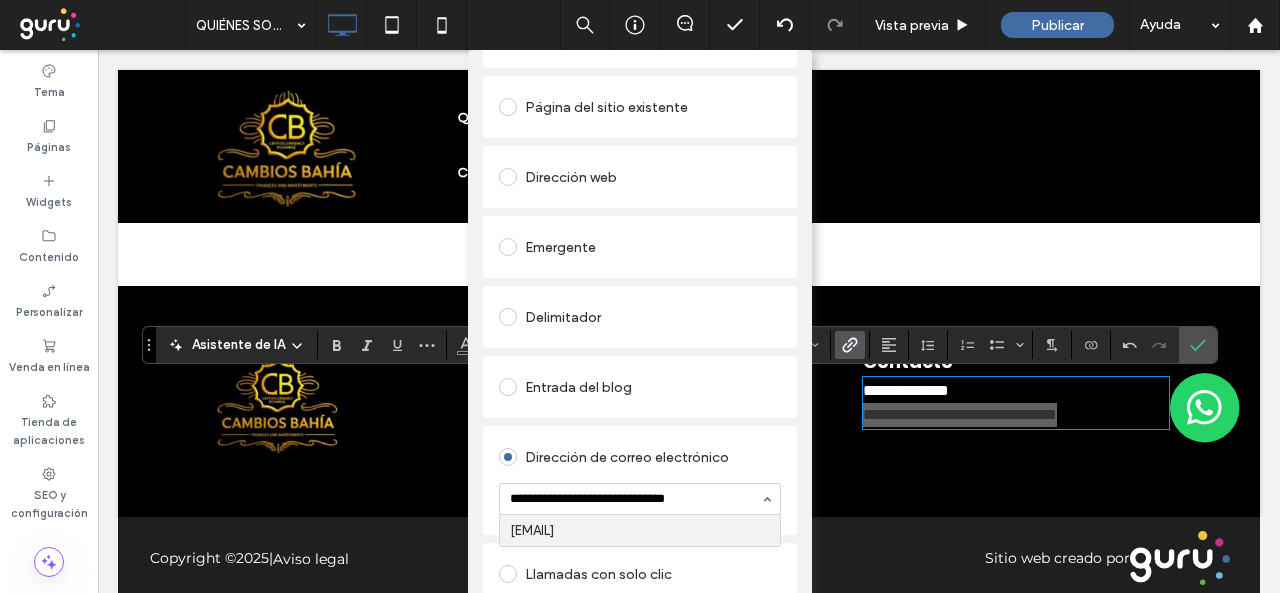 type on "**********" 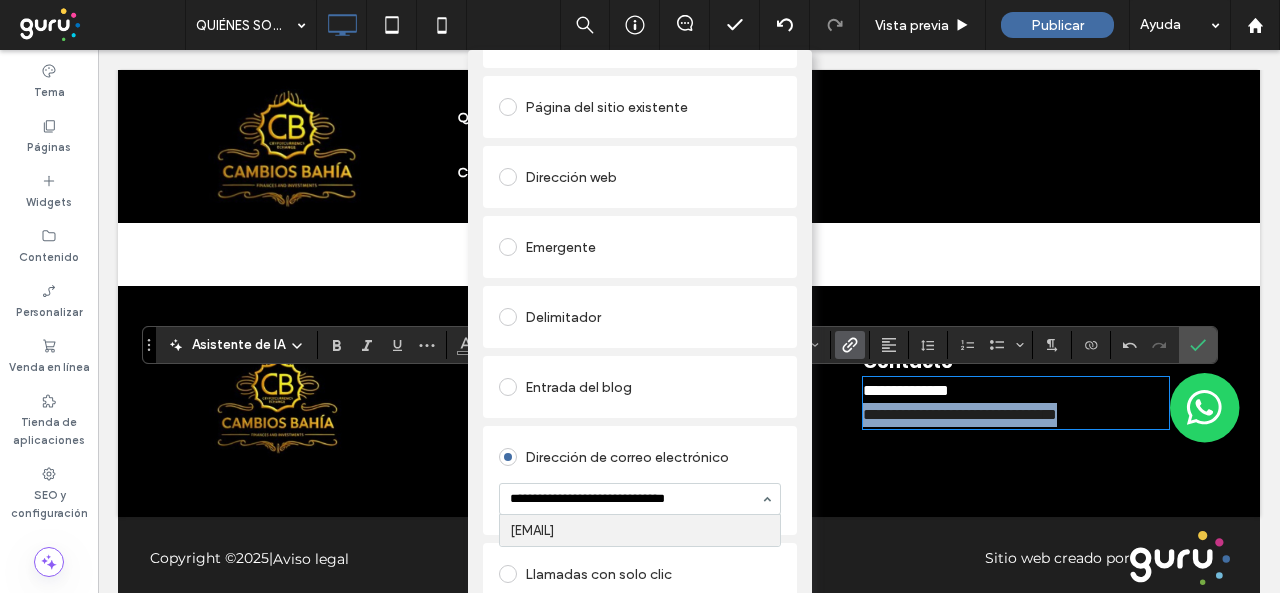 type 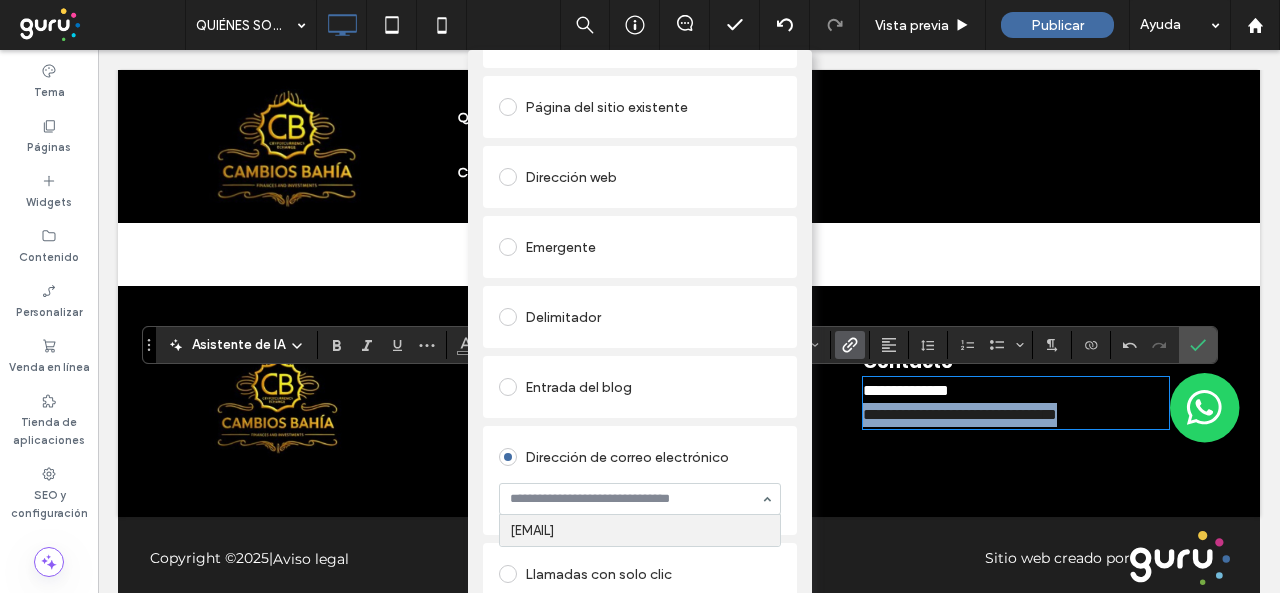 click on "administracion@cambiosbahia.com" at bounding box center [640, 499] 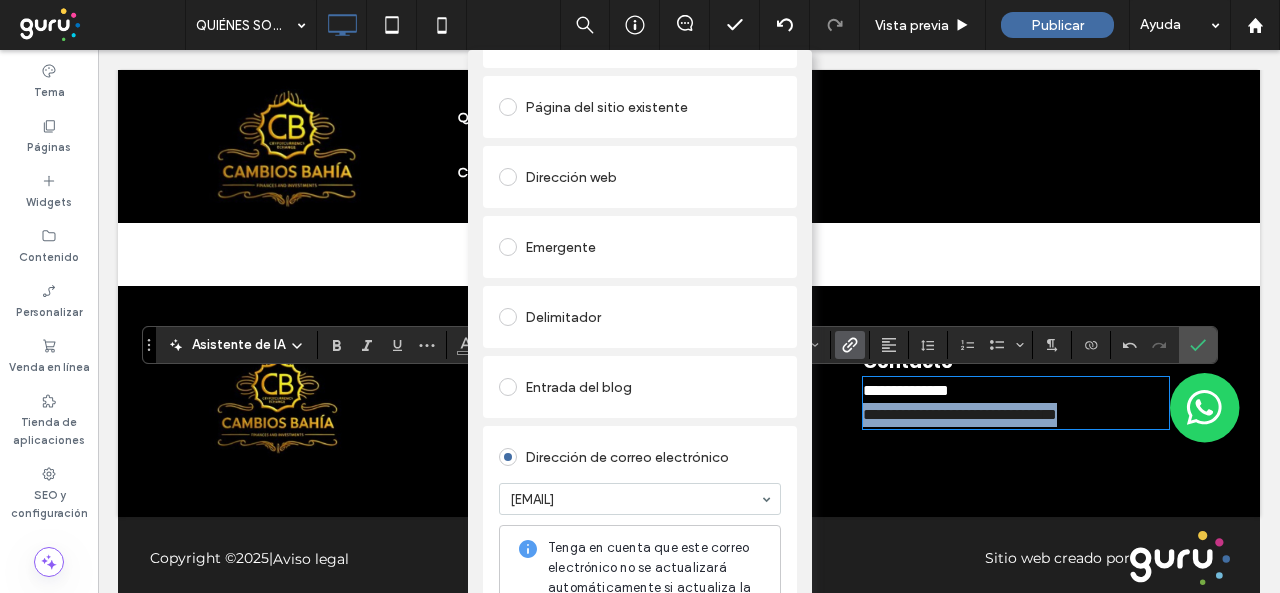 scroll, scrollTop: 0, scrollLeft: 0, axis: both 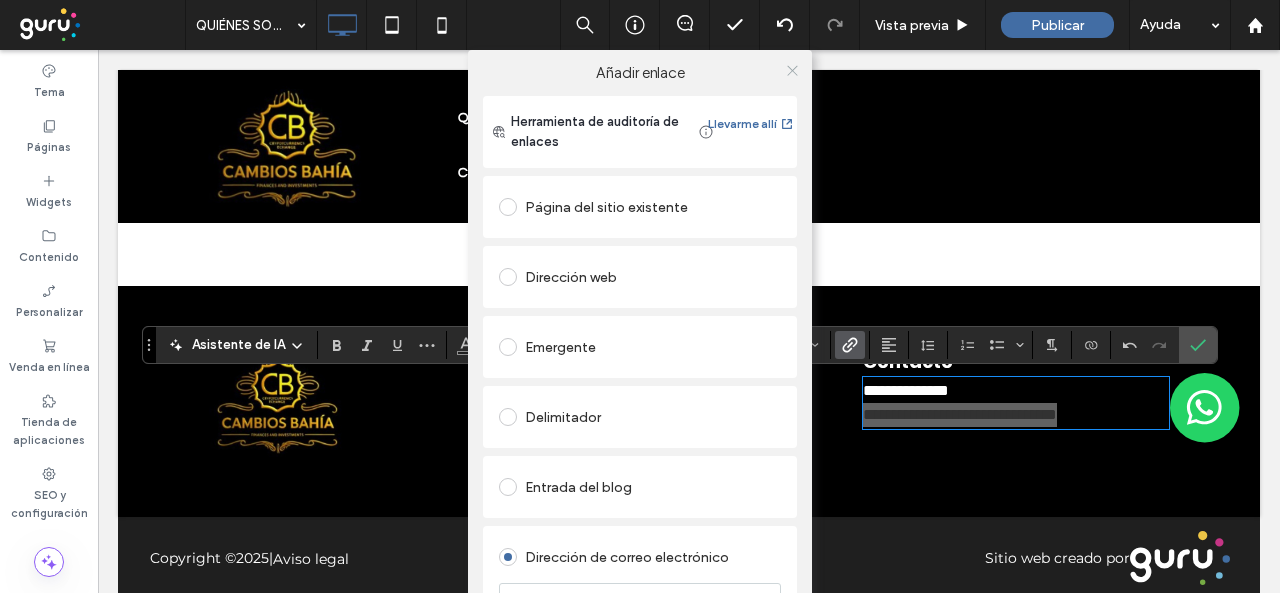 click 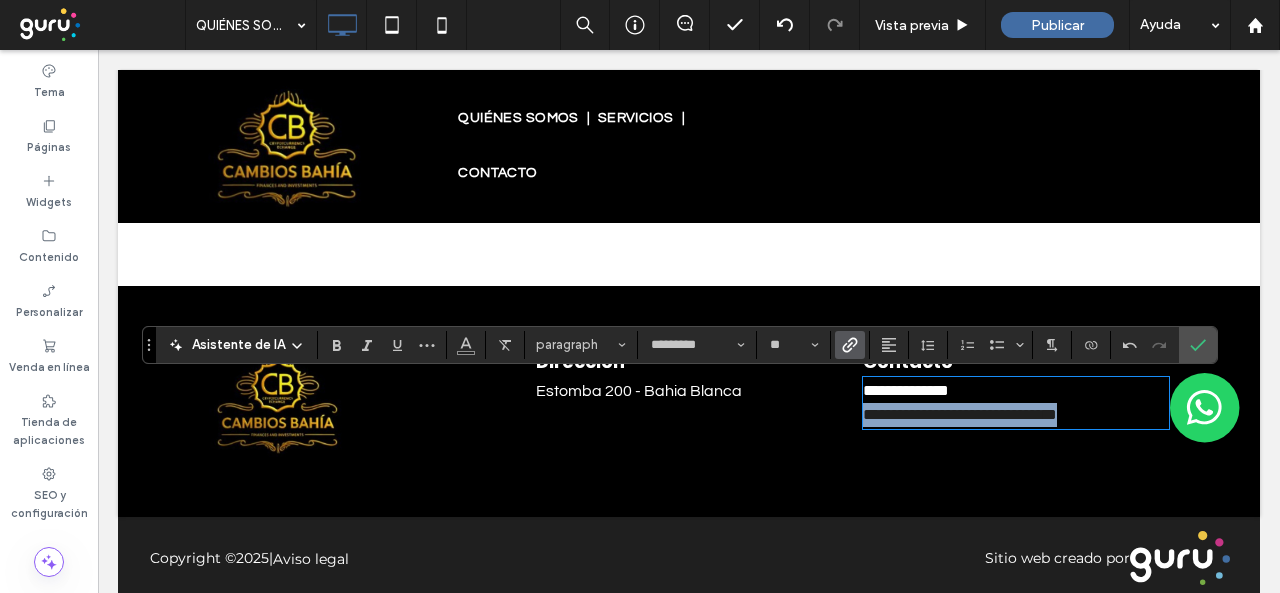 click on "**********" at bounding box center (960, 414) 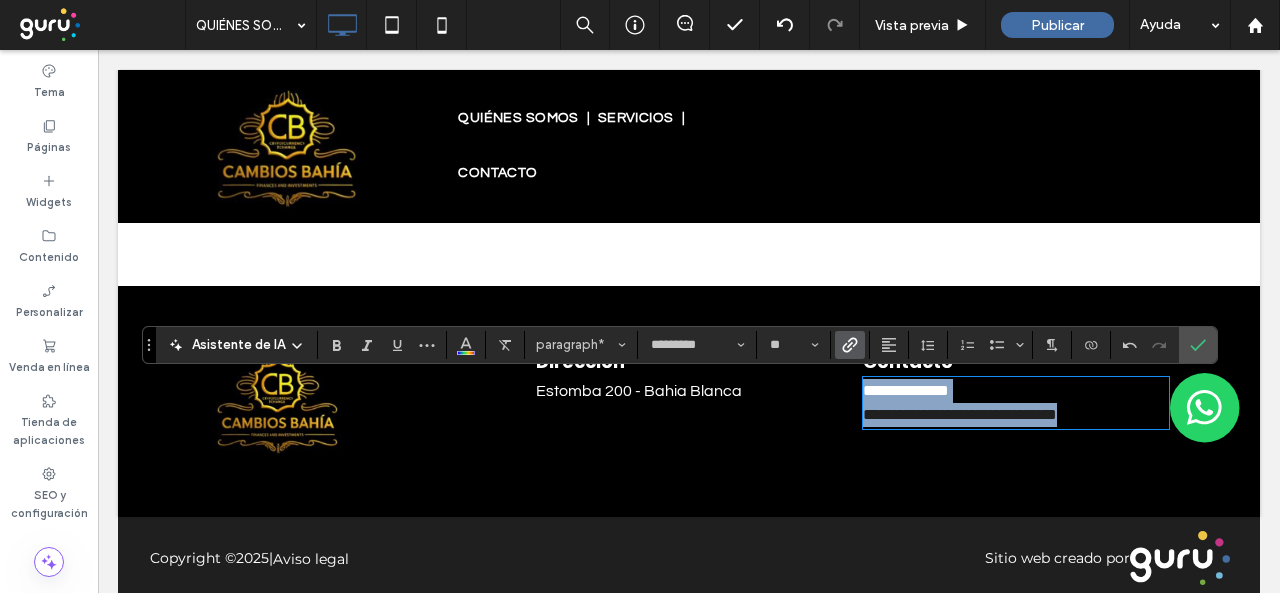 drag, startPoint x: 1125, startPoint y: 422, endPoint x: 520, endPoint y: 324, distance: 612.8858 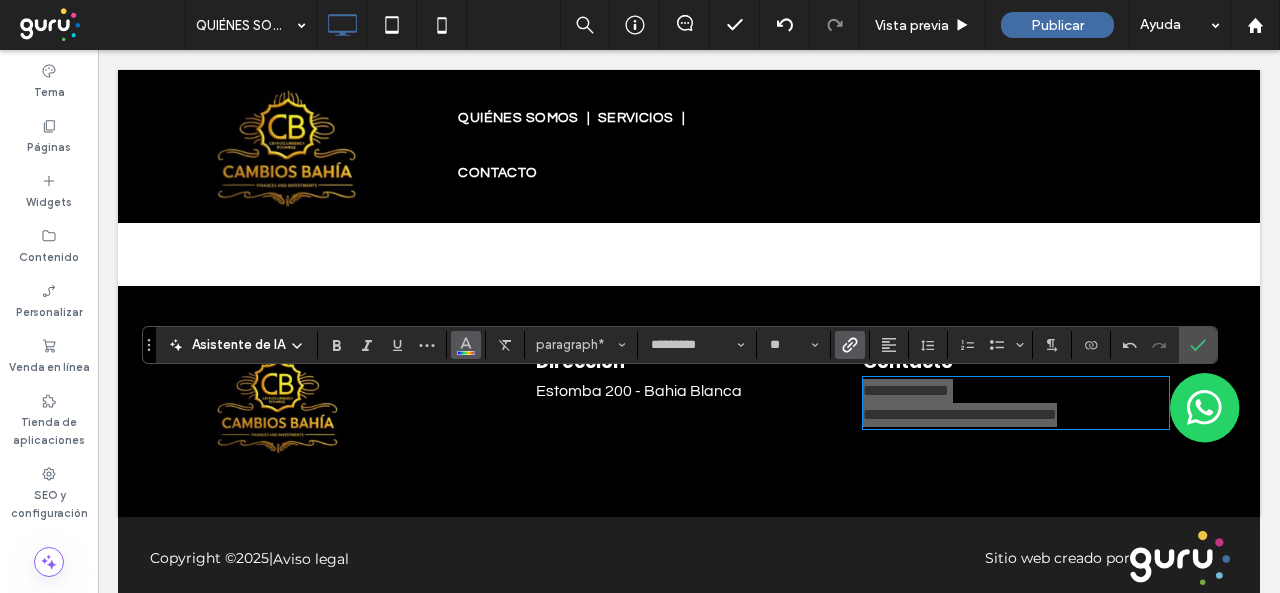 click 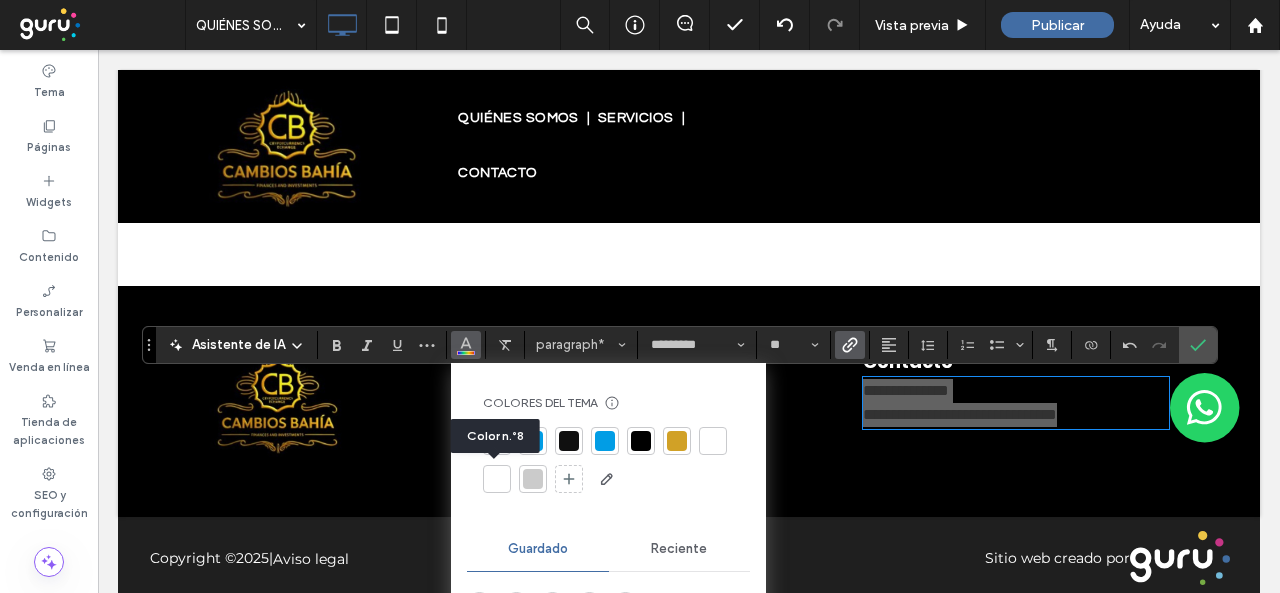 click at bounding box center (497, 479) 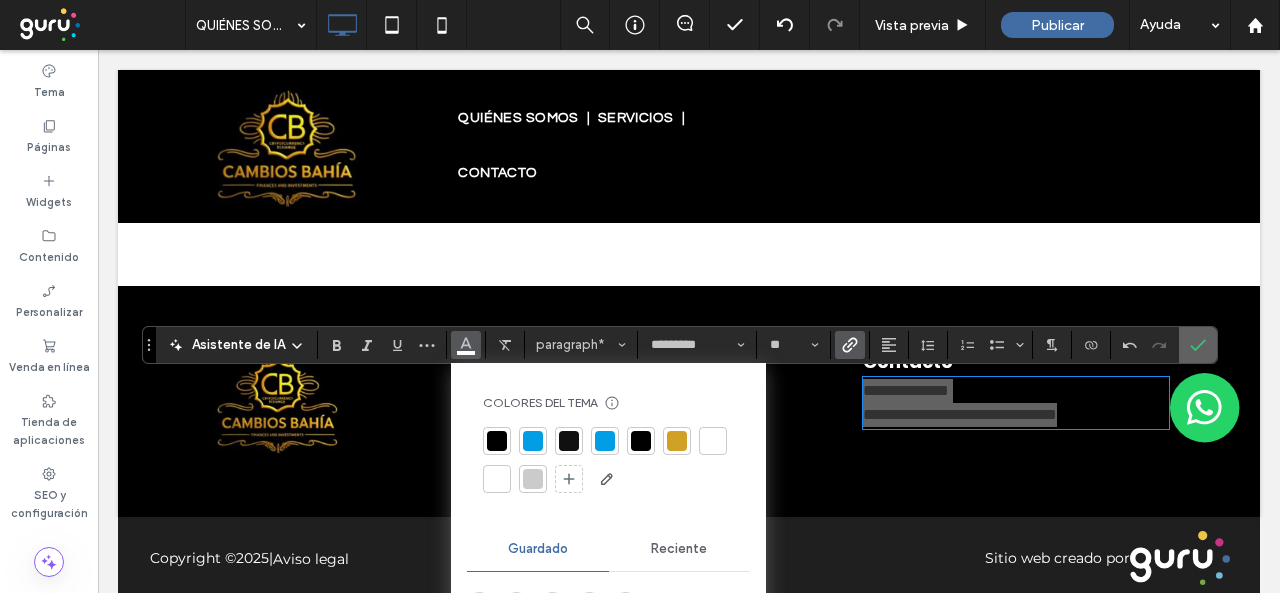 click 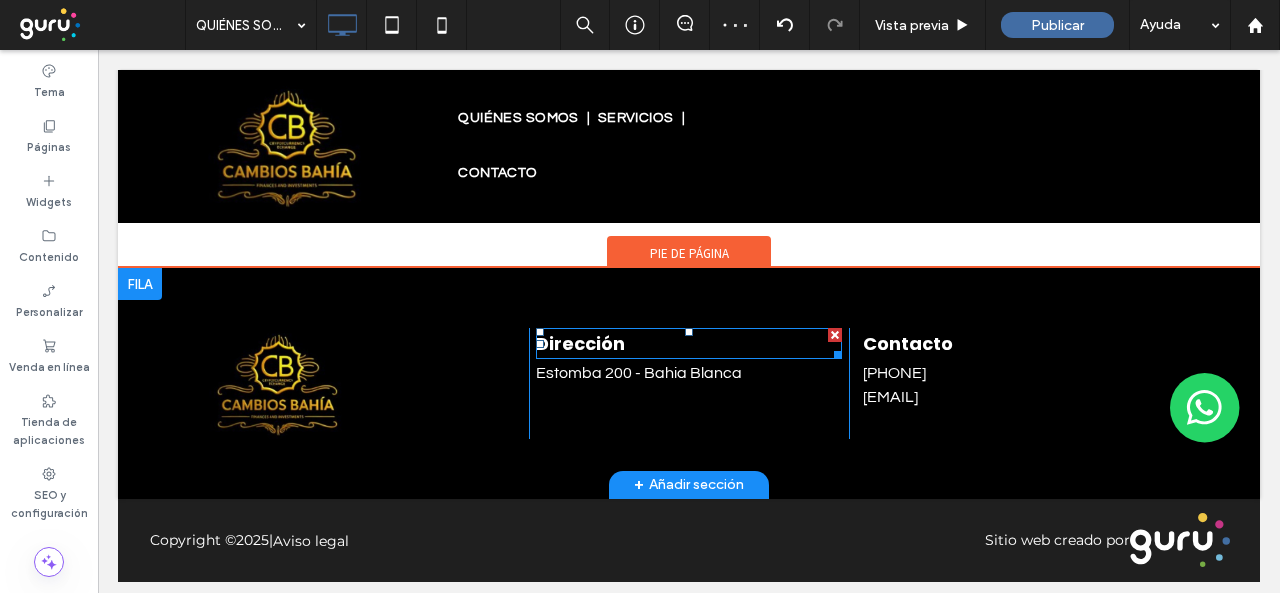 scroll, scrollTop: 1710, scrollLeft: 0, axis: vertical 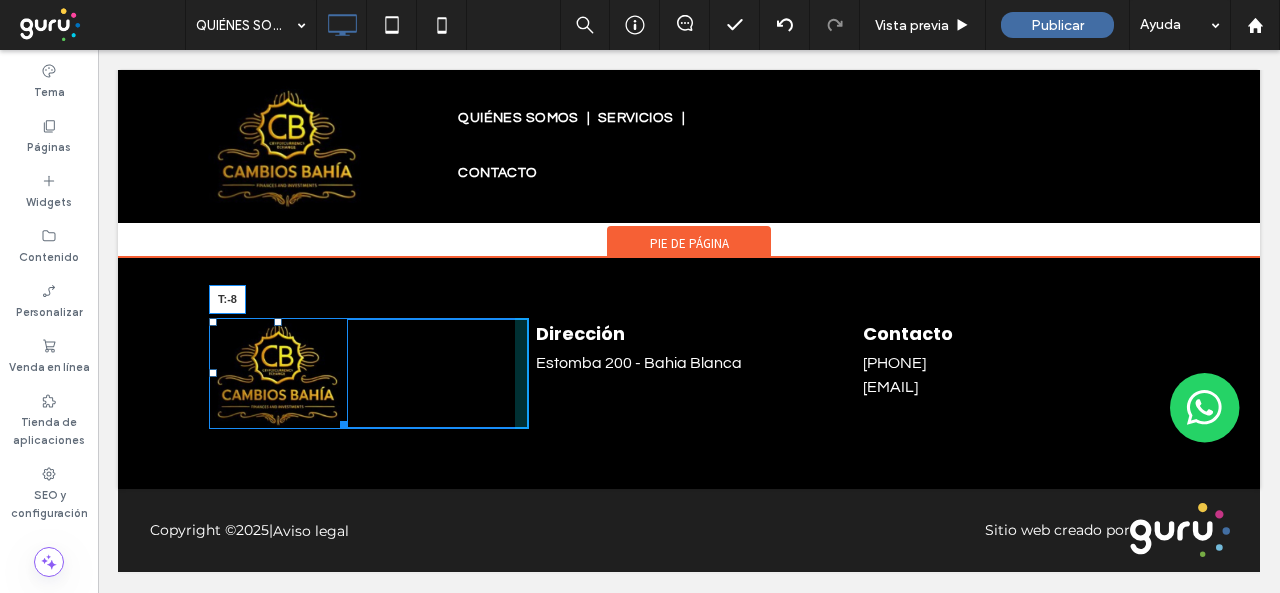 click at bounding box center [278, 322] 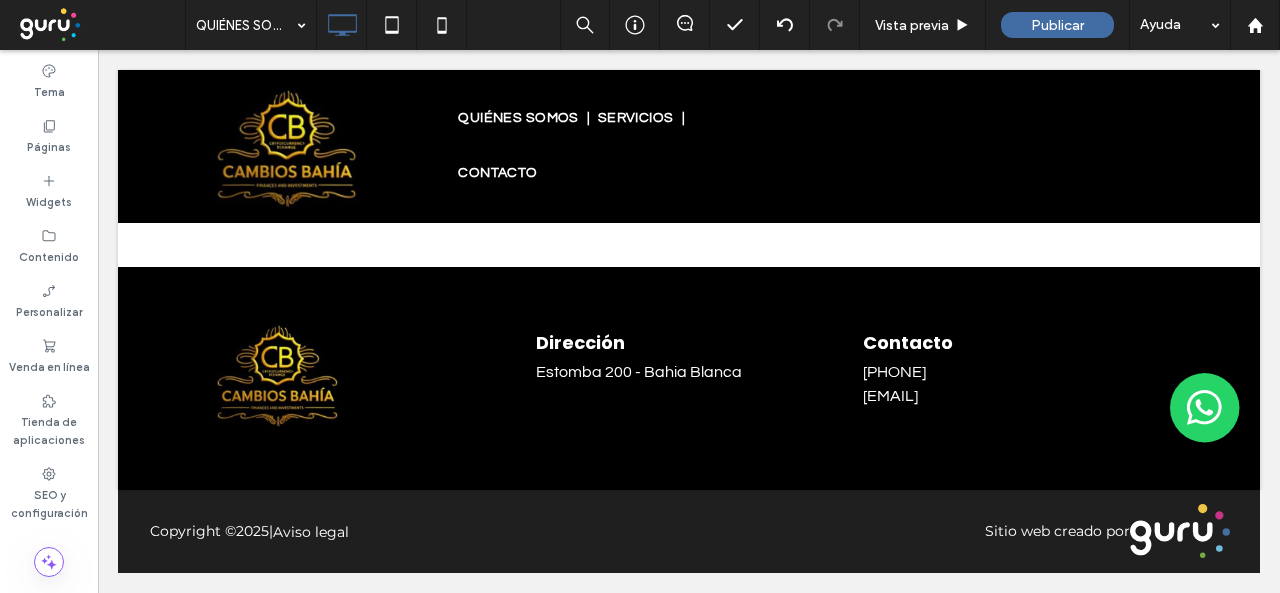 scroll, scrollTop: 1702, scrollLeft: 0, axis: vertical 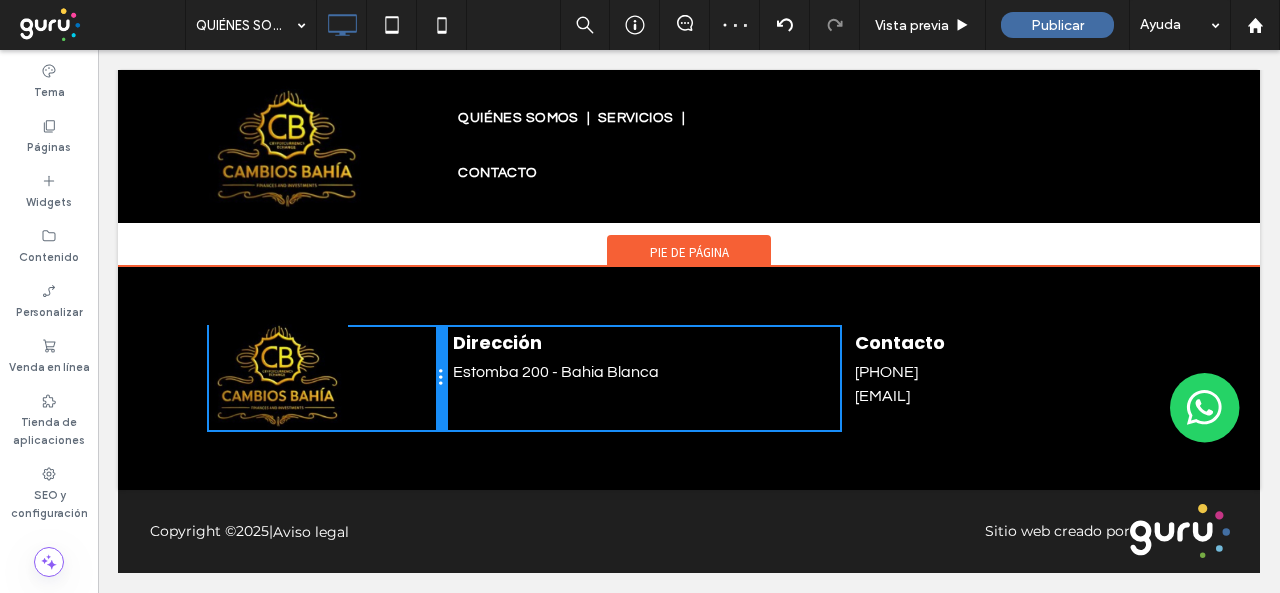 drag, startPoint x: 522, startPoint y: 387, endPoint x: 1010, endPoint y: 437, distance: 490.55478 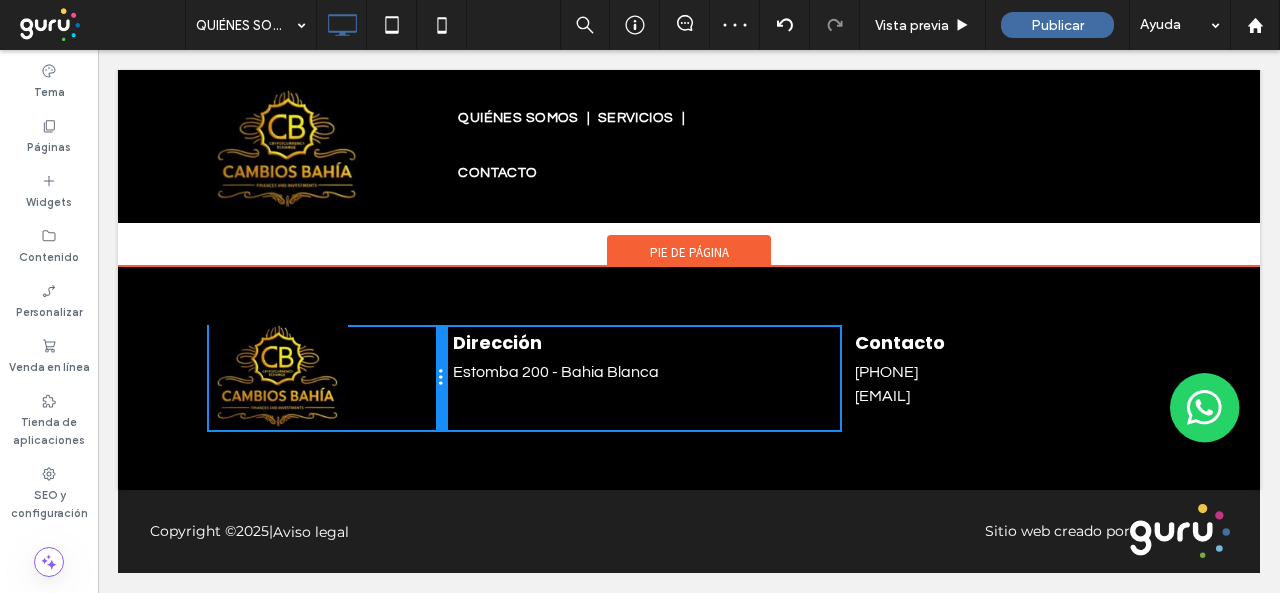 click on "Click To Paste
Dirección
Estomba 200 - Bahia Blanca
Click To Paste
Contacto
+5492915205347 administracion@cambiosbahia.com
Click To Paste" at bounding box center (689, 378) 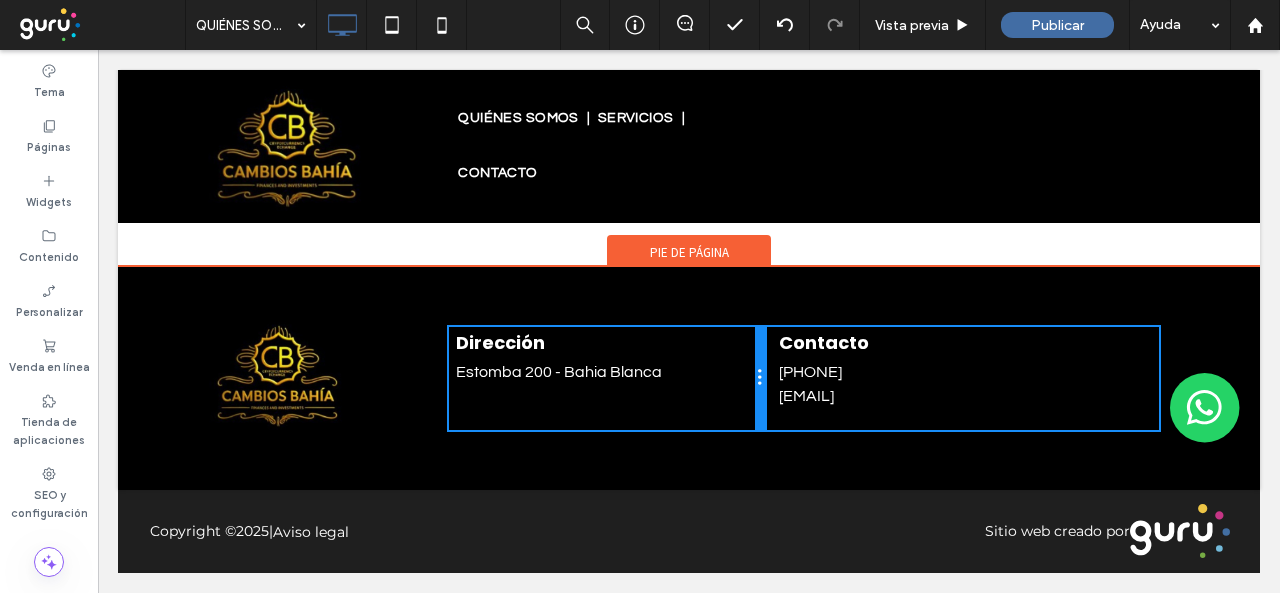 drag, startPoint x: 840, startPoint y: 373, endPoint x: 730, endPoint y: 381, distance: 110.29053 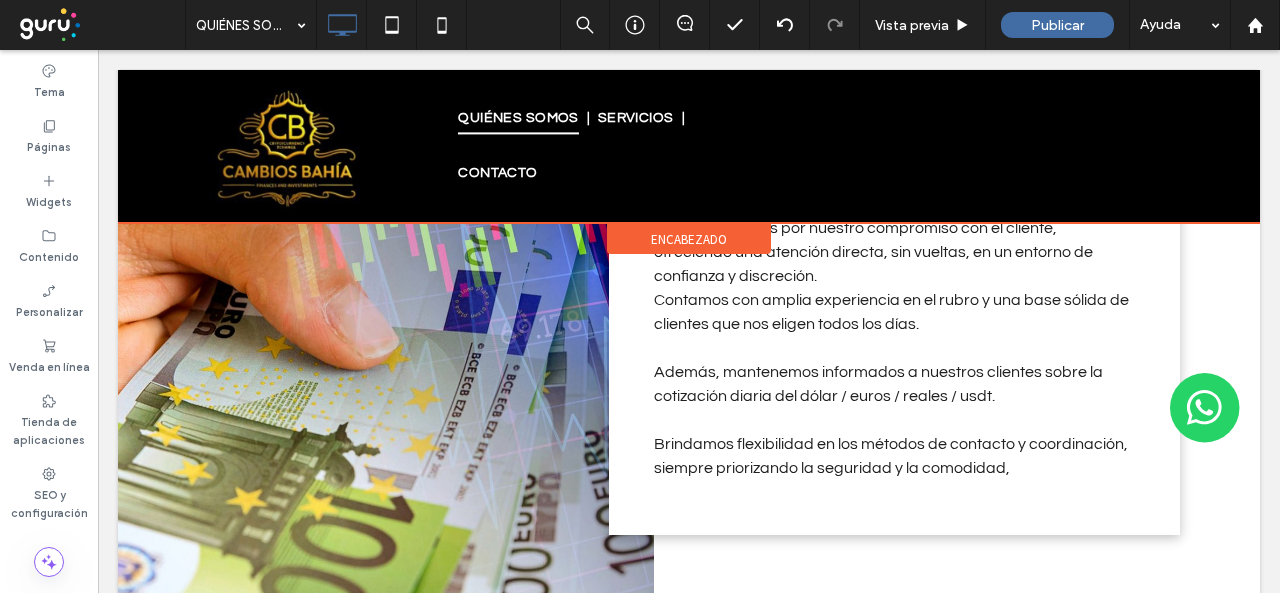 scroll, scrollTop: 902, scrollLeft: 0, axis: vertical 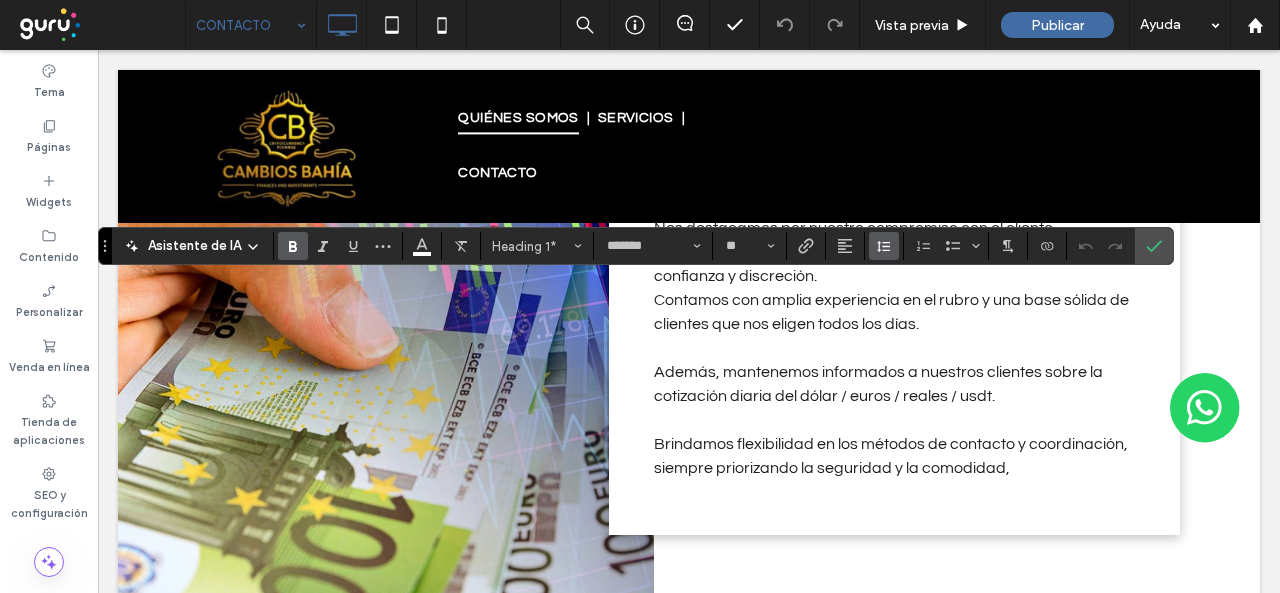 click 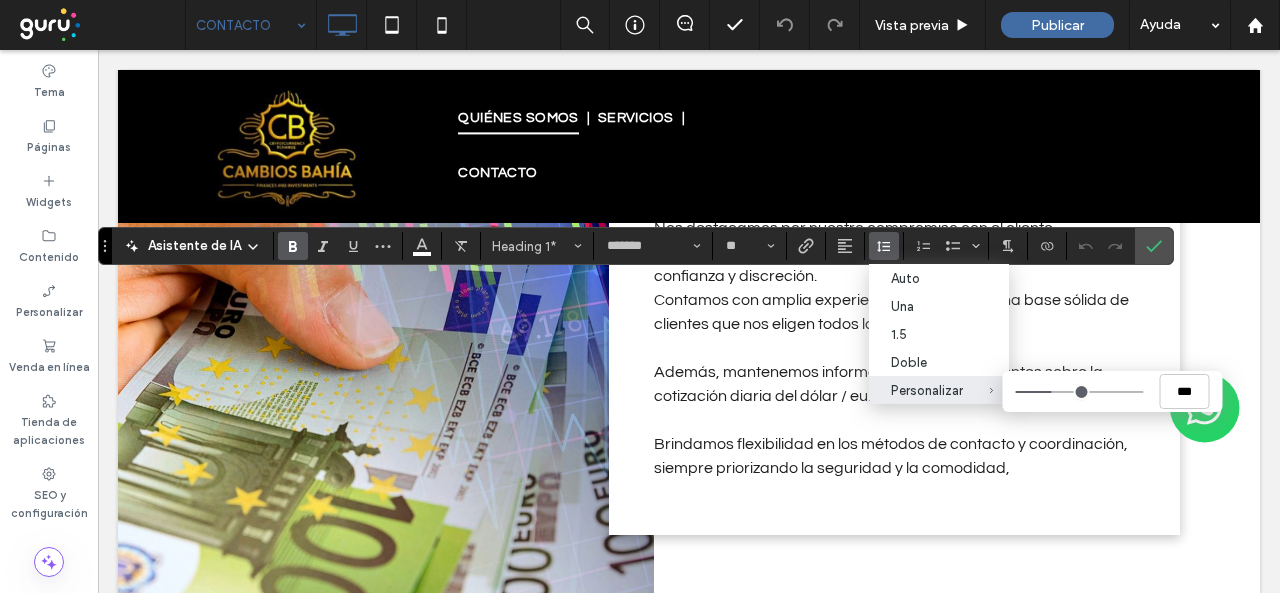 type on "***" 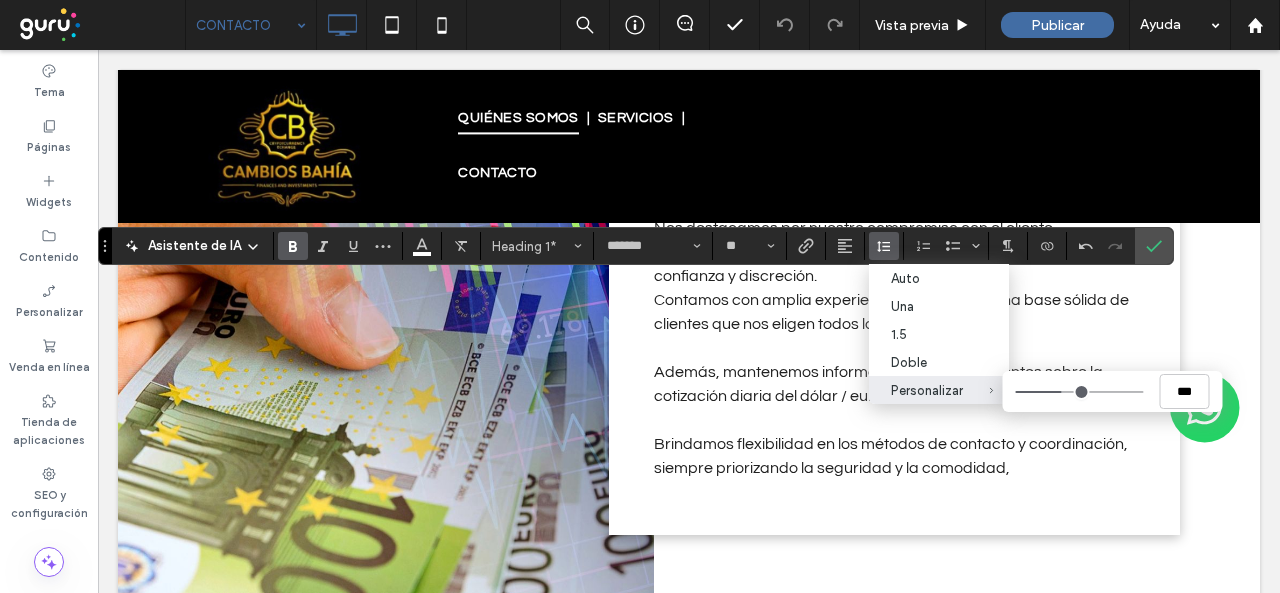 drag, startPoint x: 1050, startPoint y: 395, endPoint x: 1060, endPoint y: 396, distance: 10.049875 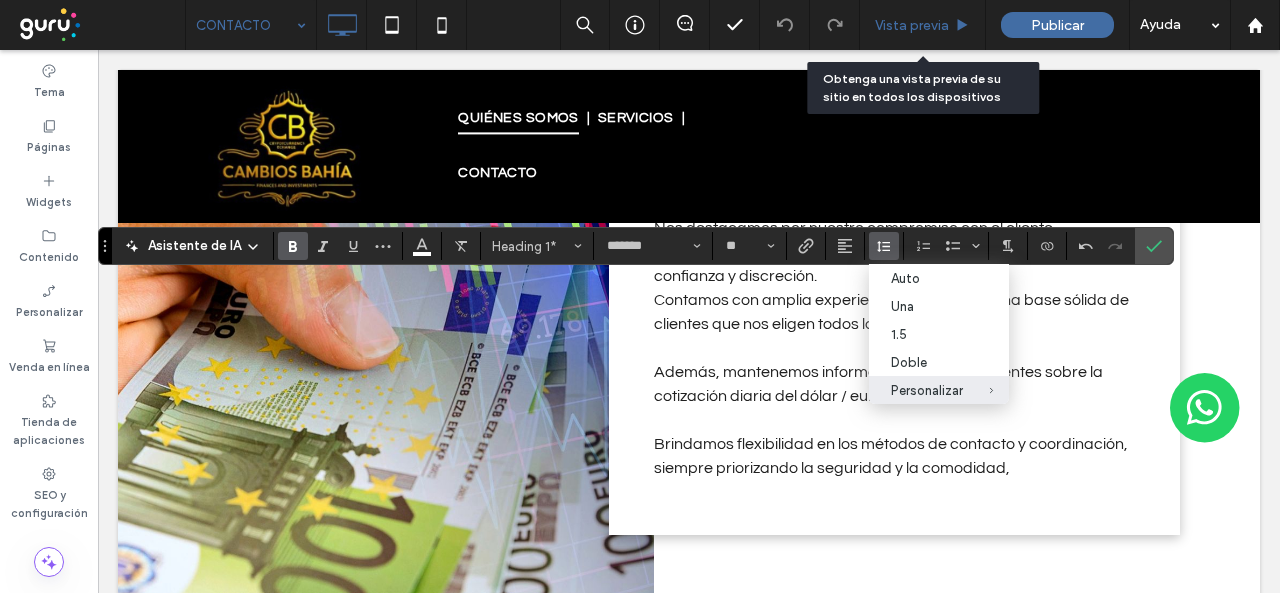 click on "Vista previa" at bounding box center (923, 25) 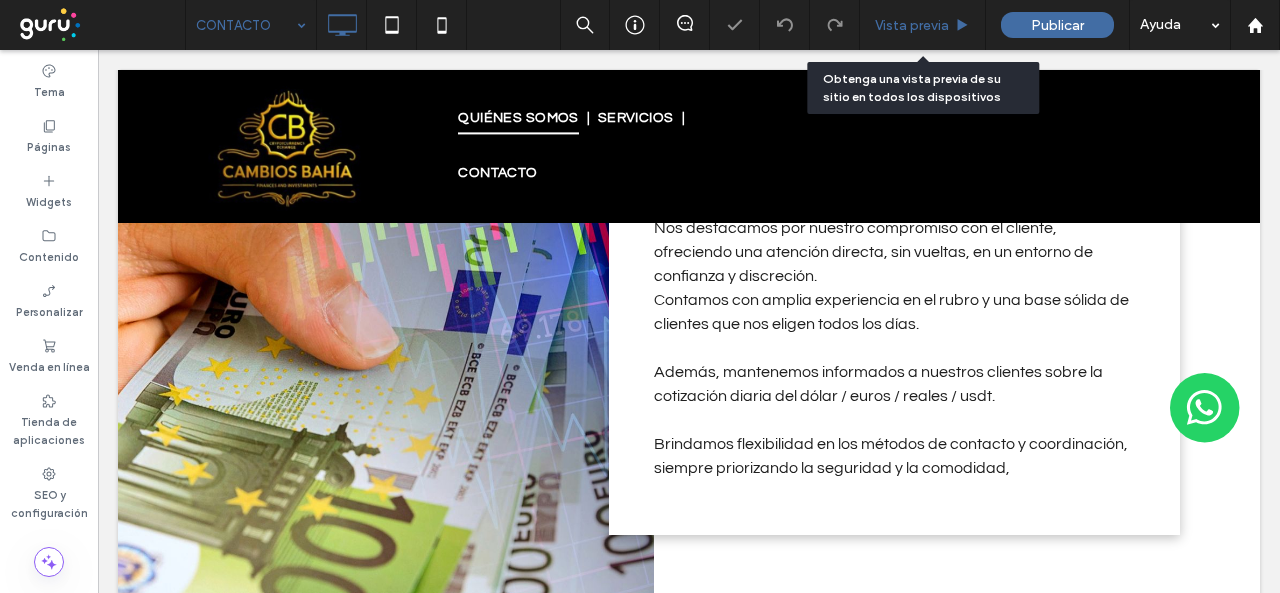 click on "Vista previa" at bounding box center [912, 25] 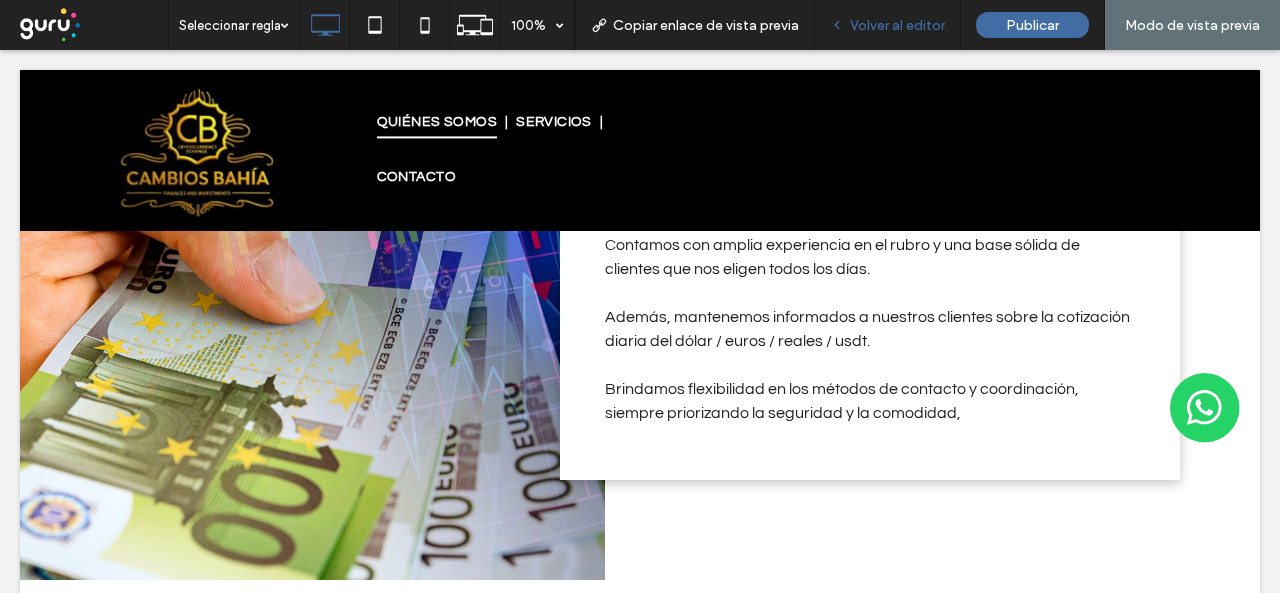 click on "Volver al editor" at bounding box center [888, 25] 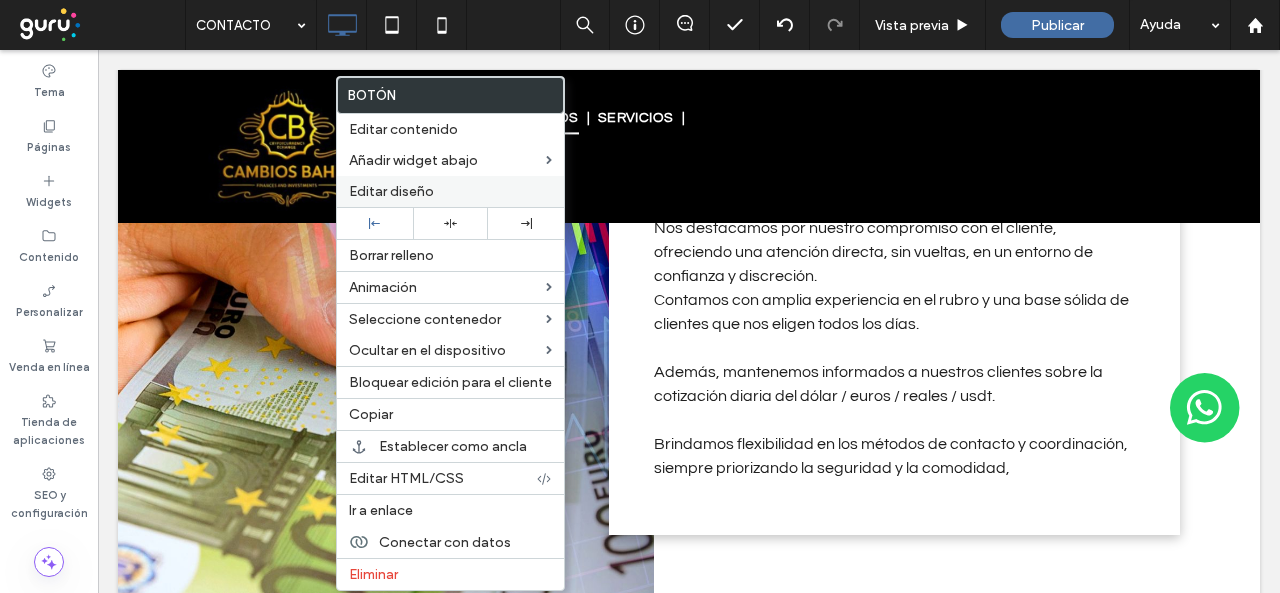 click on "Editar diseño" at bounding box center [391, 191] 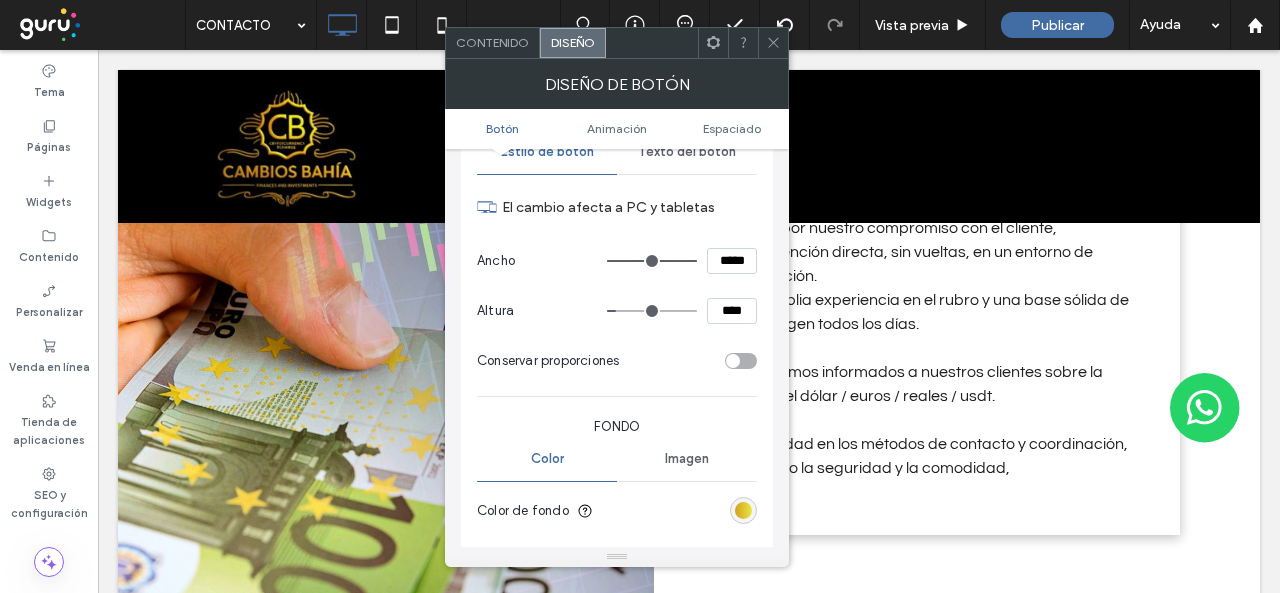 scroll, scrollTop: 300, scrollLeft: 0, axis: vertical 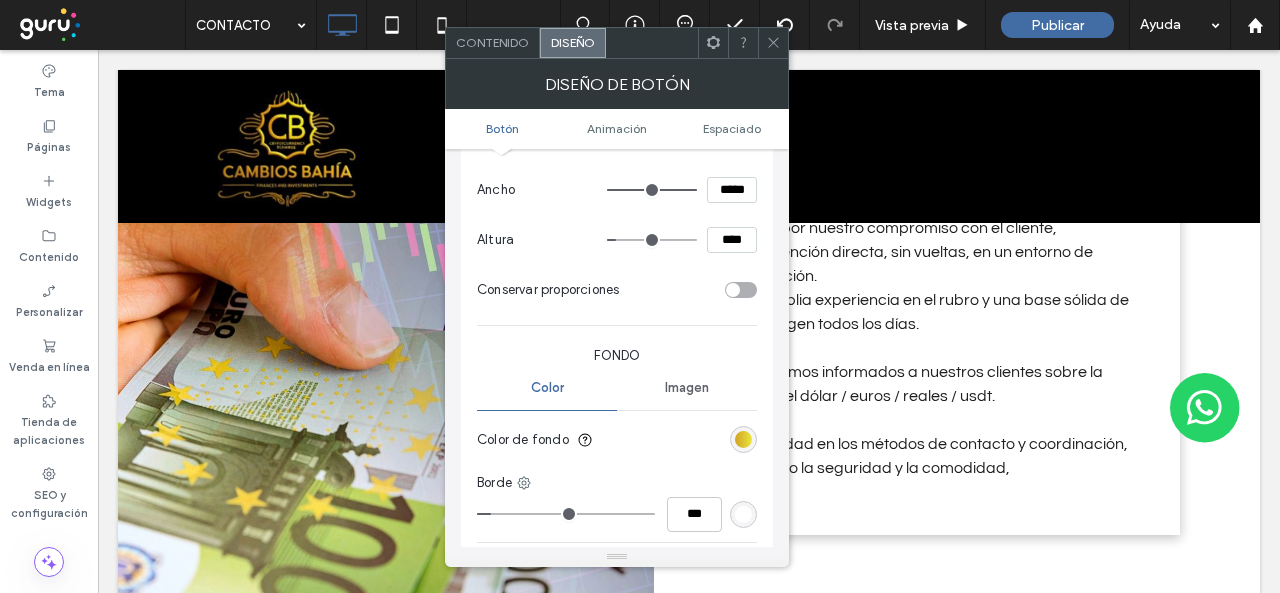 click on "Color de fondo" at bounding box center [617, 440] 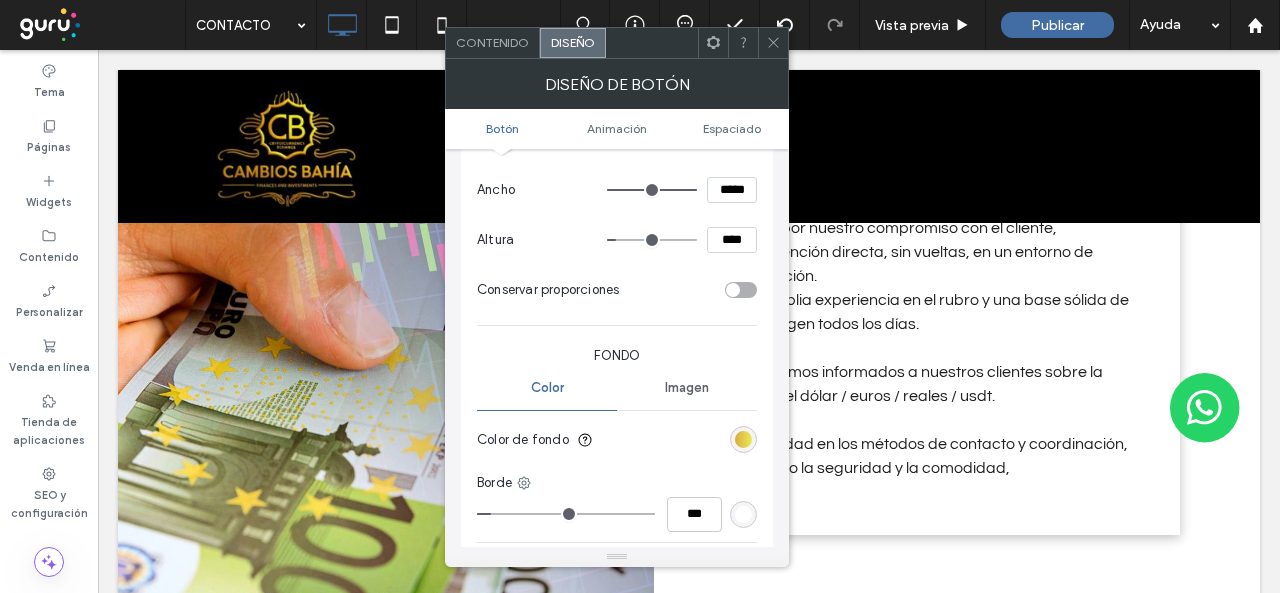 click at bounding box center (743, 439) 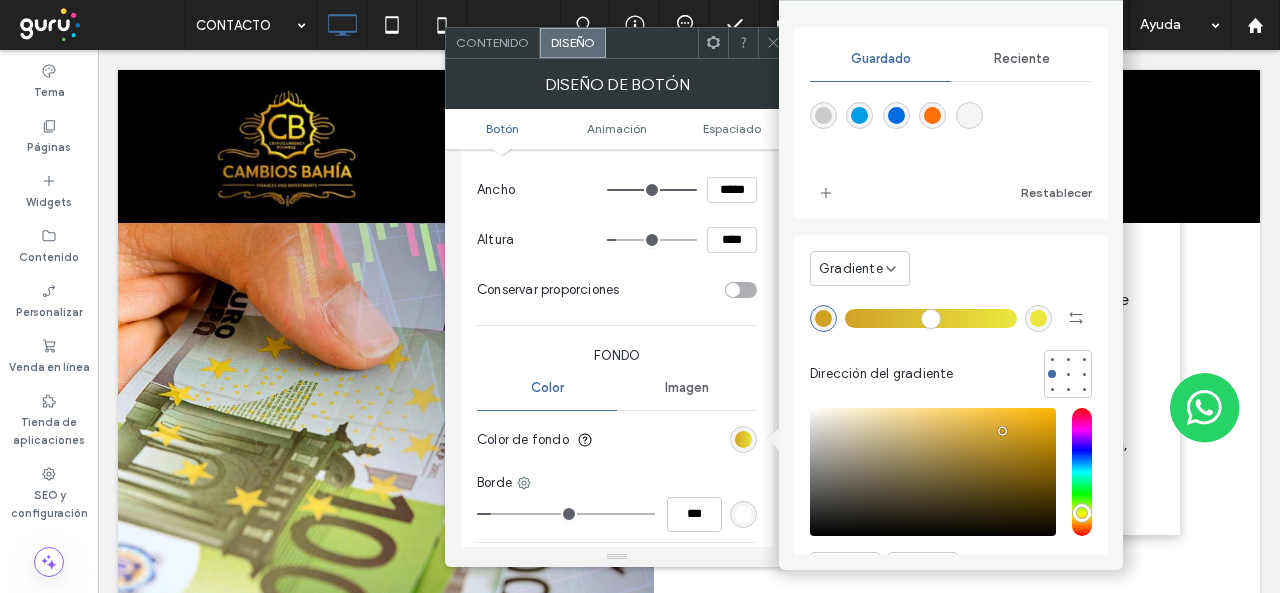 click on "Reciente" at bounding box center (1022, 59) 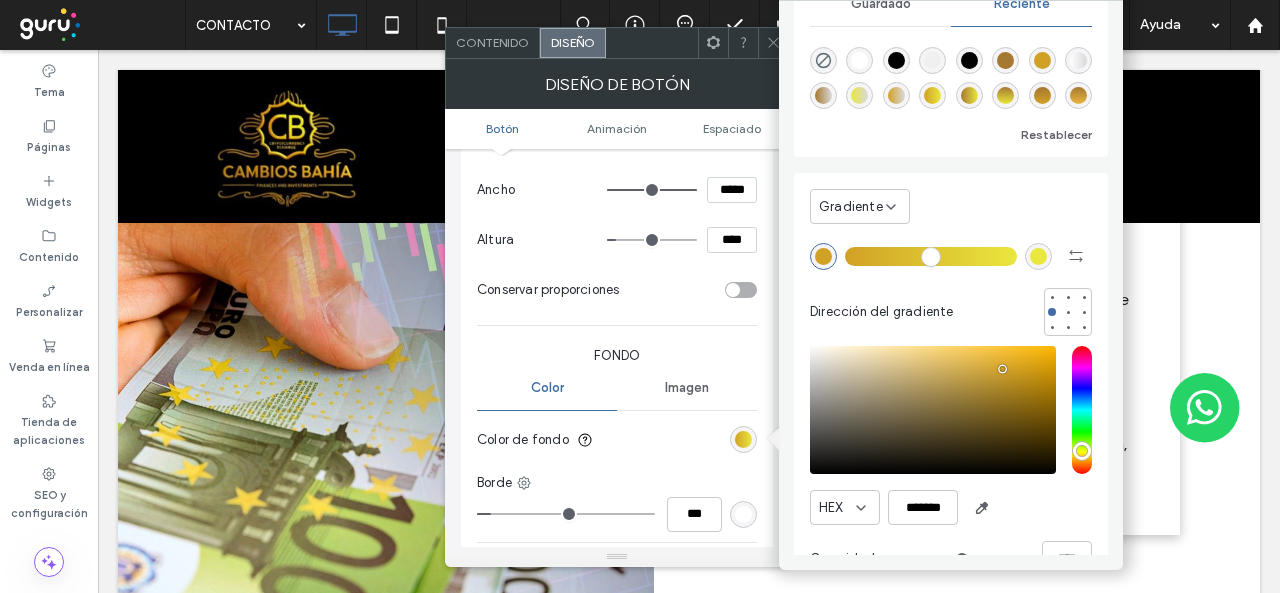 scroll, scrollTop: 100, scrollLeft: 0, axis: vertical 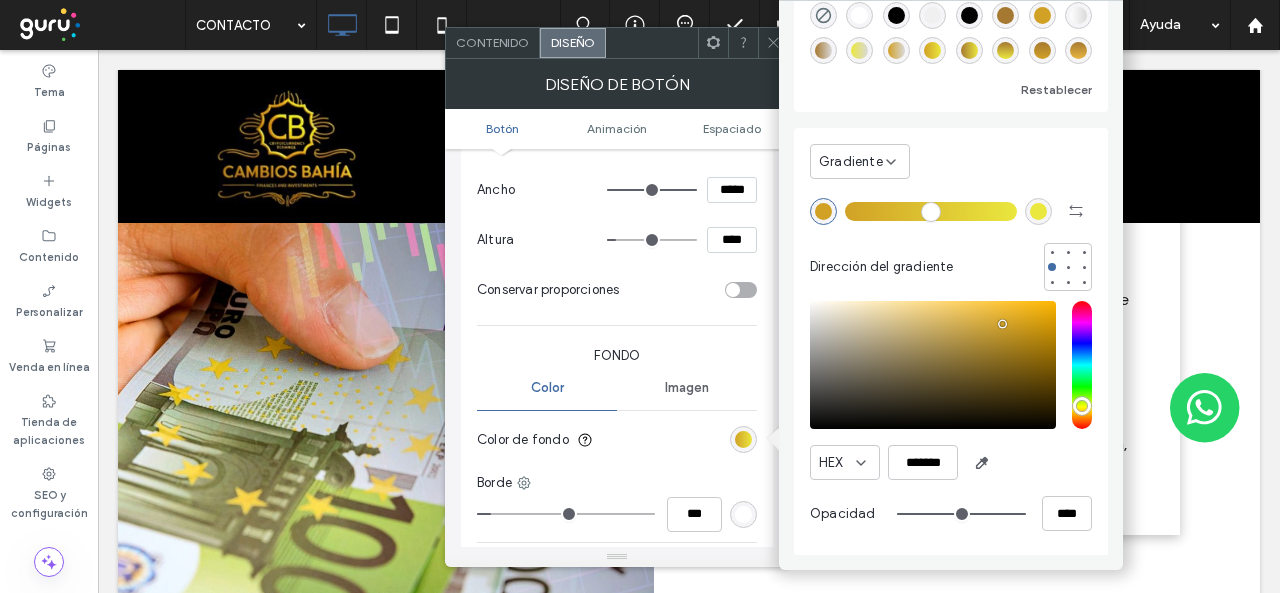 click at bounding box center [1078, 50] 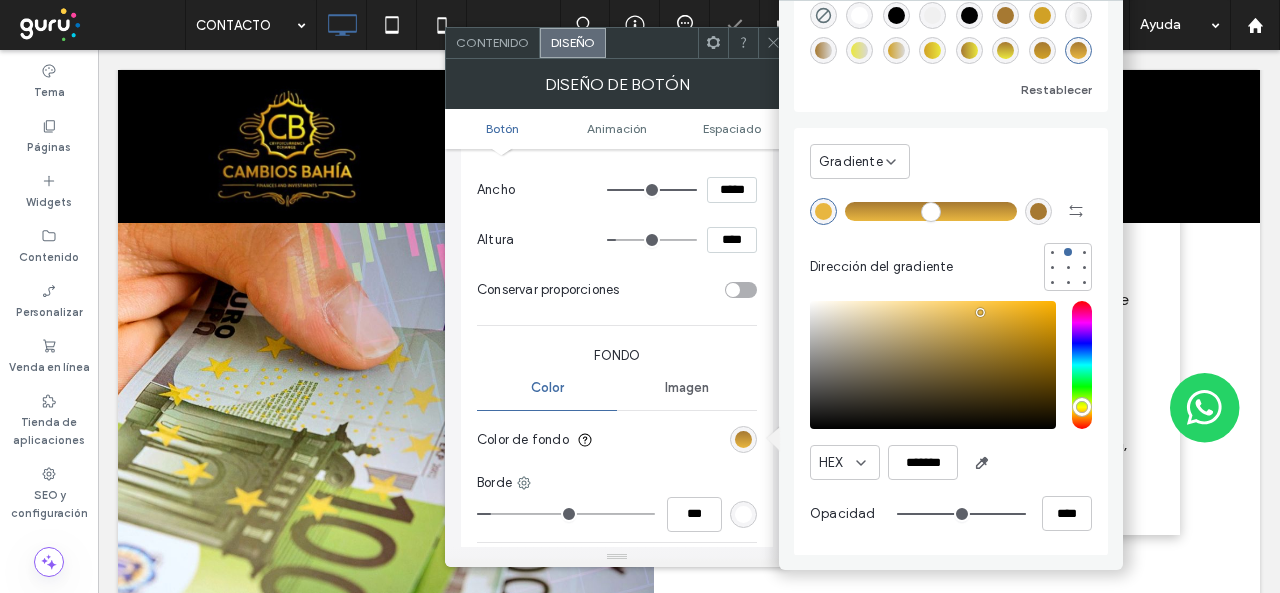 type on "*******" 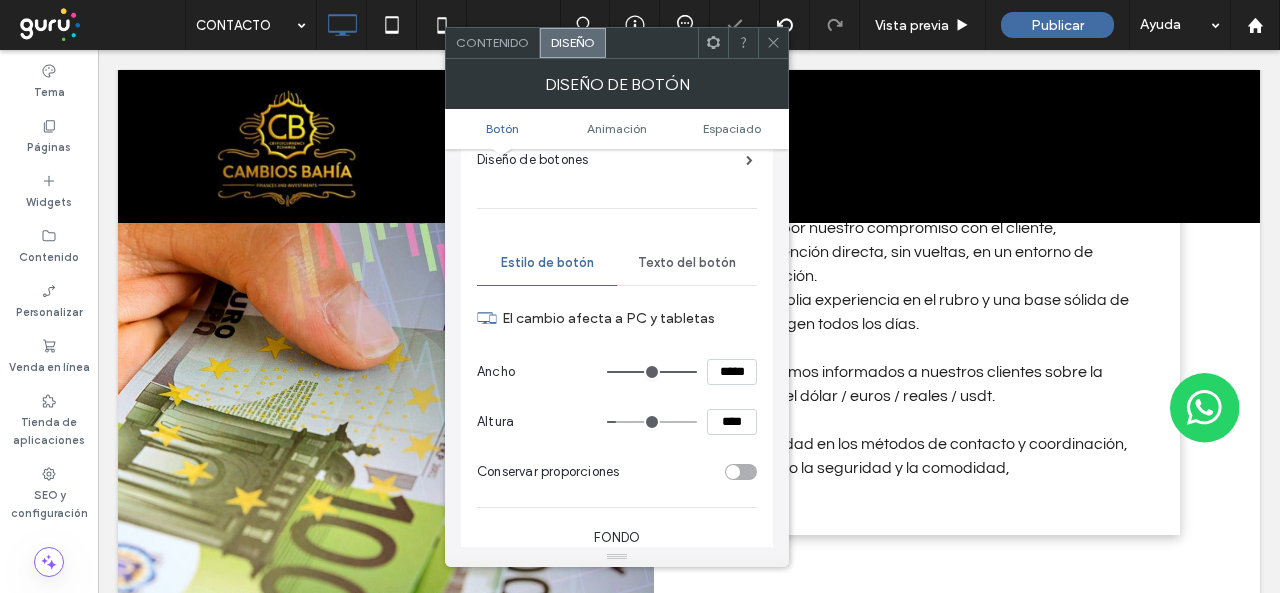 scroll, scrollTop: 100, scrollLeft: 0, axis: vertical 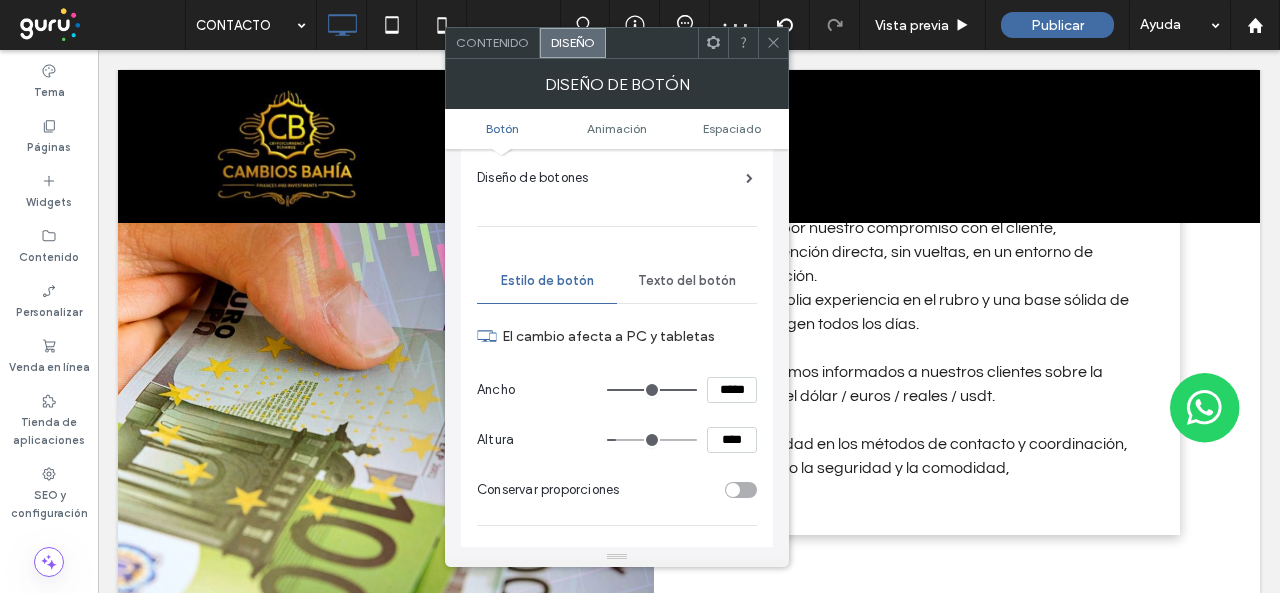 click on "Texto del botón" at bounding box center (687, 281) 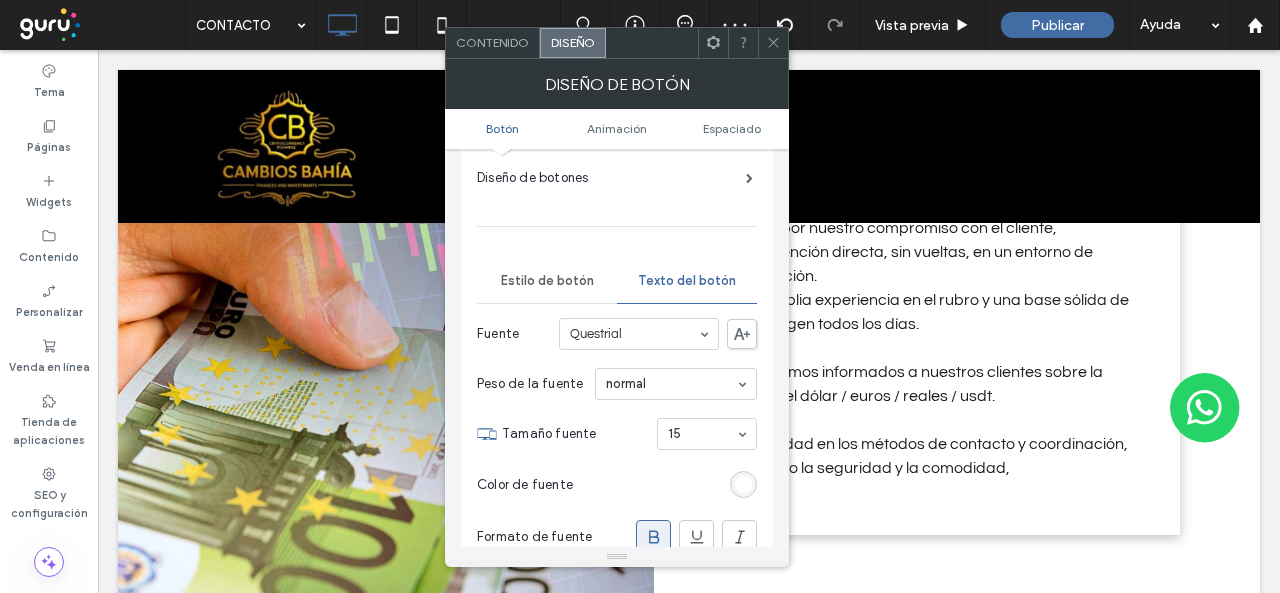 drag, startPoint x: 742, startPoint y: 478, endPoint x: 774, endPoint y: 408, distance: 76.96753 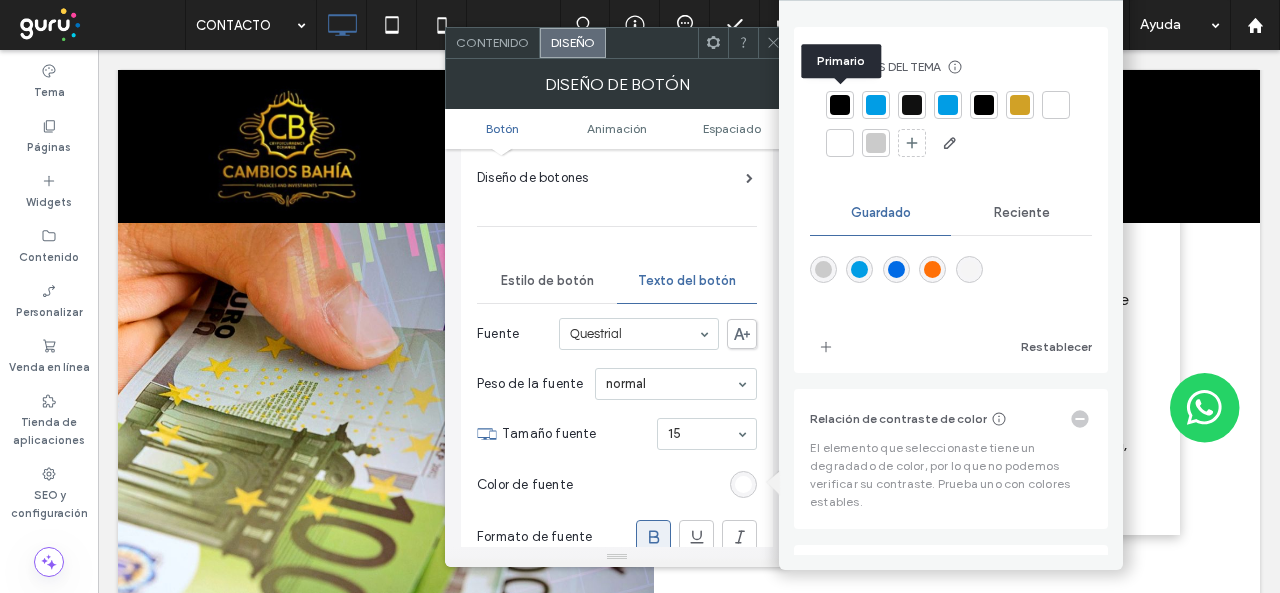 click at bounding box center (840, 105) 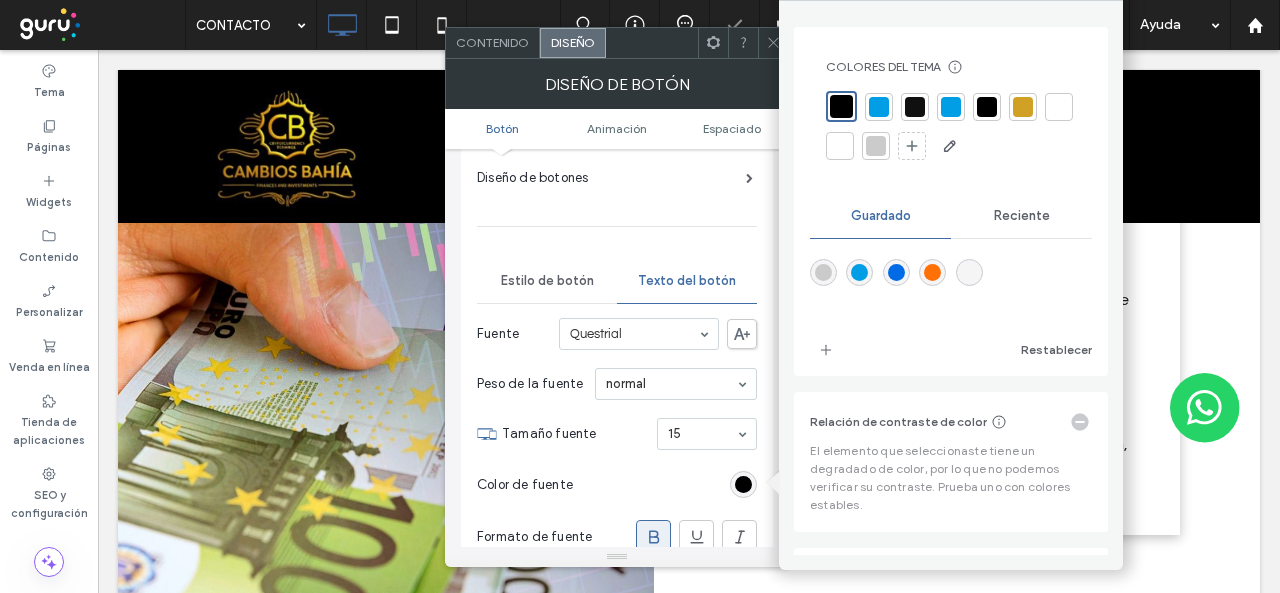 click 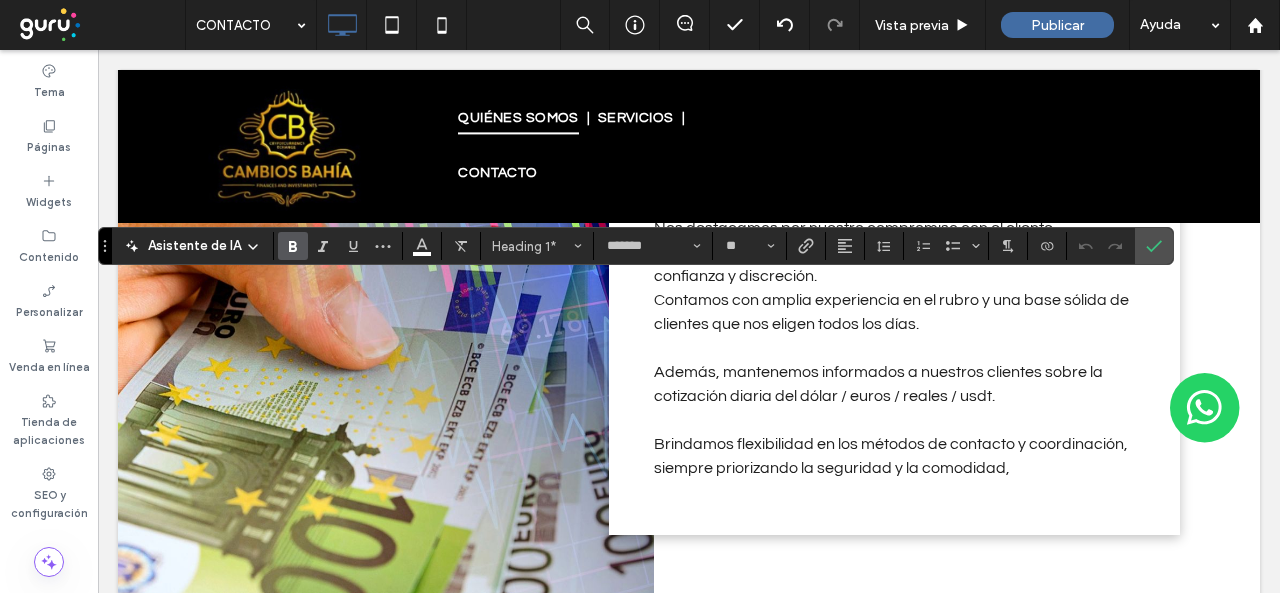 type on "*********" 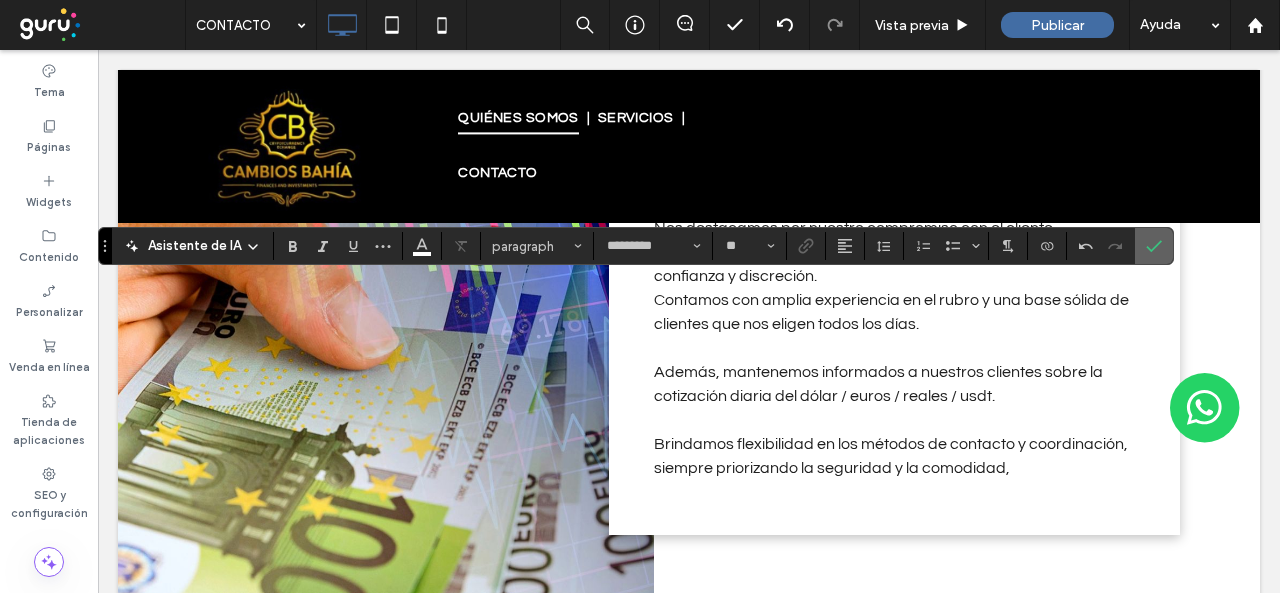 click 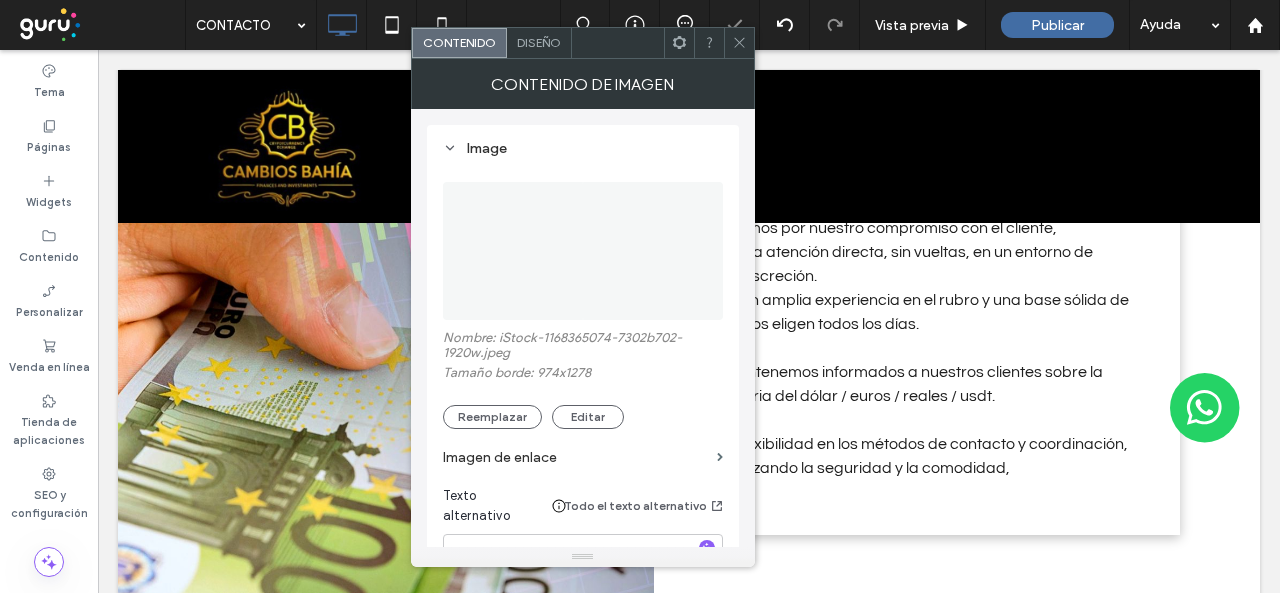 click on "Nombre: iStock-1168365074-7302b702-1920w.jpeg Tamaño borde: 974x1278 Reemplazar Editar" at bounding box center [583, 379] 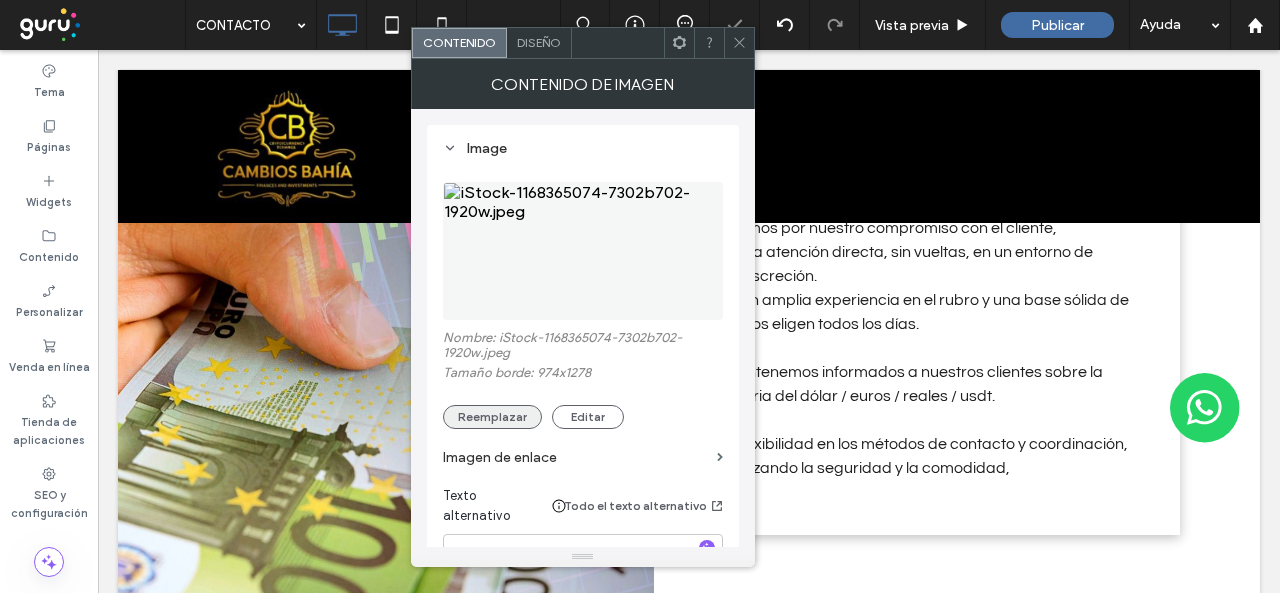 click on "Reemplazar" at bounding box center (492, 417) 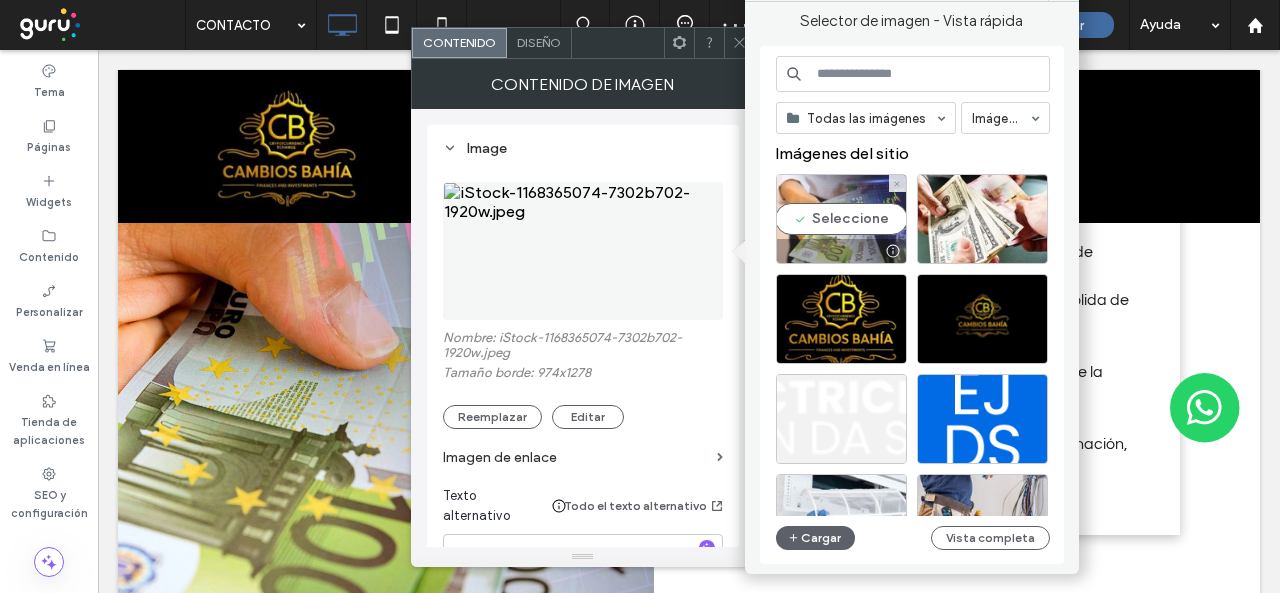 click on "Seleccione" at bounding box center [841, 219] 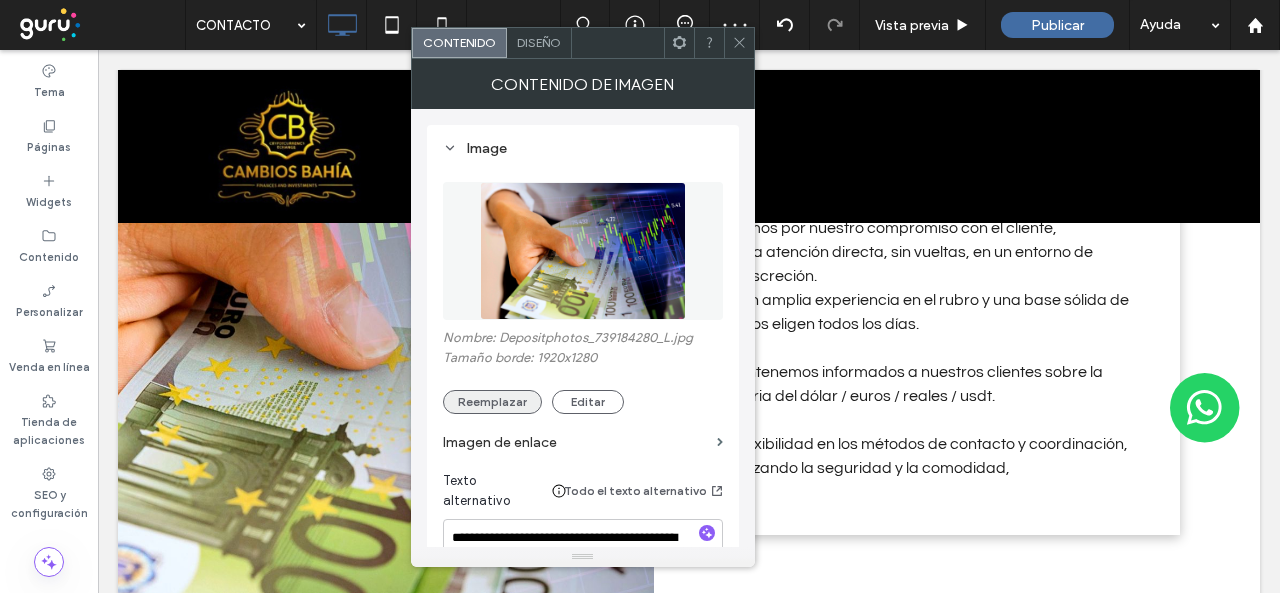 click on "Reemplazar" at bounding box center [492, 402] 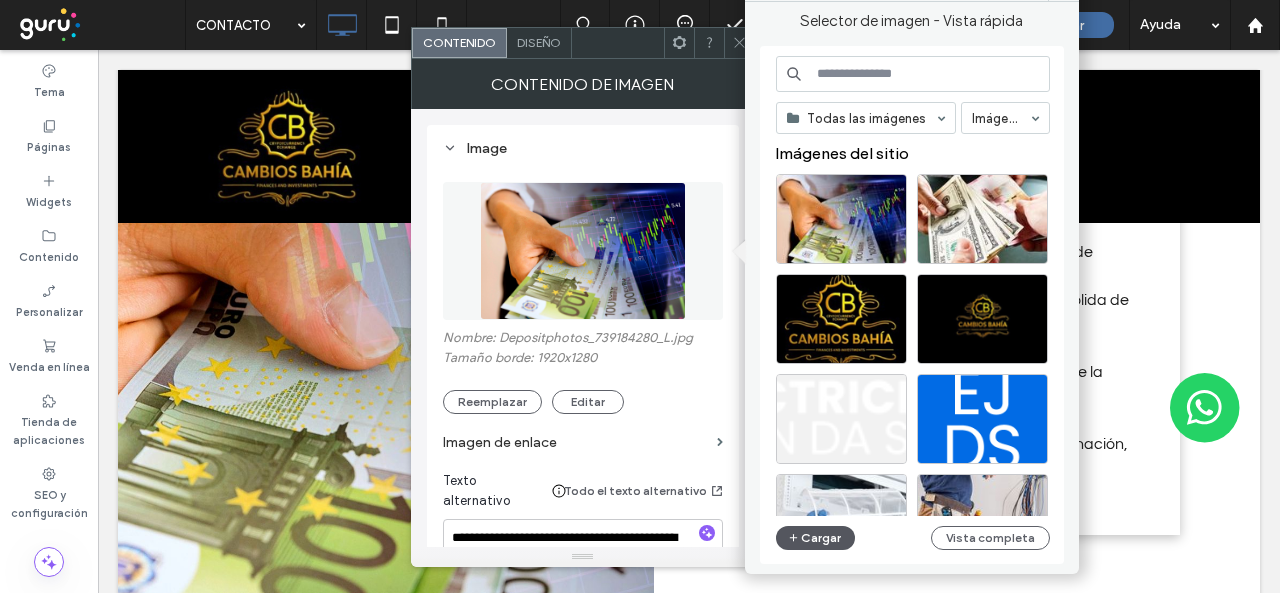click on "Cargar" at bounding box center [816, 538] 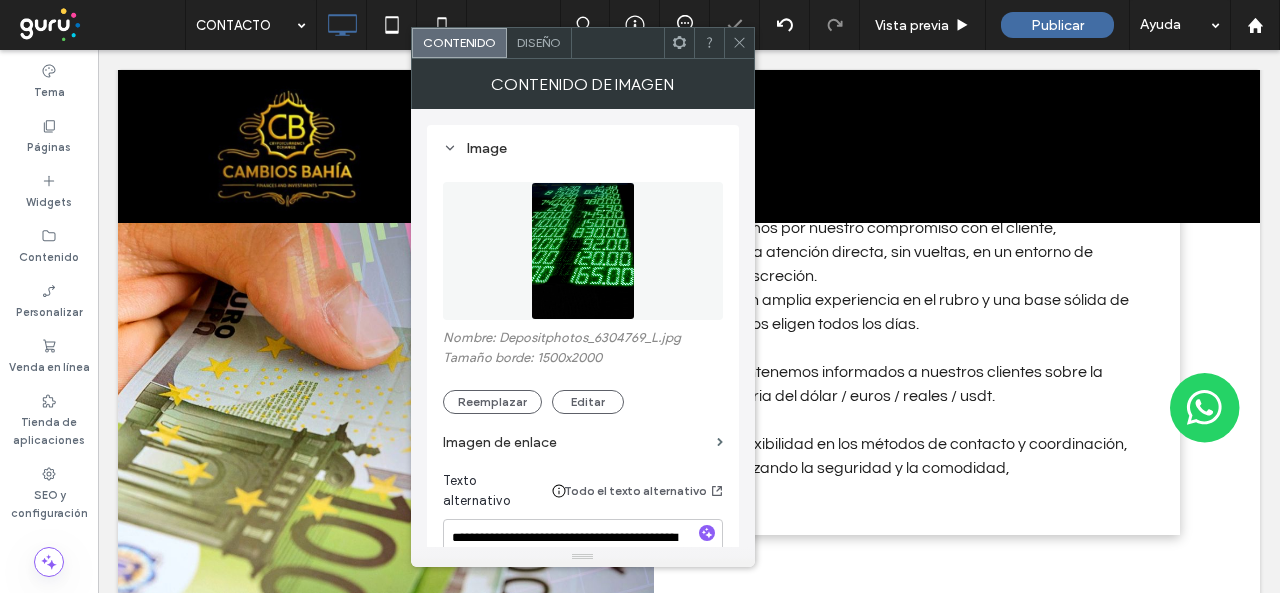 click 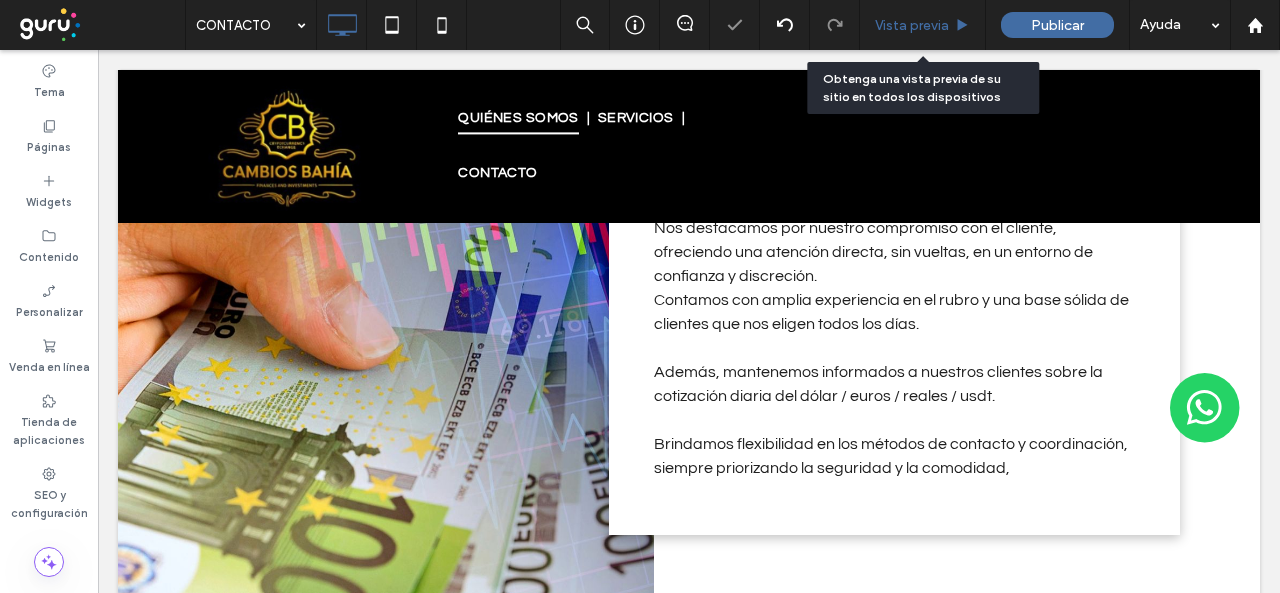 click on "Vista previa" at bounding box center [912, 25] 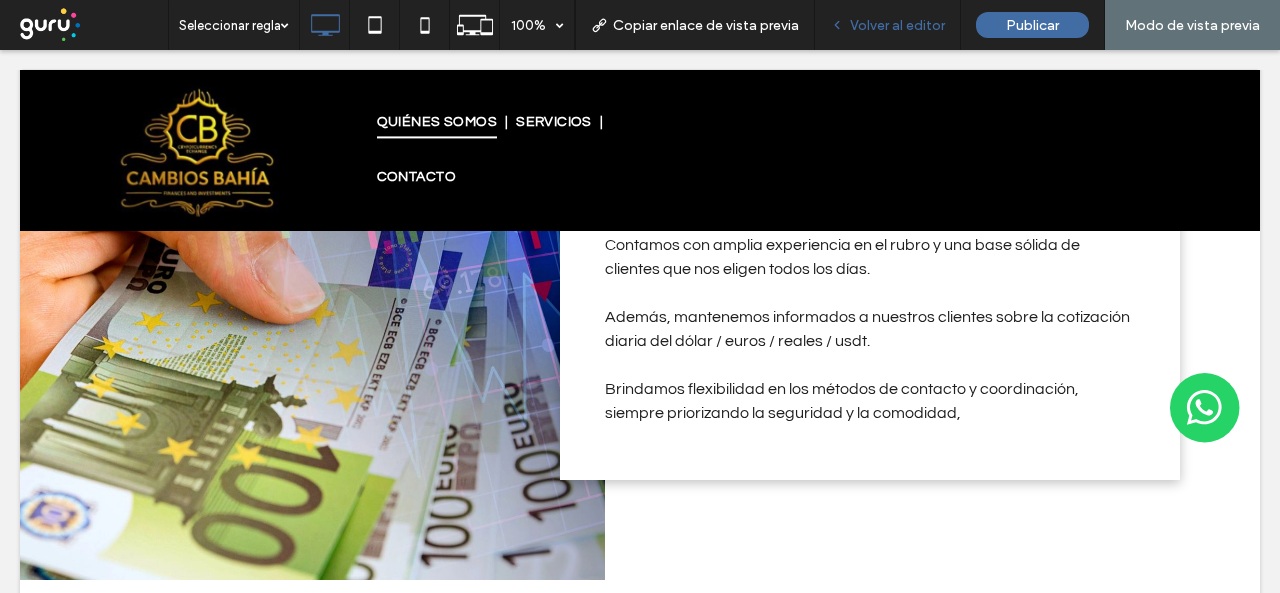 click on "Volver al editor" at bounding box center [888, 25] 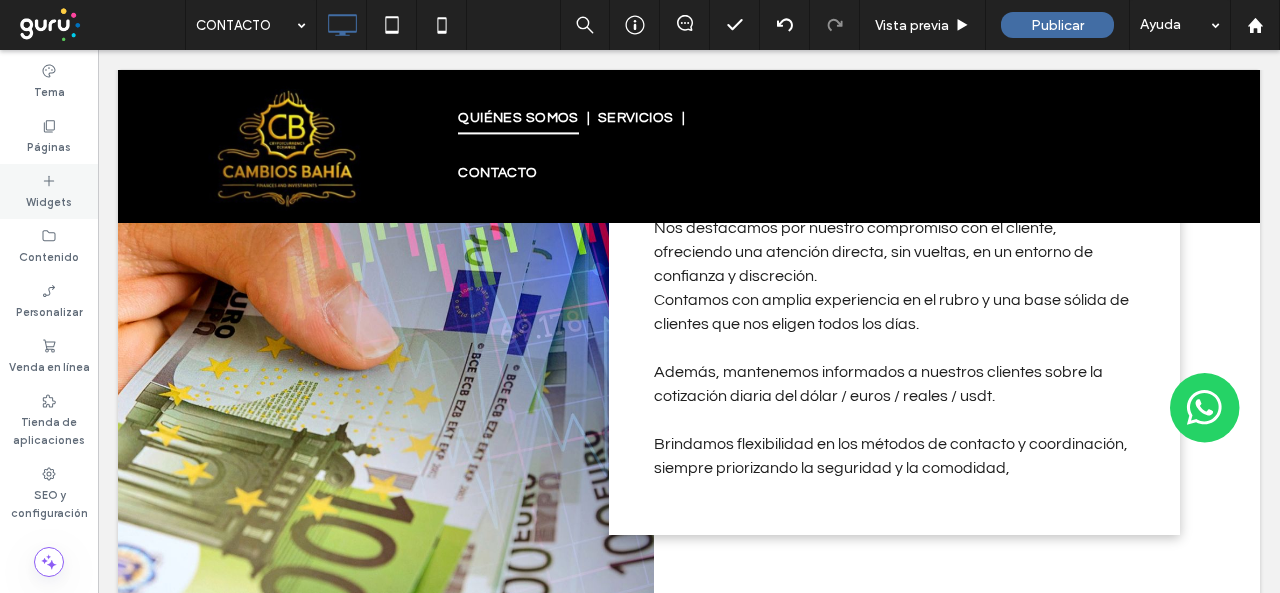 click on "Widgets" at bounding box center (49, 191) 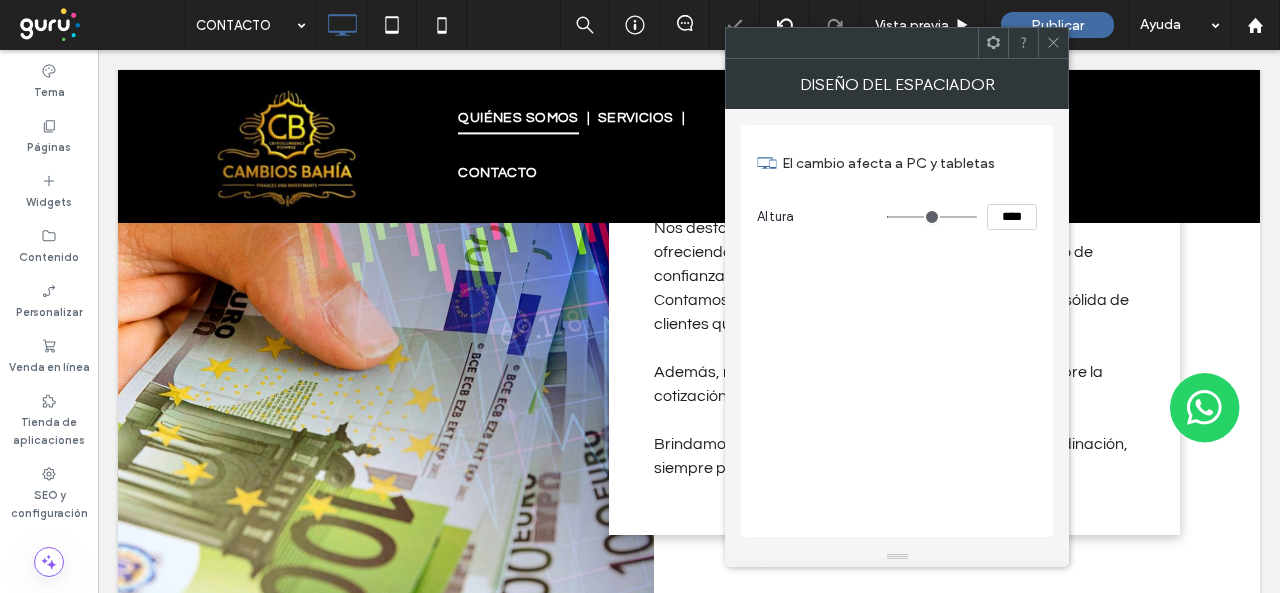 drag, startPoint x: 943, startPoint y: 30, endPoint x: 999, endPoint y: 47, distance: 58.5235 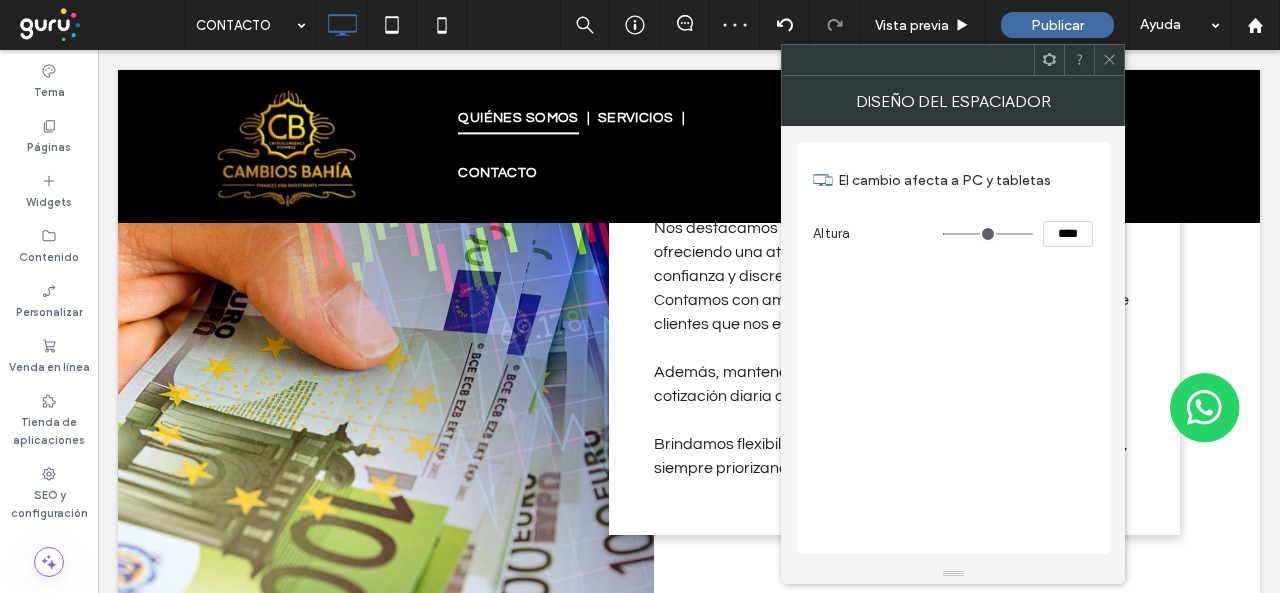 click 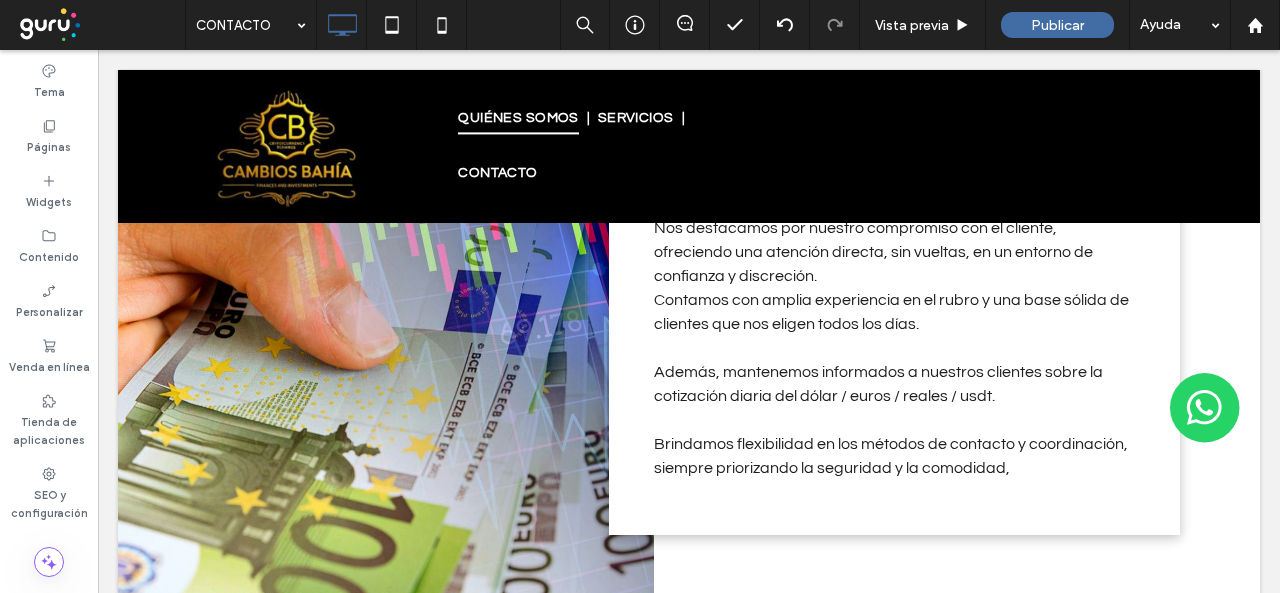 type on "*********" 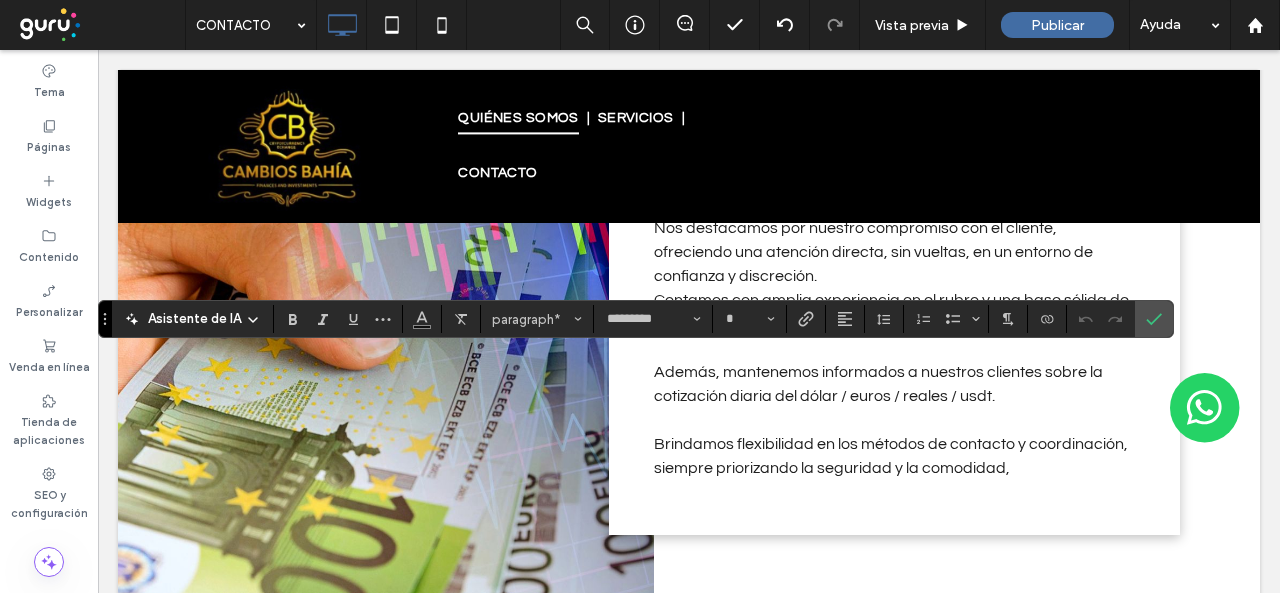 type on "**" 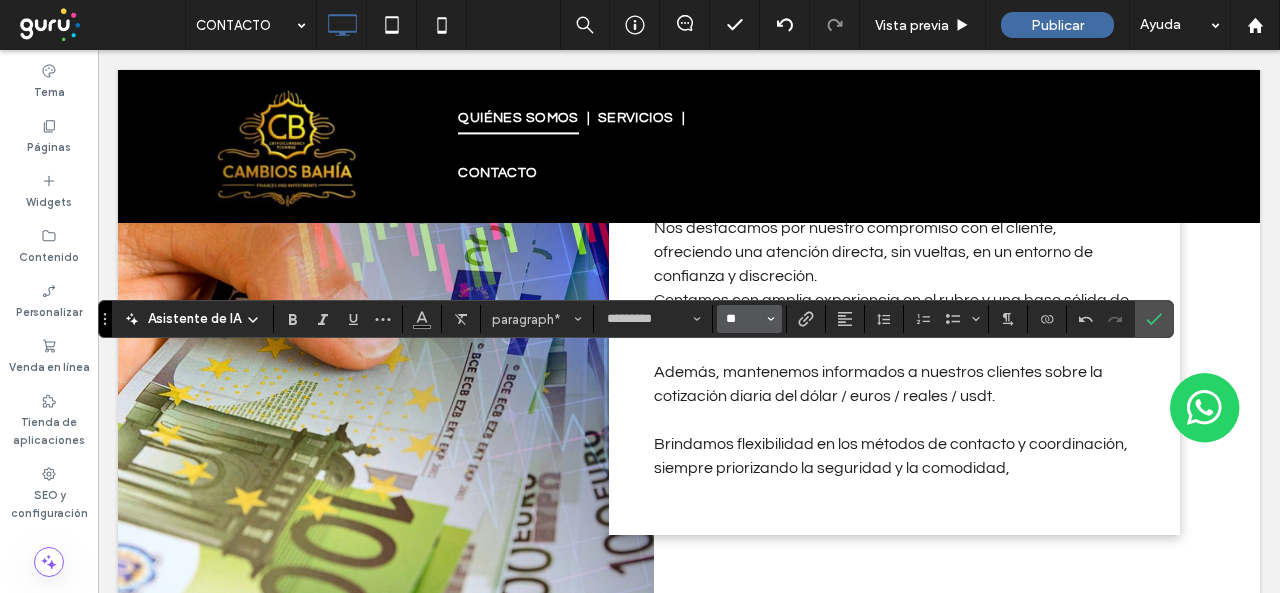 click on "**" at bounding box center (743, 319) 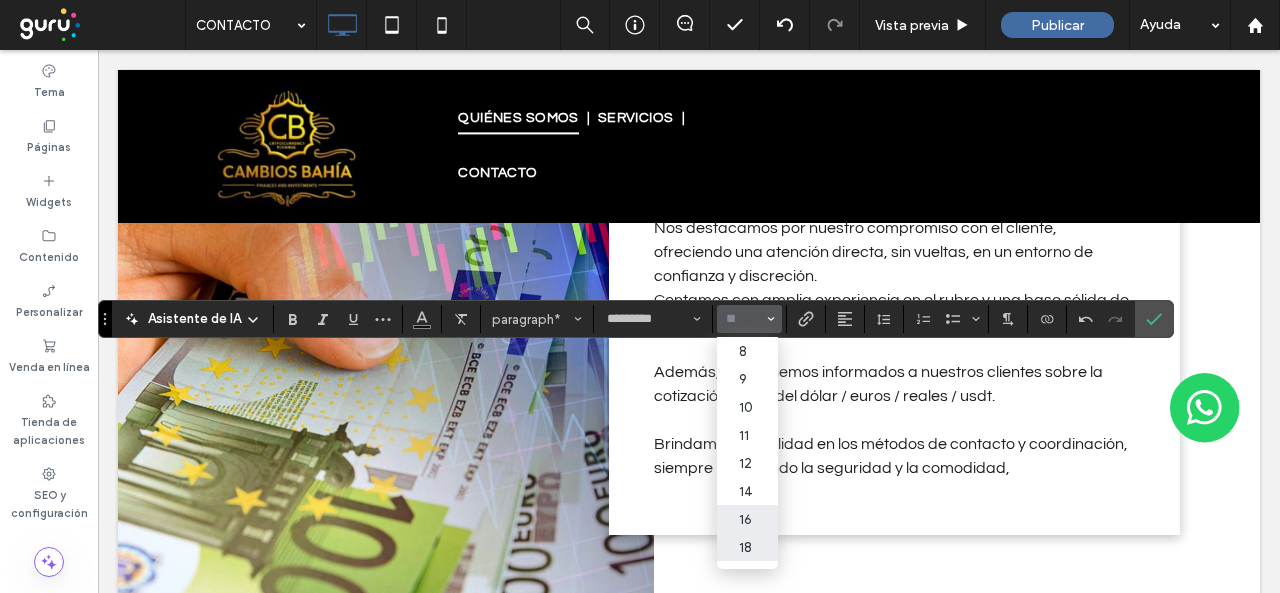 click on "18" at bounding box center (747, 547) 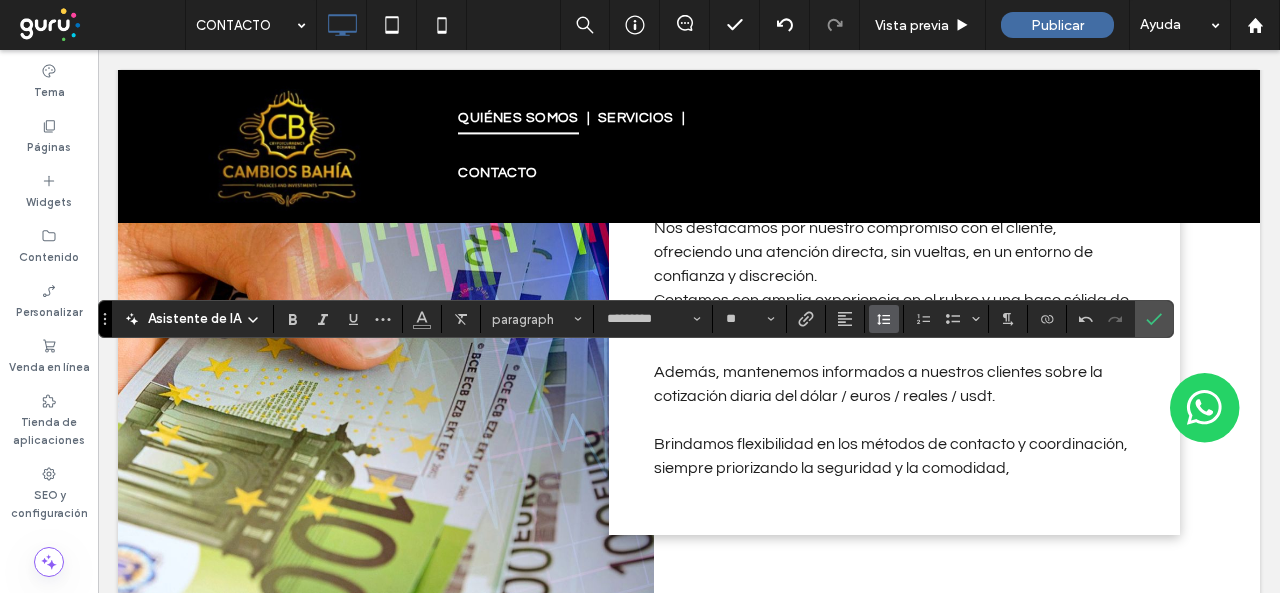 click 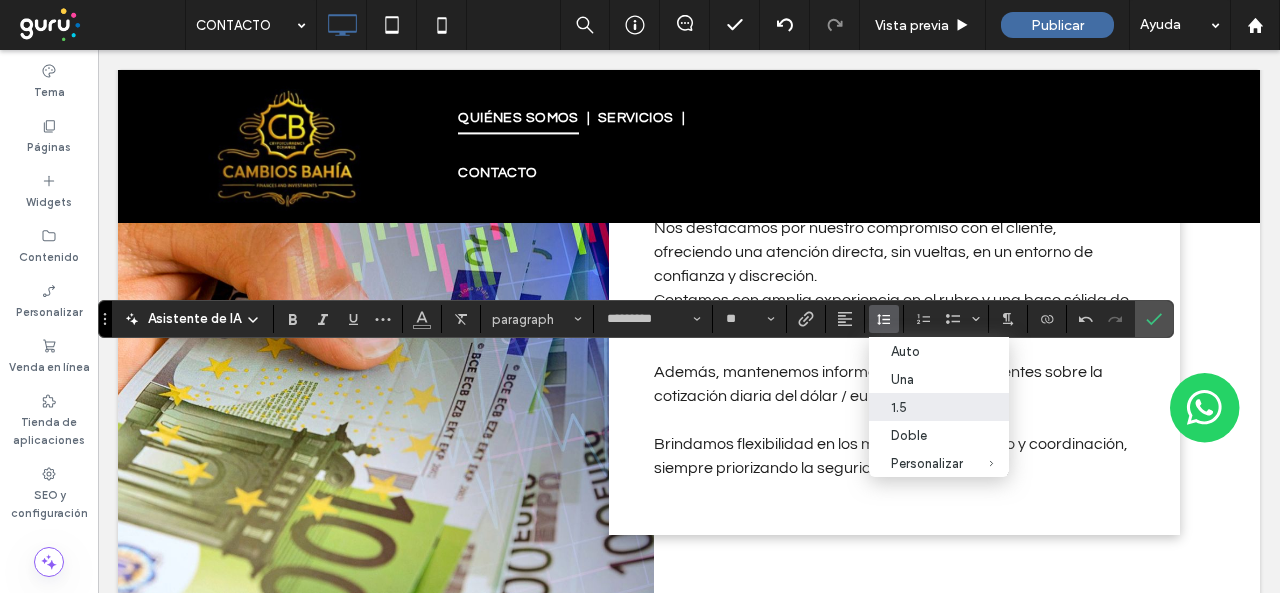 click on "1.5" at bounding box center (927, 407) 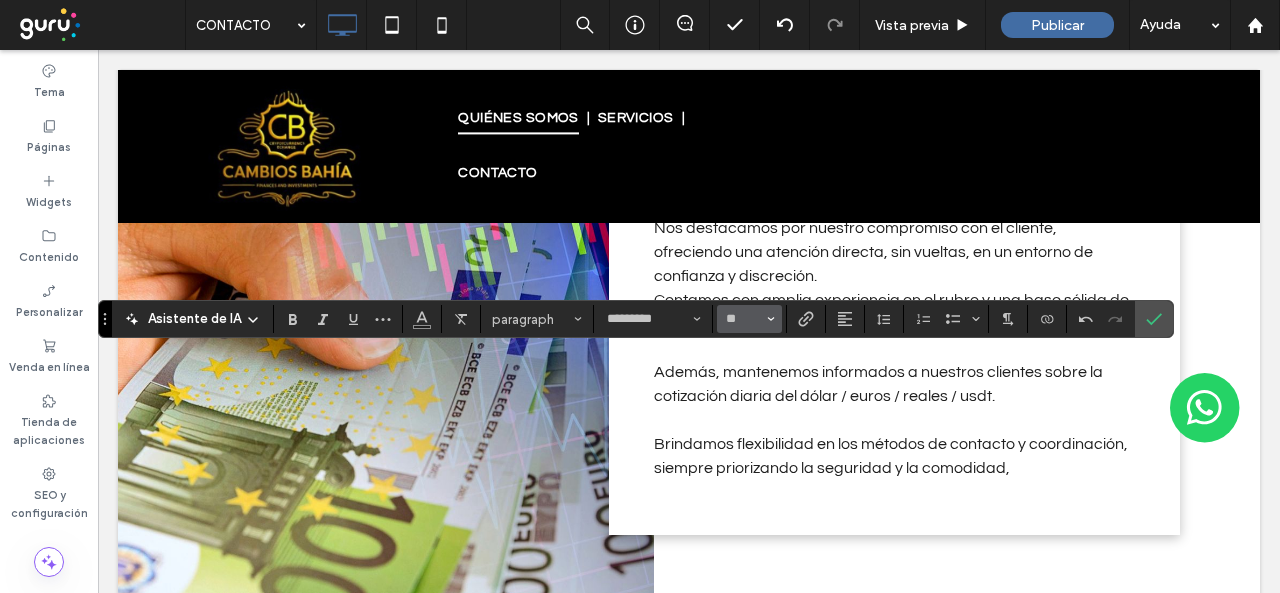 click on "**" at bounding box center [749, 319] 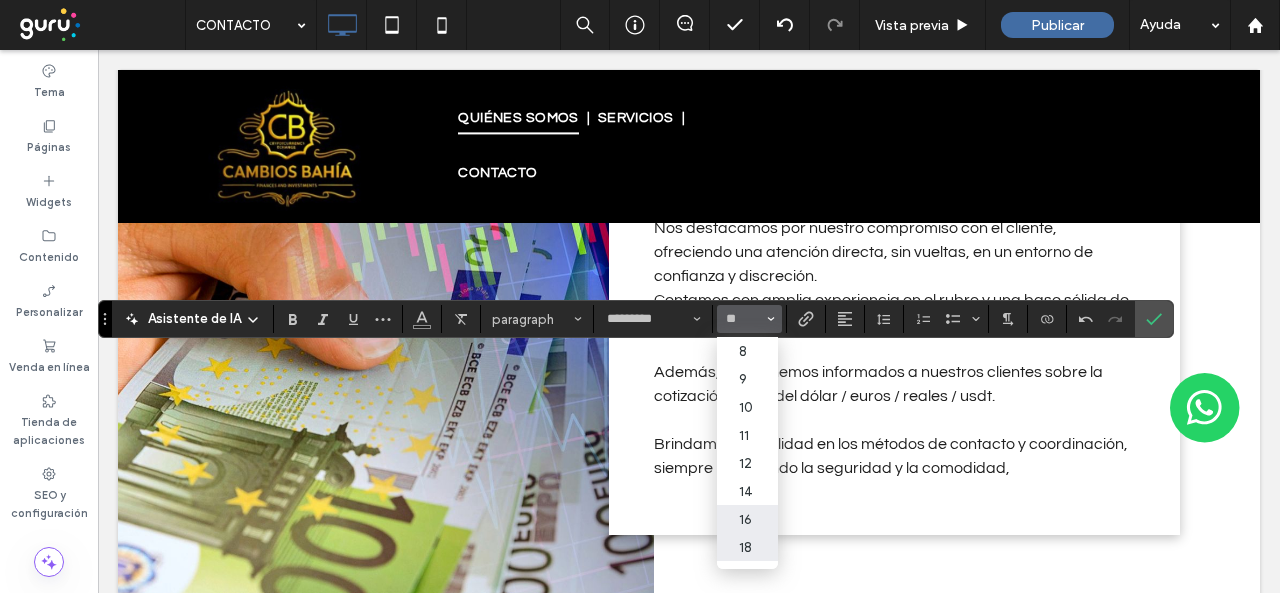 click on "18" at bounding box center (747, 547) 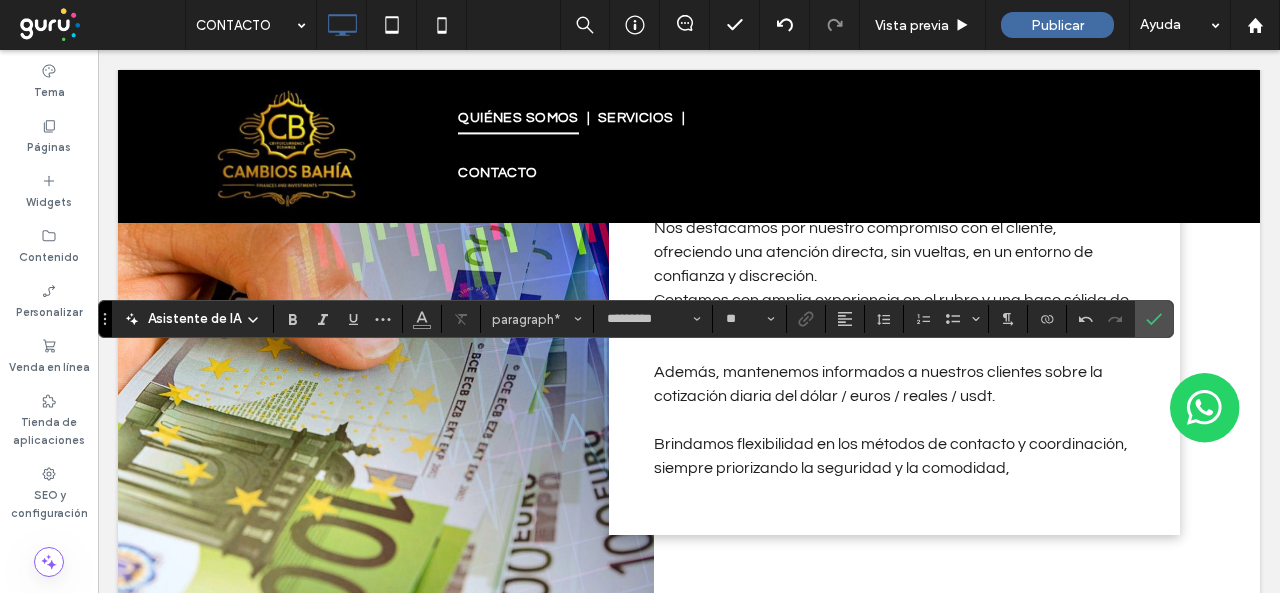 type on "**" 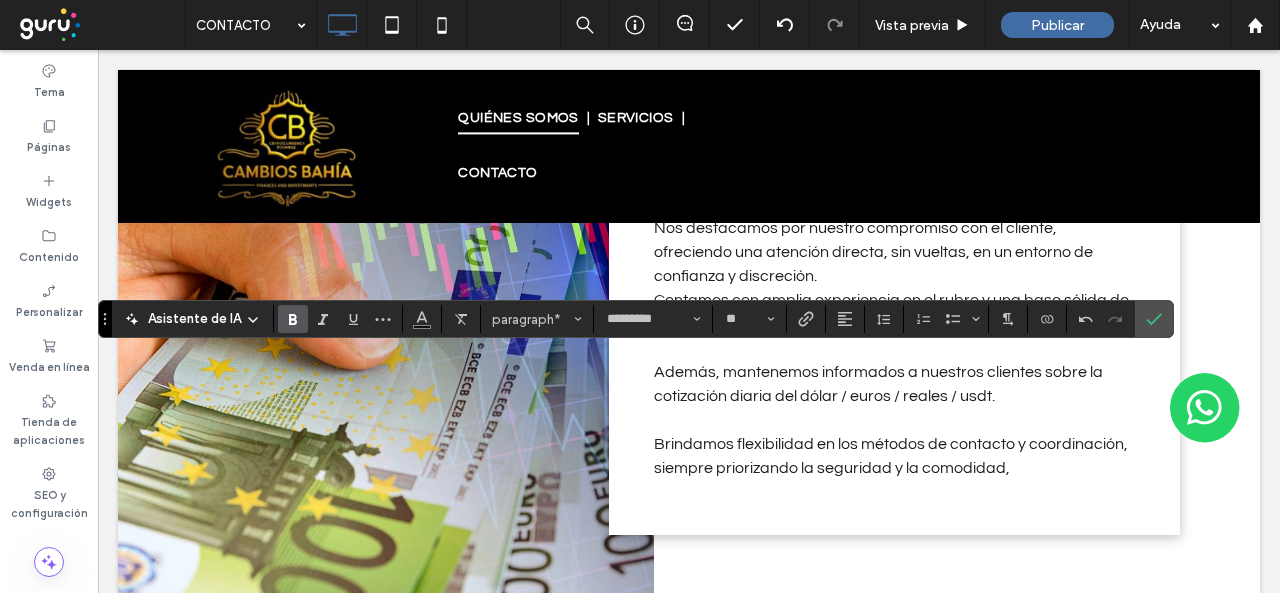 click at bounding box center [293, 319] 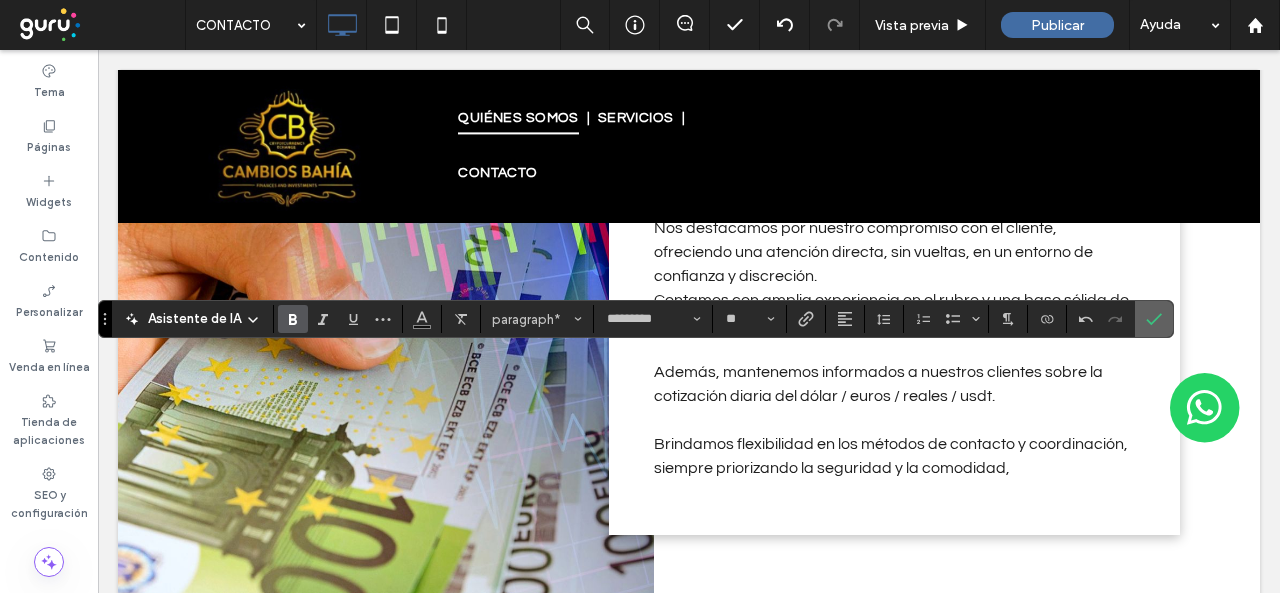 click 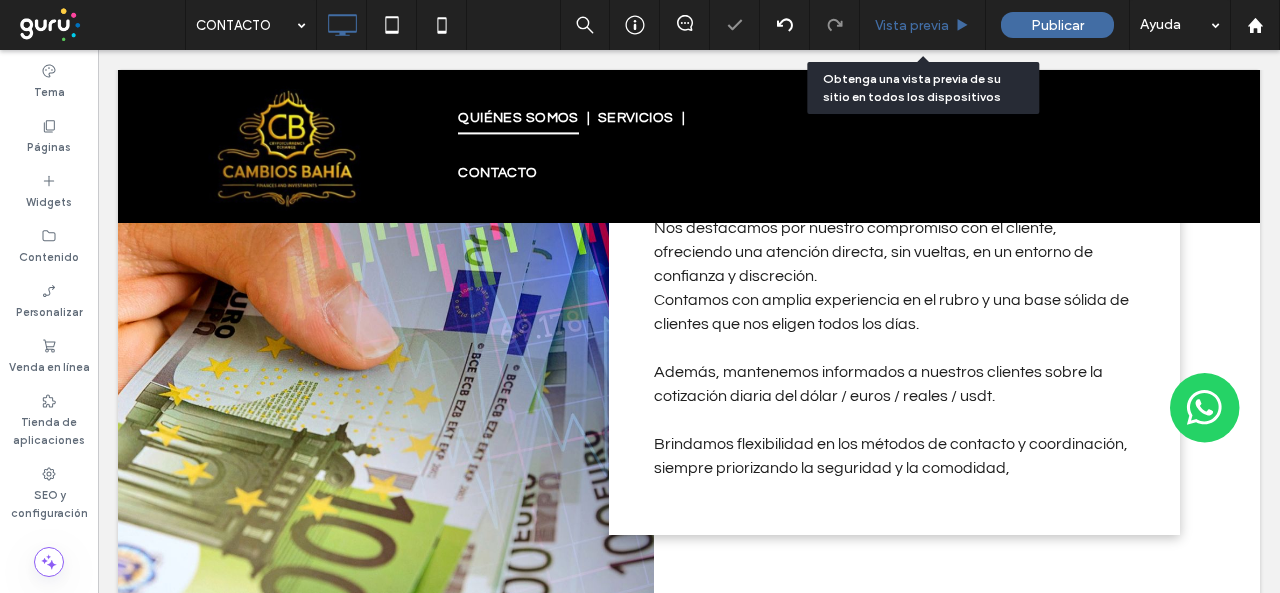 click on "Vista previa" at bounding box center (912, 25) 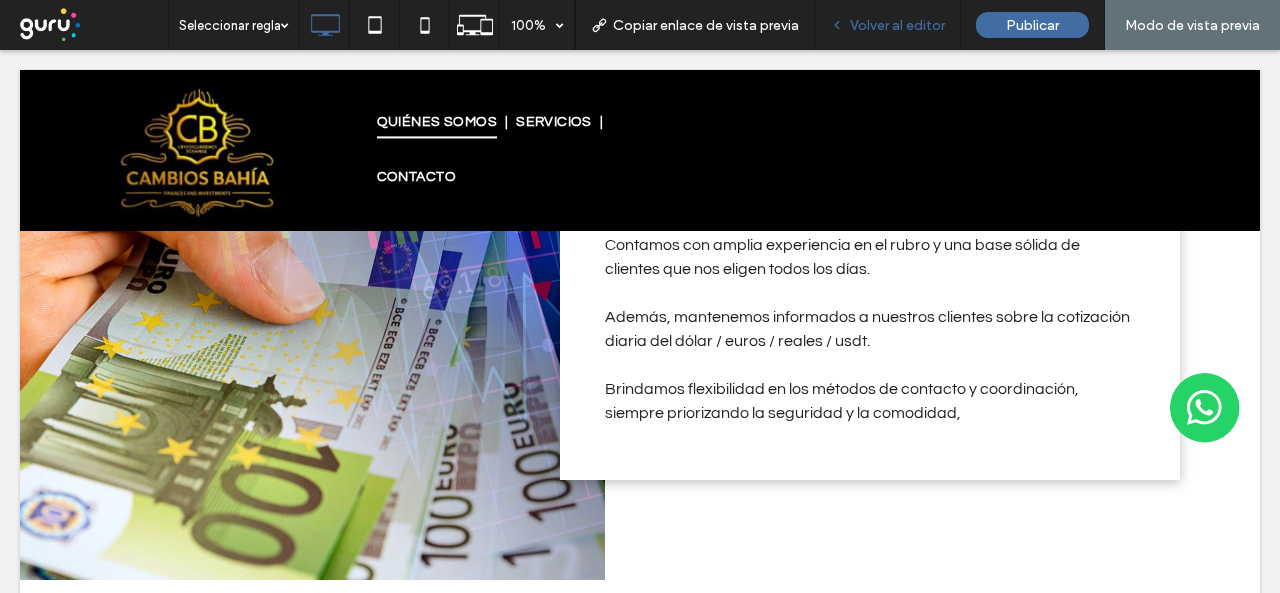 click on "Volver al editor" at bounding box center (897, 25) 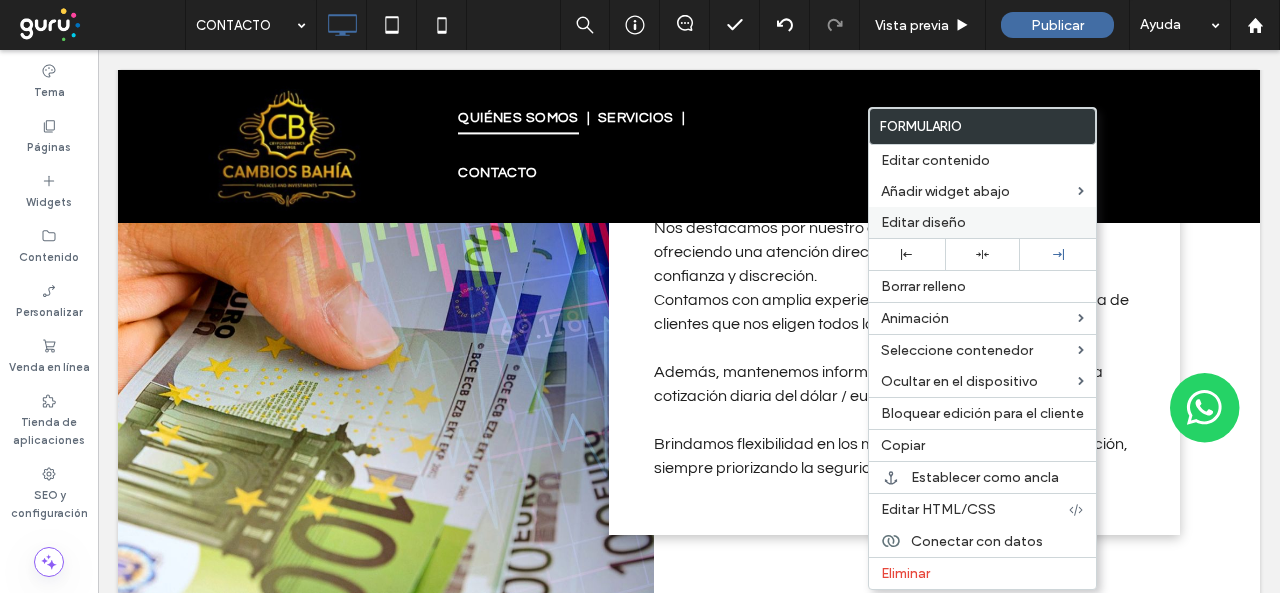 click on "Editar diseño" at bounding box center [923, 222] 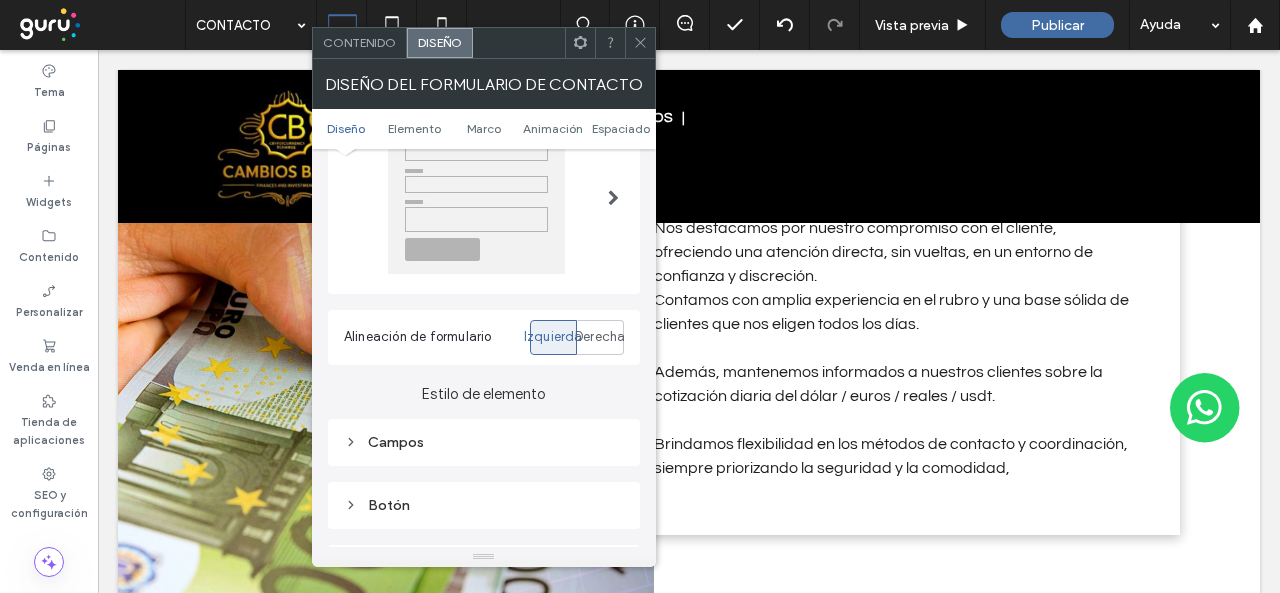 scroll, scrollTop: 300, scrollLeft: 0, axis: vertical 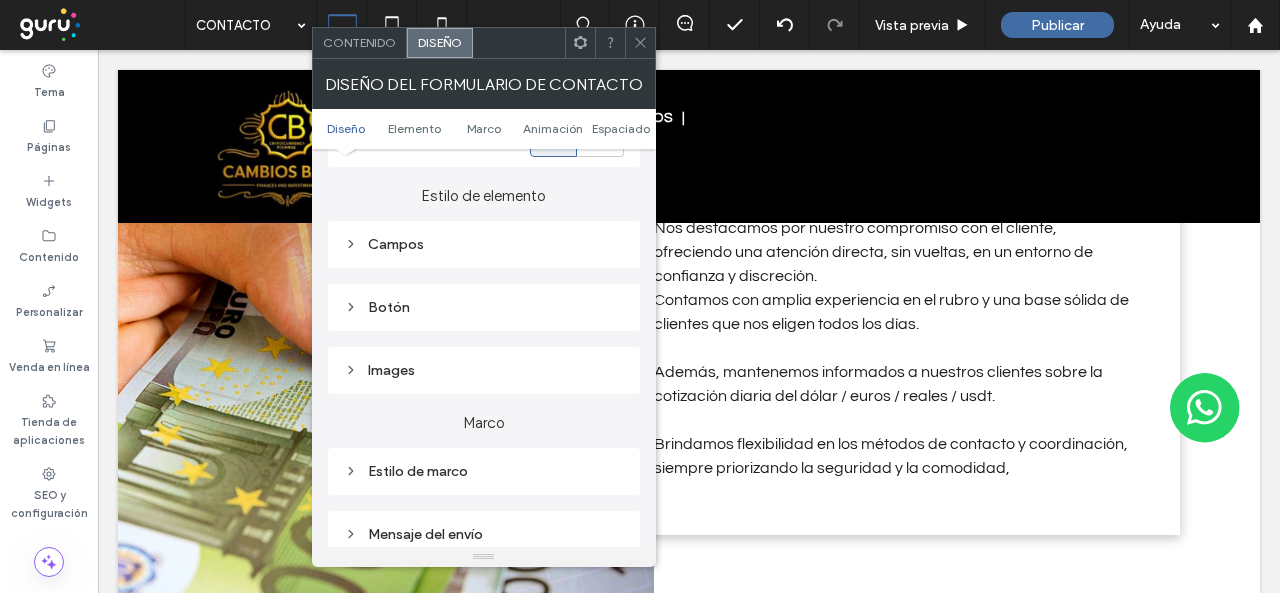 click on "Campos" at bounding box center [484, 244] 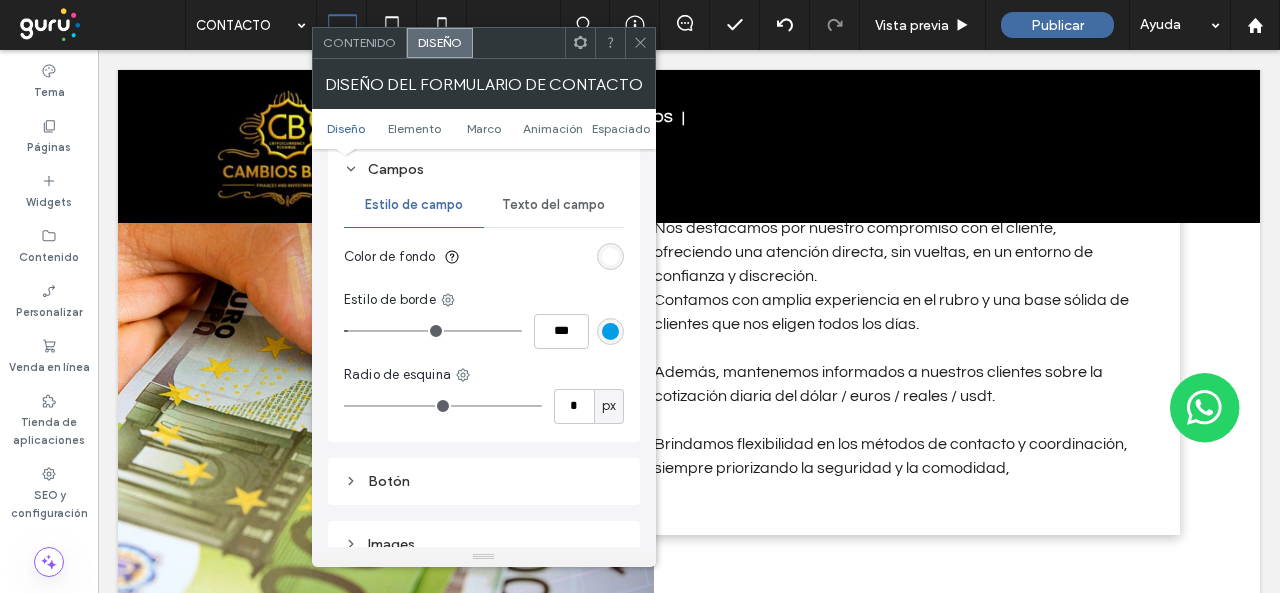 scroll, scrollTop: 500, scrollLeft: 0, axis: vertical 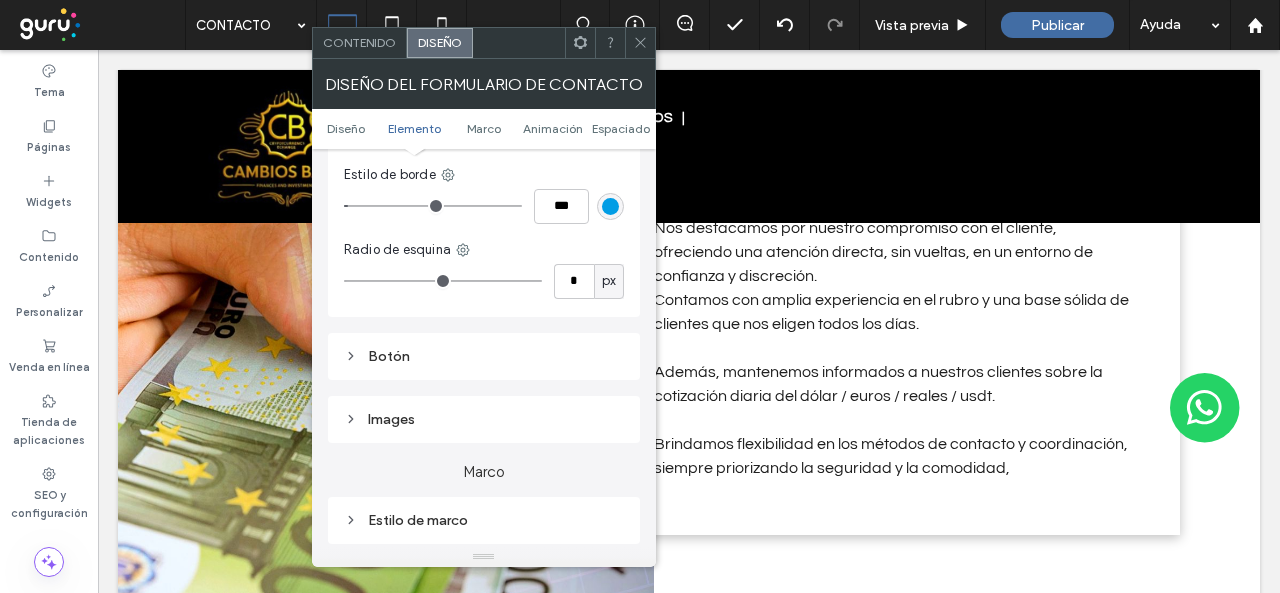 click at bounding box center [610, 206] 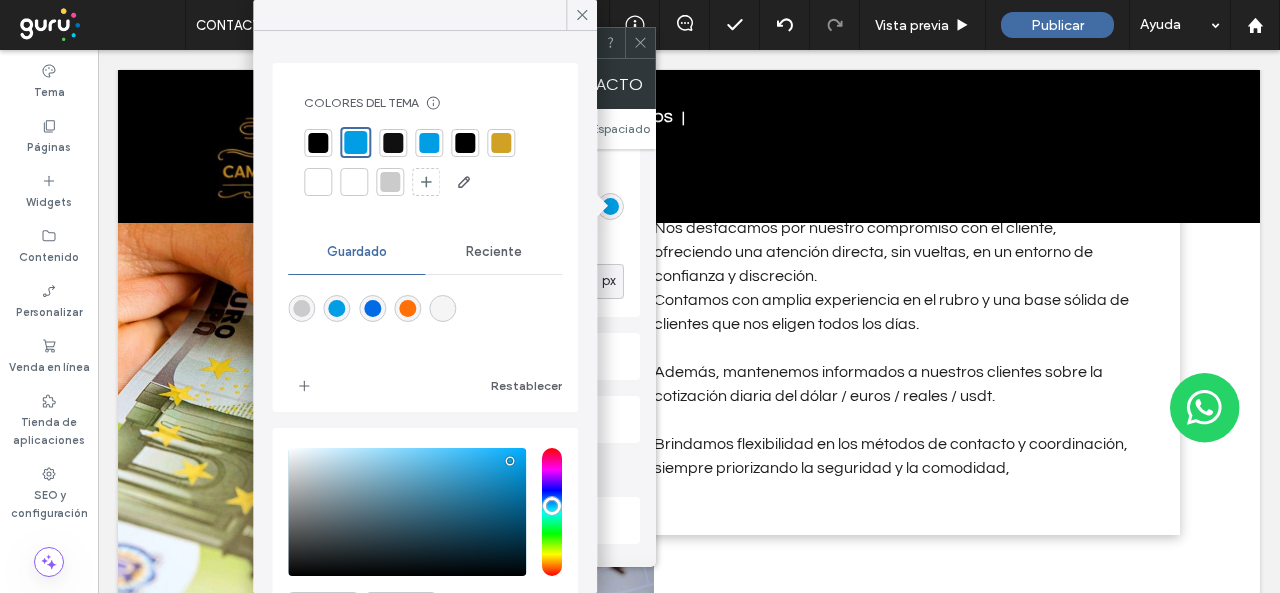 click at bounding box center [318, 143] 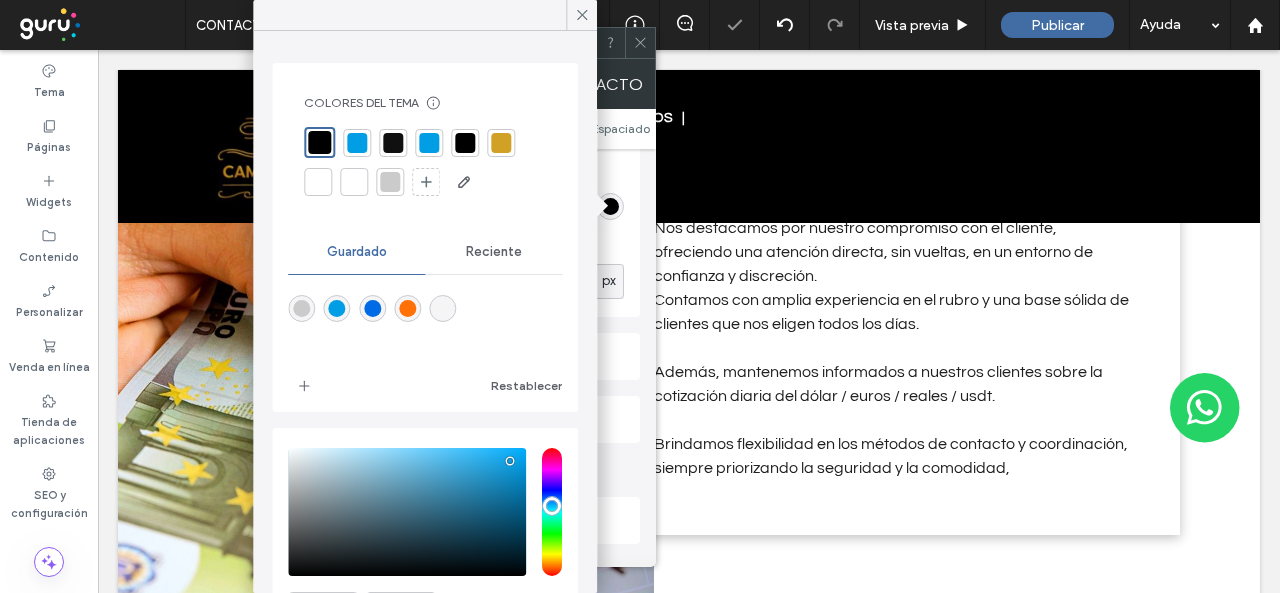 click 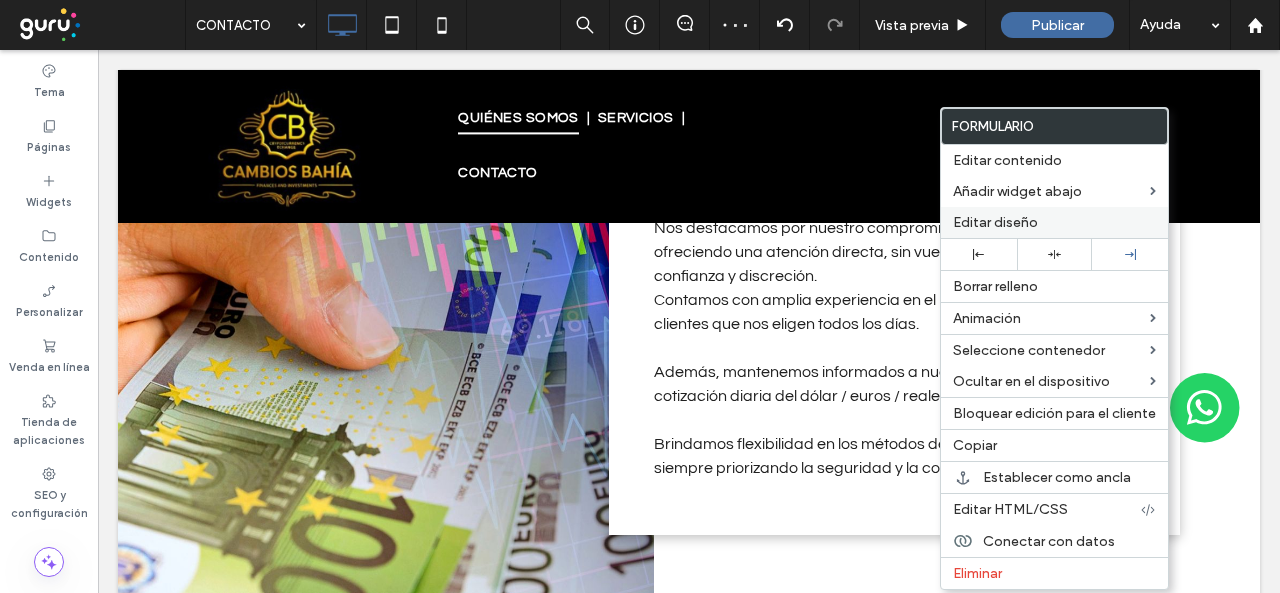 click on "Editar diseño" at bounding box center (995, 222) 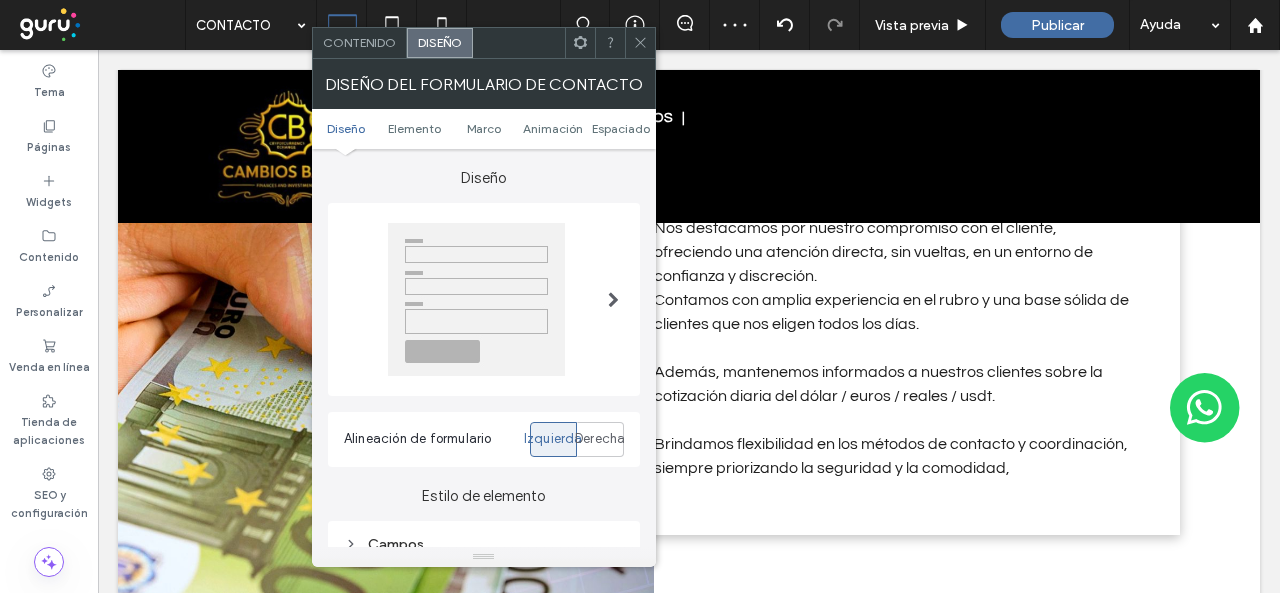 scroll, scrollTop: 200, scrollLeft: 0, axis: vertical 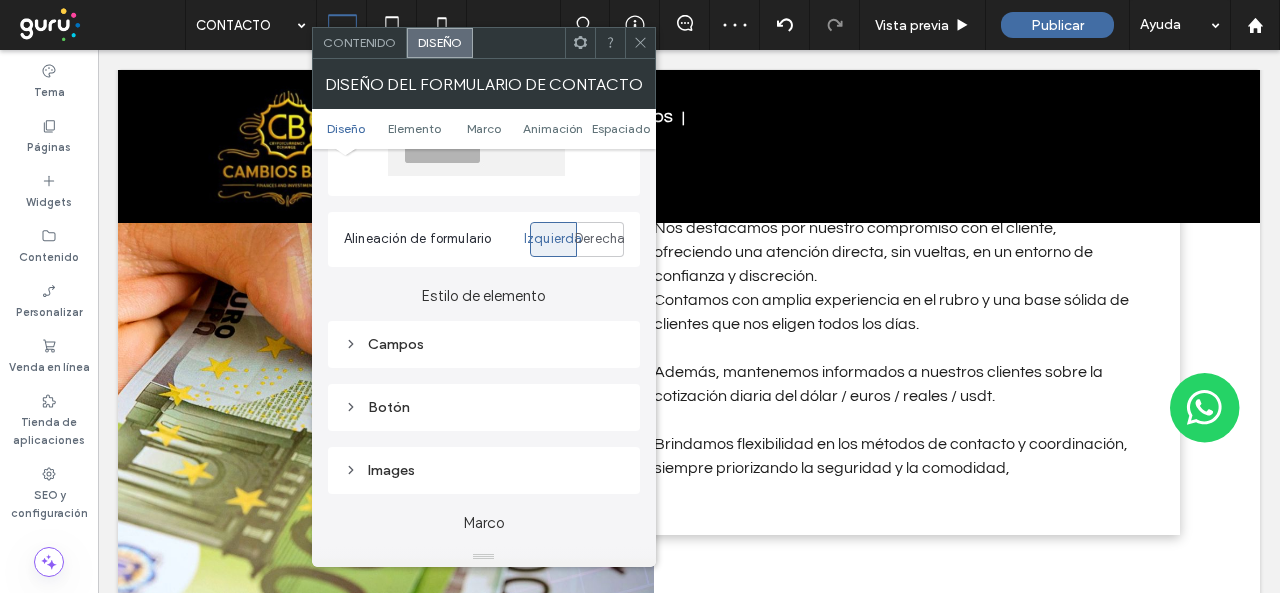 click on "Botón" at bounding box center (484, 407) 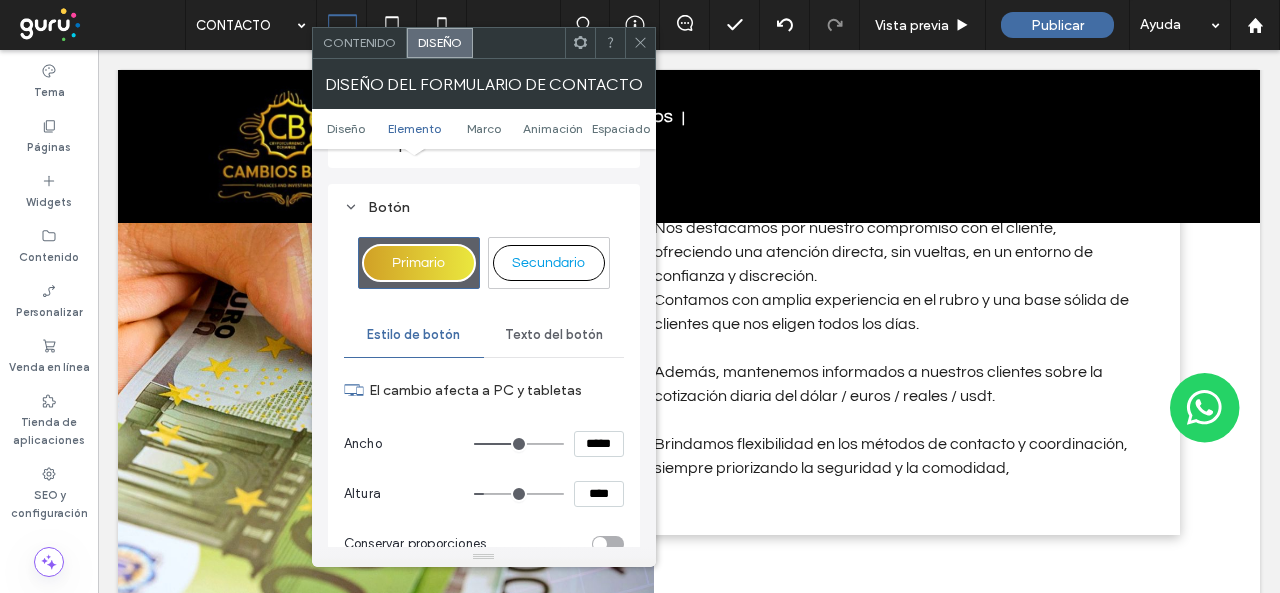 scroll, scrollTop: 600, scrollLeft: 0, axis: vertical 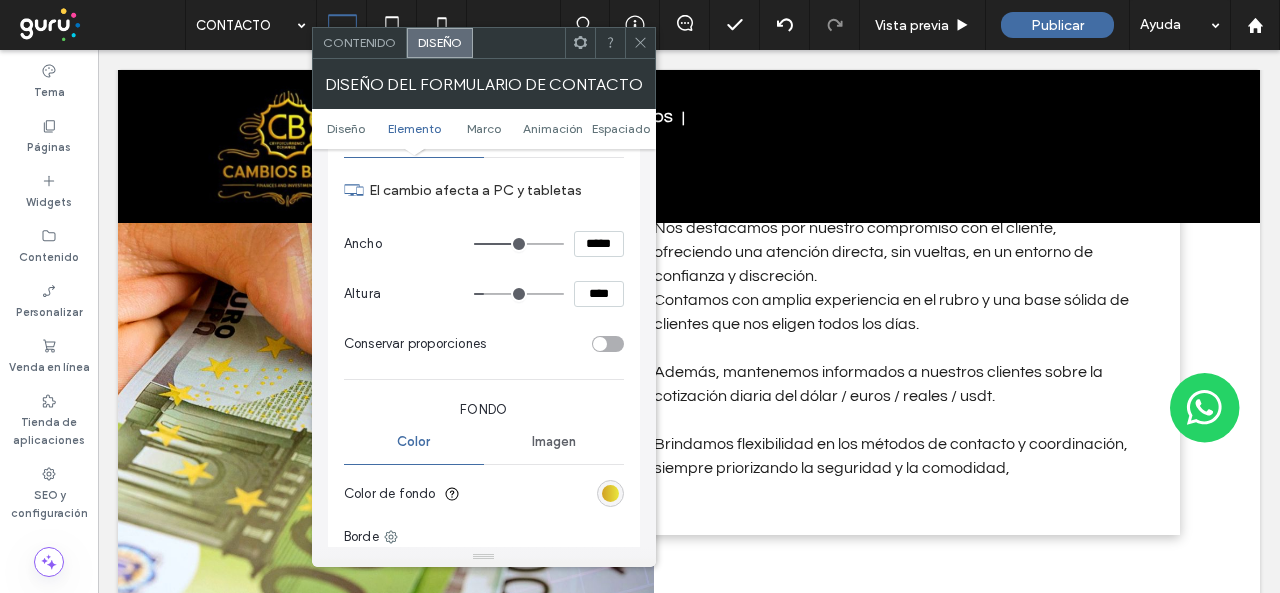 click at bounding box center (610, 493) 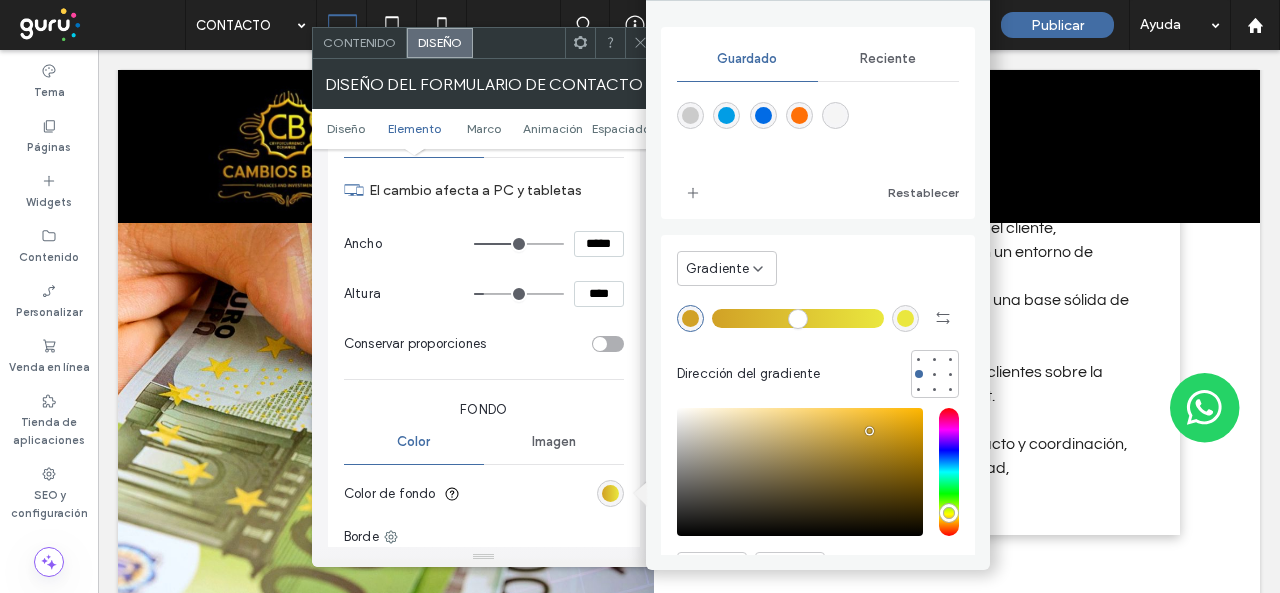 click on "Reciente" at bounding box center (888, 59) 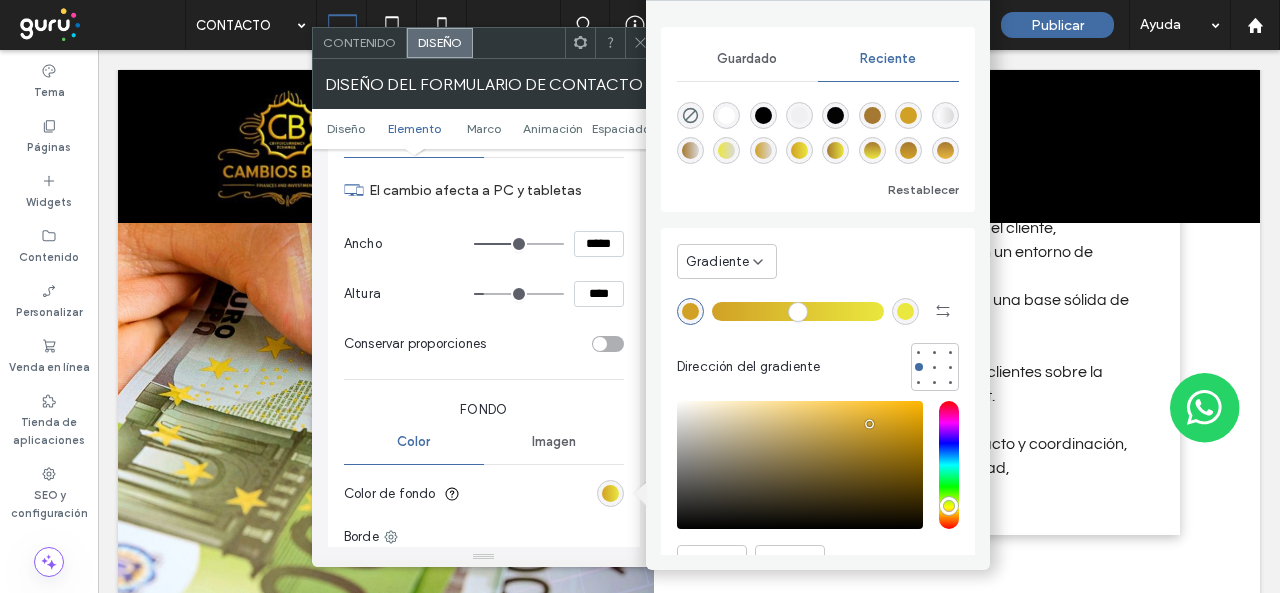 scroll, scrollTop: 32, scrollLeft: 0, axis: vertical 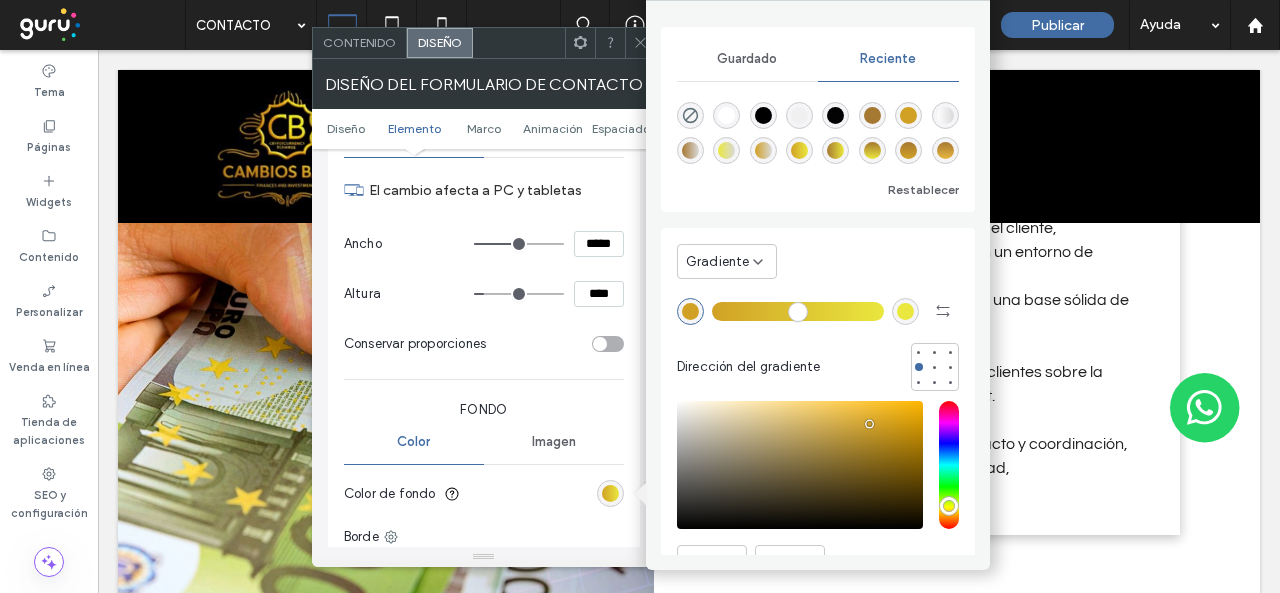 click at bounding box center [945, 150] 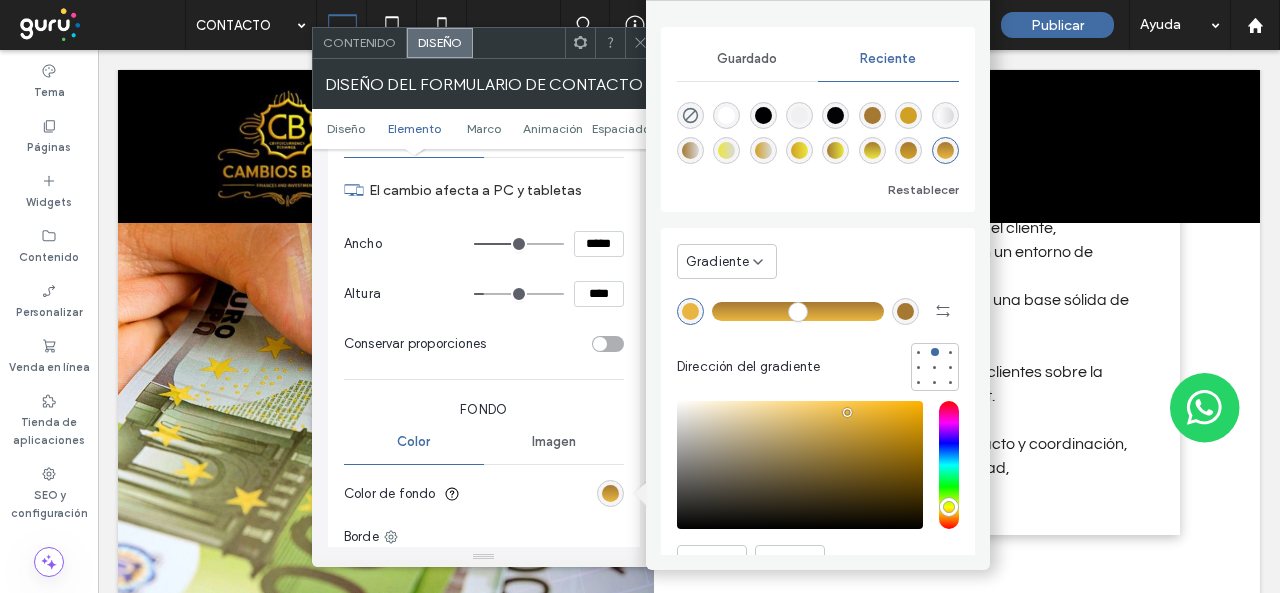 drag, startPoint x: 638, startPoint y: 43, endPoint x: 751, endPoint y: 153, distance: 157.69908 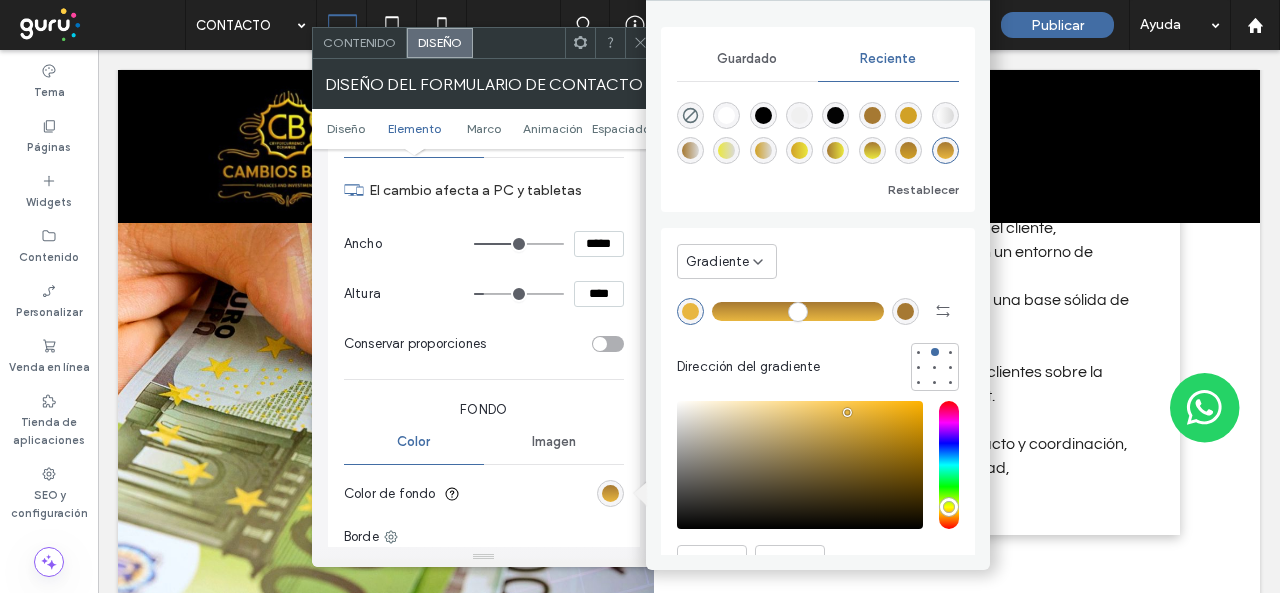 click 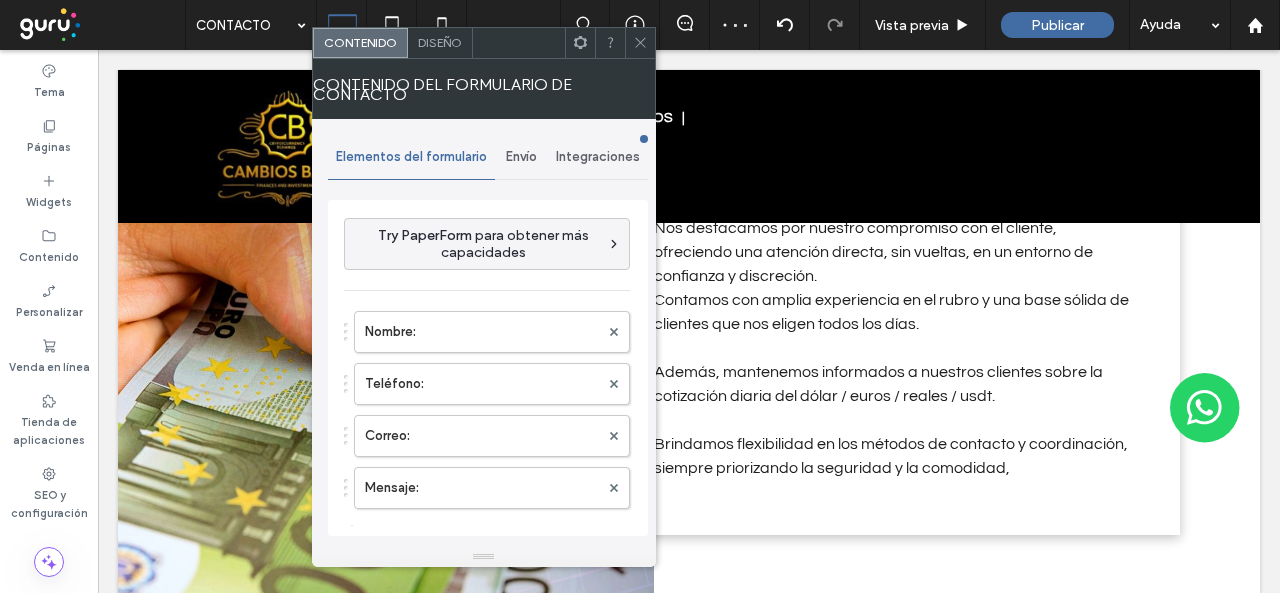 click on "Envío" at bounding box center (521, 157) 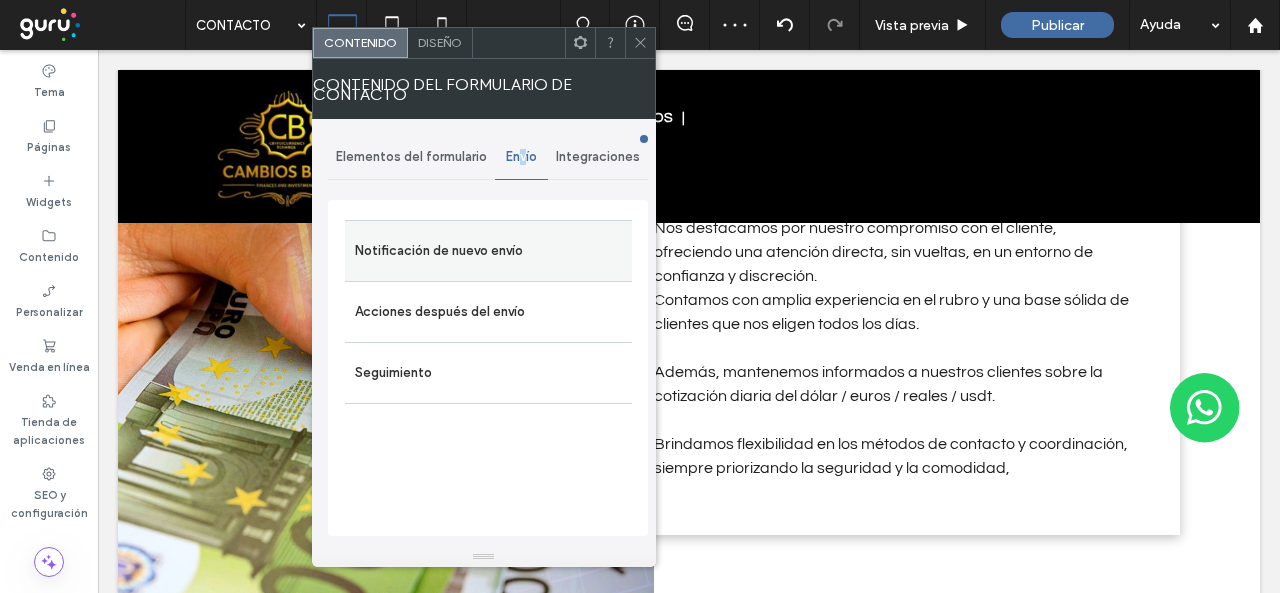 click on "Notificación de nuevo envío" at bounding box center (488, 251) 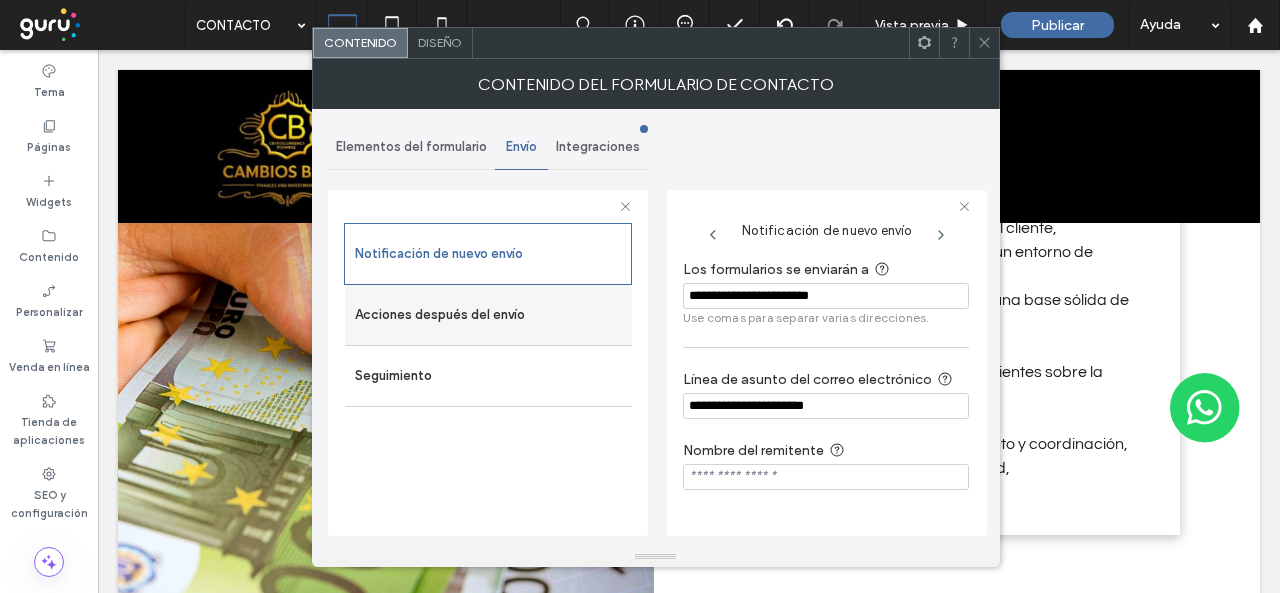 drag, startPoint x: 872, startPoint y: 295, endPoint x: 580, endPoint y: 297, distance: 292.00684 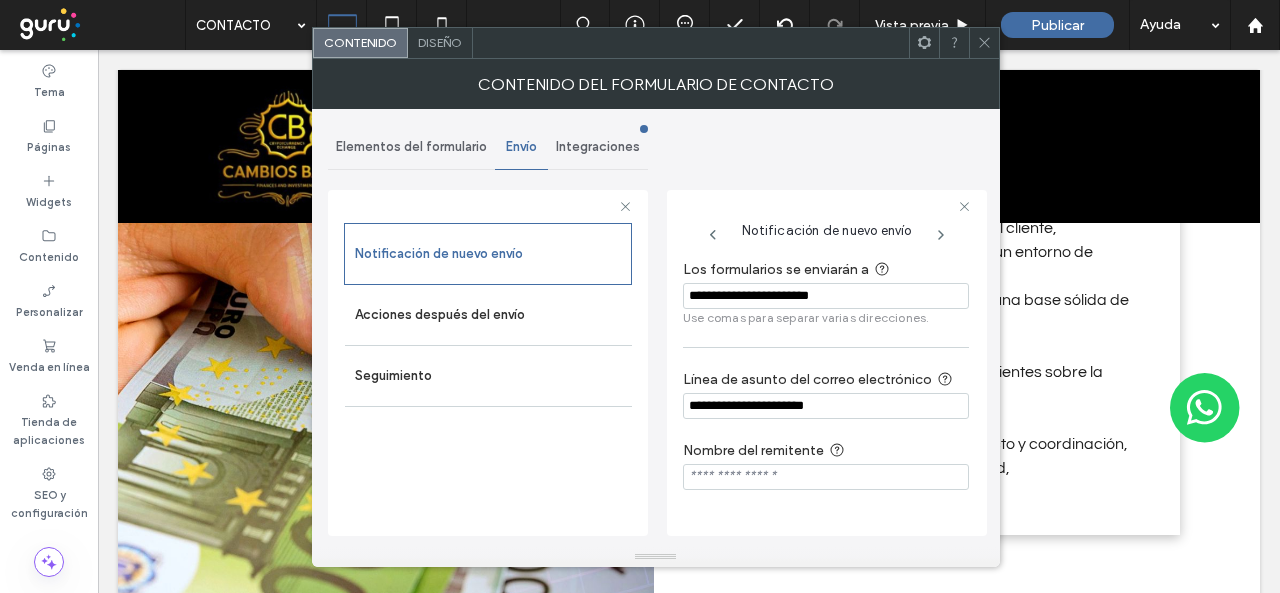 paste on "*******" 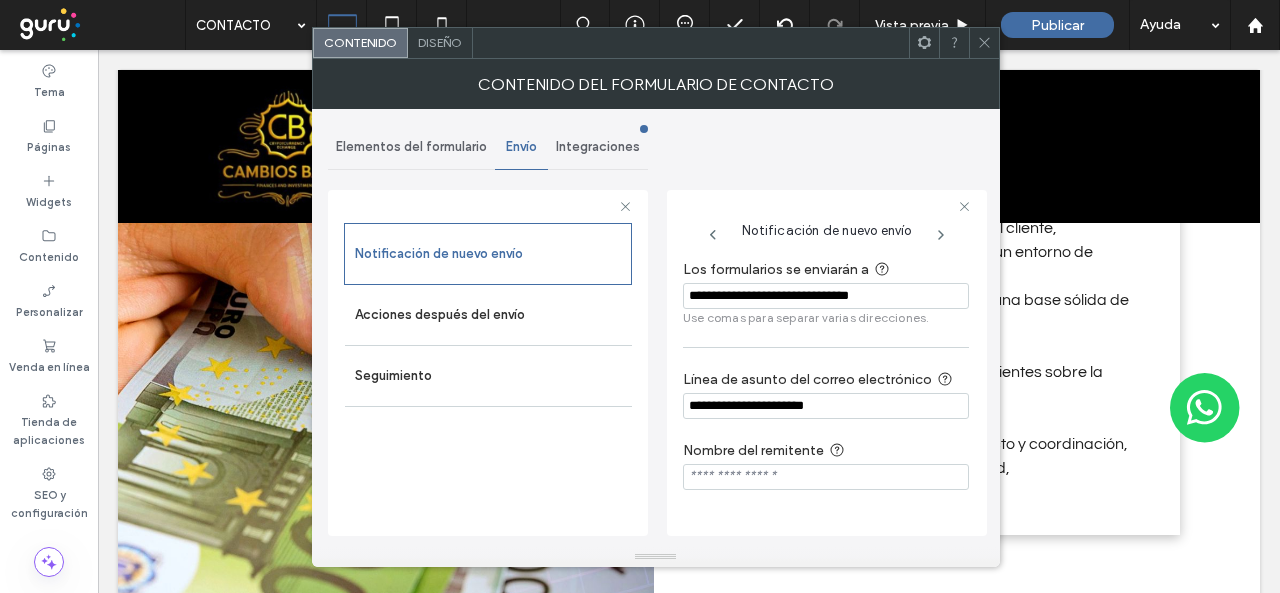 type on "**********" 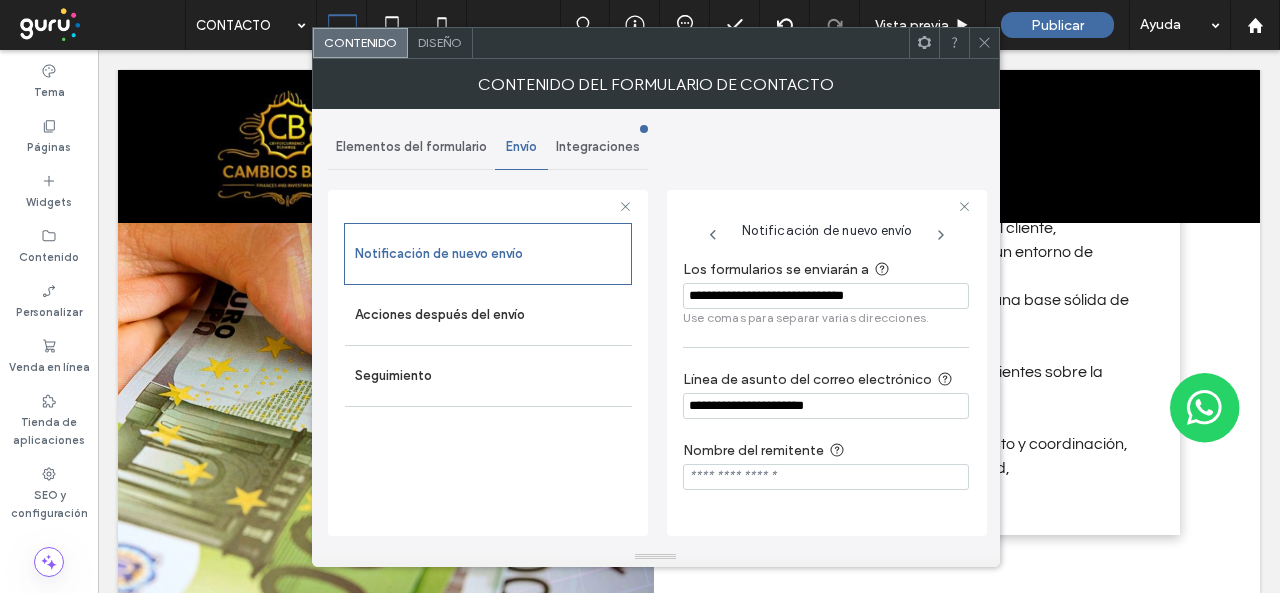 drag, startPoint x: 718, startPoint y: 331, endPoint x: 750, endPoint y: 289, distance: 52.801514 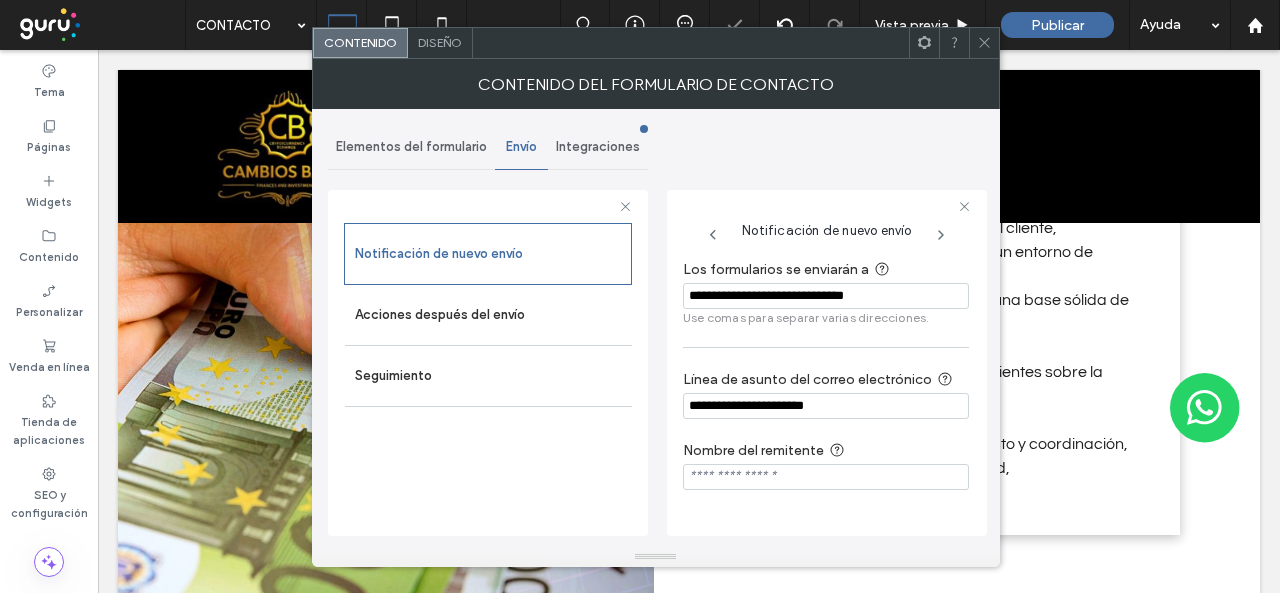click at bounding box center (984, 43) 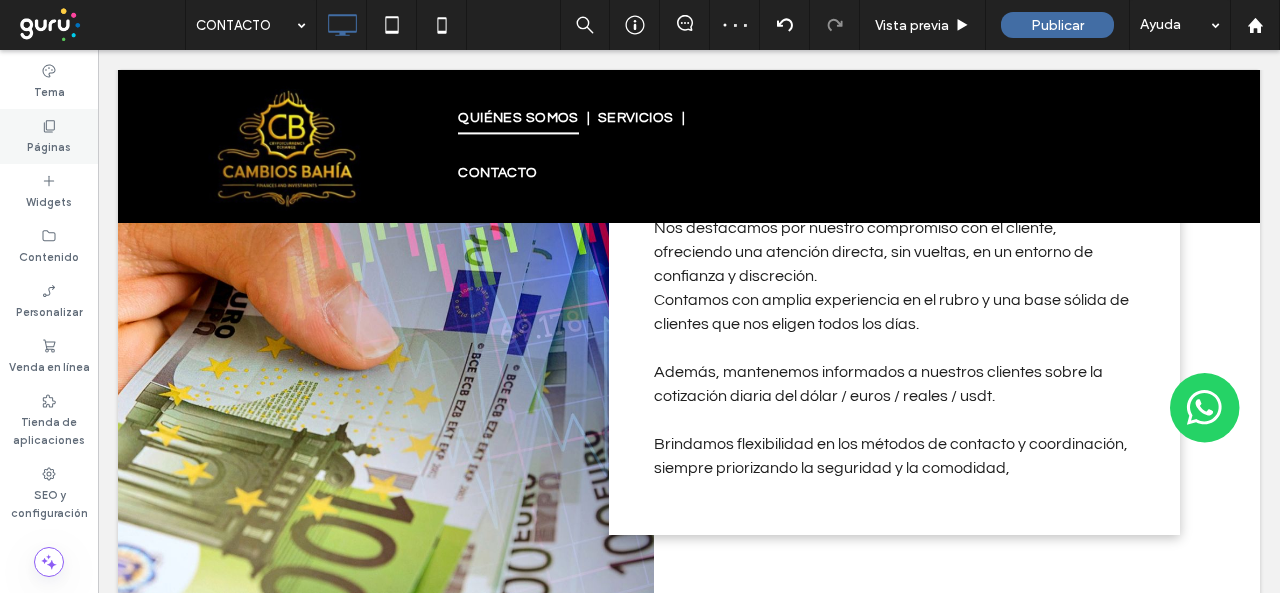 click on "Páginas" at bounding box center [49, 136] 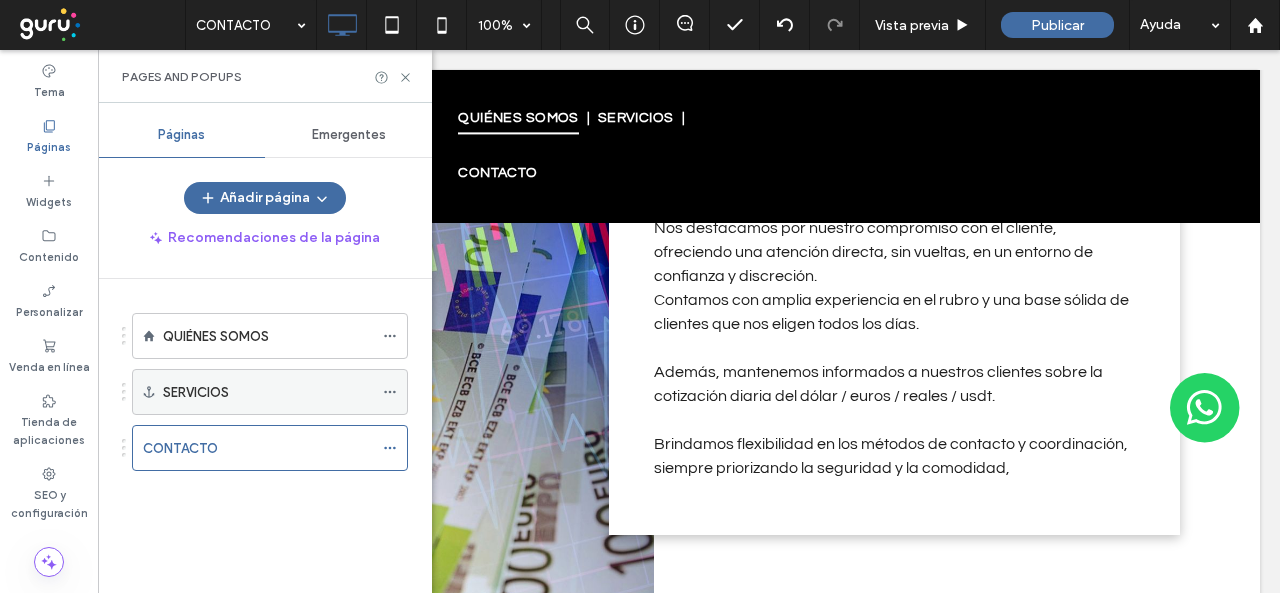 click 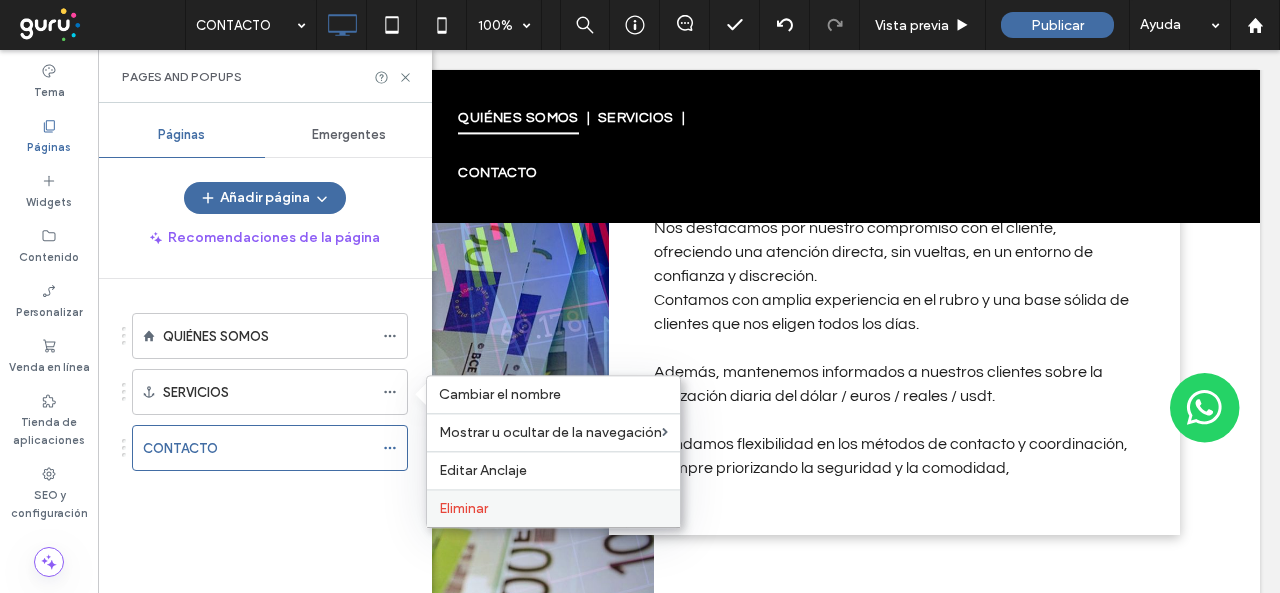 click on "Eliminar" at bounding box center [463, 508] 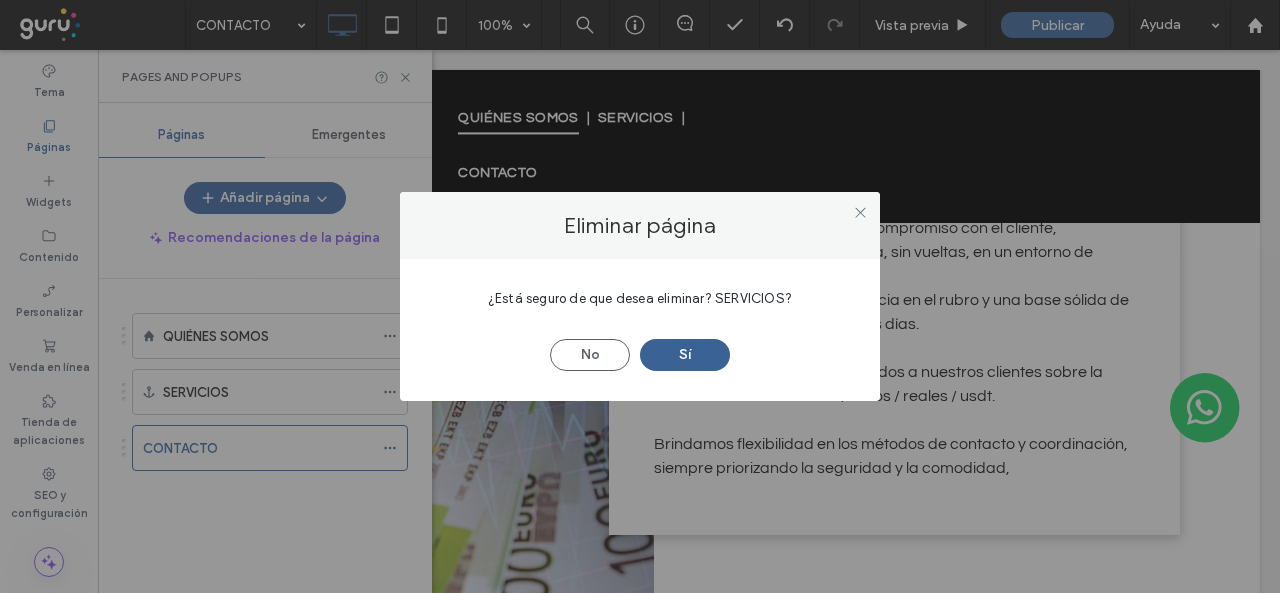 click on "Sí" at bounding box center [685, 355] 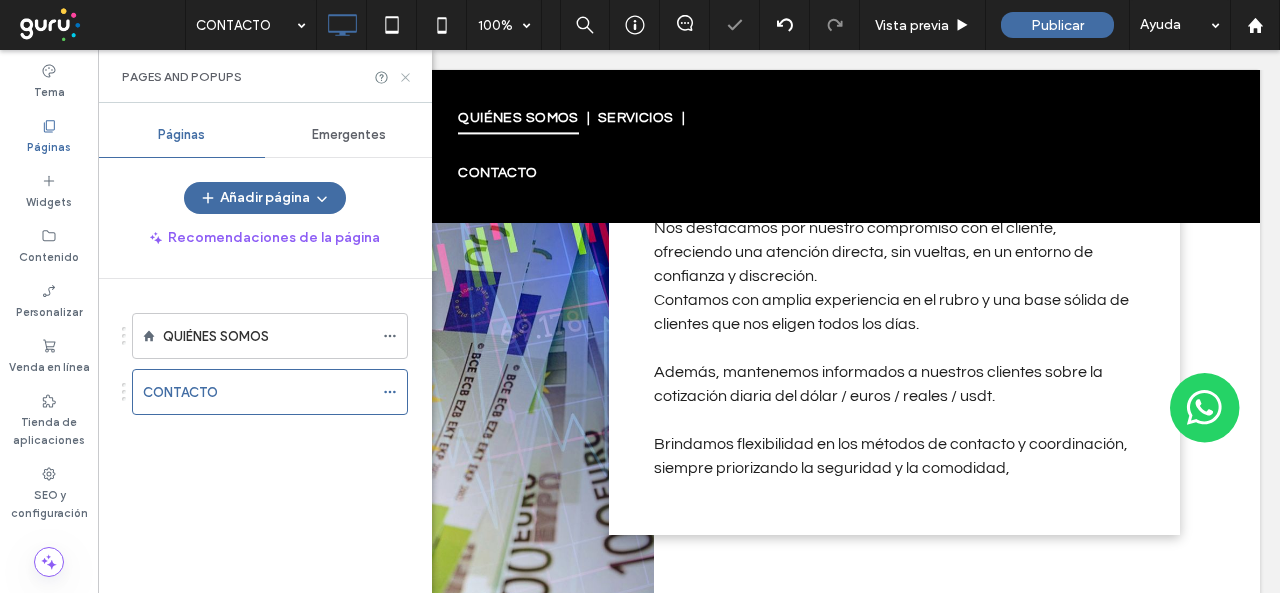 click 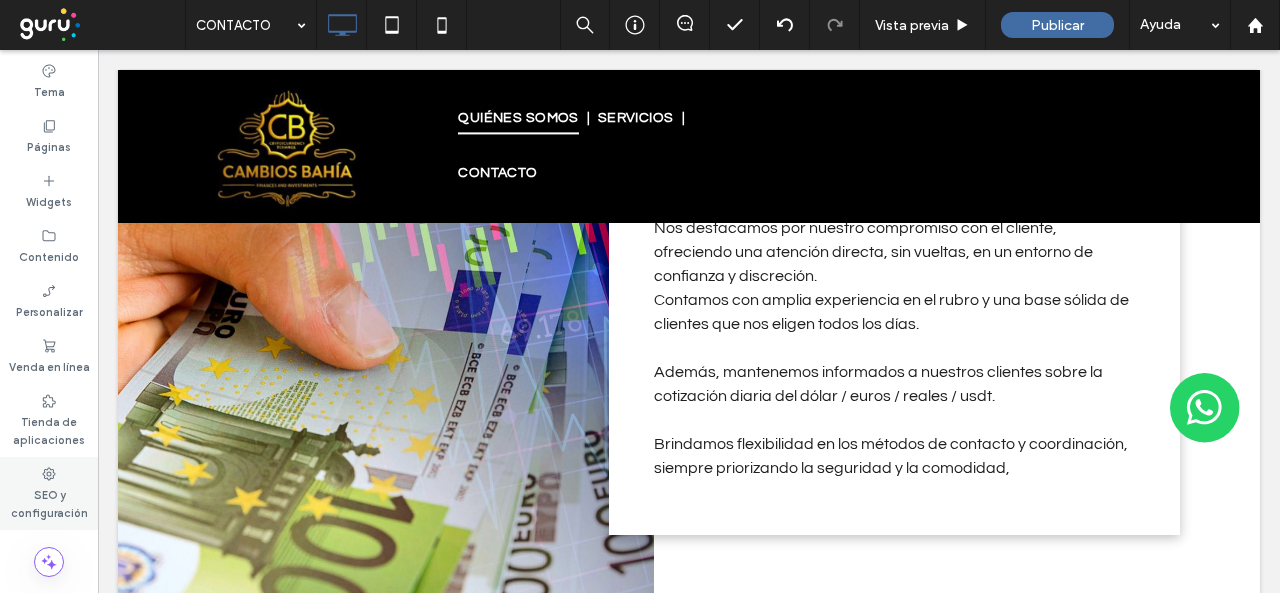 click on "SEO y configuración" at bounding box center [49, 502] 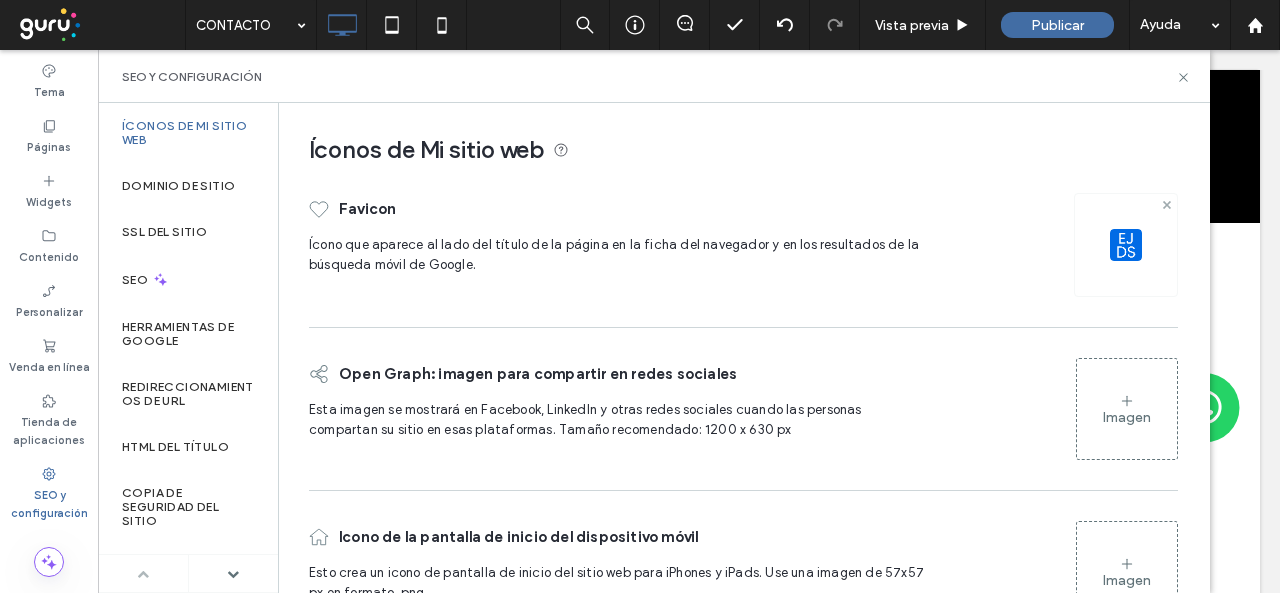 click 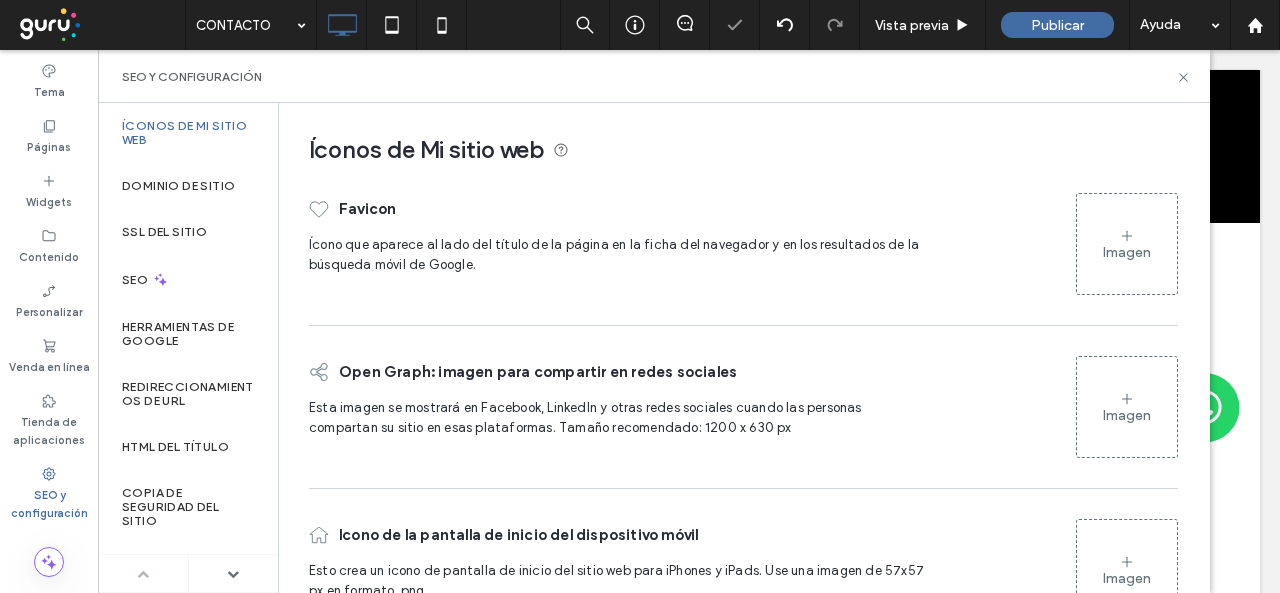 click 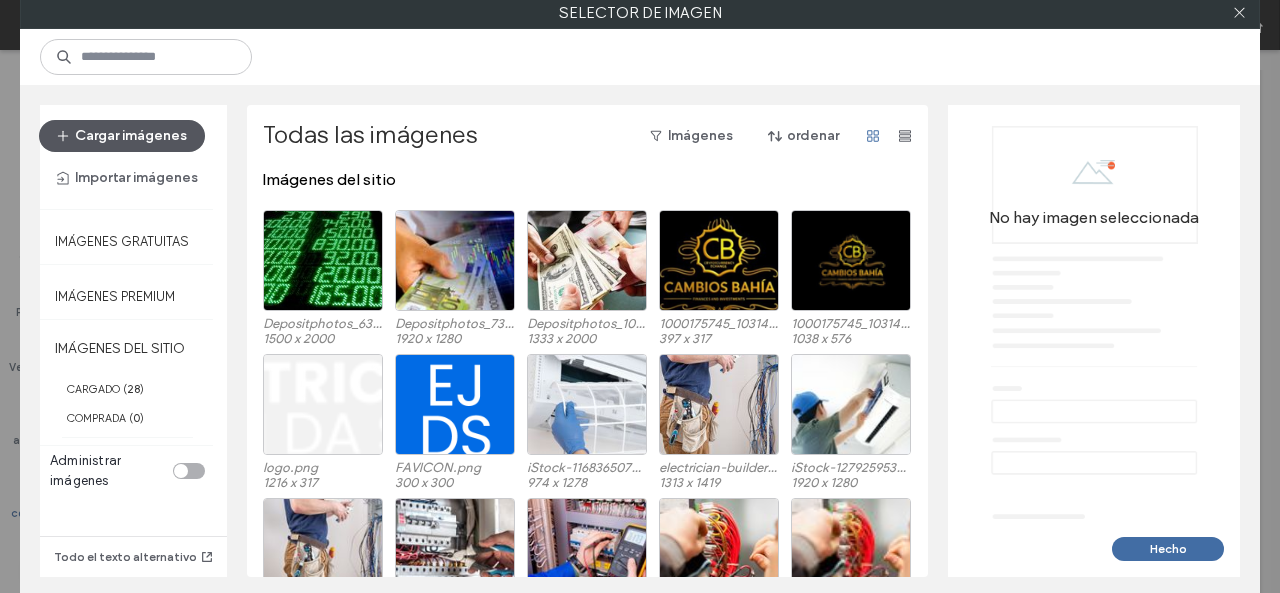 click on "Cargar imágenes" at bounding box center [122, 136] 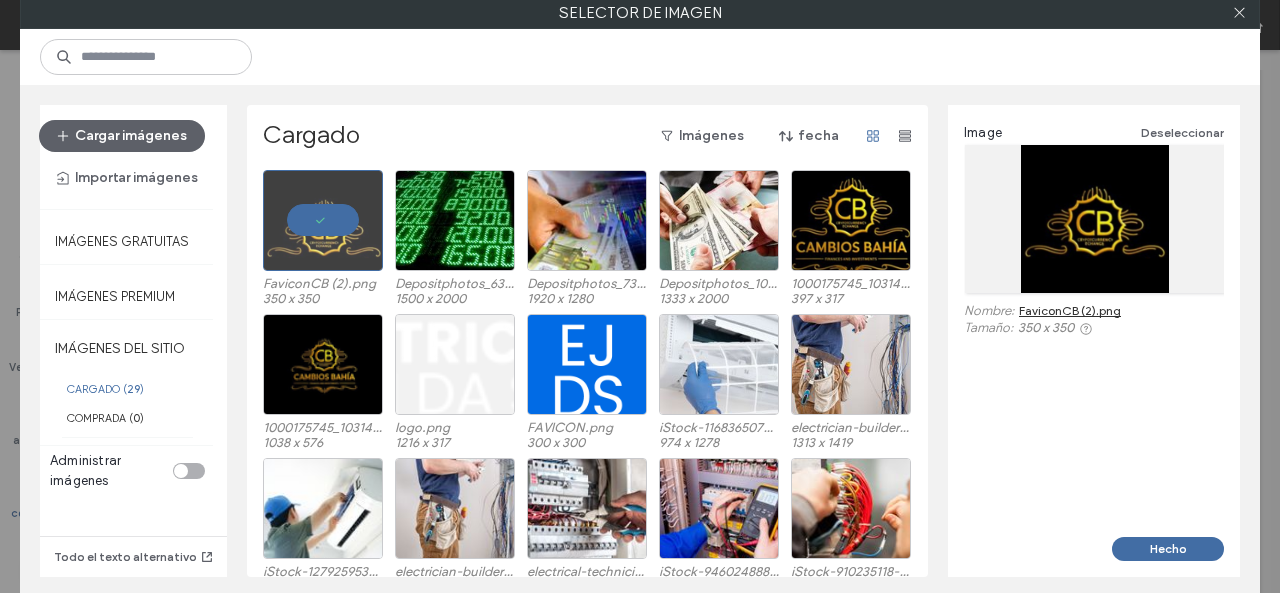 click at bounding box center [181, 471] 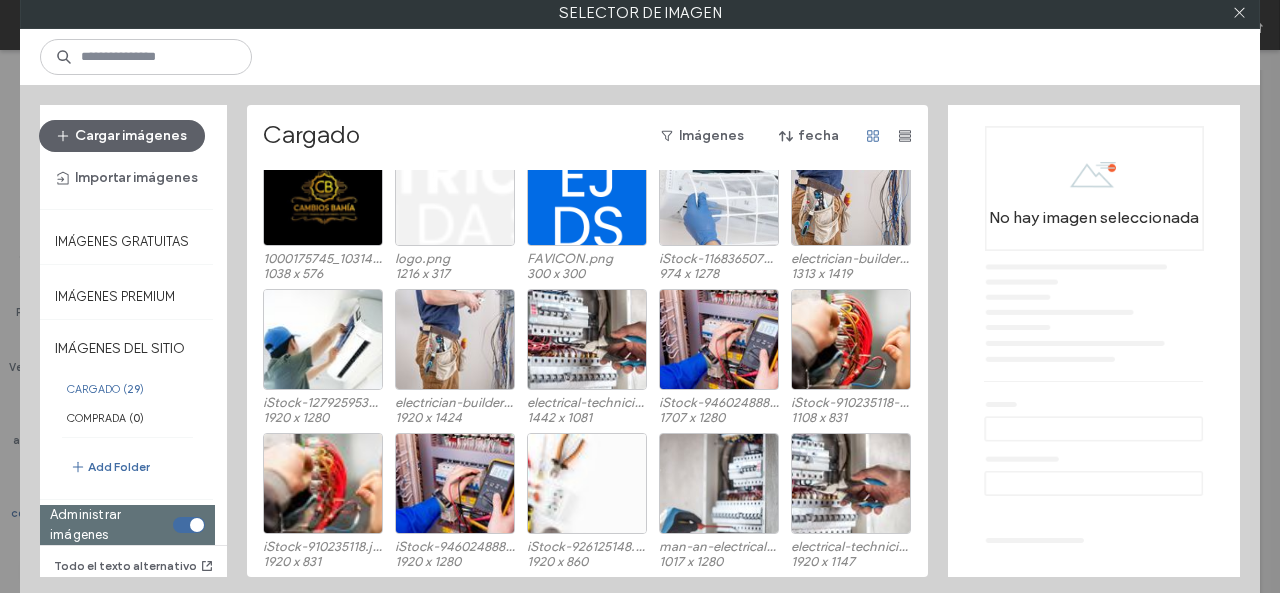 scroll, scrollTop: 169, scrollLeft: 0, axis: vertical 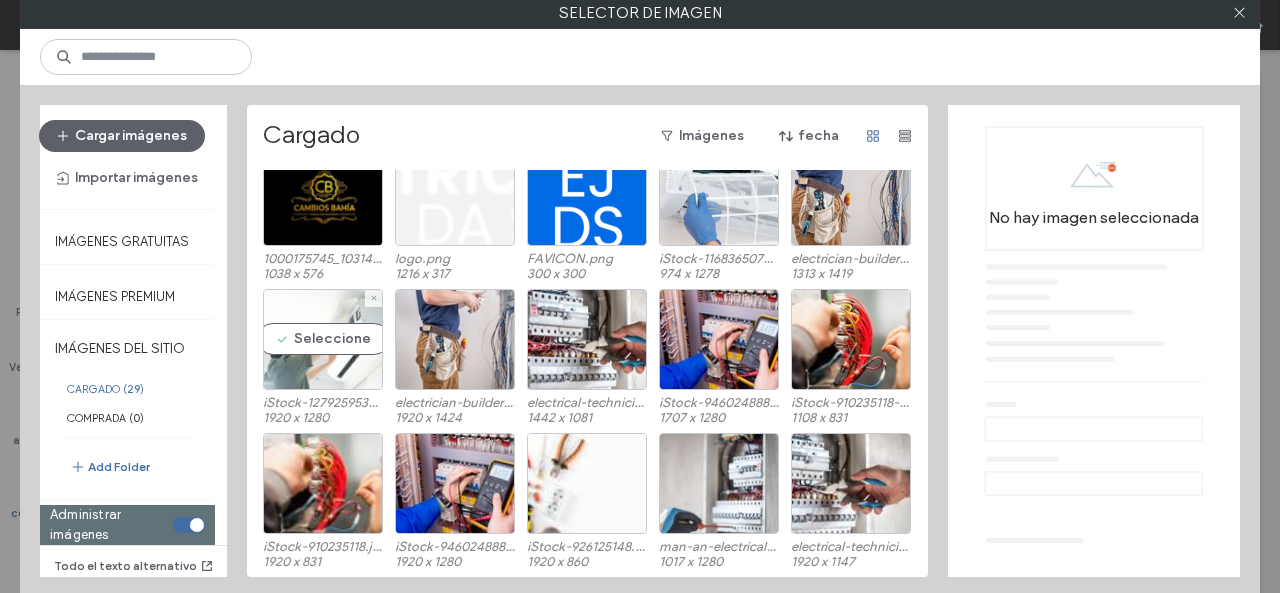 drag, startPoint x: 325, startPoint y: 341, endPoint x: 348, endPoint y: 324, distance: 28.600698 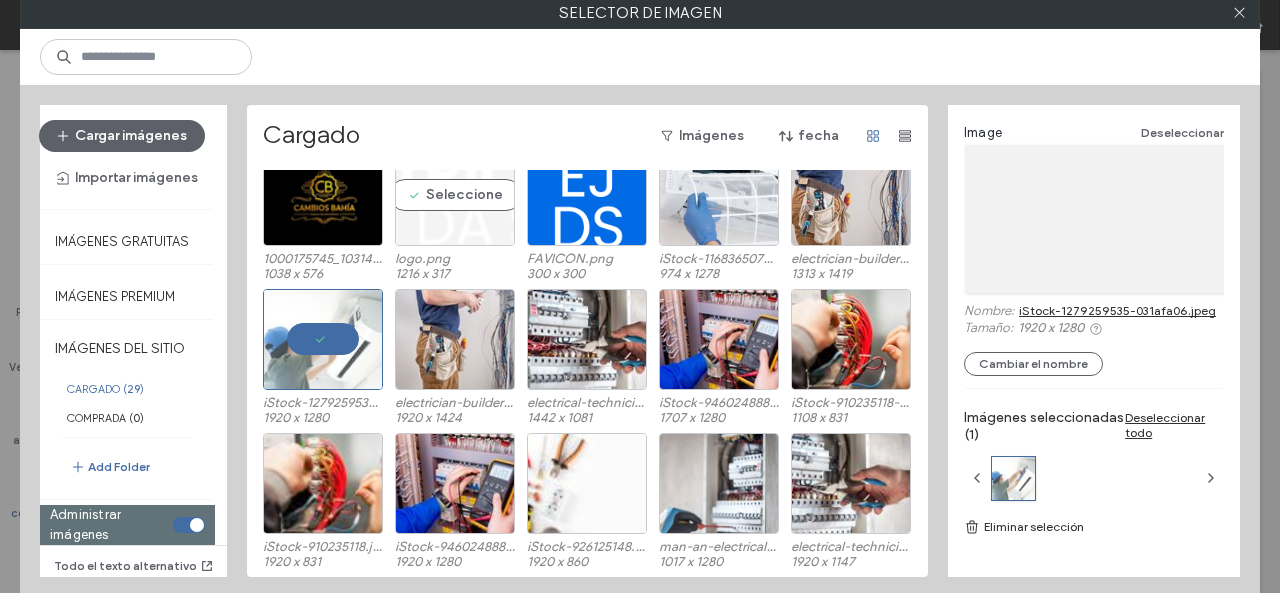 click on "Seleccione" at bounding box center (455, 195) 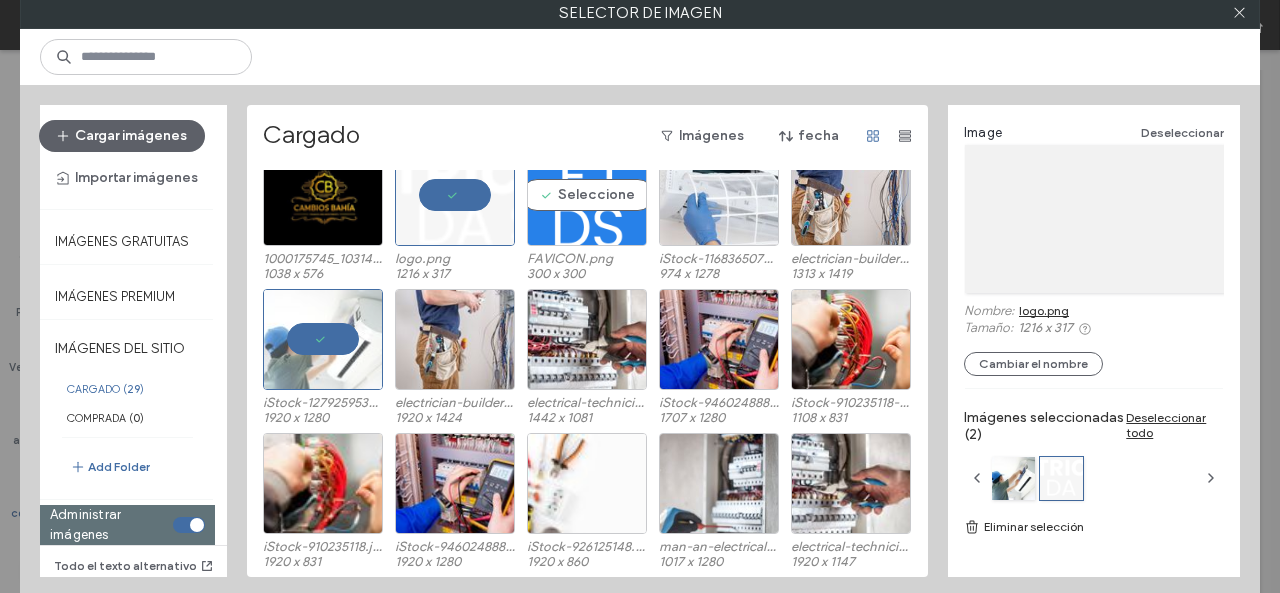 click on "Seleccione" at bounding box center [587, 195] 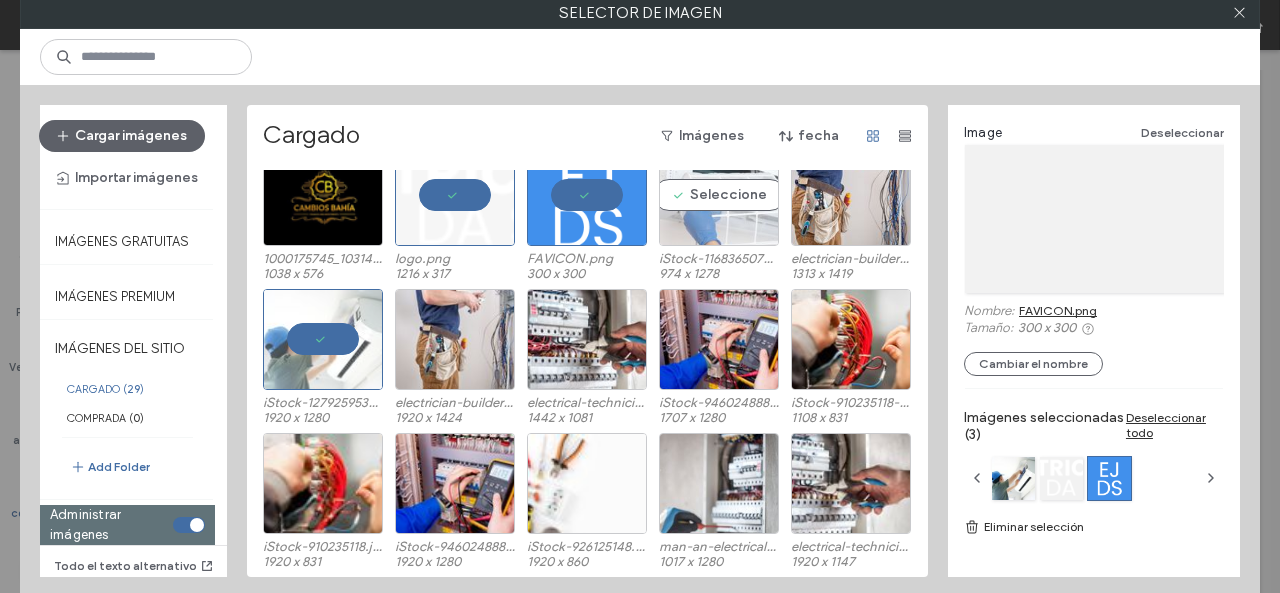 click on "Seleccione" at bounding box center [719, 195] 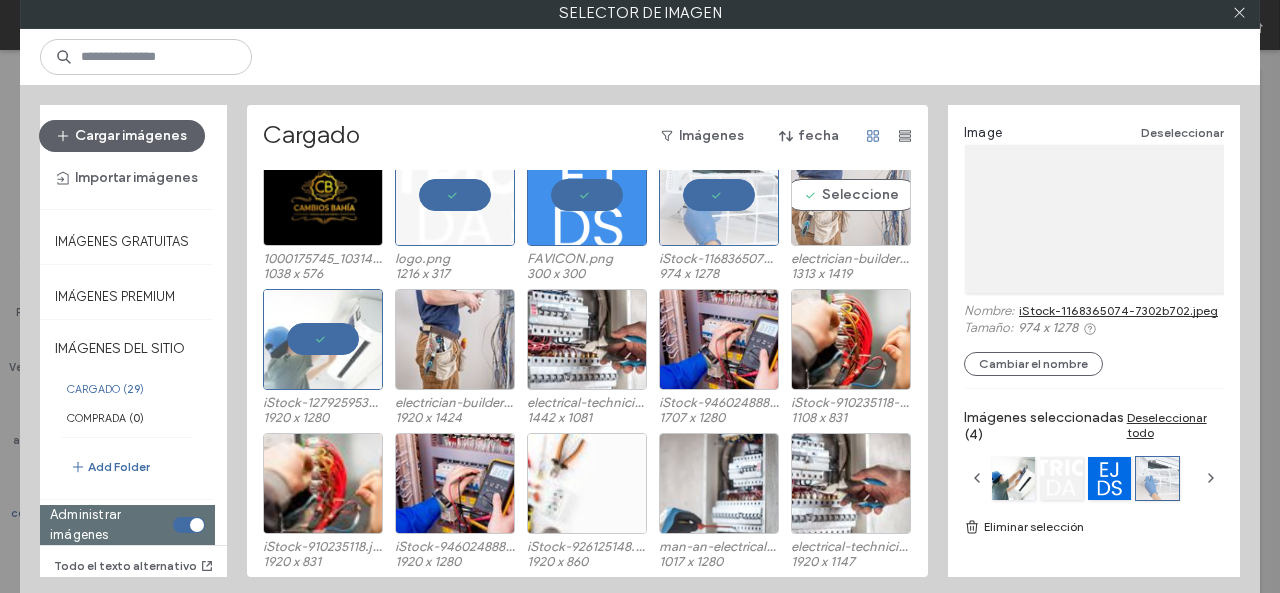 click on "Seleccione" at bounding box center (851, 195) 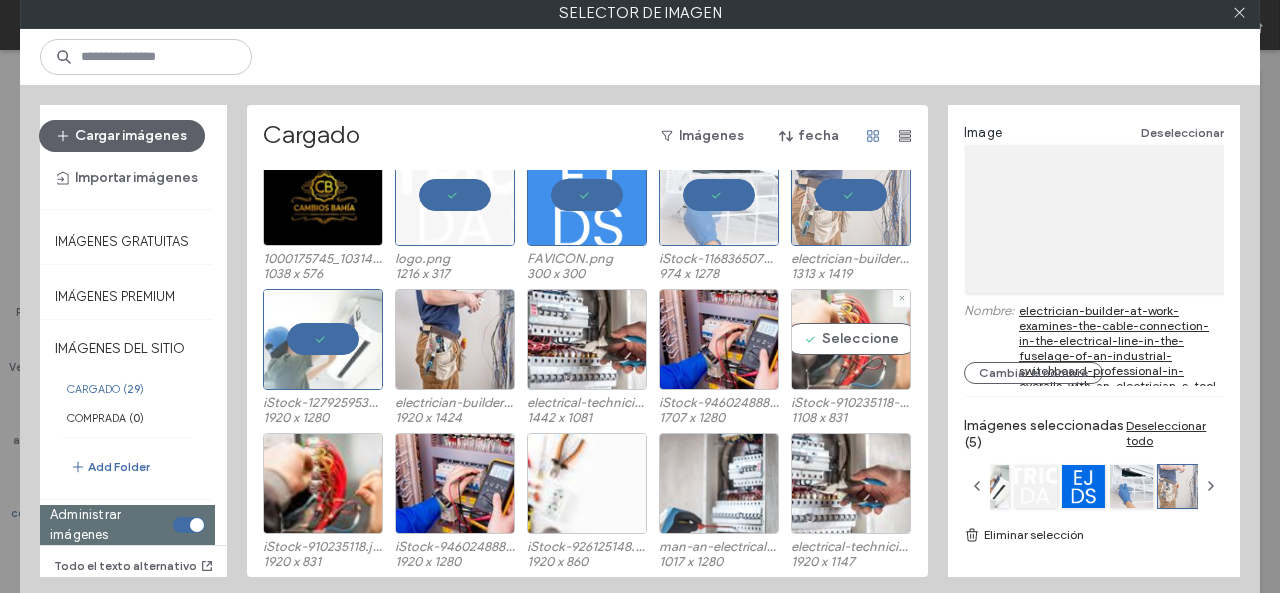 click on "Seleccione" at bounding box center [851, 339] 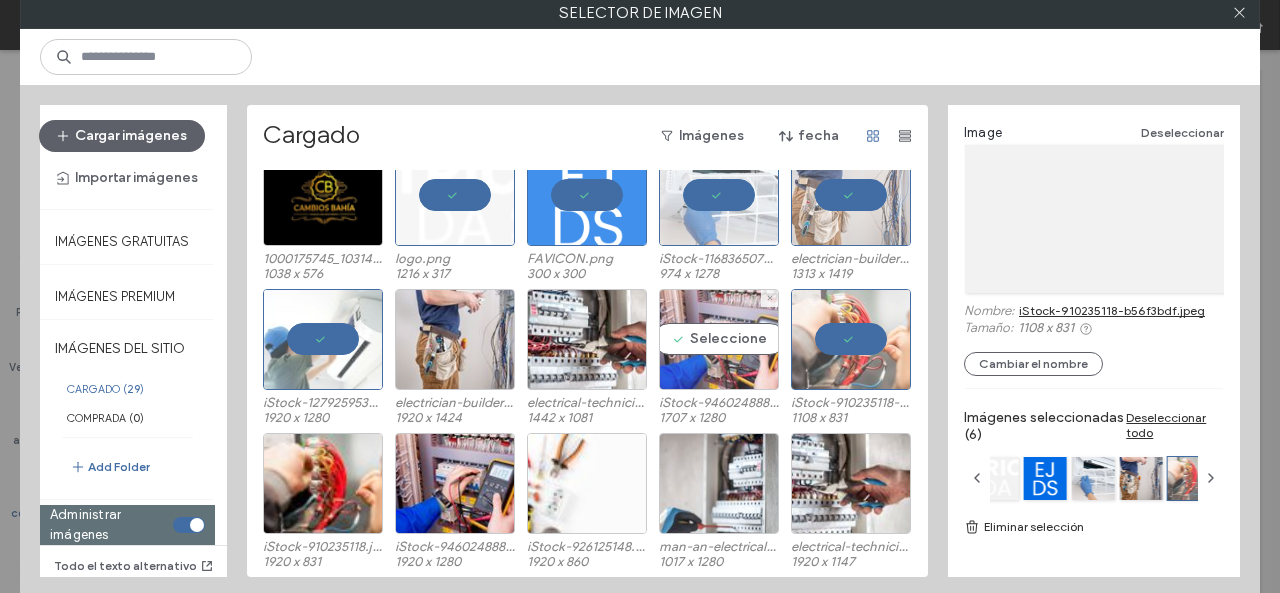 click on "Seleccione" at bounding box center [719, 339] 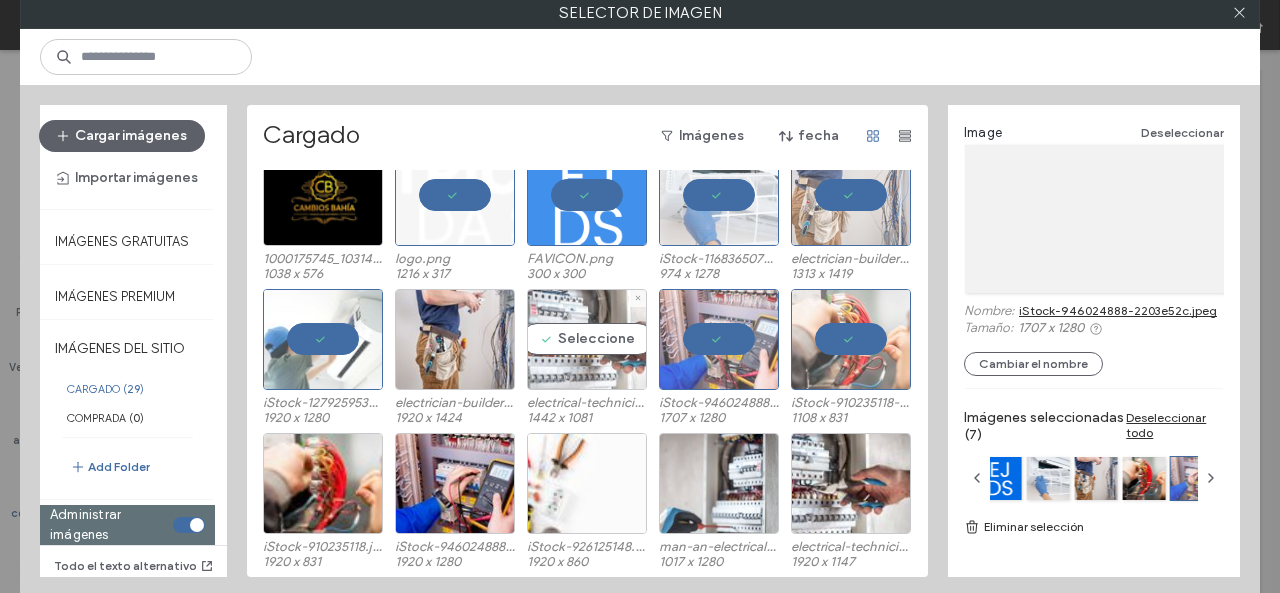 click on "Seleccione" at bounding box center [587, 339] 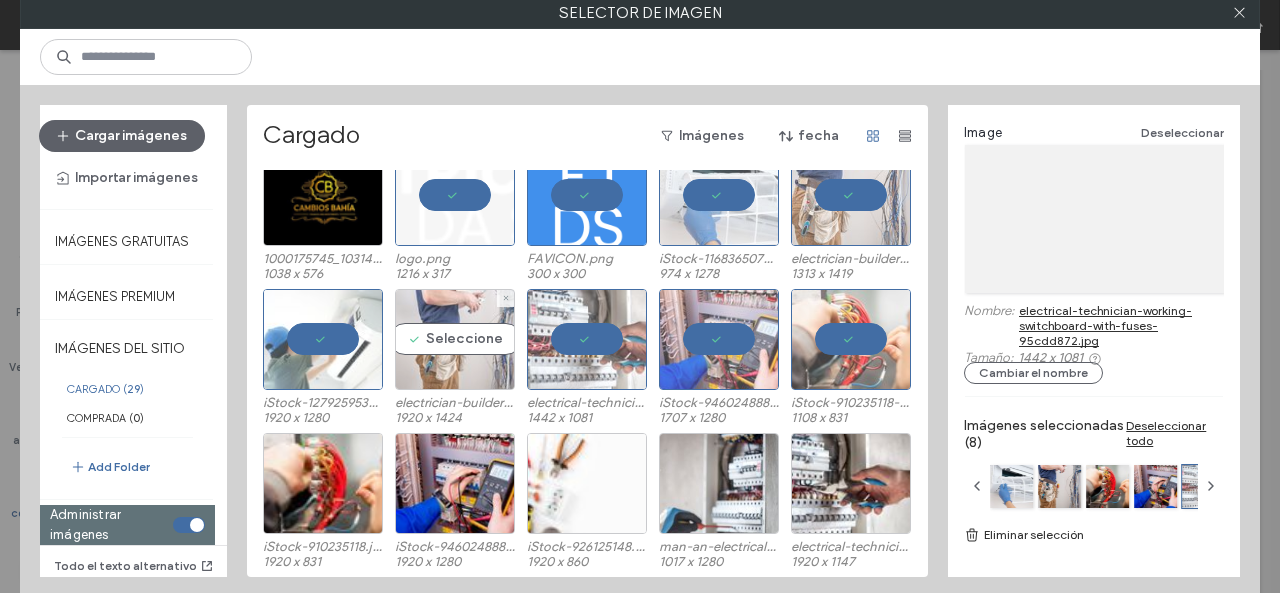 click on "Seleccione" at bounding box center [455, 339] 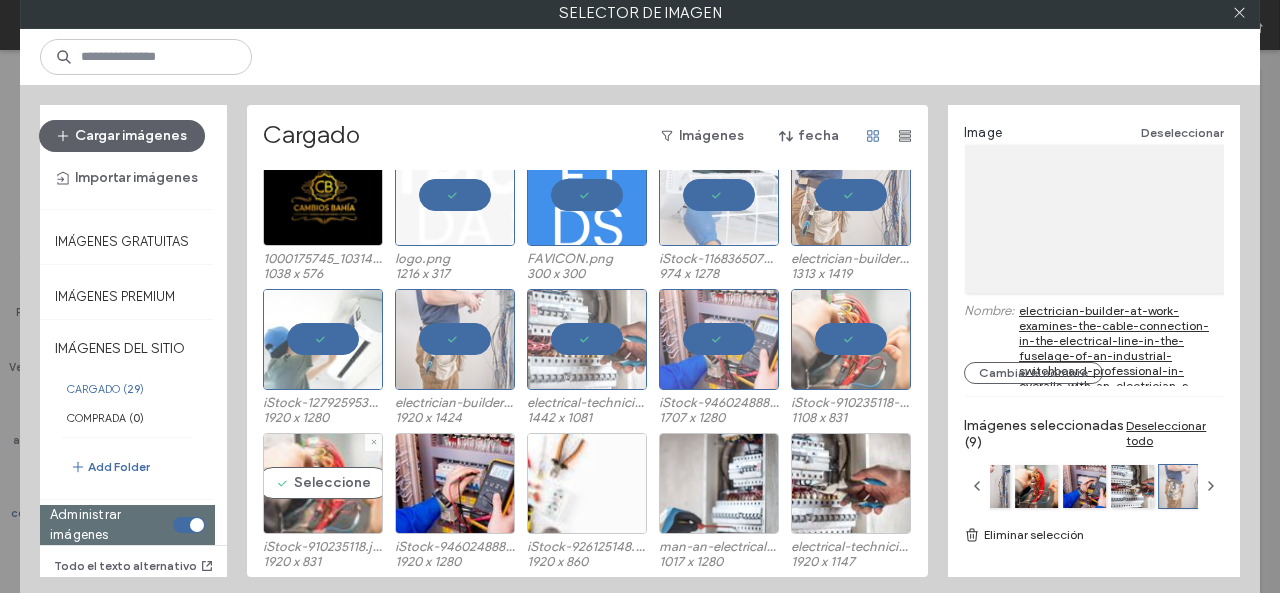 drag, startPoint x: 312, startPoint y: 493, endPoint x: 362, endPoint y: 485, distance: 50.635956 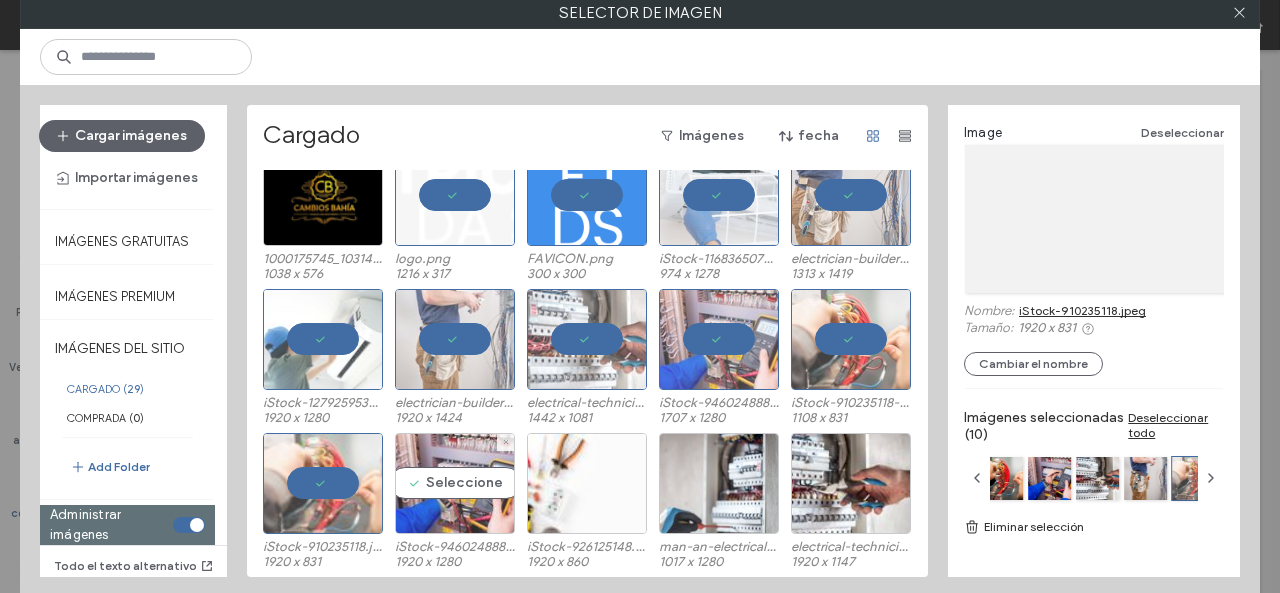 click on "Seleccione" at bounding box center [455, 483] 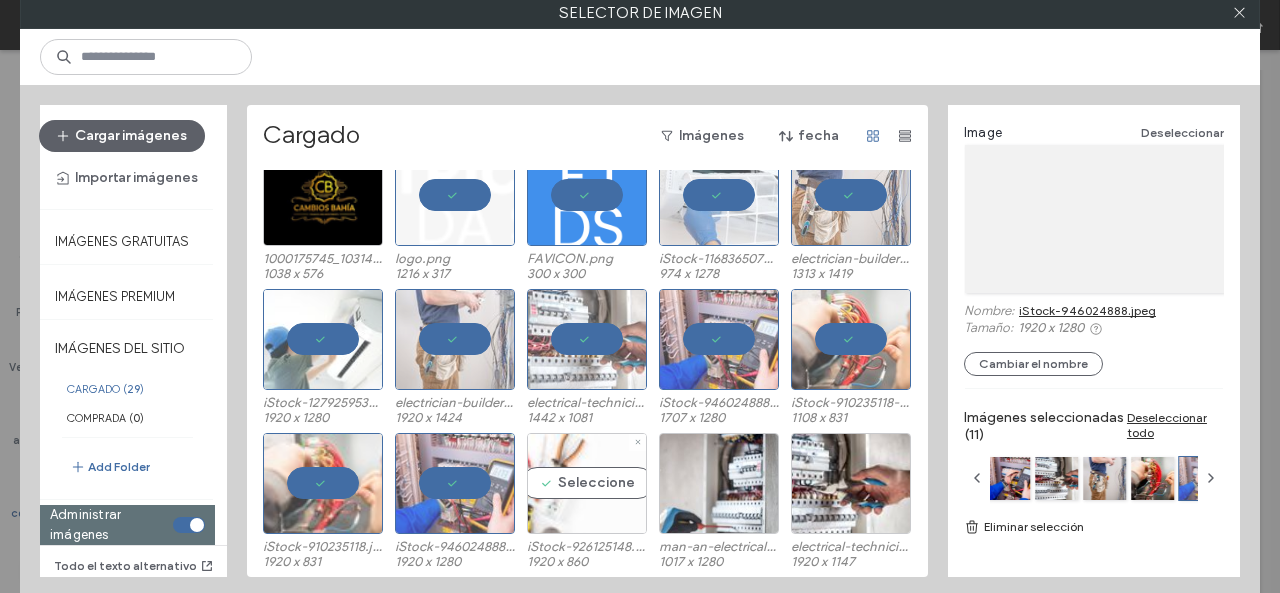 click on "Seleccione" at bounding box center (587, 483) 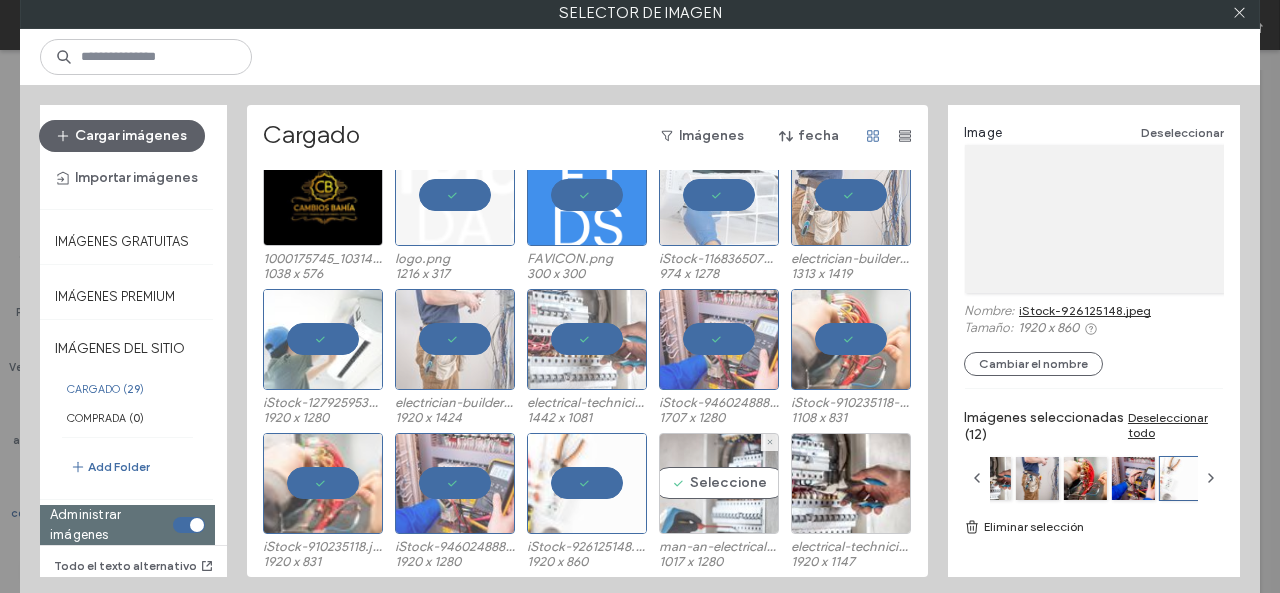 click on "Seleccione" at bounding box center [719, 483] 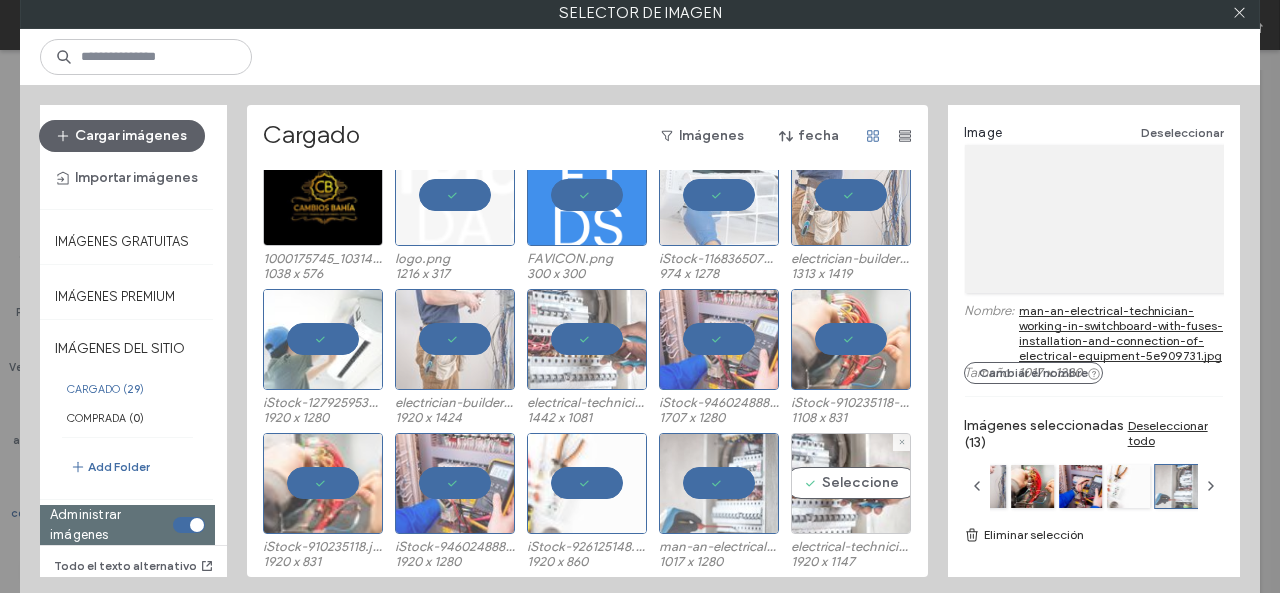 click on "Seleccione" at bounding box center (851, 483) 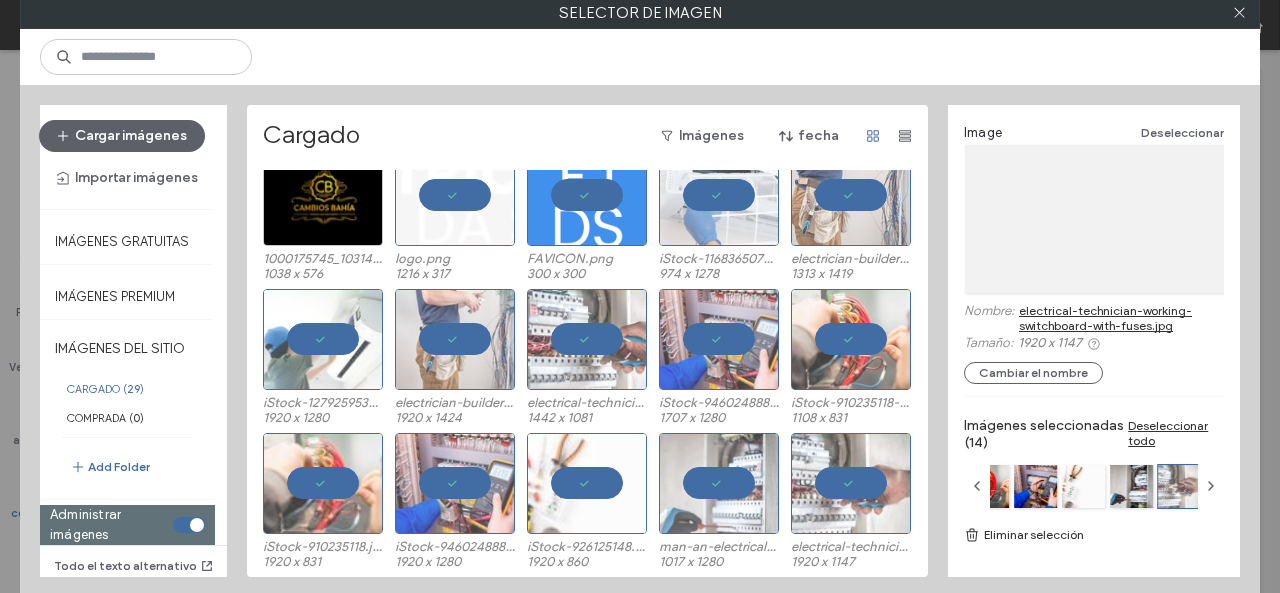 scroll, scrollTop: 456, scrollLeft: 0, axis: vertical 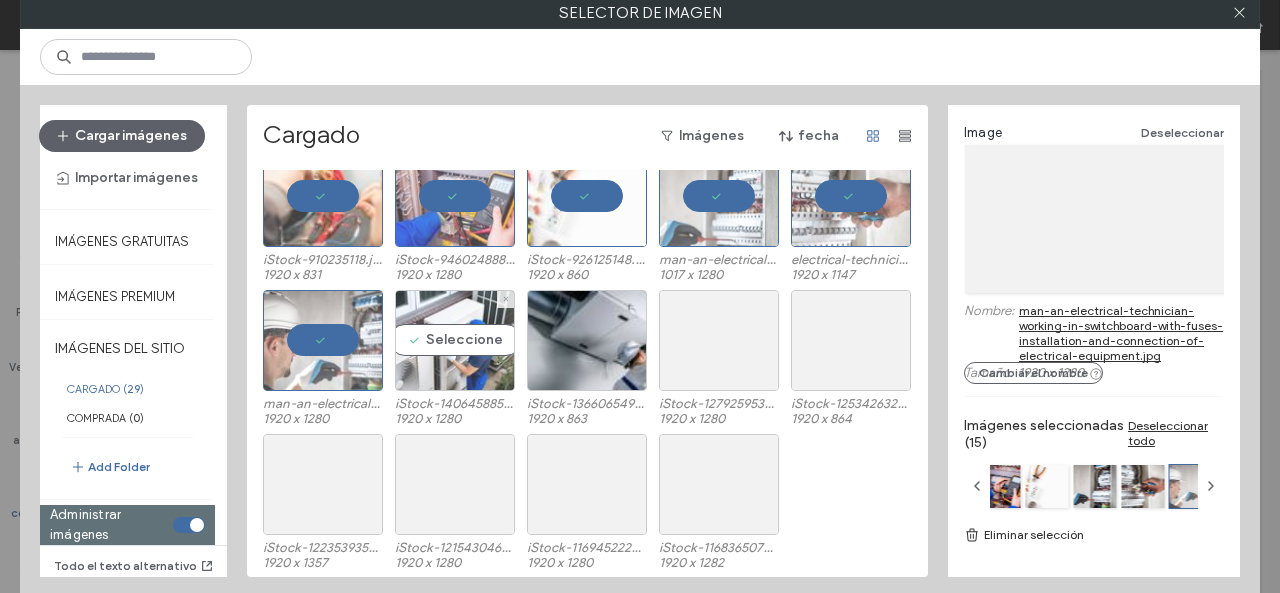 click on "Seleccione" at bounding box center (455, 340) 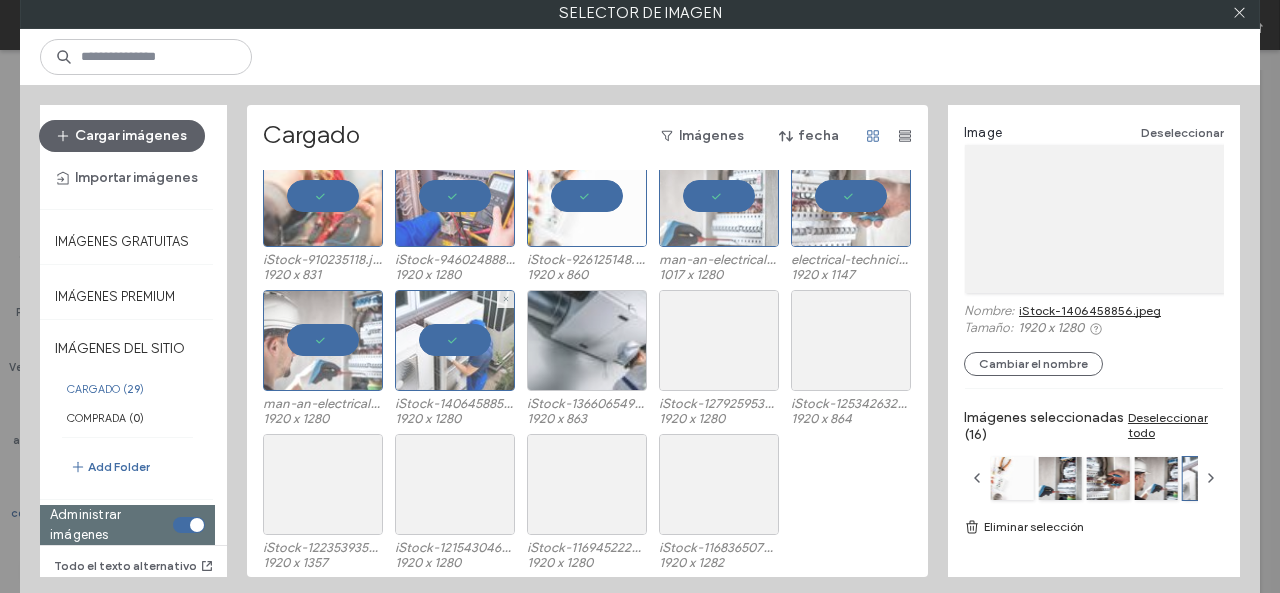 click at bounding box center (587, 340) 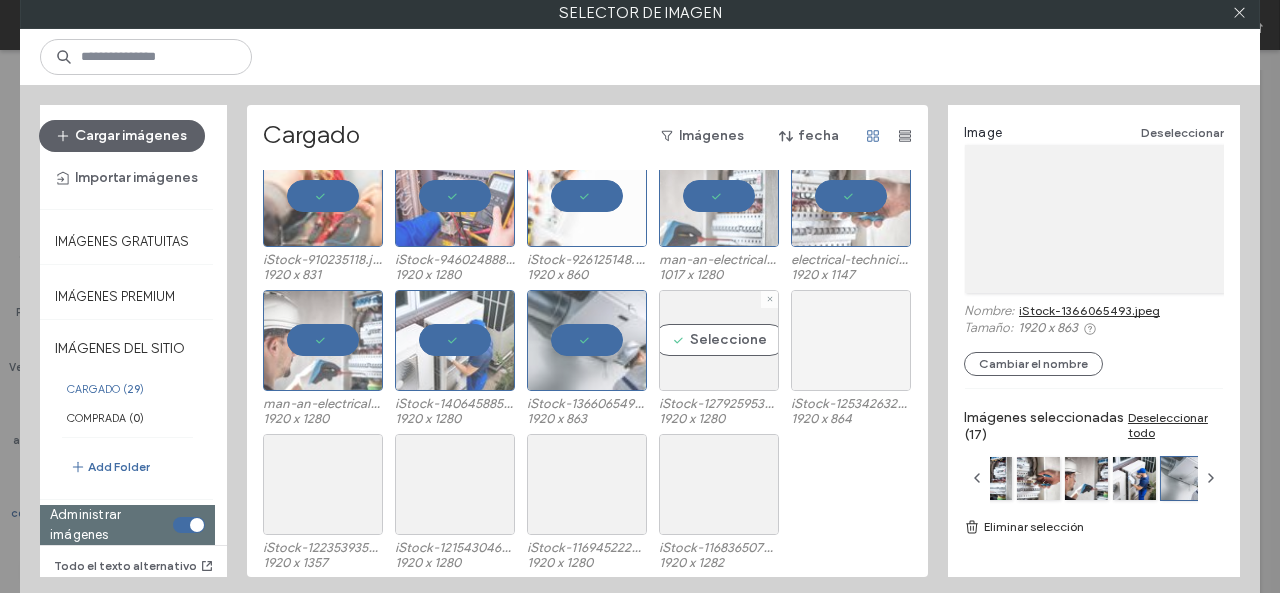 drag, startPoint x: 704, startPoint y: 343, endPoint x: 804, endPoint y: 347, distance: 100.07997 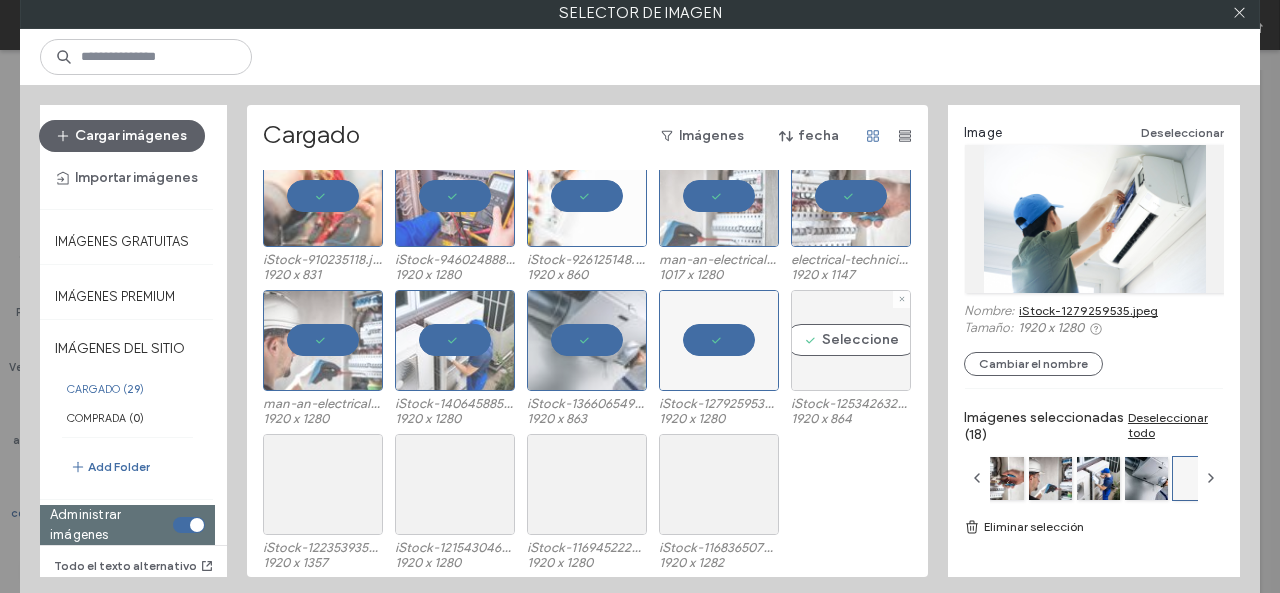 click on "Seleccione" at bounding box center [851, 340] 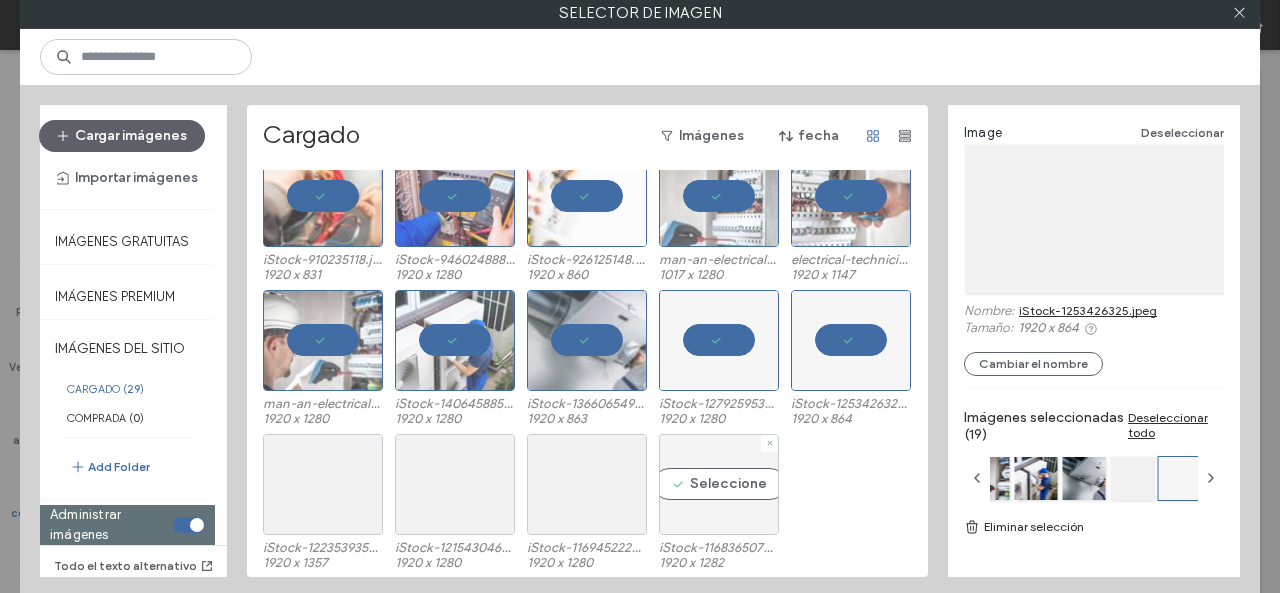 click on "Seleccione" at bounding box center [719, 484] 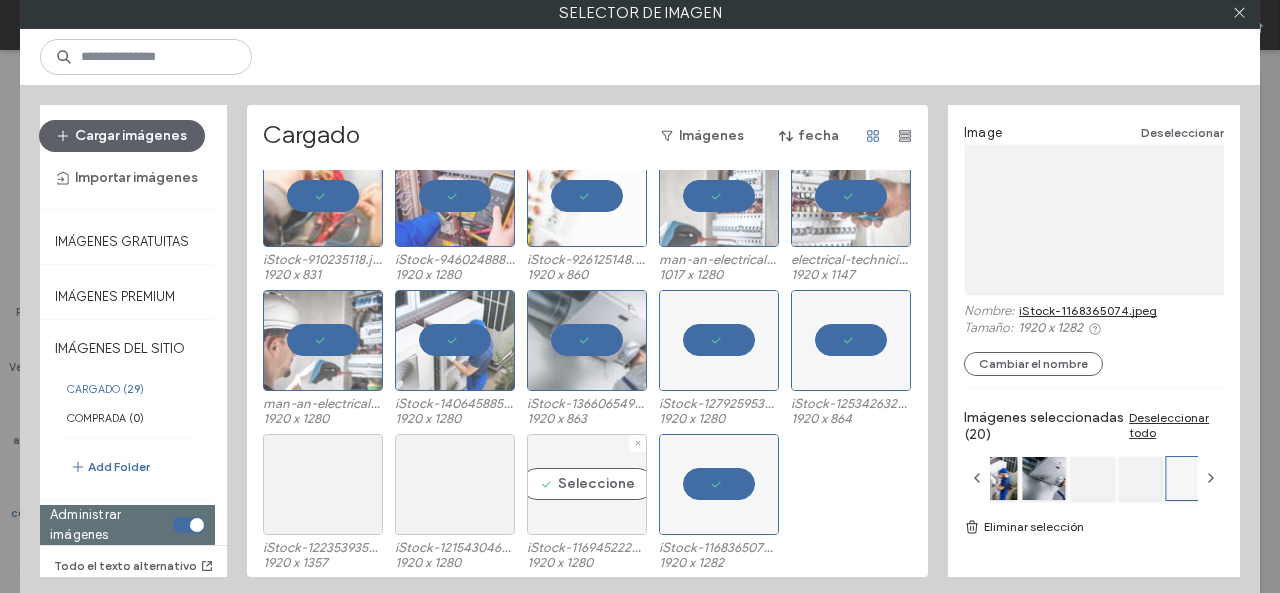 click on "Seleccione" at bounding box center [587, 484] 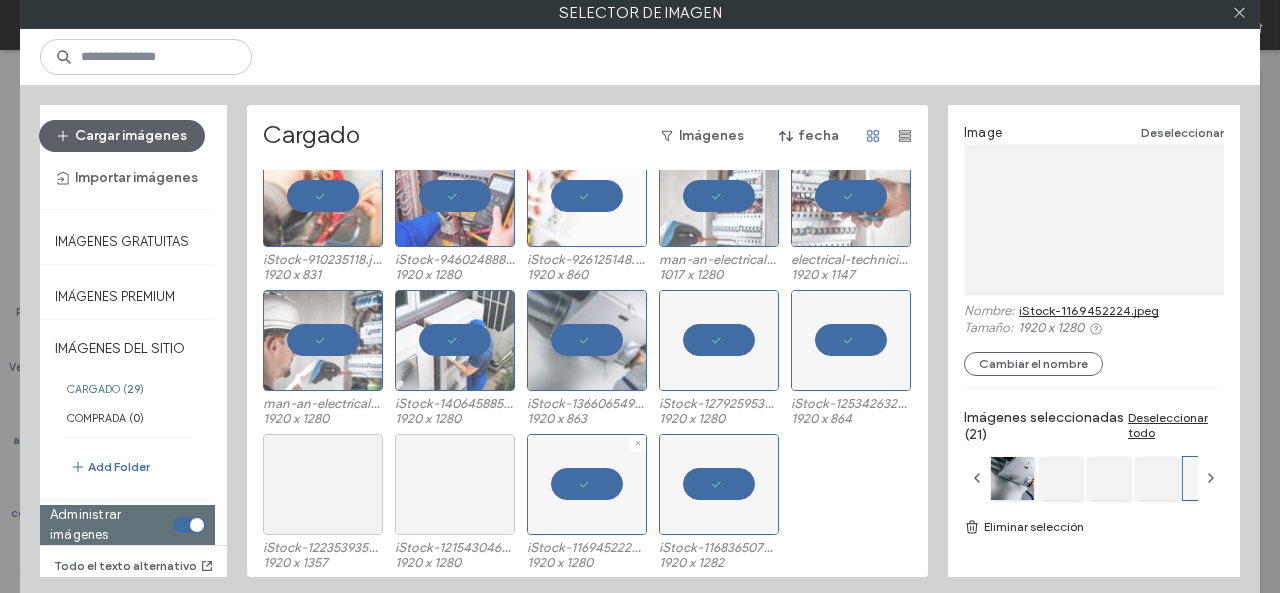 click at bounding box center [455, 484] 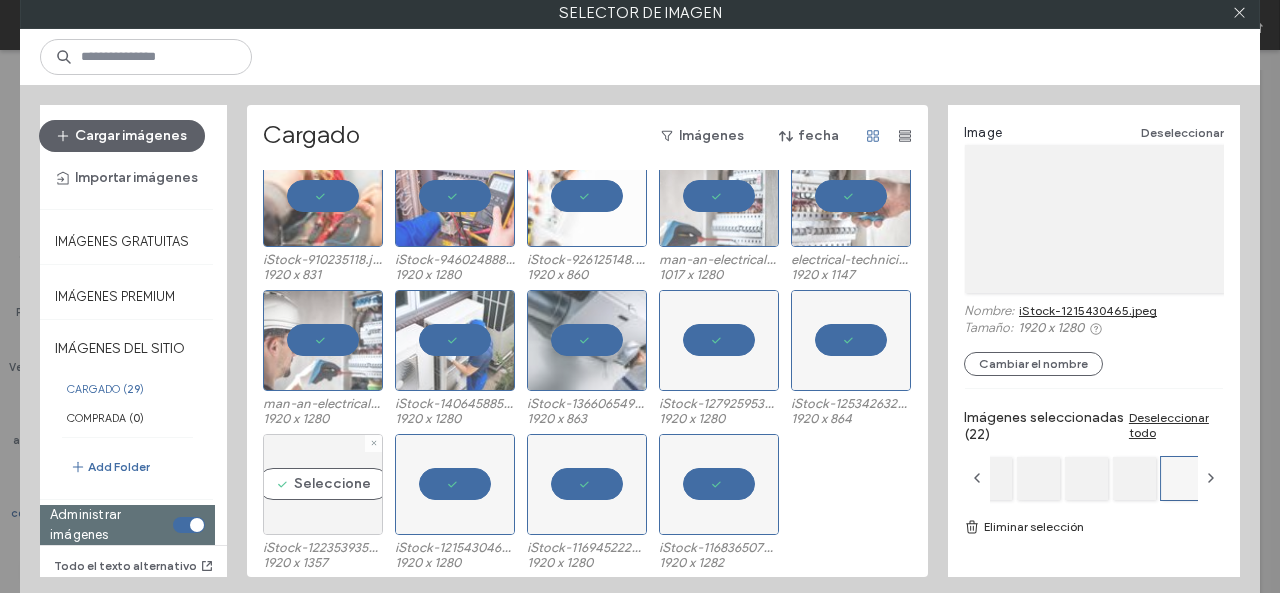 click on "Seleccione" at bounding box center [323, 484] 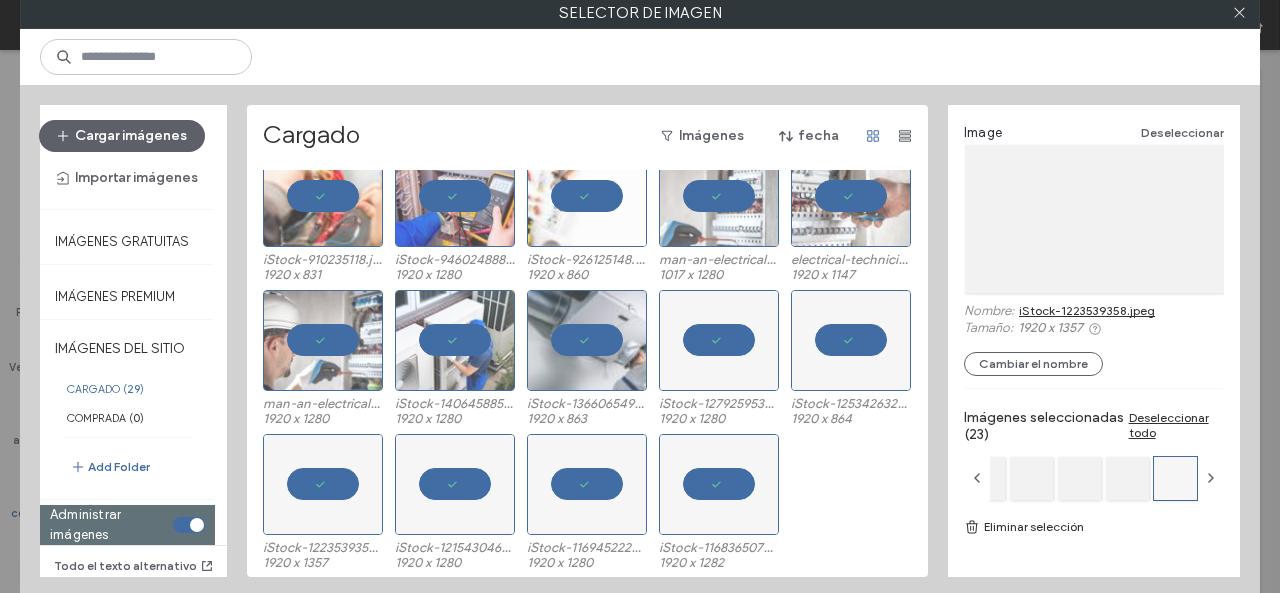 click on "Eliminar selección" at bounding box center [1094, 527] 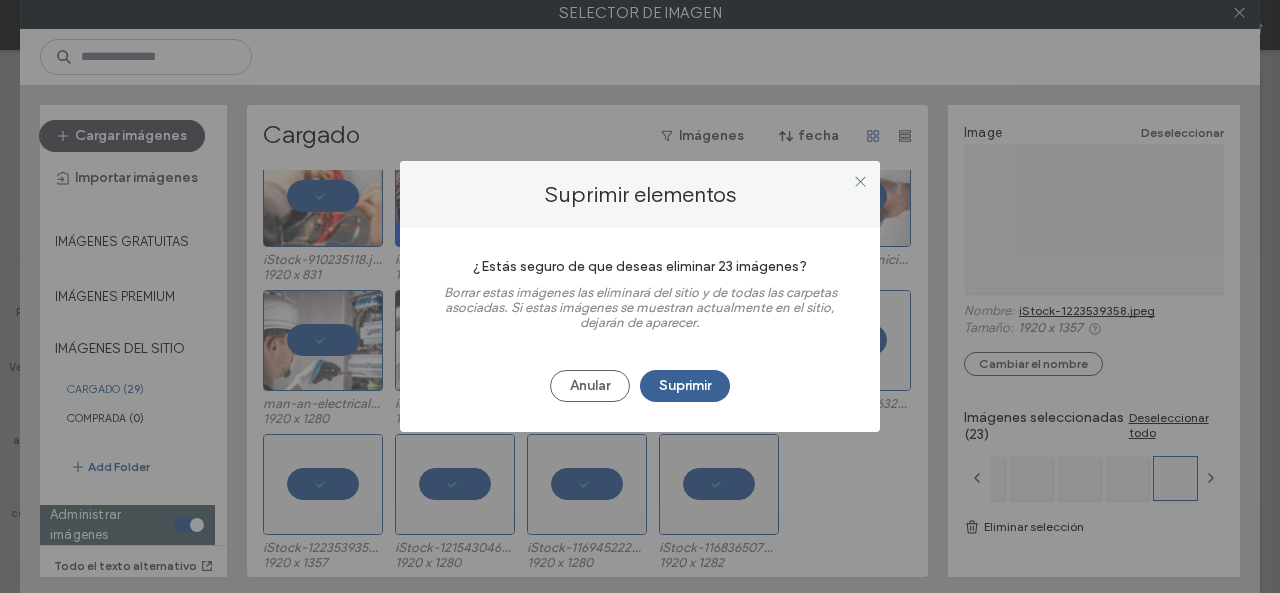 click on "Suprimir" at bounding box center (685, 386) 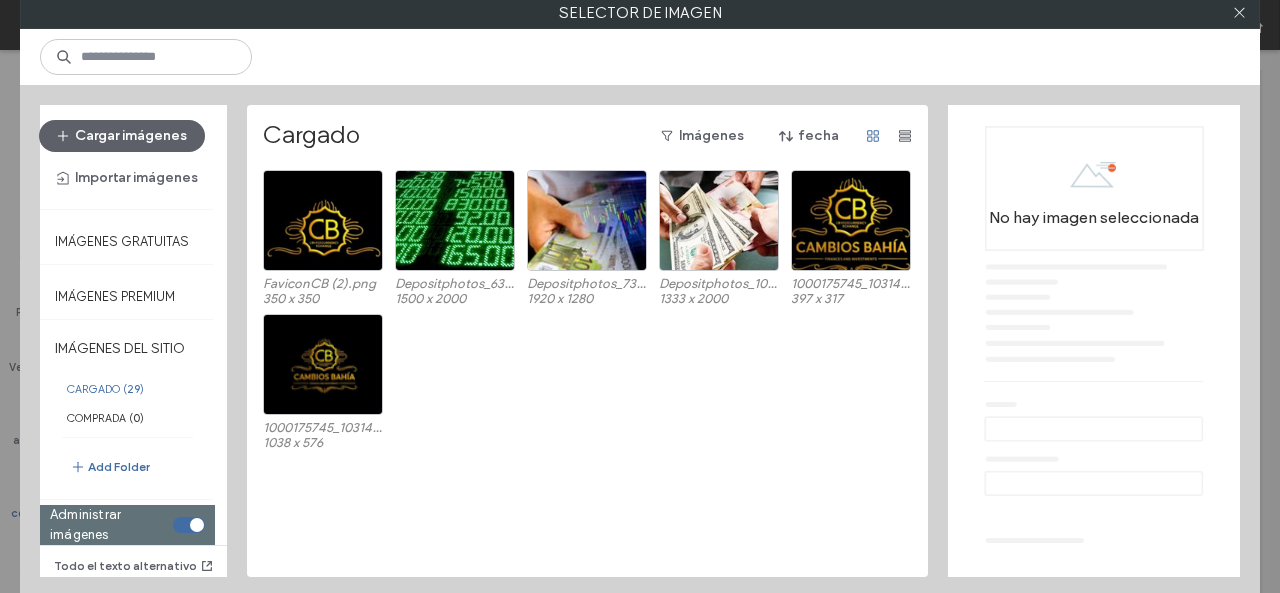 click at bounding box center (197, 525) 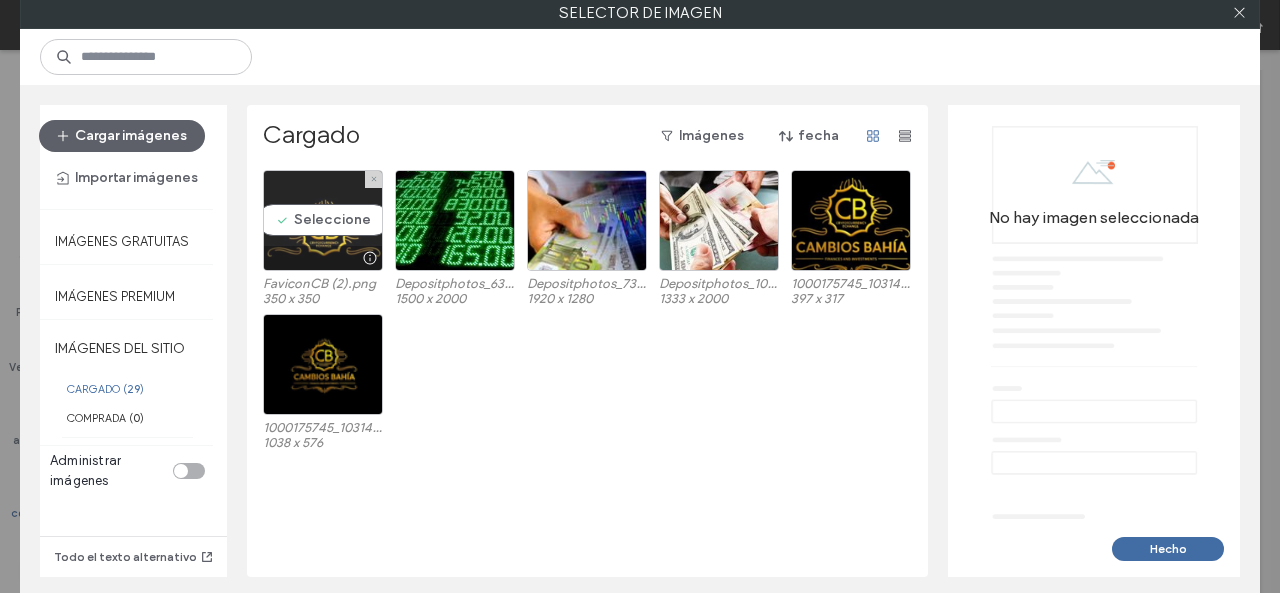 click on "Seleccione" at bounding box center (323, 220) 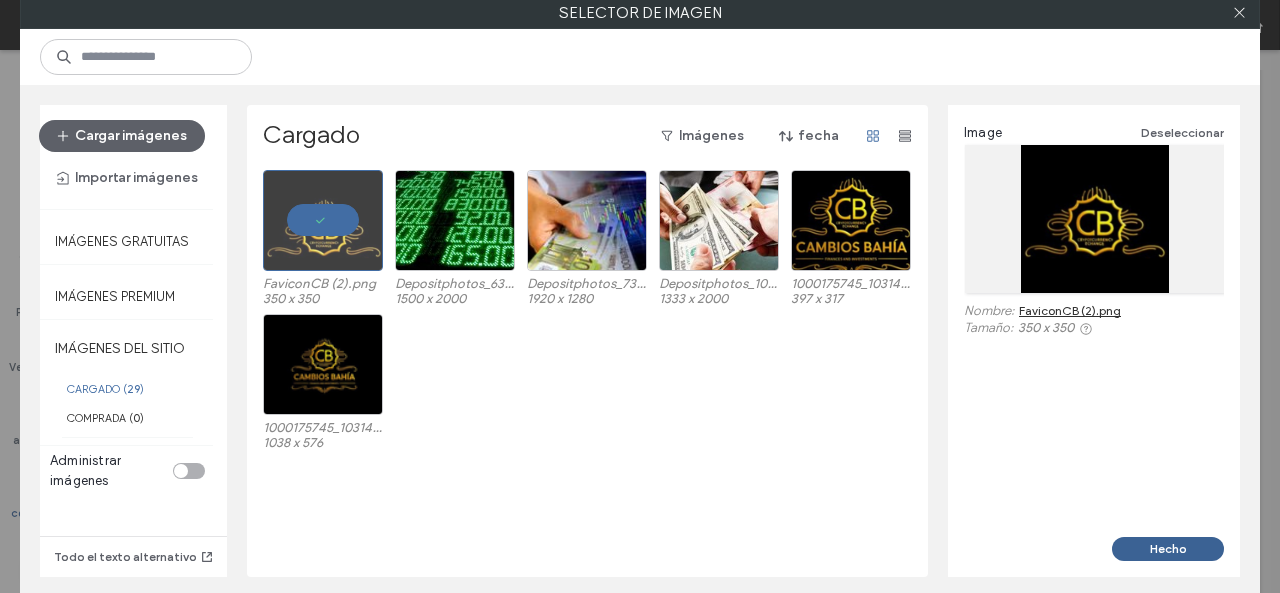 click on "Hecho" at bounding box center [1168, 549] 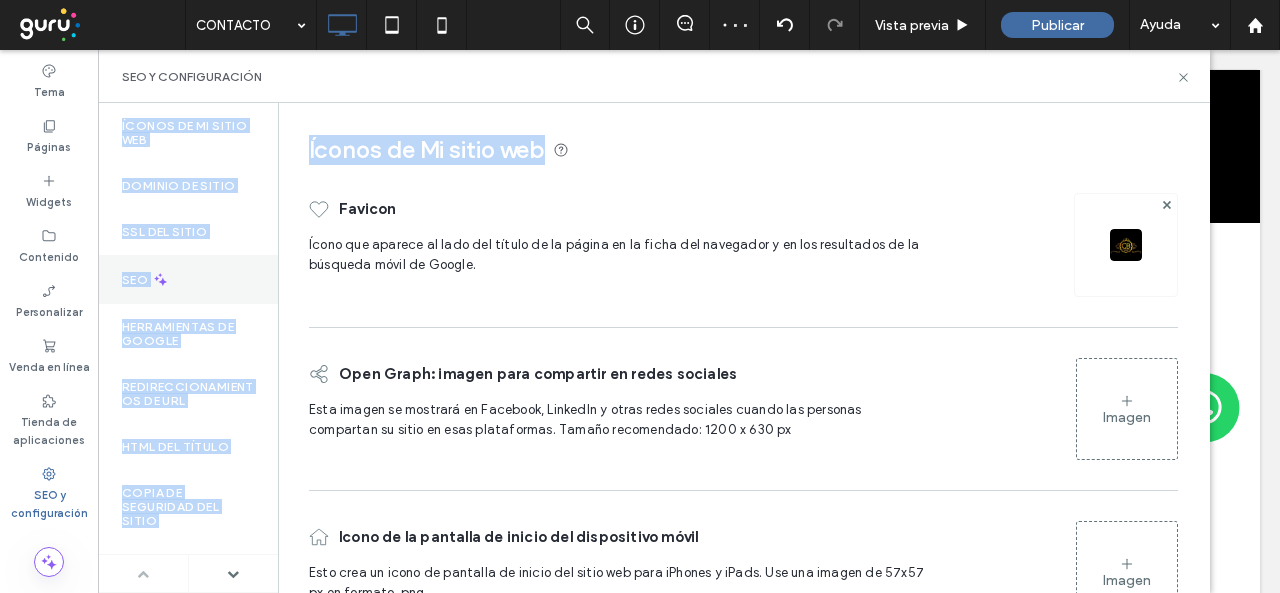drag, startPoint x: 1182, startPoint y: 75, endPoint x: 276, endPoint y: 288, distance: 930.70135 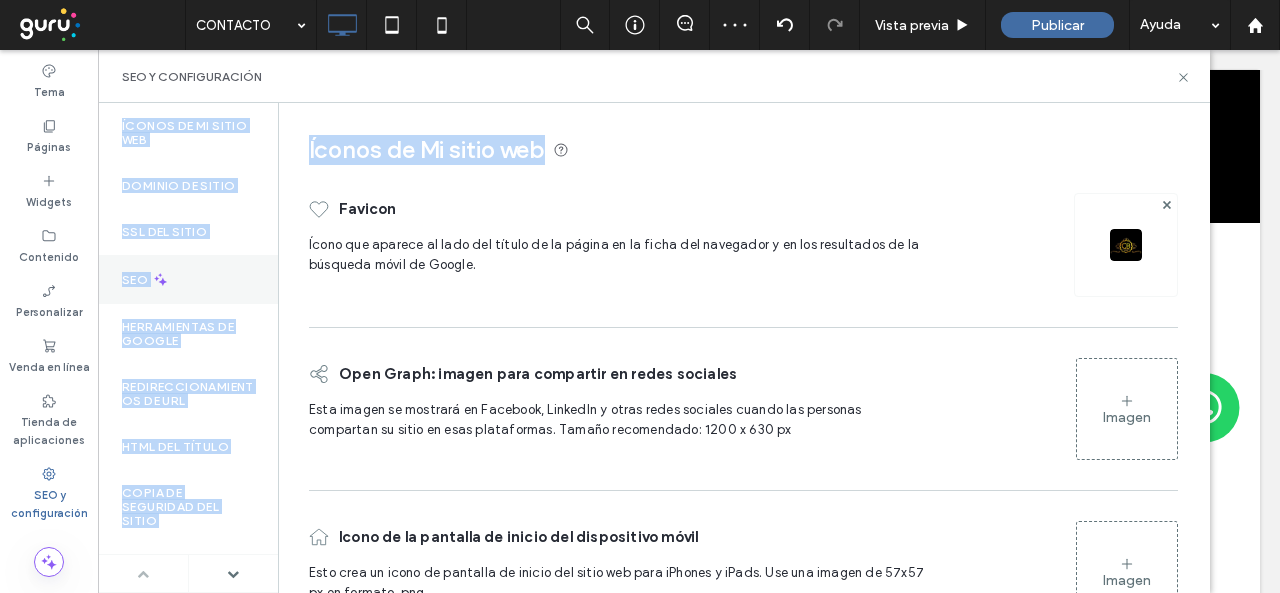 click on "SEO y configuración Íconos de Mi sitio web Dominio de sitio SSL del sitio SEO Herramientas de Google Redireccionamientos de URL HTML del título Copia de seguridad del sitio Idioma de la página web Configuración de privacidad Administrar respuestas de formulario Página del error 404 Exportación del sitio Aplicación web progresiva (PWA)     Íconos de Mi sitio web Favicon Ícono que aparece al lado del título de la página en la ficha del navegador y en los resultados de la búsqueda móvil de Google. Open Graph: imagen para compartir en redes sociales  Esta imagen se mostrará en Facebook, LinkedIn y otras redes sociales cuando las personas compartan su sitio en esas plataformas. Tamaño recomendado: 1200 x 630 px Imagen Icono de la pantalla de inicio del dispositivo móvil Esto crea un icono de pantalla de inicio del sitio web para iPhones y iPads. Use una imagen de 57x57 px en formato .png . Imagen" at bounding box center [654, 321] 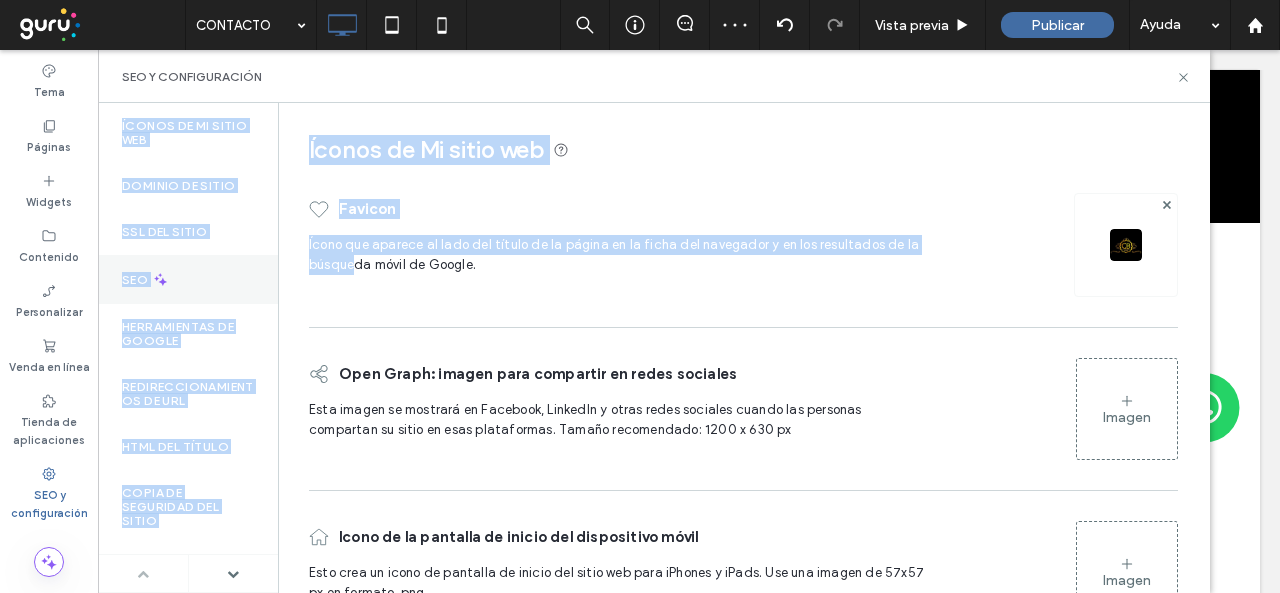 click on "SEO" at bounding box center (188, 279) 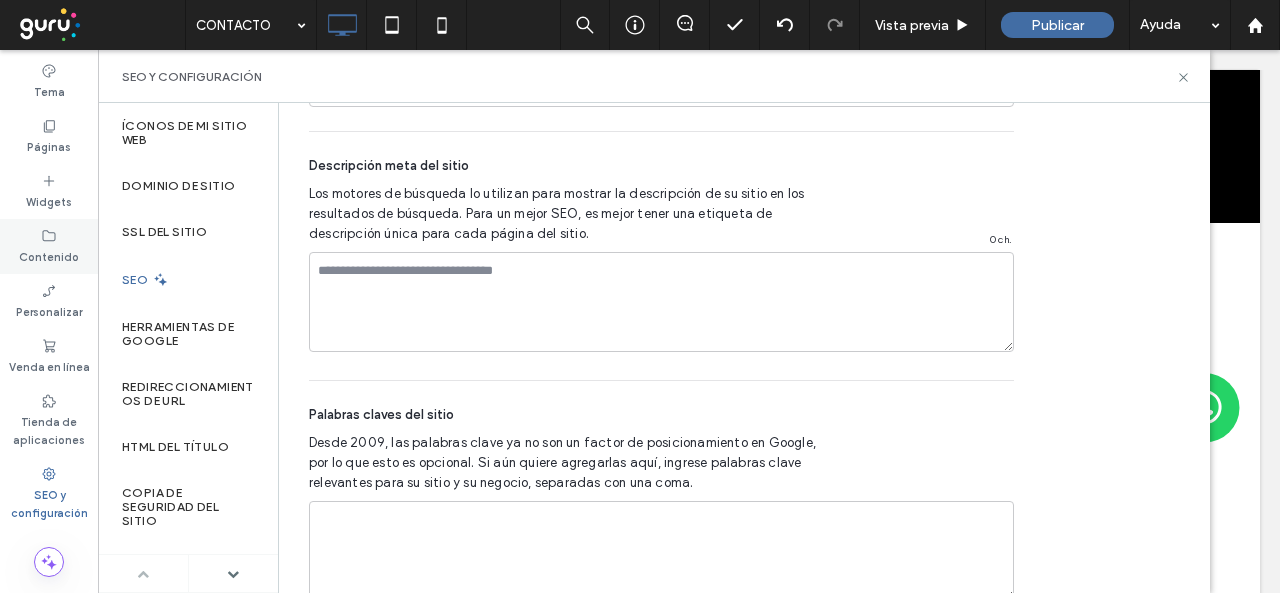 scroll, scrollTop: 1560, scrollLeft: 0, axis: vertical 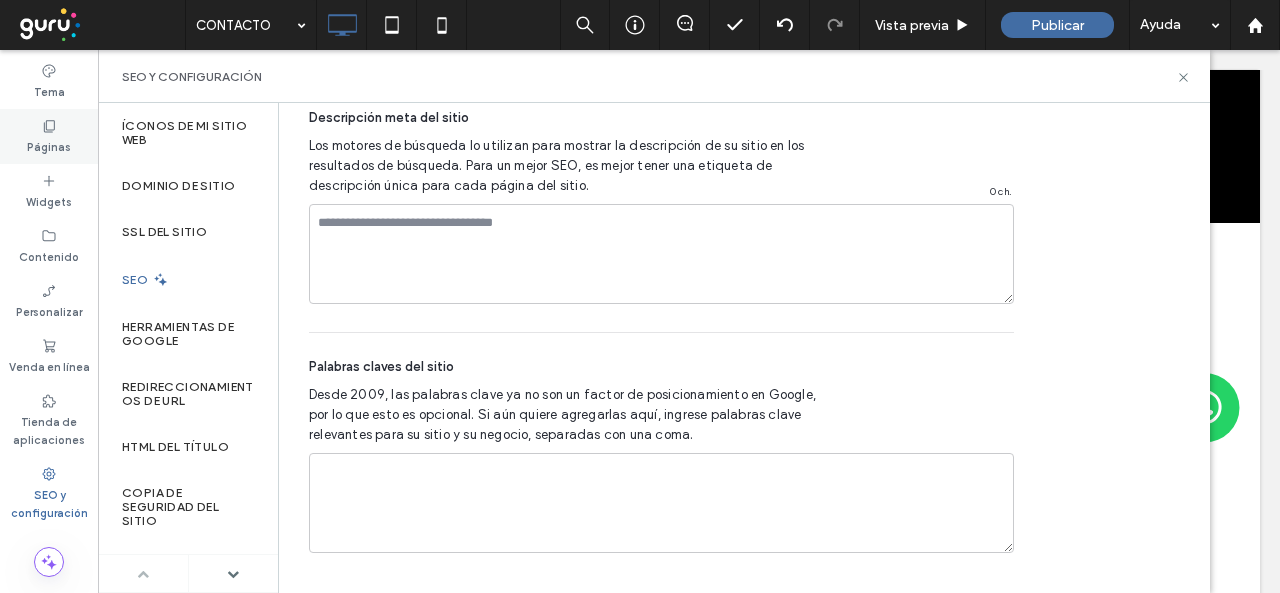 click on "Páginas" at bounding box center (49, 136) 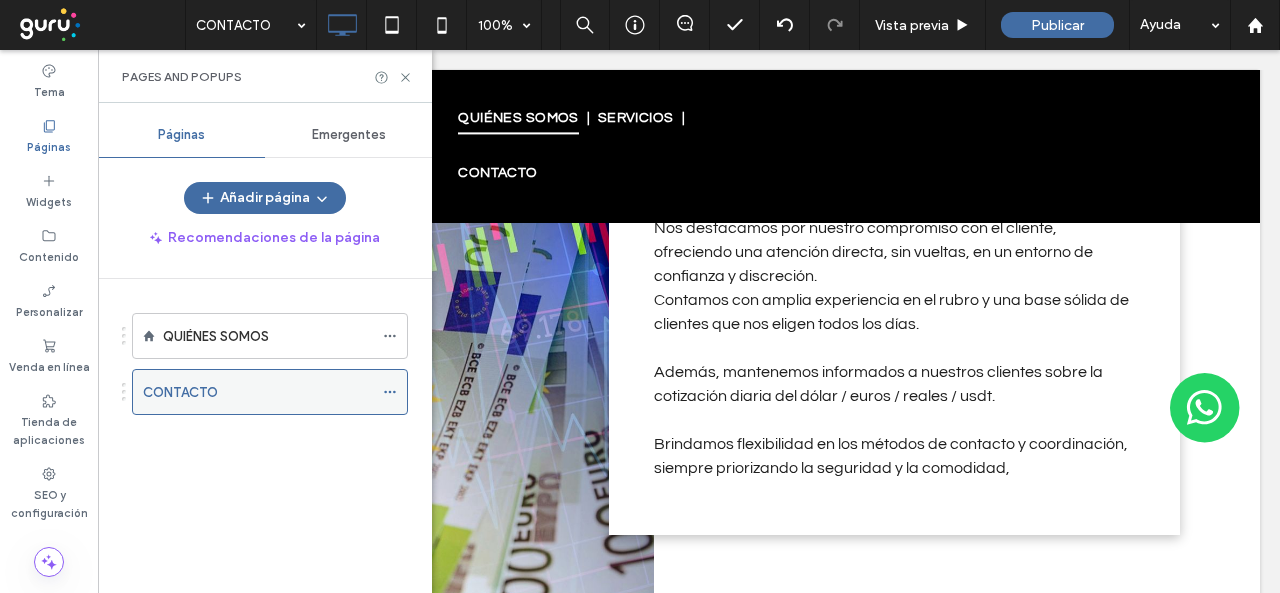 click 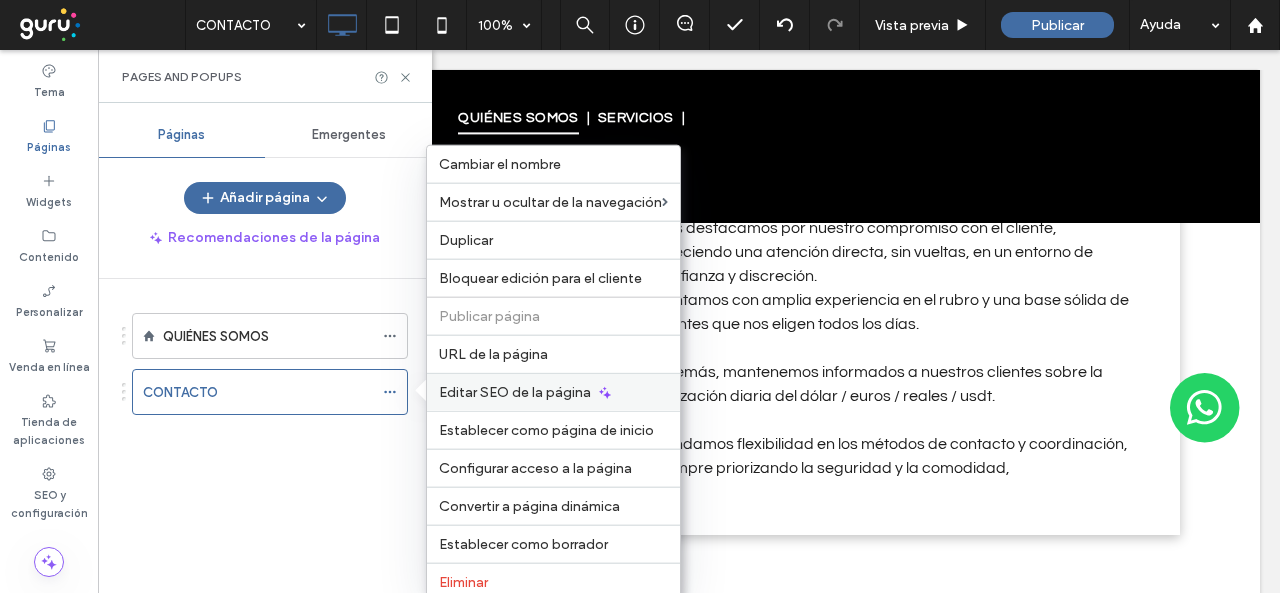 click on "Editar SEO de la página" at bounding box center [553, 392] 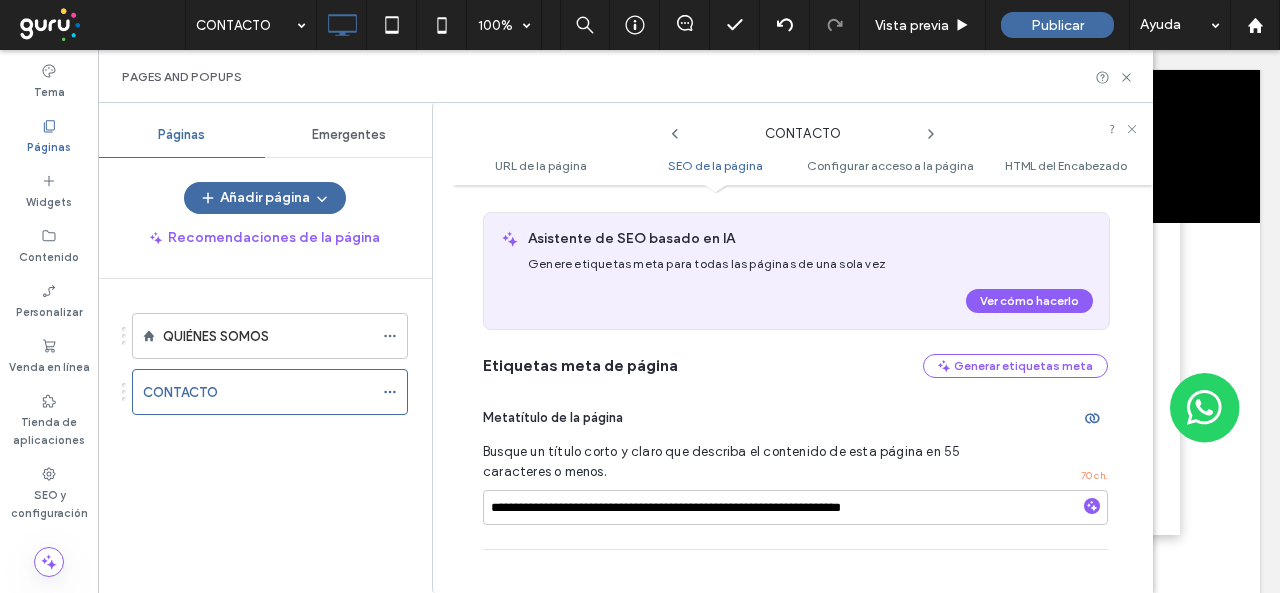 scroll, scrollTop: 490, scrollLeft: 0, axis: vertical 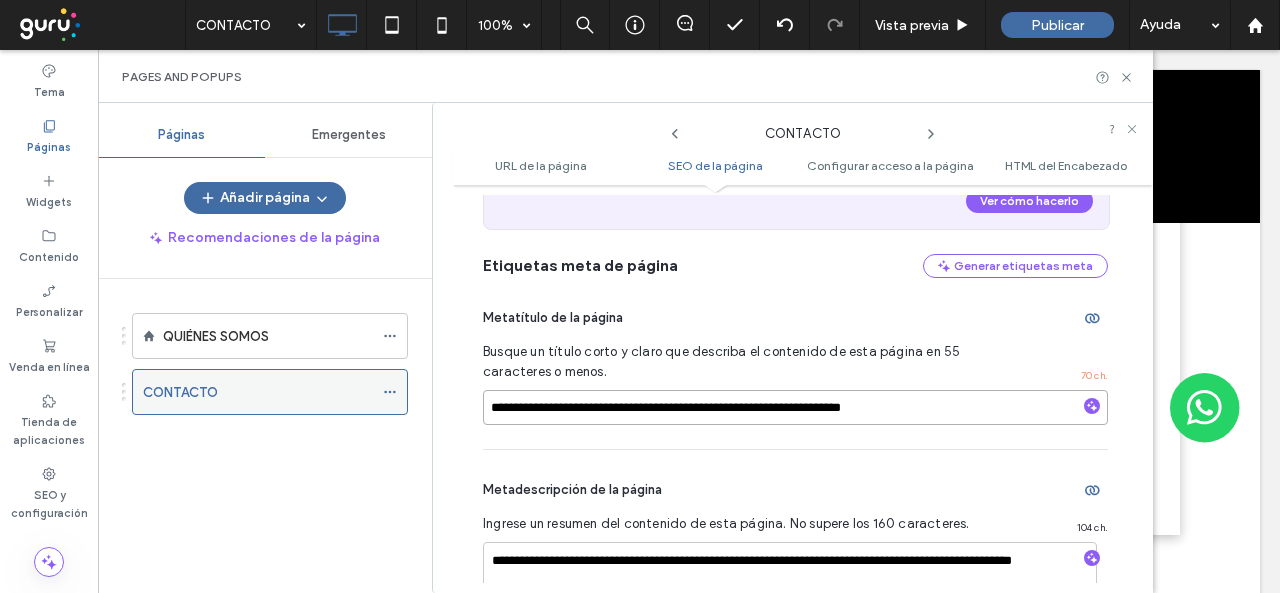 drag, startPoint x: 937, startPoint y: 409, endPoint x: 310, endPoint y: 399, distance: 627.0797 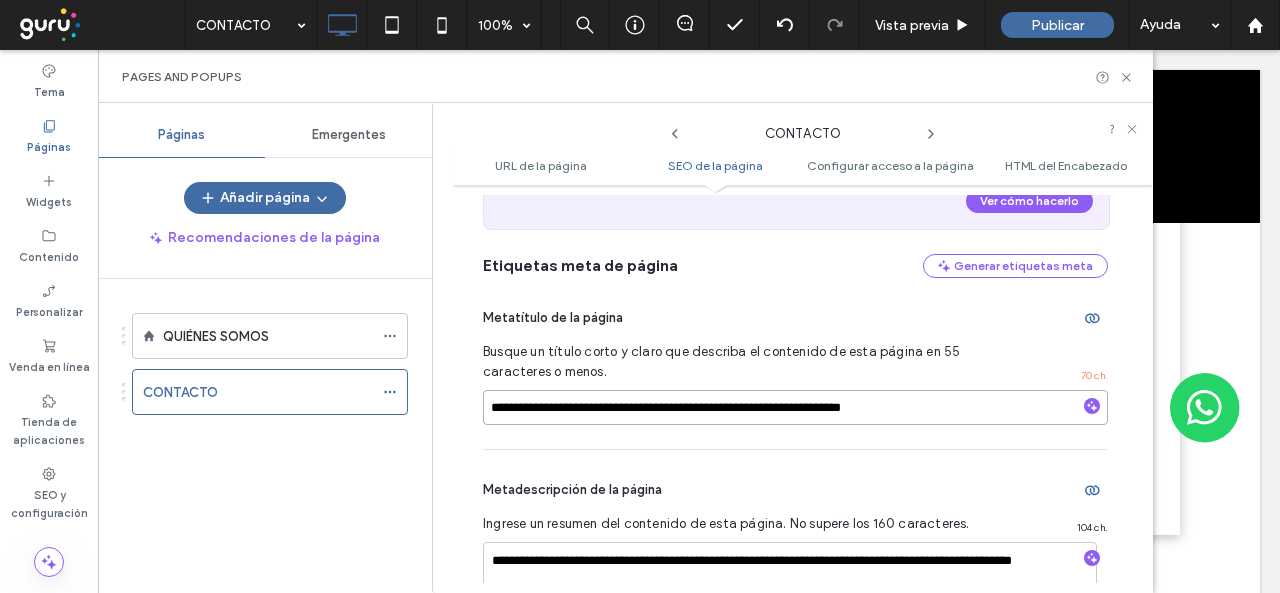 paste 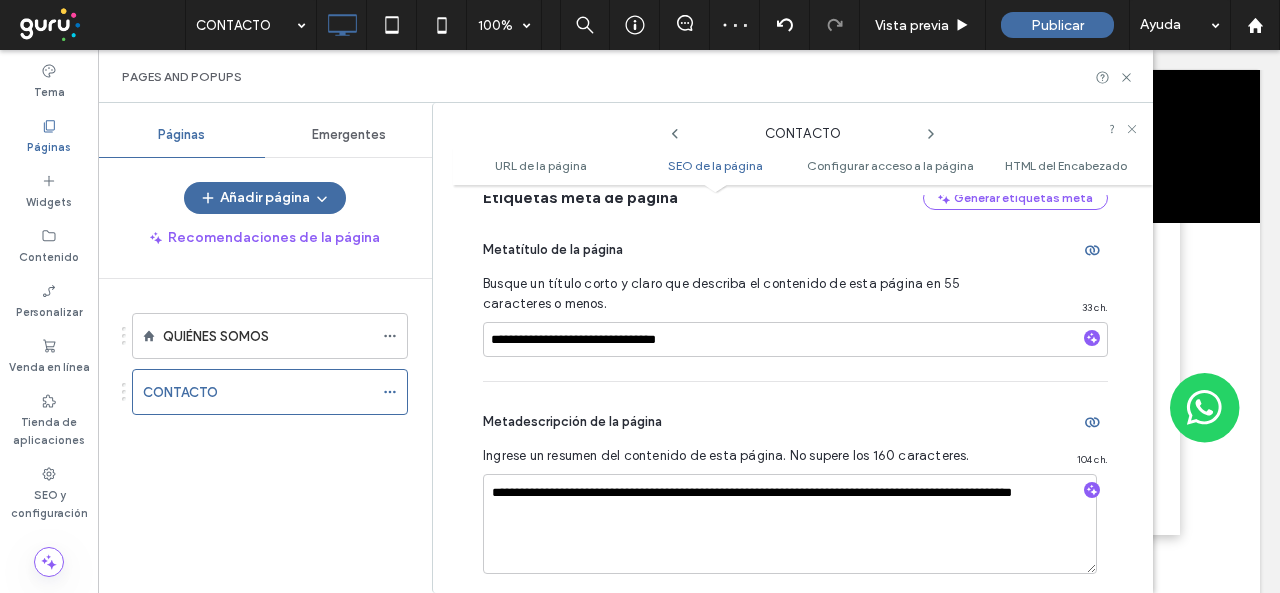 scroll, scrollTop: 590, scrollLeft: 0, axis: vertical 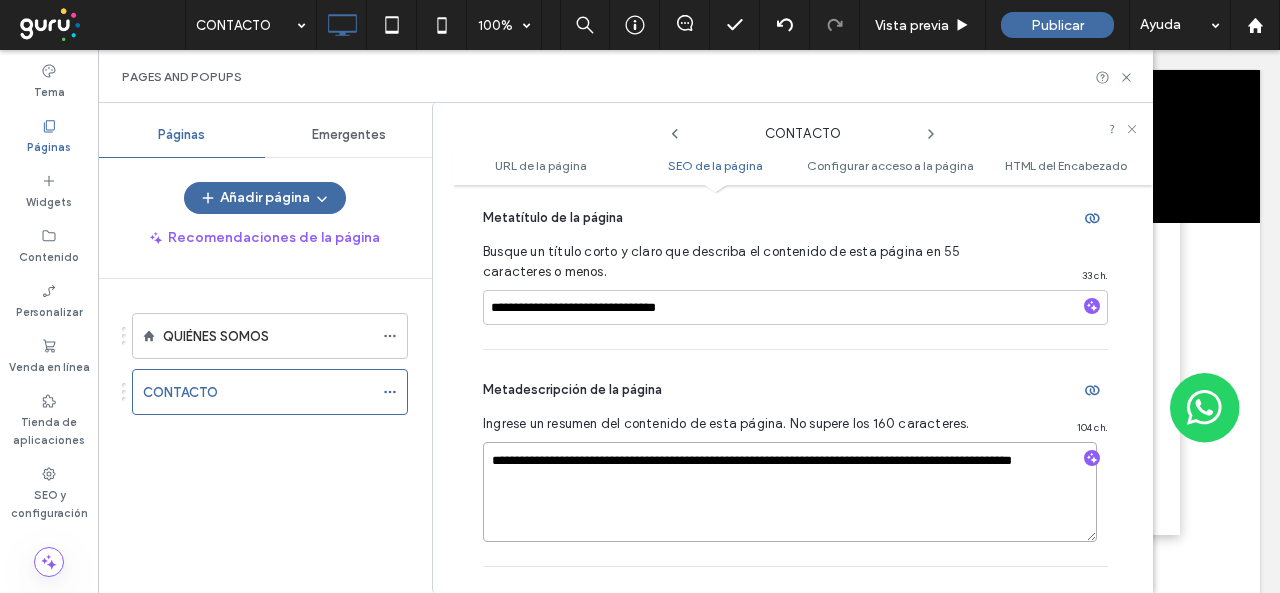drag, startPoint x: 596, startPoint y: 505, endPoint x: 438, endPoint y: 405, distance: 186.98663 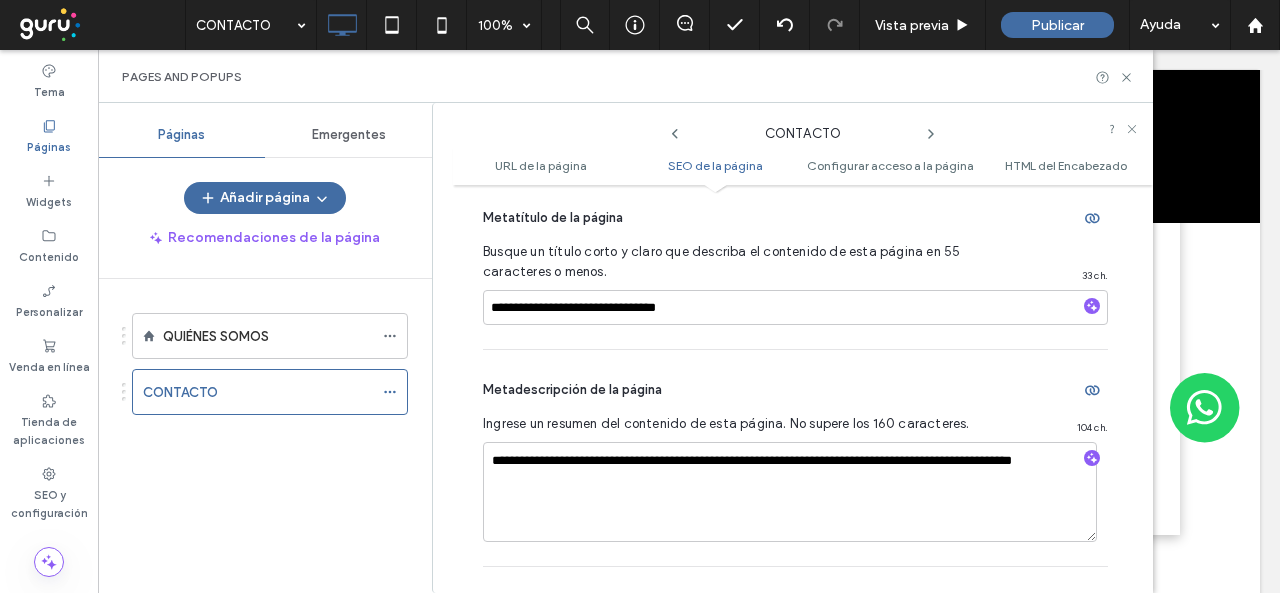 click on "Ingrese un resumen del contenido de esta página. No supere los 160 caracteres." at bounding box center (740, 424) 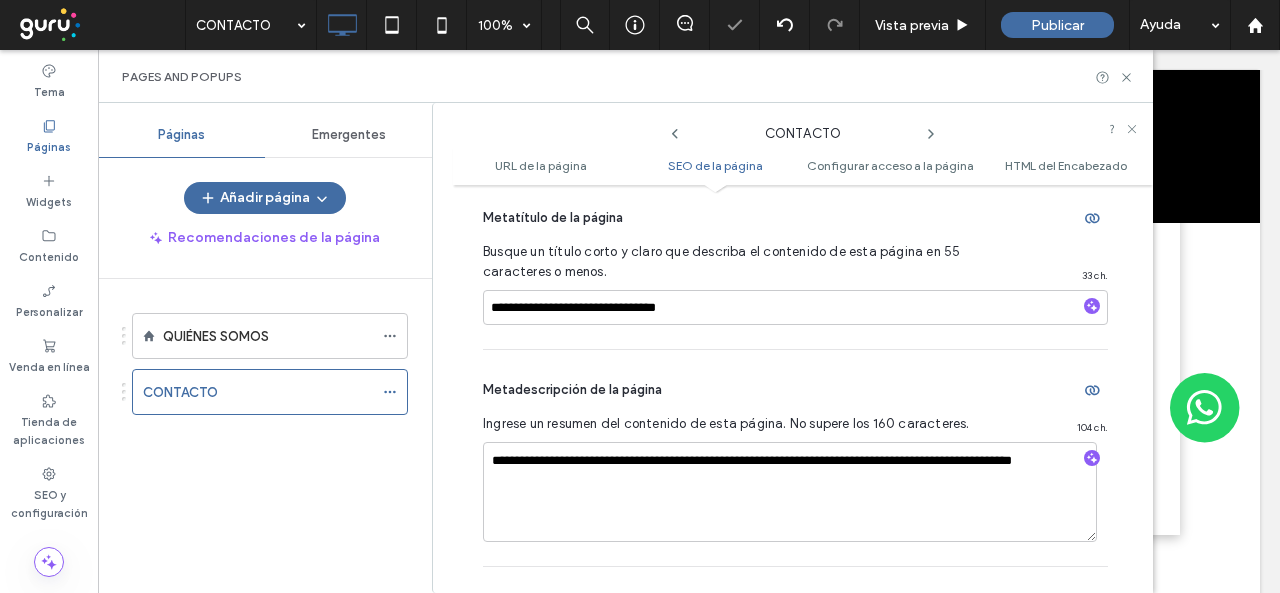 click 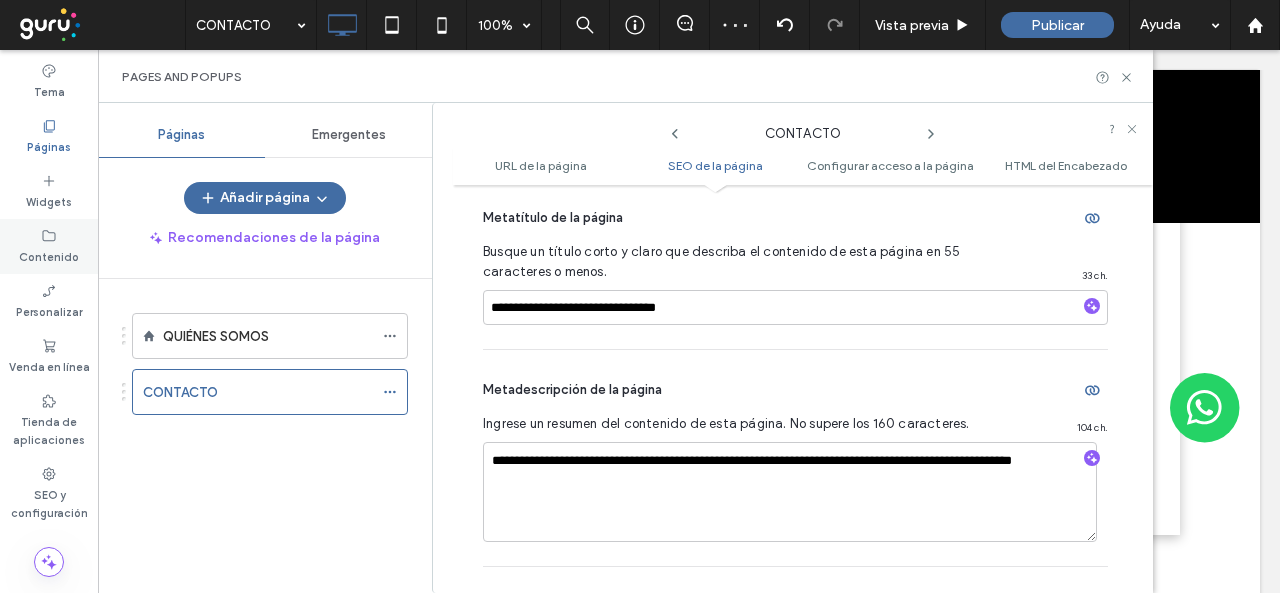 click 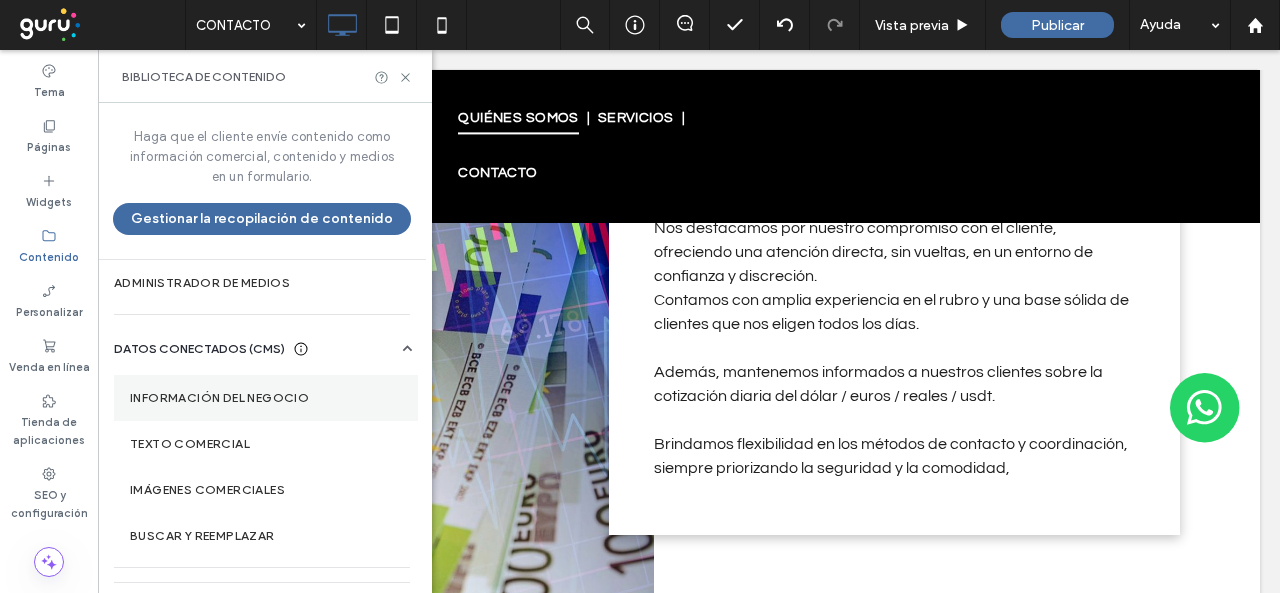 click on "Información del negocio" at bounding box center [266, 398] 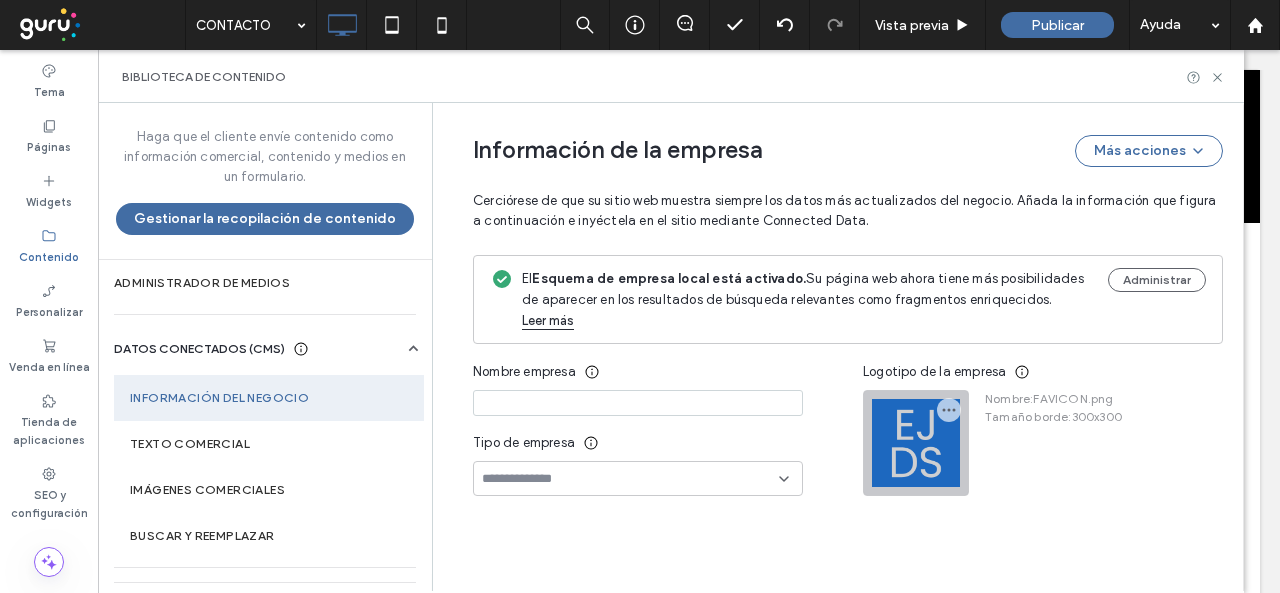 type on "**********" 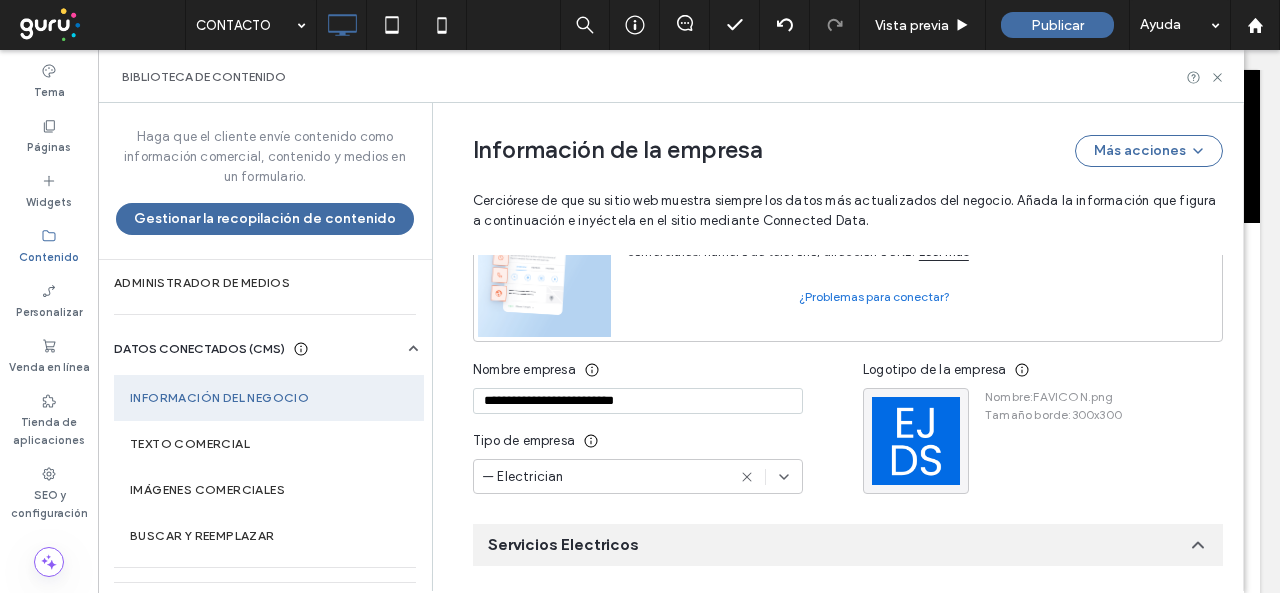 scroll, scrollTop: 70, scrollLeft: 0, axis: vertical 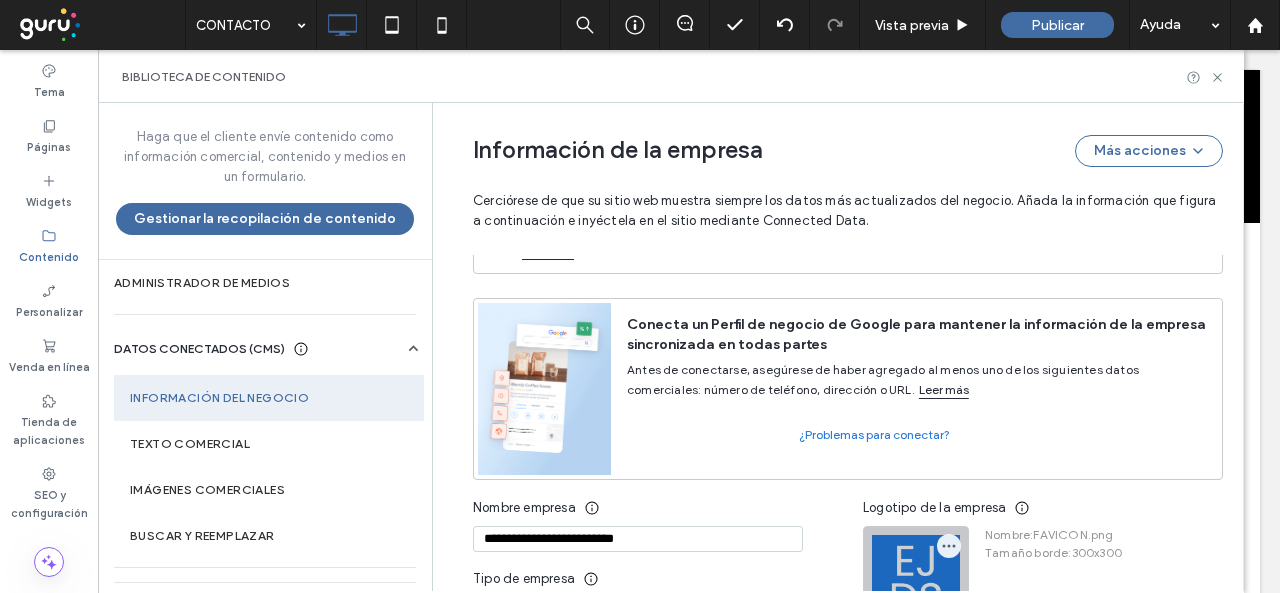click 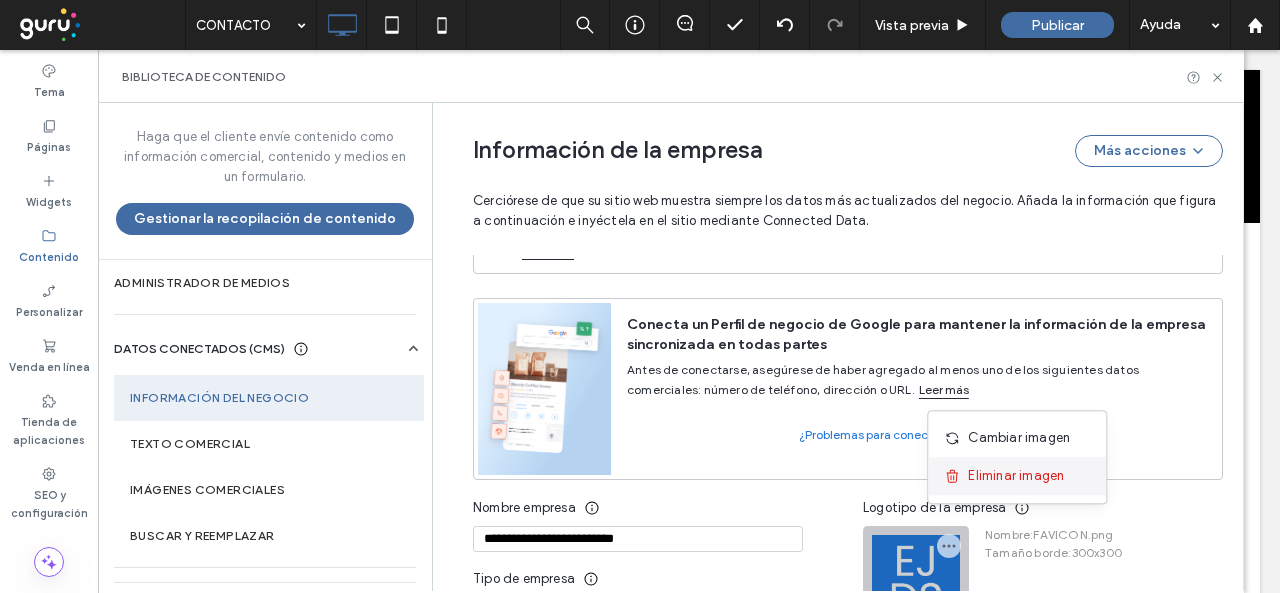 click on "Eliminar imagen" at bounding box center (1016, 476) 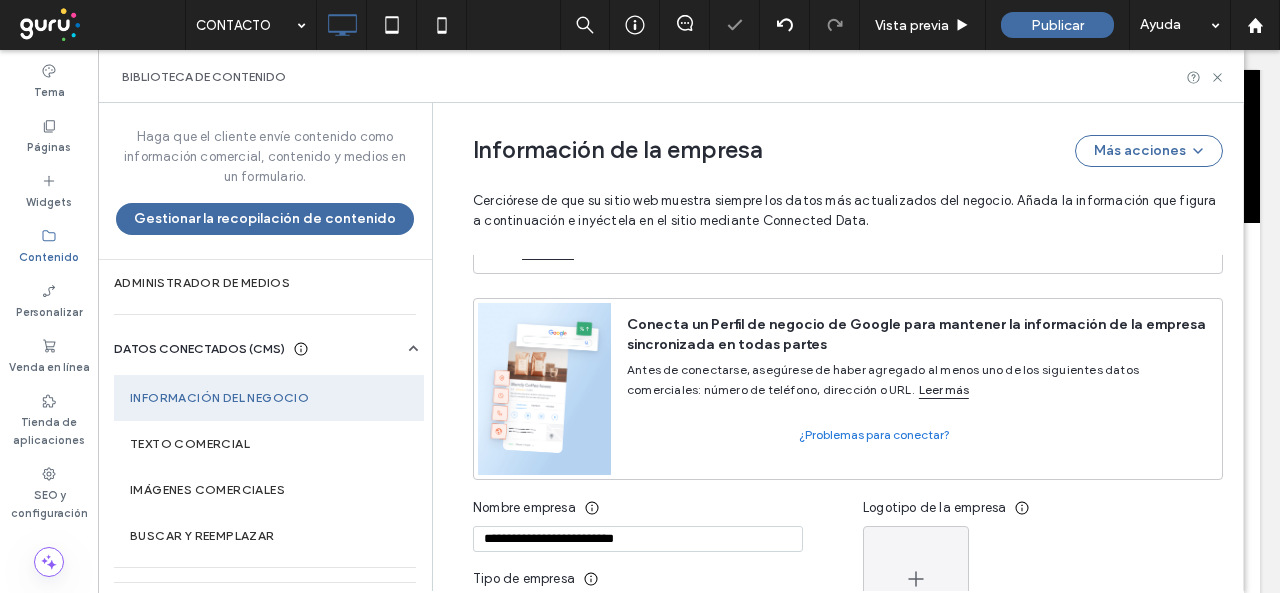 drag, startPoint x: 678, startPoint y: 521, endPoint x: 426, endPoint y: 509, distance: 252.28555 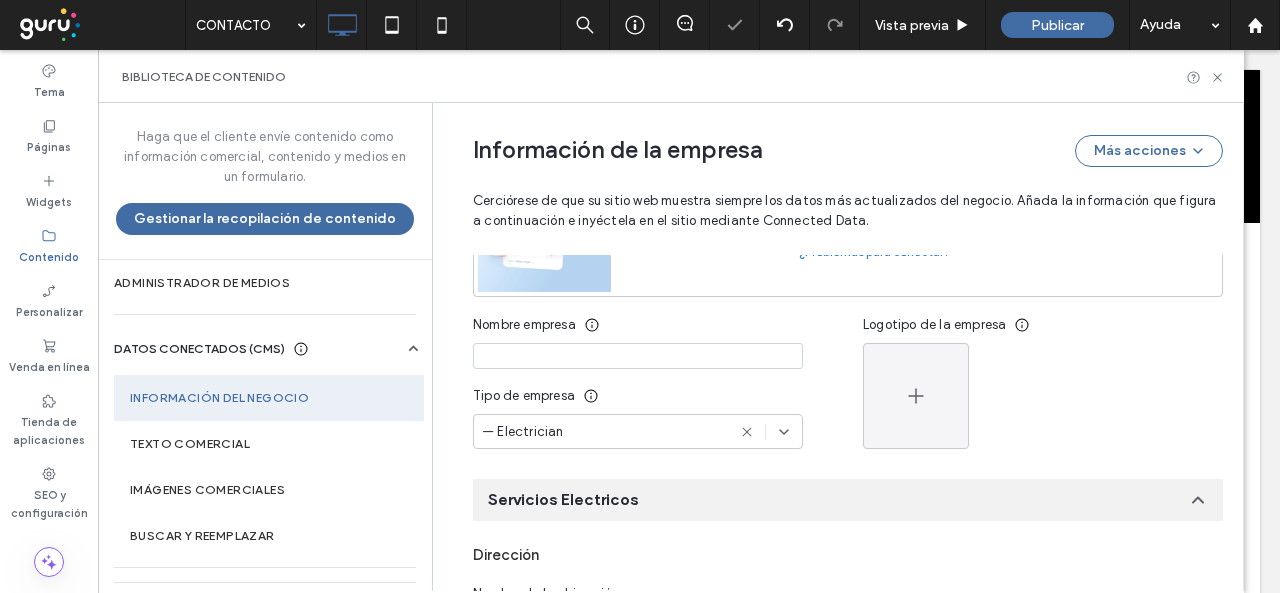 scroll, scrollTop: 270, scrollLeft: 0, axis: vertical 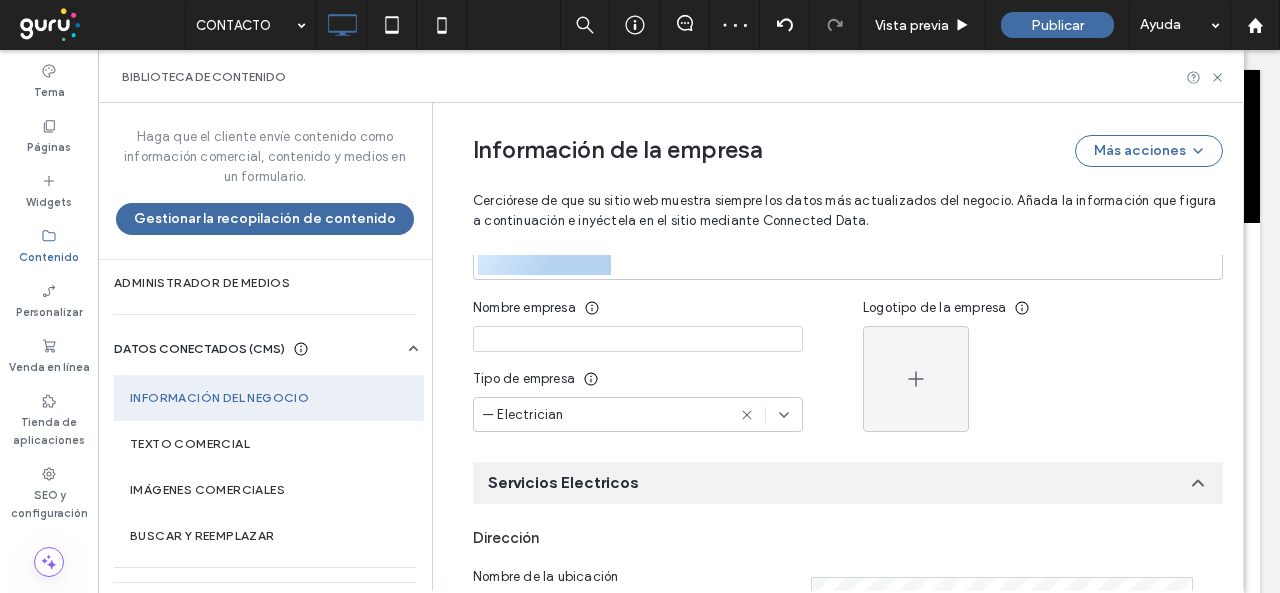 type 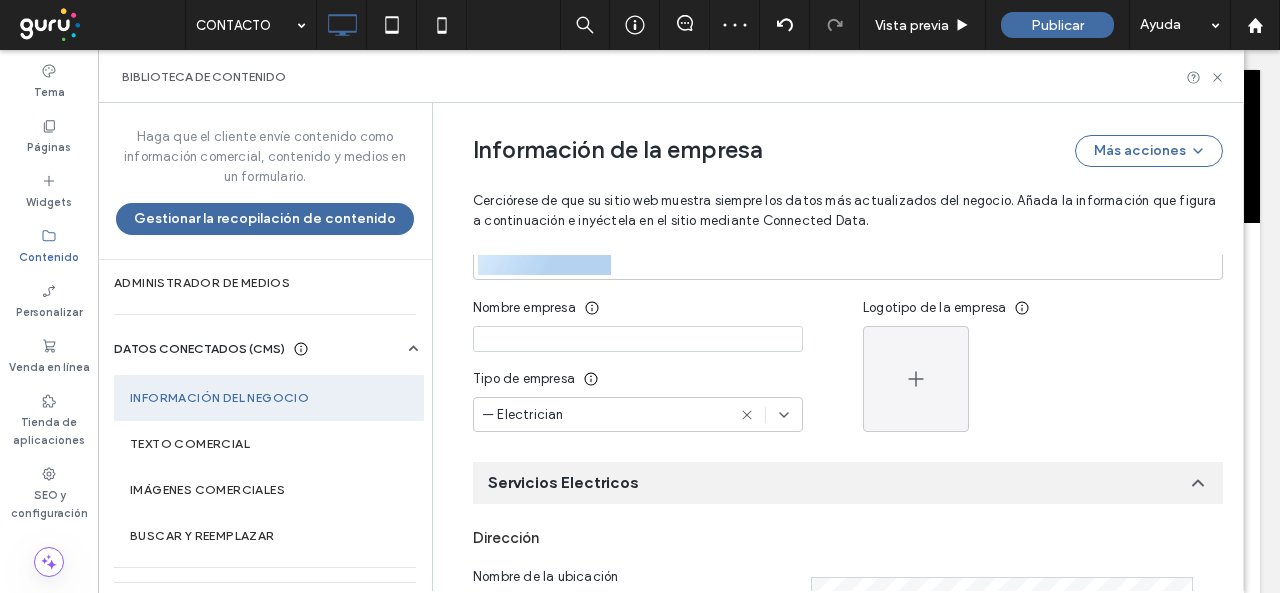 click 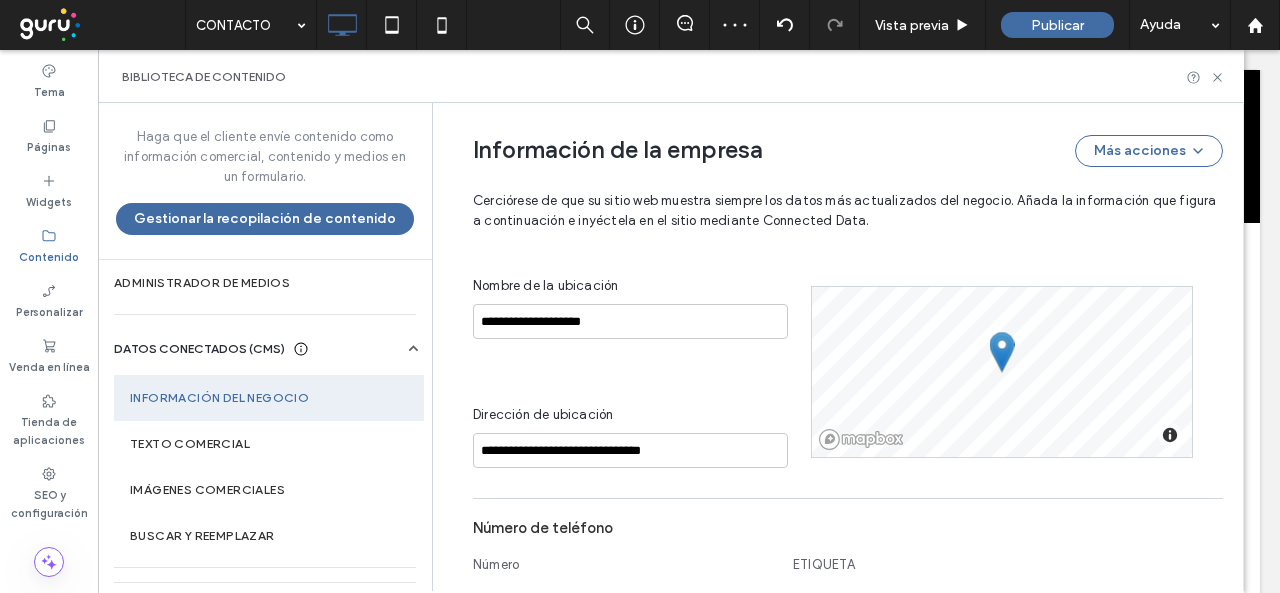scroll, scrollTop: 570, scrollLeft: 0, axis: vertical 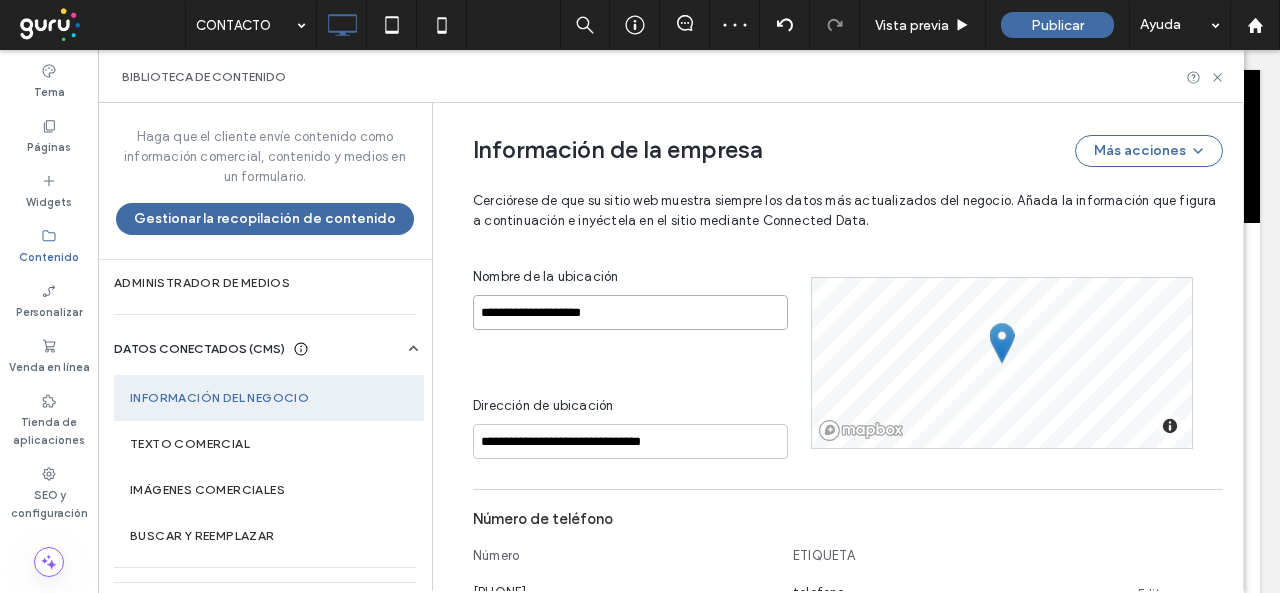drag, startPoint x: 609, startPoint y: 286, endPoint x: 420, endPoint y: 286, distance: 189 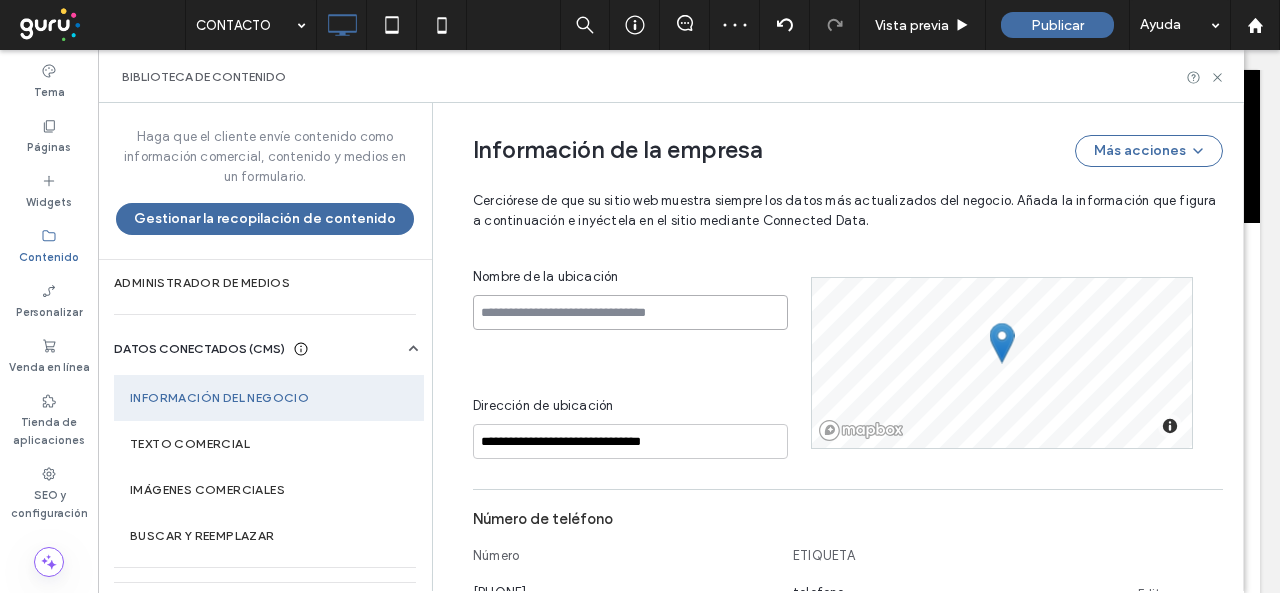 type 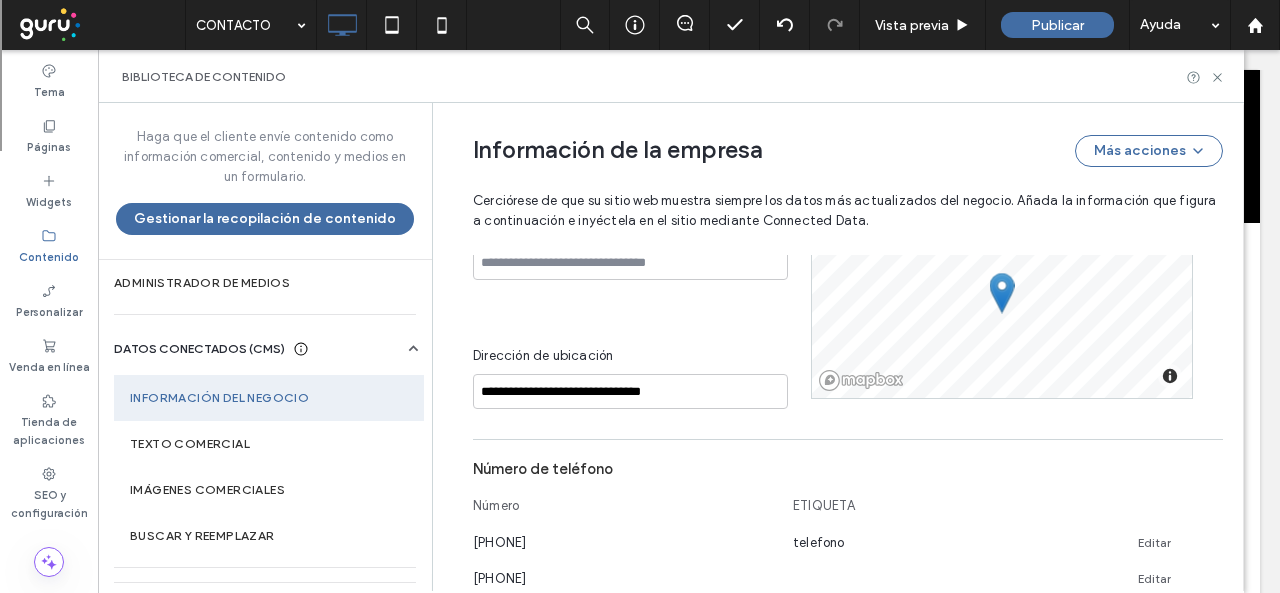scroll, scrollTop: 676, scrollLeft: 0, axis: vertical 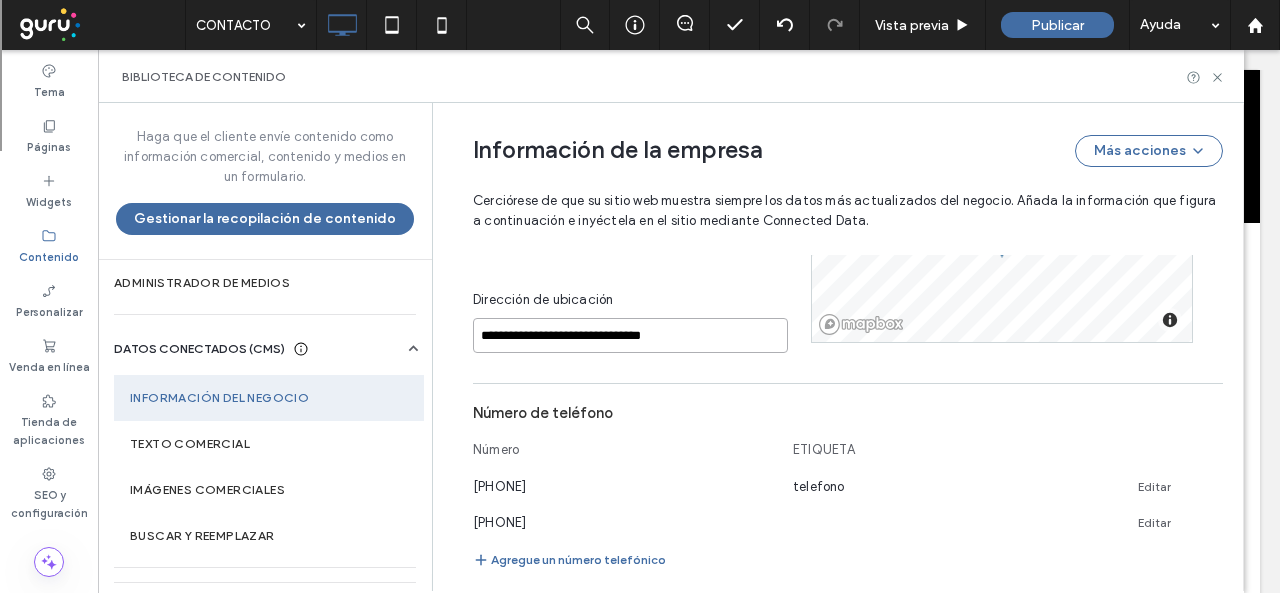 click on "**********" at bounding box center (630, 335) 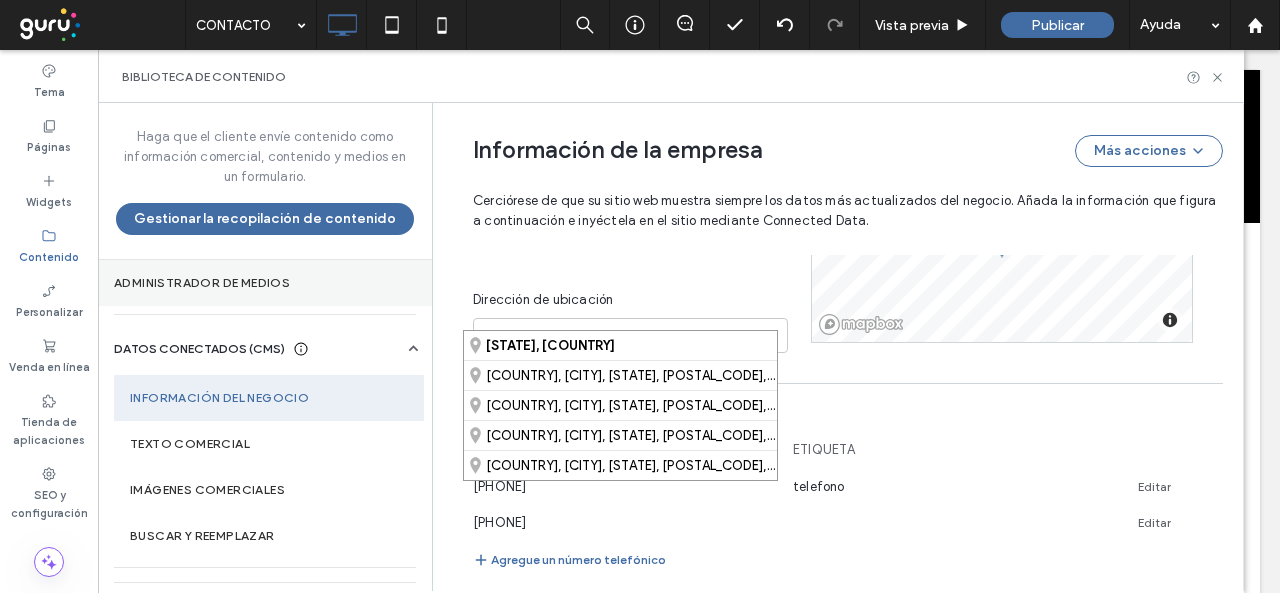drag, startPoint x: 690, startPoint y: 307, endPoint x: 395, endPoint y: 299, distance: 295.10846 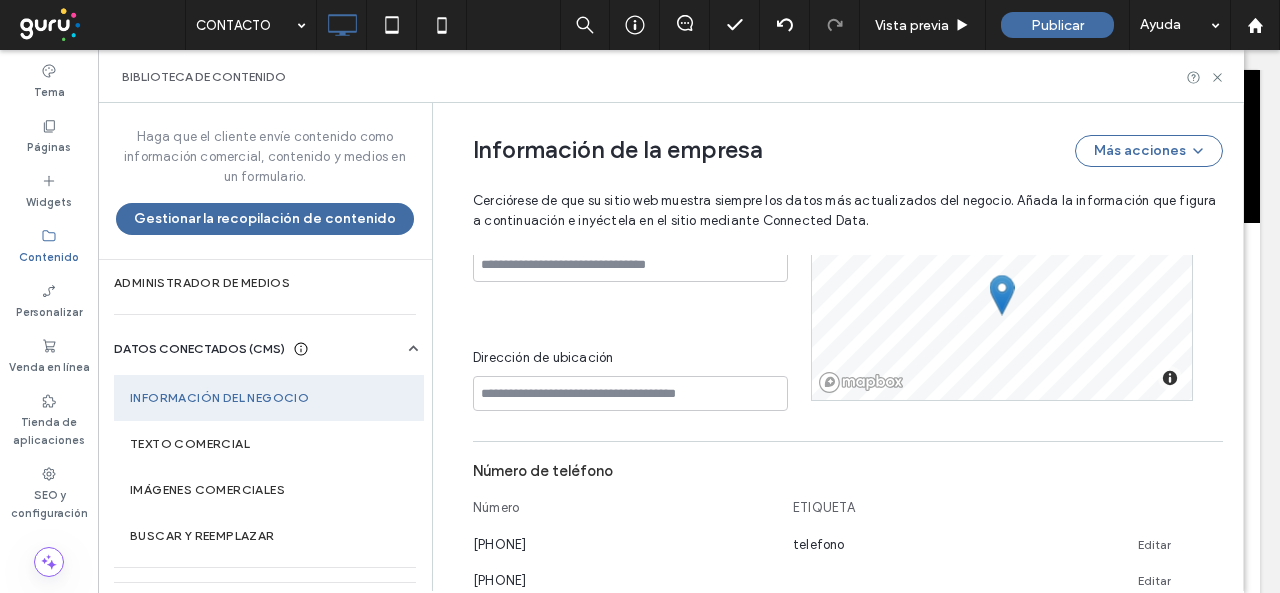 click on "Nombre de la ubicación Dirección de ubicación" at bounding box center [642, 315] 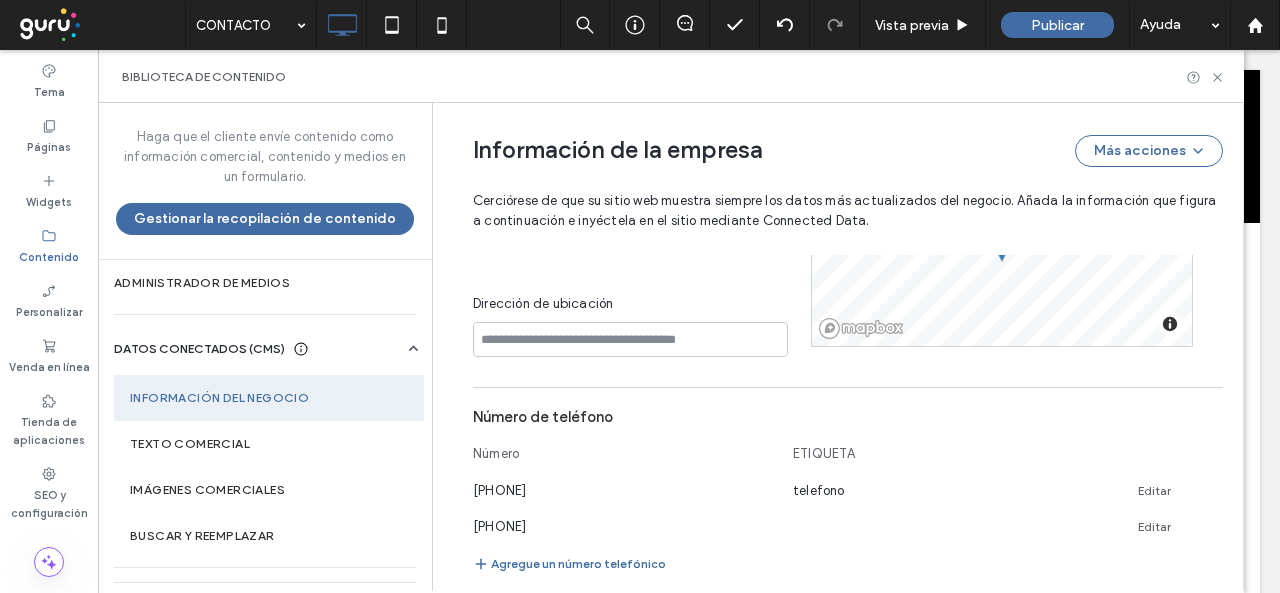 scroll, scrollTop: 718, scrollLeft: 0, axis: vertical 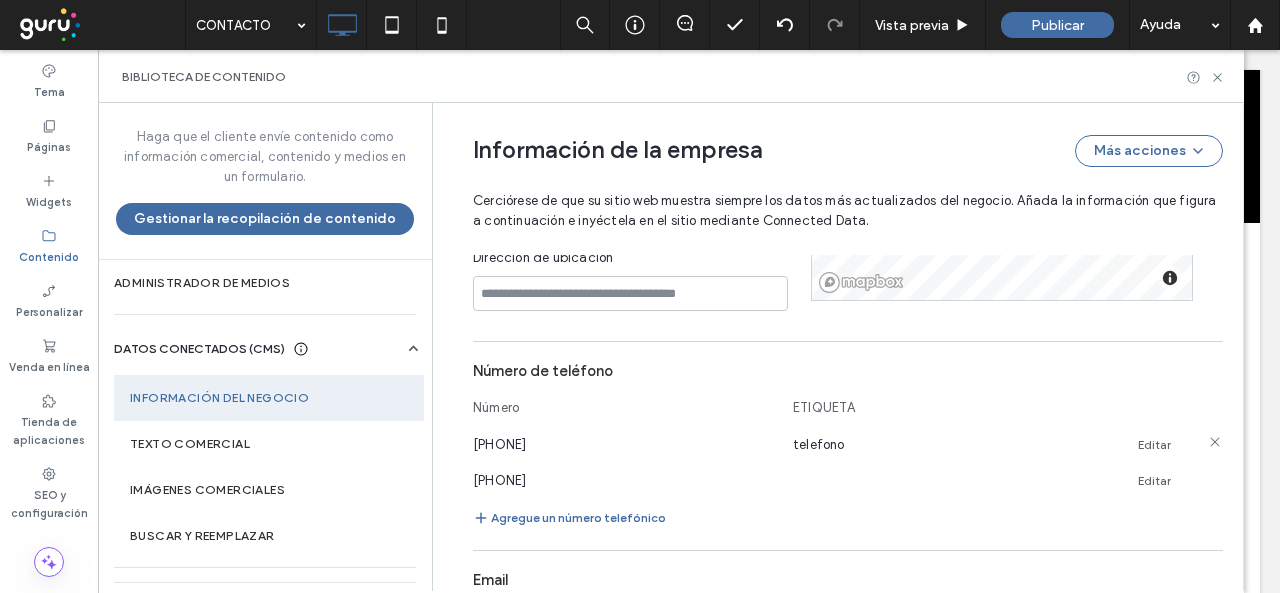click 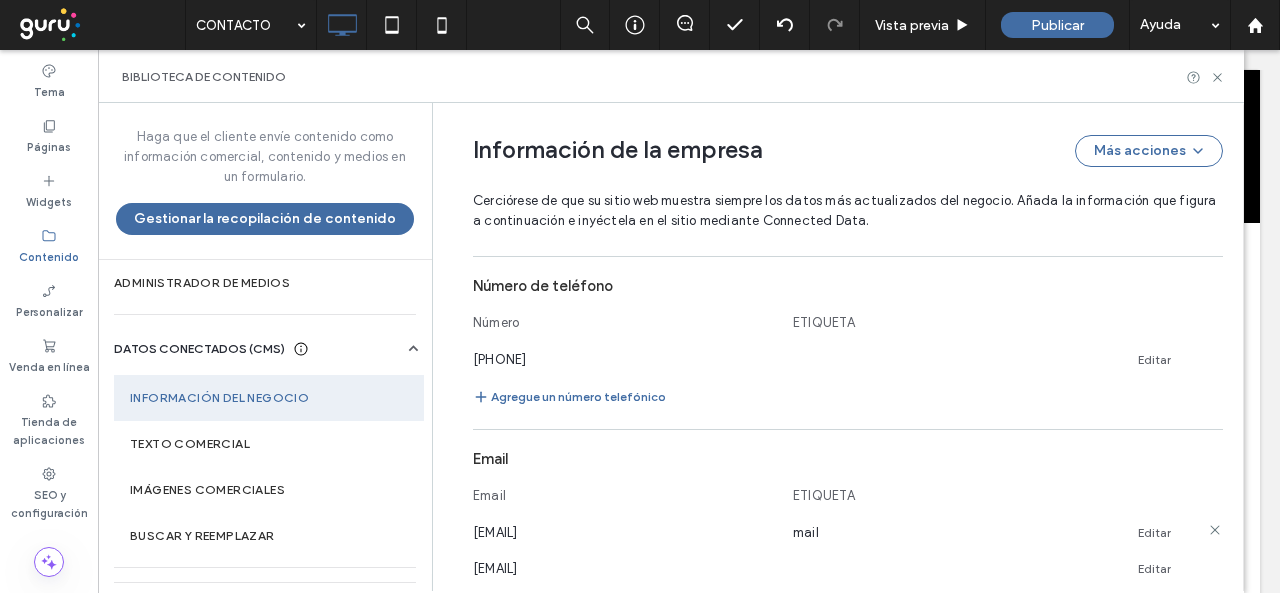 scroll, scrollTop: 918, scrollLeft: 0, axis: vertical 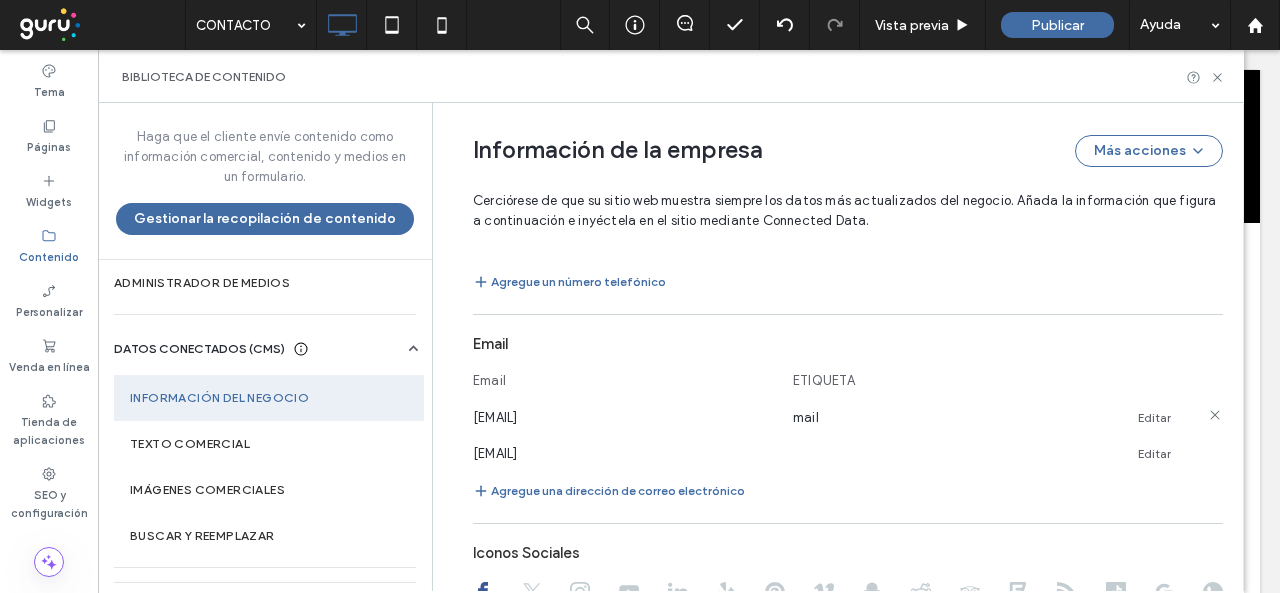 click 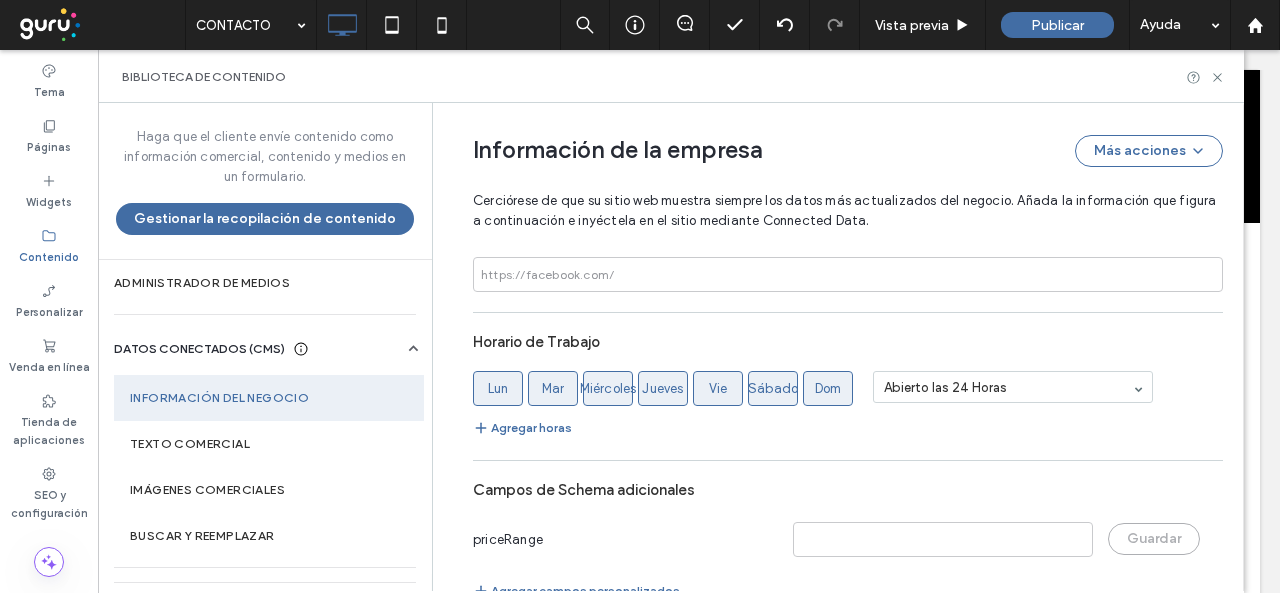scroll, scrollTop: 1272, scrollLeft: 0, axis: vertical 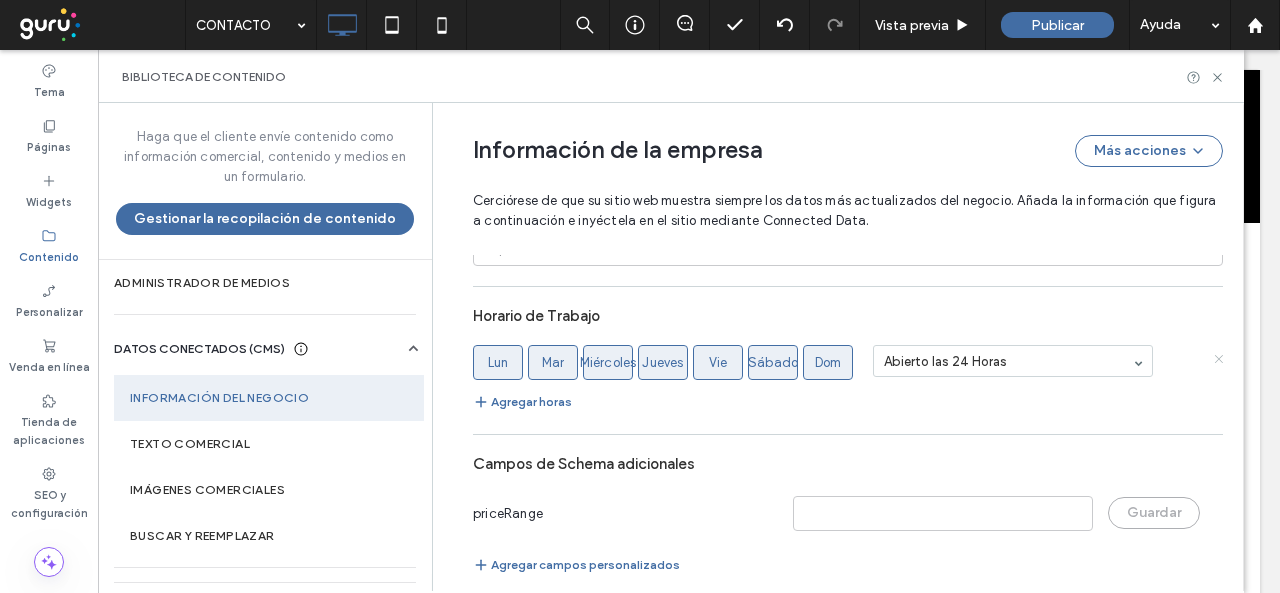 click 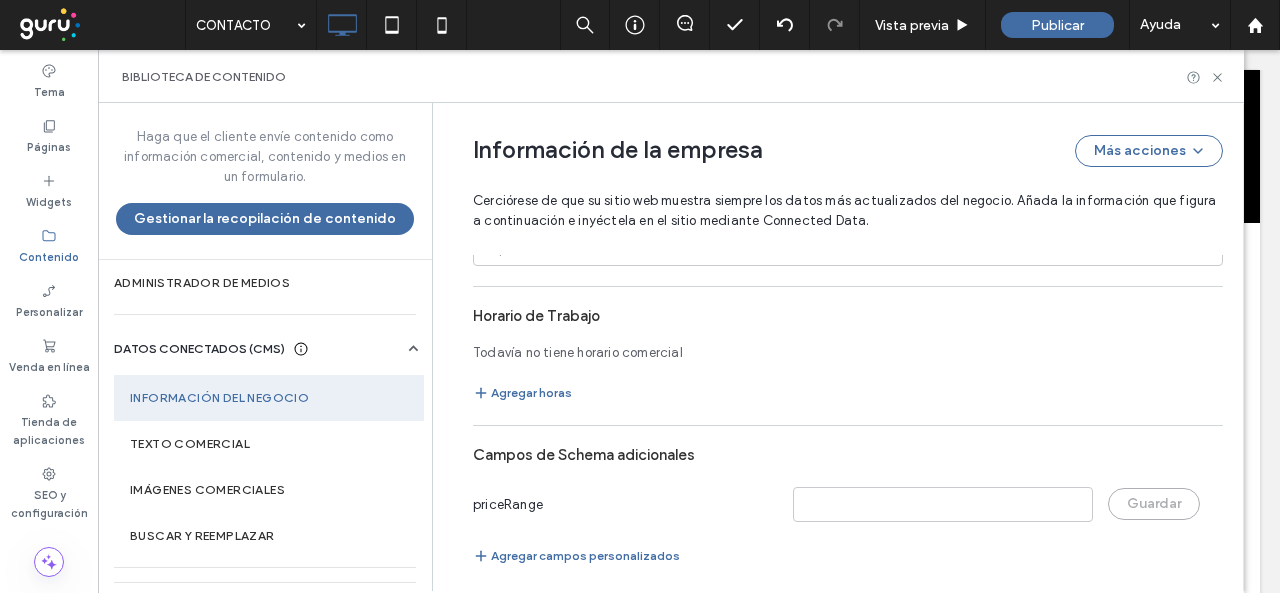scroll, scrollTop: 1263, scrollLeft: 0, axis: vertical 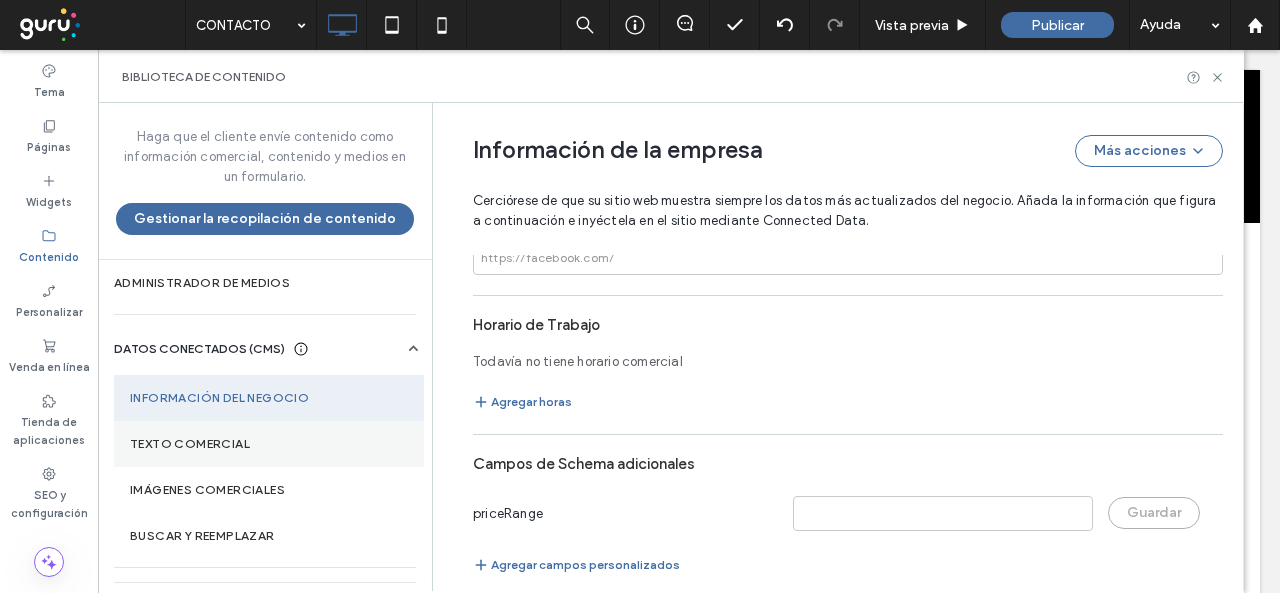 click on "Texto comercial" at bounding box center [269, 444] 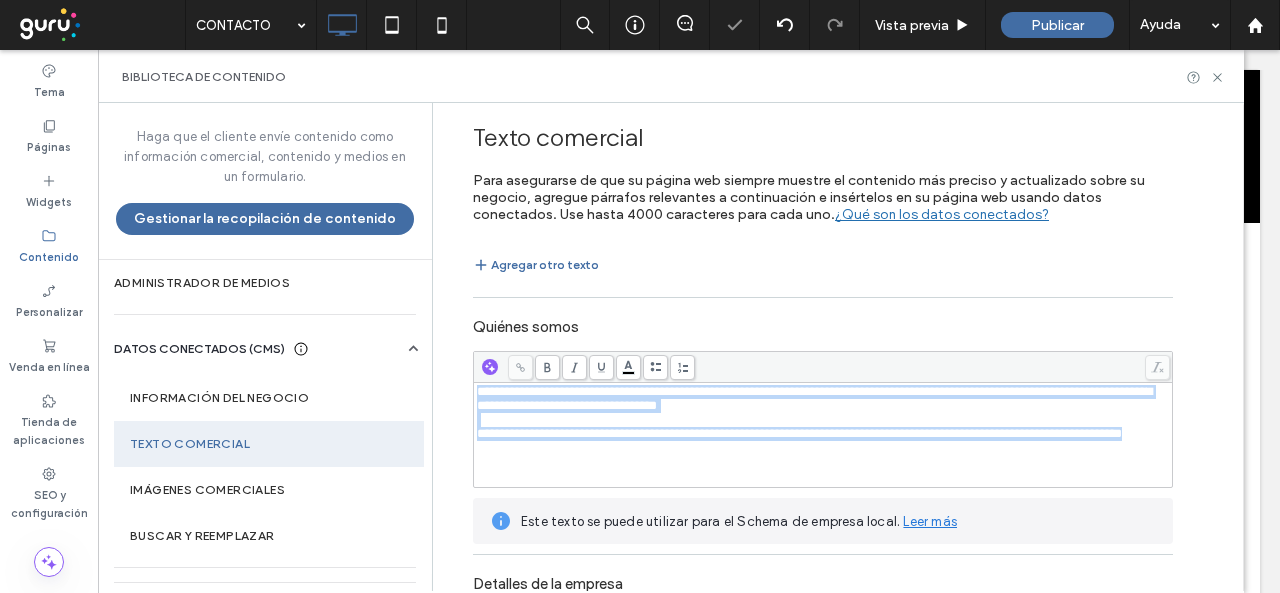 drag, startPoint x: 639, startPoint y: 461, endPoint x: 426, endPoint y: 375, distance: 229.70633 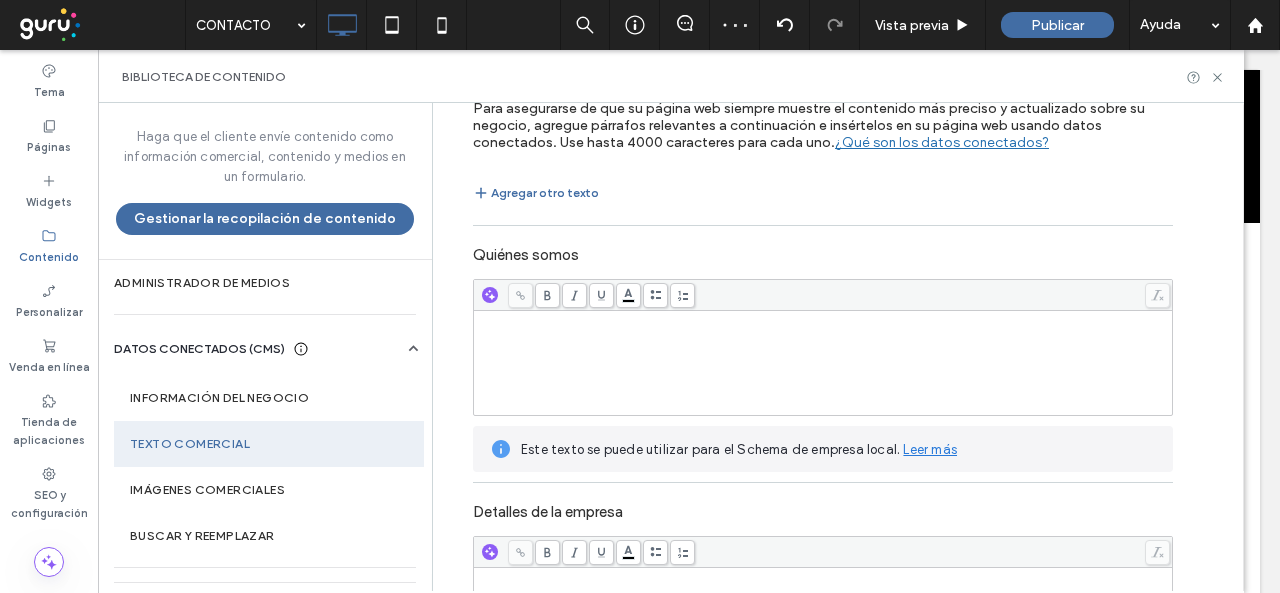 scroll, scrollTop: 300, scrollLeft: 0, axis: vertical 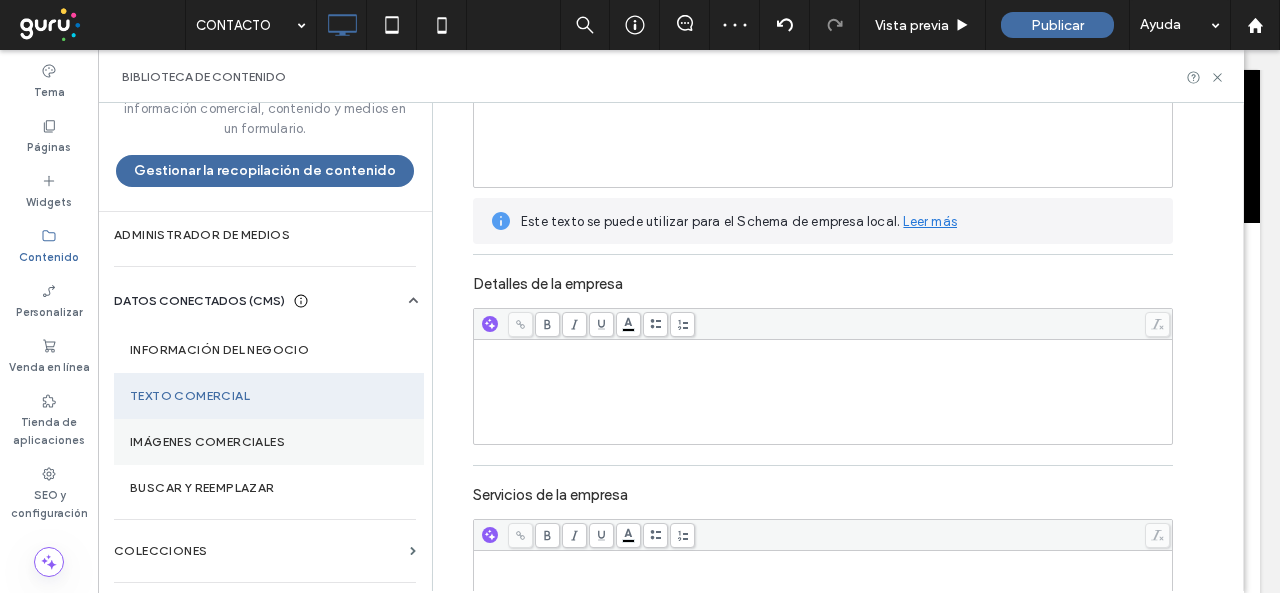 drag, startPoint x: 228, startPoint y: 433, endPoint x: 810, endPoint y: 375, distance: 584.8829 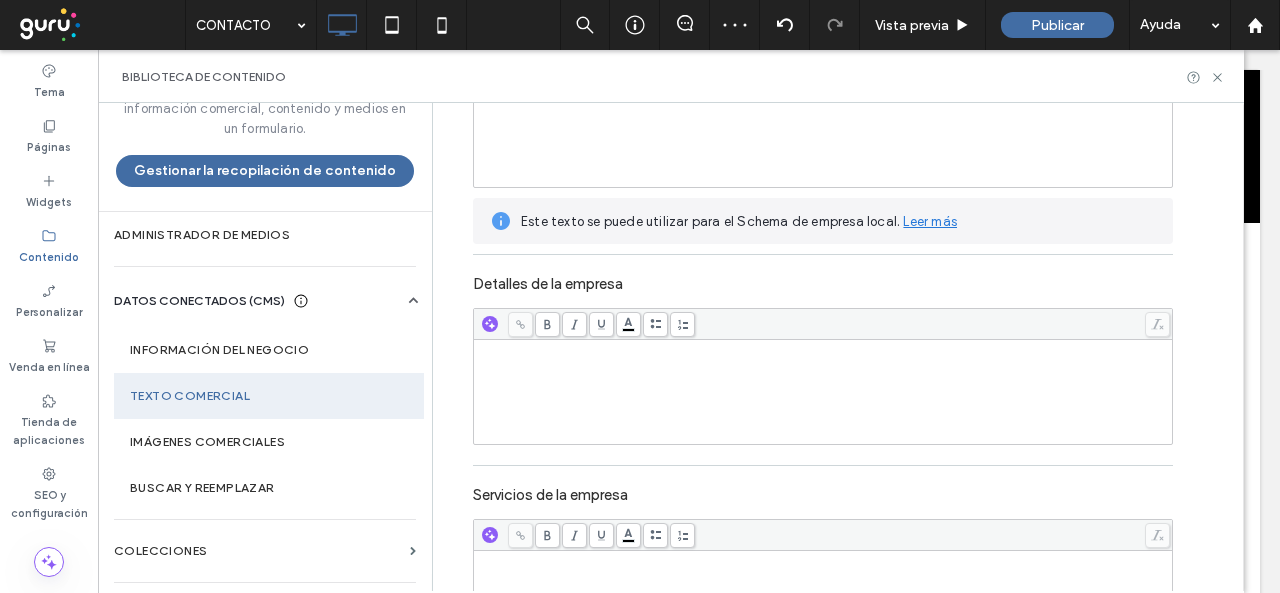 click on "Imágenes comerciales" at bounding box center (269, 442) 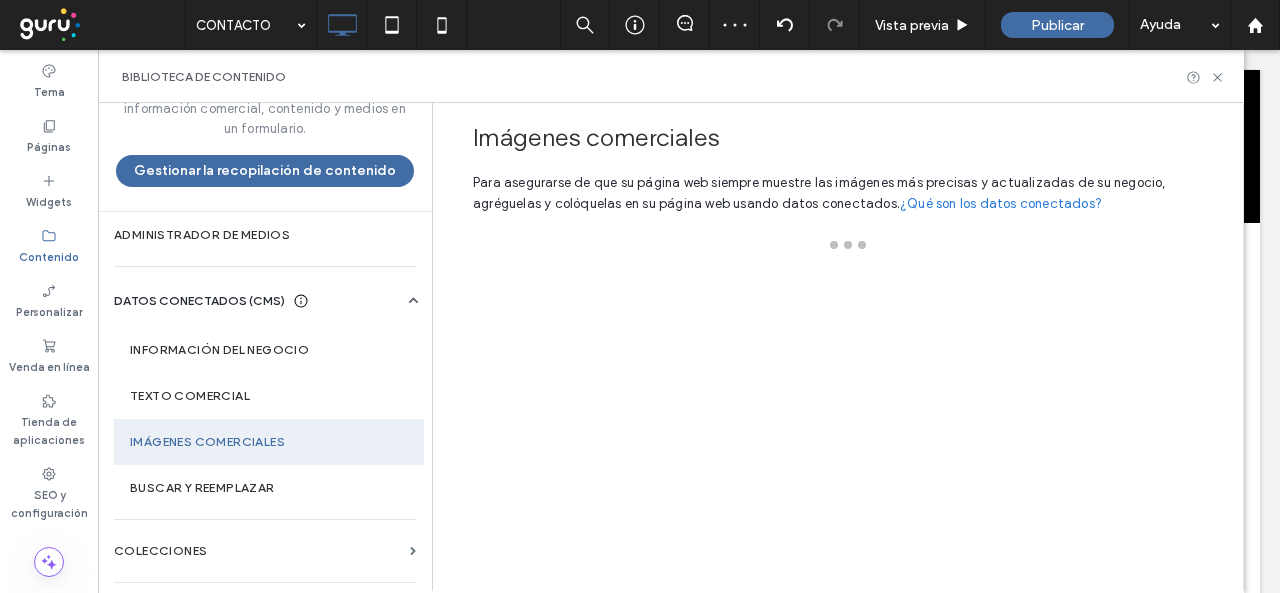 scroll, scrollTop: 0, scrollLeft: 0, axis: both 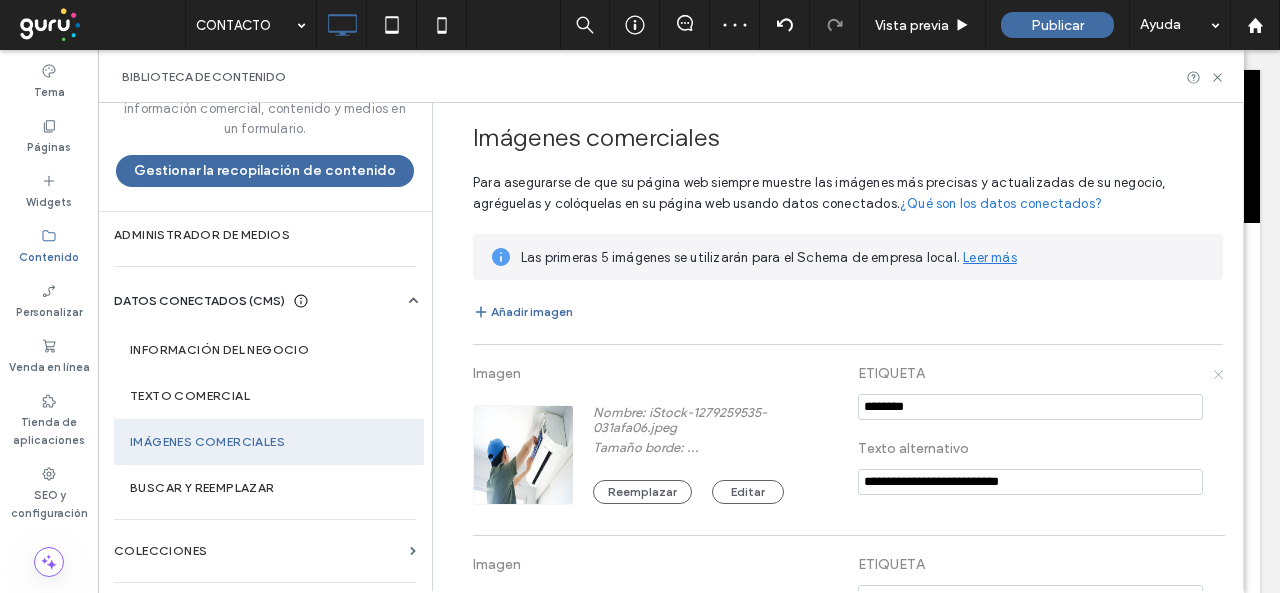 click 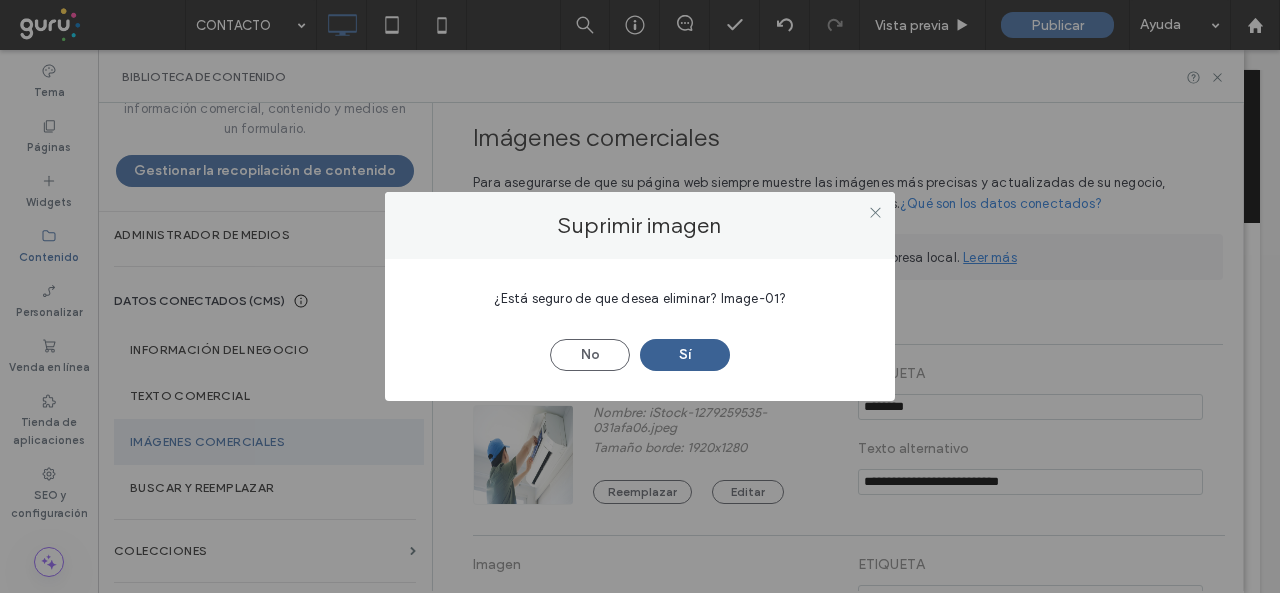 click on "Sí" at bounding box center (685, 355) 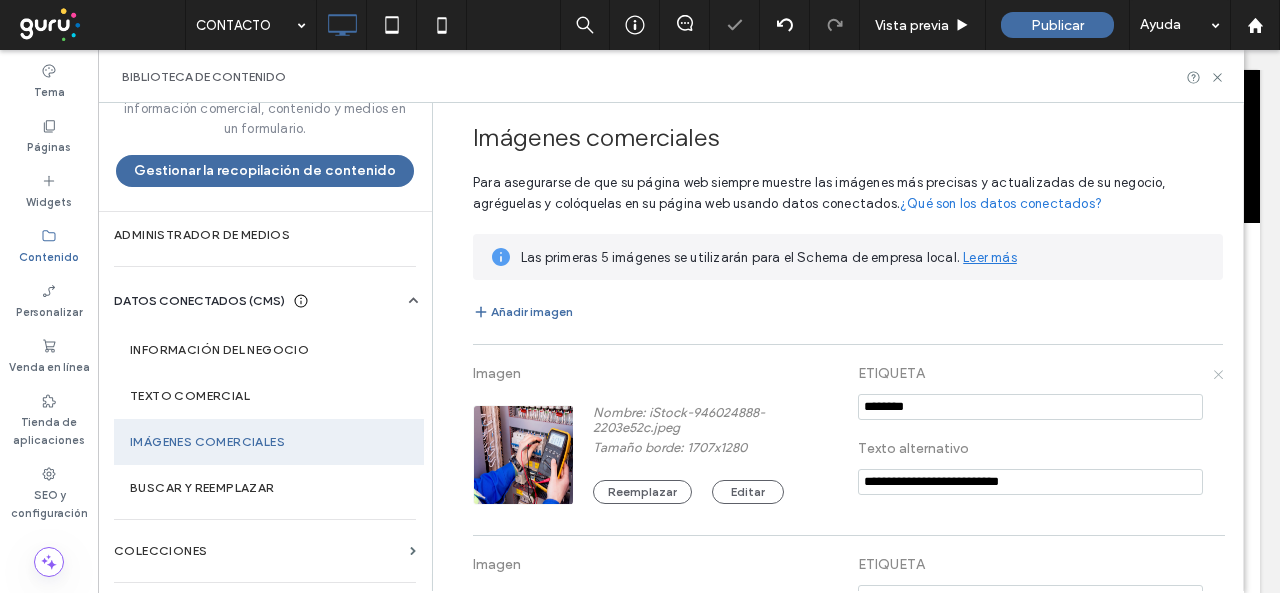 click 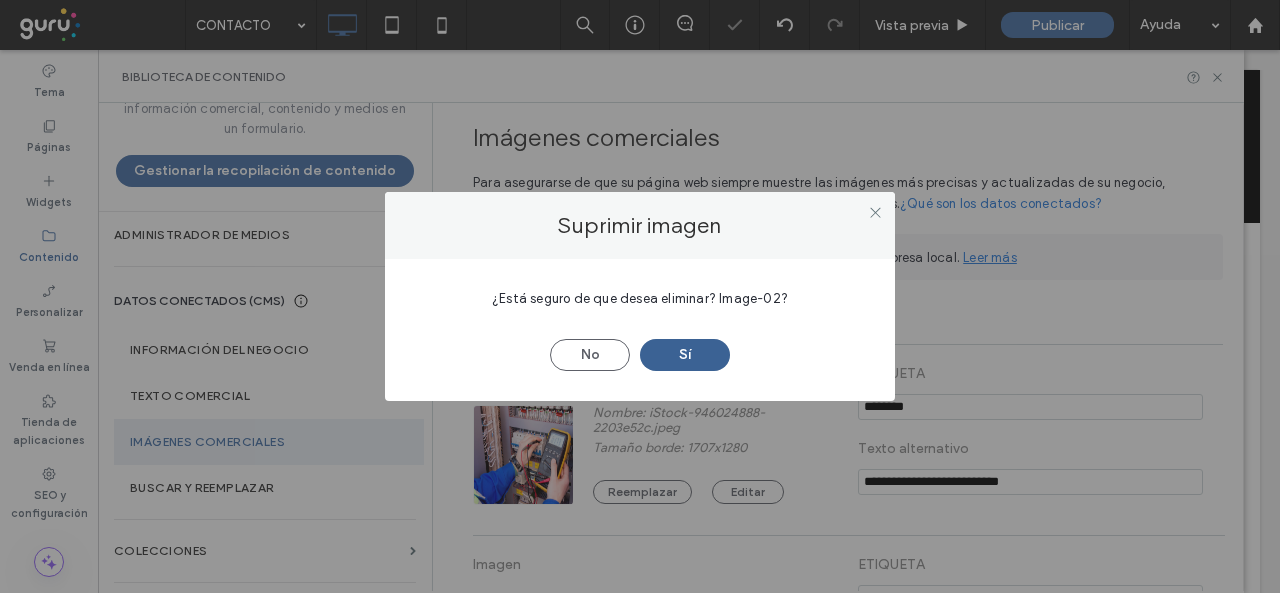 click on "Sí" at bounding box center (685, 355) 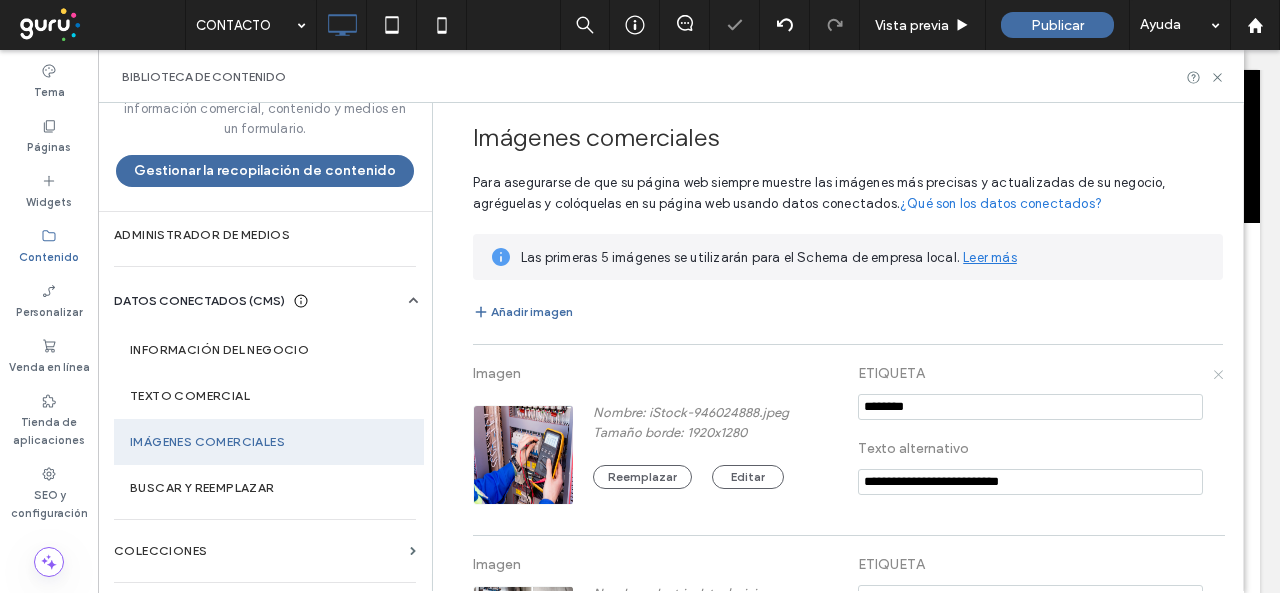 click 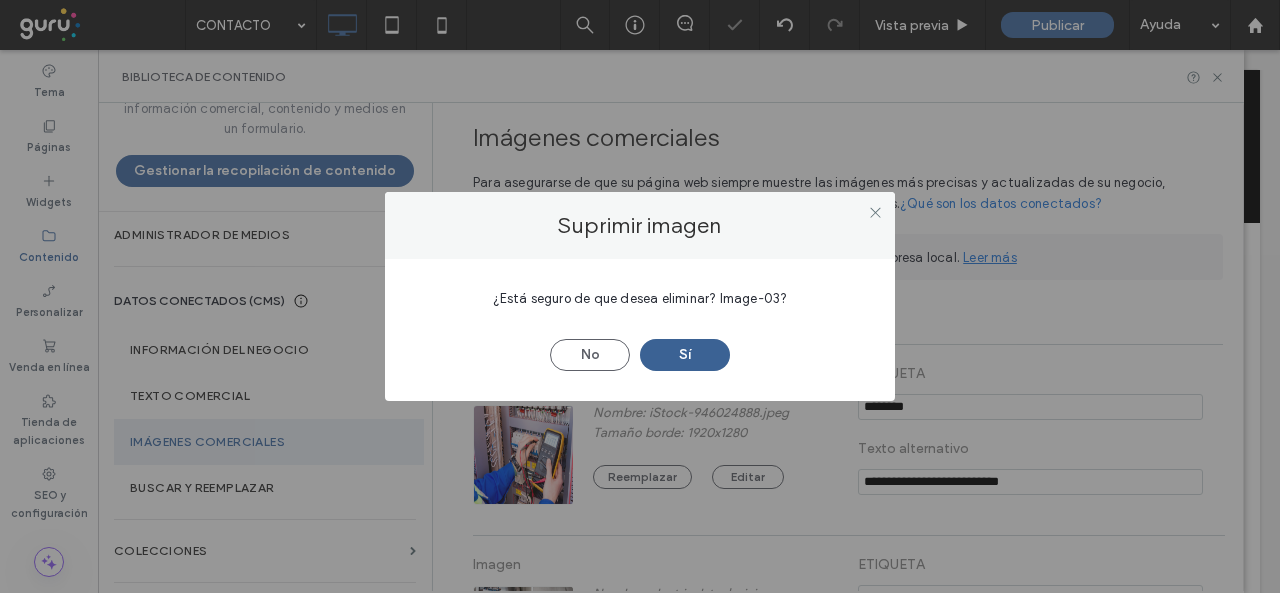 click on "Sí" at bounding box center [685, 355] 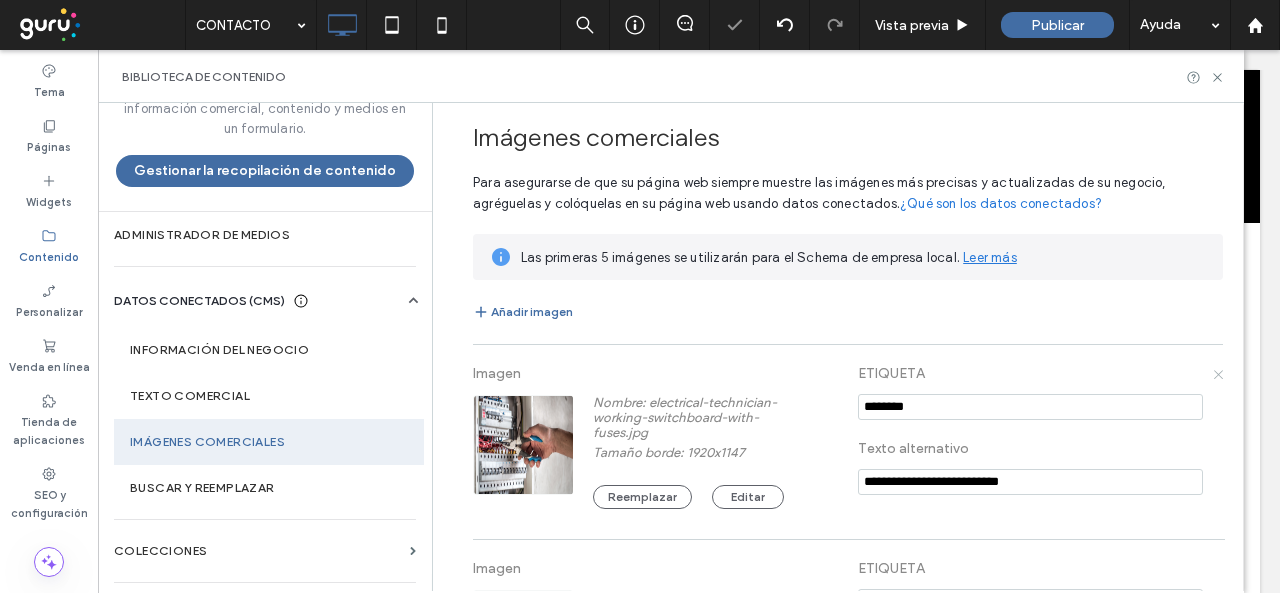 click 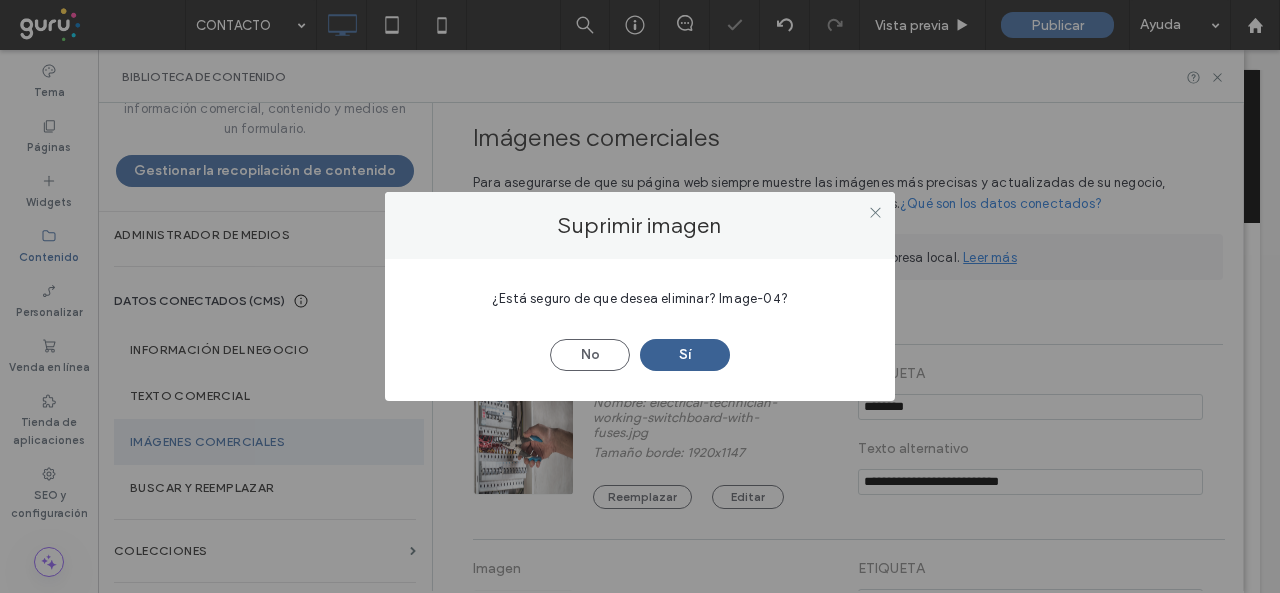 click on "Sí" at bounding box center (685, 355) 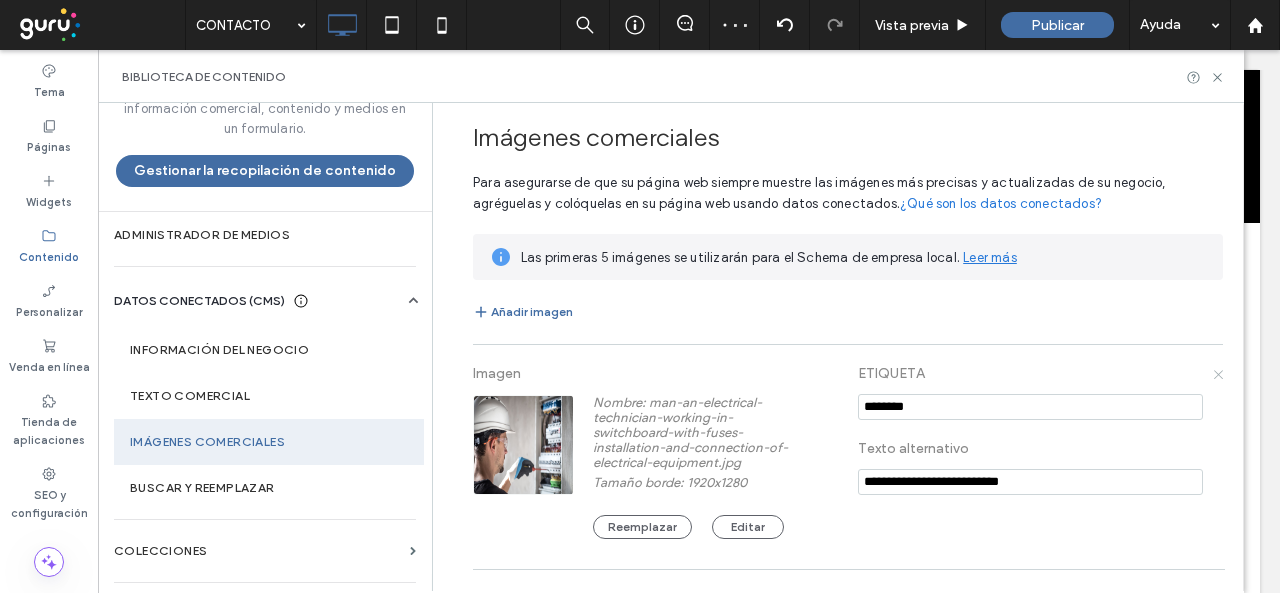 click 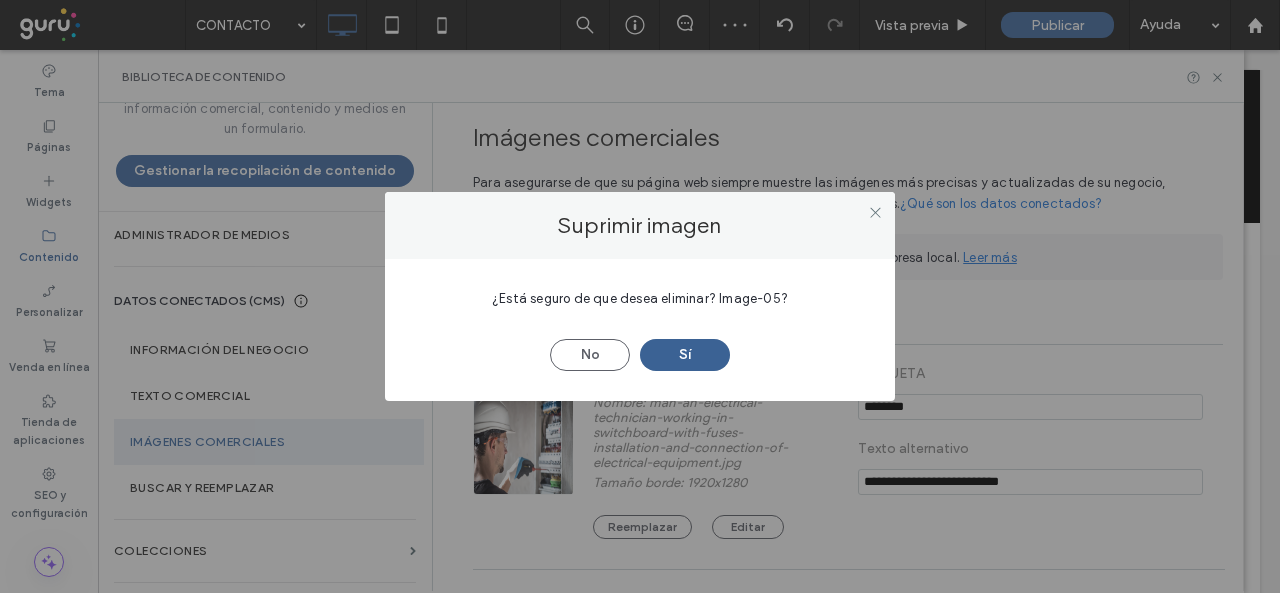 click on "Sí" at bounding box center (685, 355) 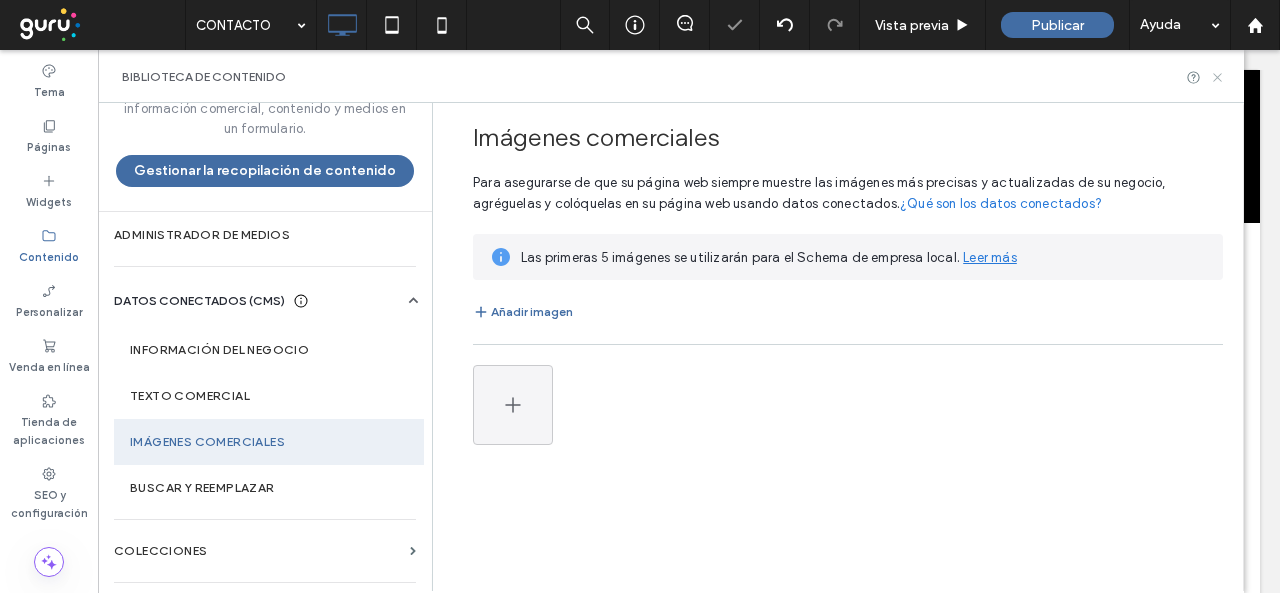 click 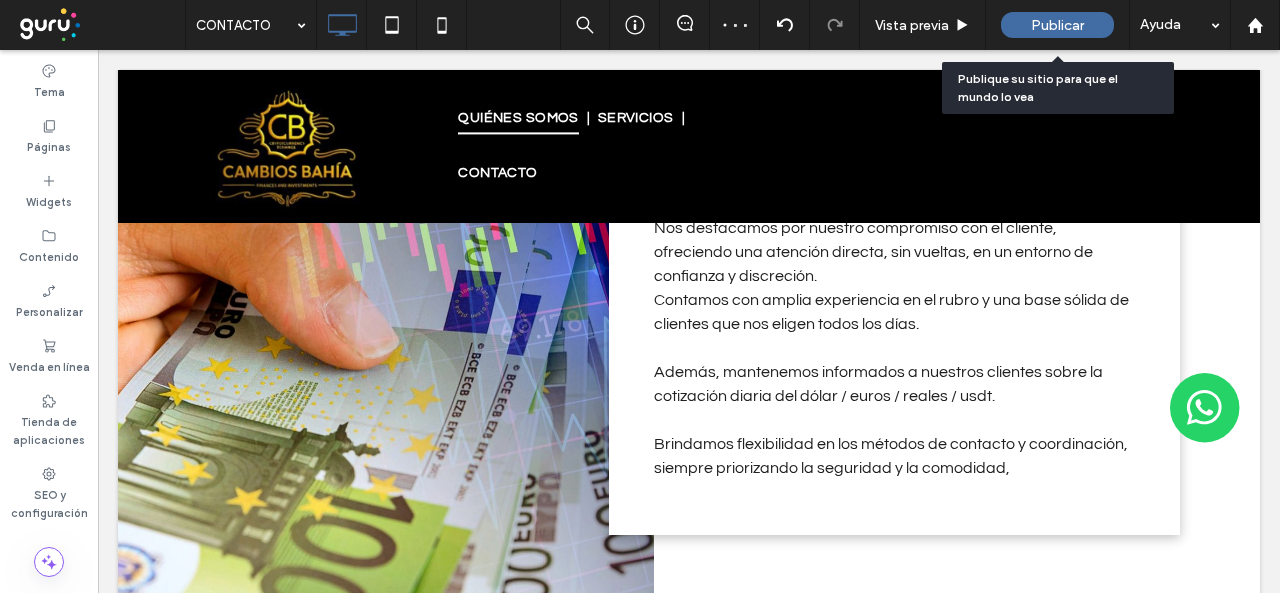 click on "Publicar" at bounding box center [1057, 25] 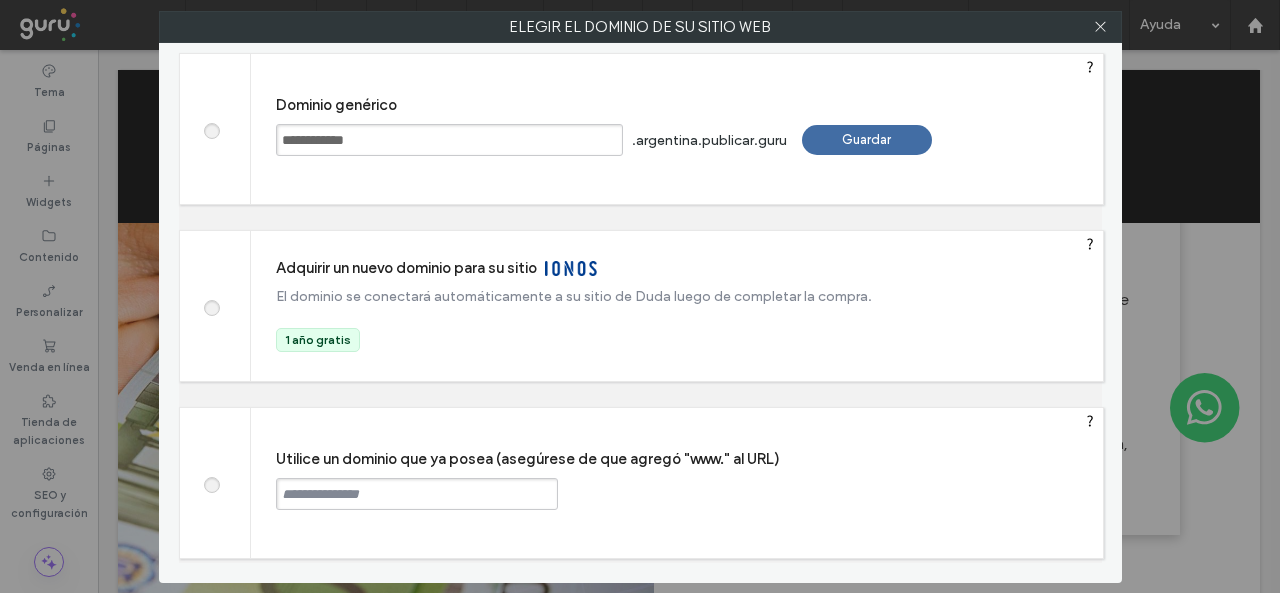 click on "Guardar" at bounding box center (867, 140) 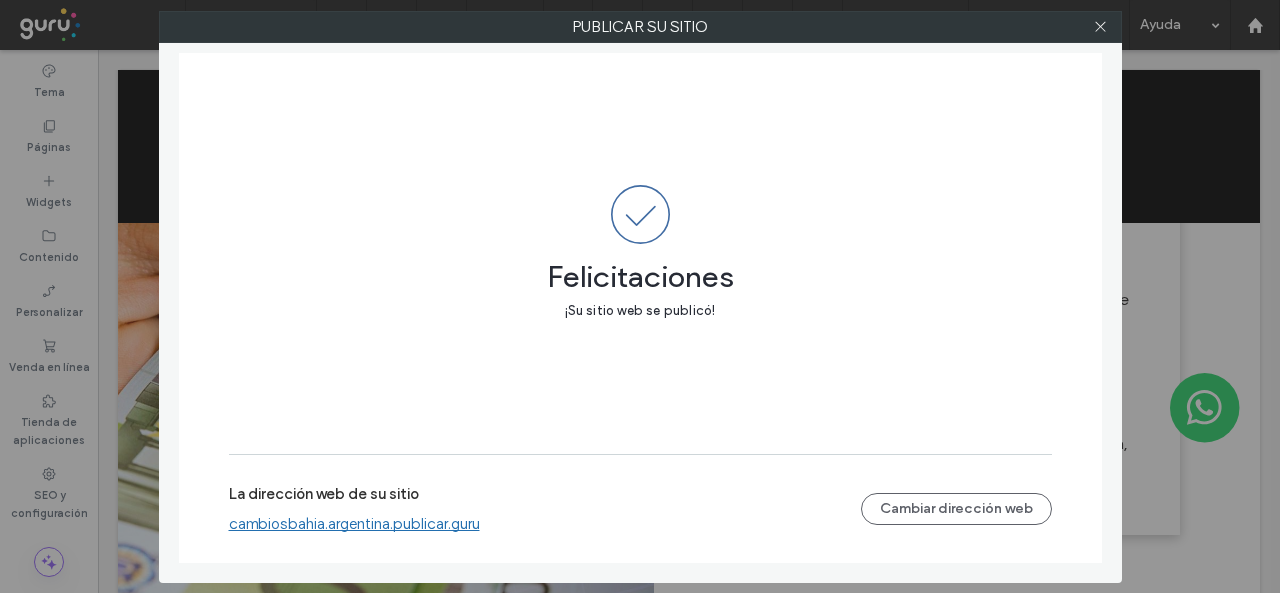 drag, startPoint x: 436, startPoint y: 523, endPoint x: 444, endPoint y: 508, distance: 17 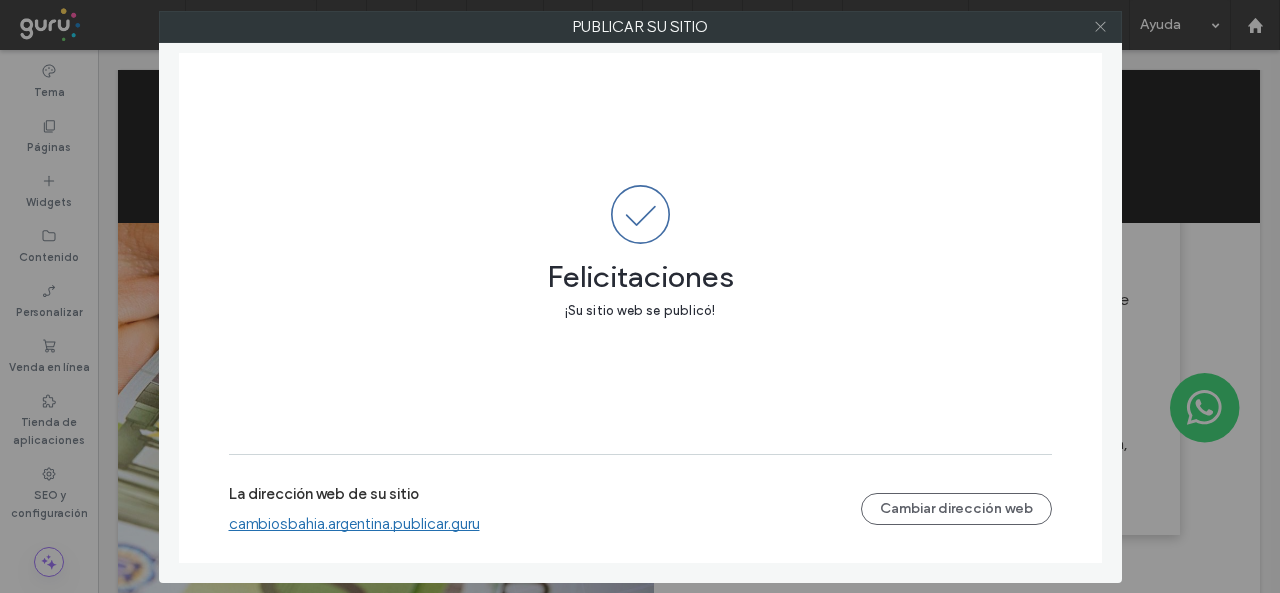 click 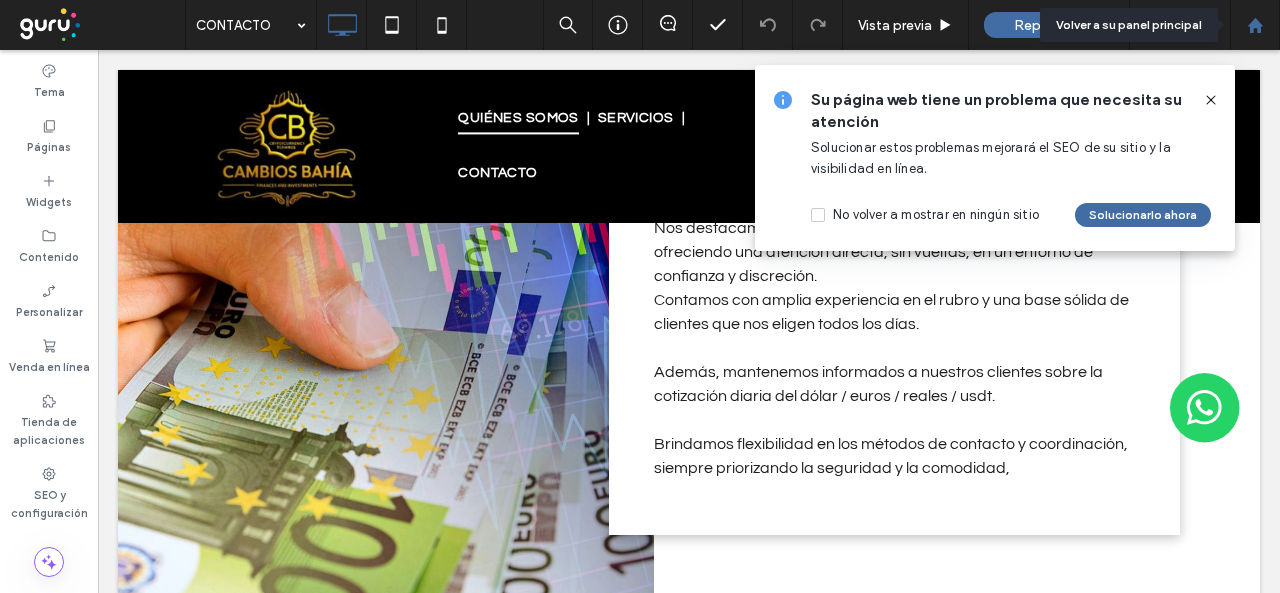 click at bounding box center [1255, 25] 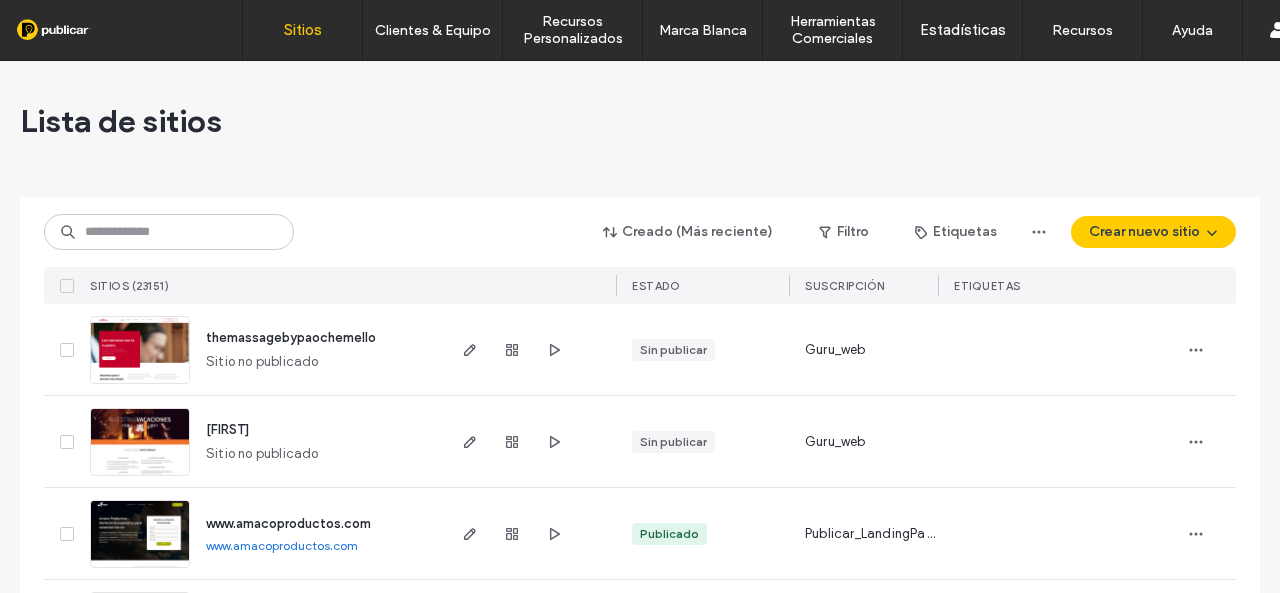 scroll, scrollTop: 0, scrollLeft: 0, axis: both 